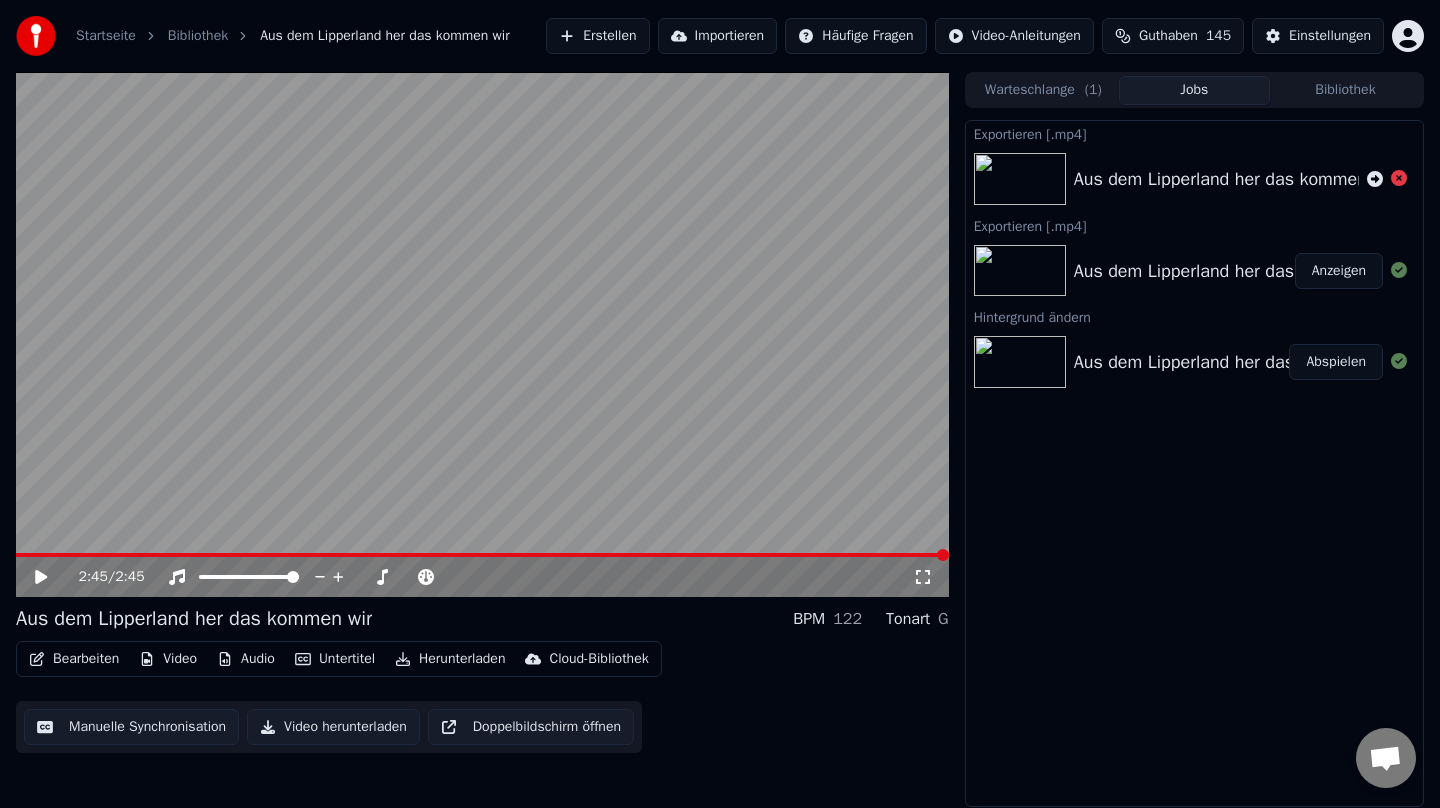 scroll, scrollTop: 0, scrollLeft: 0, axis: both 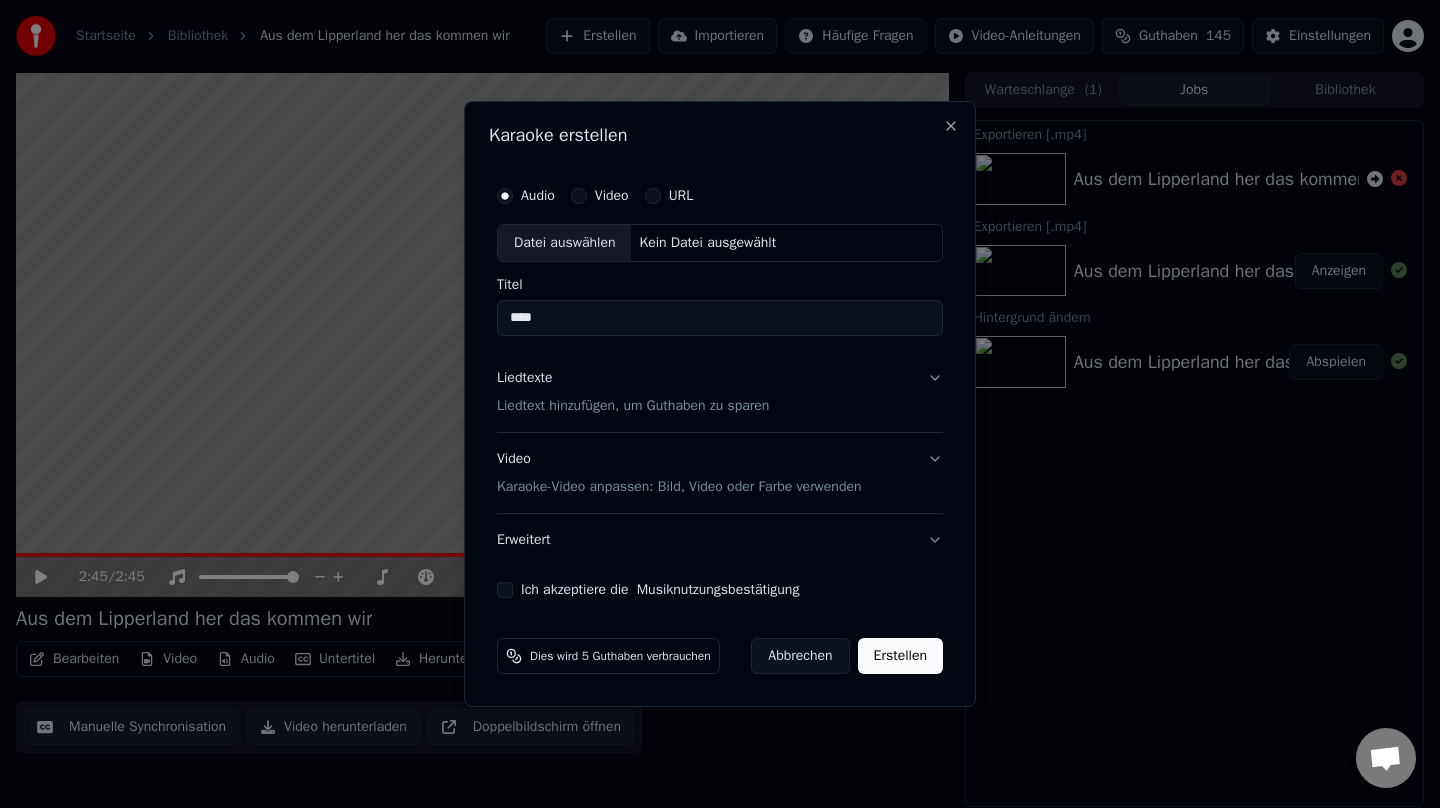 click on "***" at bounding box center [720, 318] 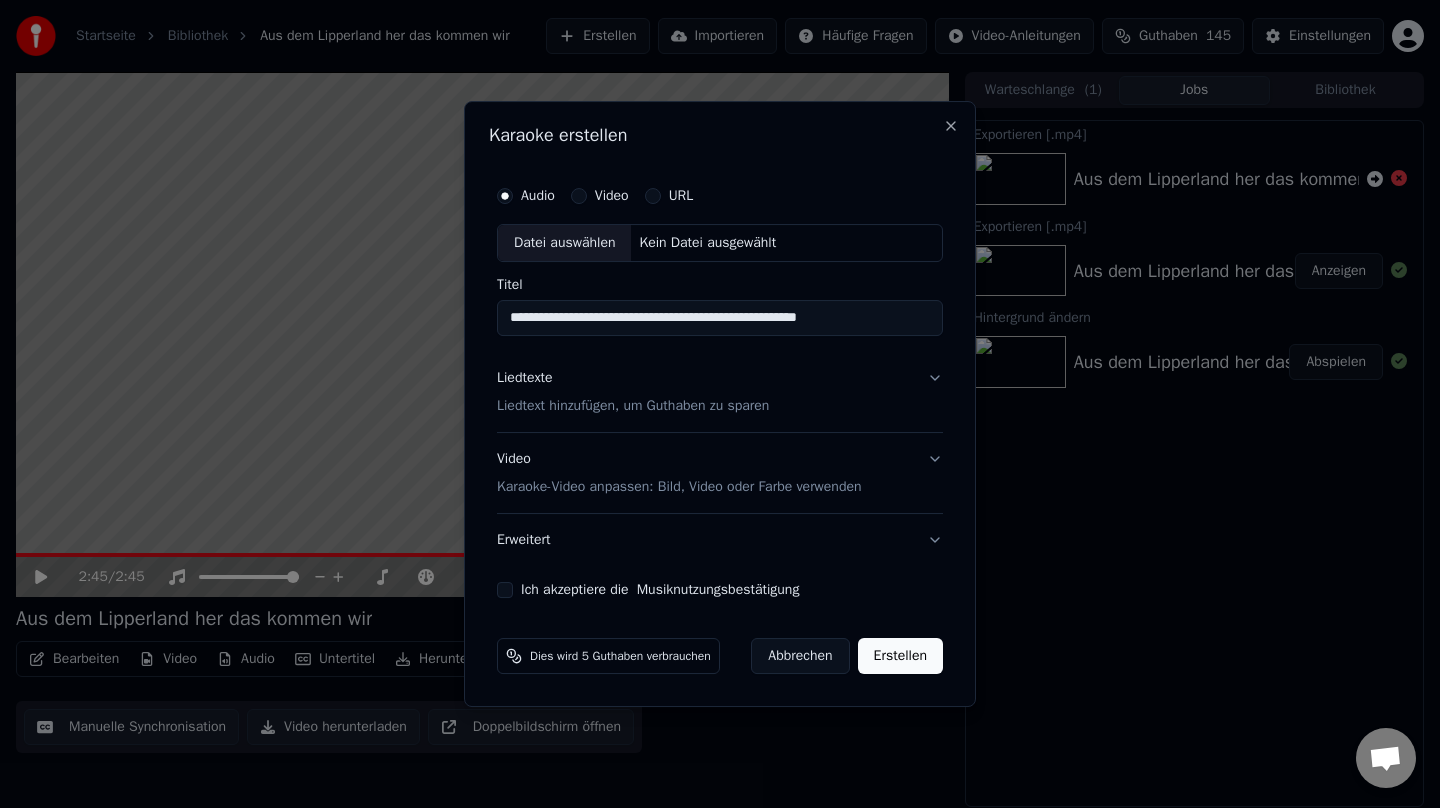 click on "Ich akzeptiere die   Musiknutzungsbestätigung" at bounding box center (505, 590) 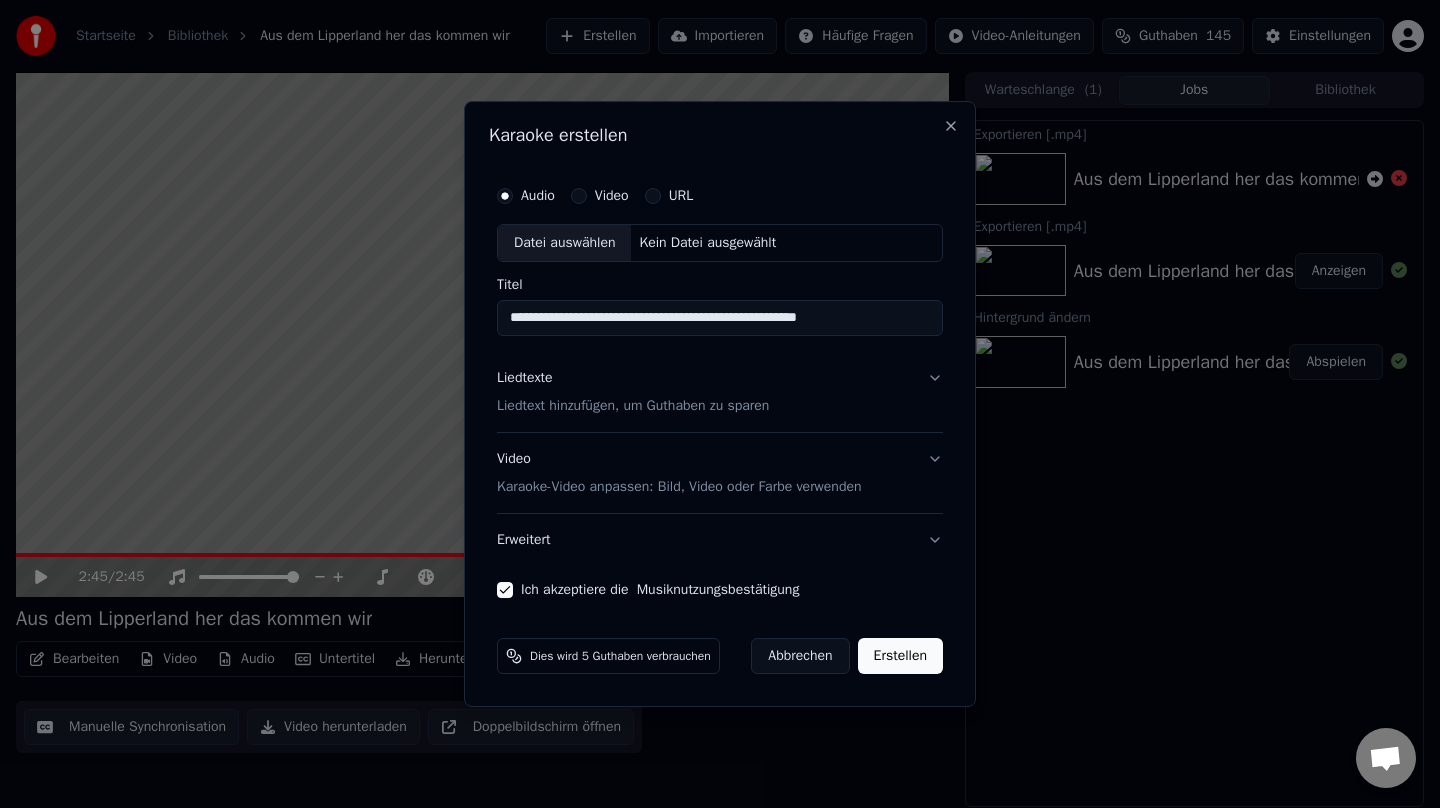 click on "Ich akzeptiere die   Musiknutzungsbestätigung" at bounding box center [505, 590] 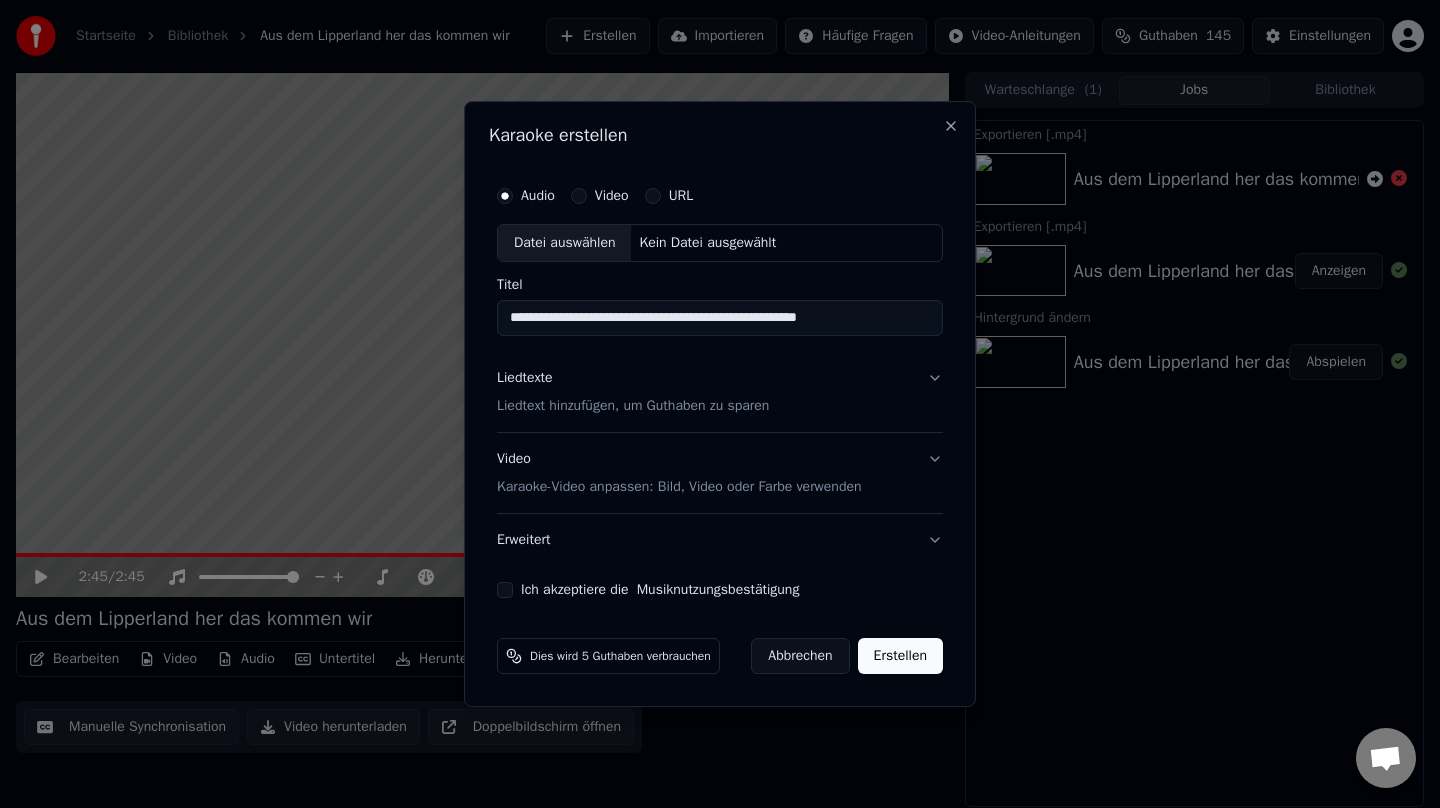 click on "Ich akzeptiere die   Musiknutzungsbestätigung" at bounding box center (505, 590) 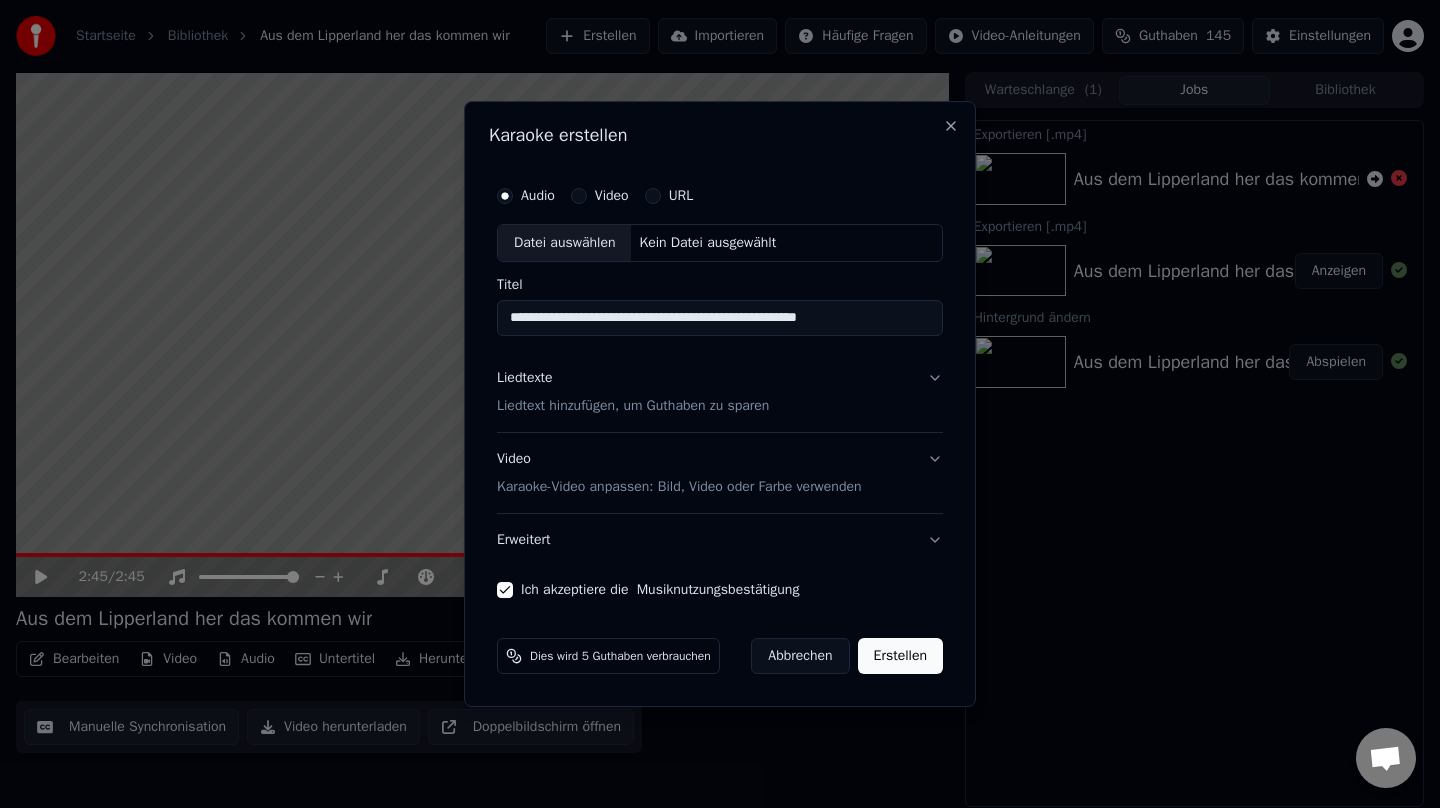 click on "Datei auswählen" at bounding box center (564, 243) 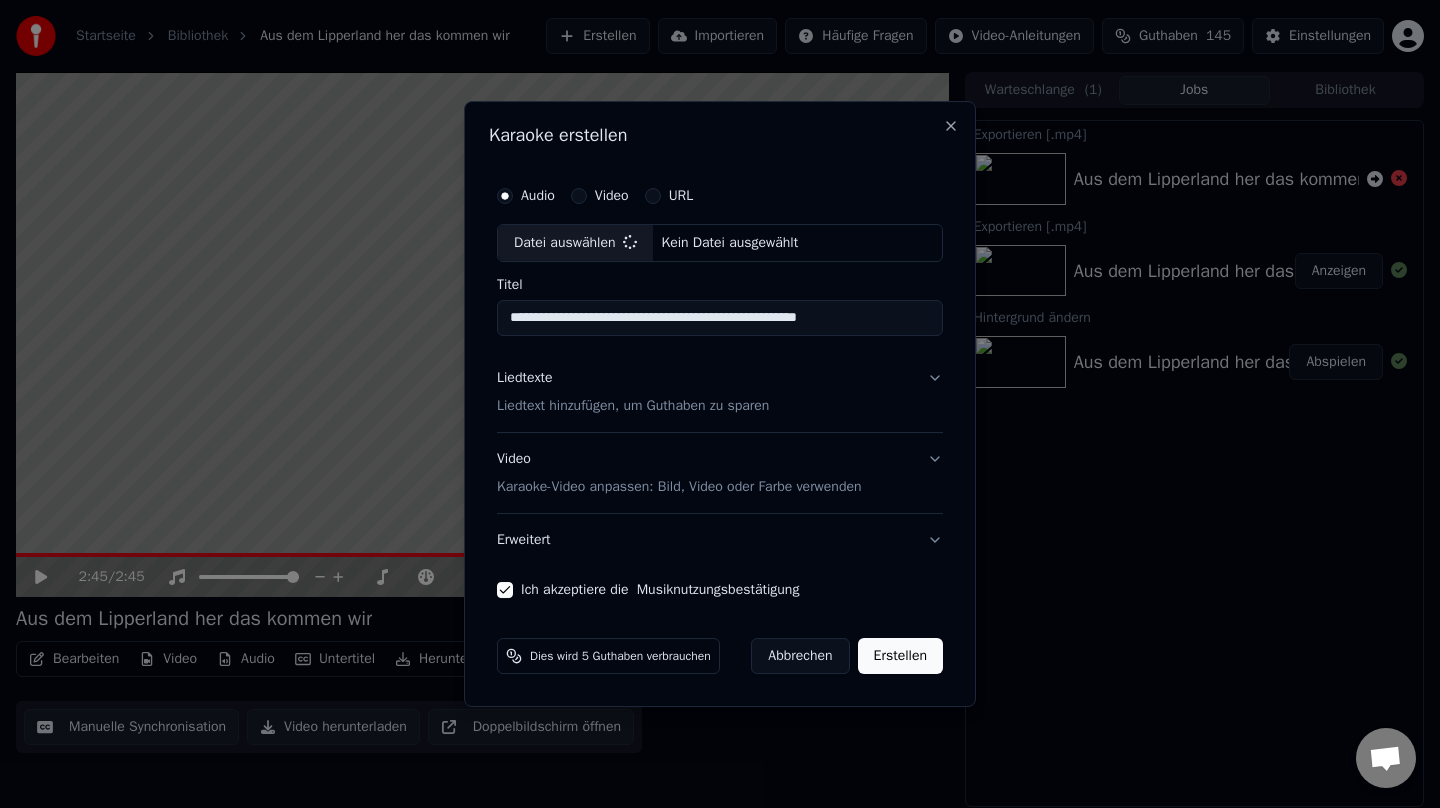 type on "**********" 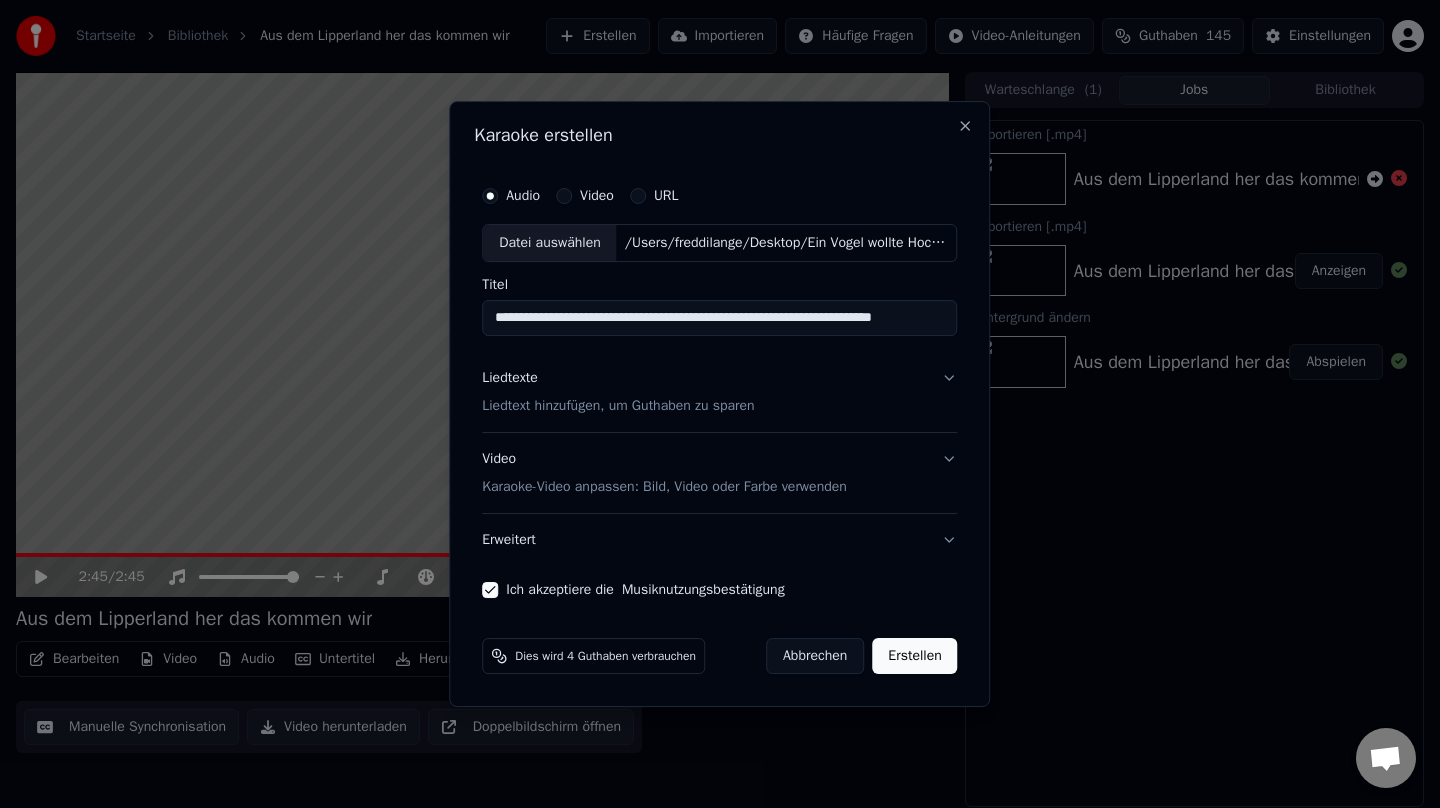 click on "Video" at bounding box center [585, 196] 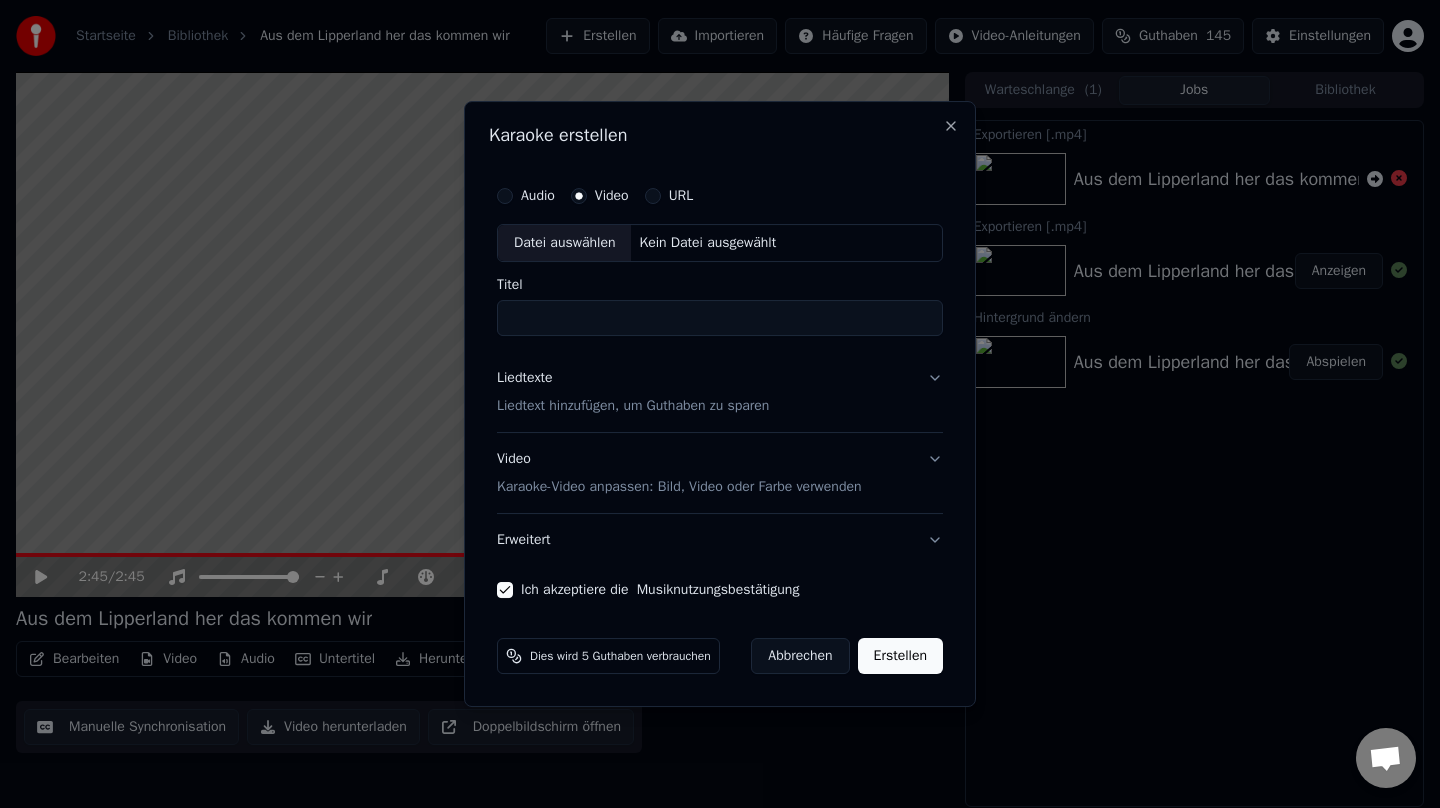 click on "Datei auswählen" at bounding box center [564, 243] 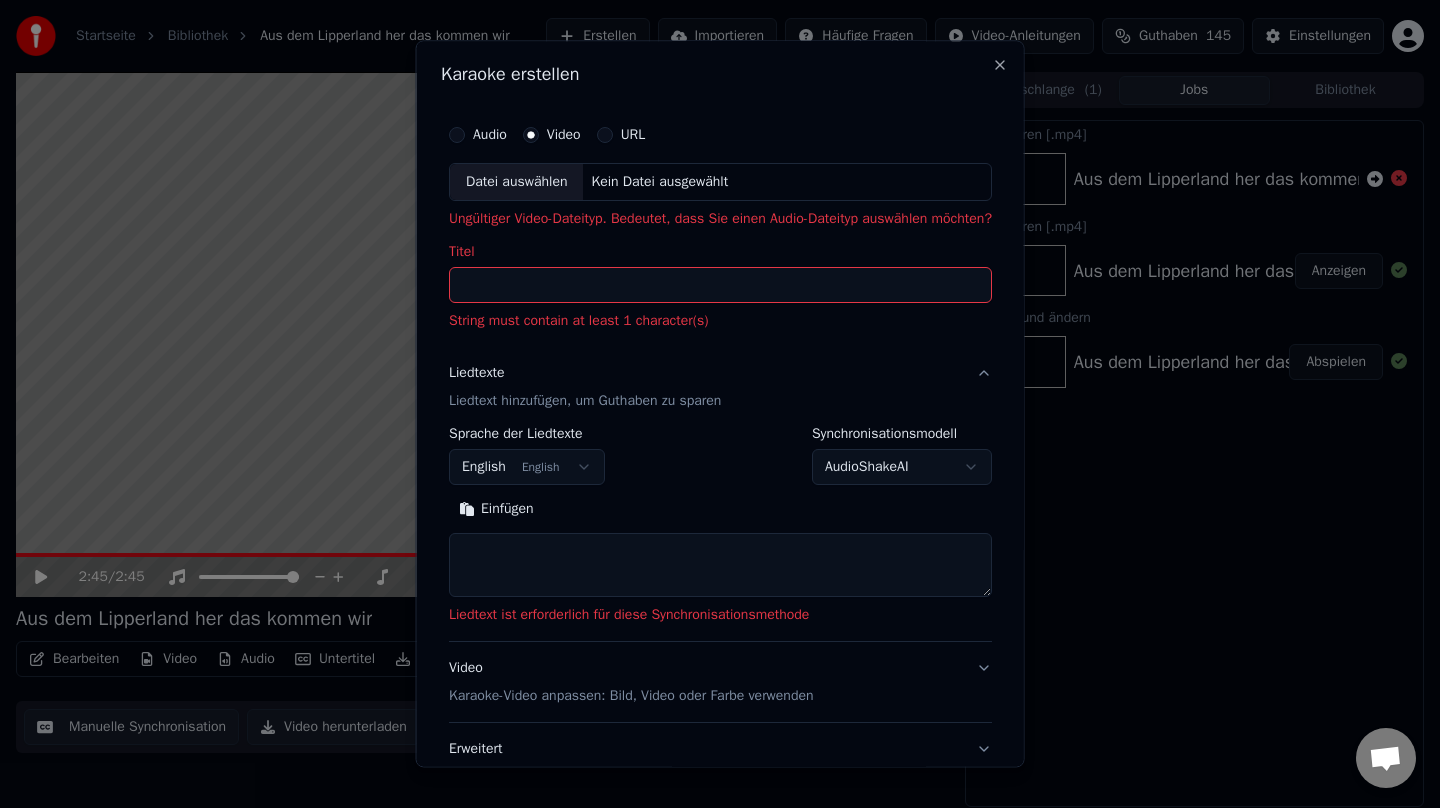 click on "Titel" at bounding box center (720, 285) 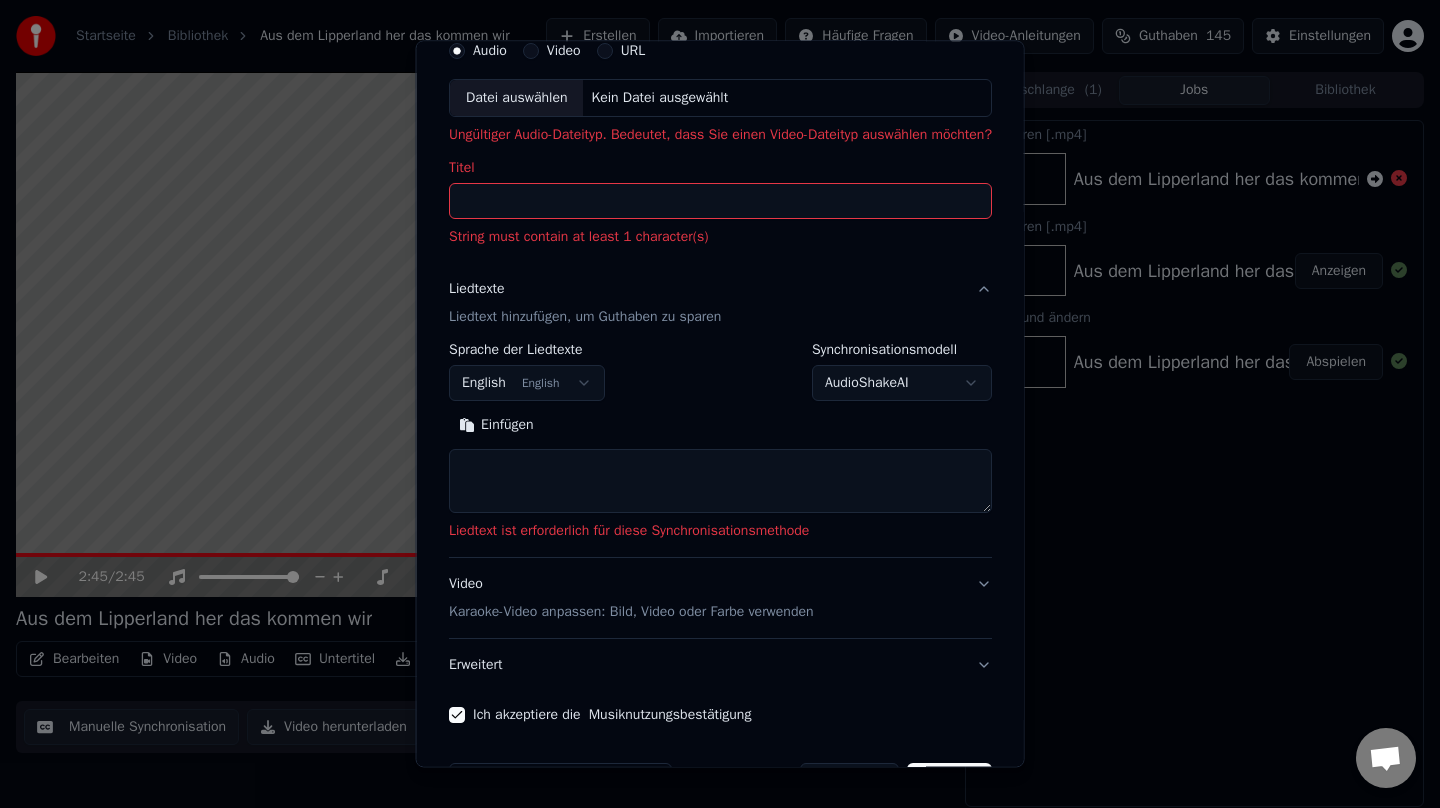 scroll, scrollTop: 0, scrollLeft: 0, axis: both 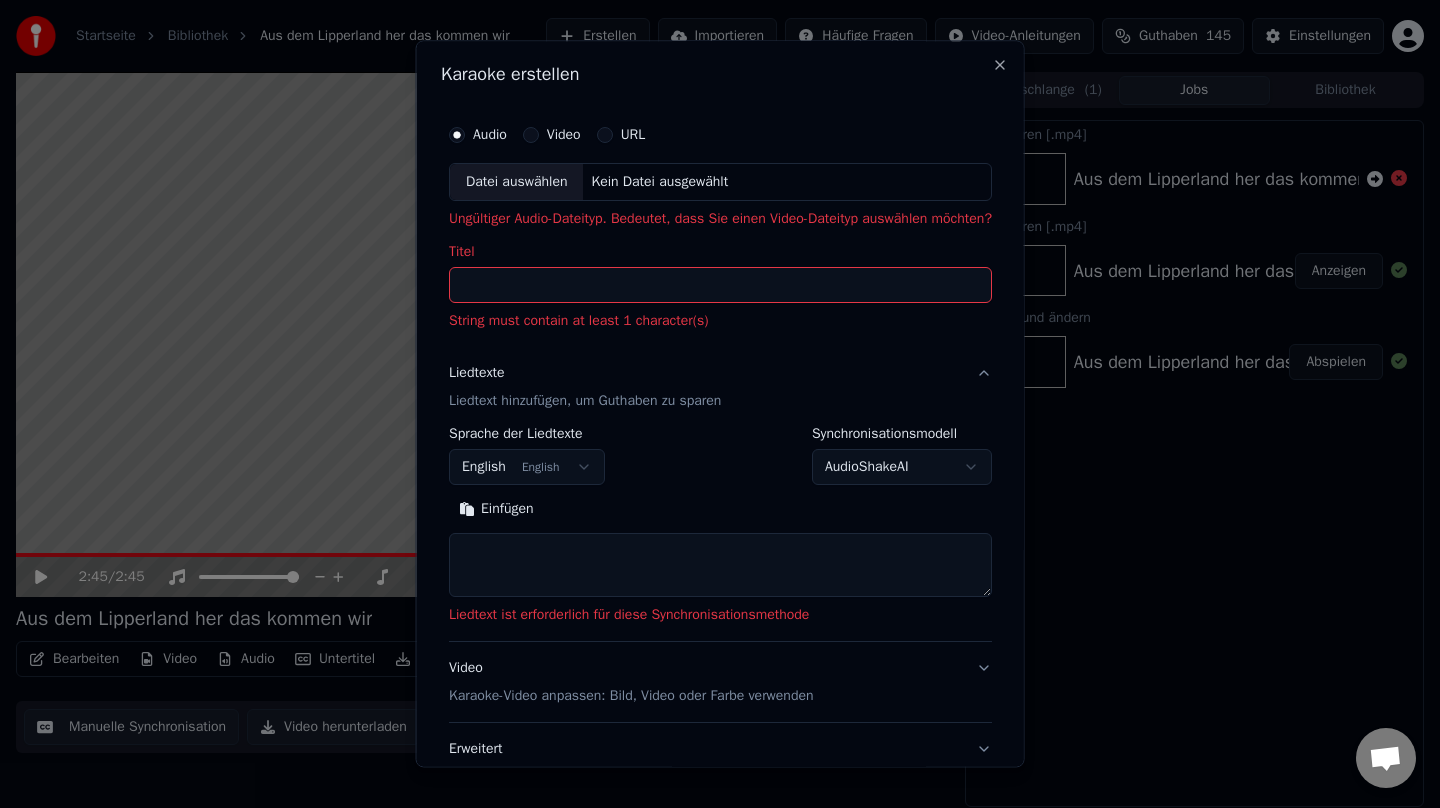click on "Datei auswählen" at bounding box center (516, 182) 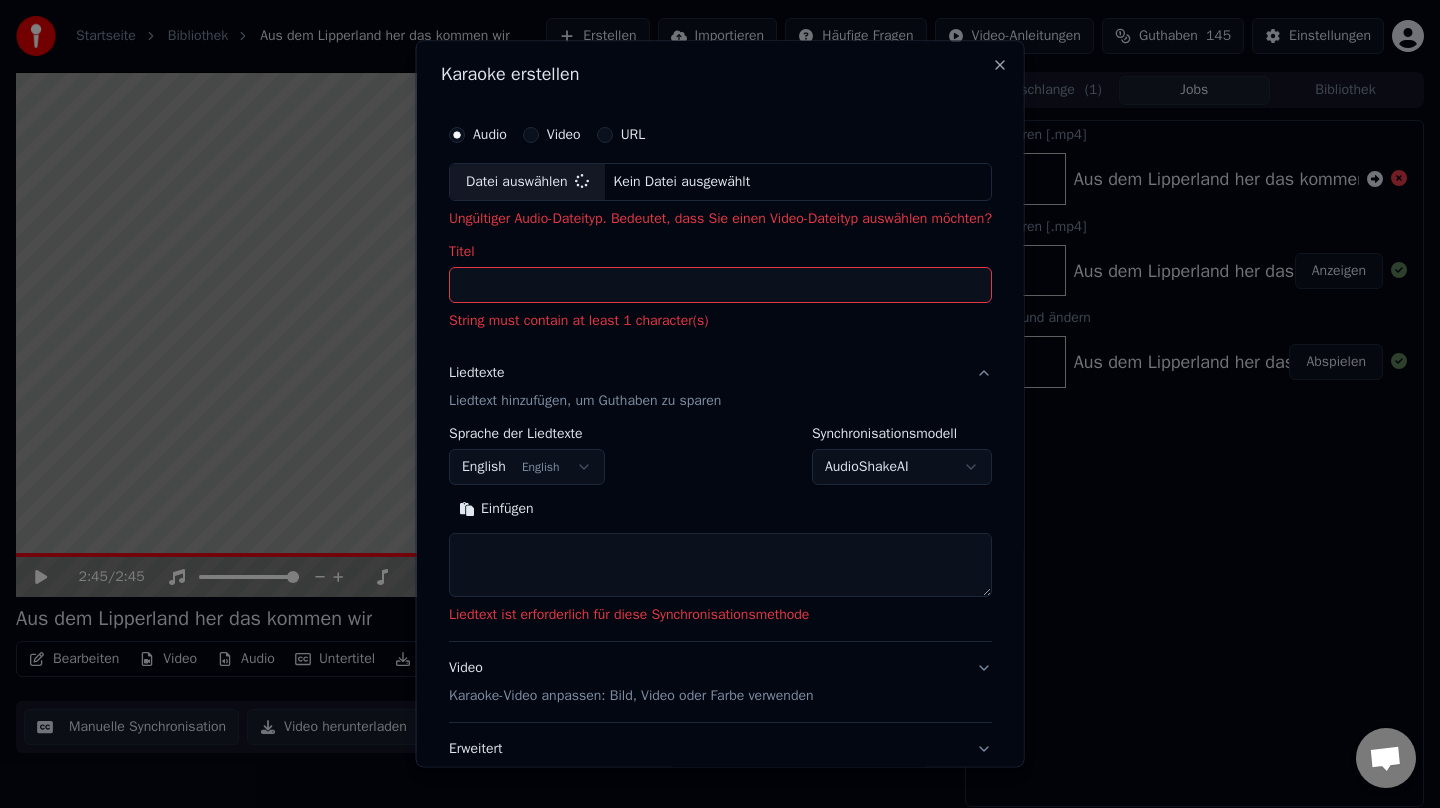 click on "Titel" at bounding box center (720, 285) 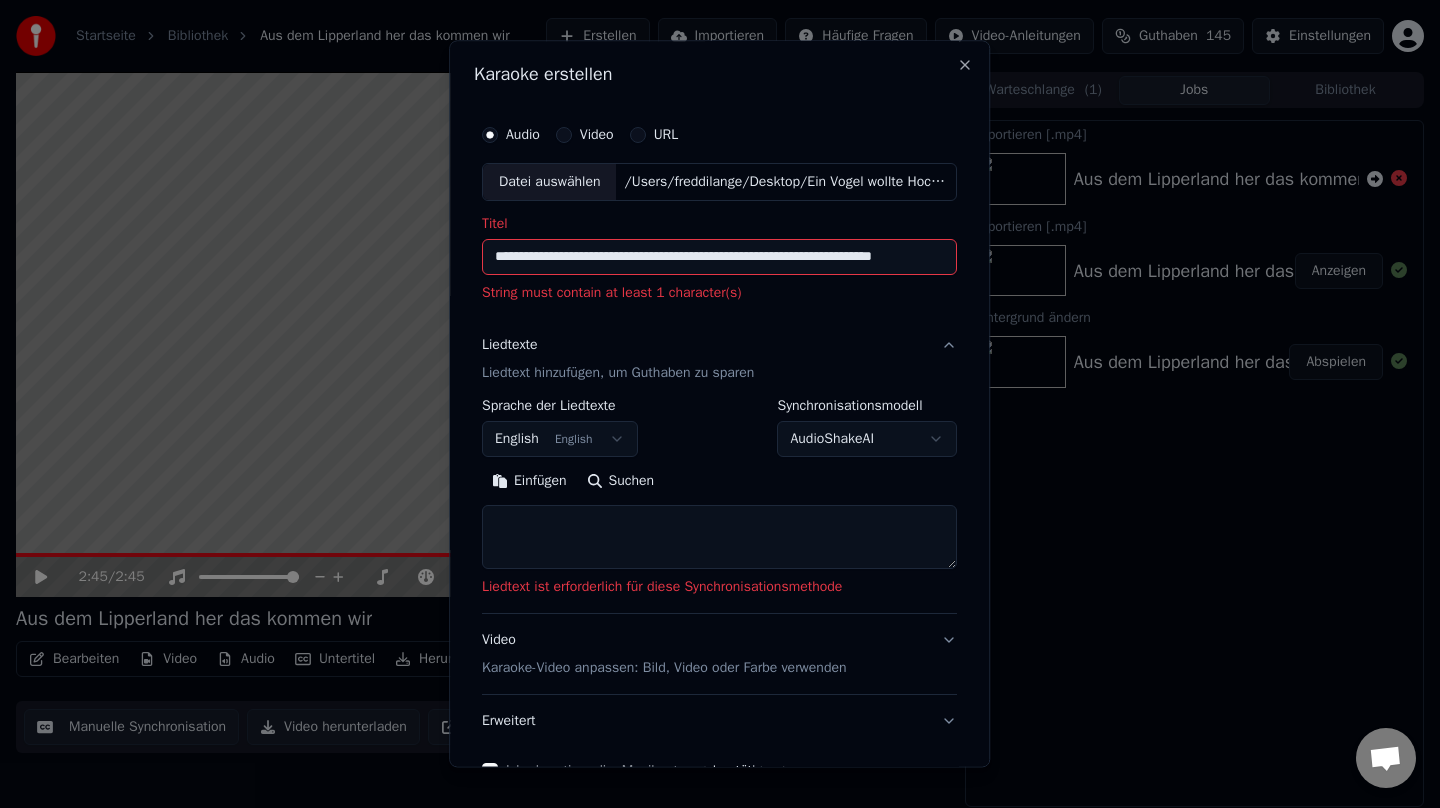 click on "**********" at bounding box center (719, 257) 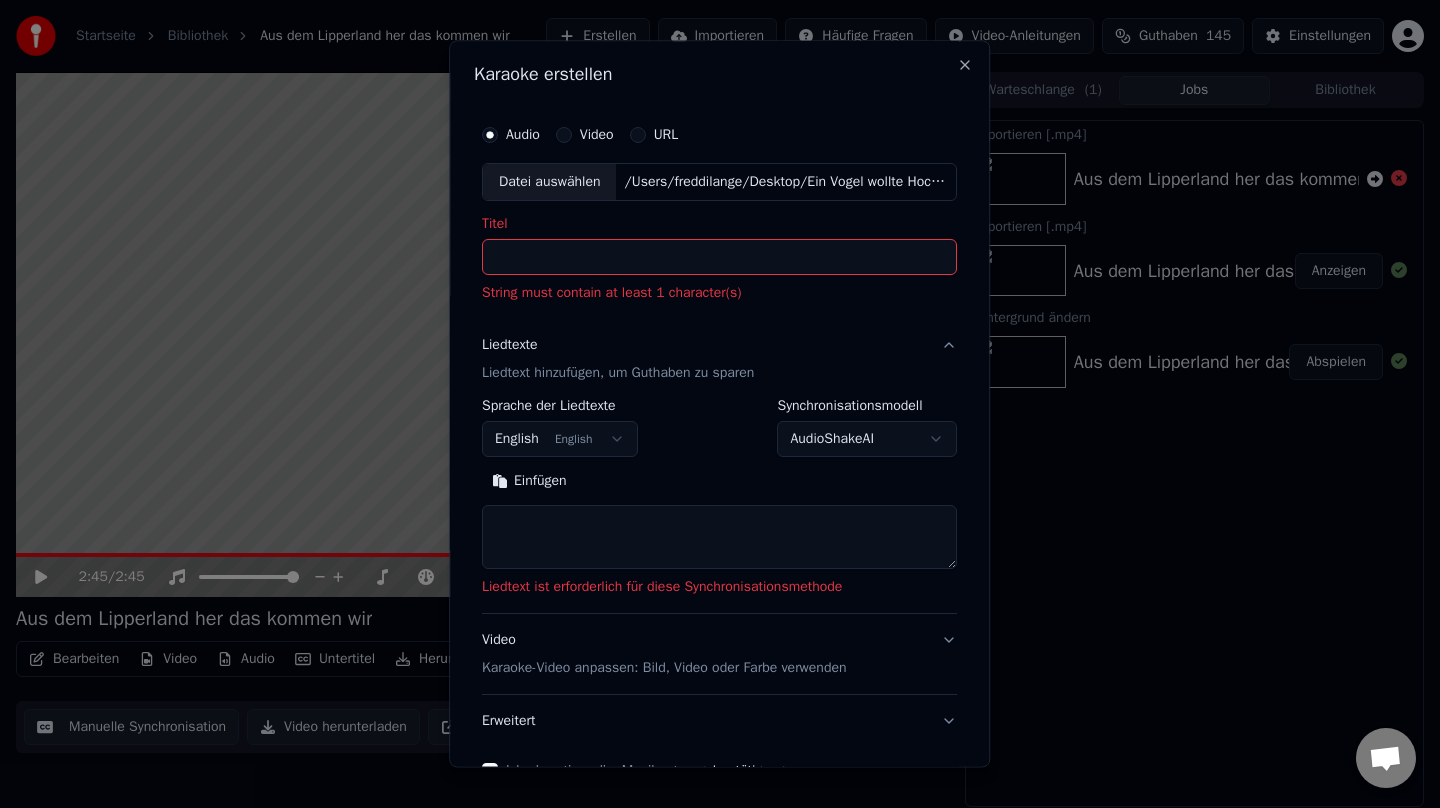paste on "**********" 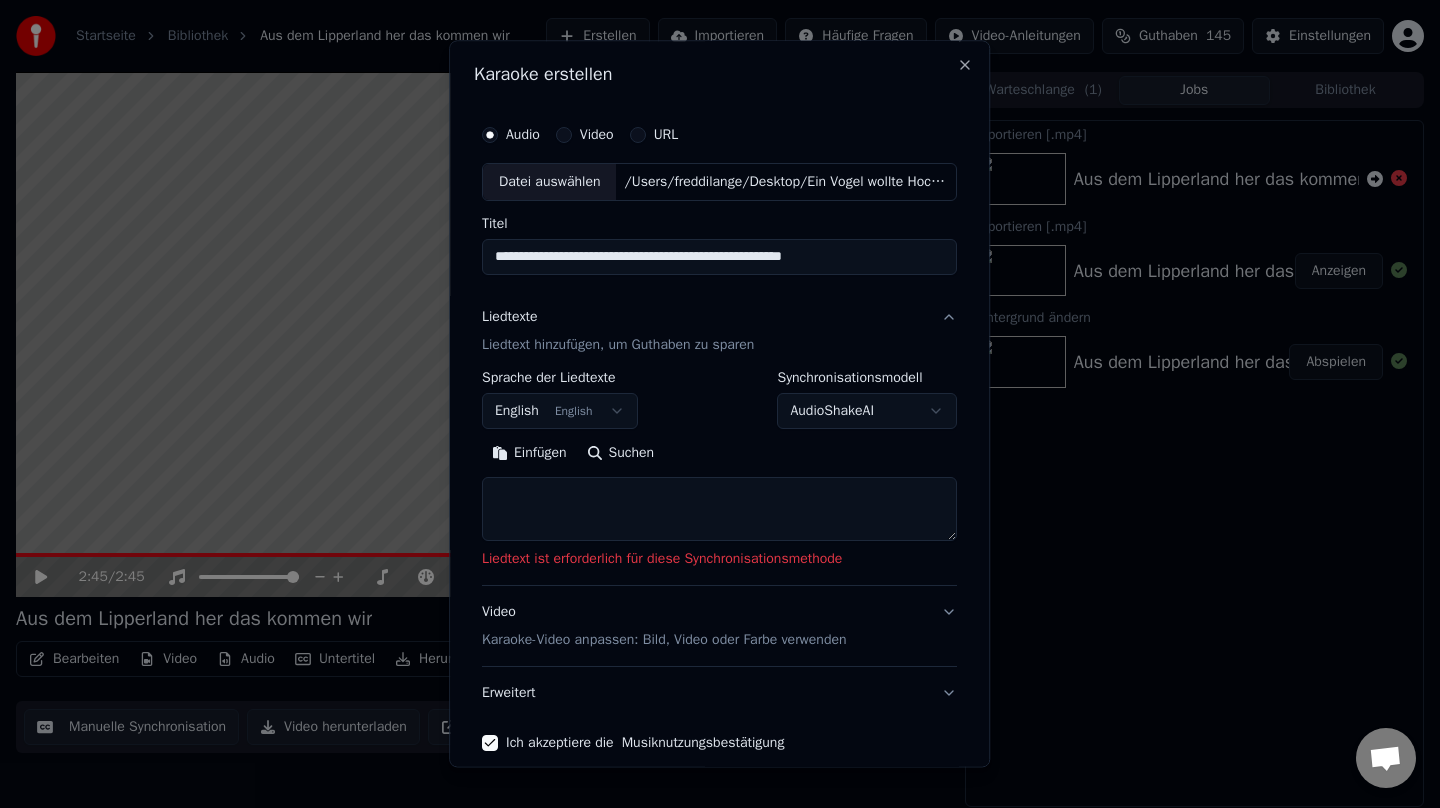 scroll, scrollTop: 93, scrollLeft: 0, axis: vertical 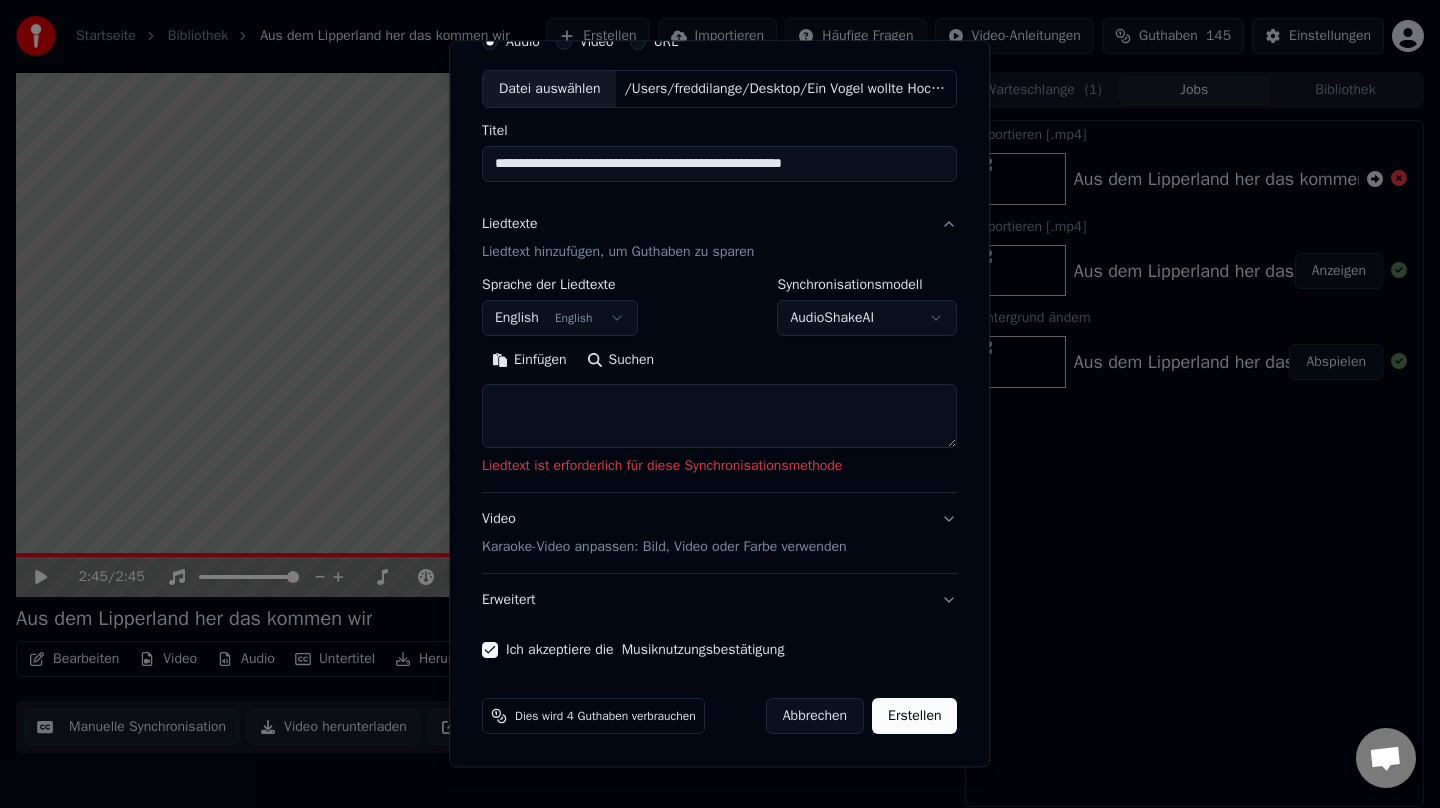 type on "**********" 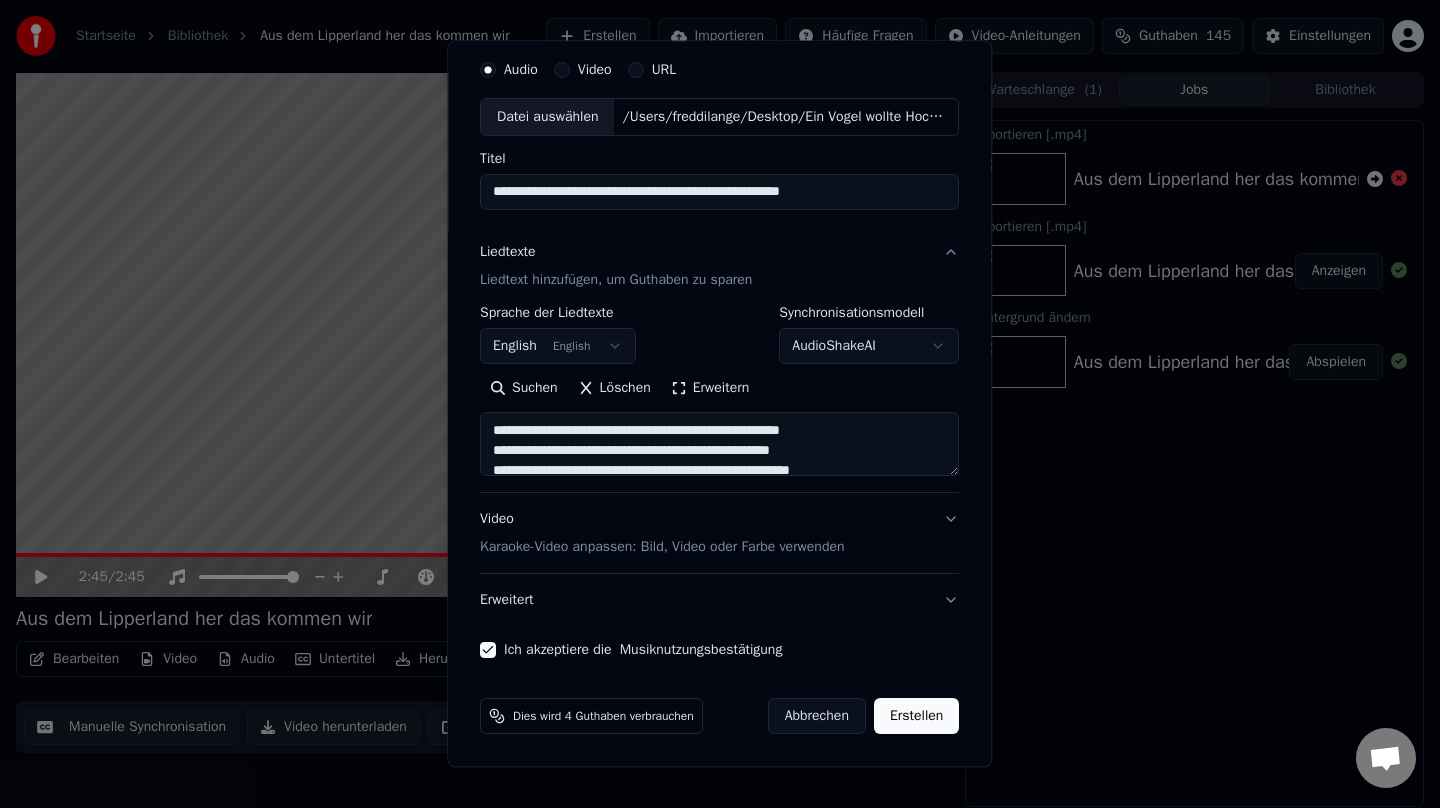 scroll, scrollTop: 224, scrollLeft: 0, axis: vertical 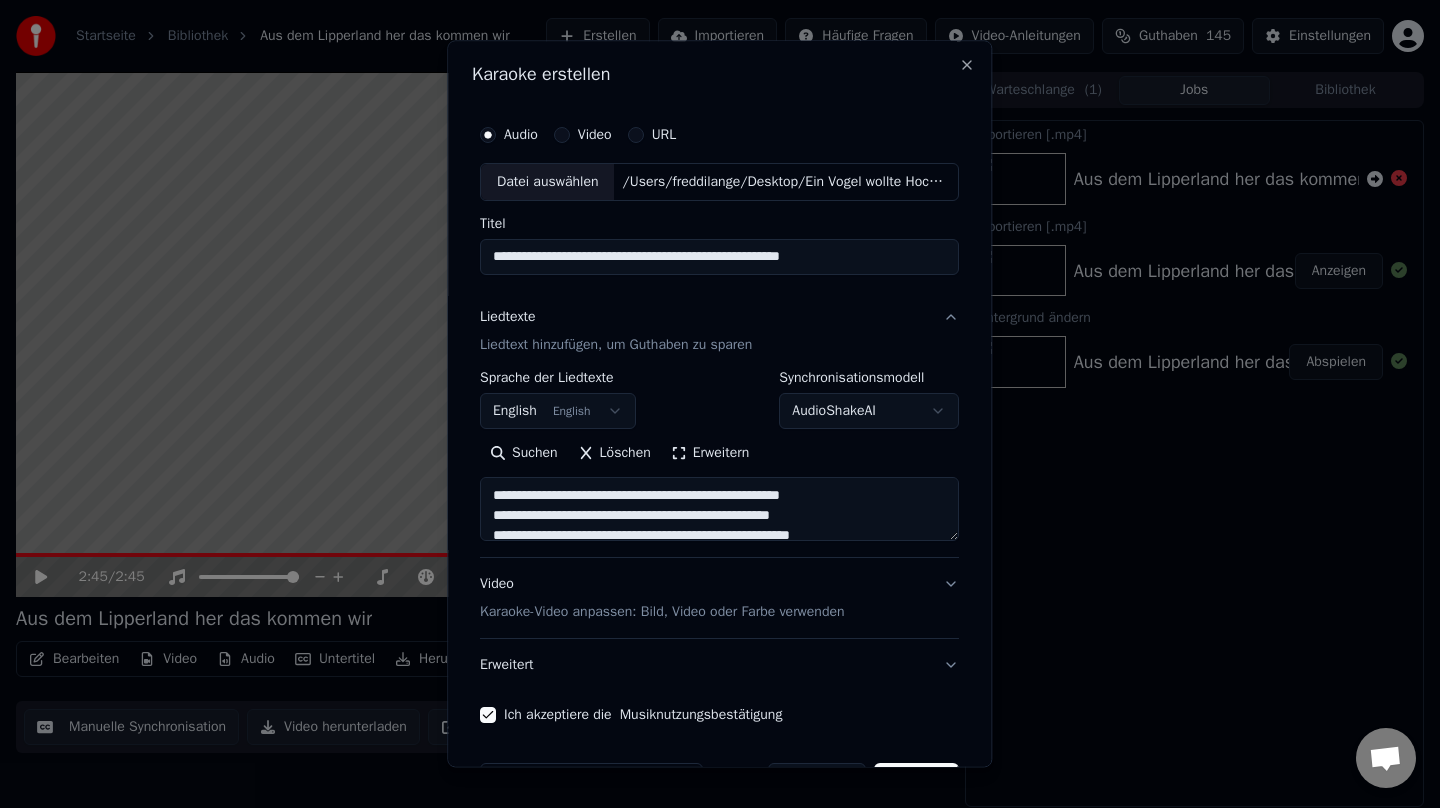 click on "**********" at bounding box center (719, 509) 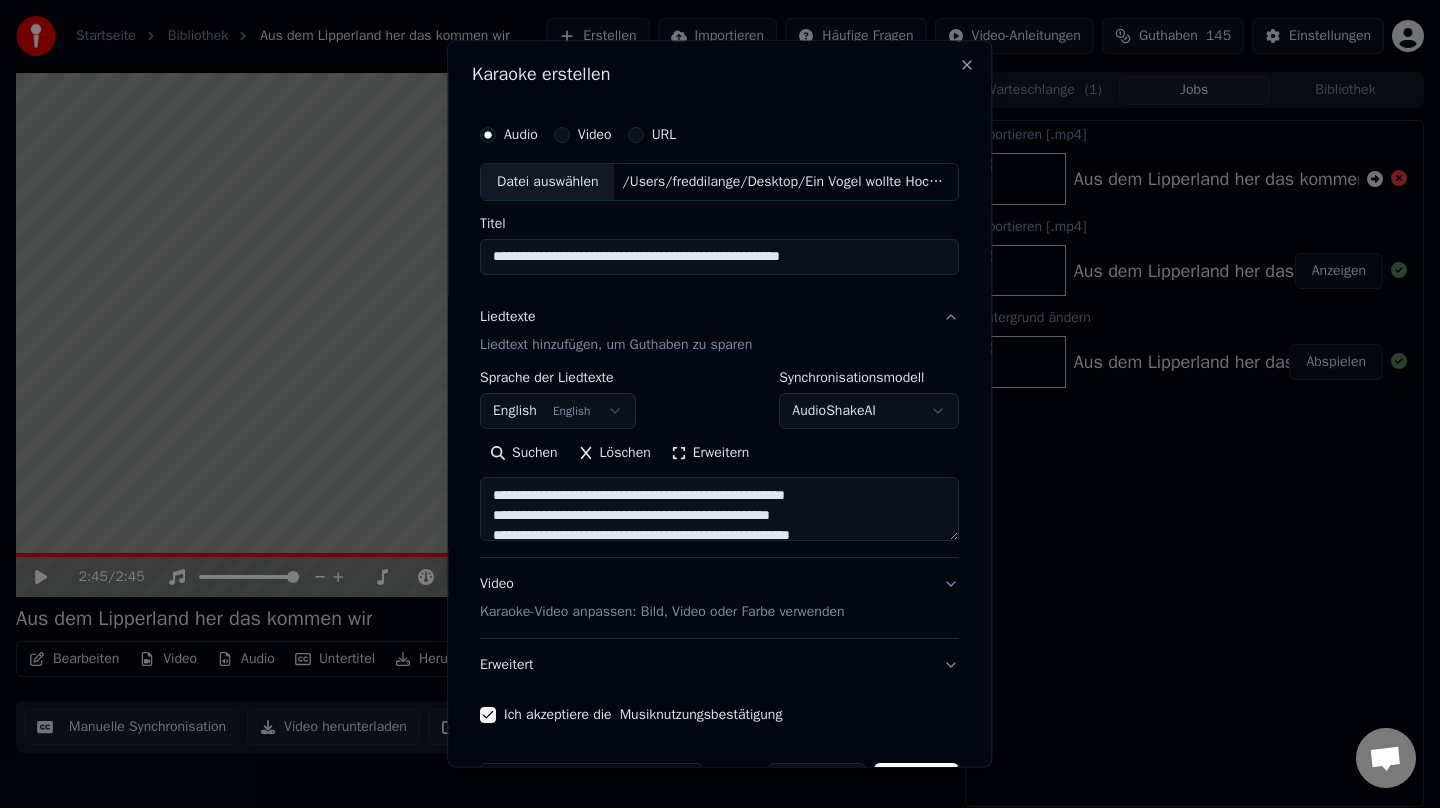 paste on "**********" 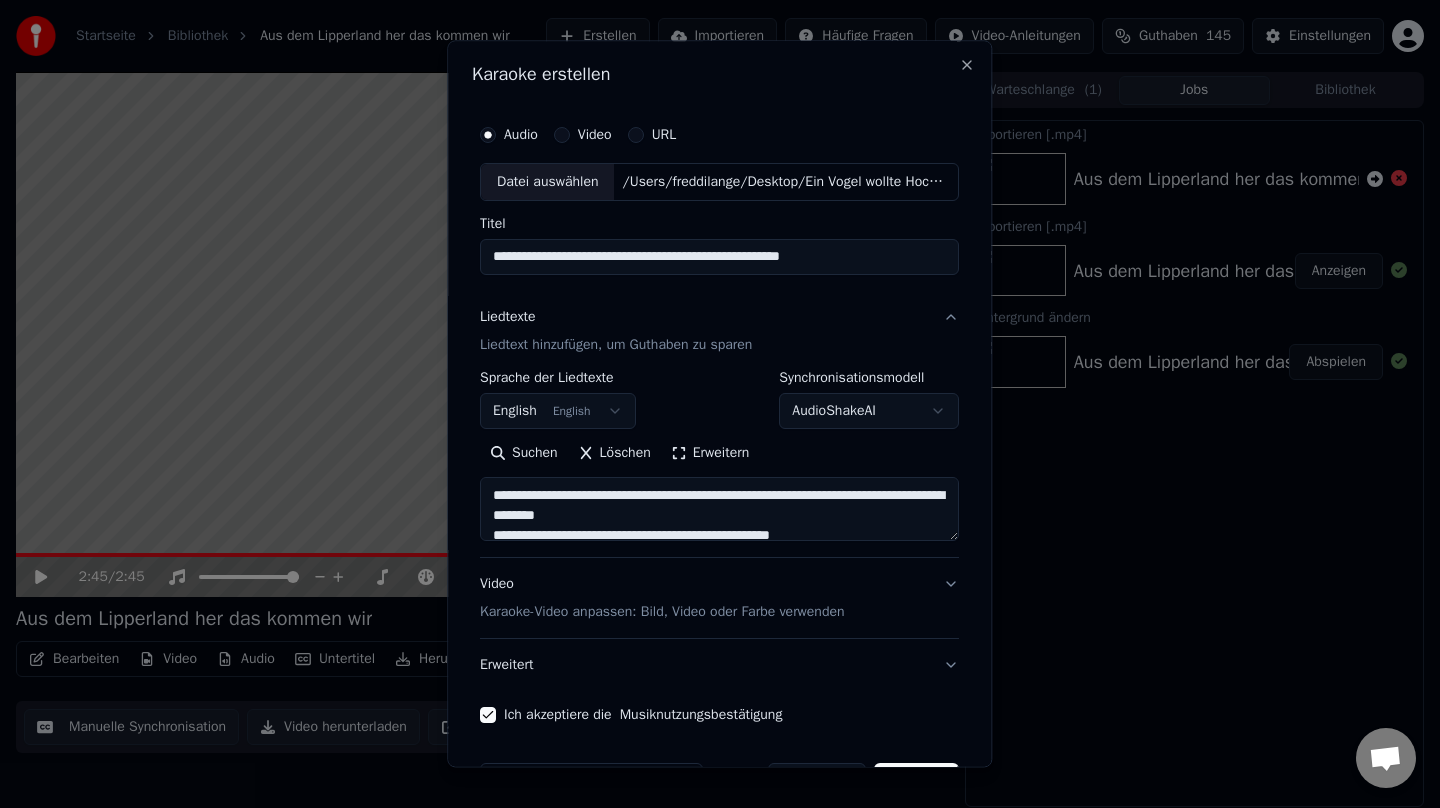 click on "**********" at bounding box center (719, 509) 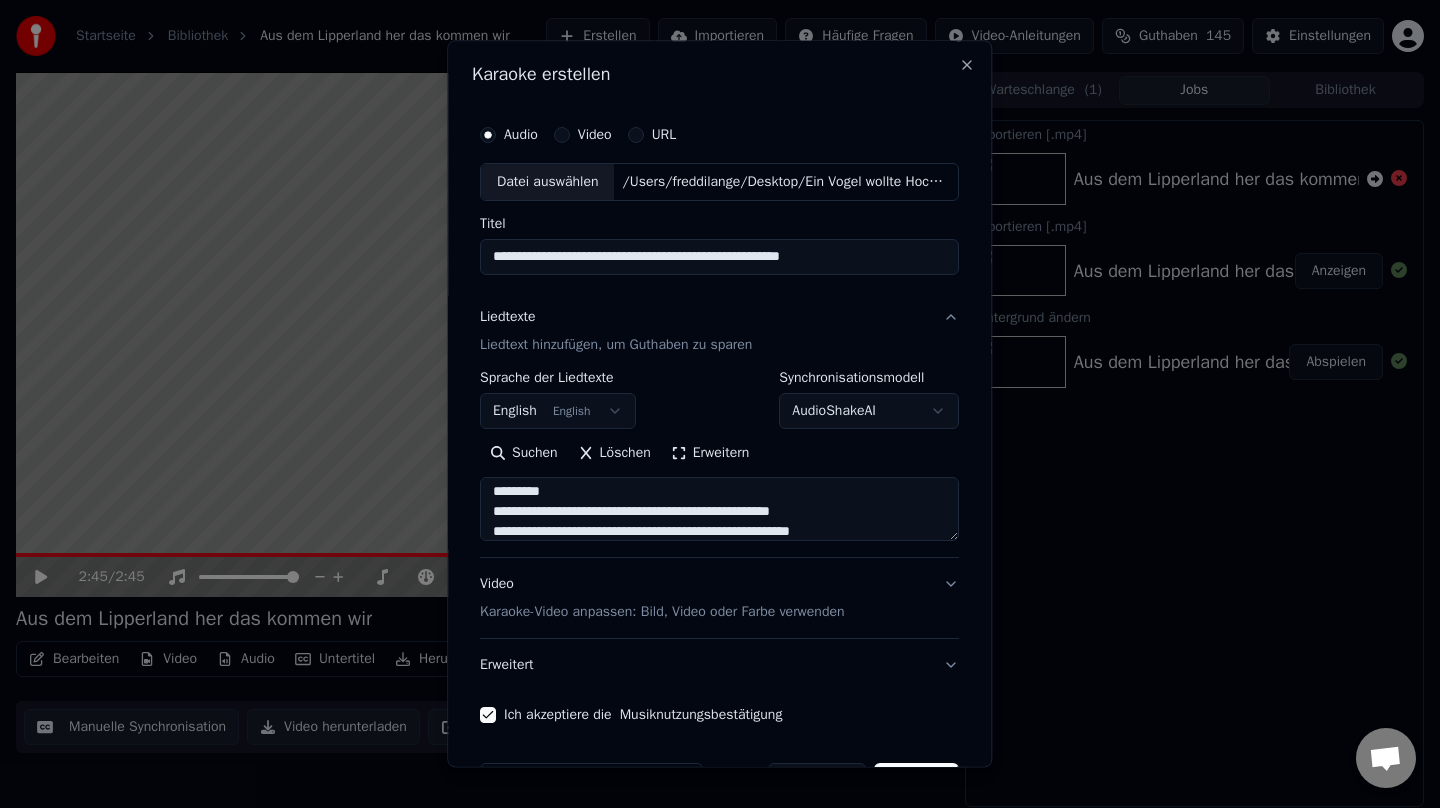 scroll, scrollTop: 25, scrollLeft: 0, axis: vertical 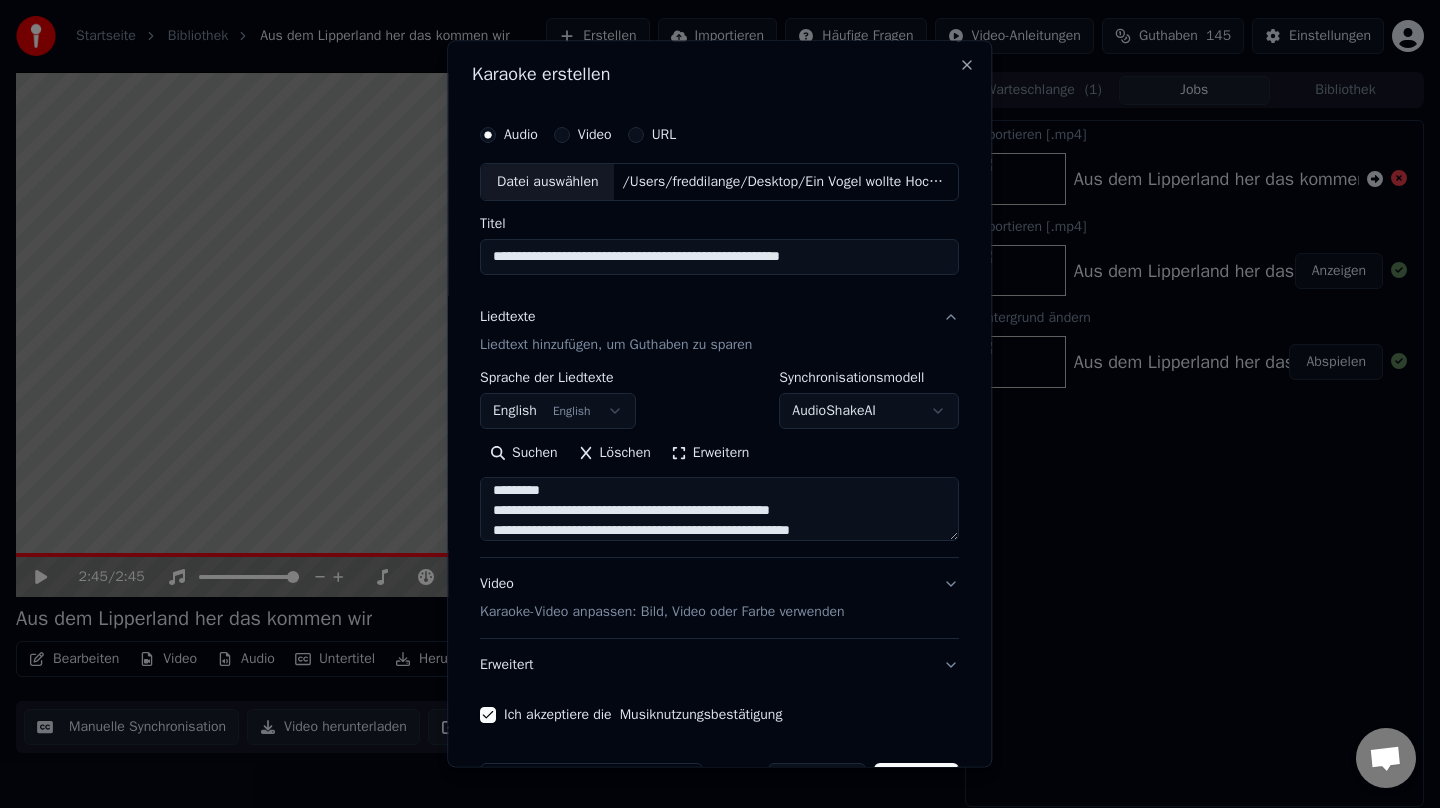 click on "**********" at bounding box center [719, 509] 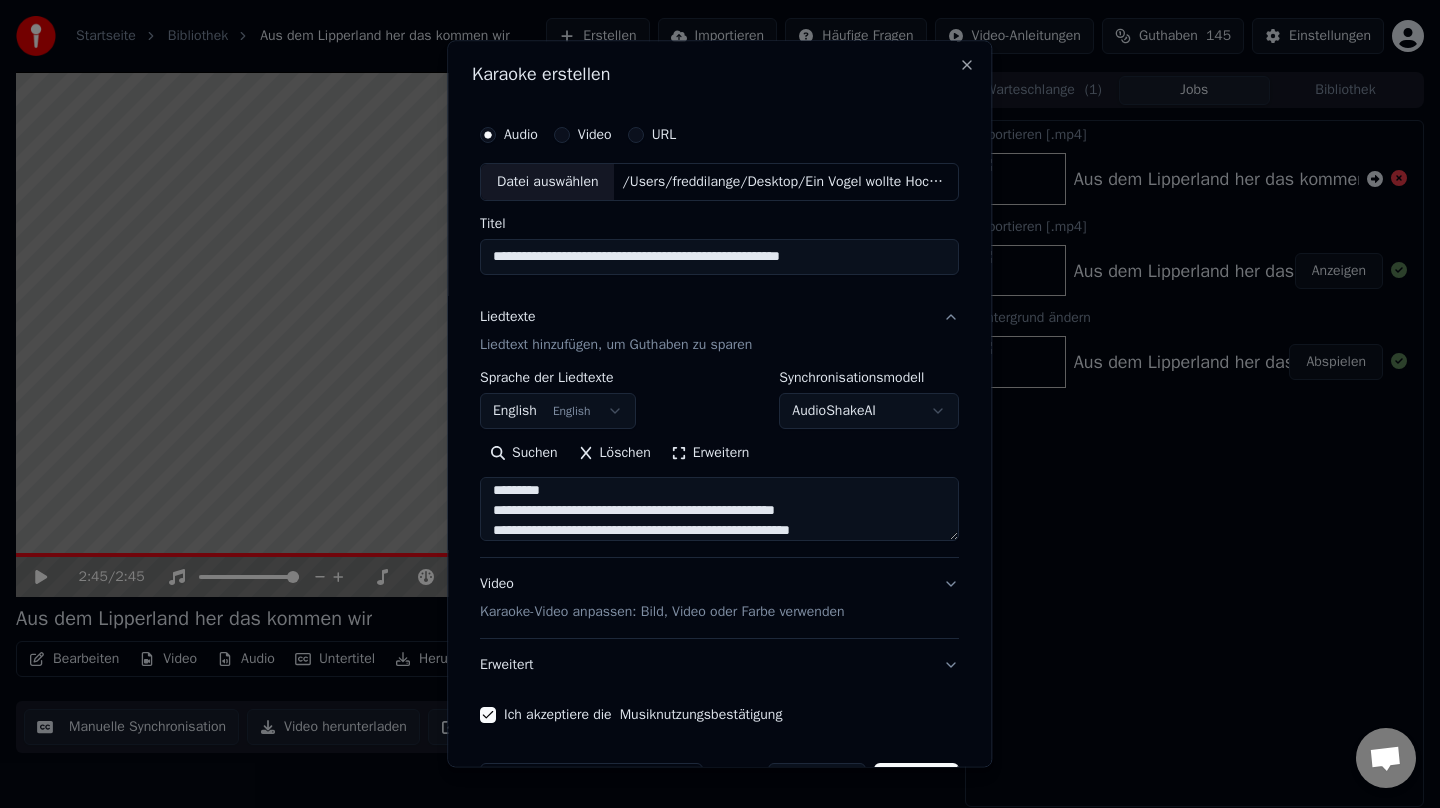 paste on "**********" 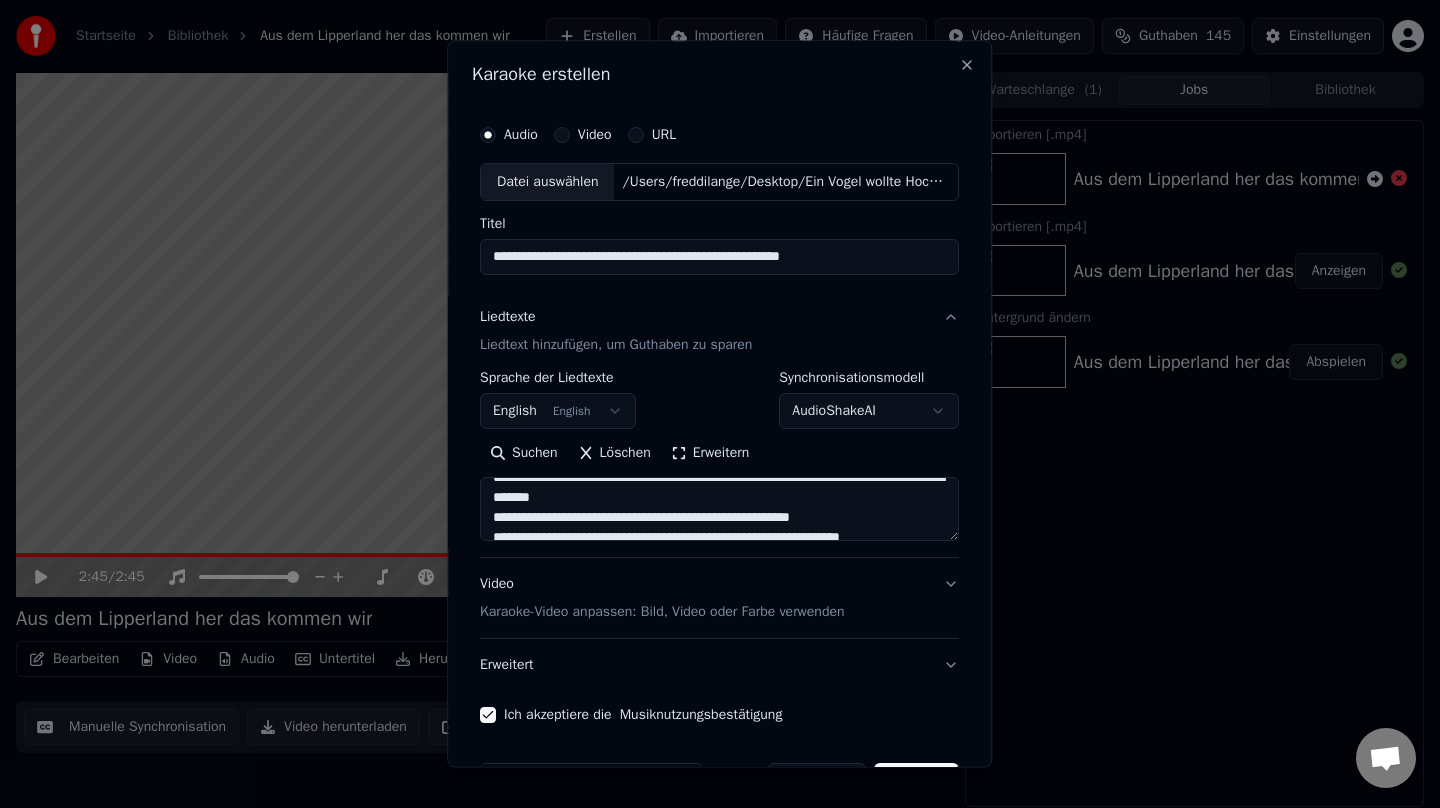 scroll, scrollTop: 59, scrollLeft: 0, axis: vertical 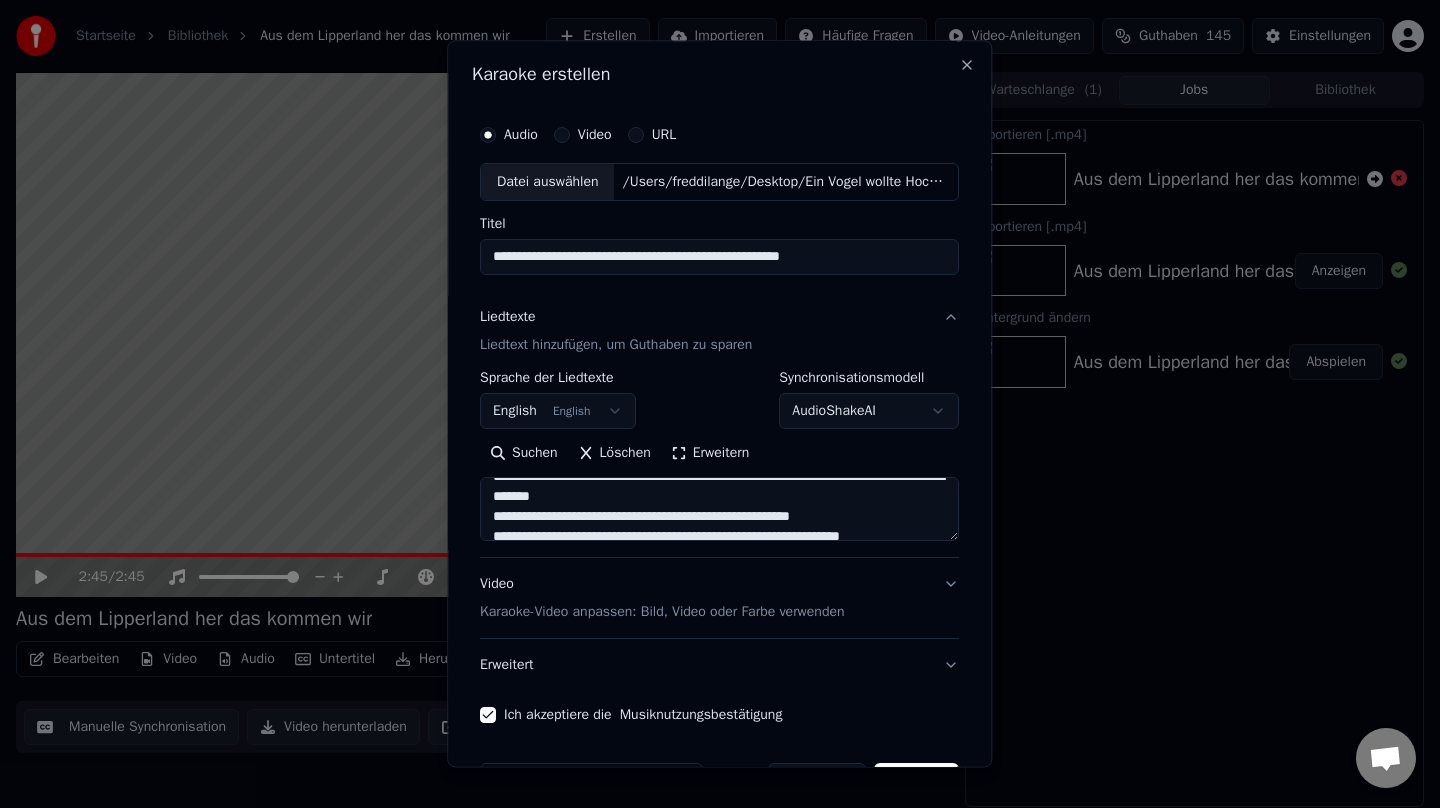 click on "**********" at bounding box center (719, 509) 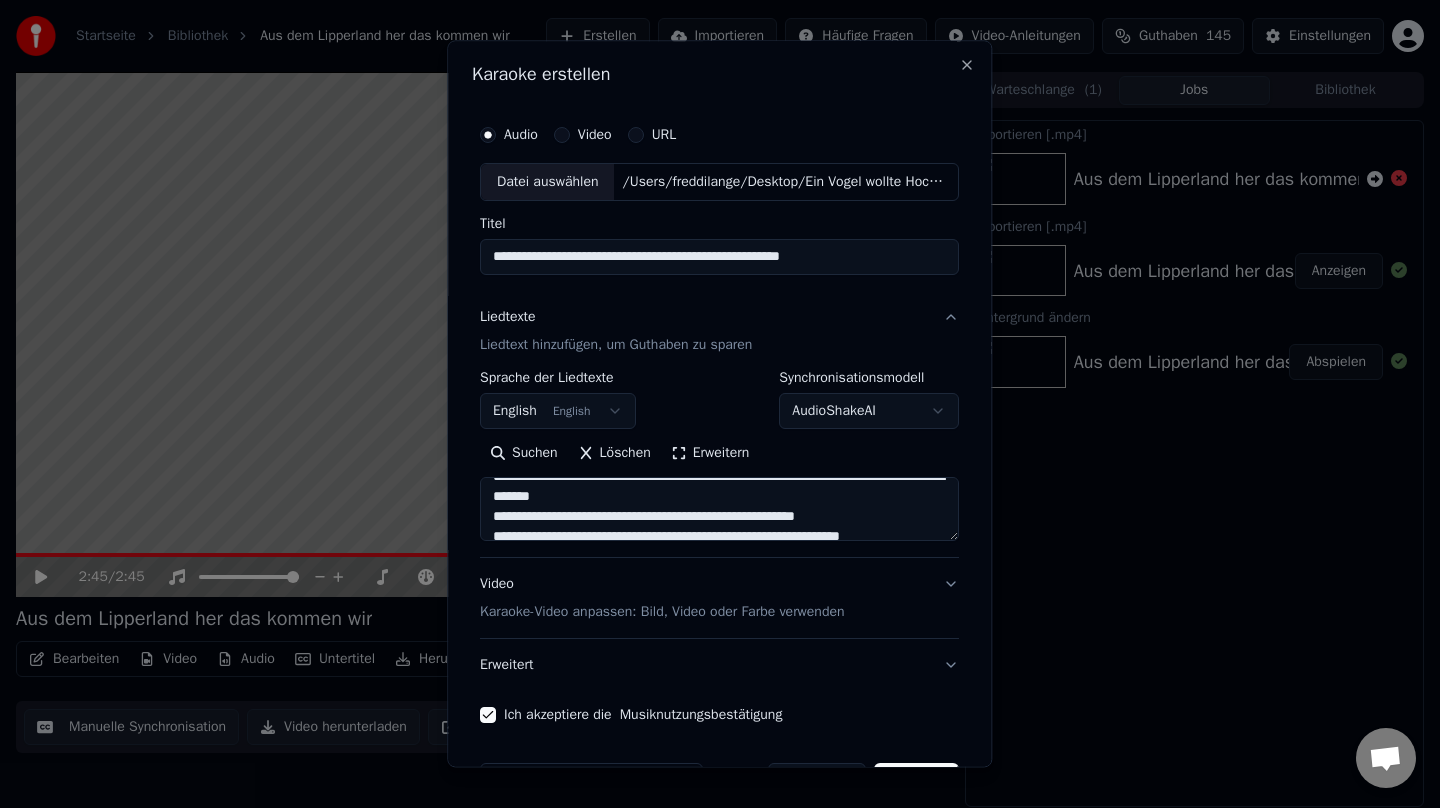 paste on "**********" 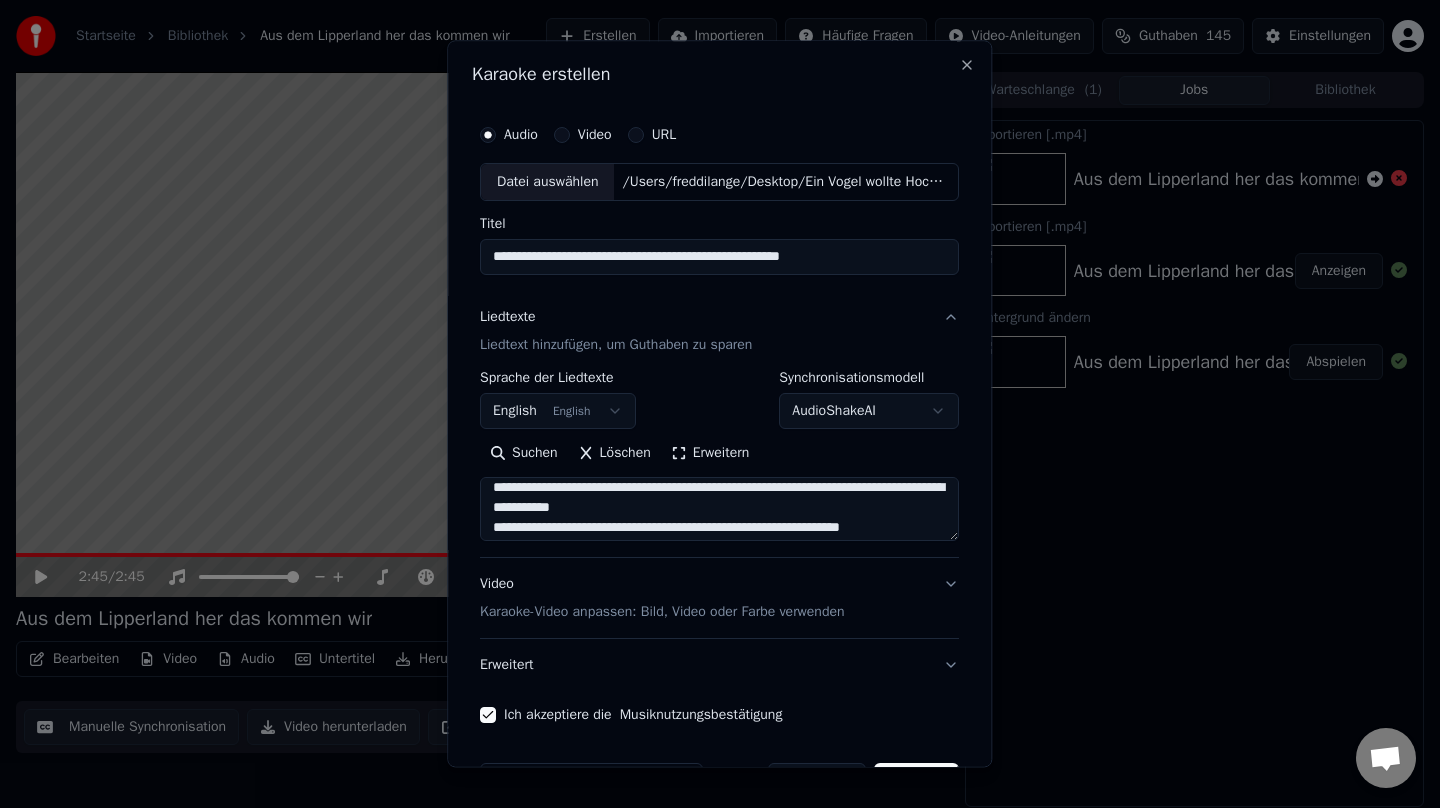 scroll, scrollTop: 90, scrollLeft: 0, axis: vertical 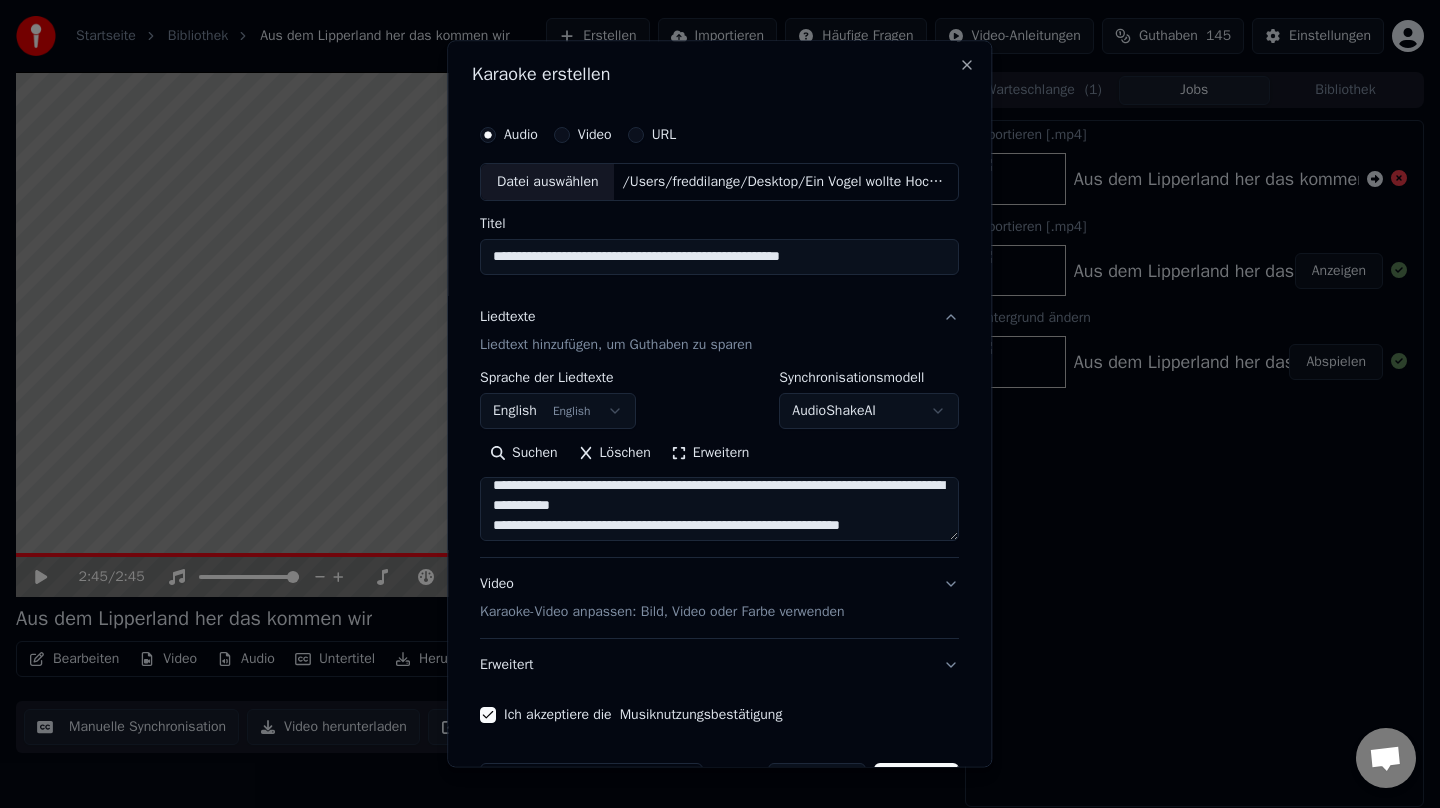 click on "**********" at bounding box center (719, 509) 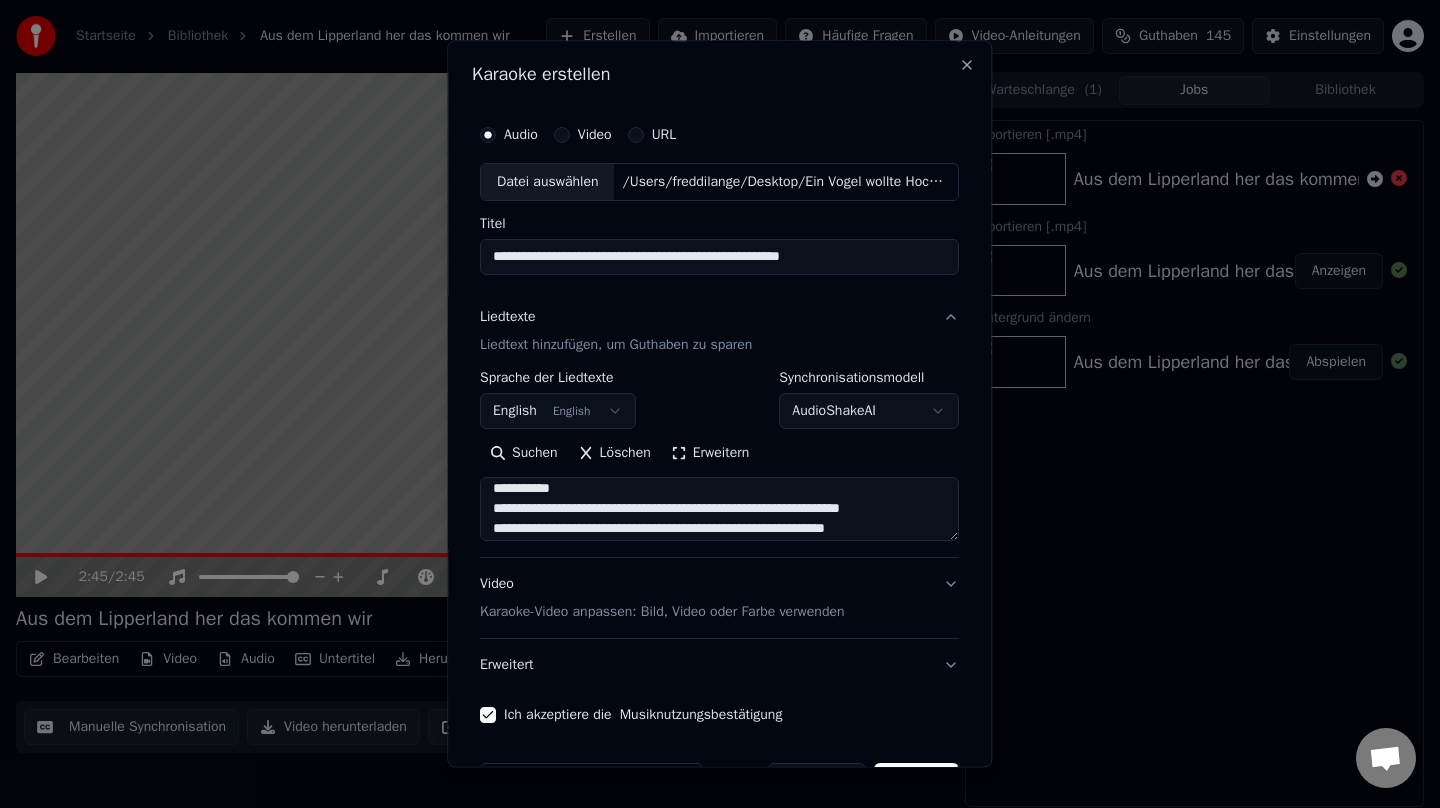 paste on "**********" 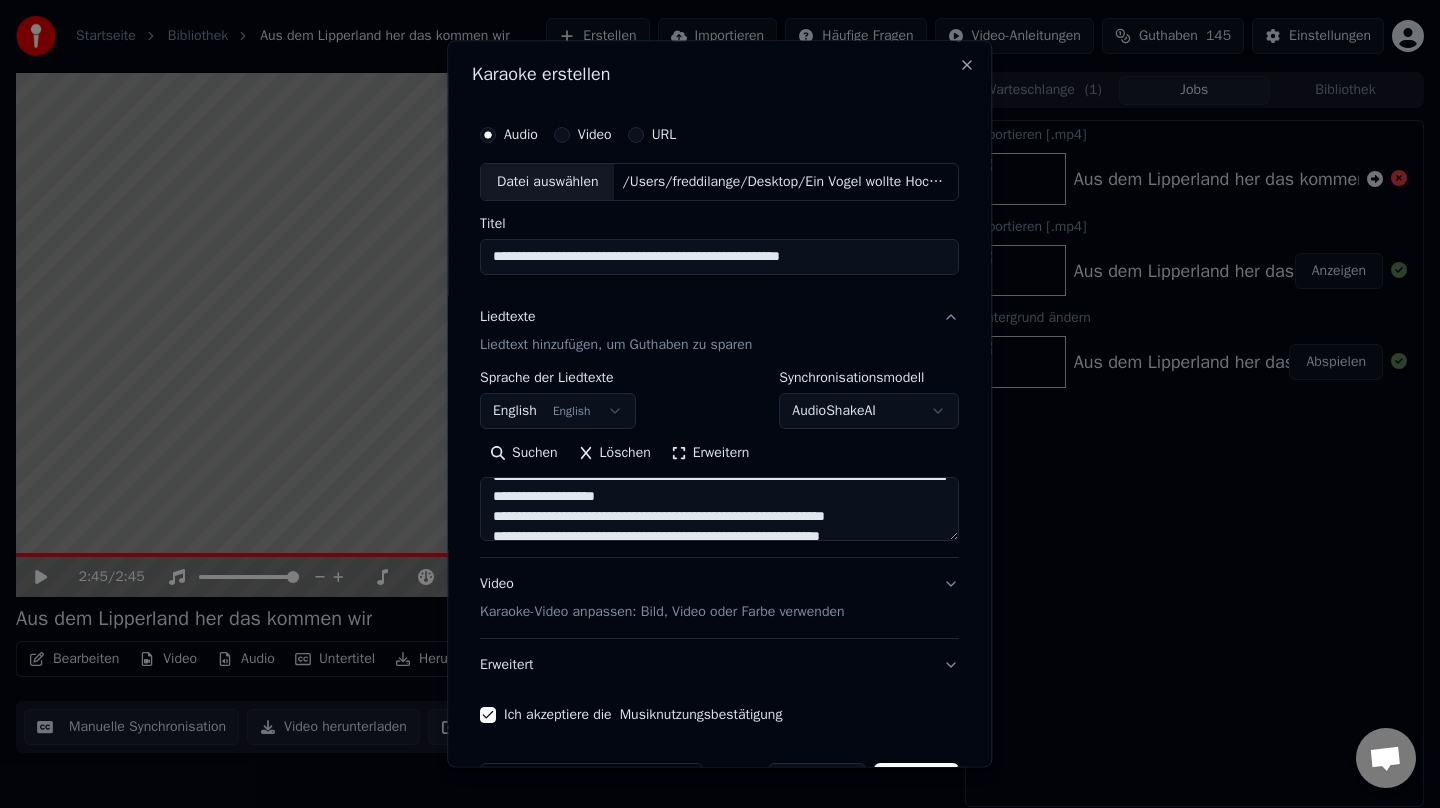 scroll, scrollTop: 141, scrollLeft: 0, axis: vertical 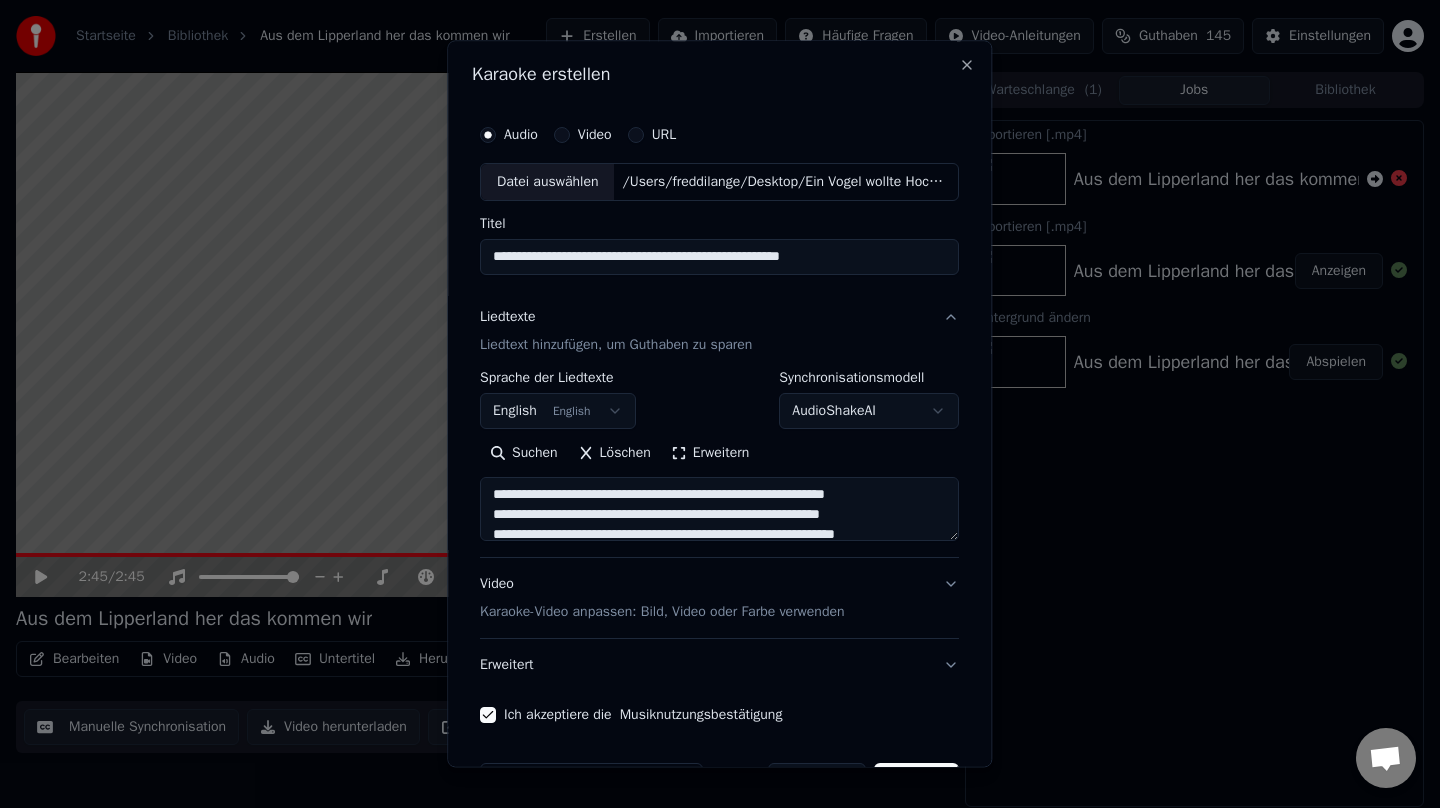 click on "**********" at bounding box center (719, 509) 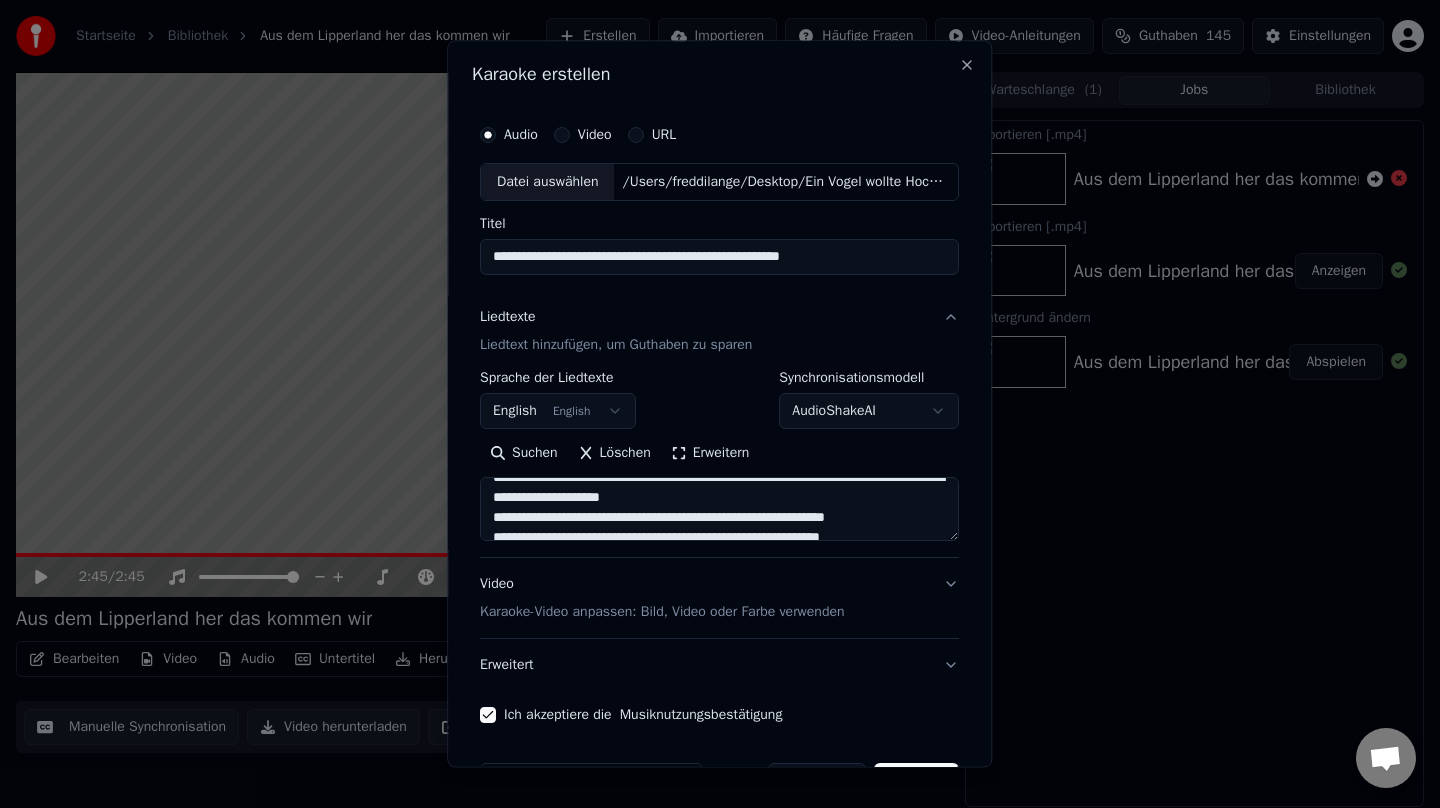 scroll, scrollTop: 143, scrollLeft: 0, axis: vertical 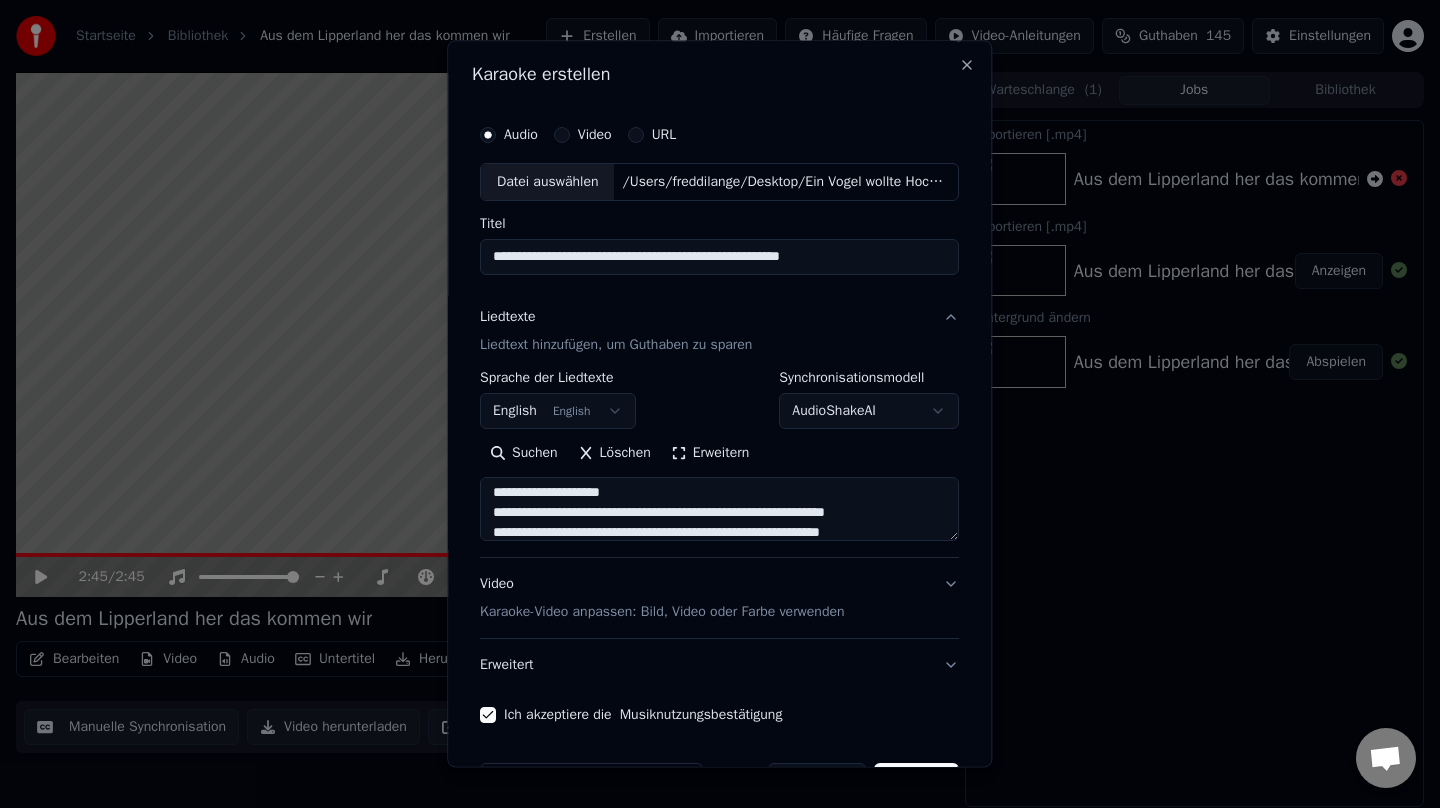 click on "**********" at bounding box center [719, 509] 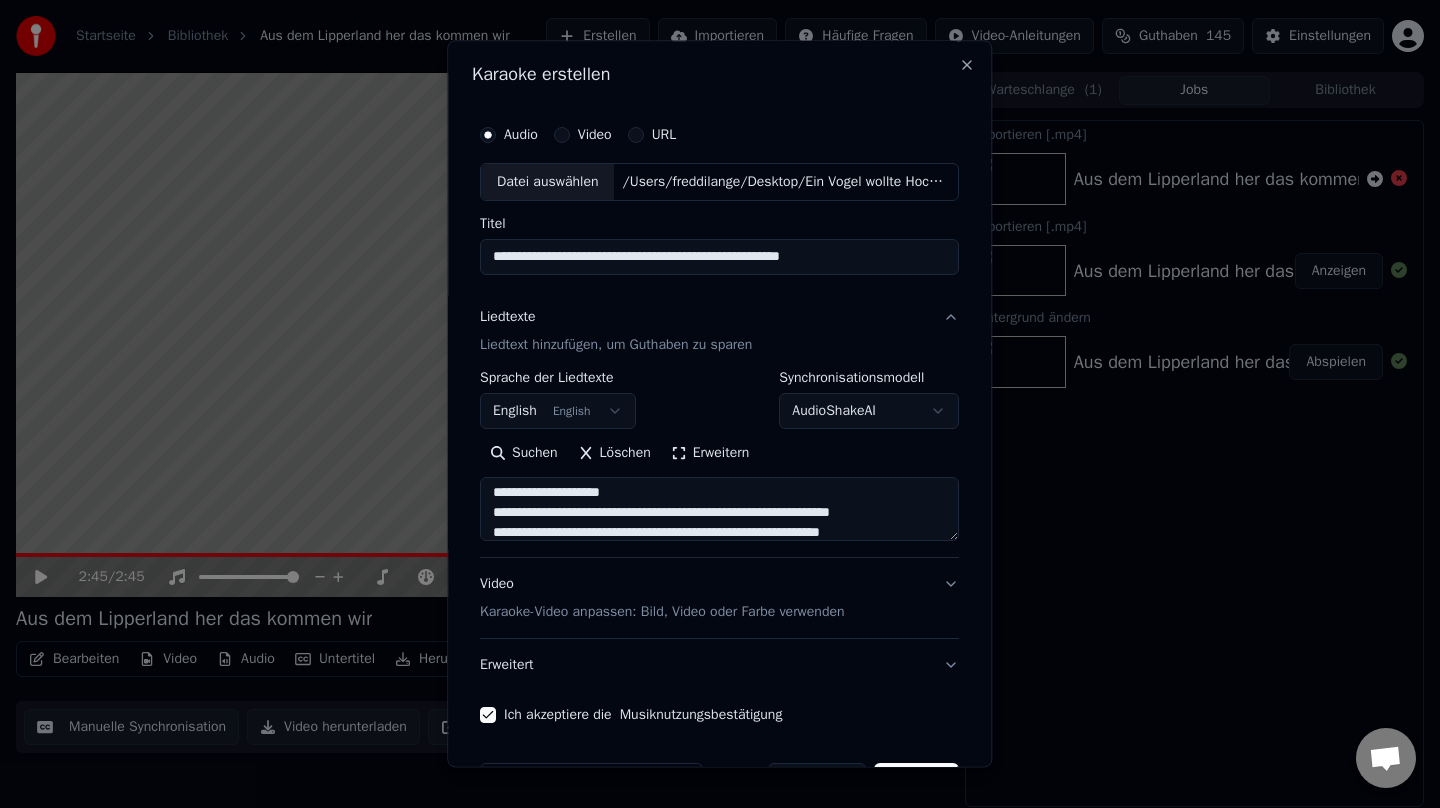 paste on "**********" 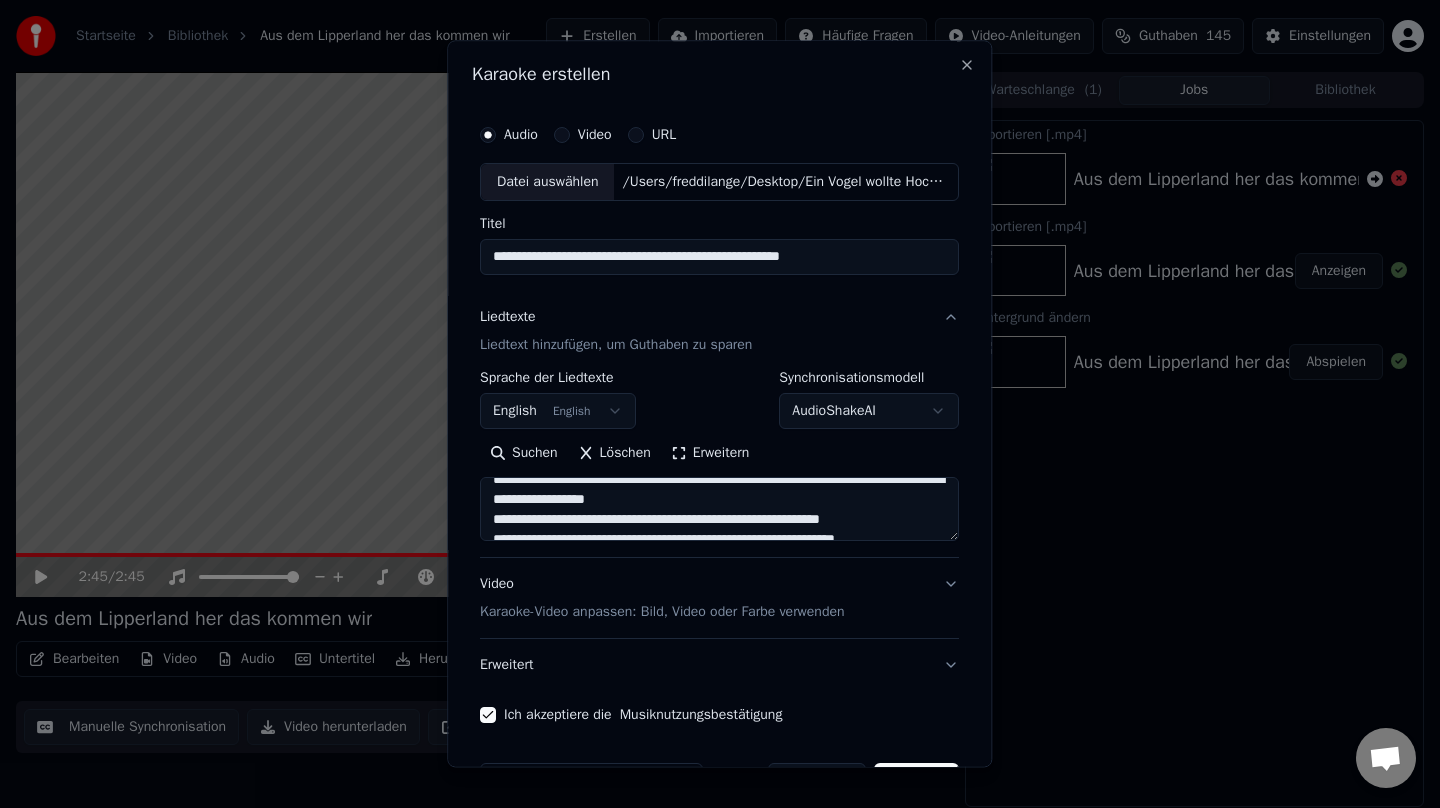 scroll, scrollTop: 199, scrollLeft: 0, axis: vertical 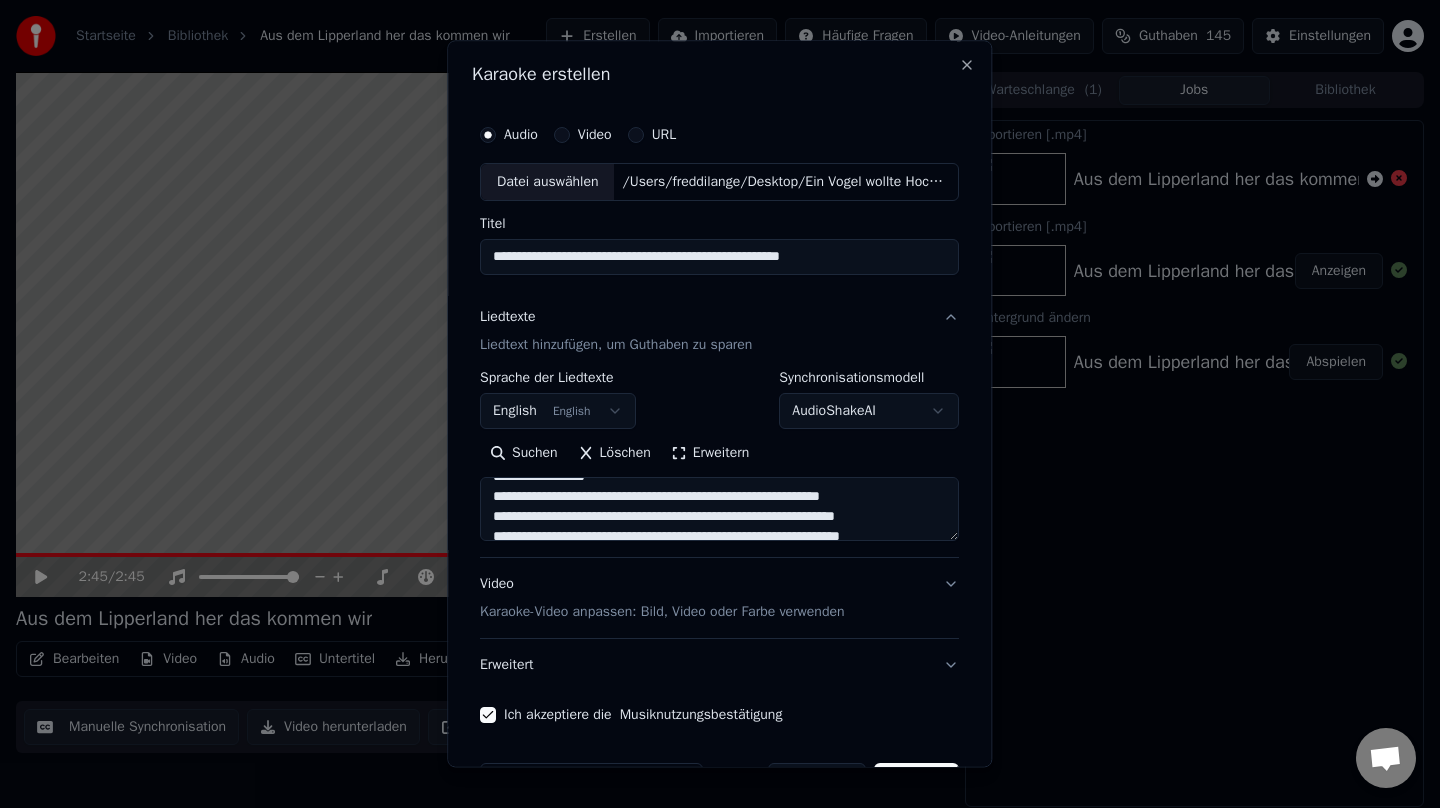 click on "**********" at bounding box center [719, 509] 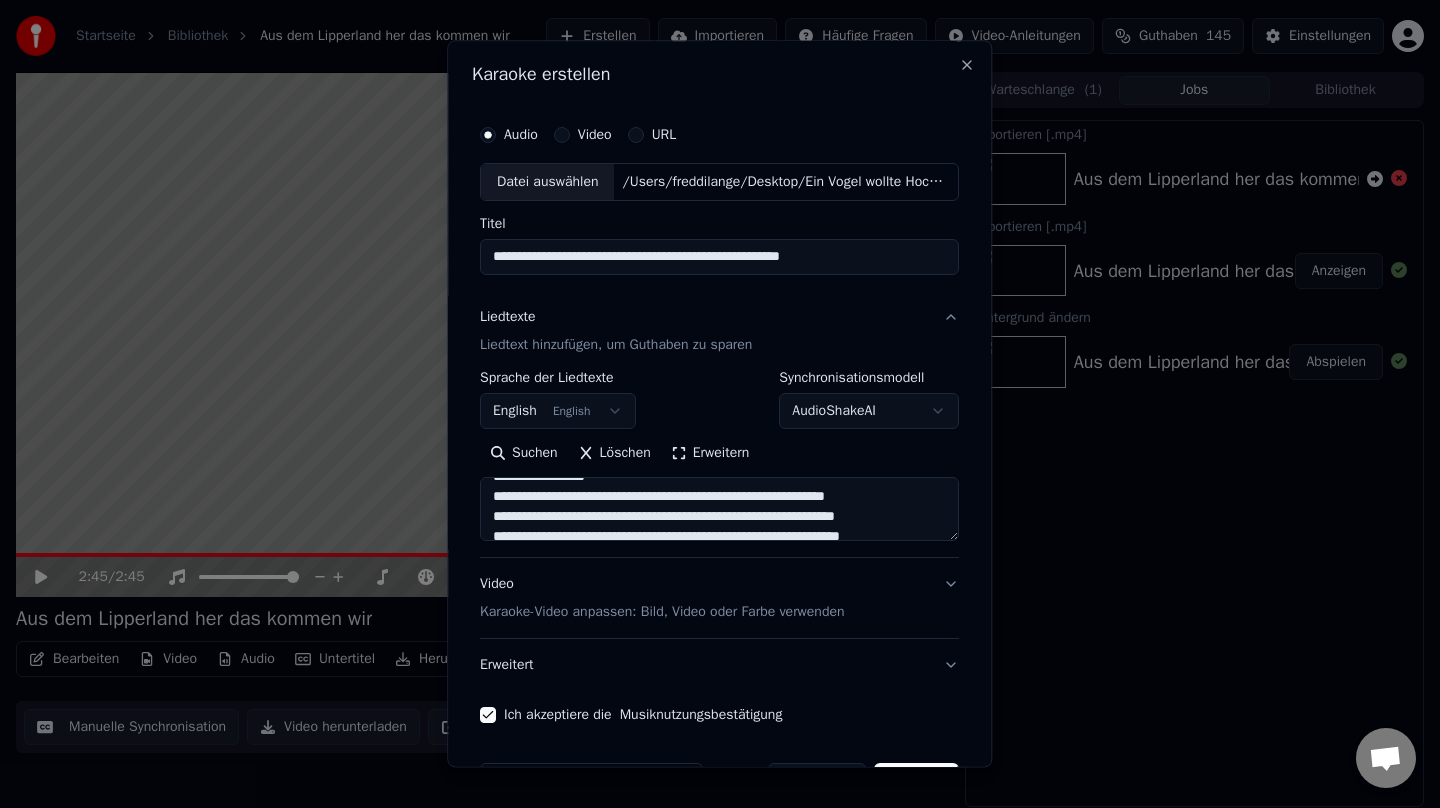 paste on "**********" 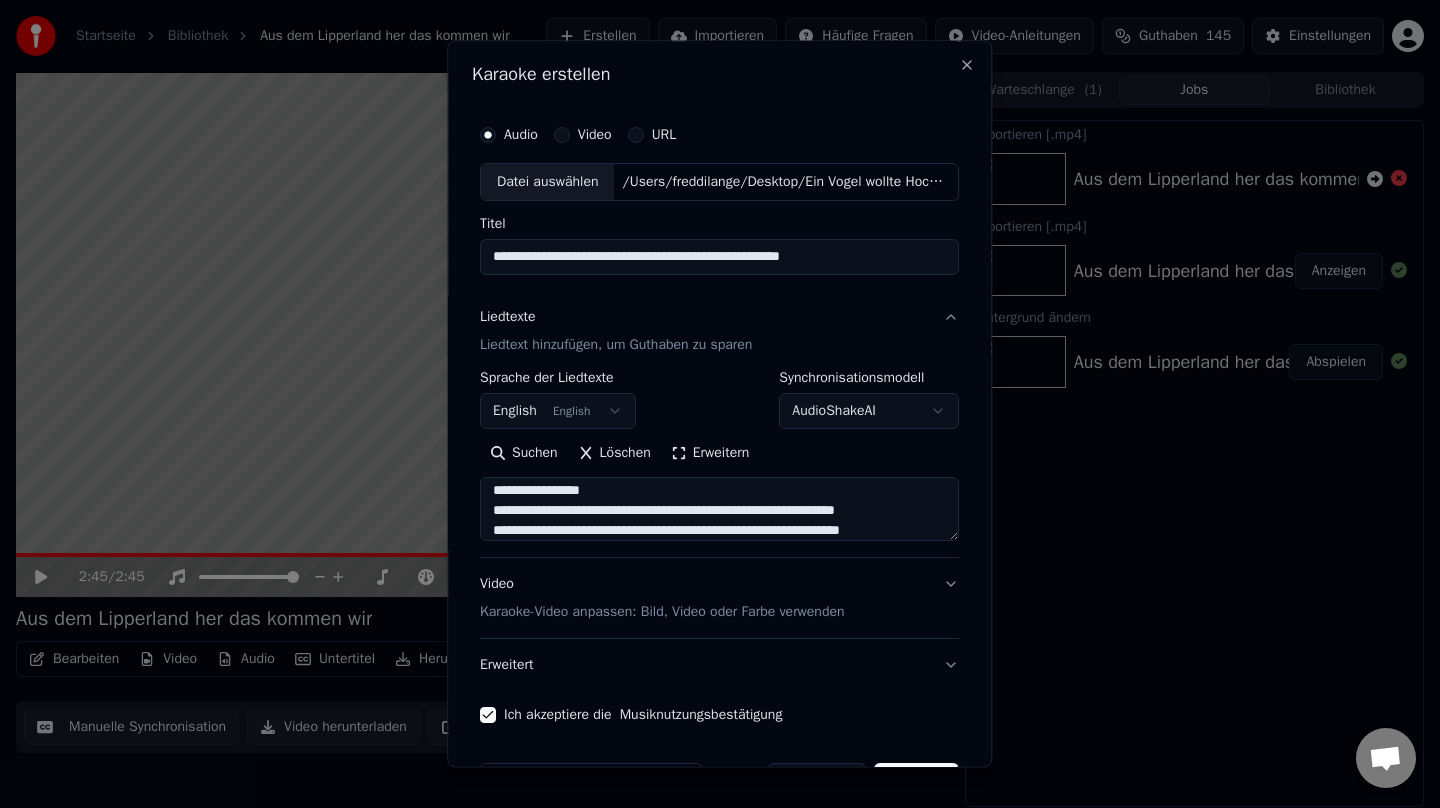 scroll, scrollTop: 229, scrollLeft: 0, axis: vertical 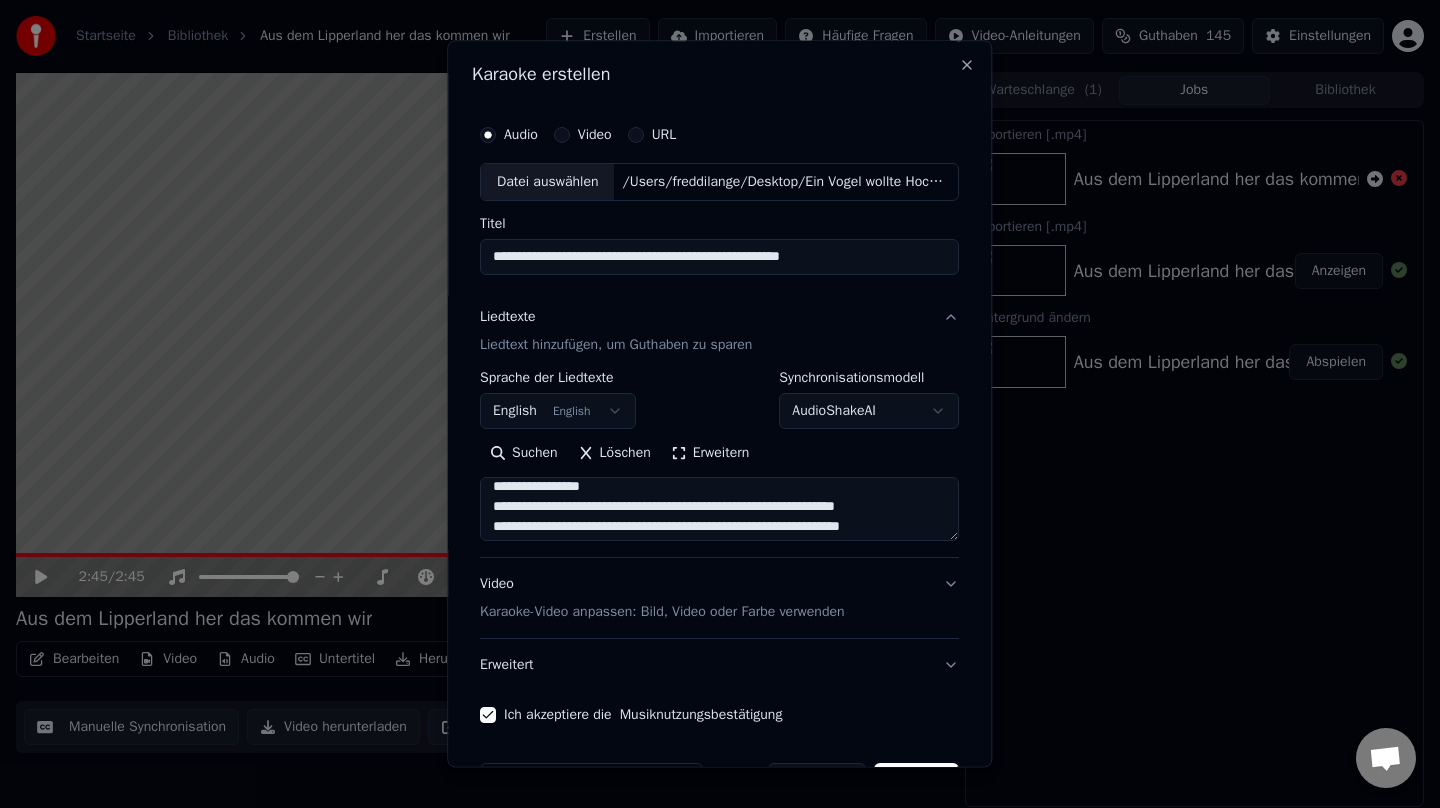 click on "**********" at bounding box center [719, 509] 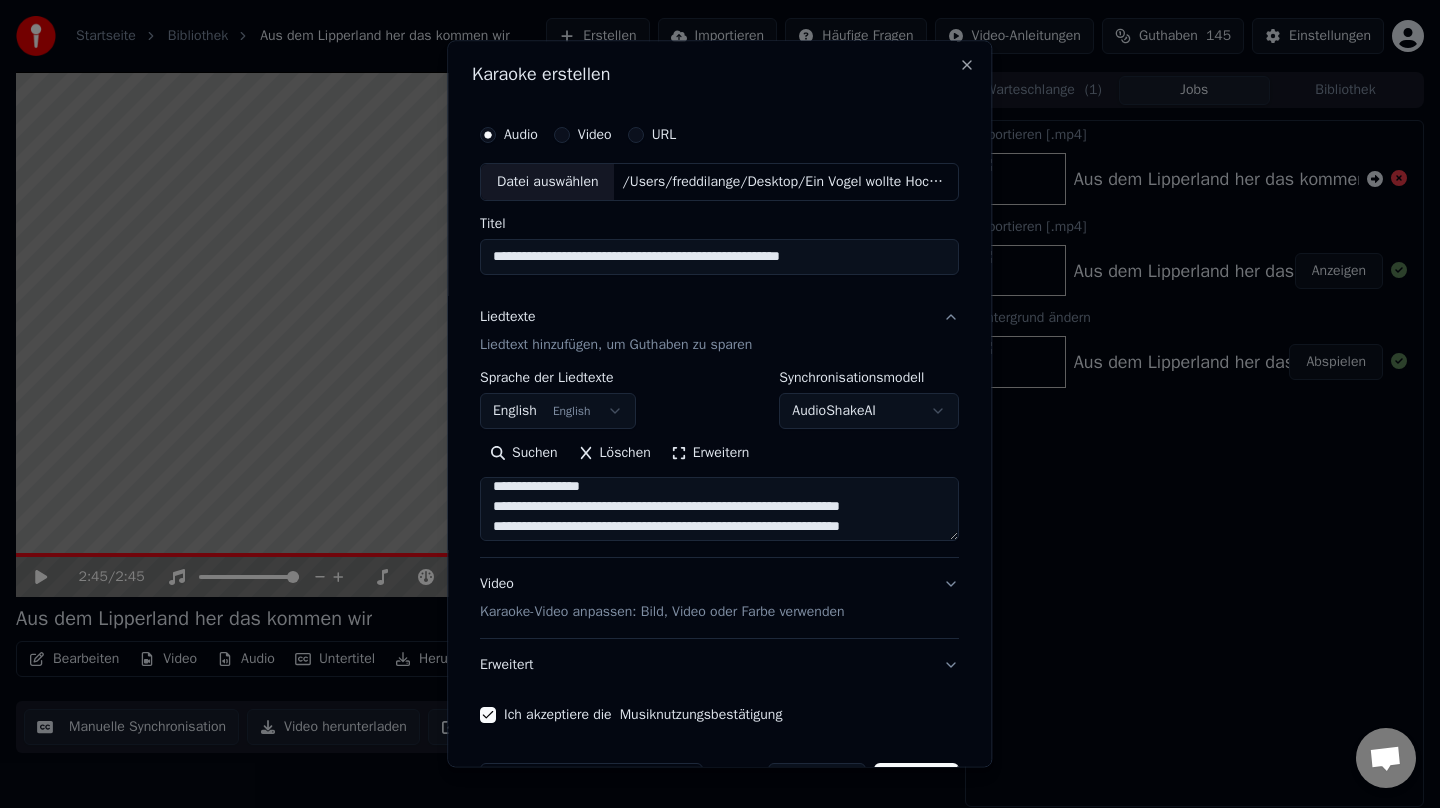 paste on "**********" 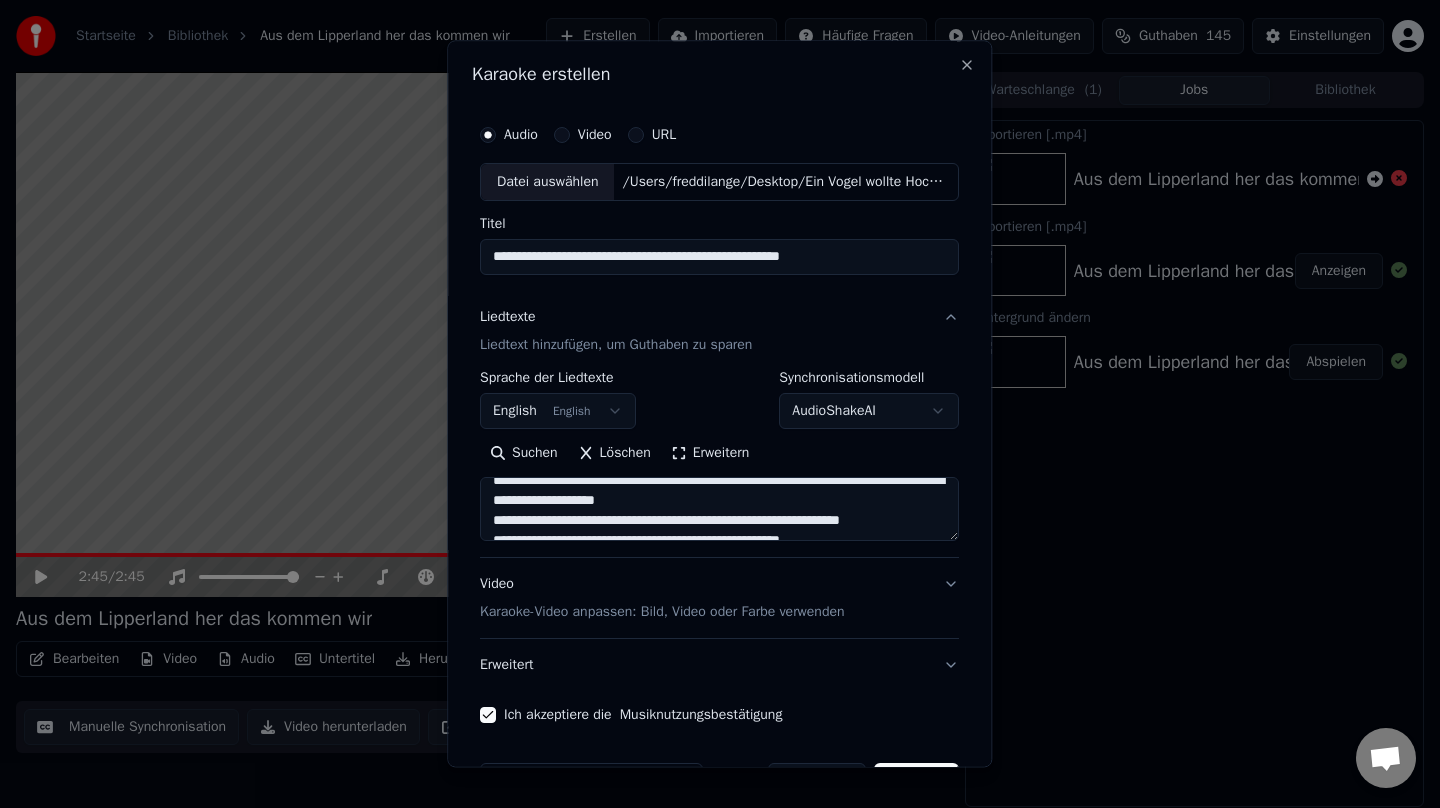 scroll, scrollTop: 266, scrollLeft: 0, axis: vertical 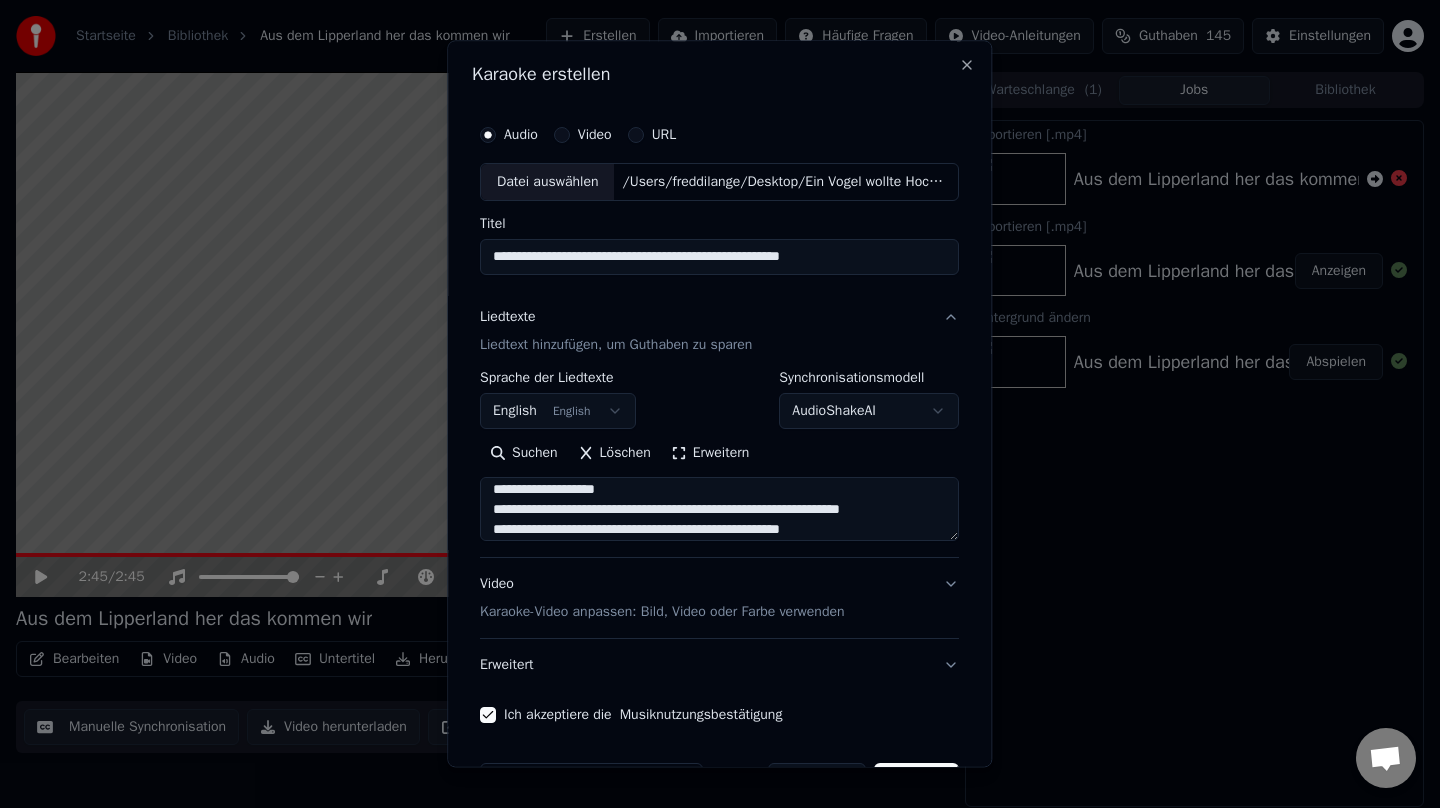 click at bounding box center [719, 509] 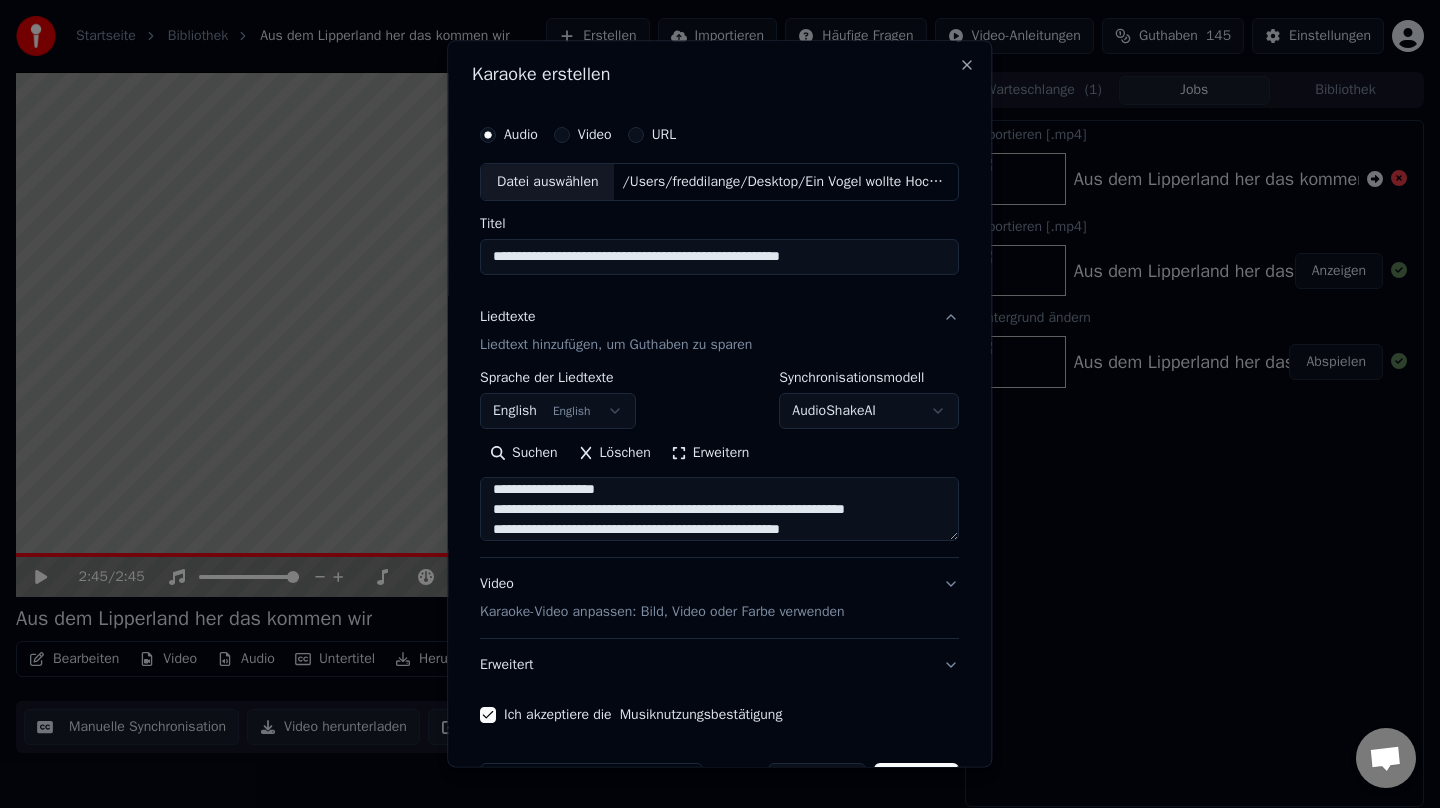 paste on "**********" 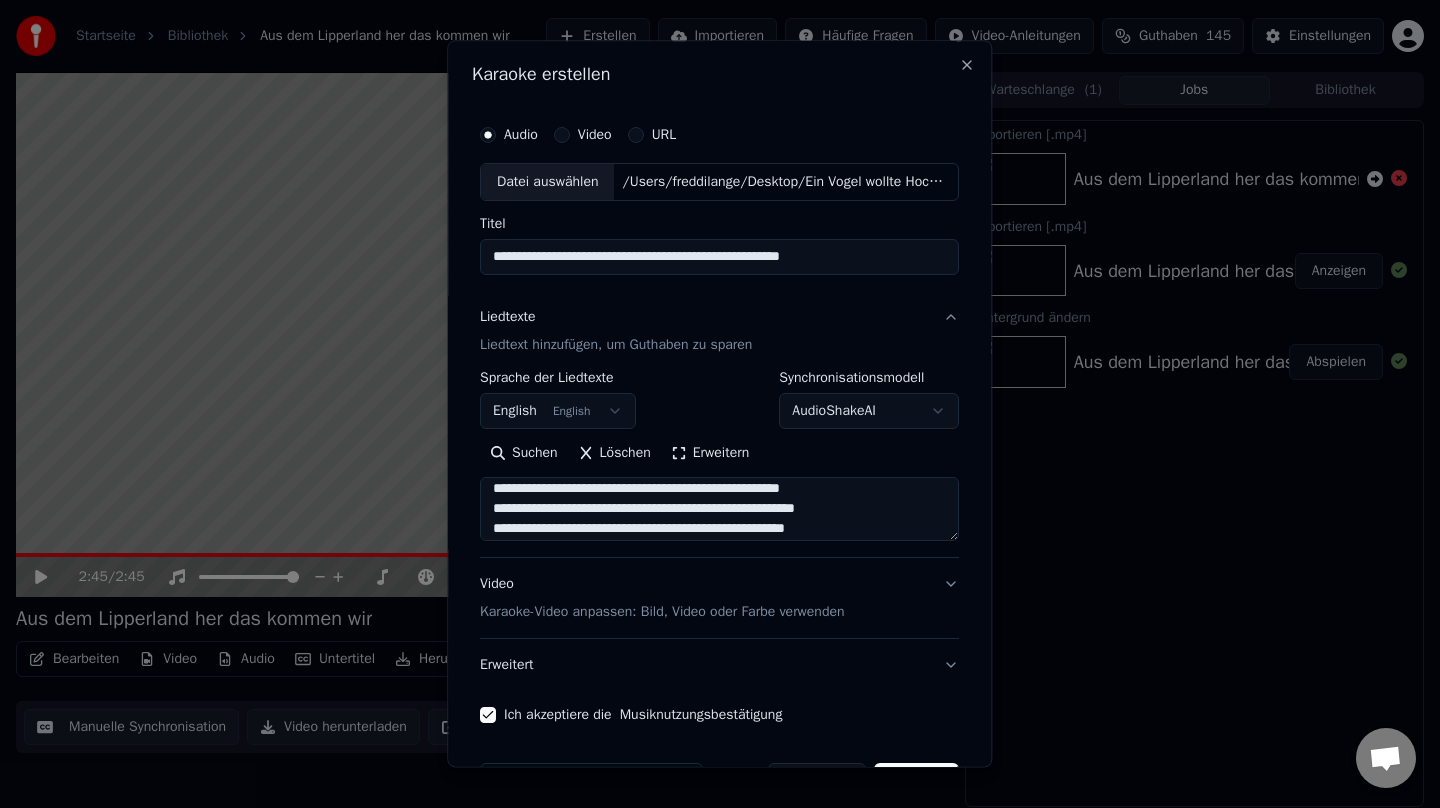 scroll, scrollTop: 328, scrollLeft: 0, axis: vertical 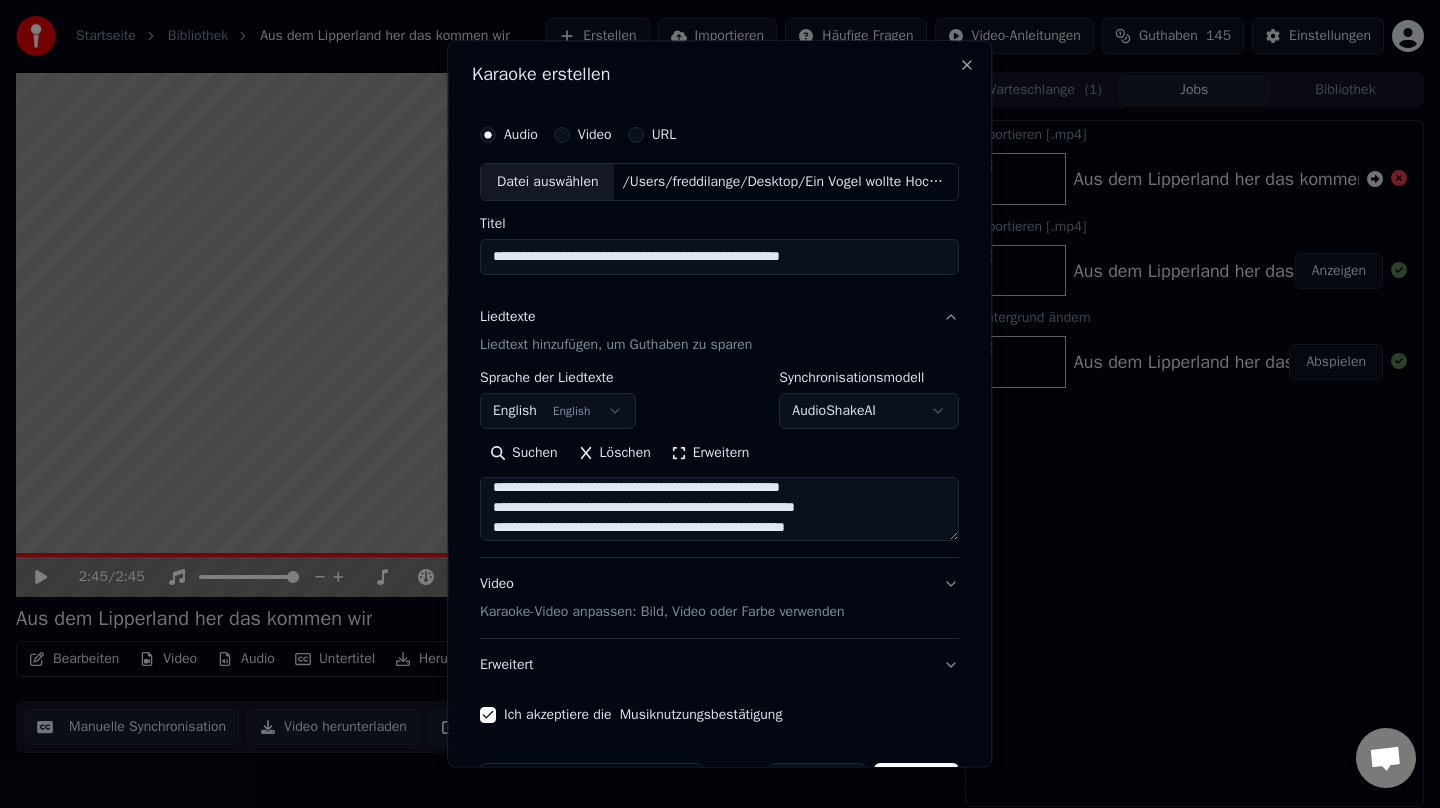 click at bounding box center [719, 509] 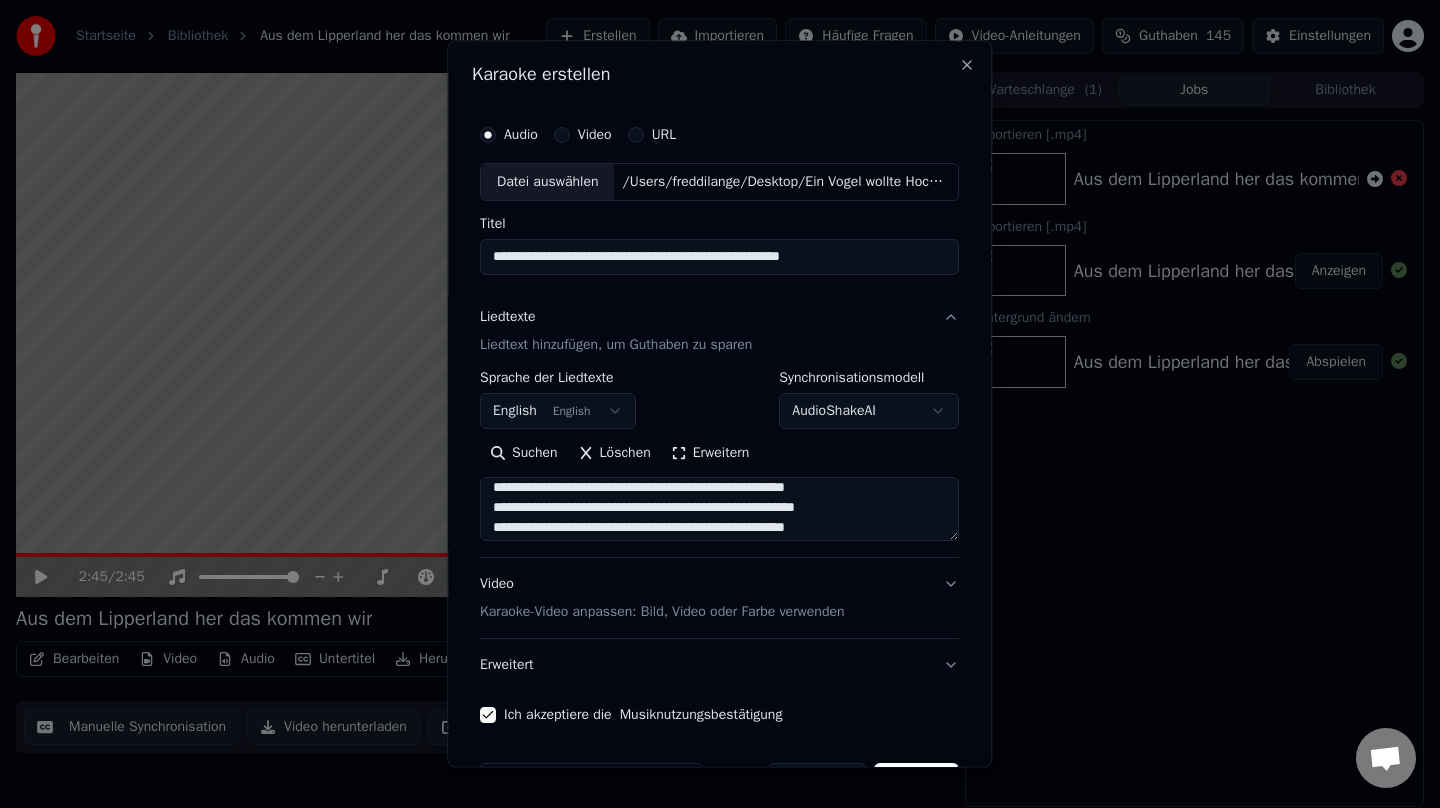 paste on "**********" 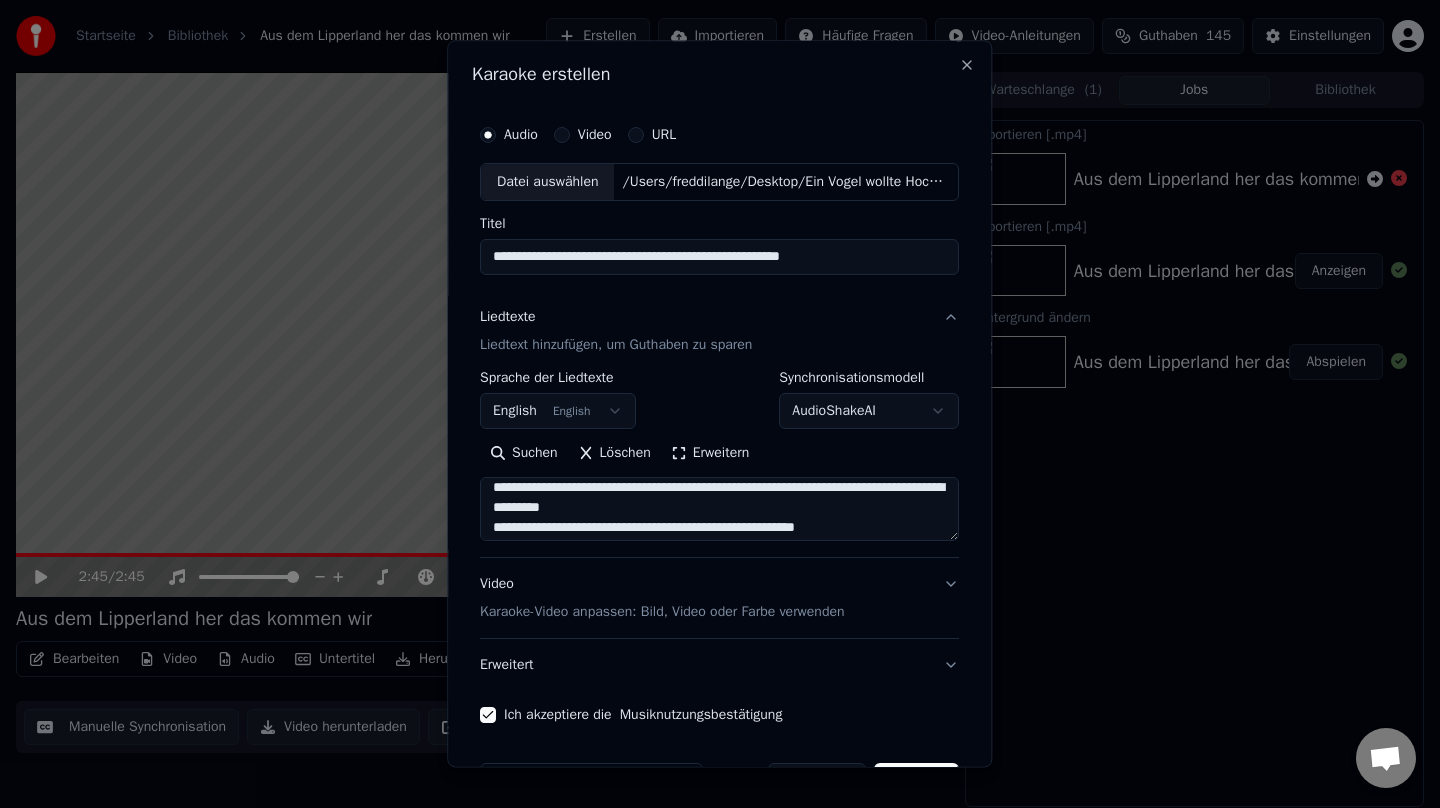 click at bounding box center [719, 509] 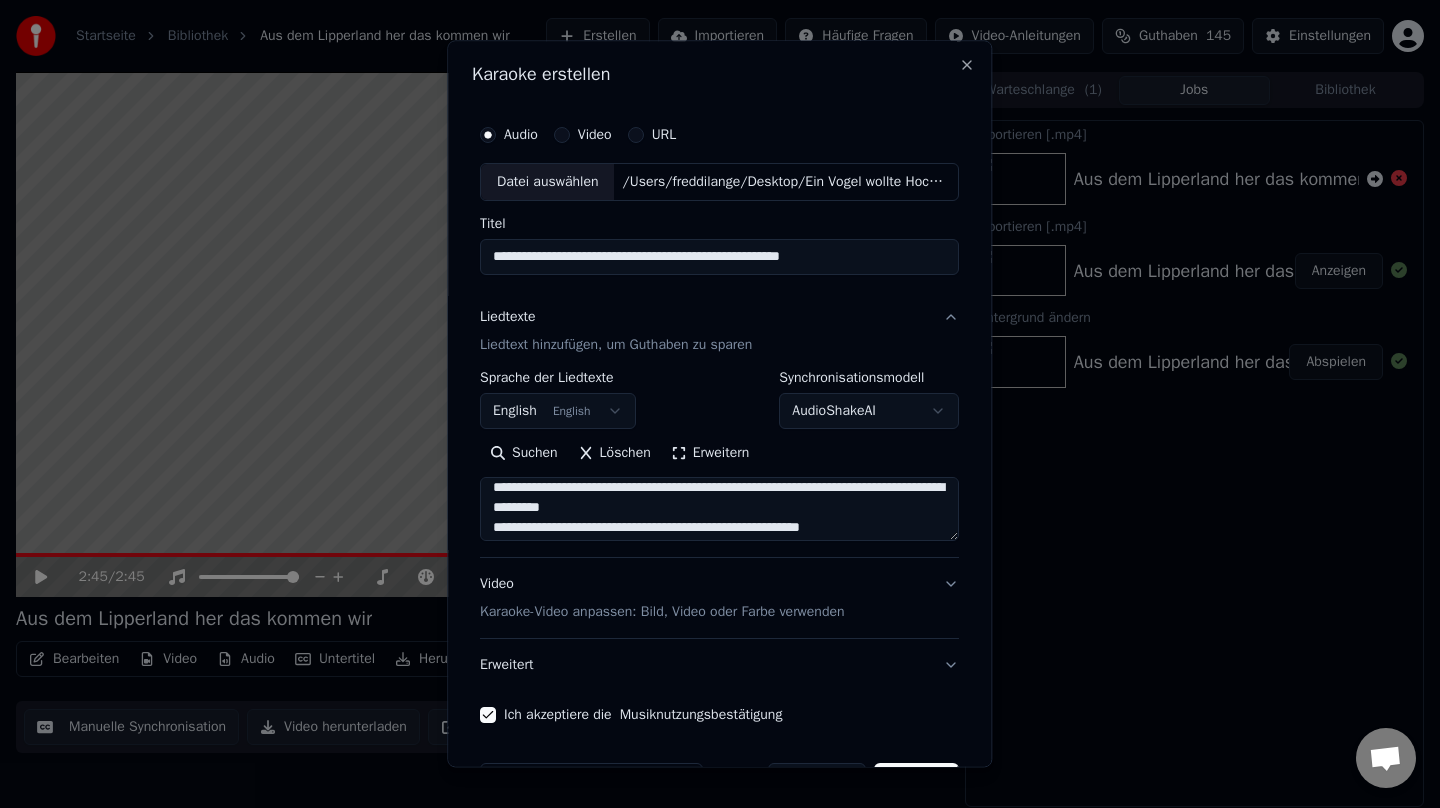 paste on "**********" 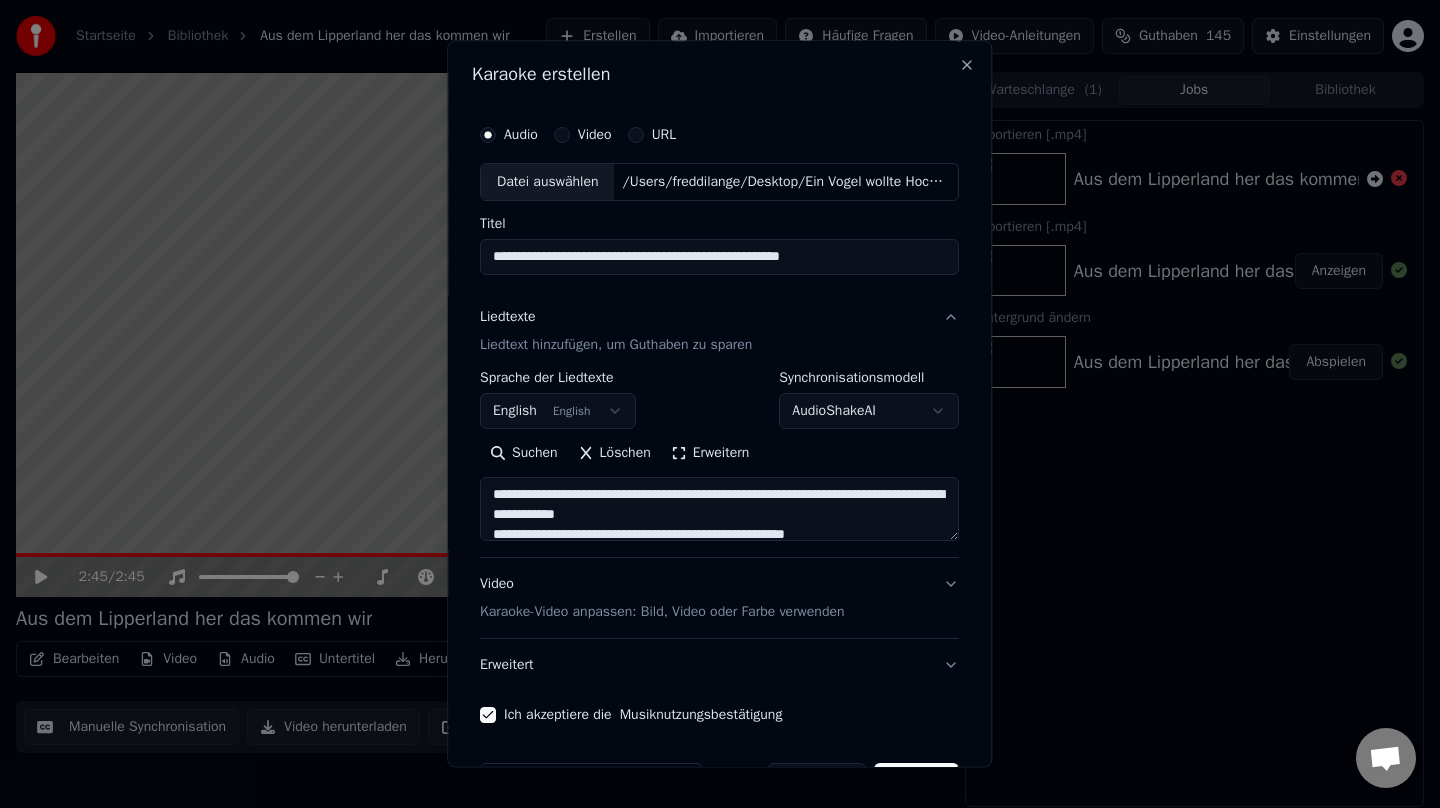 scroll, scrollTop: 370, scrollLeft: 0, axis: vertical 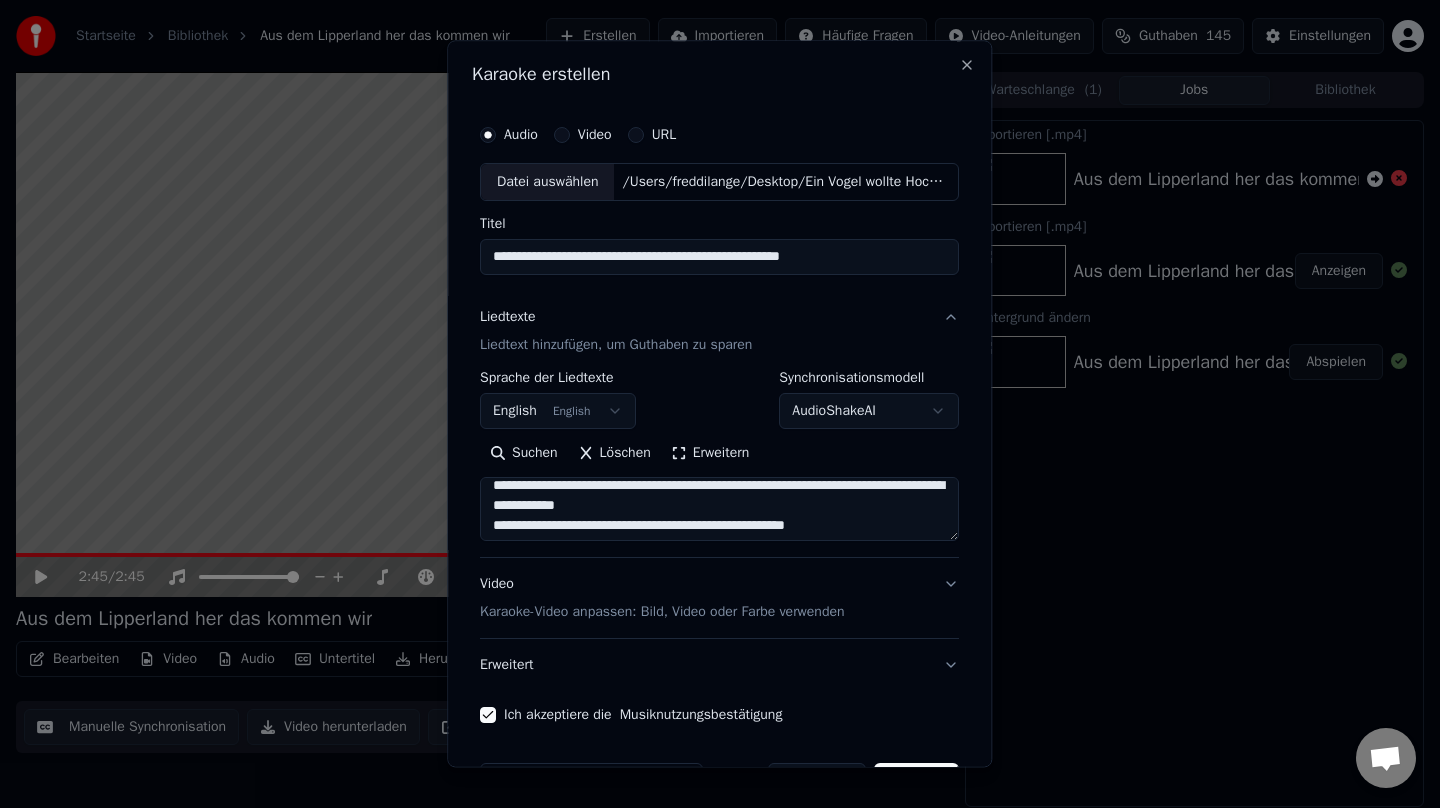 click at bounding box center [719, 509] 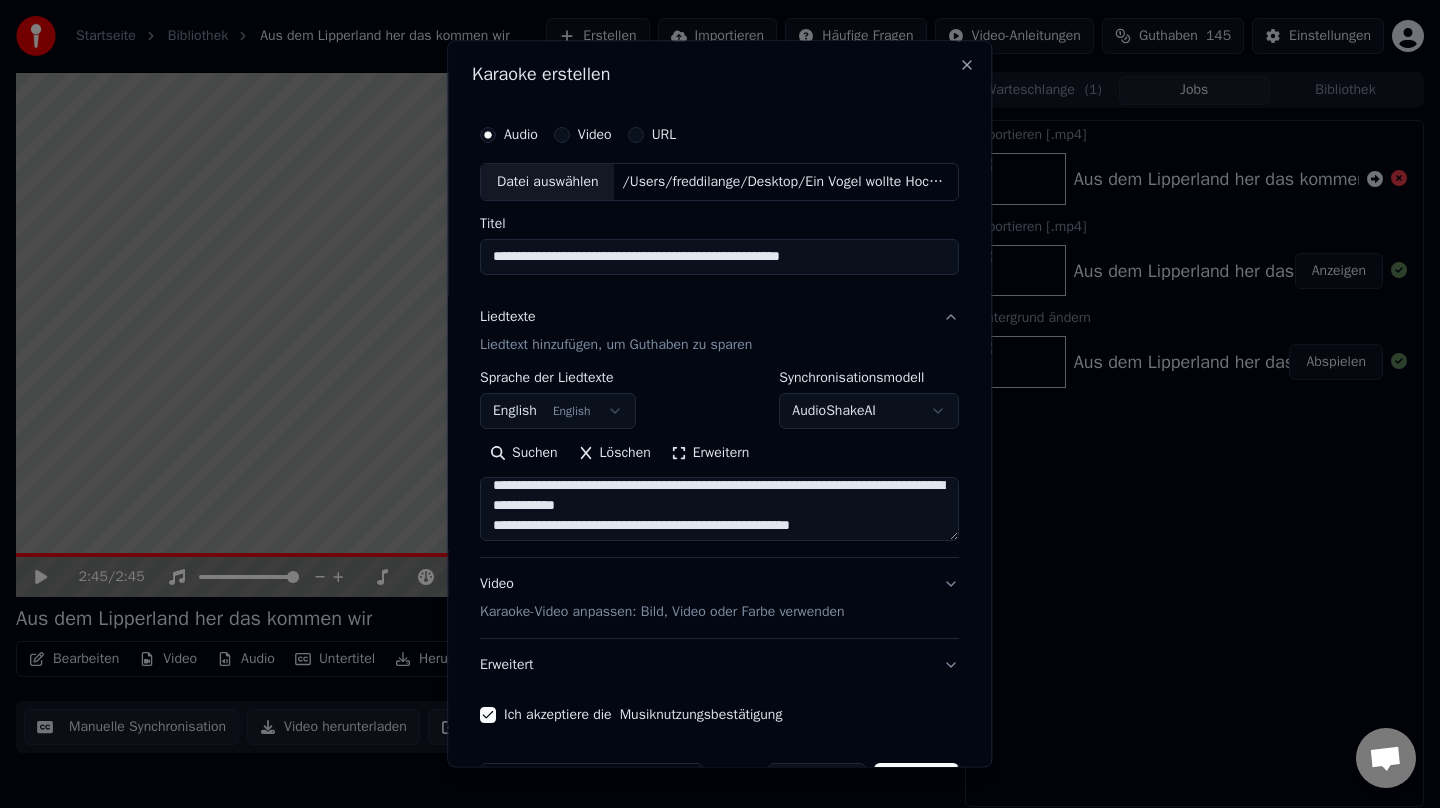 paste on "**********" 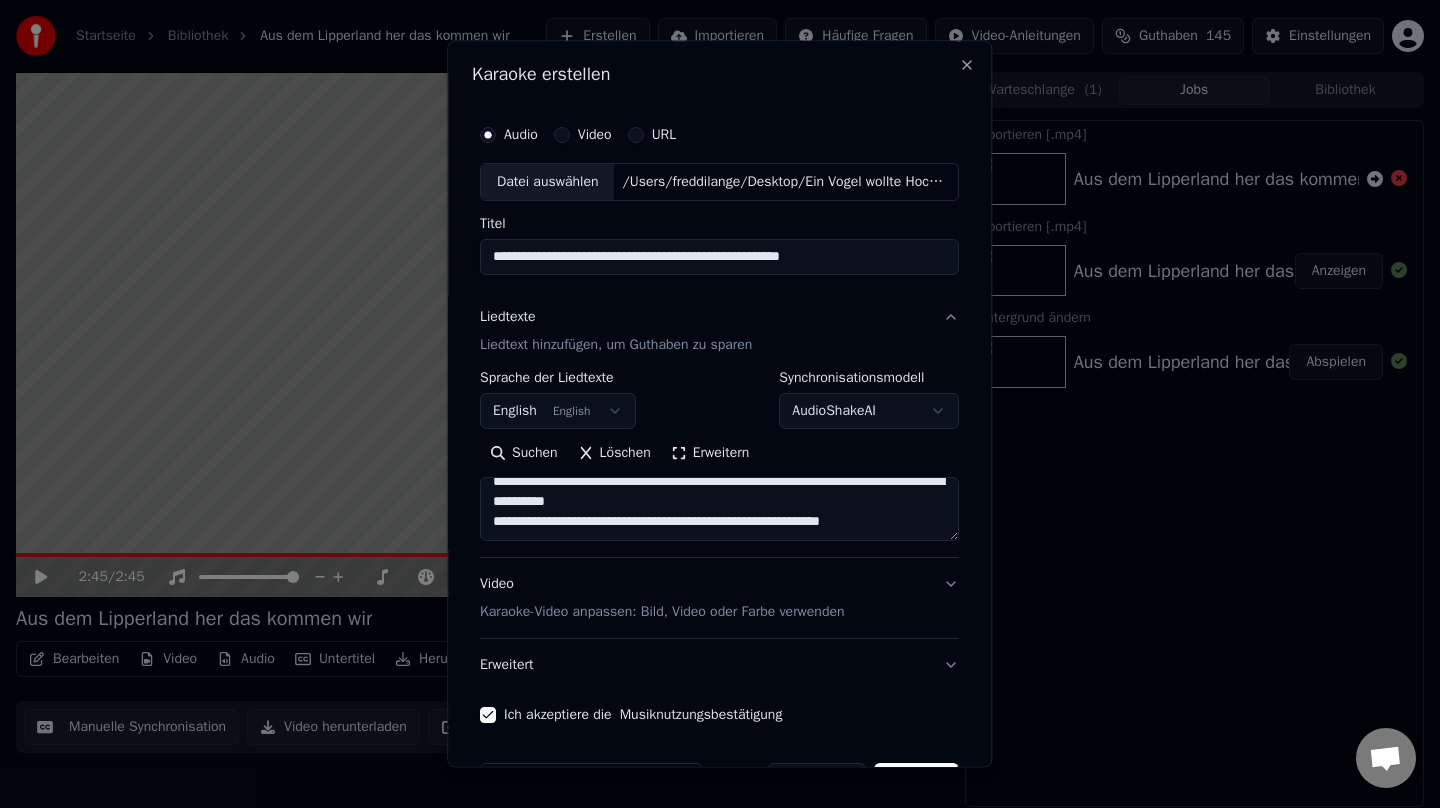 scroll, scrollTop: 424, scrollLeft: 0, axis: vertical 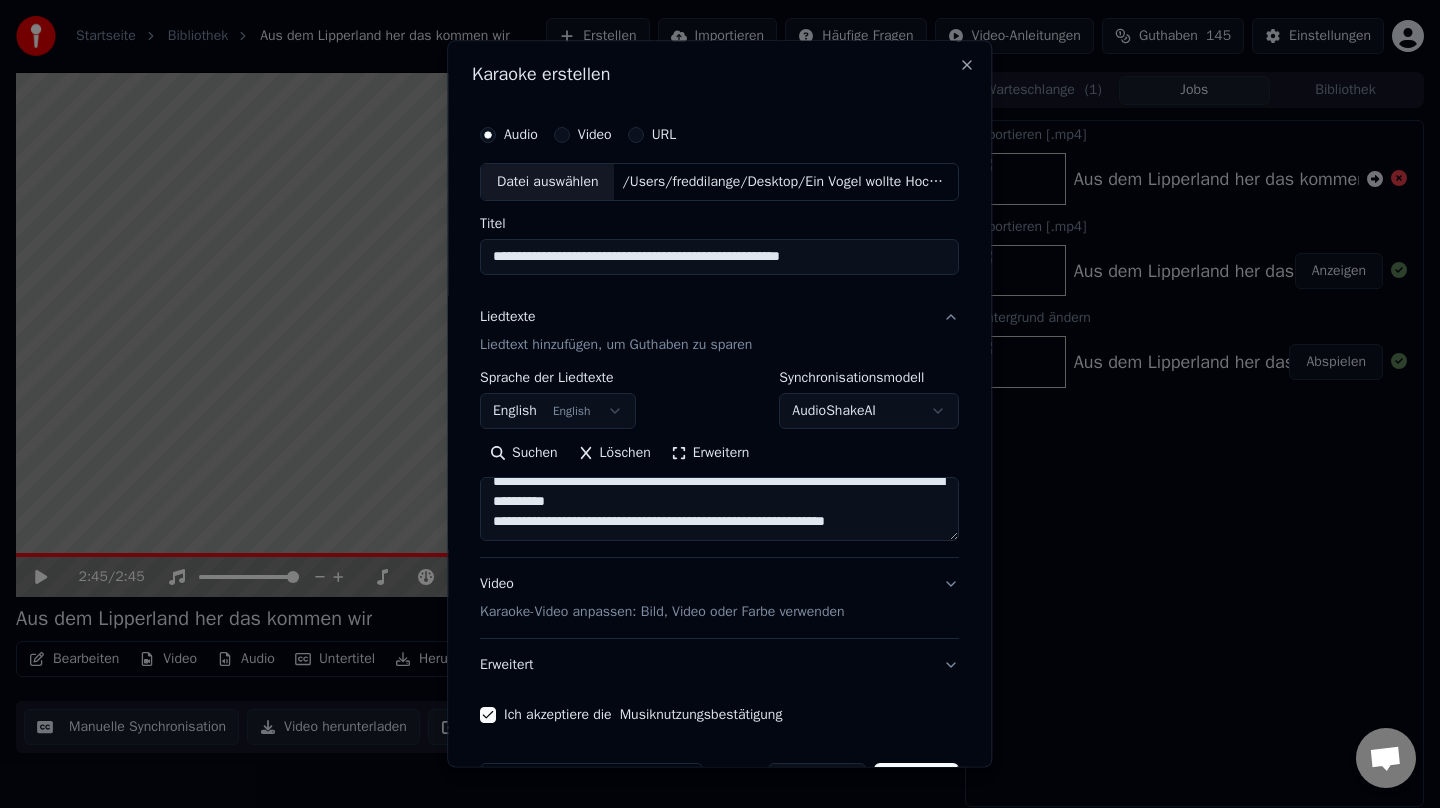 paste on "**********" 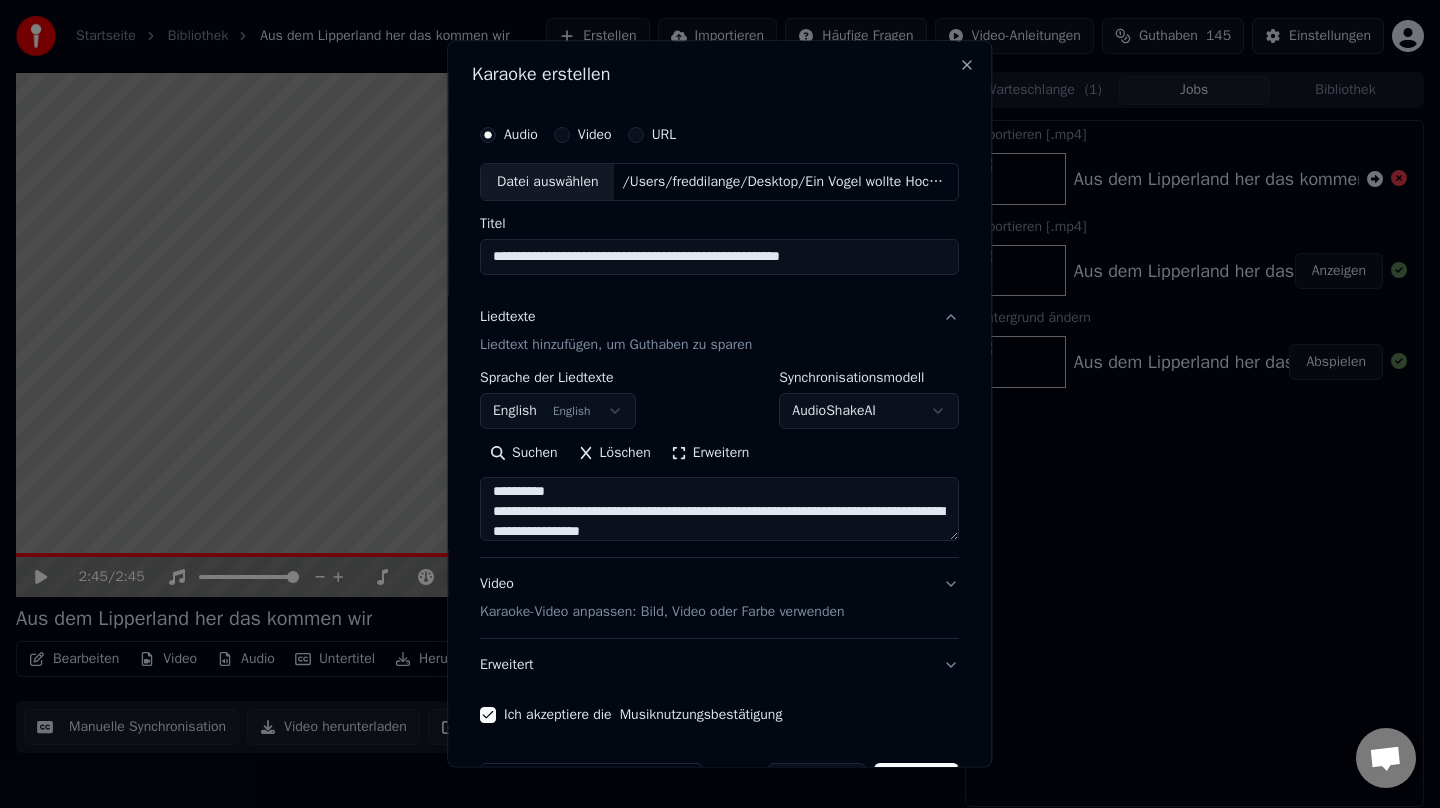 scroll, scrollTop: 454, scrollLeft: 0, axis: vertical 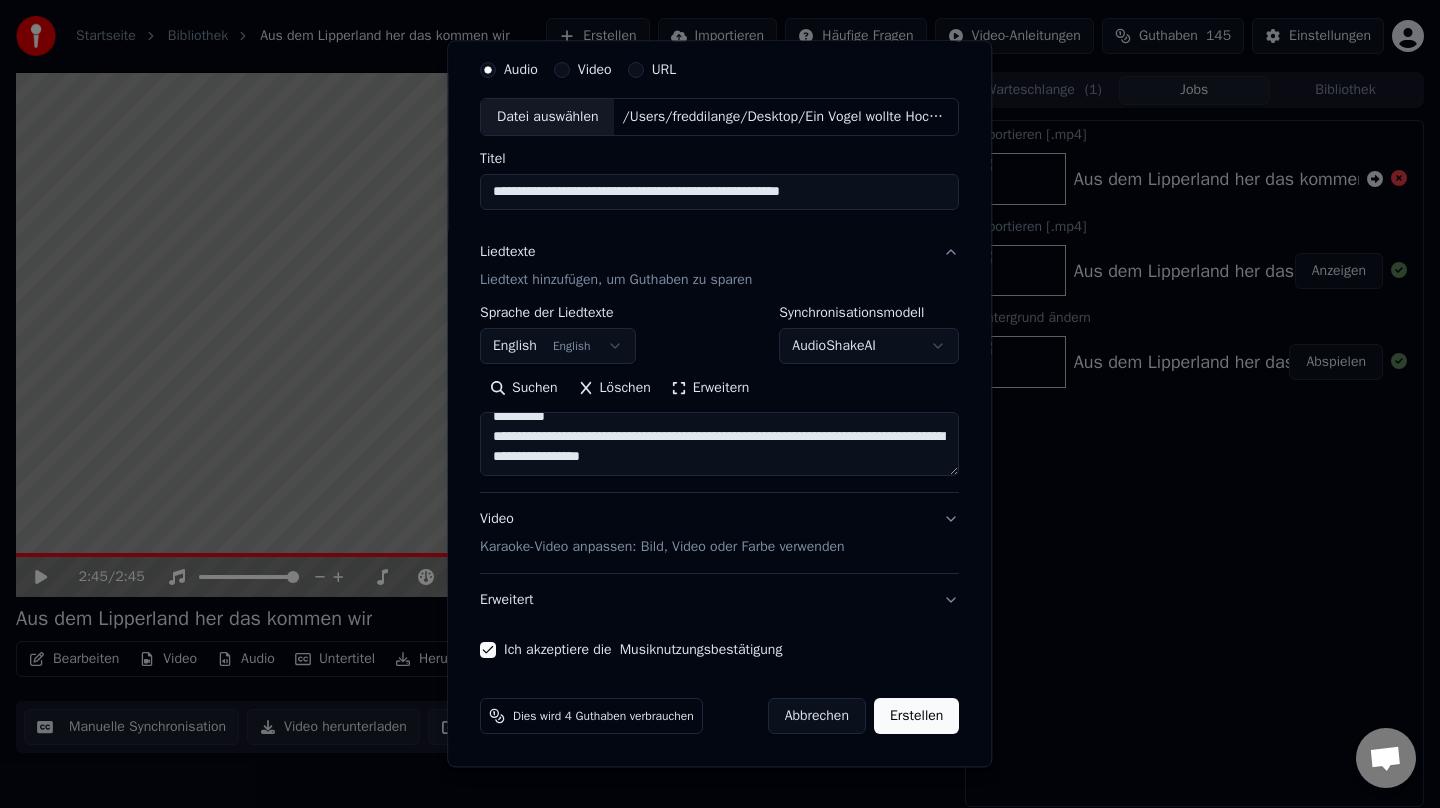 type on "**********" 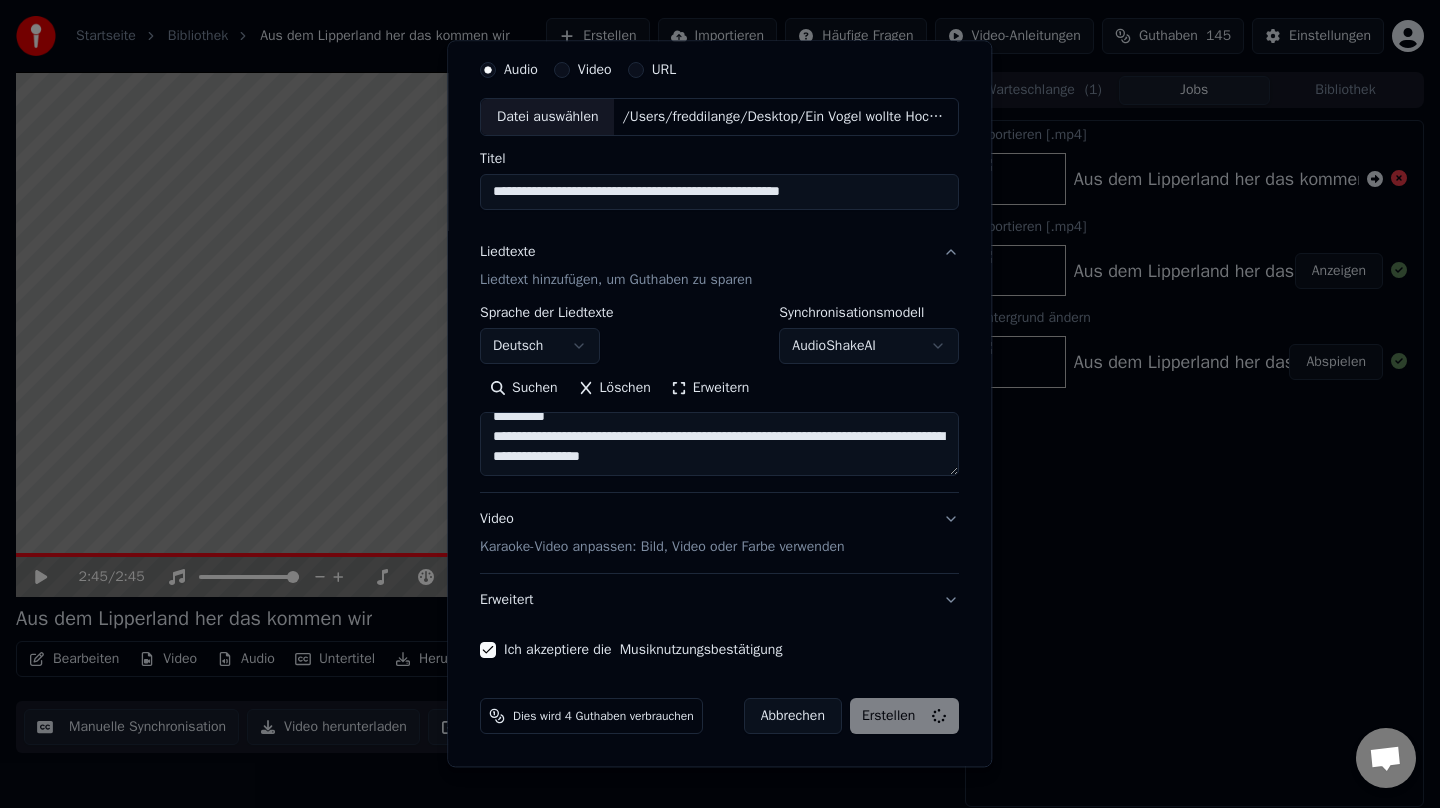 select 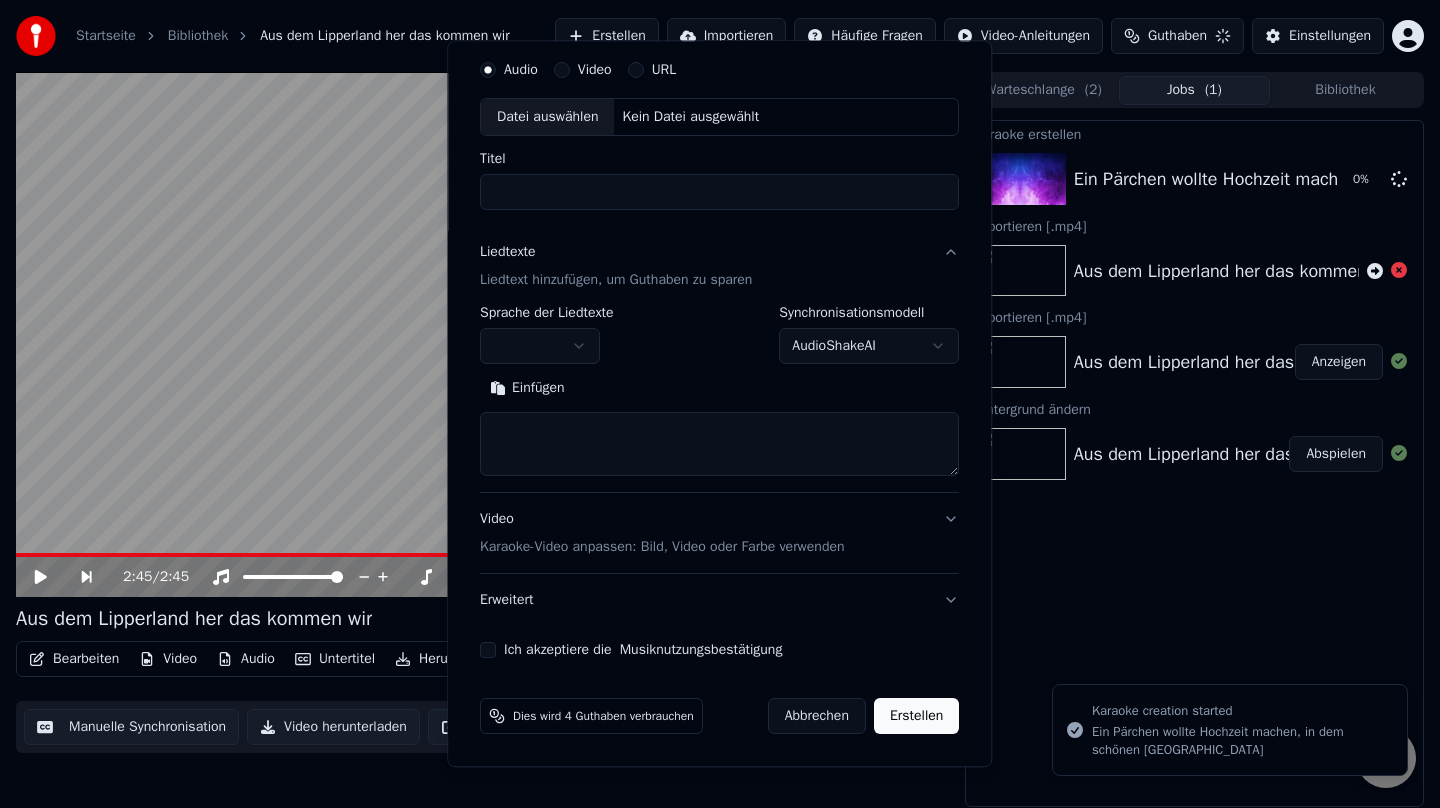scroll, scrollTop: 0, scrollLeft: 0, axis: both 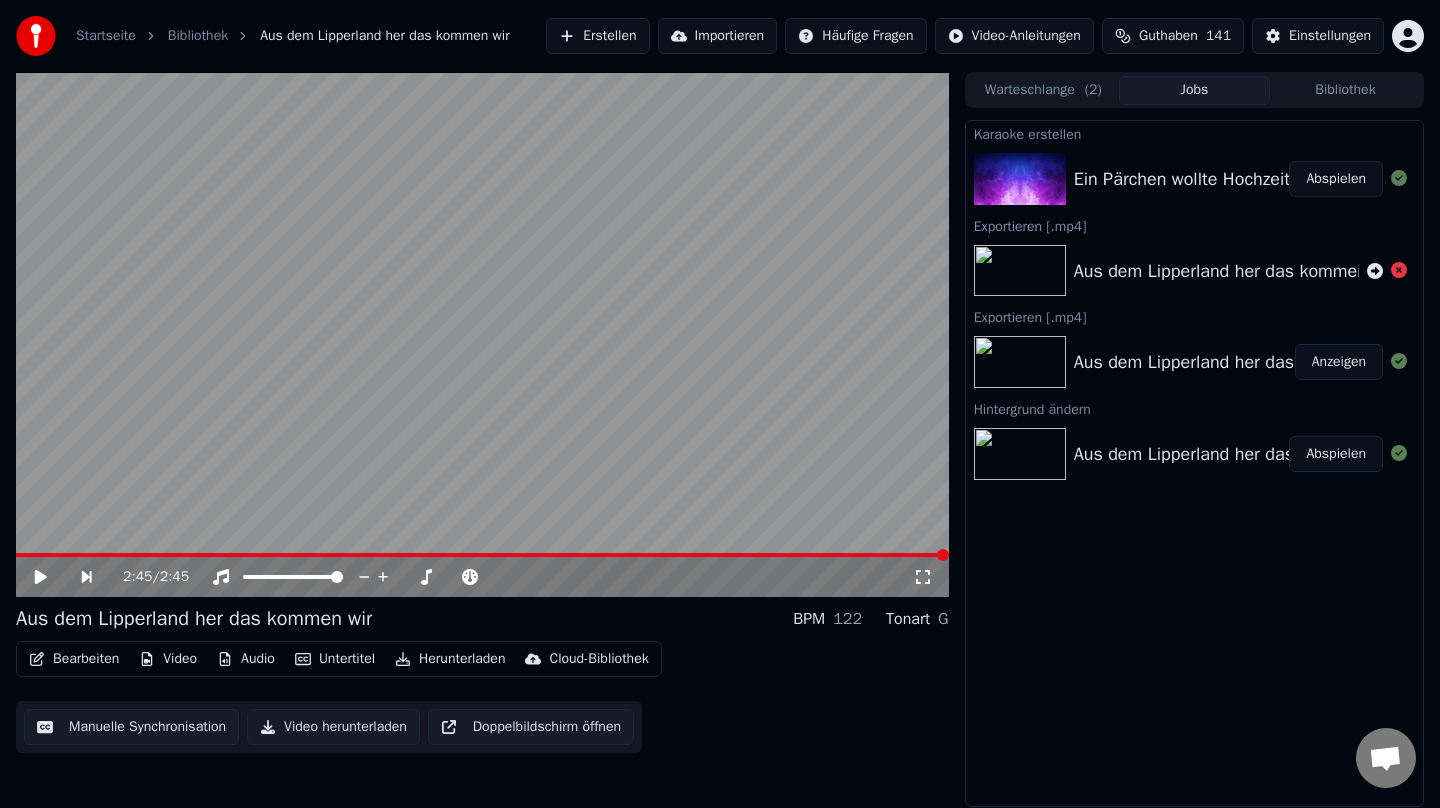 click on "Ein Pärchen wollte Hochzeit machen, in dem schönen [GEOGRAPHIC_DATA]" at bounding box center (1369, 179) 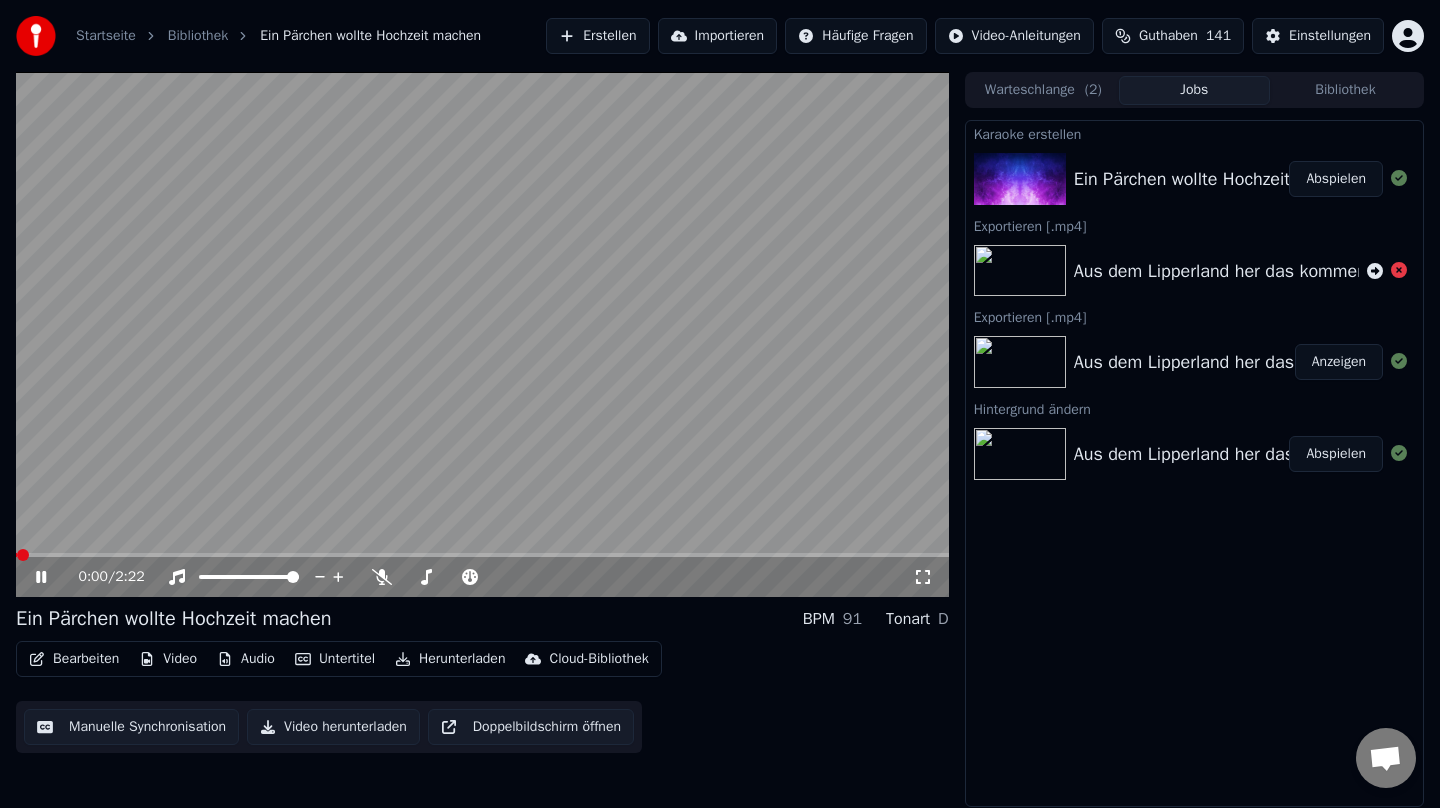 click at bounding box center (482, 334) 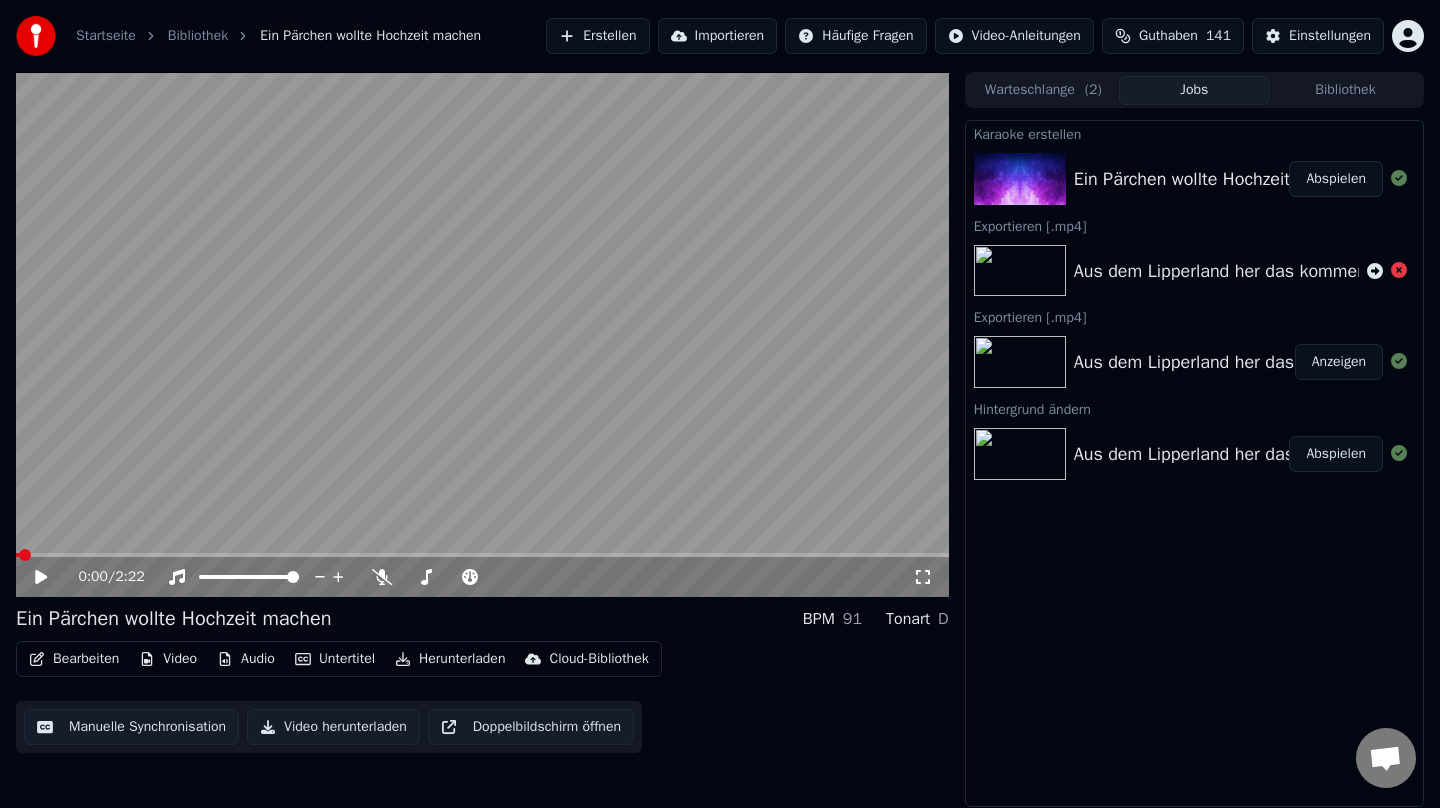 click on "Manuelle Synchronisation" at bounding box center [131, 727] 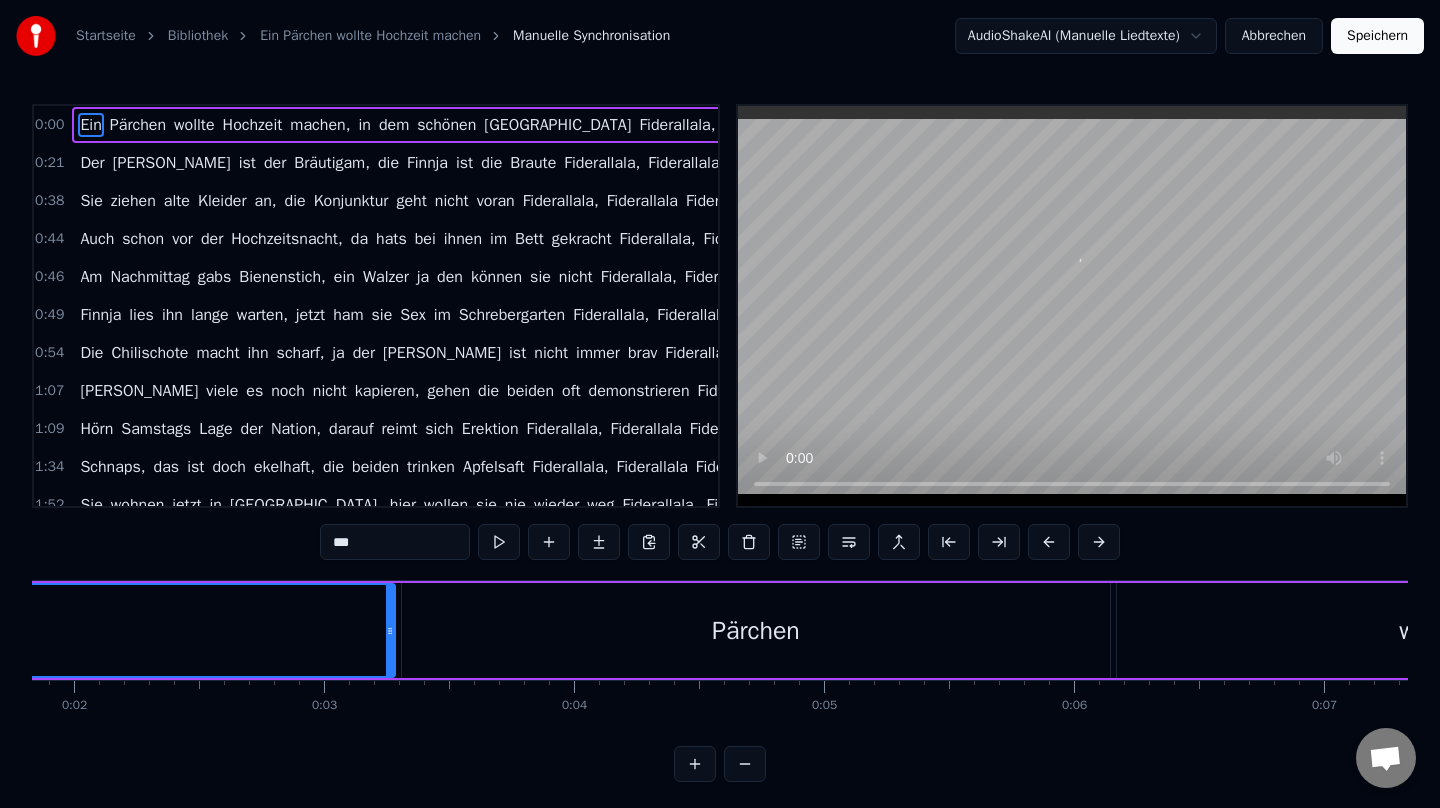 scroll, scrollTop: 0, scrollLeft: 0, axis: both 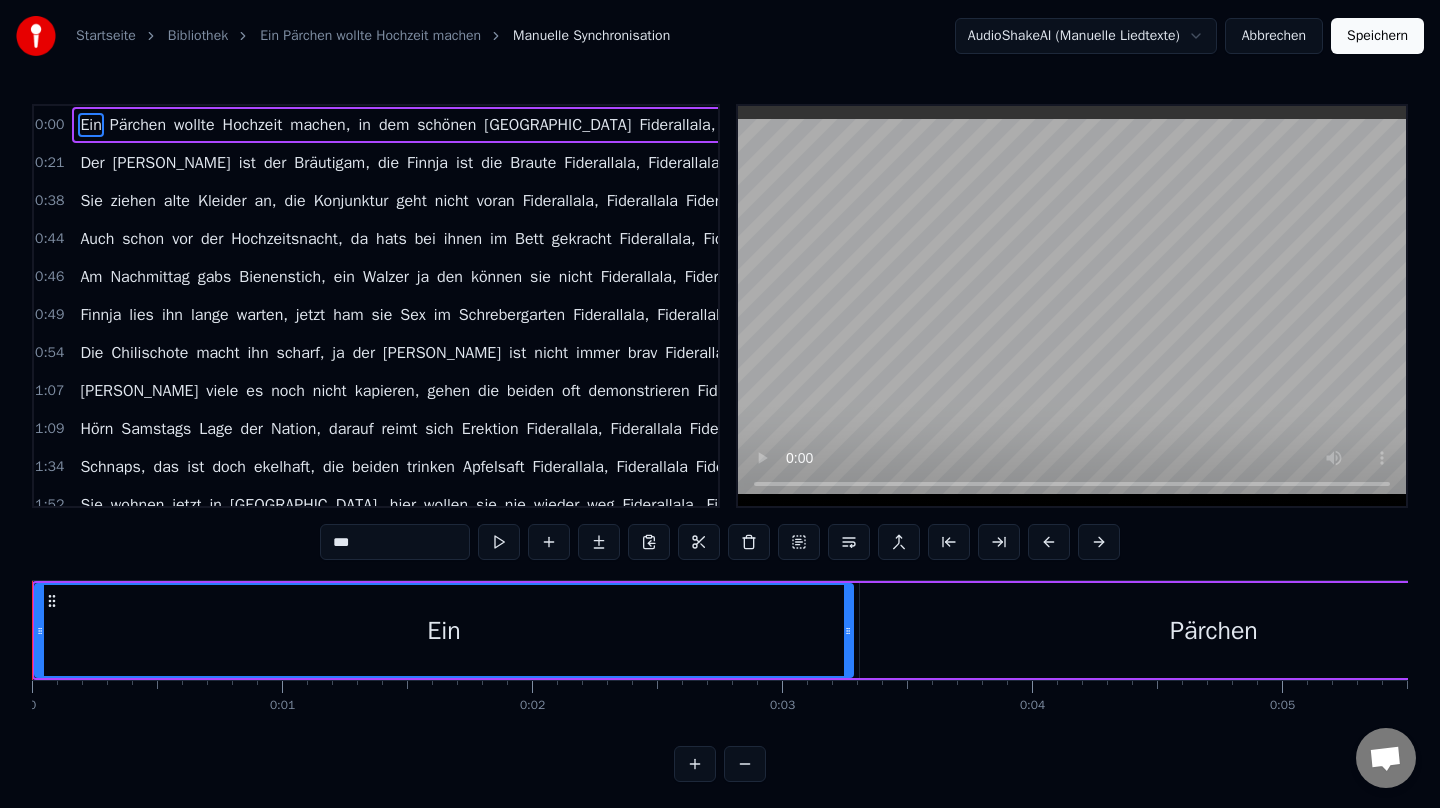 click on "***" at bounding box center (395, 542) 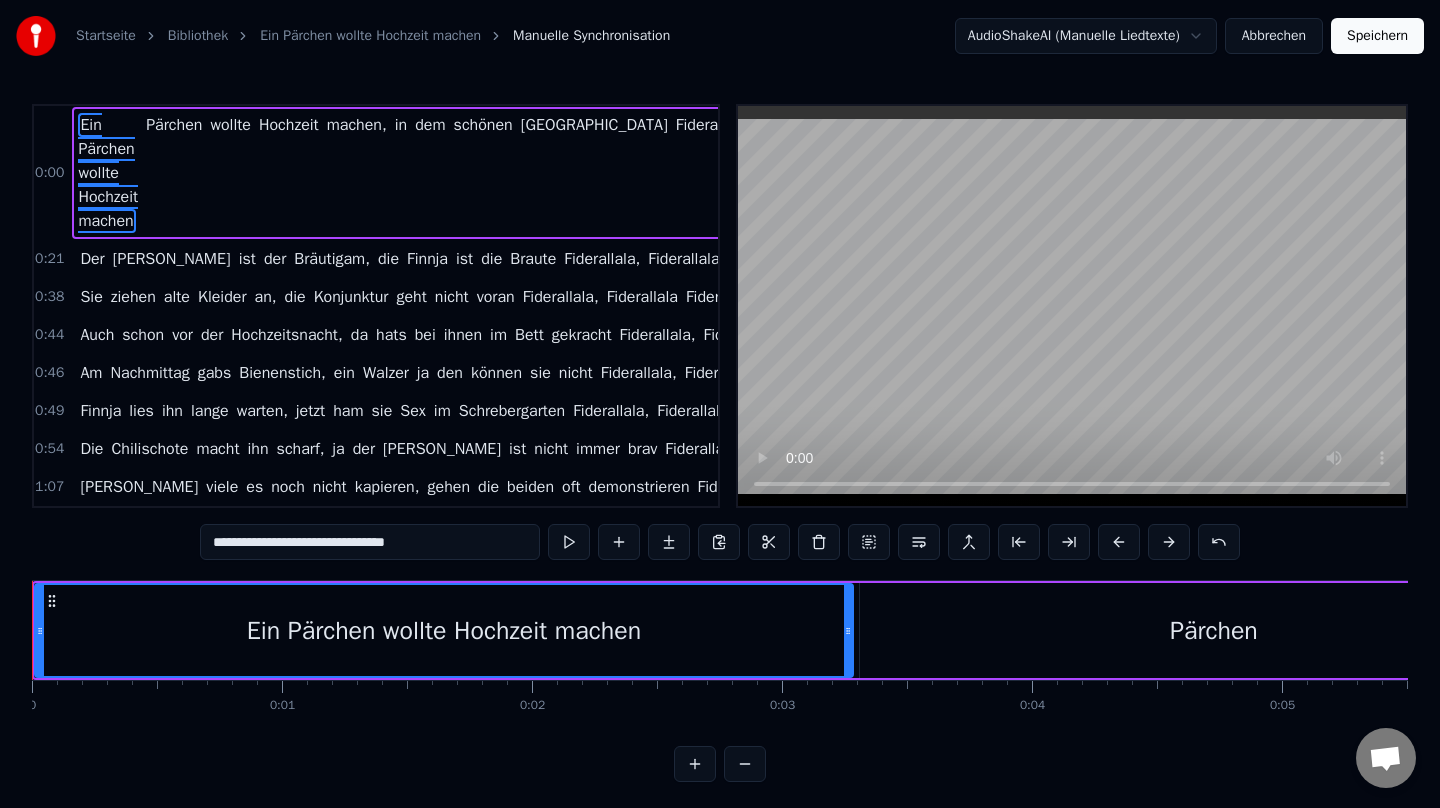 click on "wollte" at bounding box center [230, 173] 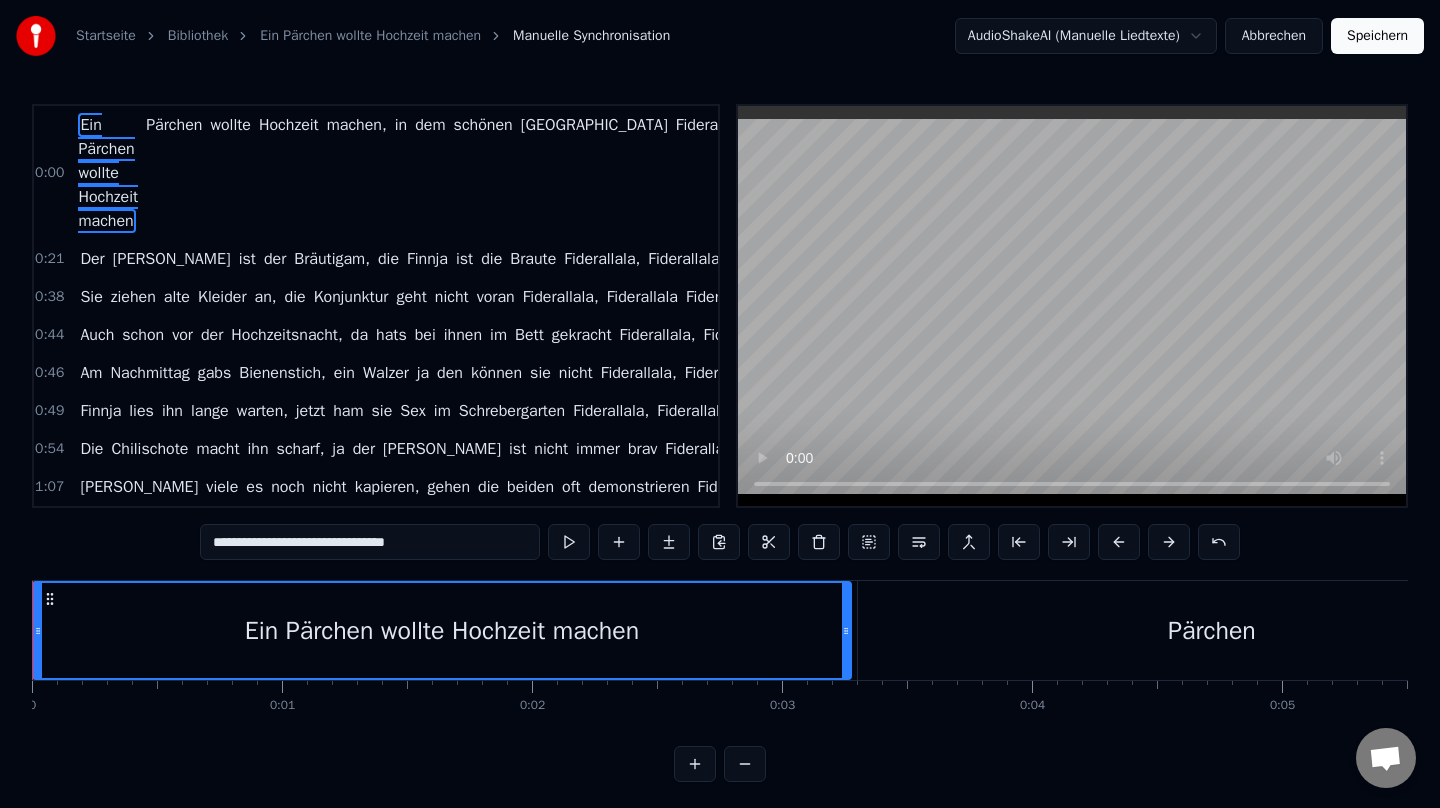 click on "Pärchen" at bounding box center (174, 125) 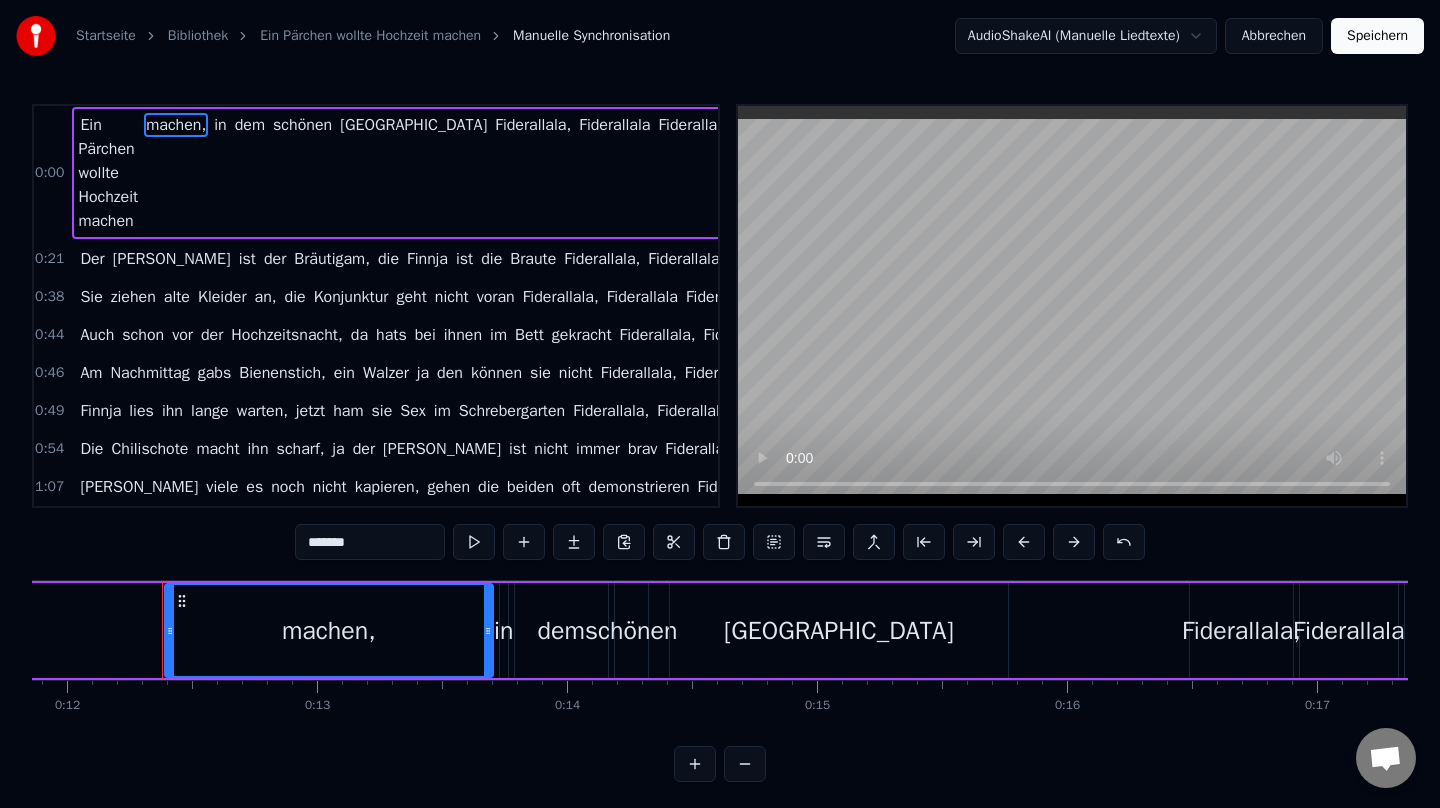 scroll, scrollTop: 0, scrollLeft: 2995, axis: horizontal 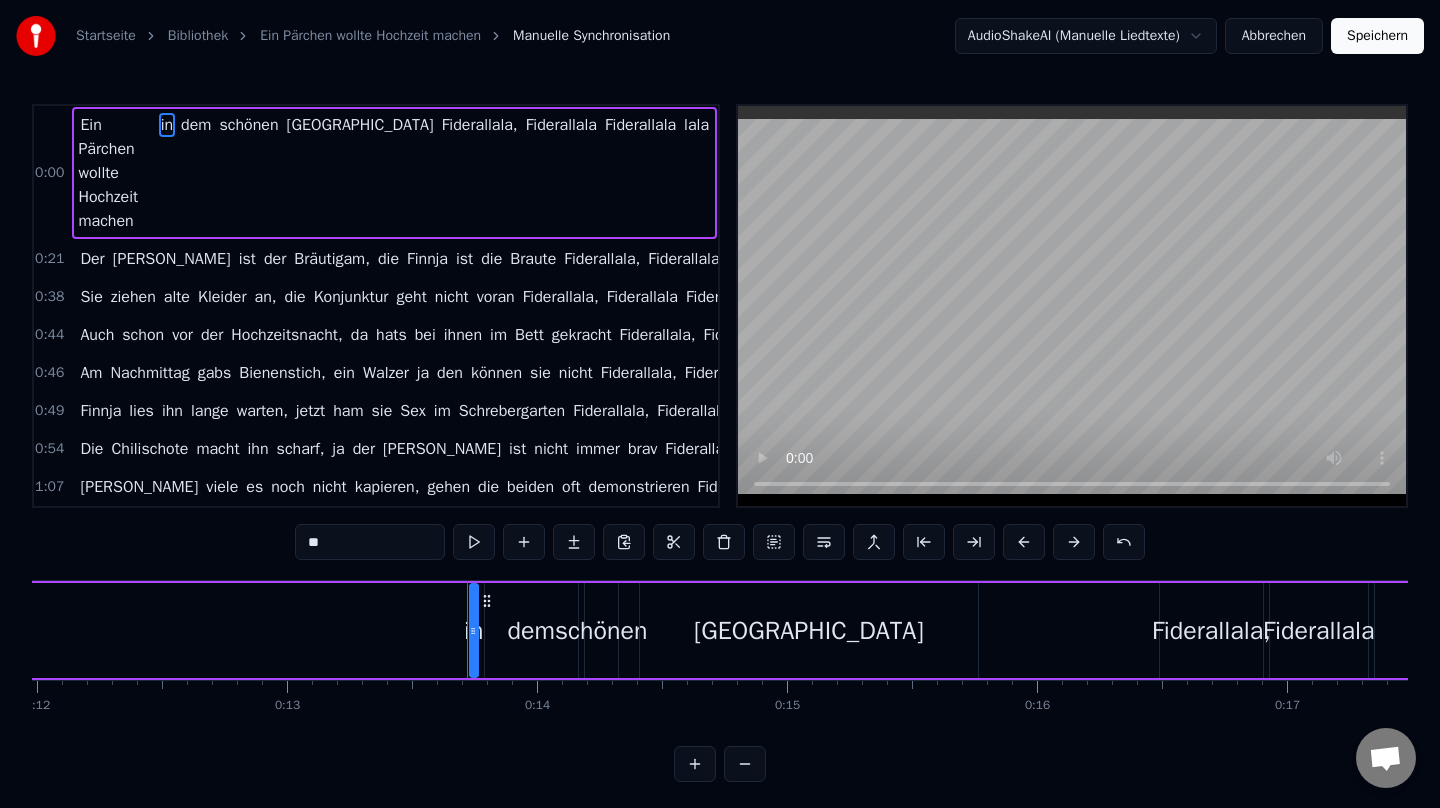 click on "**" at bounding box center [370, 542] 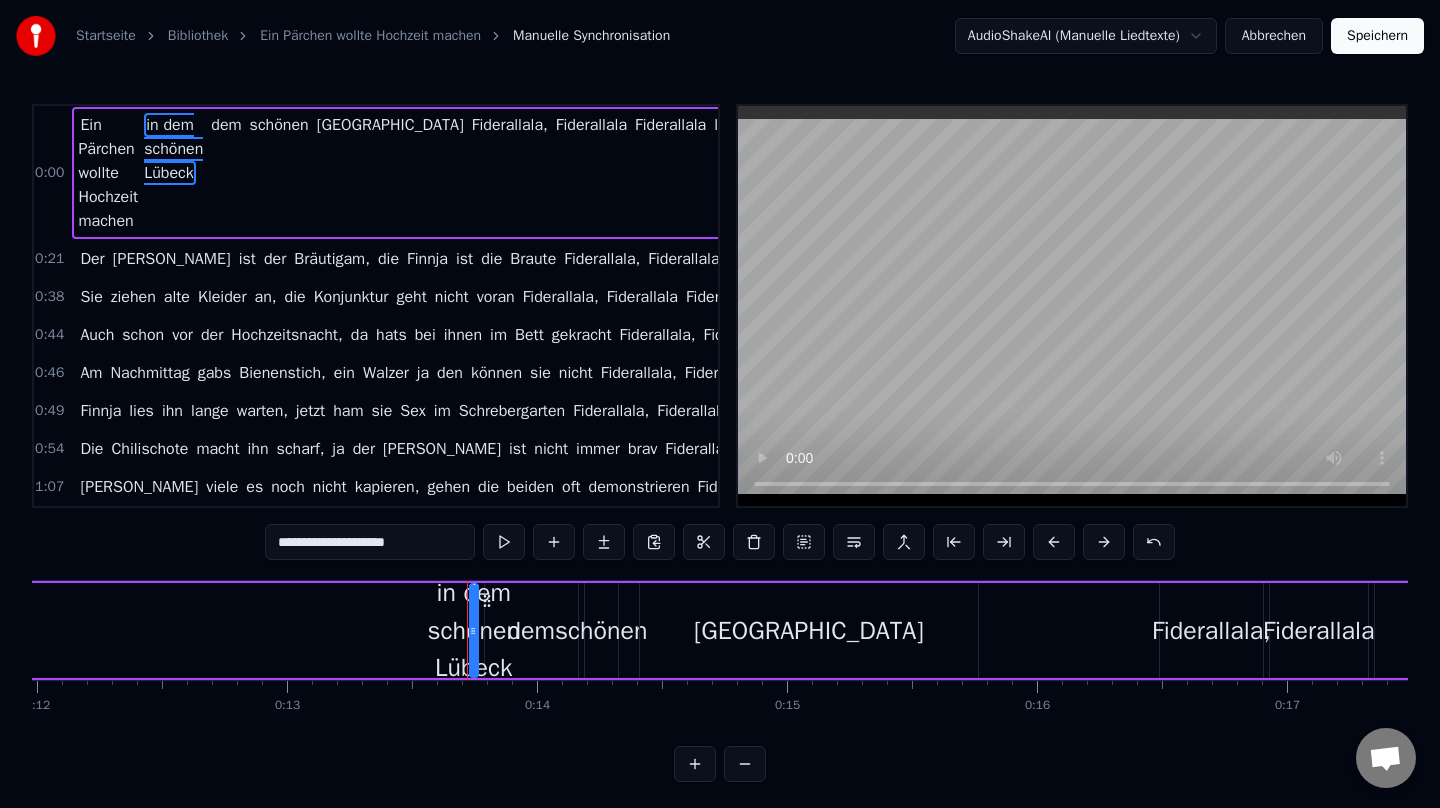 click on "dem" at bounding box center (226, 125) 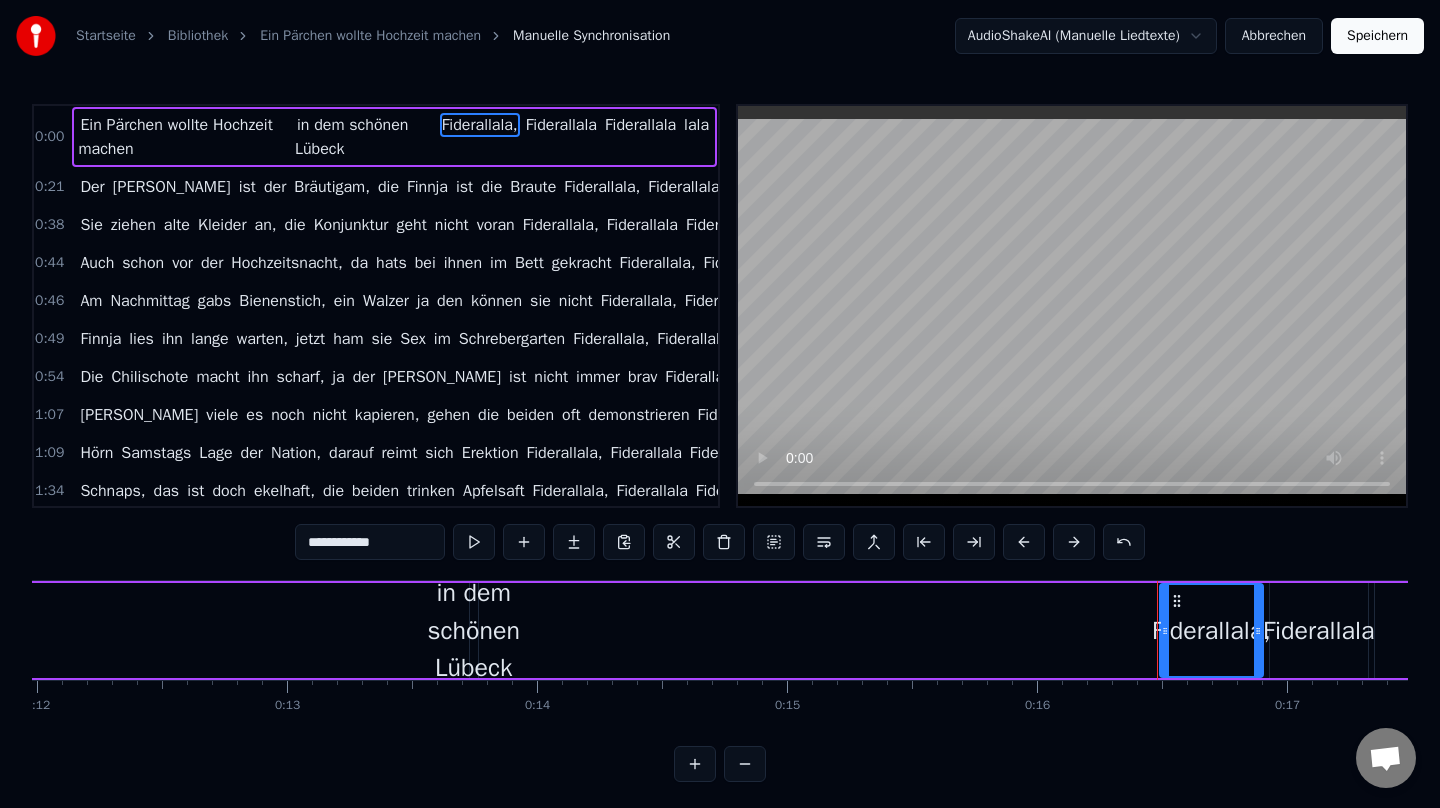click on "**********" at bounding box center (370, 542) 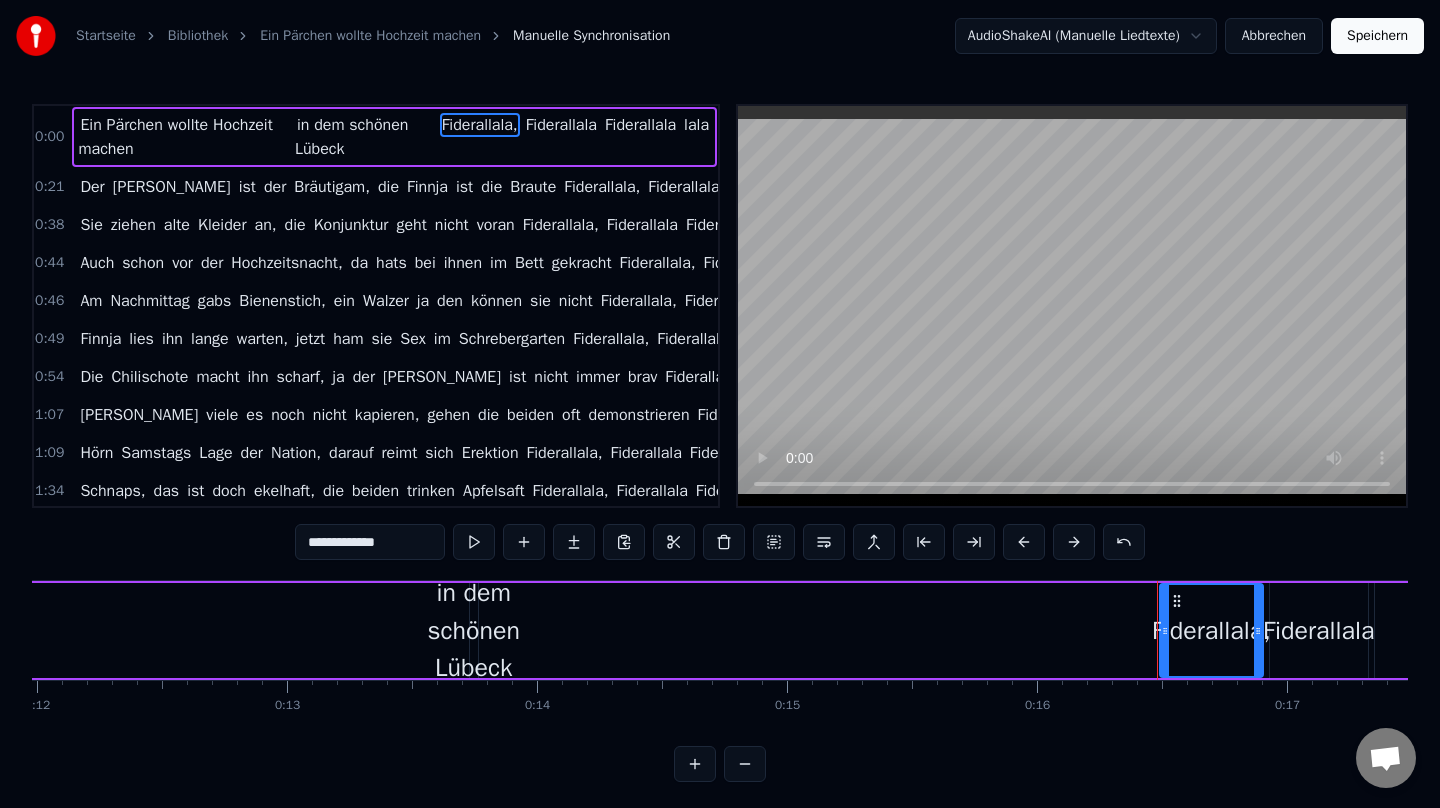 paste on "**********" 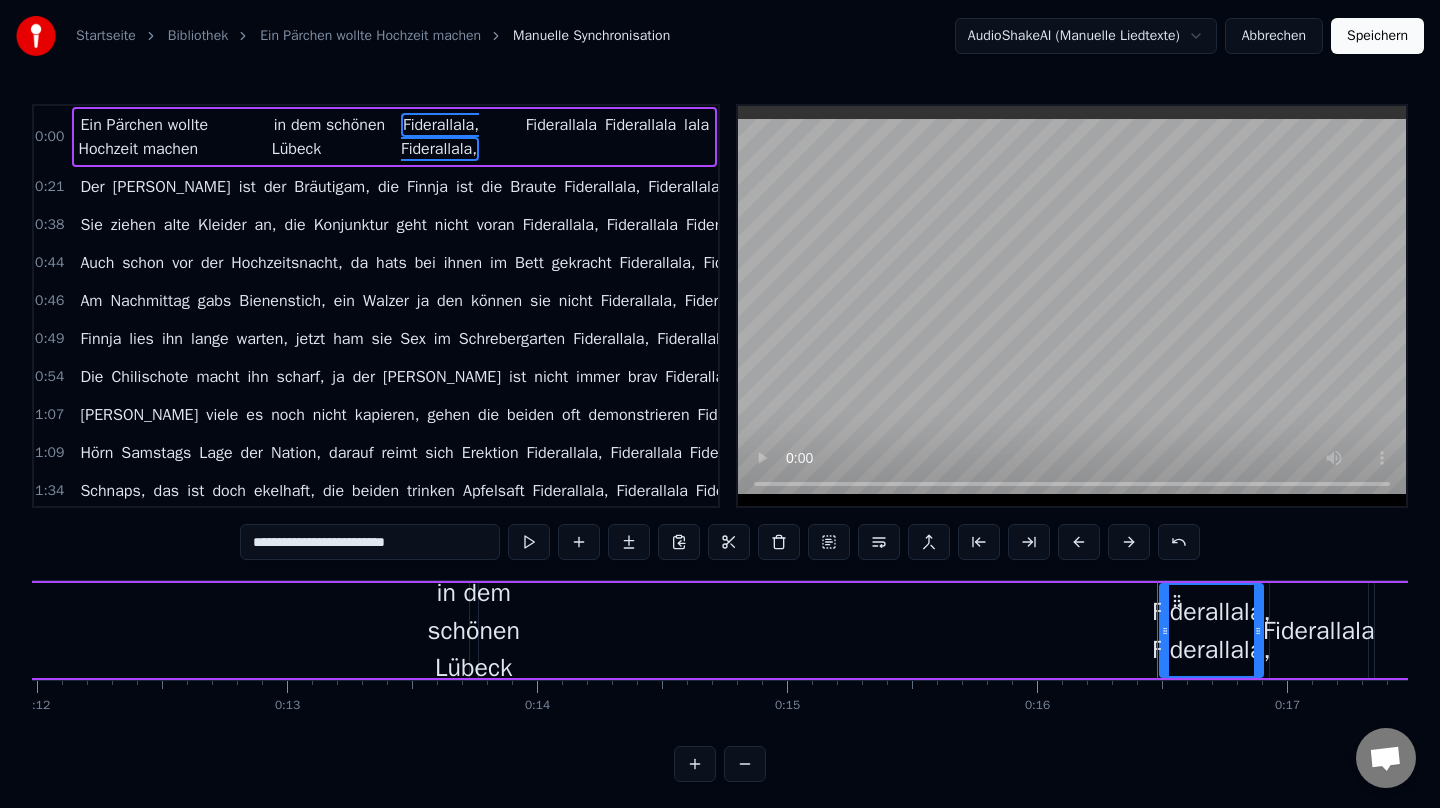 paste on "**********" 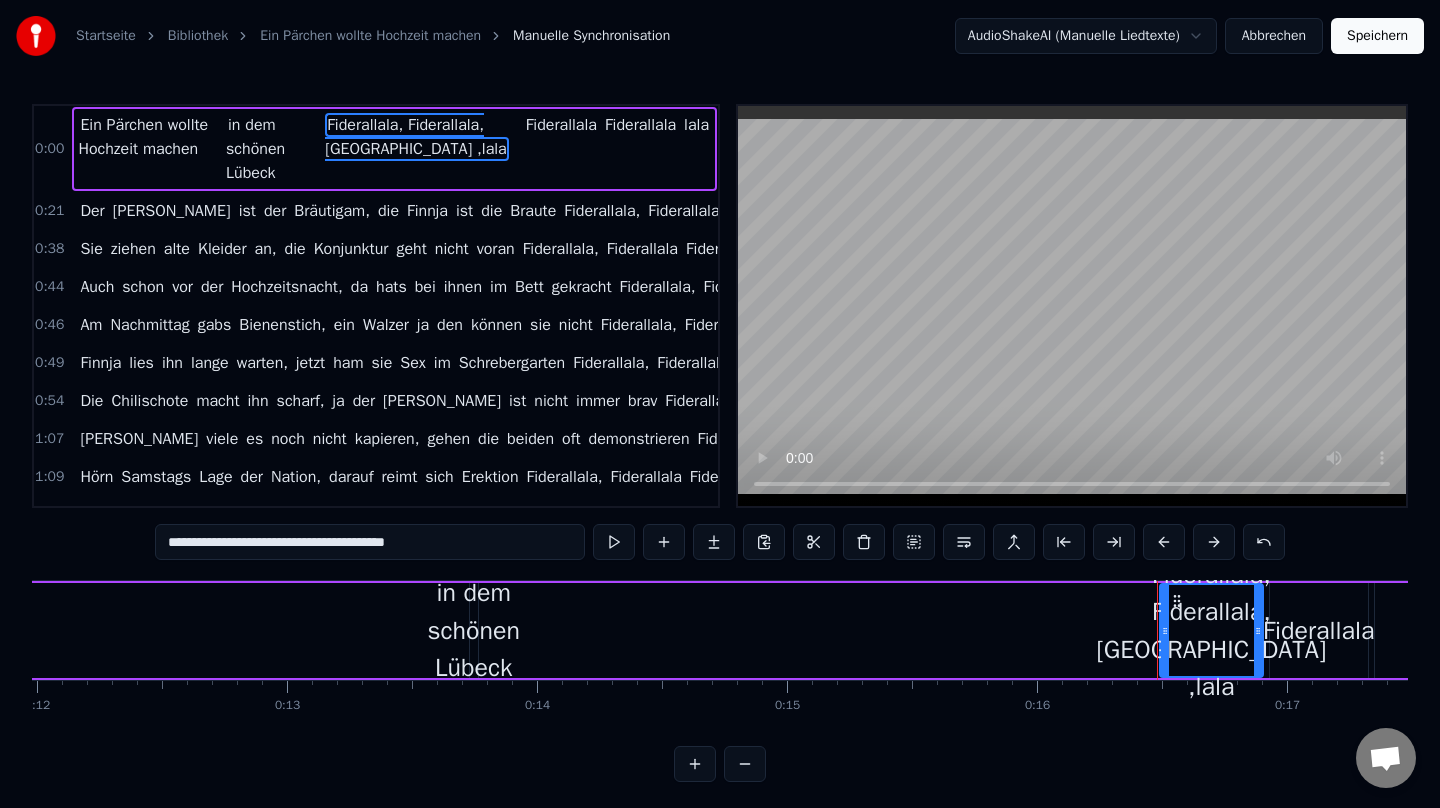 click on "**********" at bounding box center (370, 542) 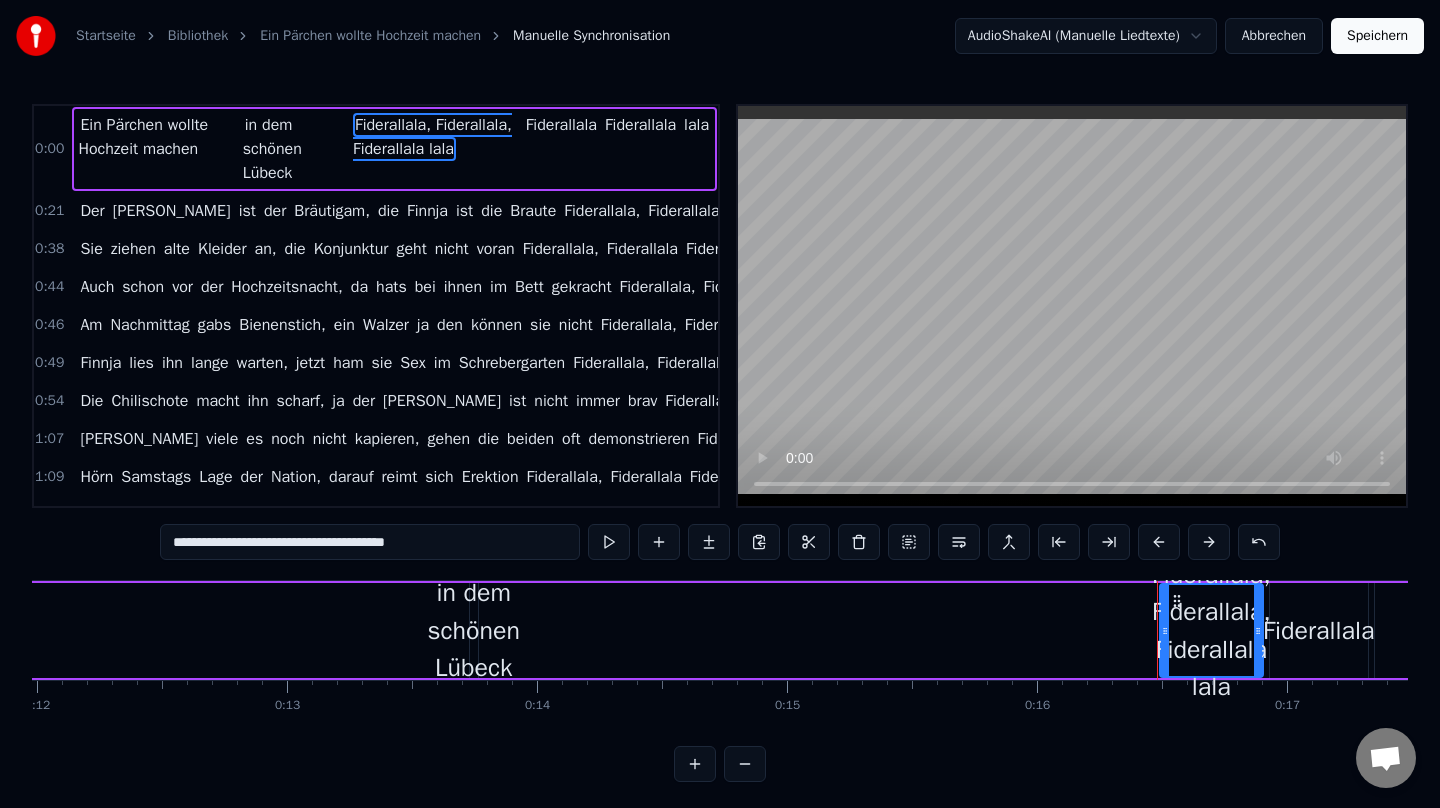 click on "Fiderallala" at bounding box center [561, 125] 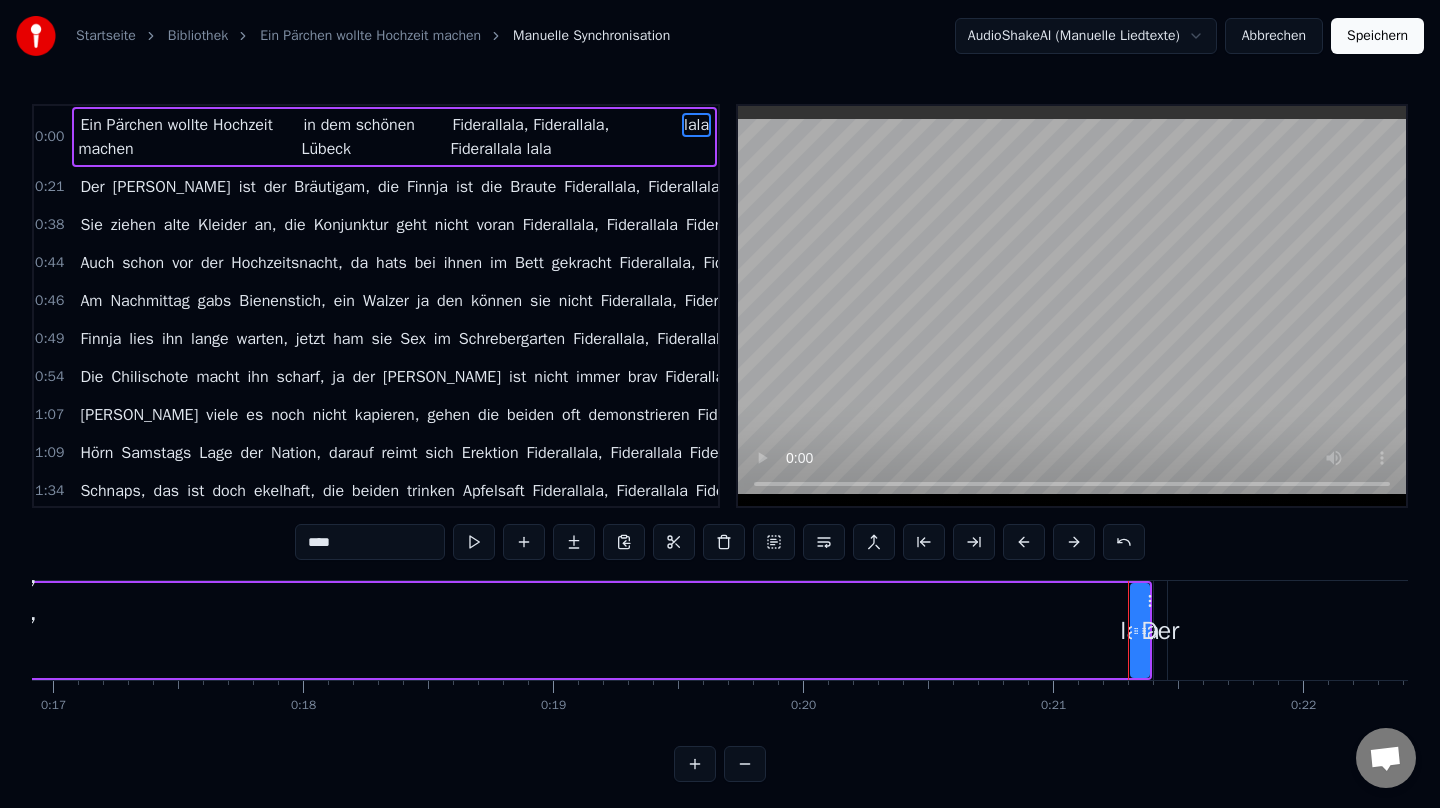 scroll, scrollTop: 0, scrollLeft: 4235, axis: horizontal 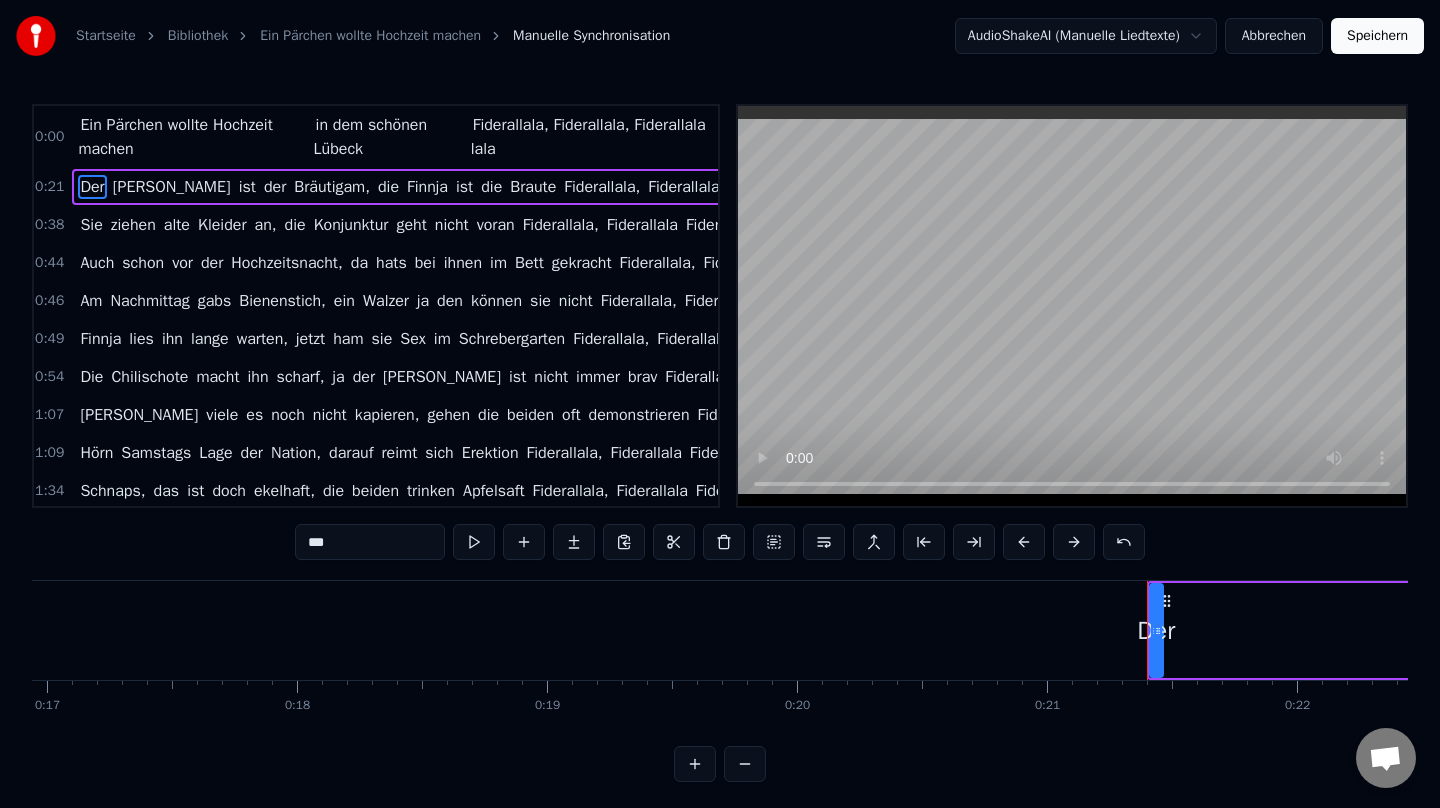 click on "Ein Pärchen wollte Hochzeit machen" at bounding box center [193, 137] 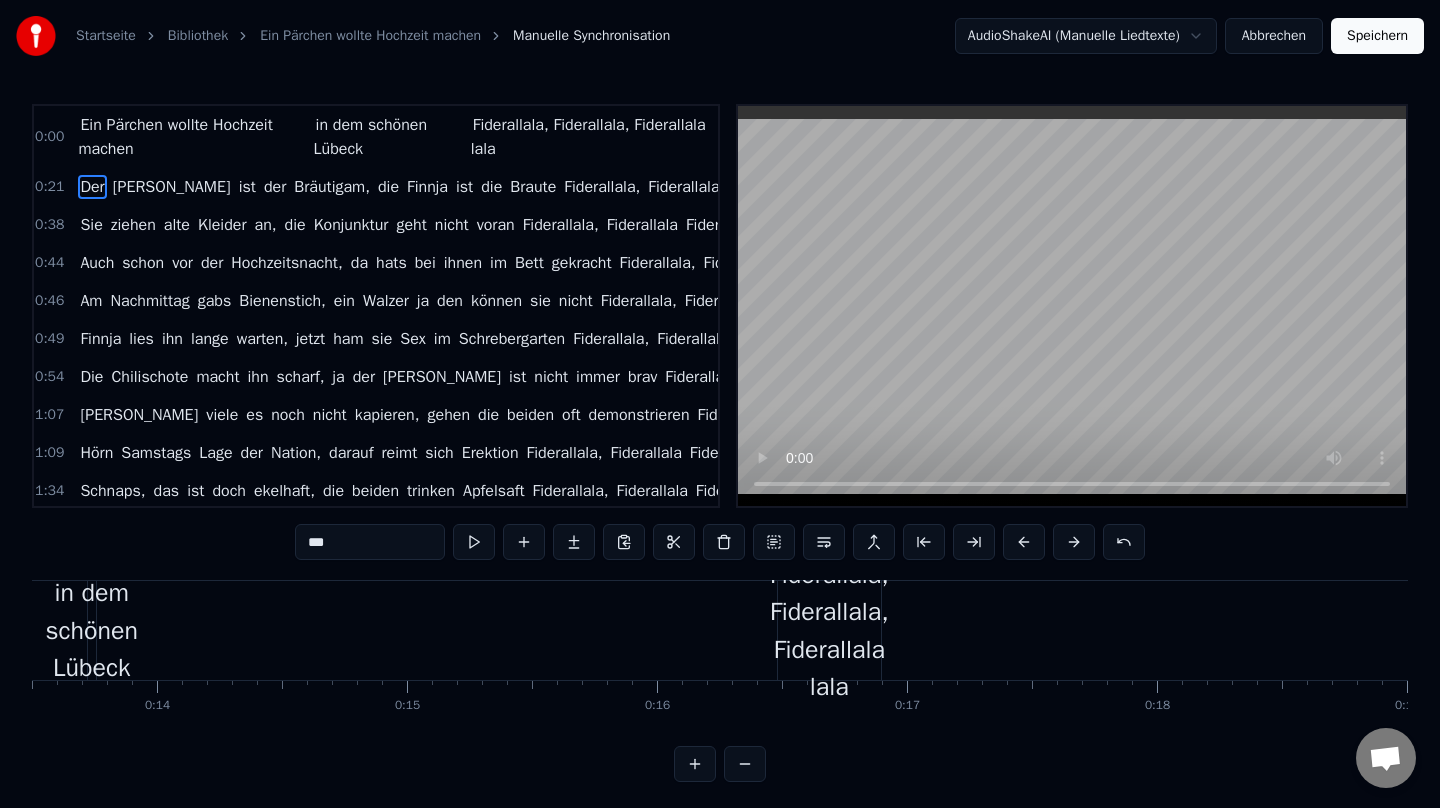 scroll, scrollTop: 0, scrollLeft: 3167, axis: horizontal 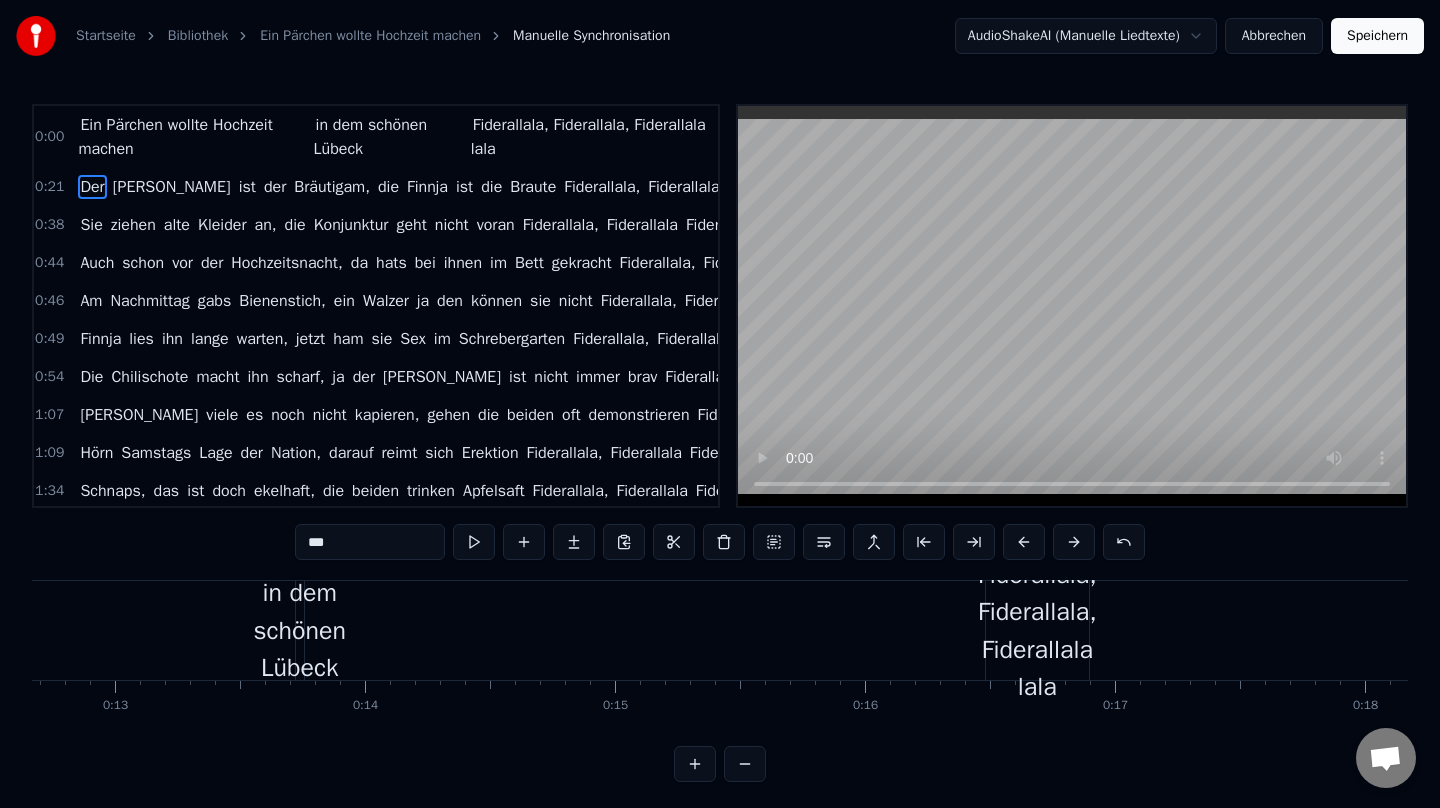 click on "in dem schönen Lübeck" at bounding box center (300, 630) 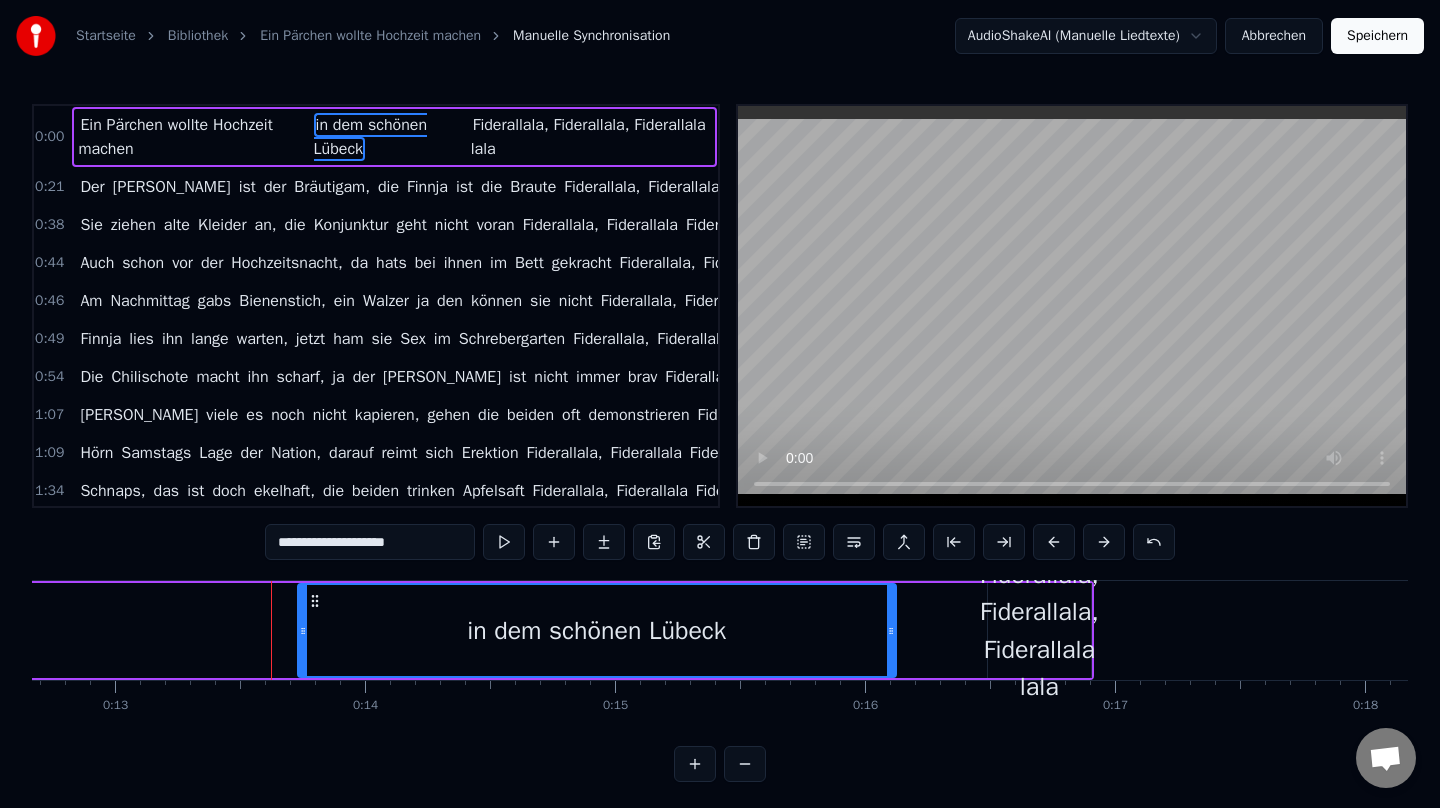 drag, startPoint x: 301, startPoint y: 628, endPoint x: 889, endPoint y: 661, distance: 588.9253 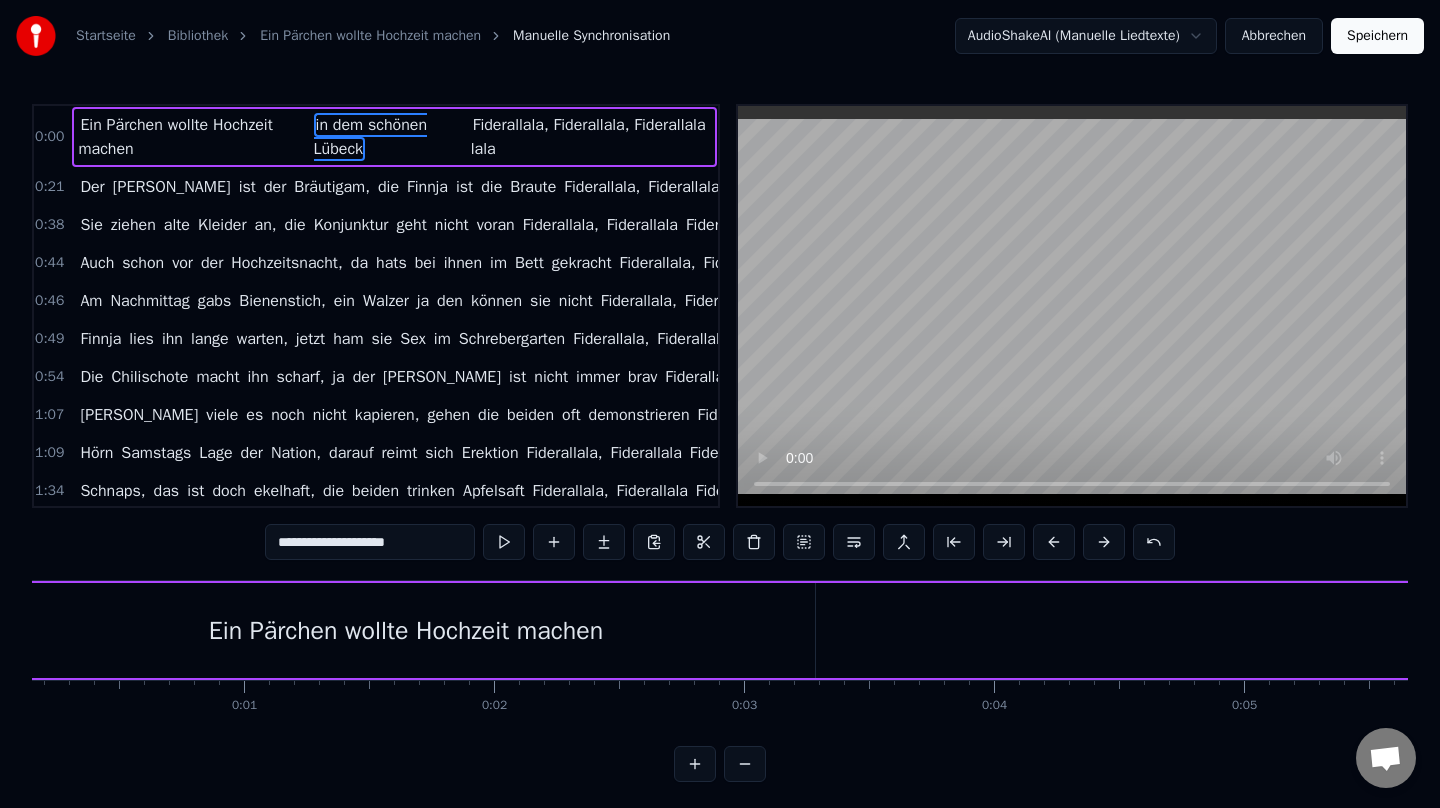 scroll, scrollTop: 0, scrollLeft: 13, axis: horizontal 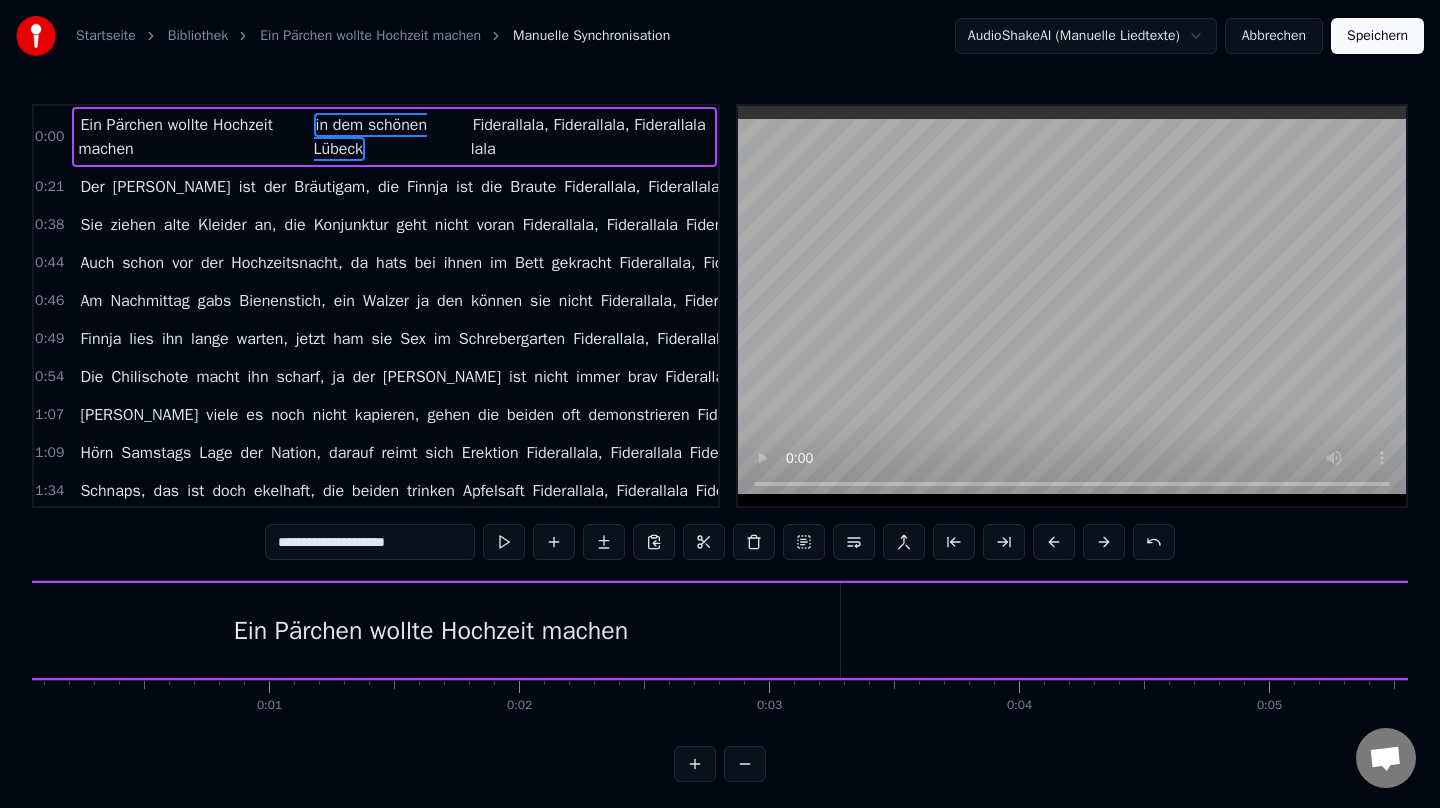 click on "Ein Pärchen wollte Hochzeit machen" at bounding box center [431, 631] 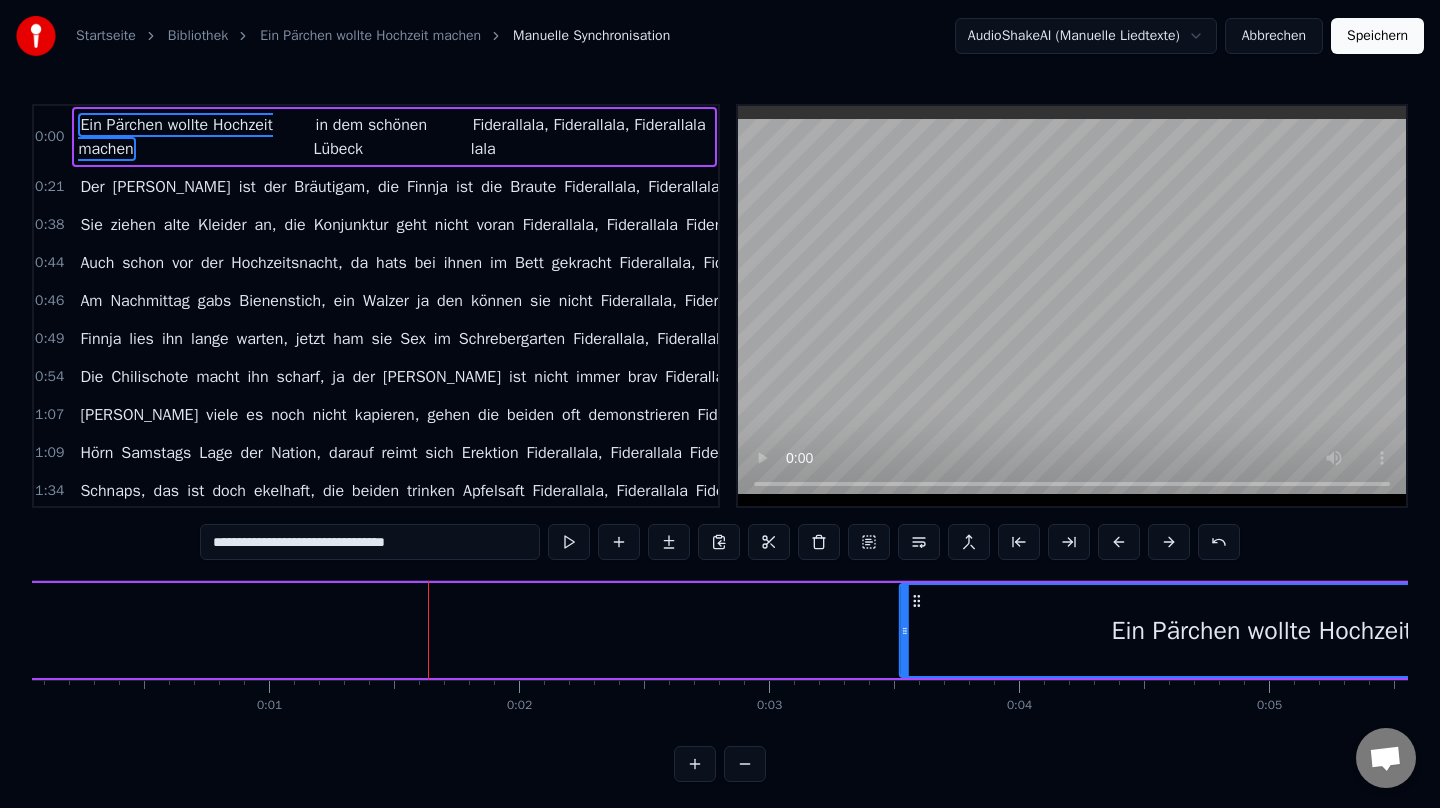 drag, startPoint x: 40, startPoint y: 601, endPoint x: 966, endPoint y: 640, distance: 926.8209 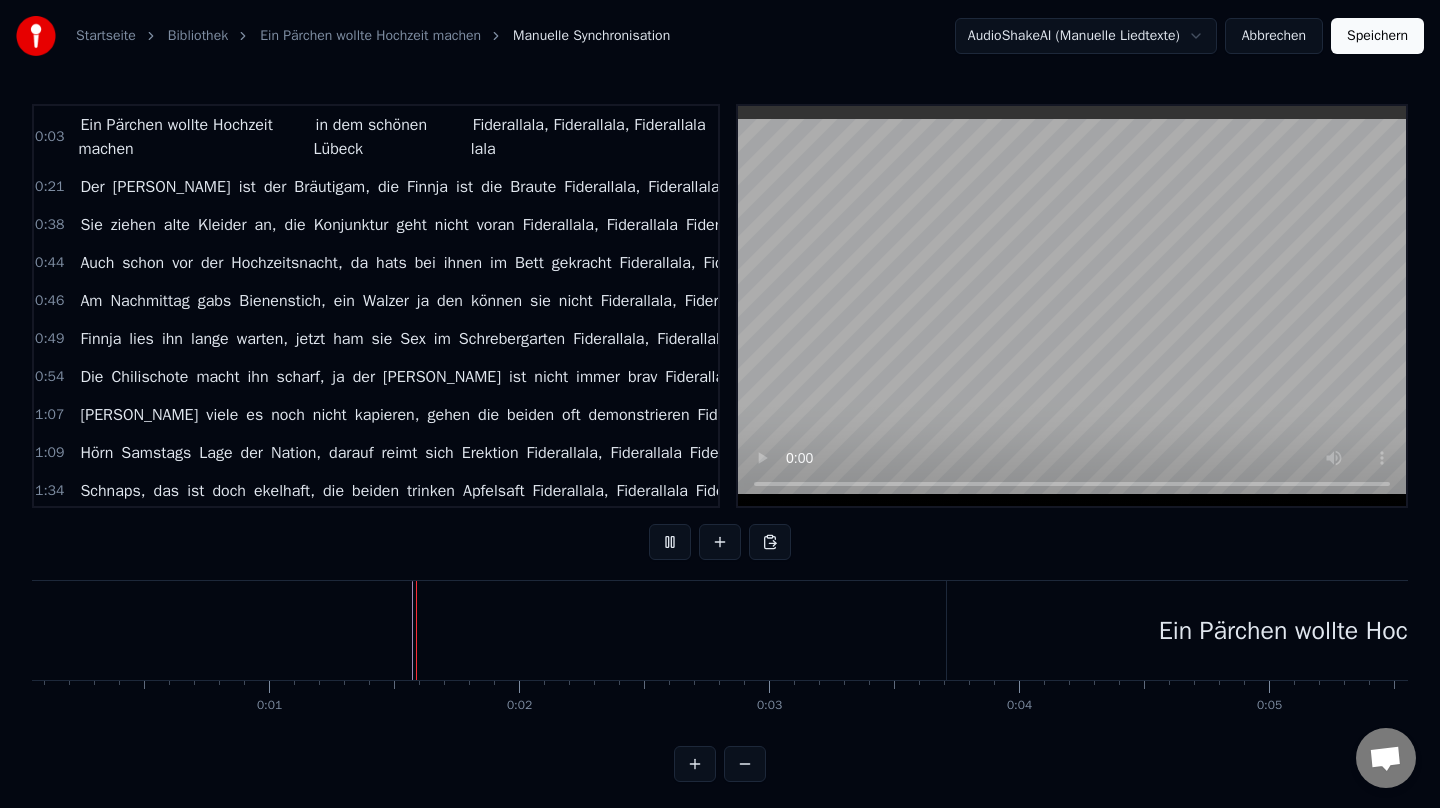 scroll, scrollTop: 6, scrollLeft: 0, axis: vertical 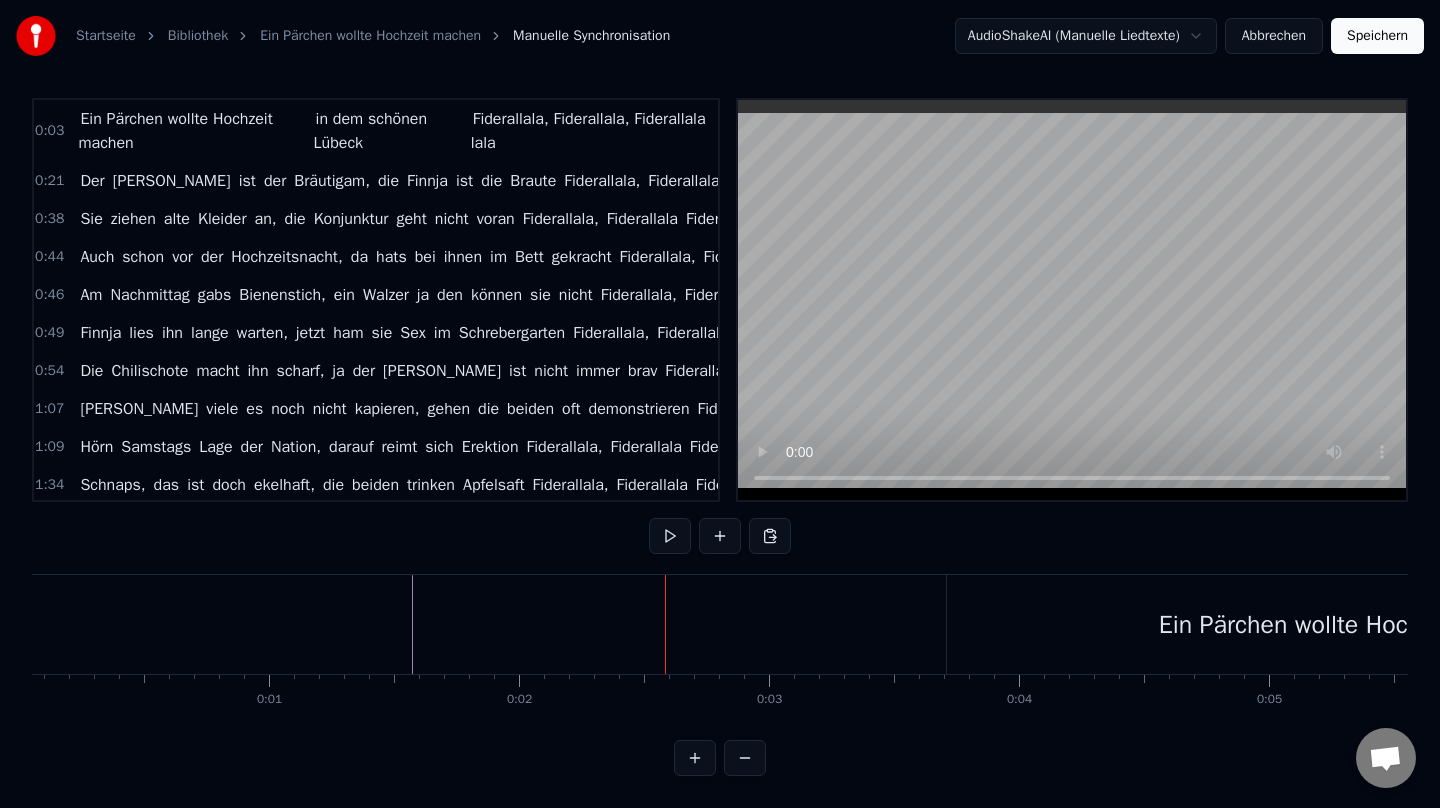 click at bounding box center [17873, 624] 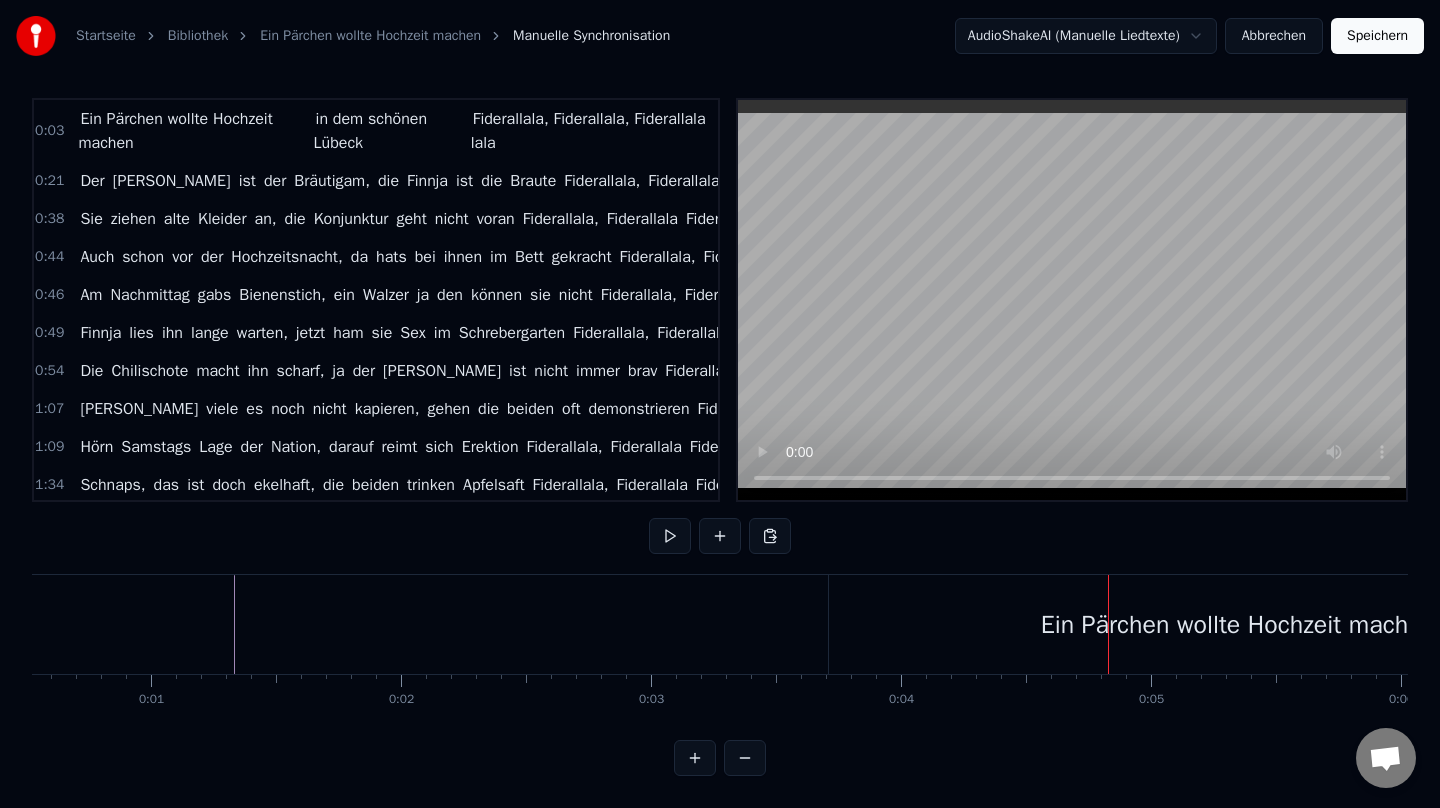 scroll, scrollTop: 0, scrollLeft: 253, axis: horizontal 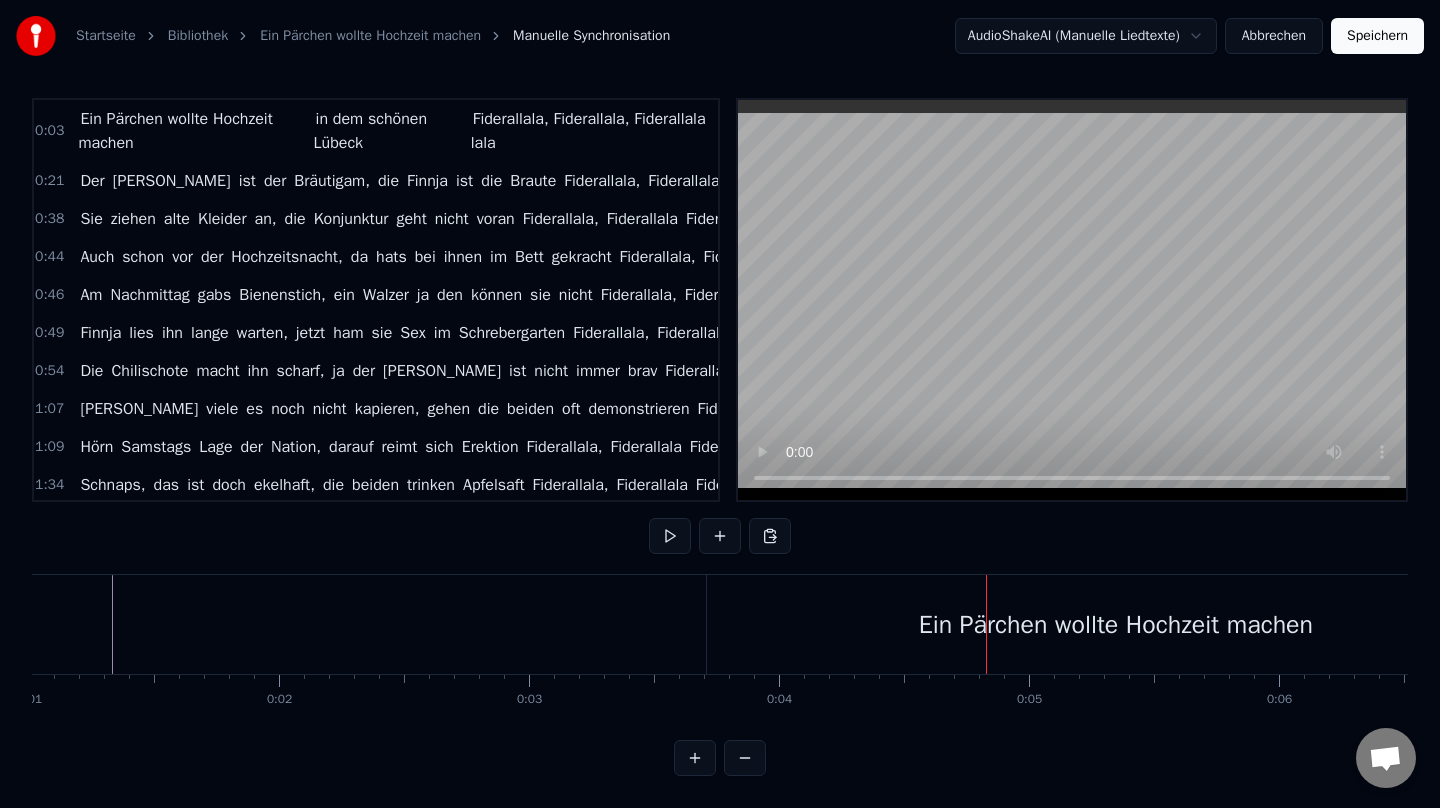 click on "Ein Pärchen wollte Hochzeit machen" at bounding box center (1116, 624) 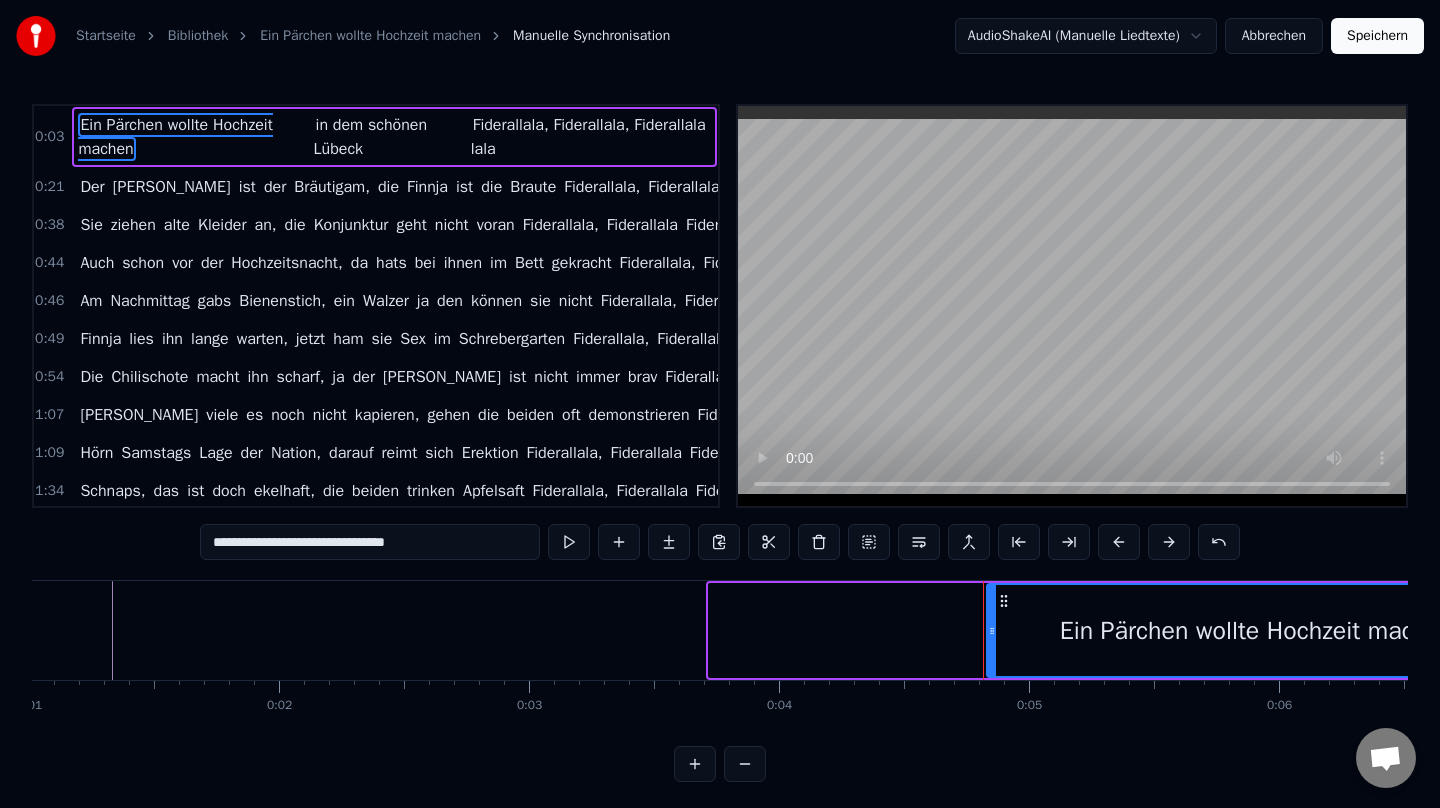 drag, startPoint x: 713, startPoint y: 628, endPoint x: 991, endPoint y: 623, distance: 278.04495 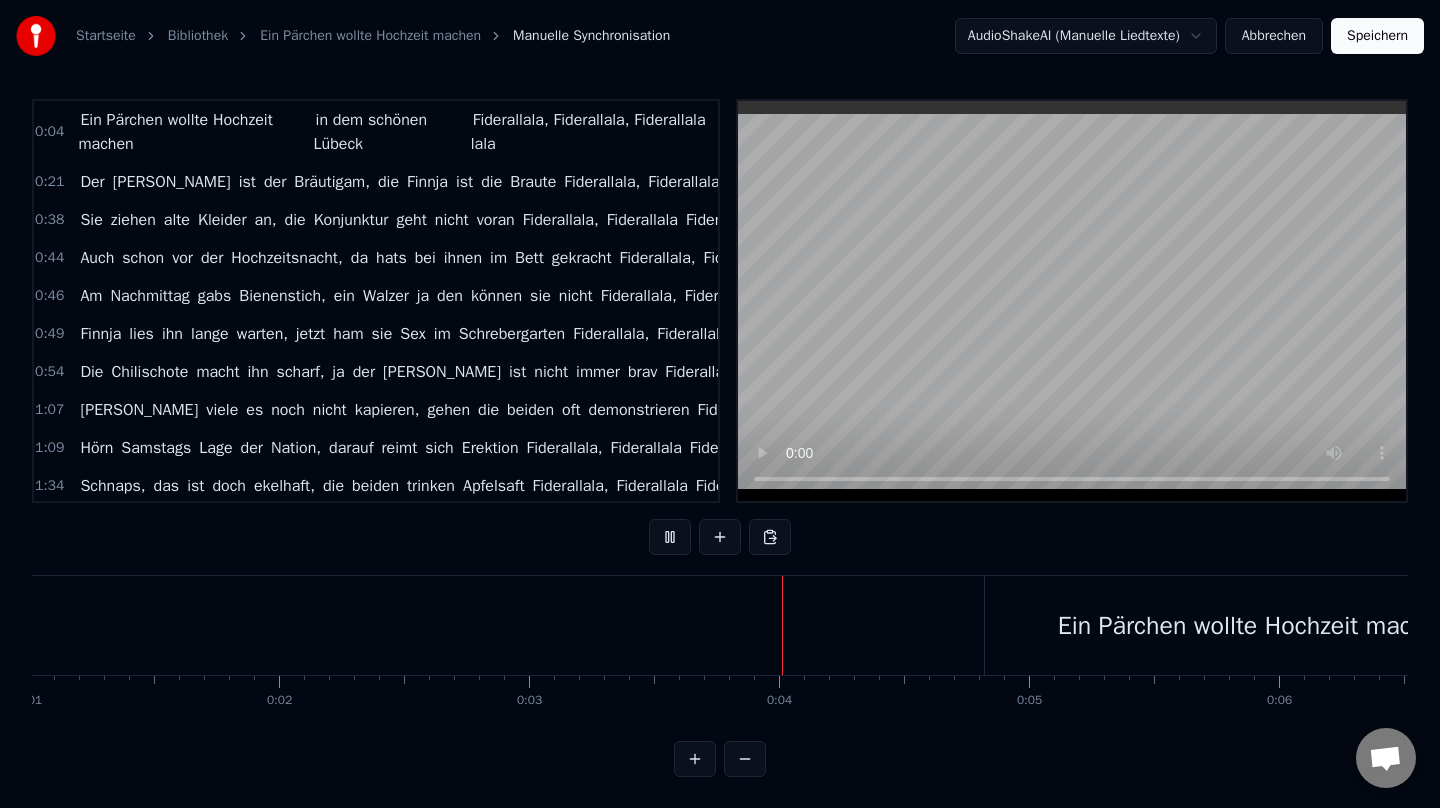 scroll, scrollTop: 6, scrollLeft: 0, axis: vertical 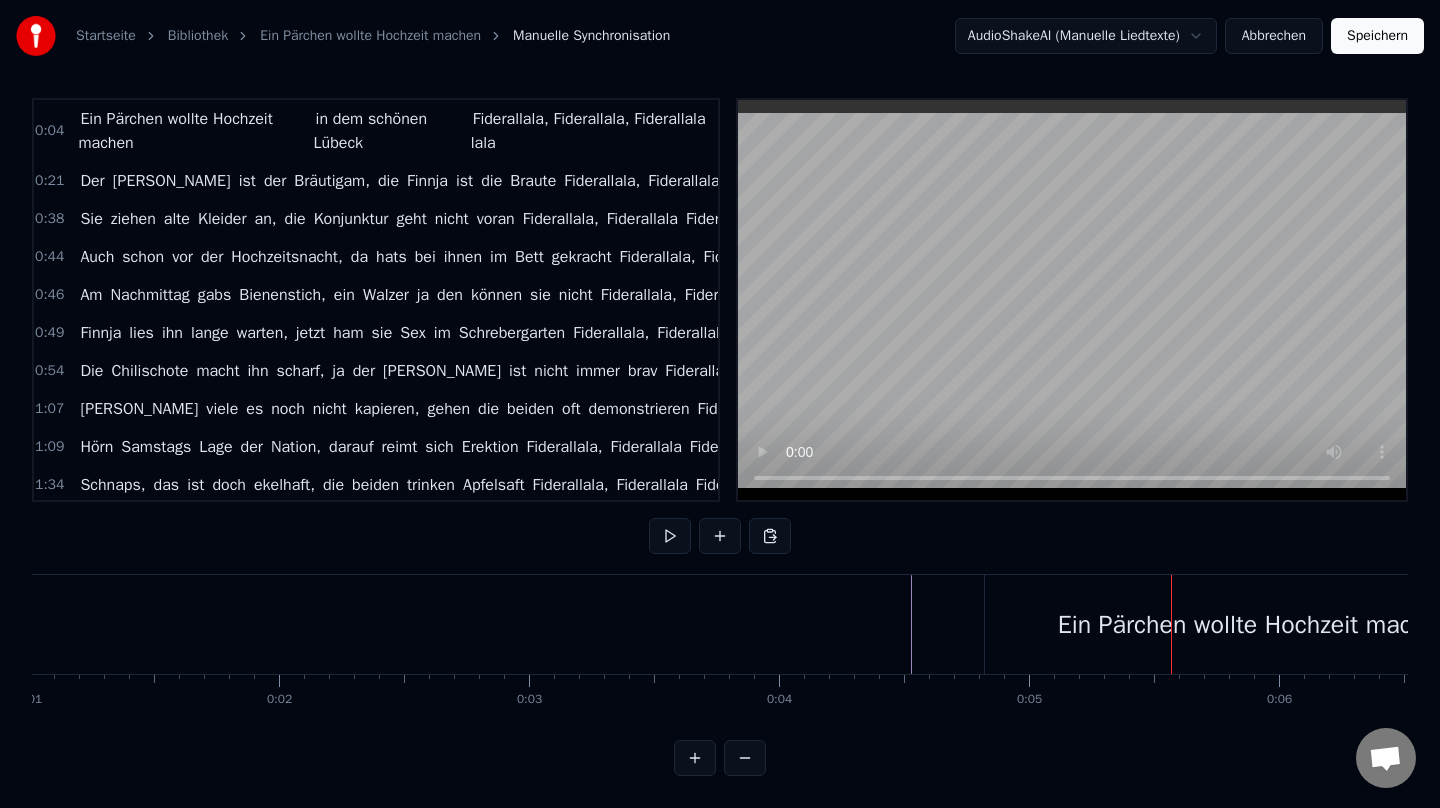 click on "Ein Pärchen wollte Hochzeit machen" at bounding box center (1255, 625) 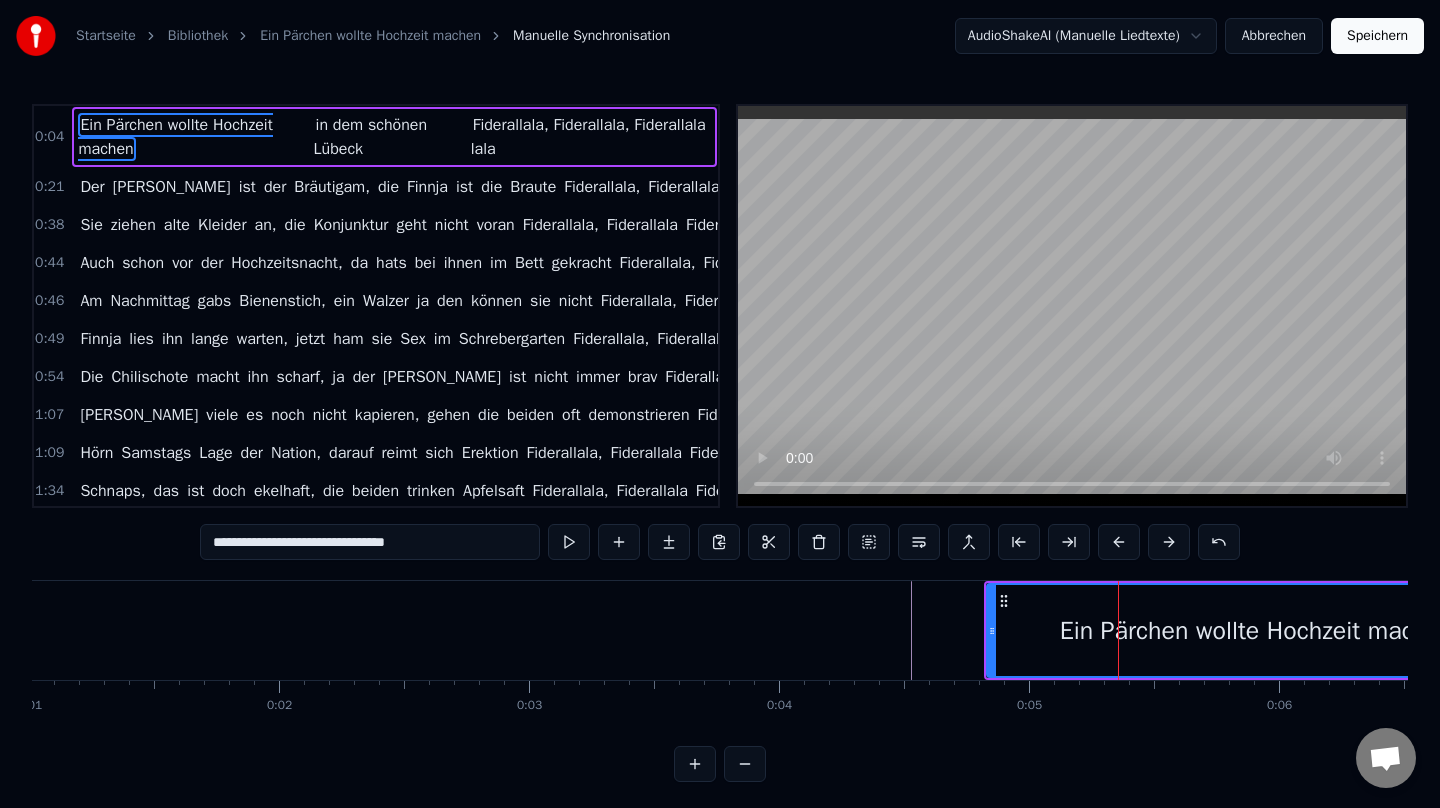 scroll, scrollTop: 6, scrollLeft: 0, axis: vertical 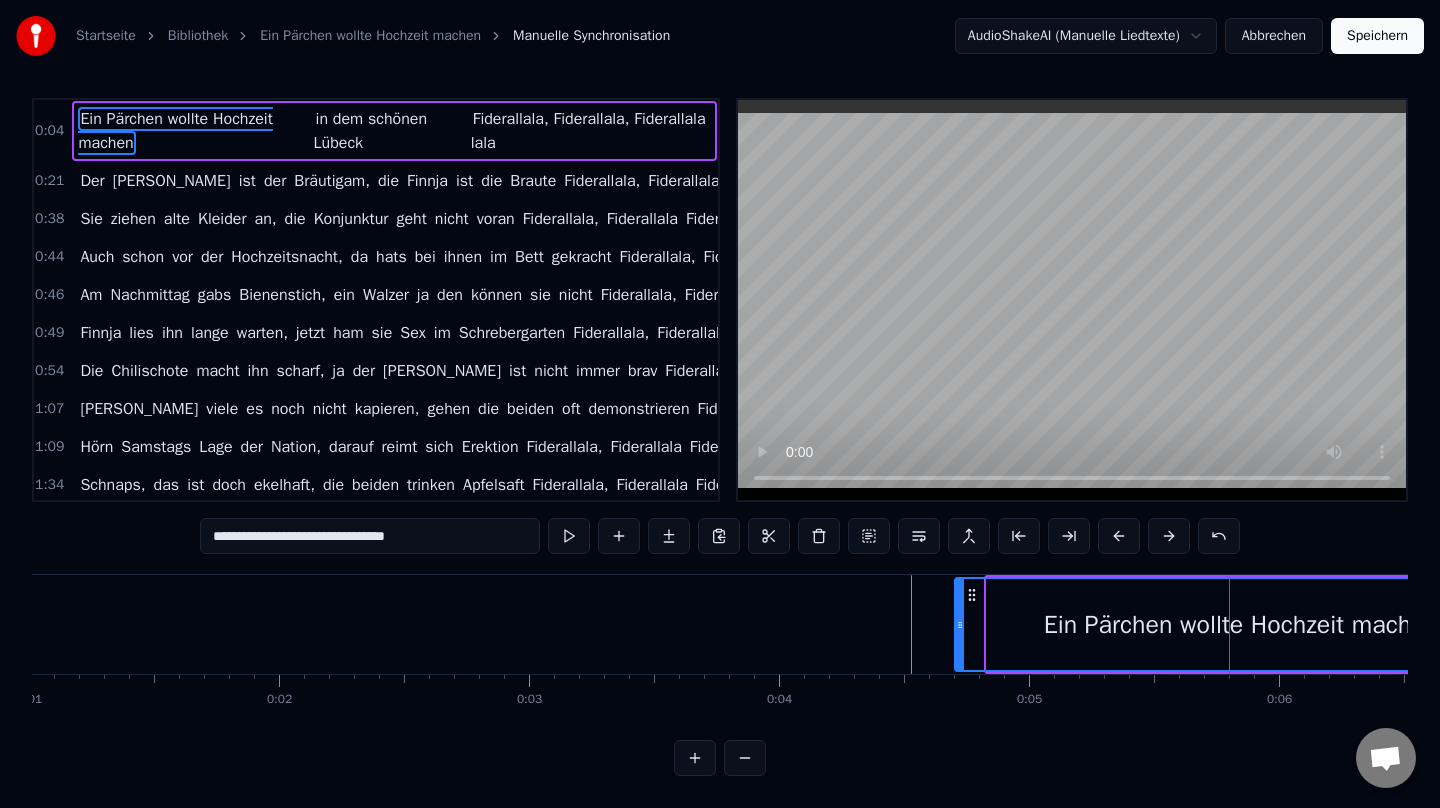 drag, startPoint x: 991, startPoint y: 623, endPoint x: 951, endPoint y: 623, distance: 40 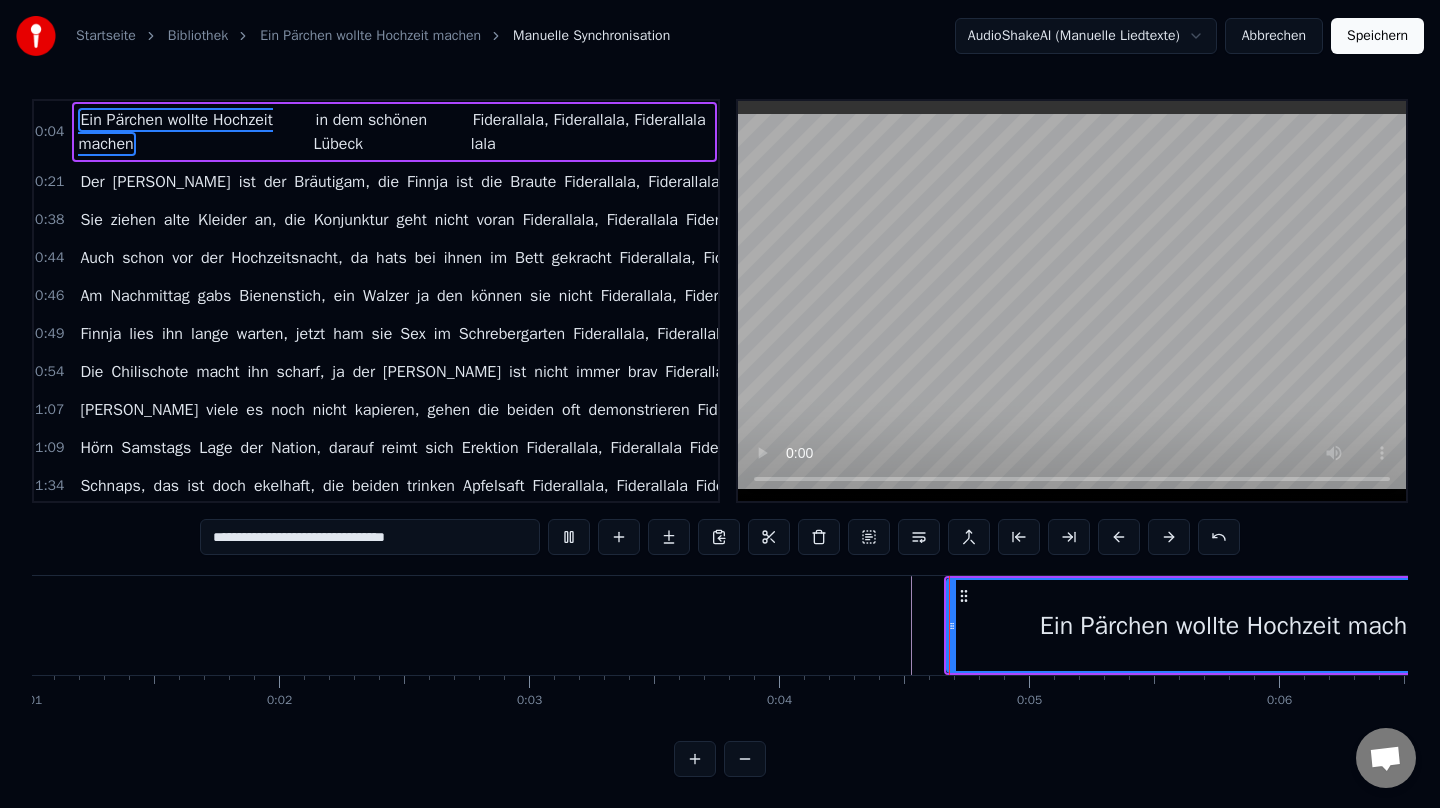 scroll, scrollTop: 6, scrollLeft: 0, axis: vertical 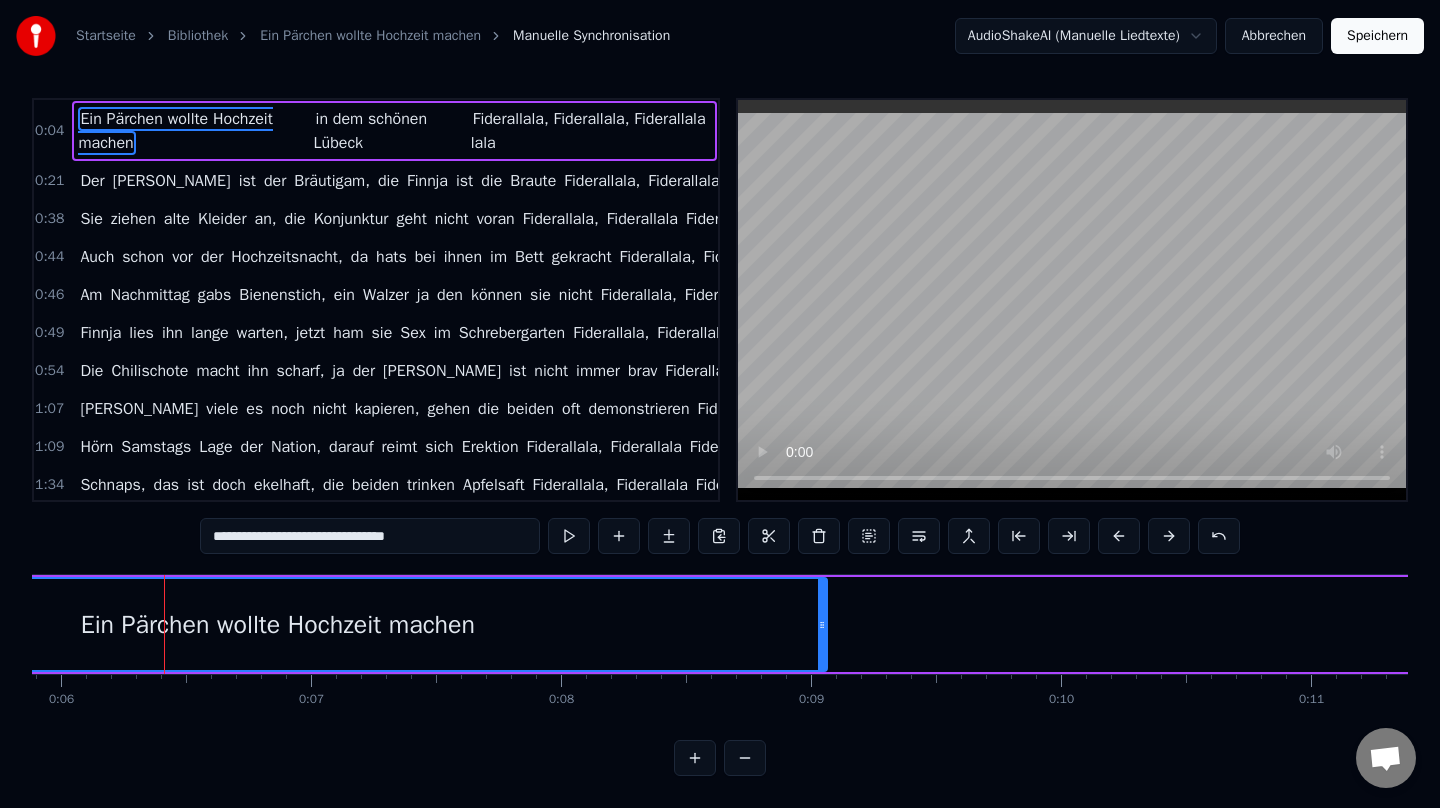 drag, startPoint x: 301, startPoint y: 623, endPoint x: 816, endPoint y: 641, distance: 515.31445 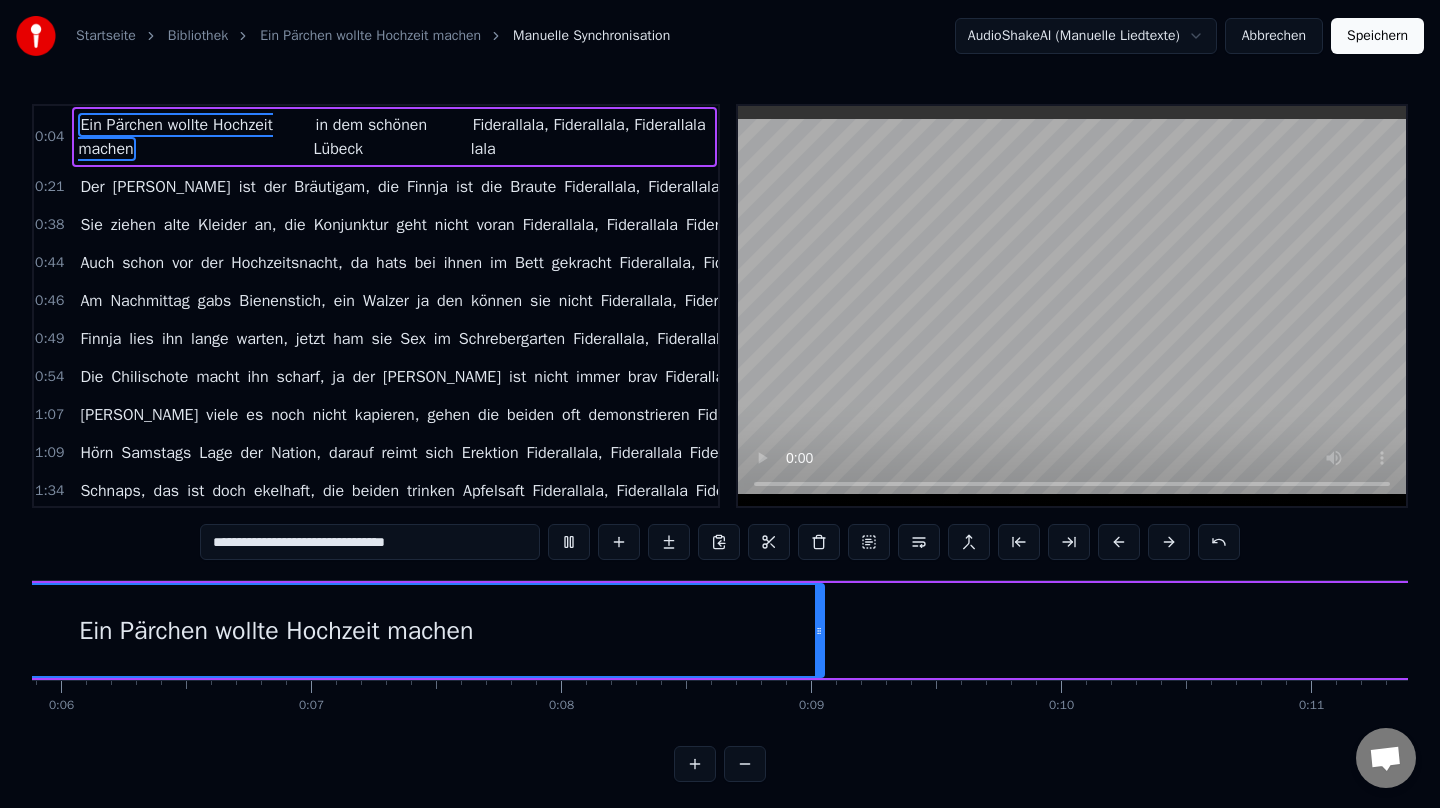 scroll, scrollTop: 6, scrollLeft: 0, axis: vertical 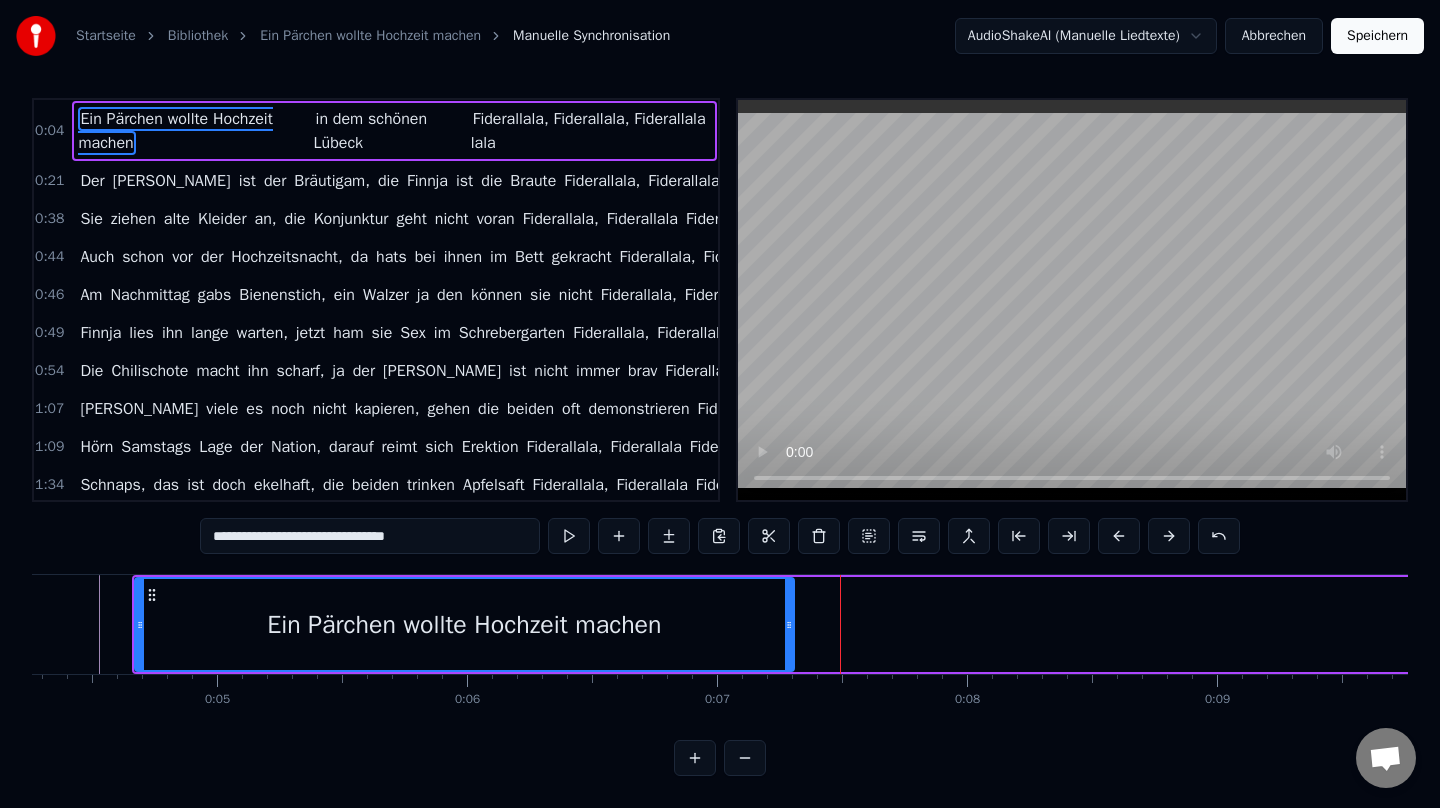 drag, startPoint x: 1228, startPoint y: 625, endPoint x: 792, endPoint y: 632, distance: 436.05618 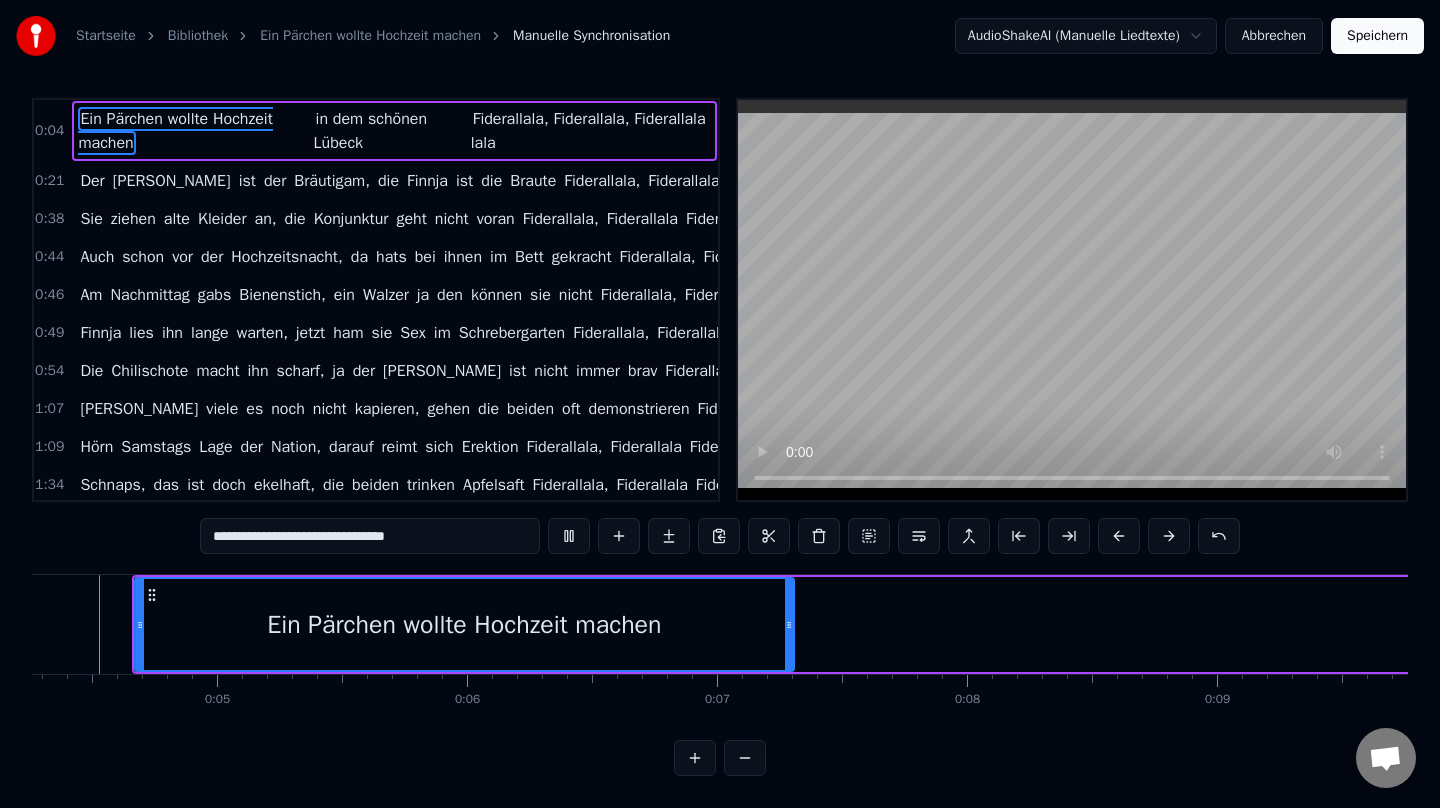 scroll, scrollTop: 0, scrollLeft: 0, axis: both 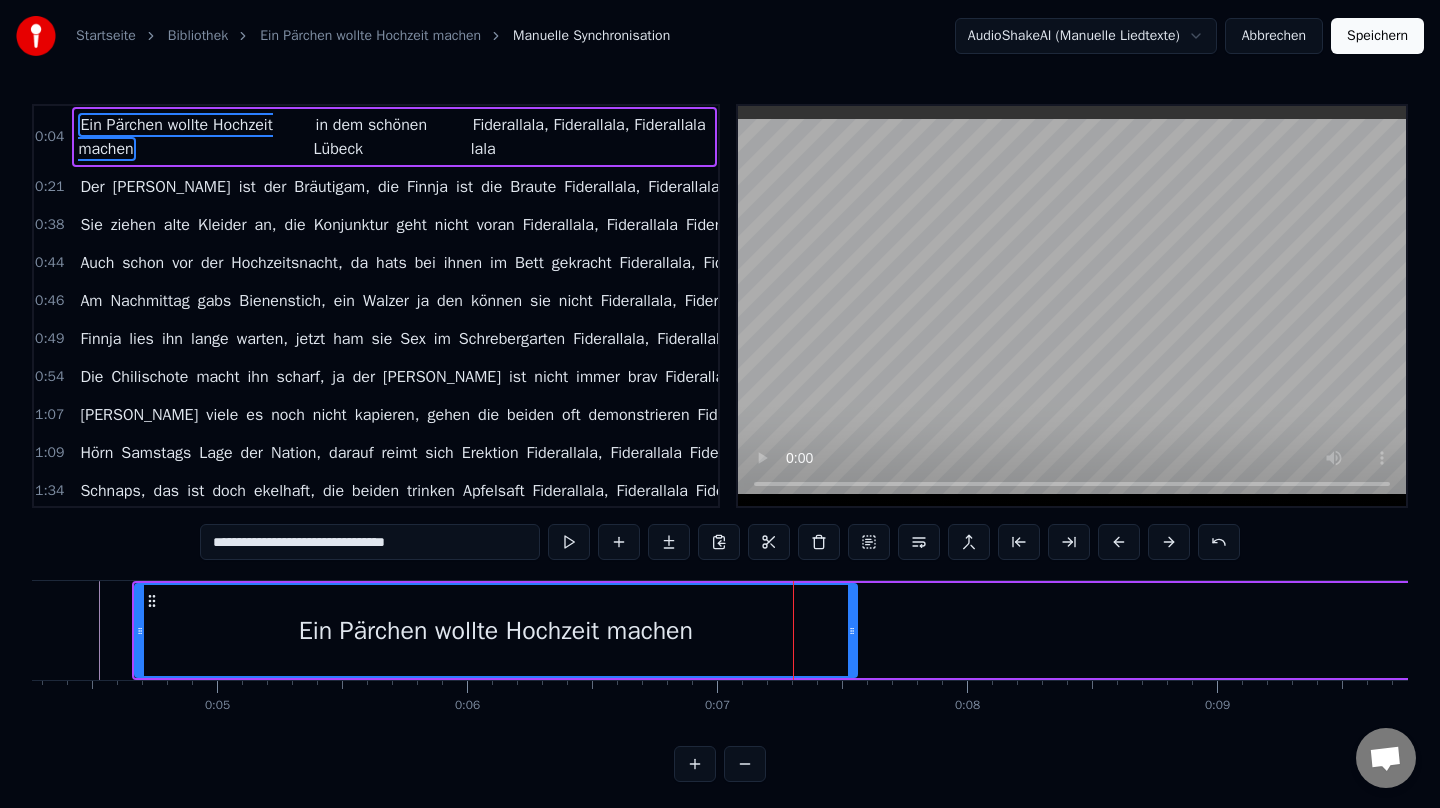 drag, startPoint x: 790, startPoint y: 632, endPoint x: 850, endPoint y: 633, distance: 60.00833 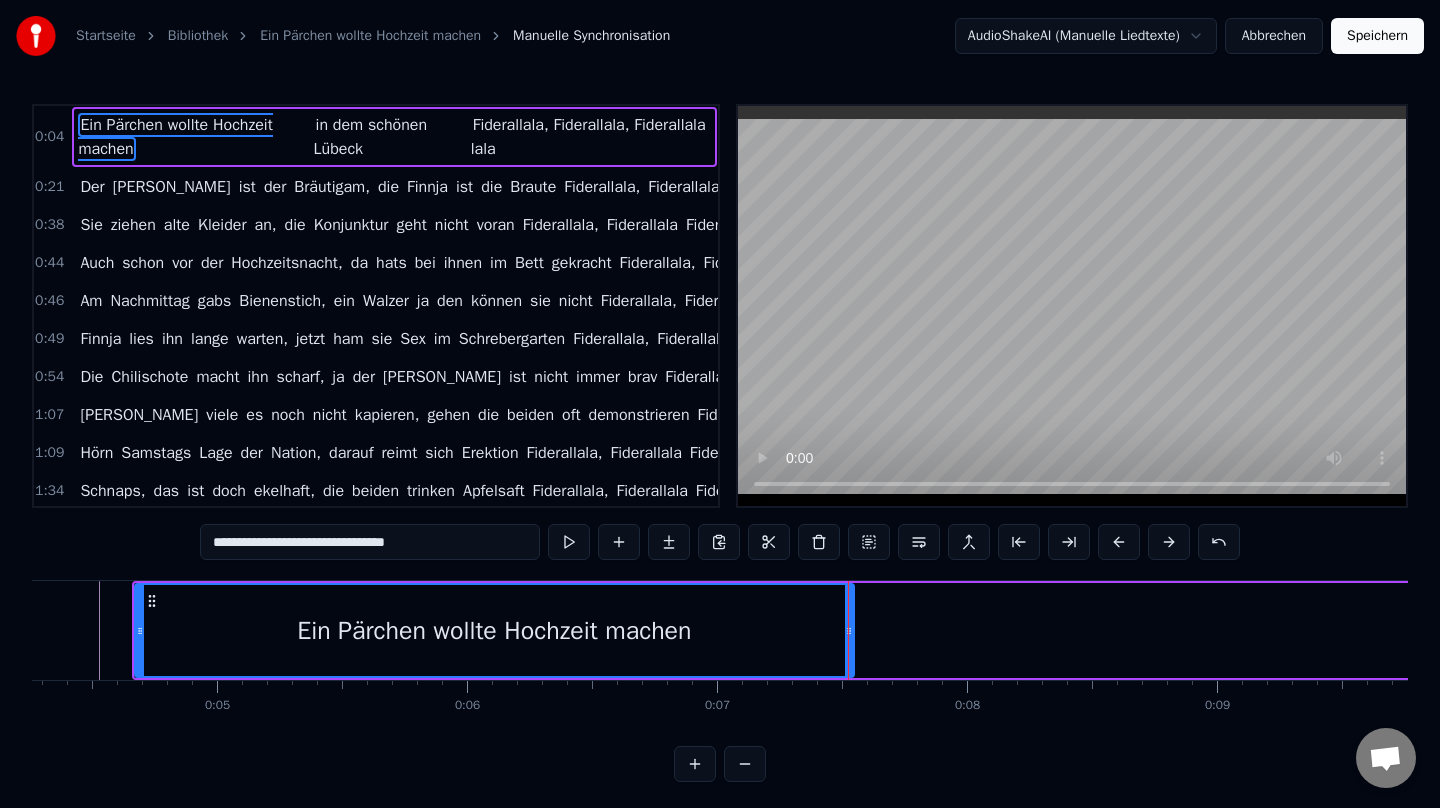 scroll, scrollTop: 6, scrollLeft: 0, axis: vertical 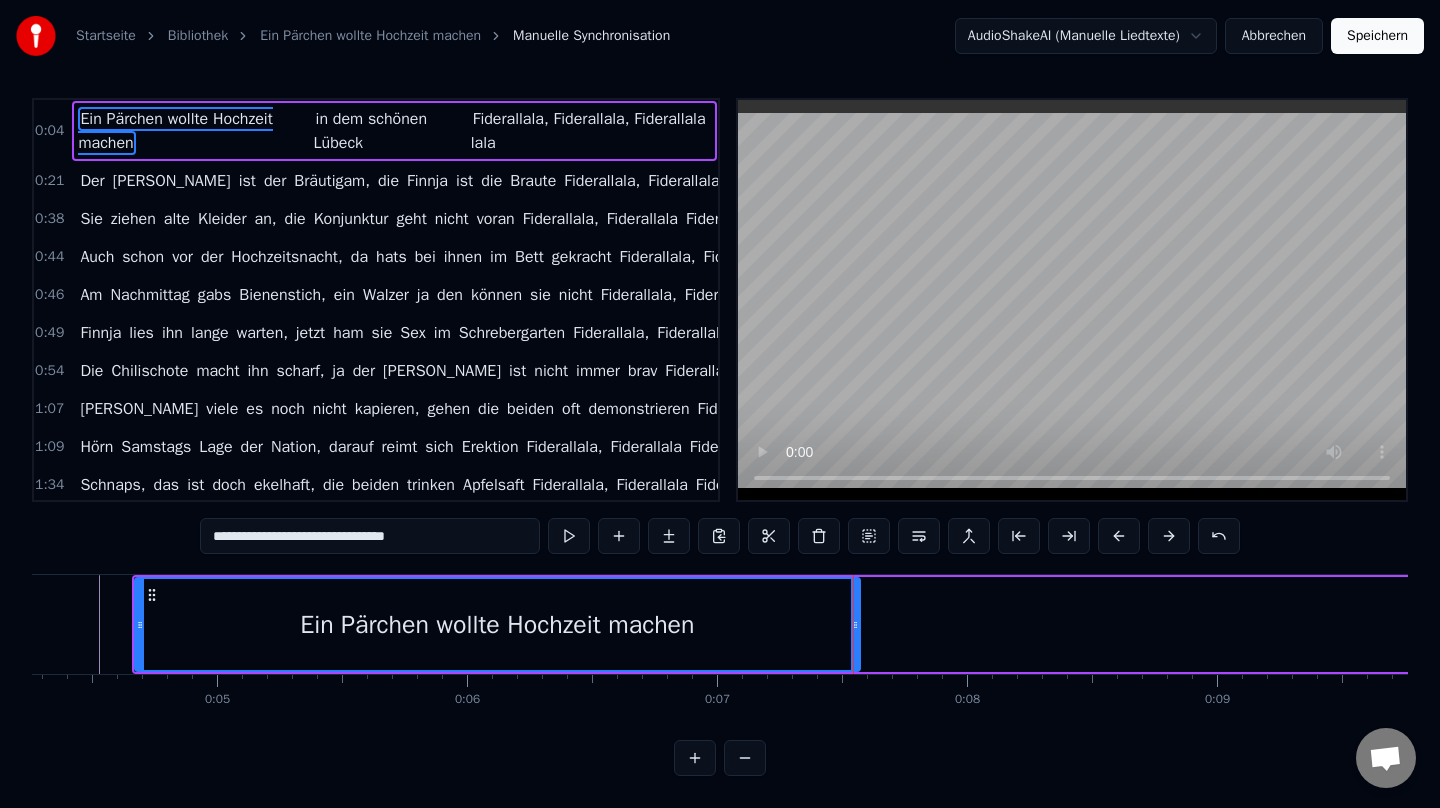 click at bounding box center (855, 624) 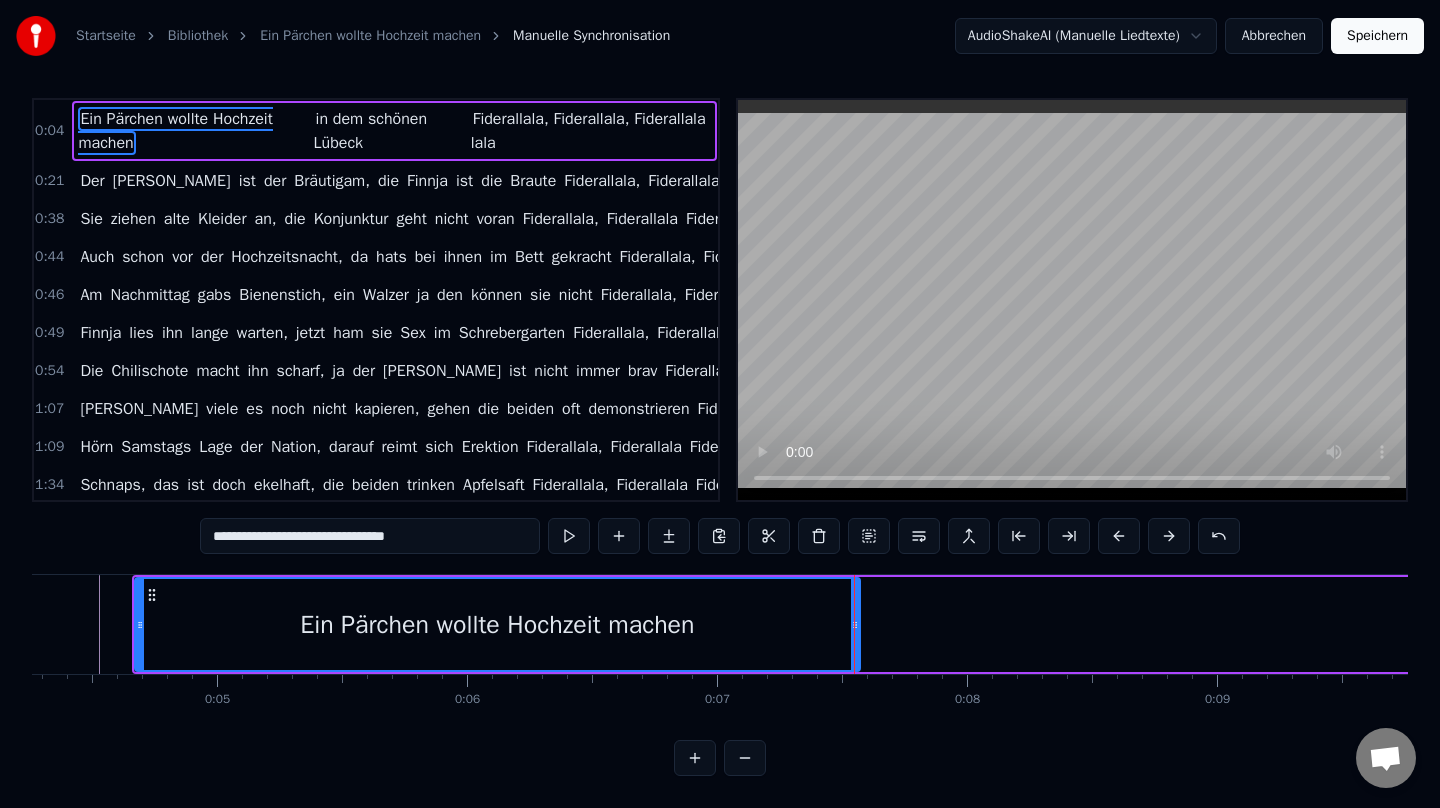 scroll, scrollTop: 0, scrollLeft: 0, axis: both 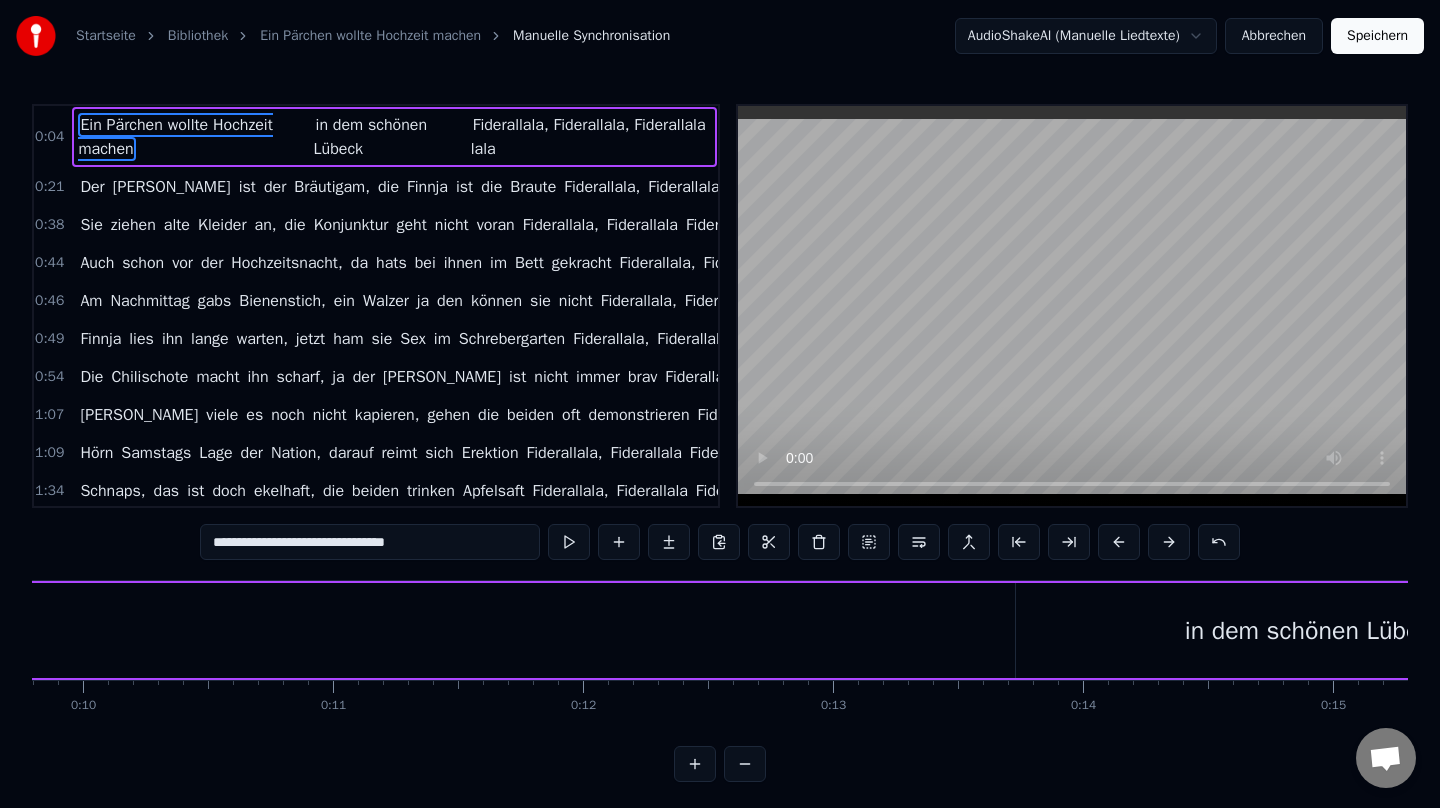 click on "in dem schönen Lübeck" at bounding box center [1314, 630] 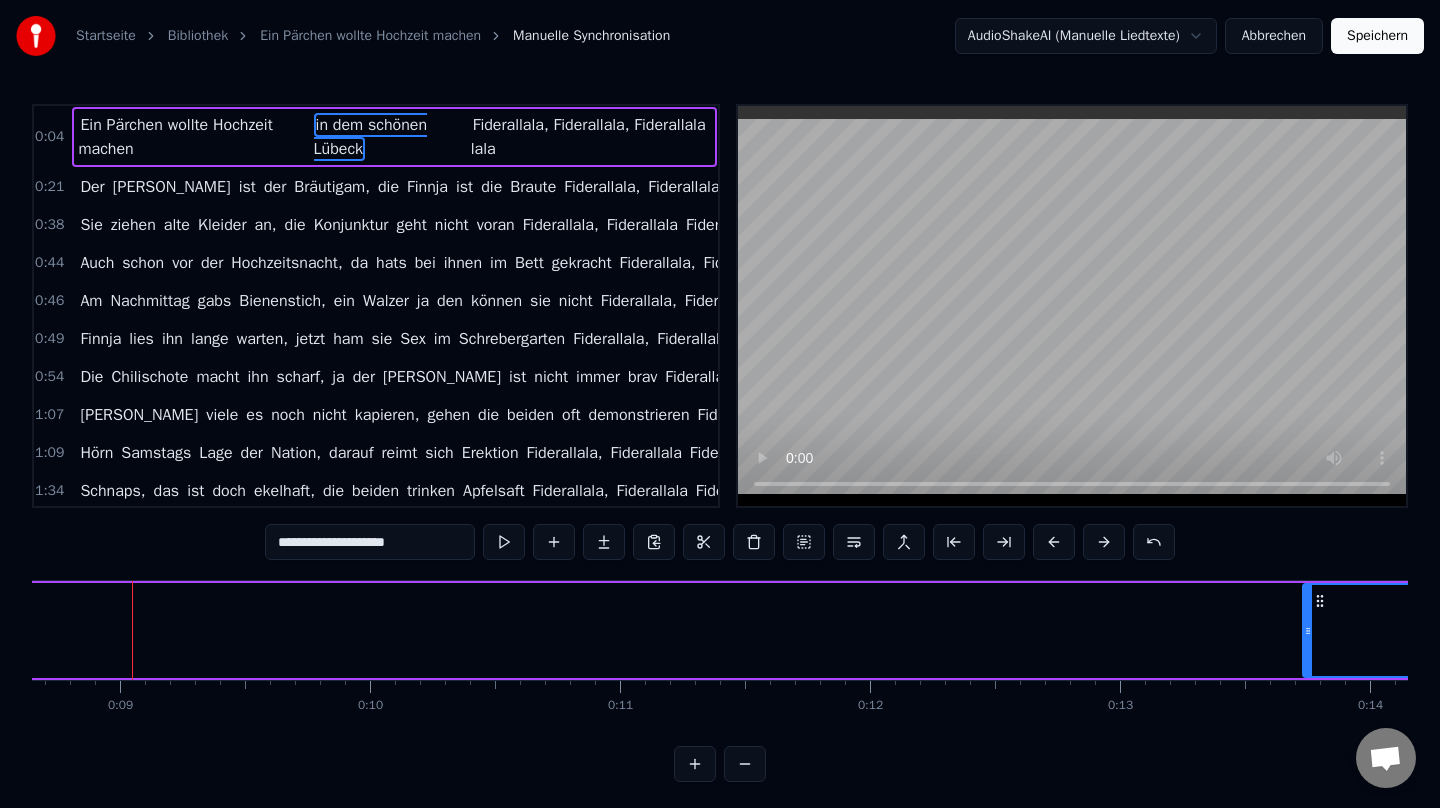 scroll, scrollTop: 0, scrollLeft: 2162, axis: horizontal 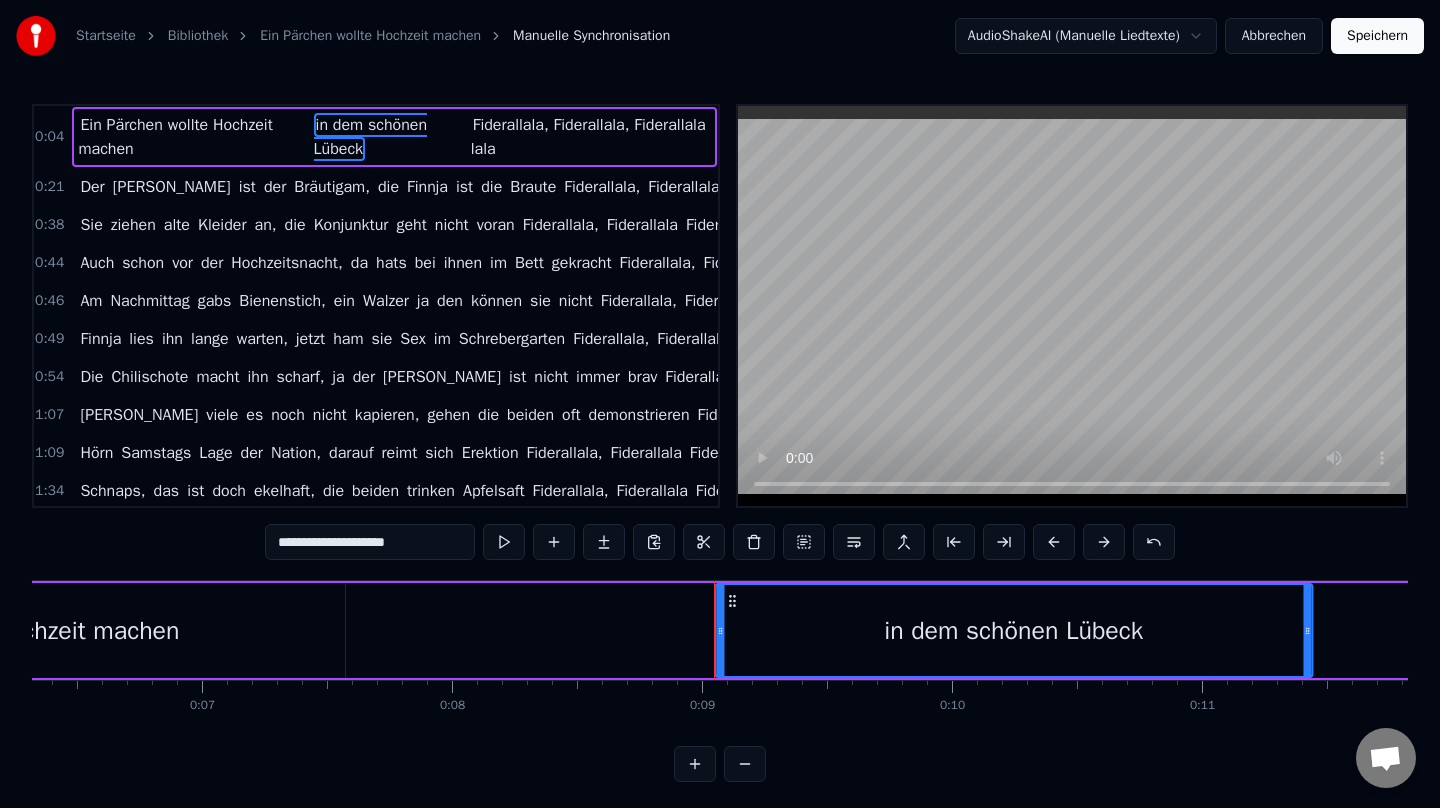 drag, startPoint x: 1321, startPoint y: 600, endPoint x: 733, endPoint y: 634, distance: 588.9822 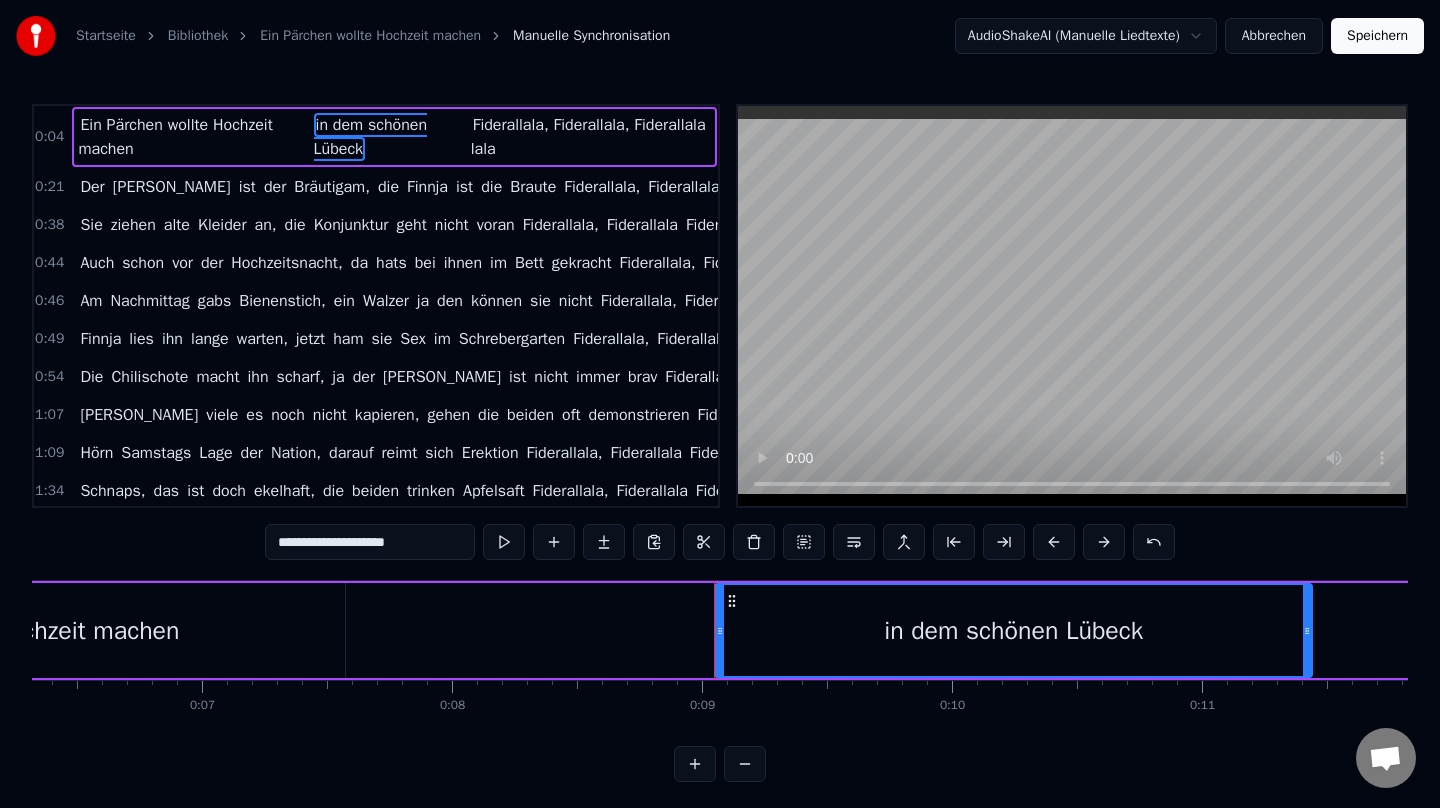 click on "Ein Pärchen wollte Hochzeit machen in dem schönen Lübeck Fiderallala, [GEOGRAPHIC_DATA], Fiderallala lala" at bounding box center (1149, 630) 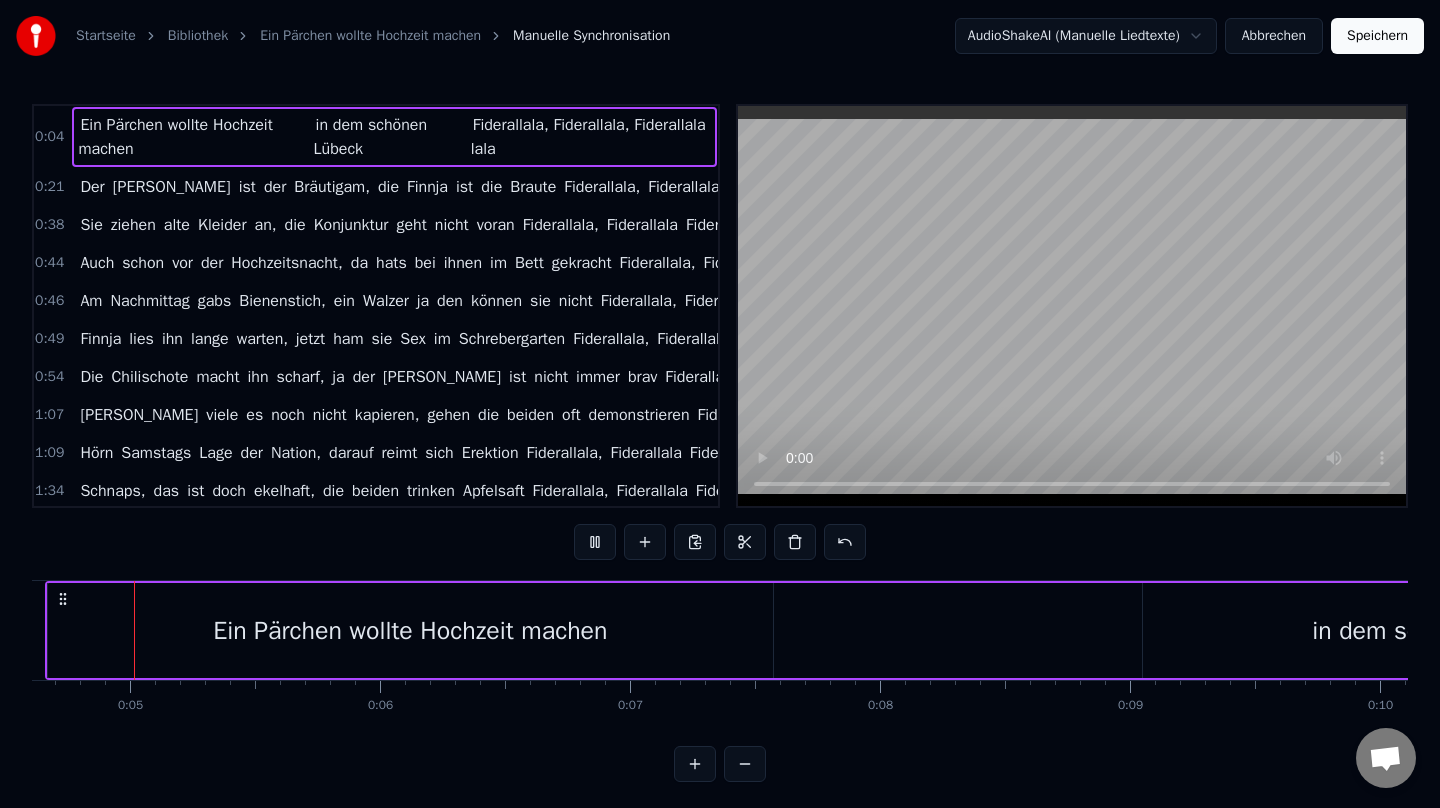 scroll, scrollTop: 0, scrollLeft: 1150, axis: horizontal 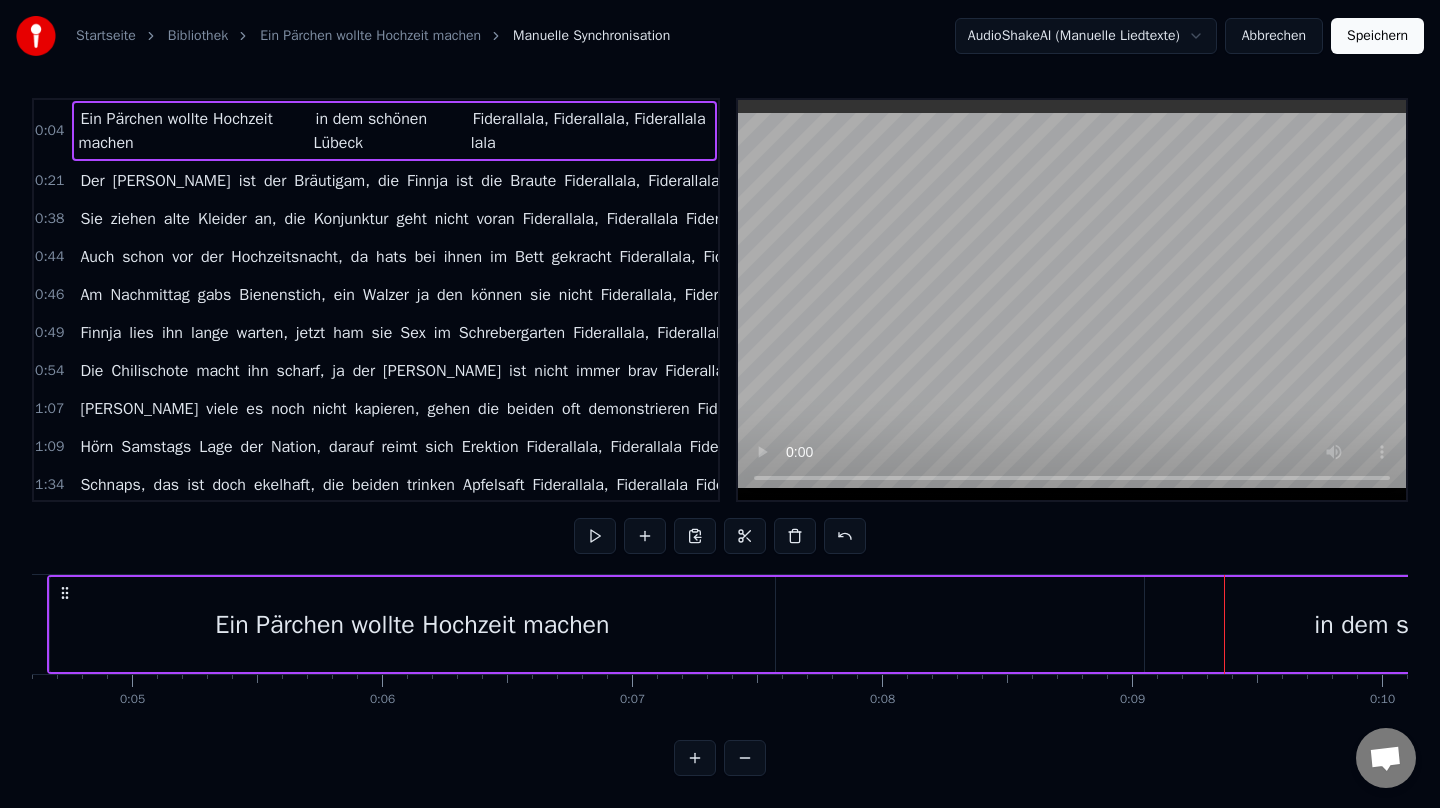 click on "Ein Pärchen wollte Hochzeit machen in dem schönen Lübeck Fiderallala, [GEOGRAPHIC_DATA], Fiderallala lala" at bounding box center (1579, 624) 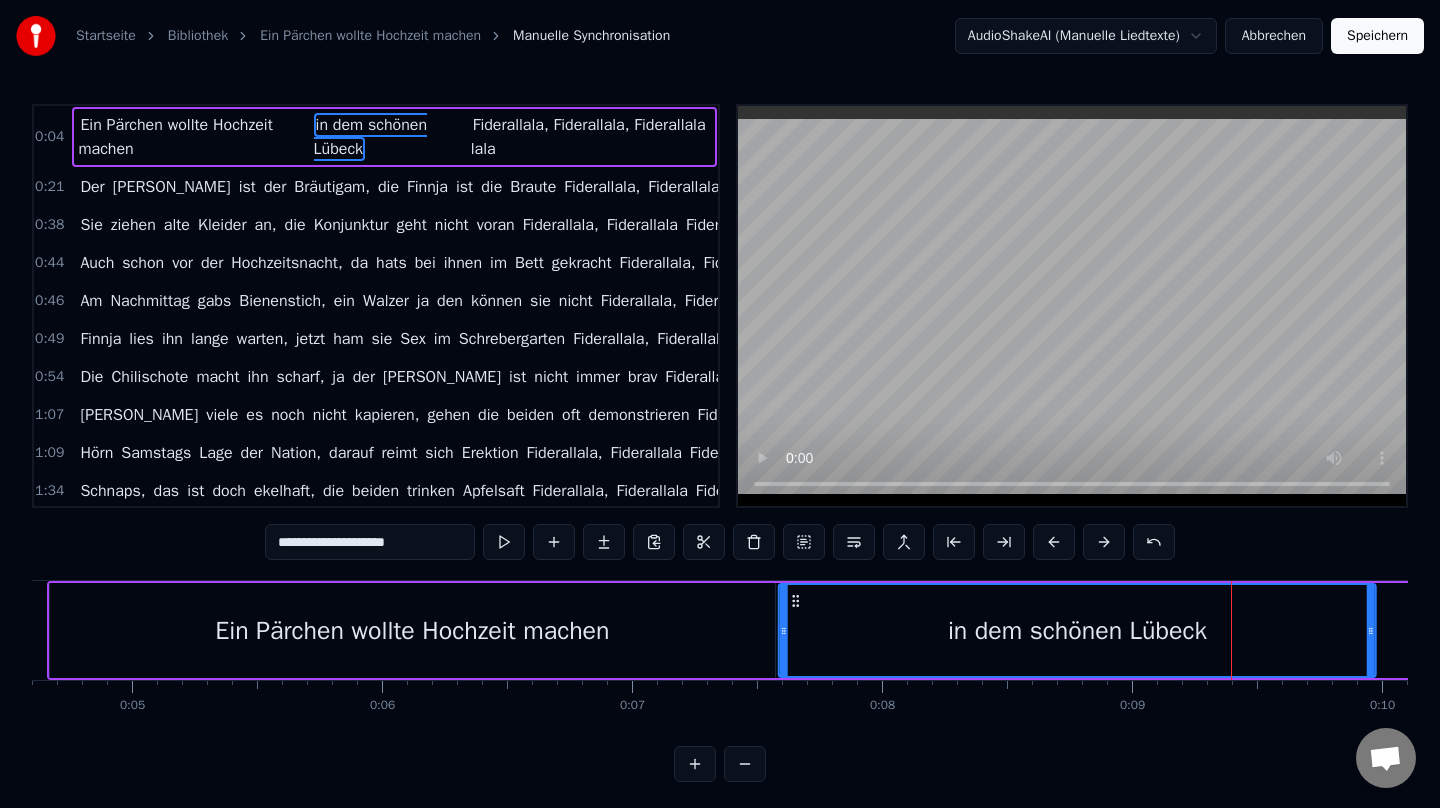 drag, startPoint x: 1162, startPoint y: 603, endPoint x: 797, endPoint y: 610, distance: 365.0671 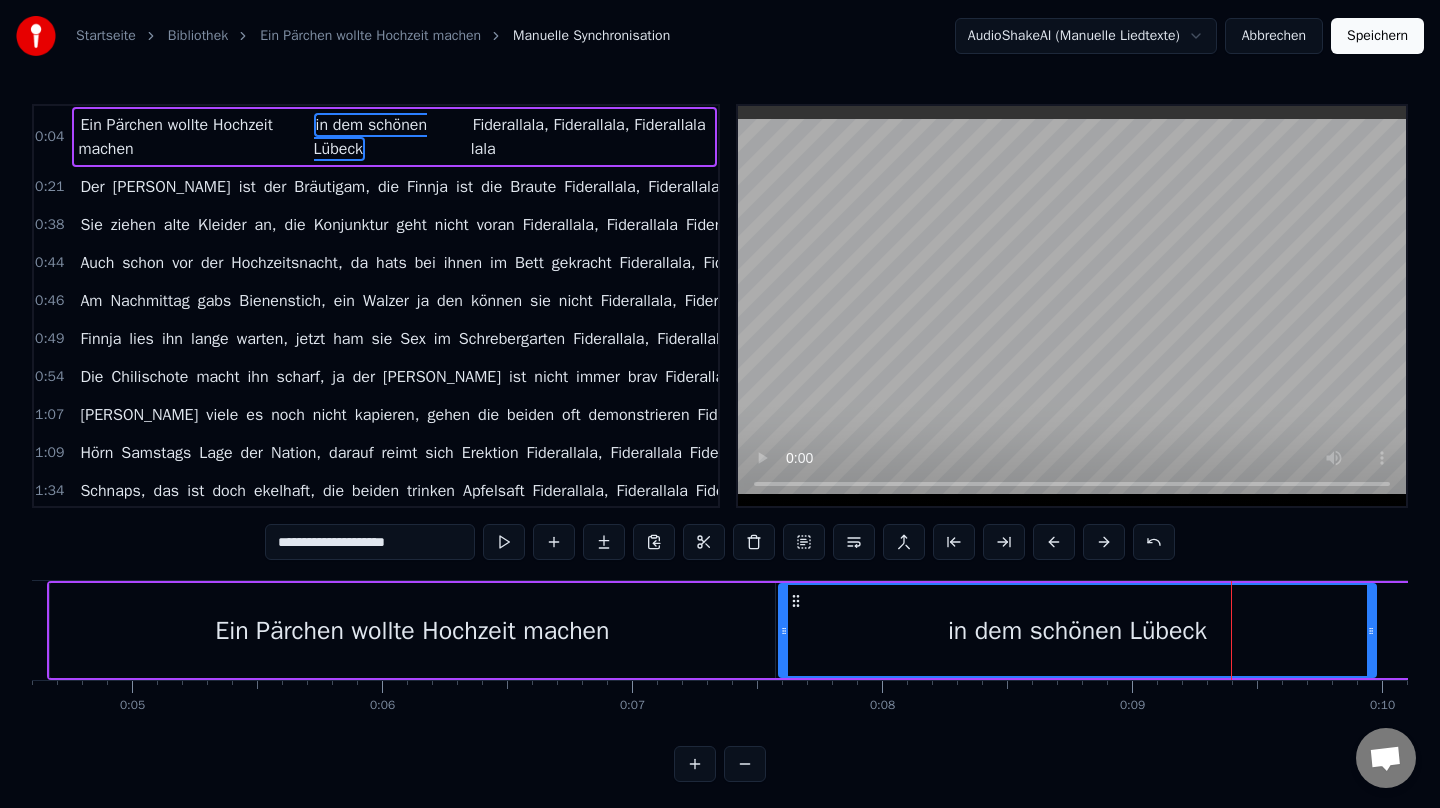 click on "Ein Pärchen wollte Hochzeit machen" at bounding box center (412, 630) 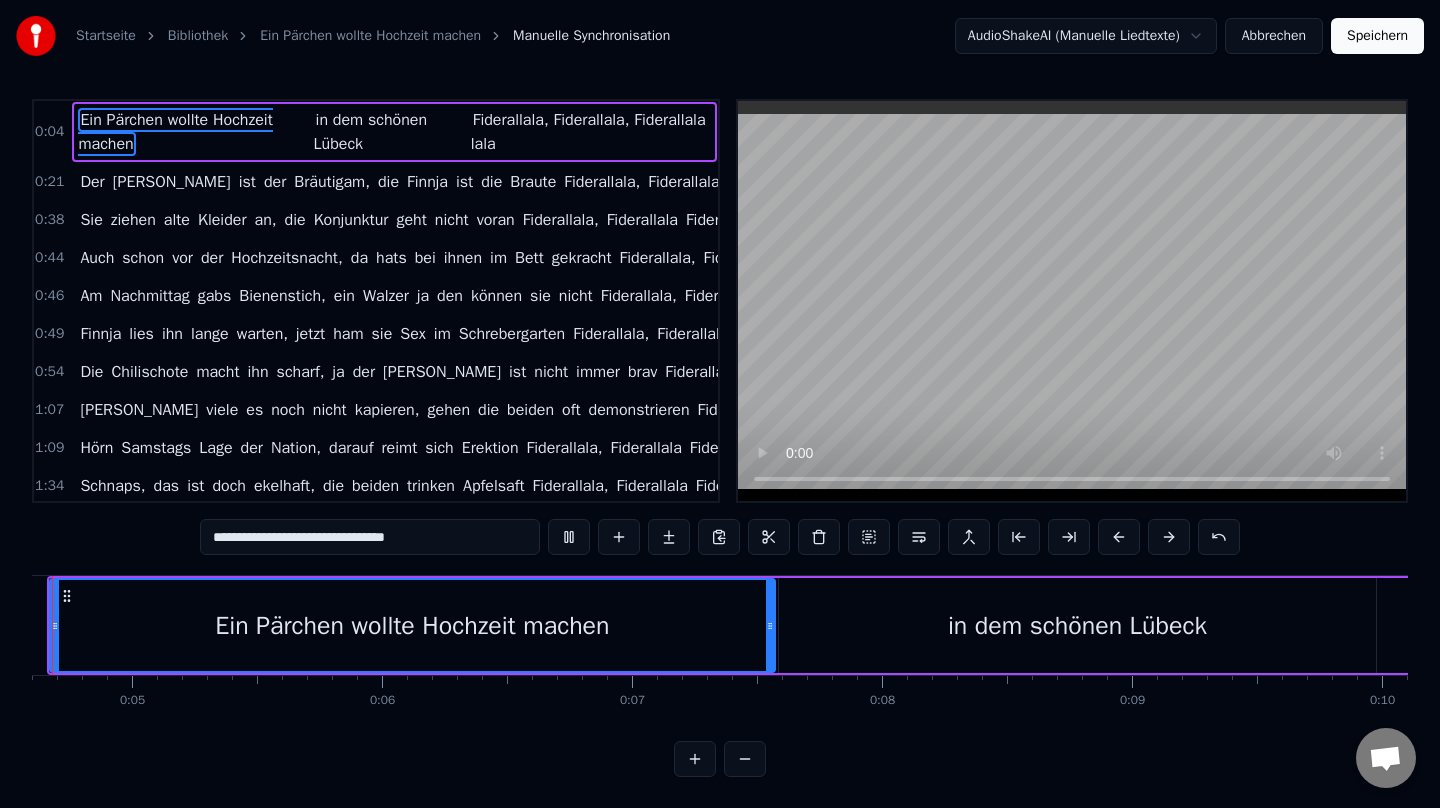 scroll, scrollTop: 6, scrollLeft: 0, axis: vertical 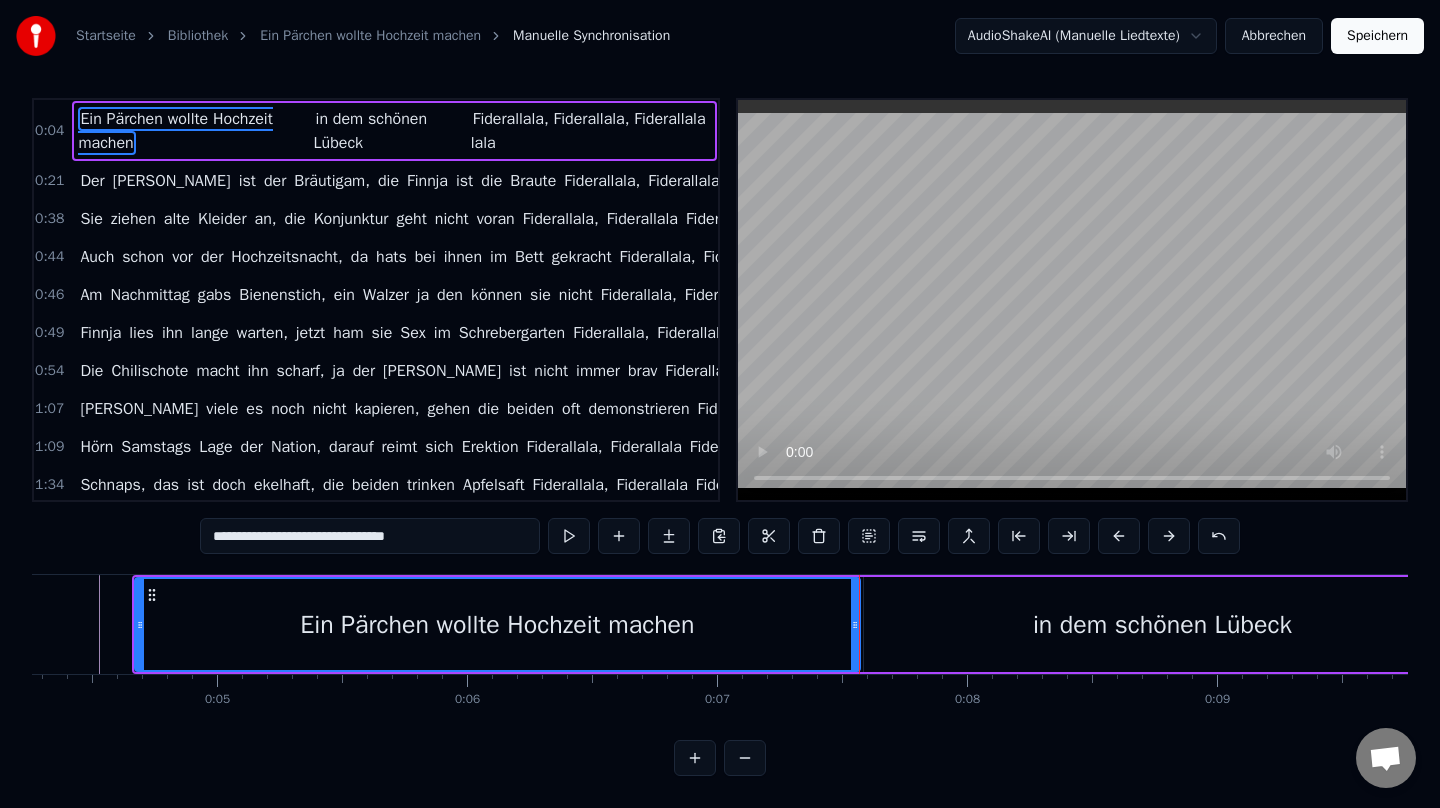 click on "in dem schönen Lübeck" at bounding box center (1162, 624) 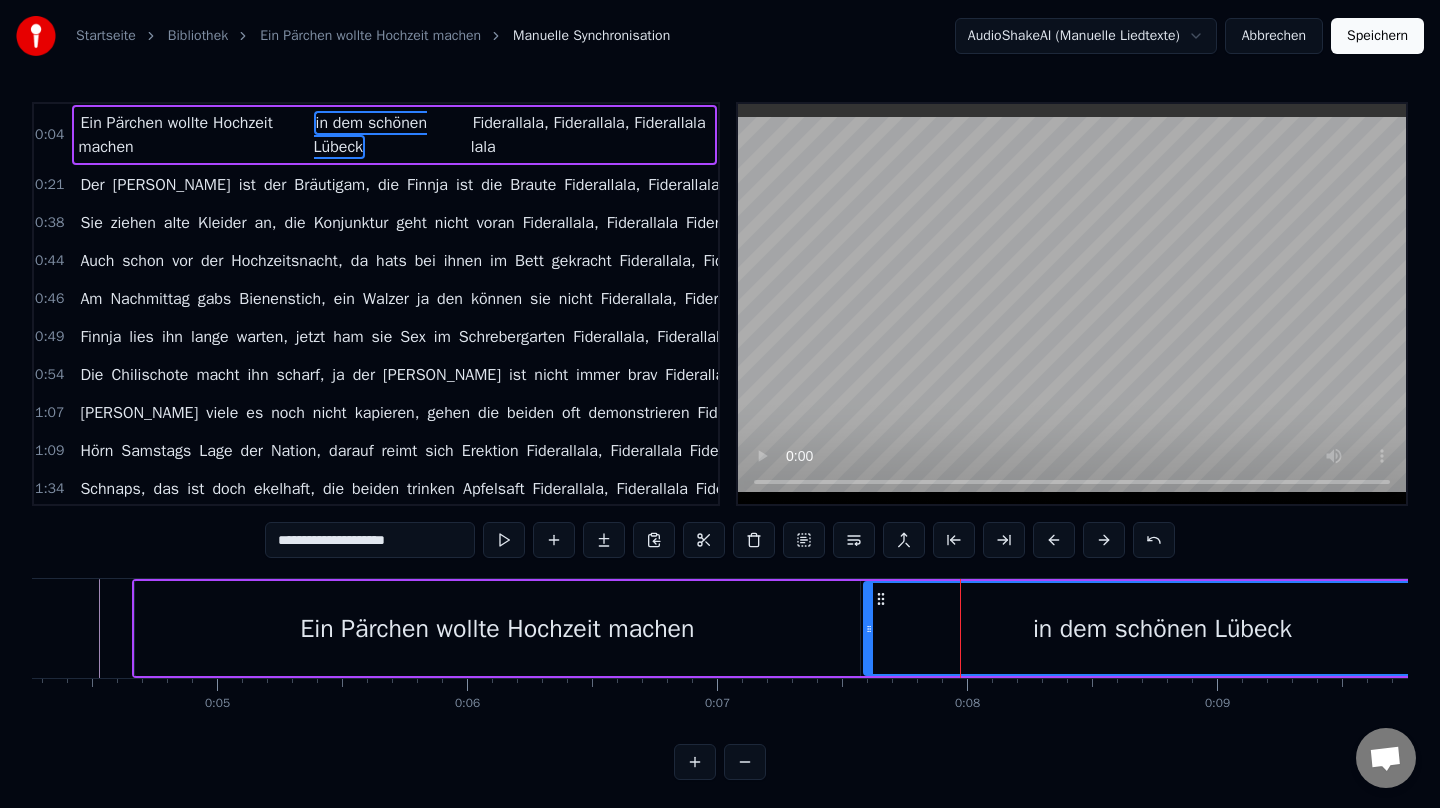 scroll, scrollTop: 6, scrollLeft: 0, axis: vertical 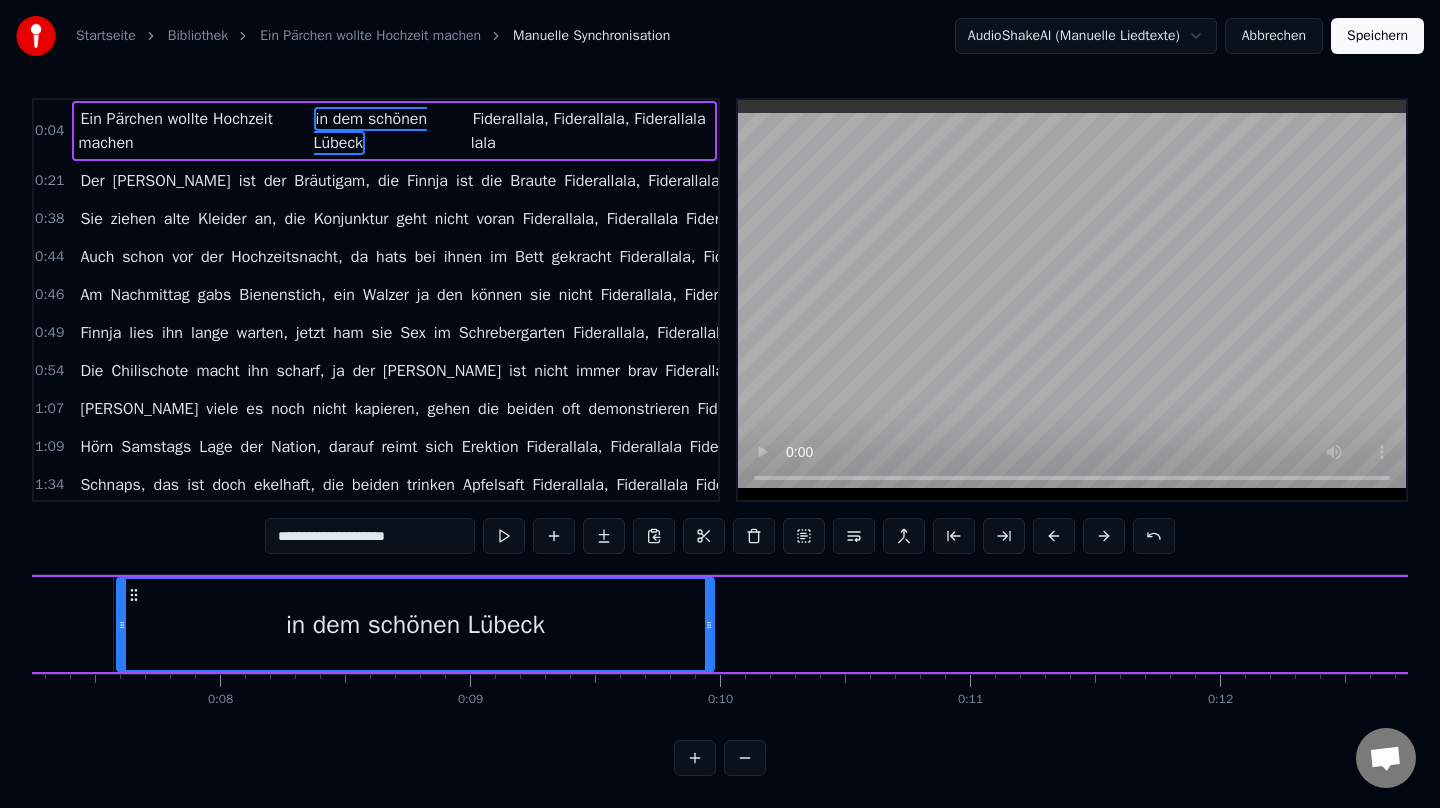 click on "Ein Pärchen wollte Hochzeit machen in dem schönen Lübeck Fiderallala, [GEOGRAPHIC_DATA], Fiderallala lala" at bounding box center (917, 624) 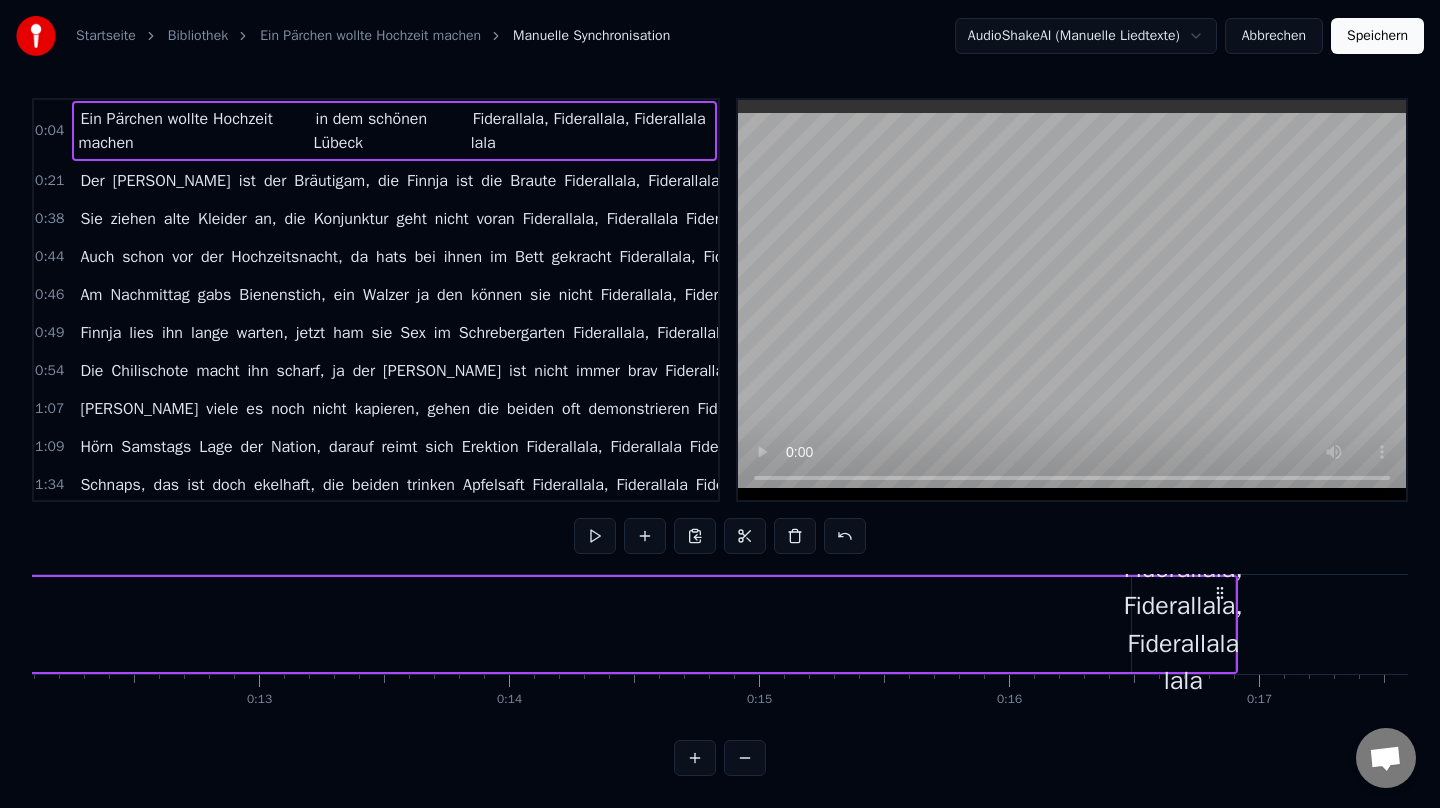 scroll, scrollTop: 0, scrollLeft: 3114, axis: horizontal 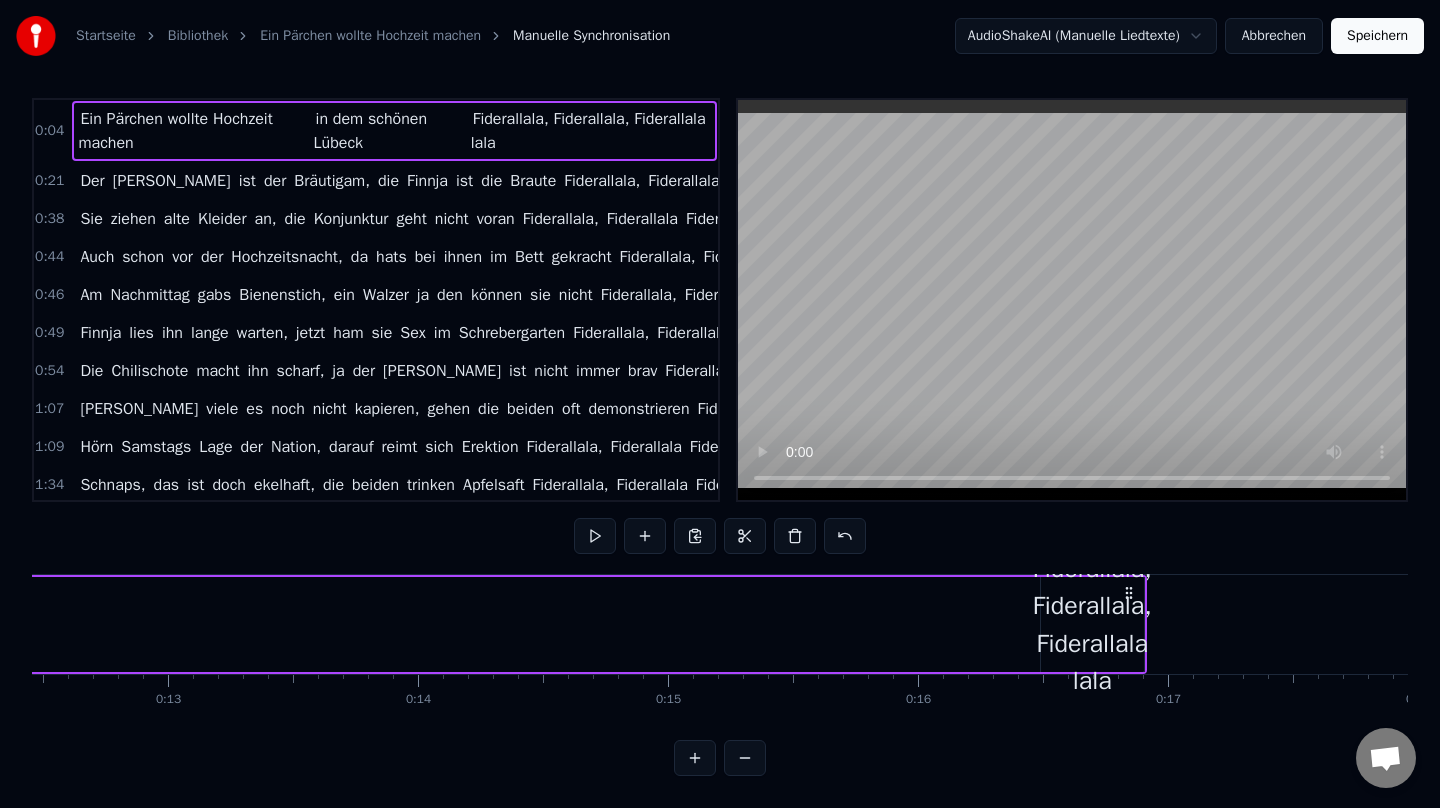 click on "Fiderallala, Fiderallala, Fiderallala lala" at bounding box center [1092, 625] 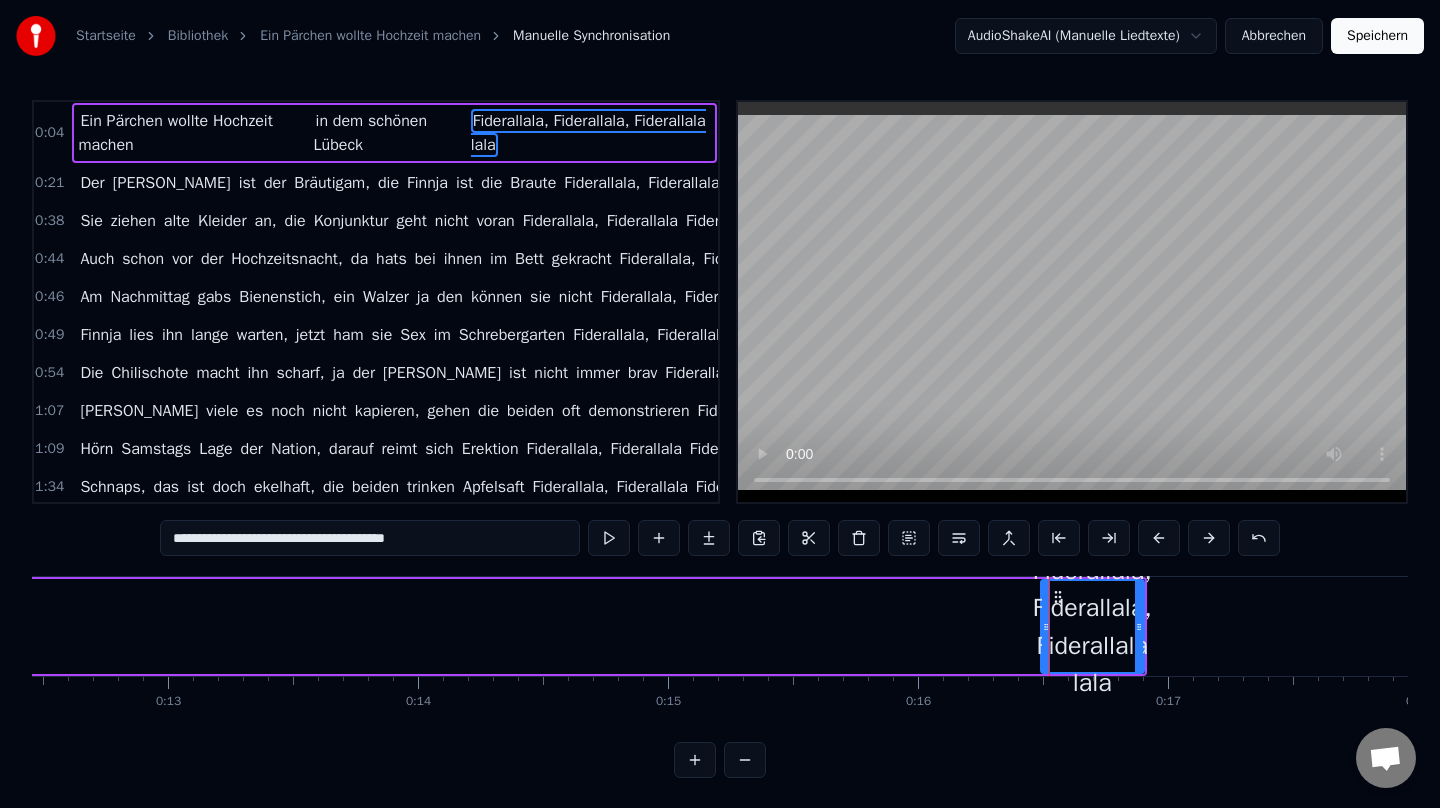 scroll, scrollTop: 0, scrollLeft: 0, axis: both 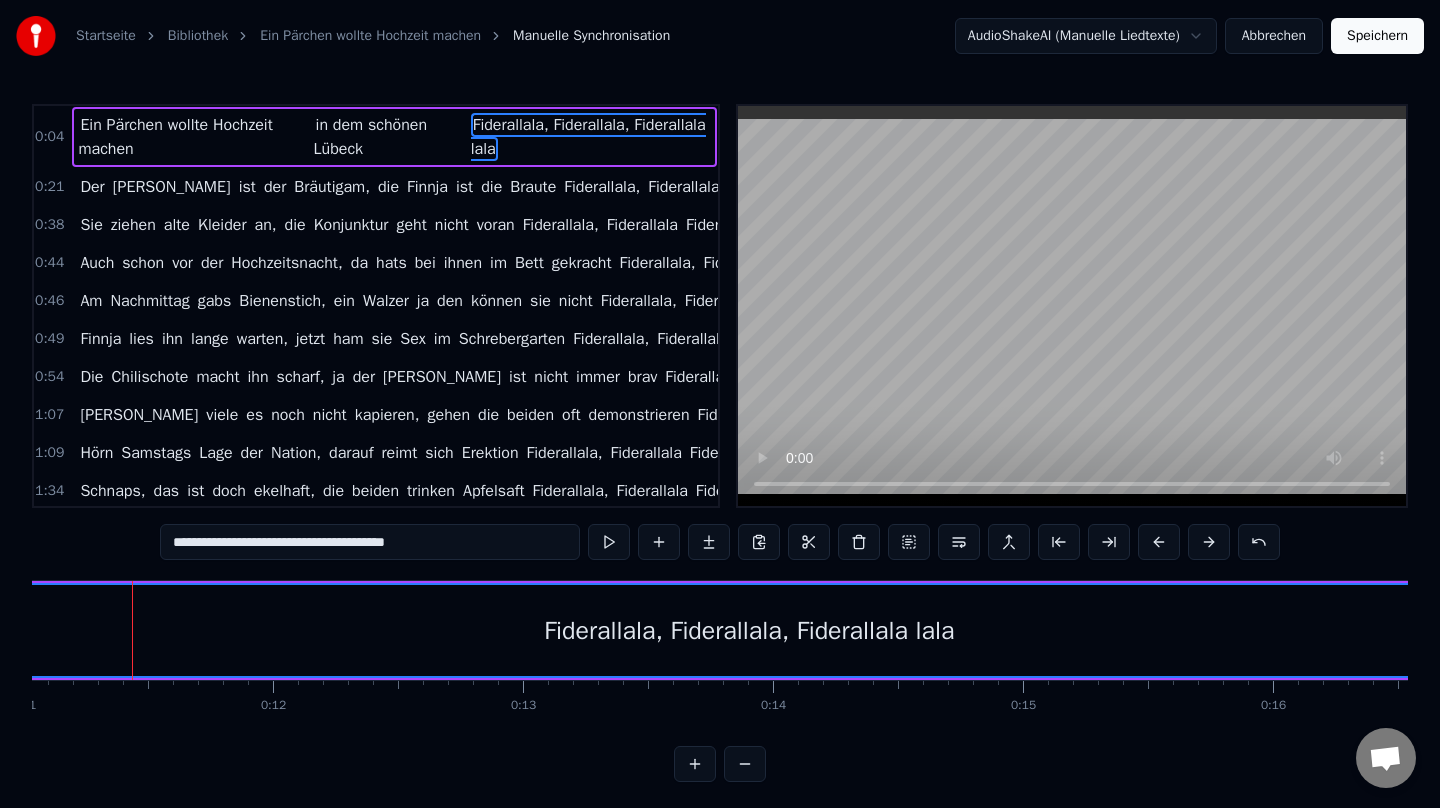 drag, startPoint x: 1399, startPoint y: 631, endPoint x: 3, endPoint y: 626, distance: 1396.0089 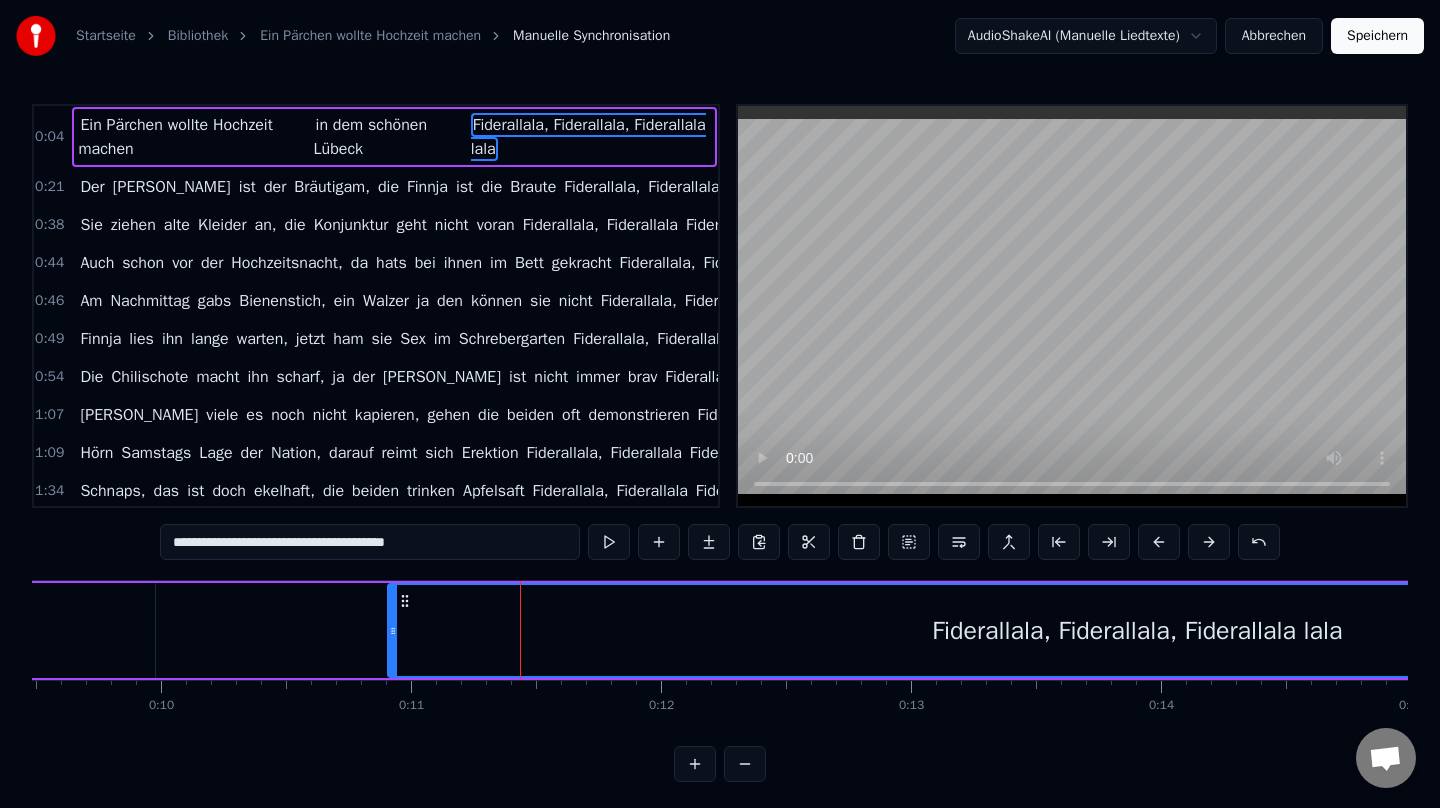 scroll, scrollTop: 0, scrollLeft: 2270, axis: horizontal 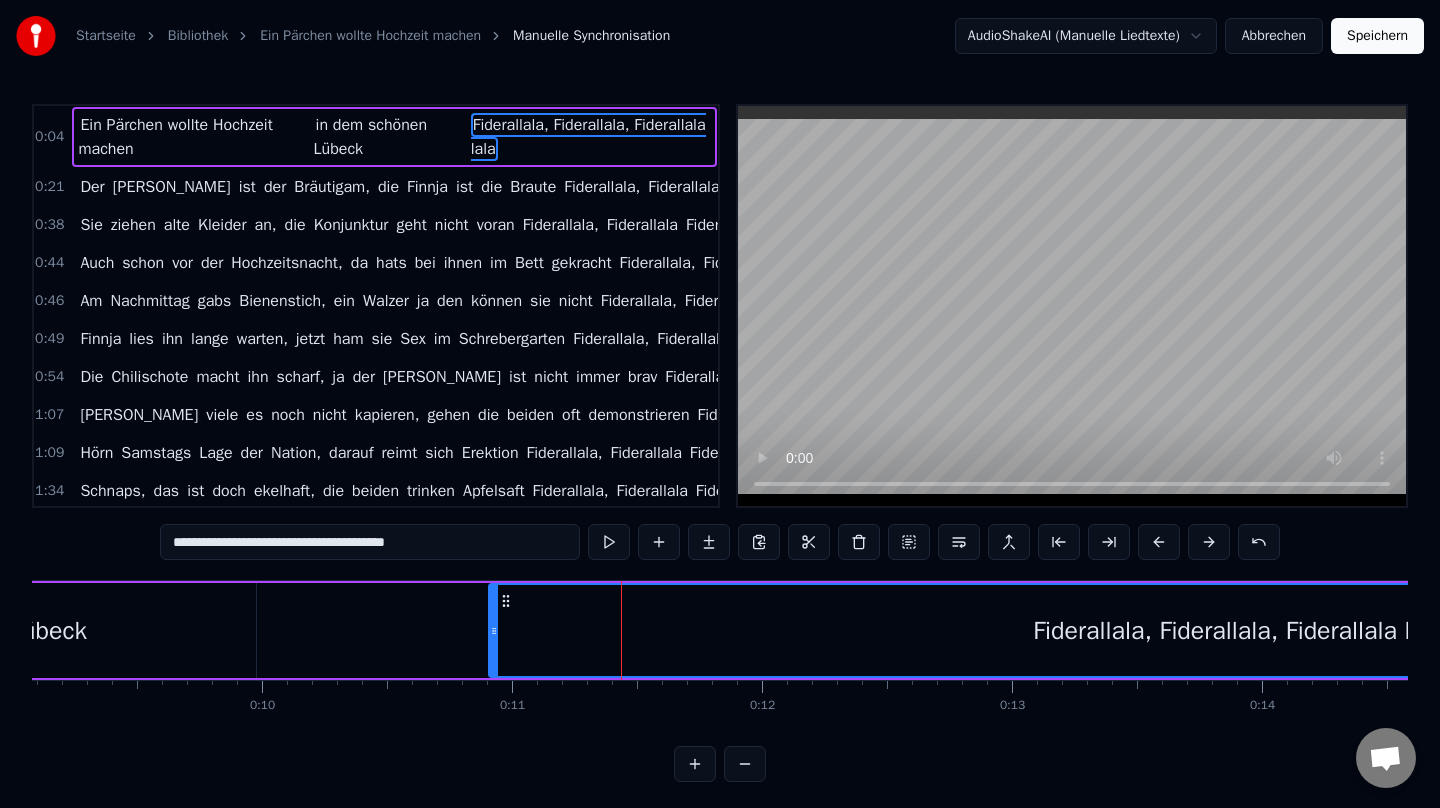click on "Ein Pärchen wollte Hochzeit machen in dem schönen Lübeck Fiderallala, [GEOGRAPHIC_DATA], Fiderallala lala" at bounding box center (459, 630) 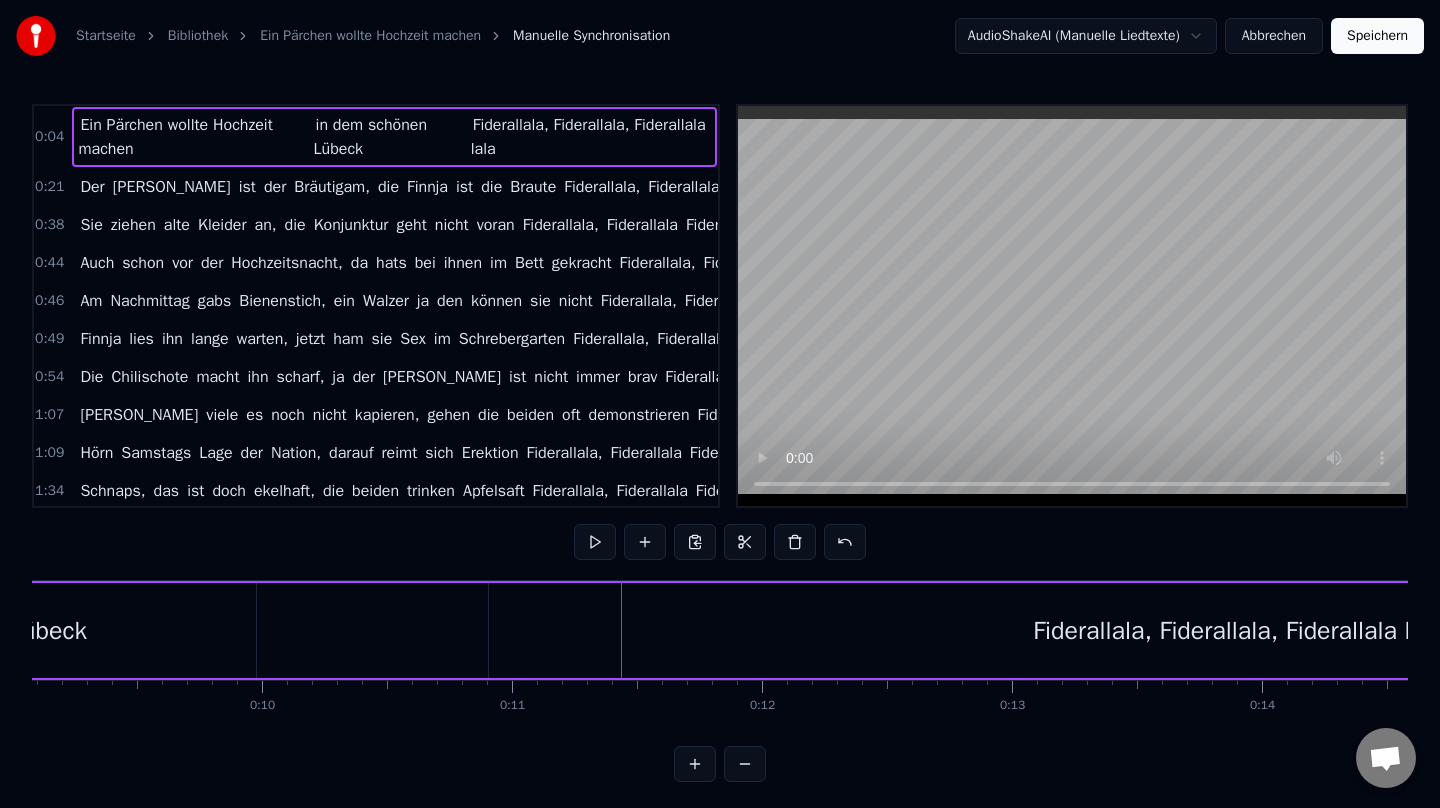 scroll, scrollTop: 5, scrollLeft: 0, axis: vertical 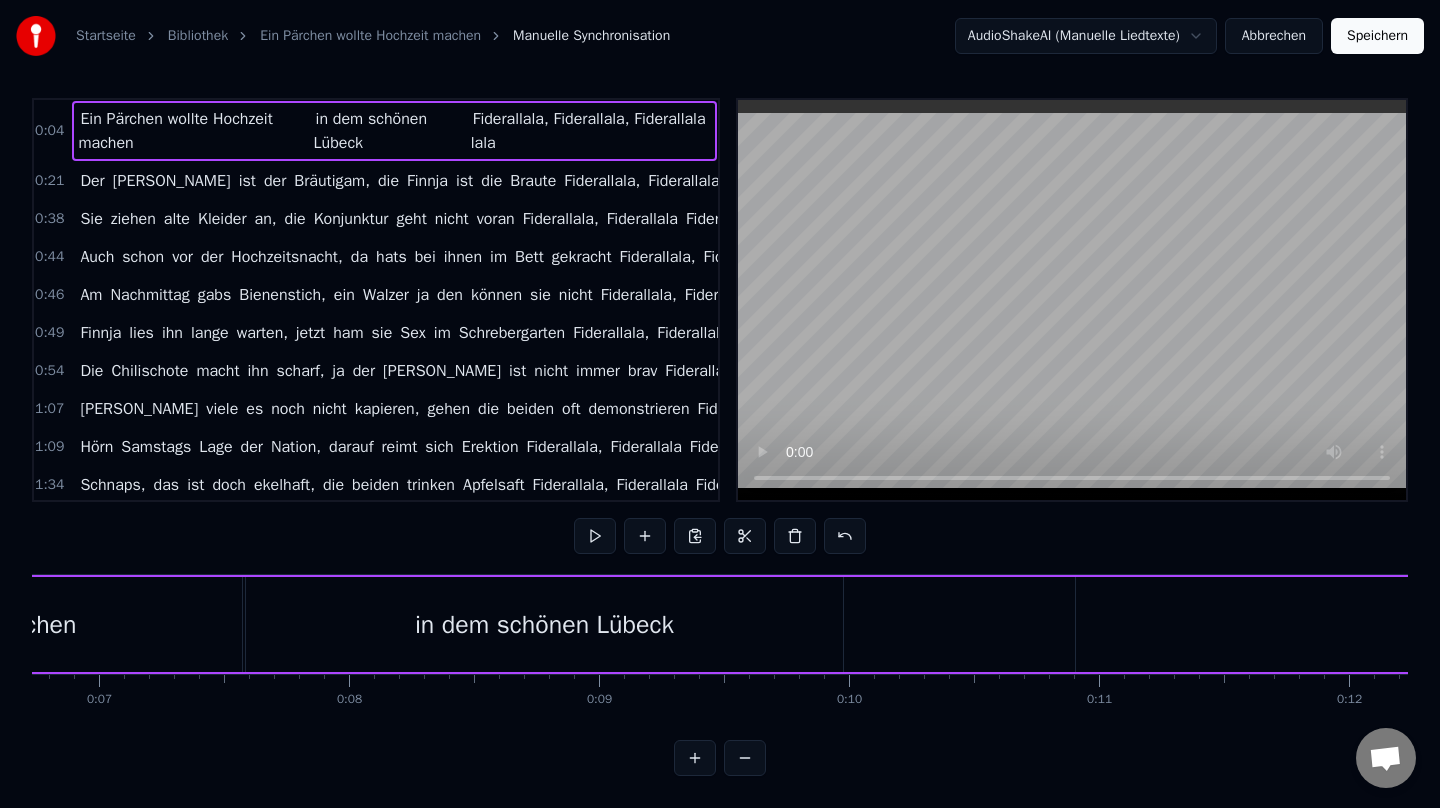 click on "Ein Pärchen wollte Hochzeit machen in dem schönen Lübeck Fiderallala, [GEOGRAPHIC_DATA], Fiderallala lala" at bounding box center (1046, 624) 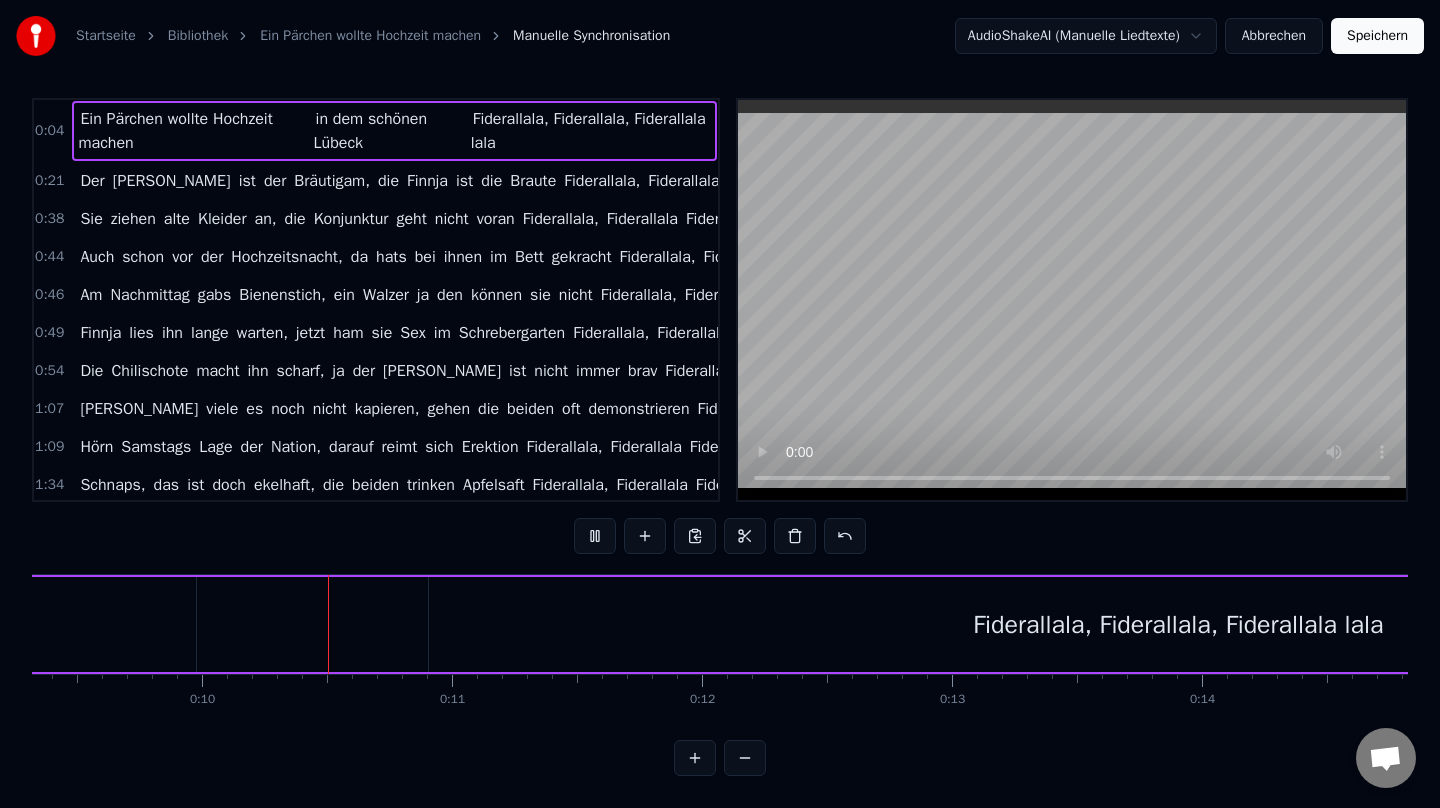 scroll, scrollTop: 0, scrollLeft: 2342, axis: horizontal 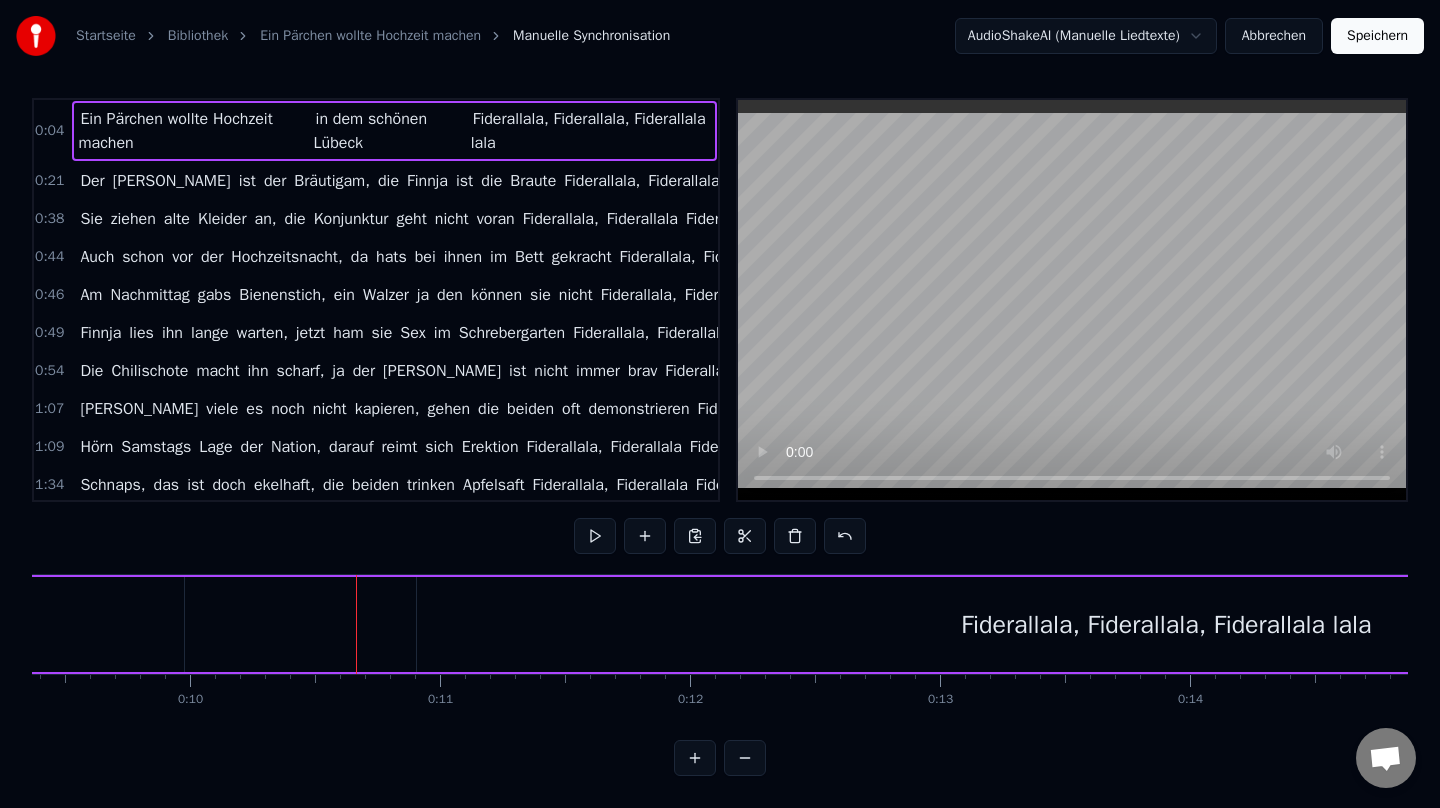 click on "Fiderallala, Fiderallala, Fiderallala lala" at bounding box center (1166, 624) 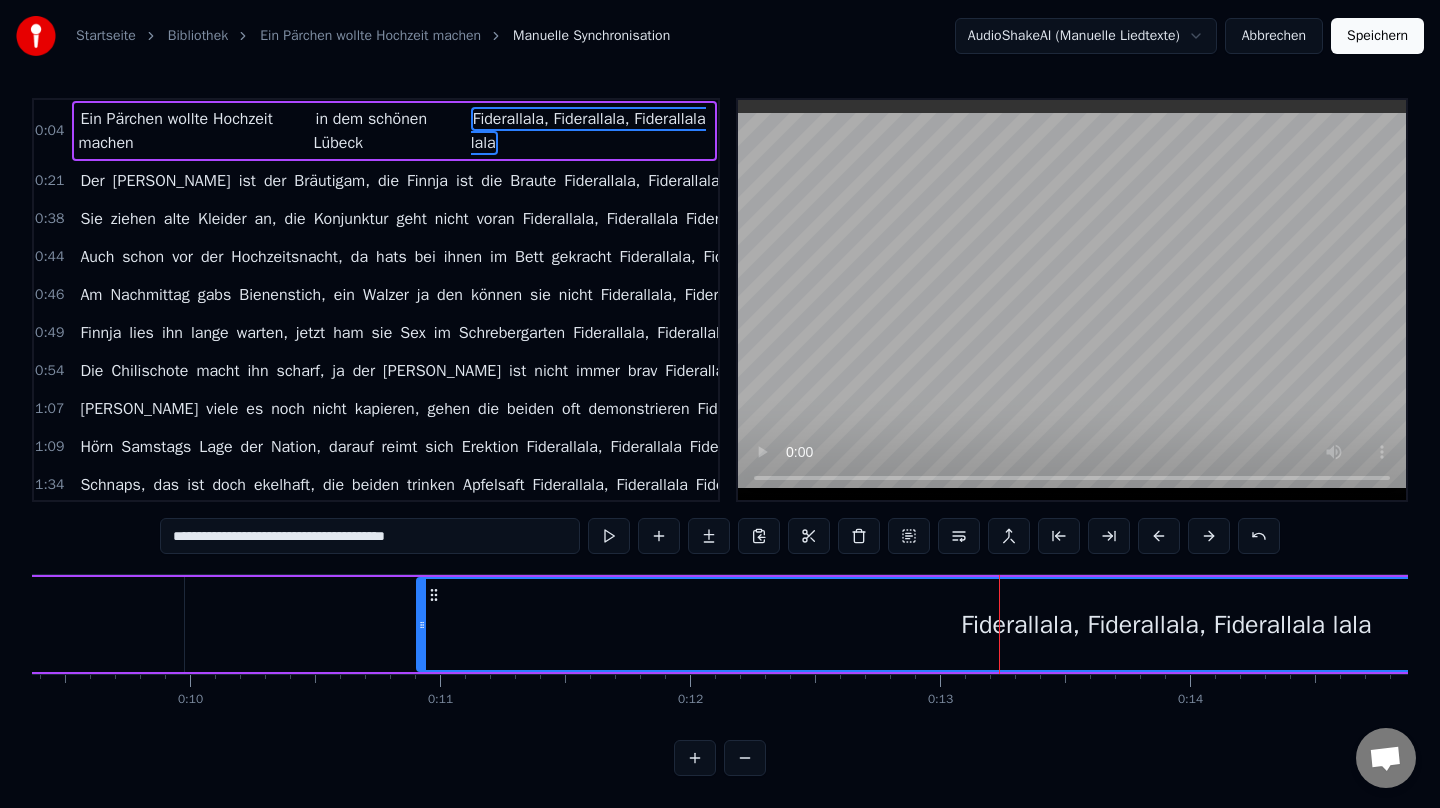 scroll, scrollTop: 0, scrollLeft: 0, axis: both 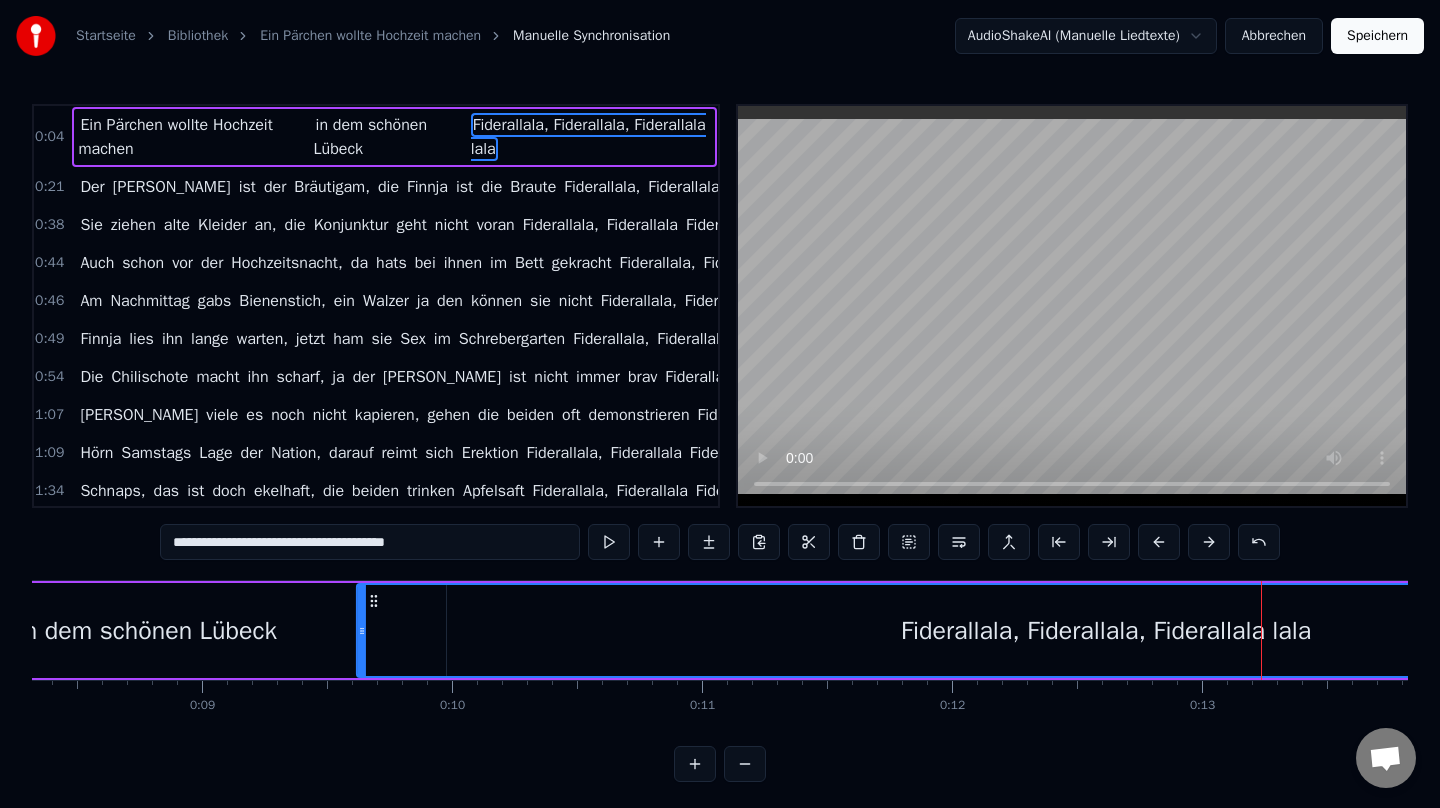 drag, startPoint x: 695, startPoint y: 600, endPoint x: 456, endPoint y: 627, distance: 240.52026 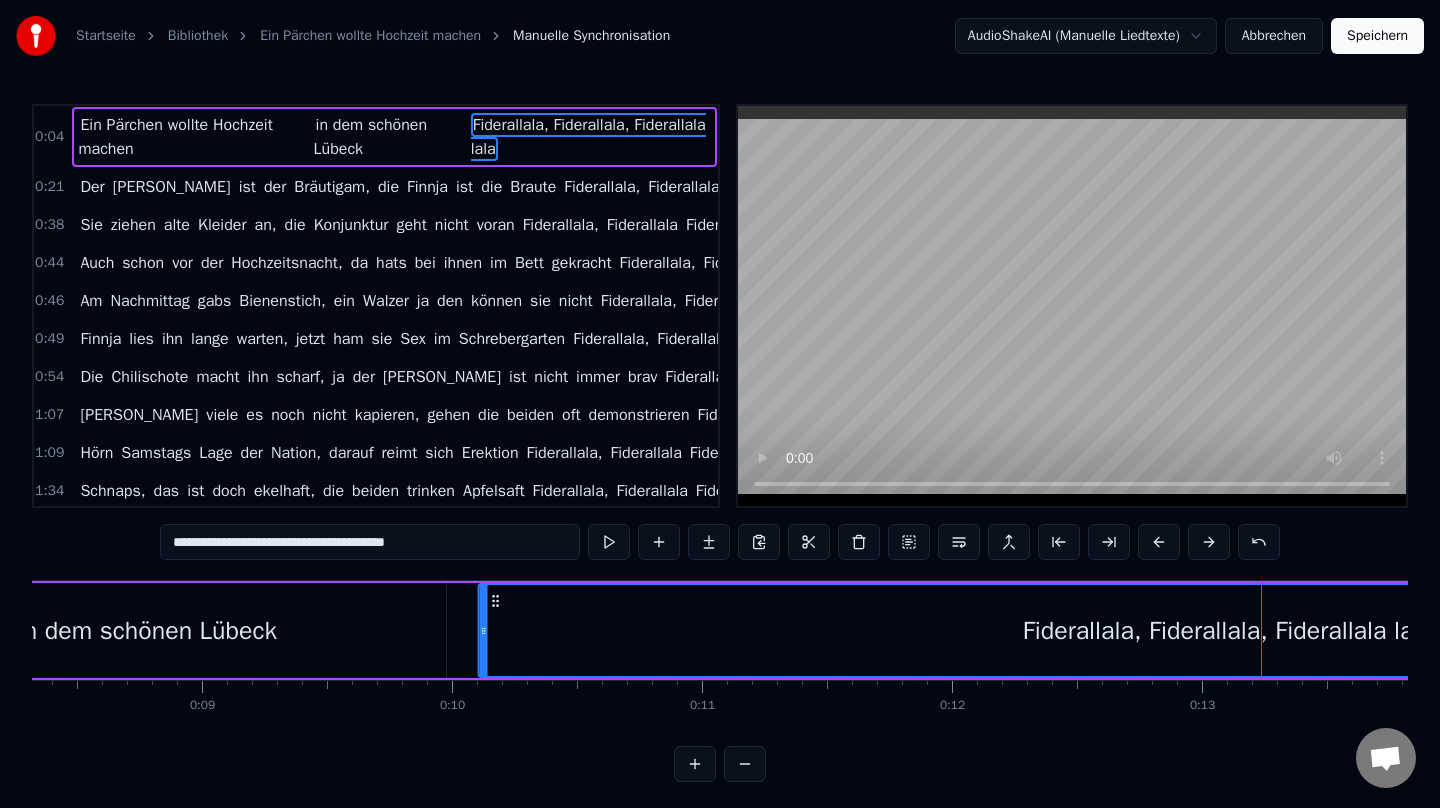 drag, startPoint x: 457, startPoint y: 599, endPoint x: 559, endPoint y: 600, distance: 102.0049 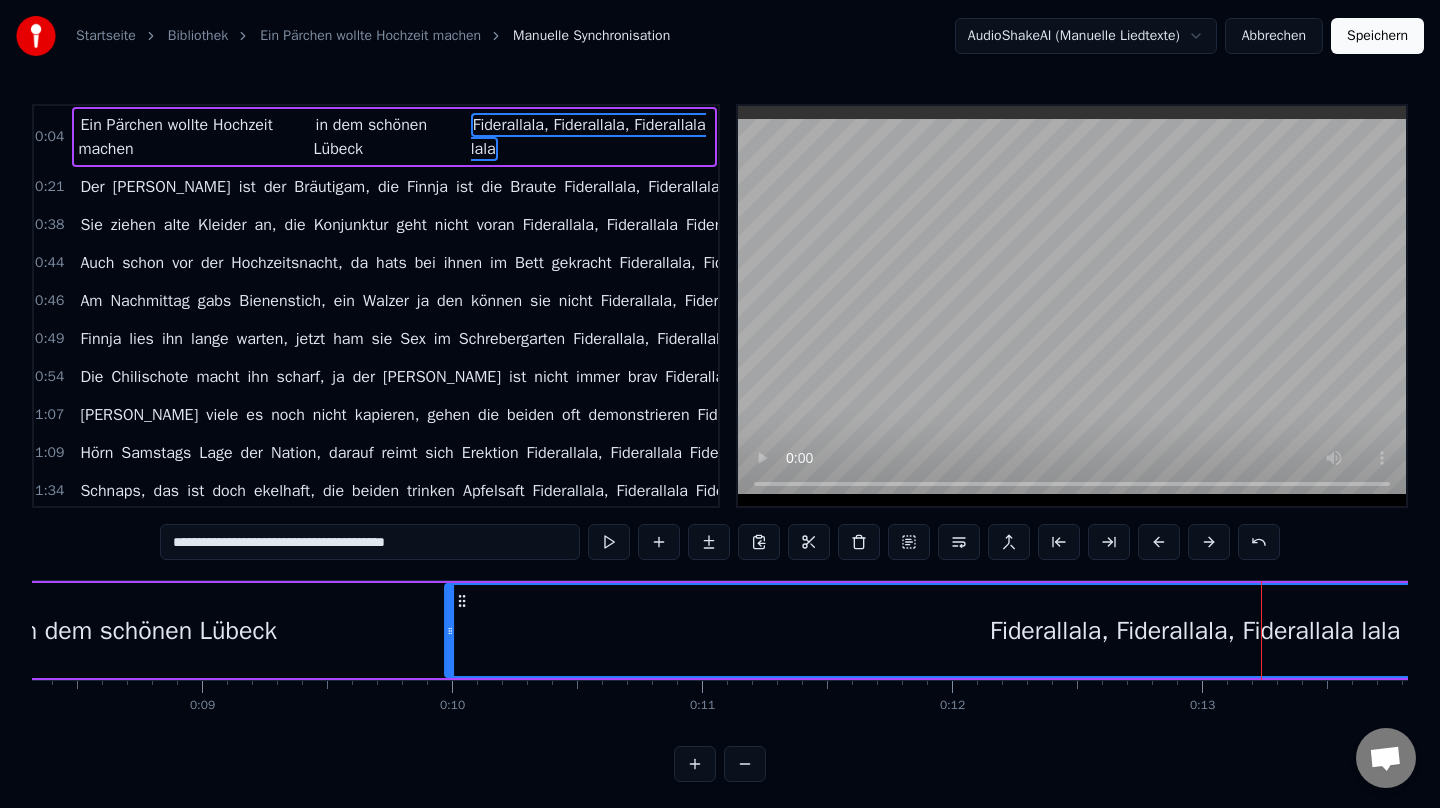 drag, startPoint x: 560, startPoint y: 598, endPoint x: 465, endPoint y: 600, distance: 95.02105 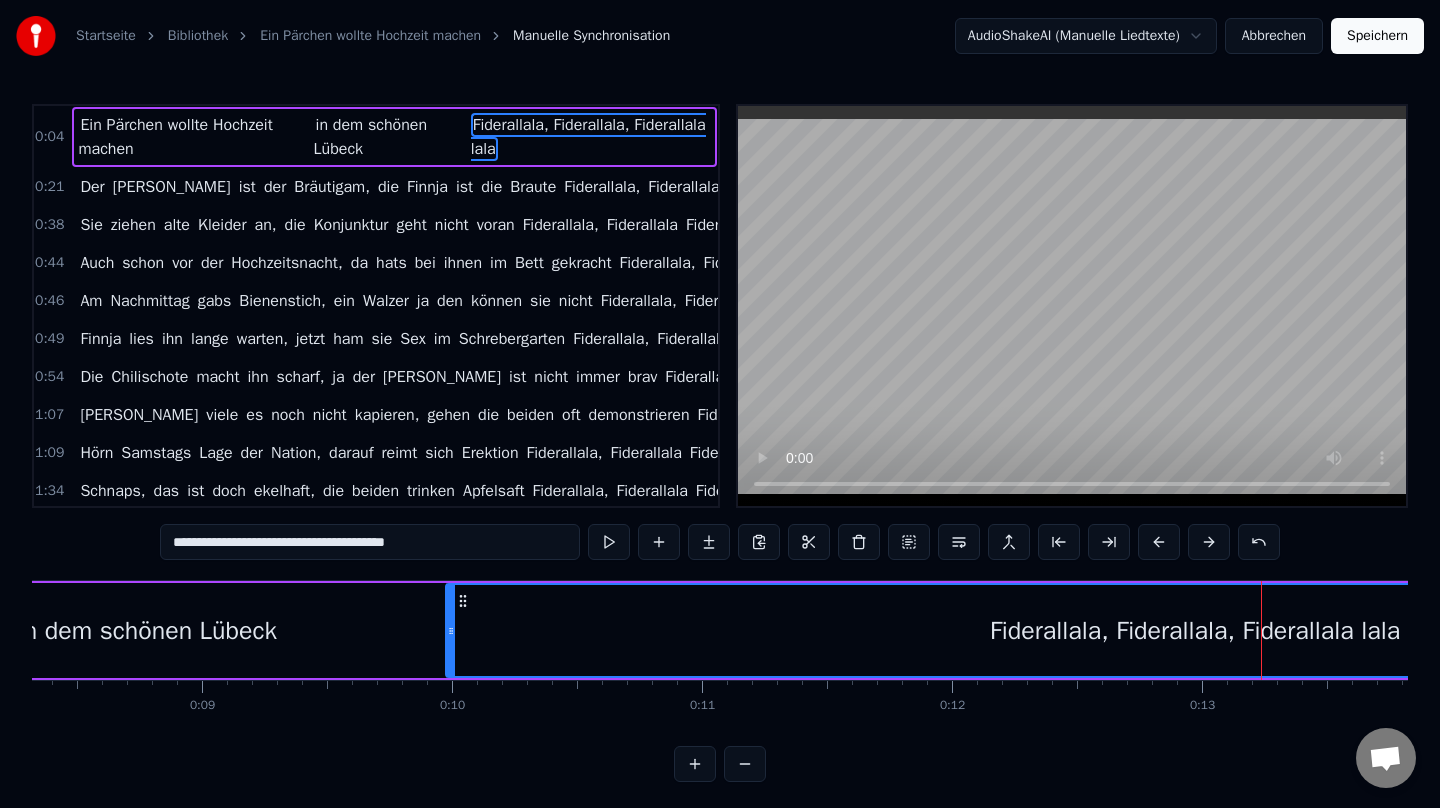 click on "in dem schönen Lübeck" at bounding box center [147, 630] 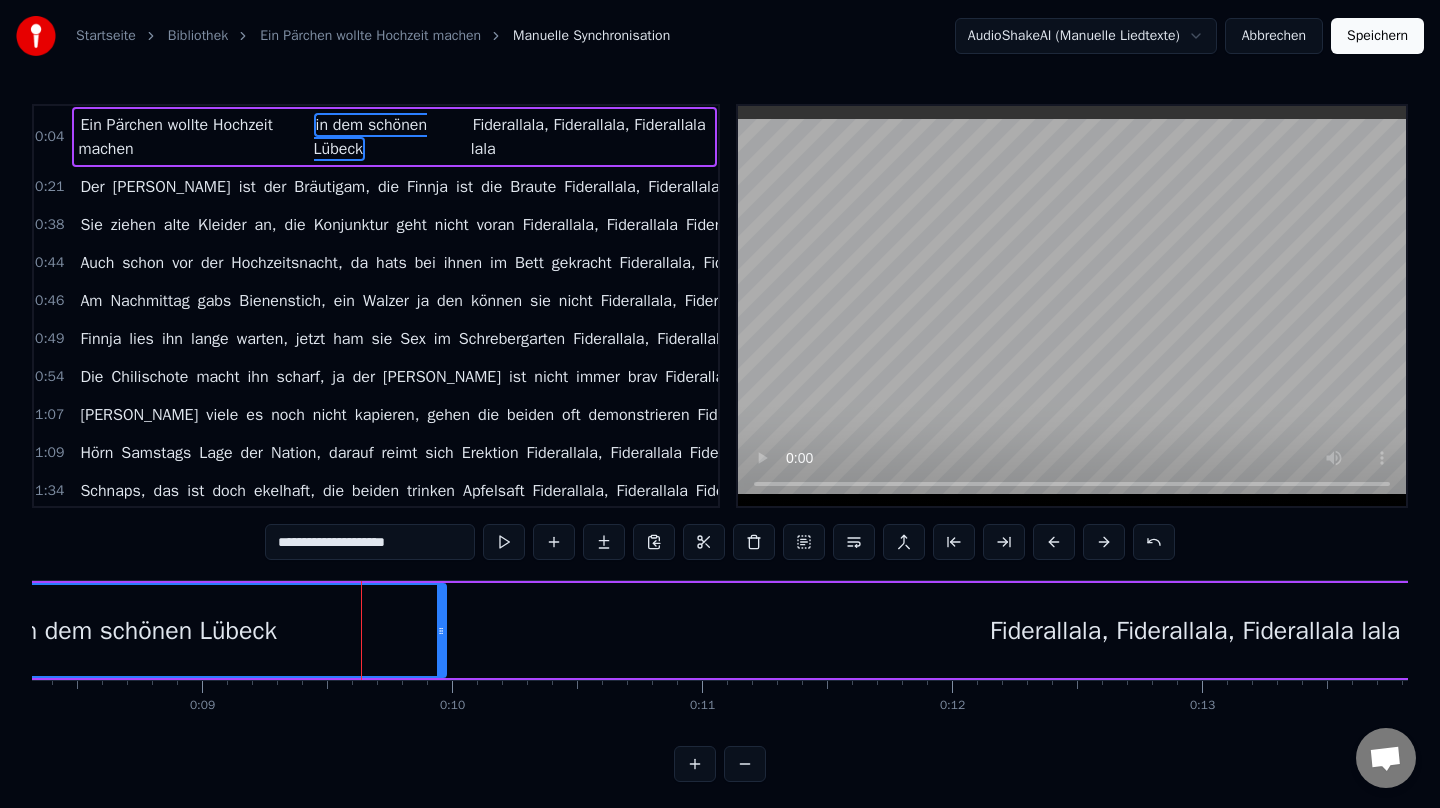 click on "Fiderallala, Fiderallala, Fiderallala lala" at bounding box center [1195, 630] 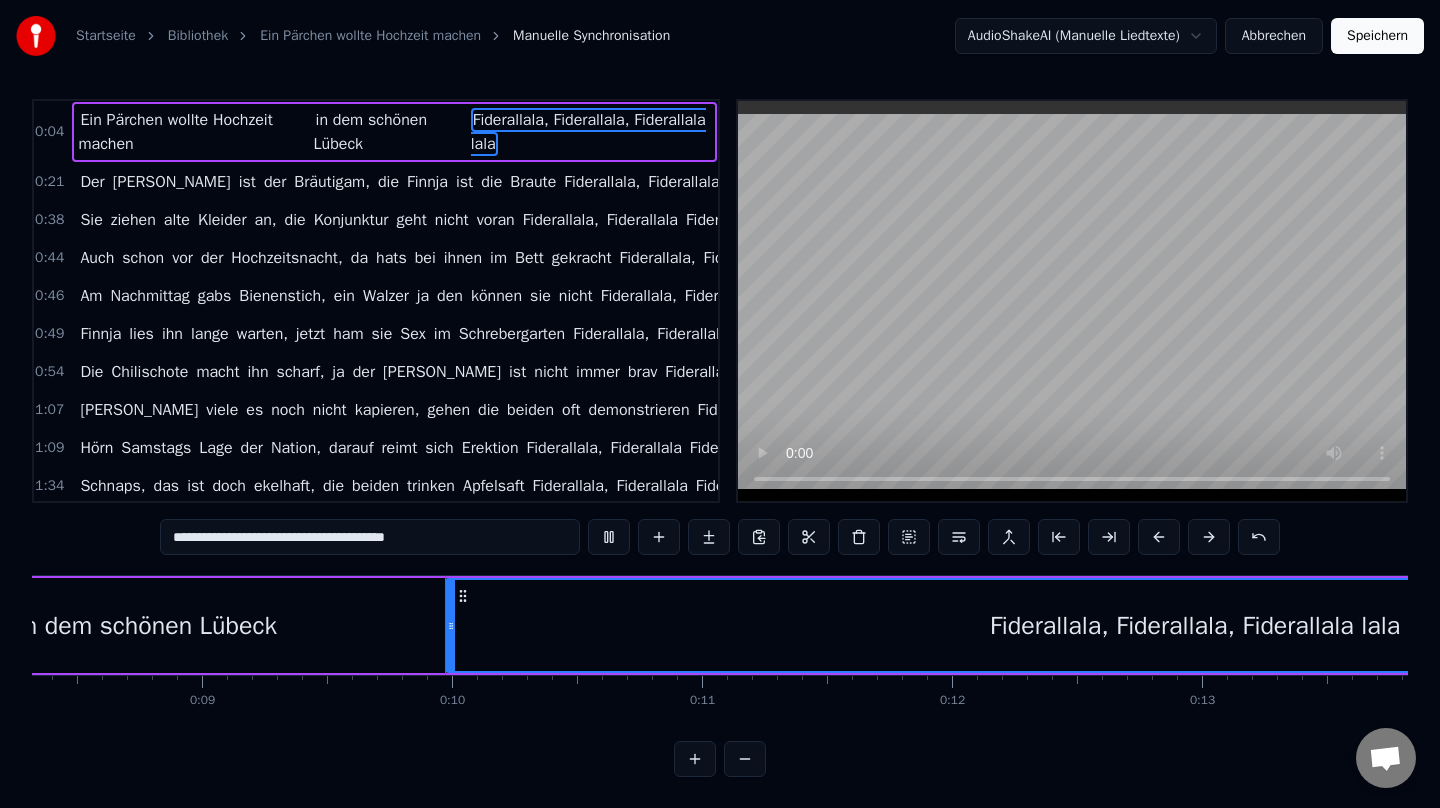 scroll, scrollTop: 6, scrollLeft: 0, axis: vertical 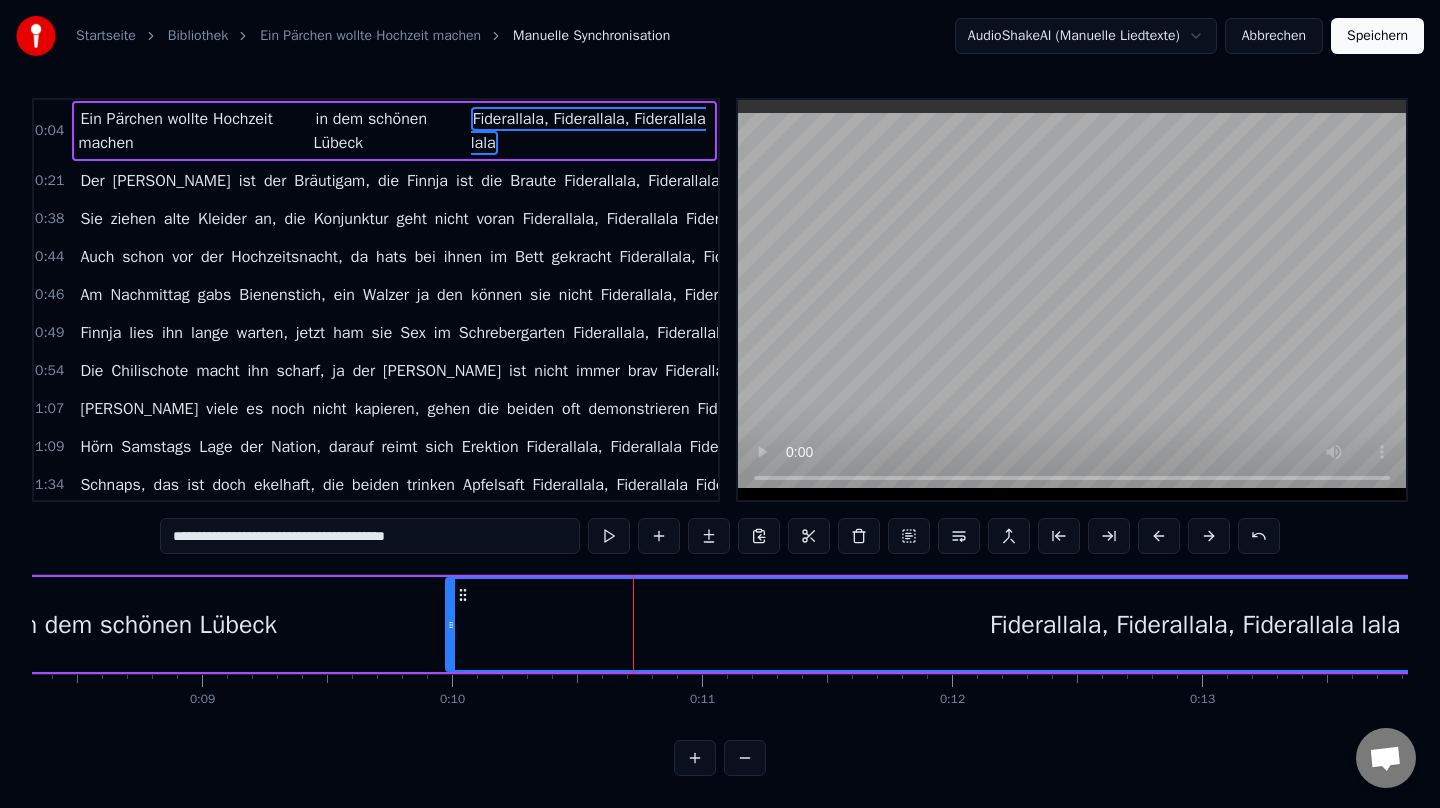 click on "in dem schönen Lübeck" at bounding box center [147, 624] 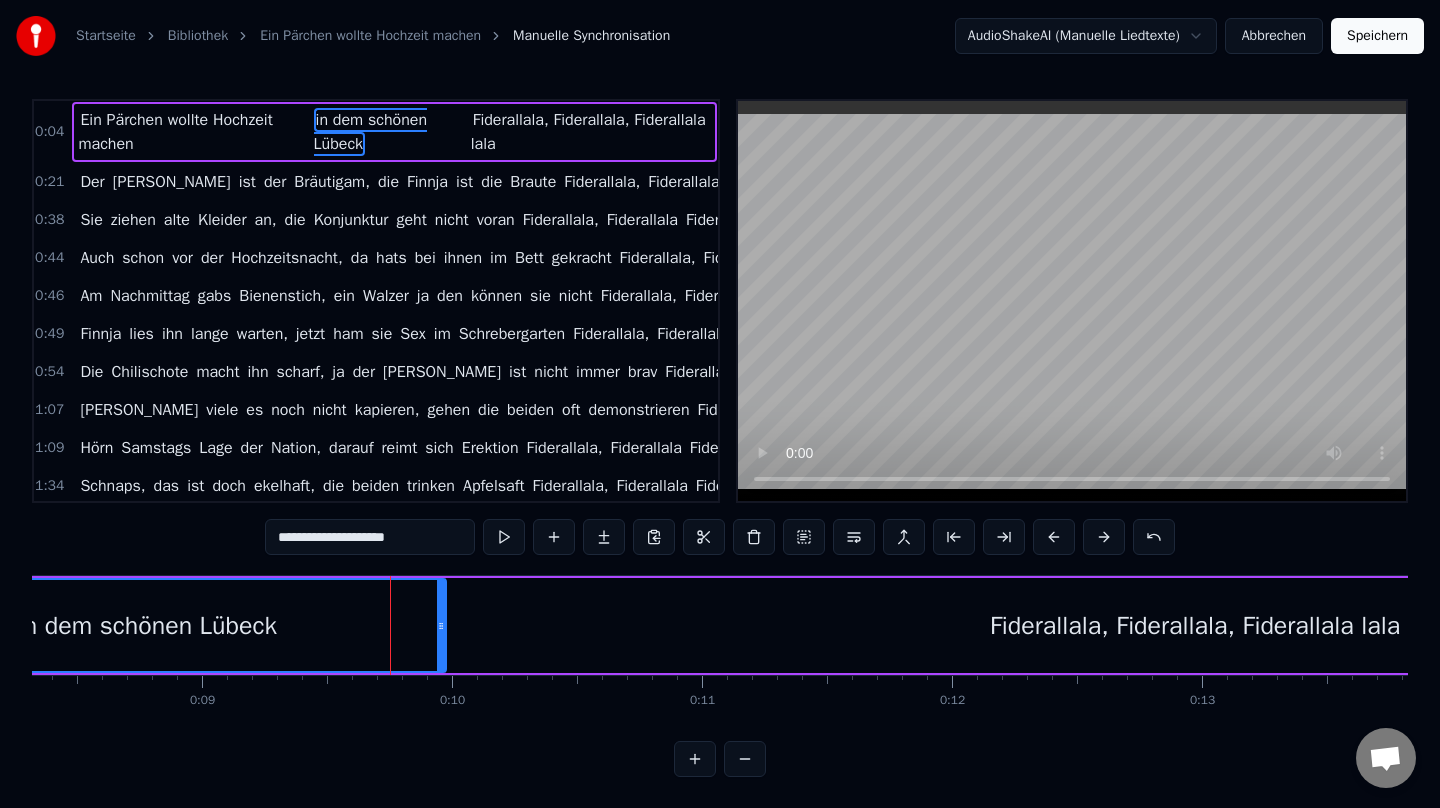 scroll, scrollTop: 6, scrollLeft: 0, axis: vertical 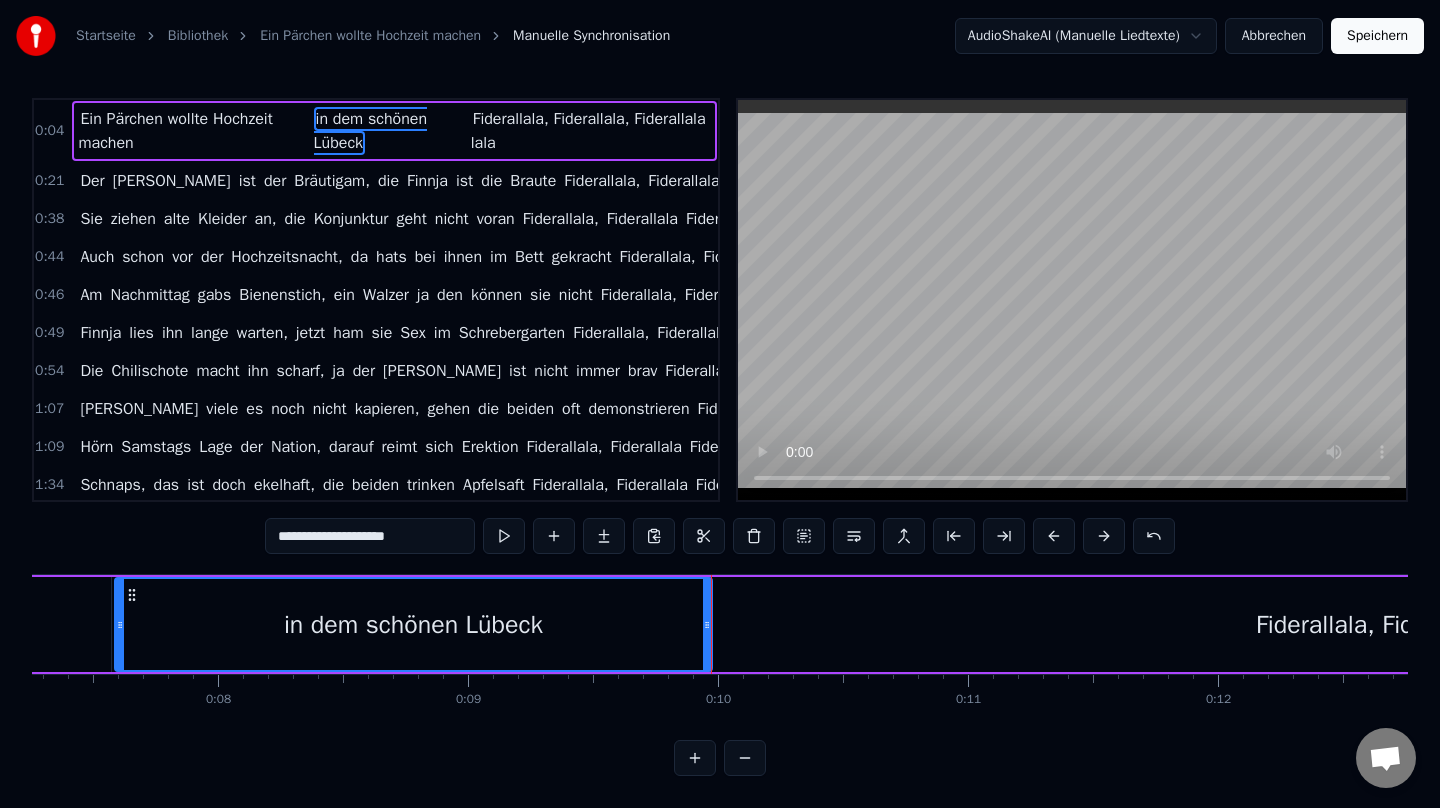 click on "Ein Pärchen wollte Hochzeit machen" at bounding box center [193, 131] 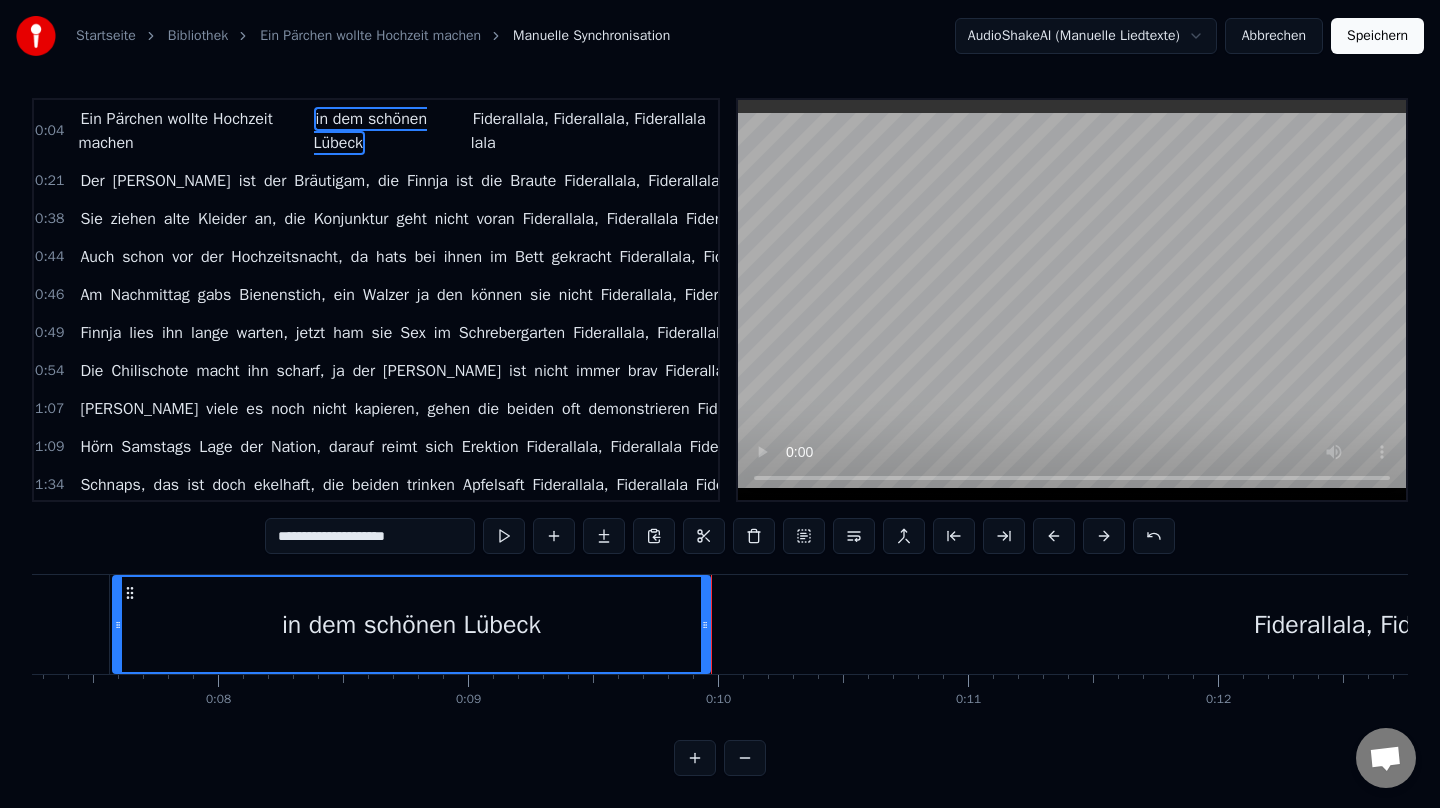 scroll, scrollTop: 80, scrollLeft: 0, axis: vertical 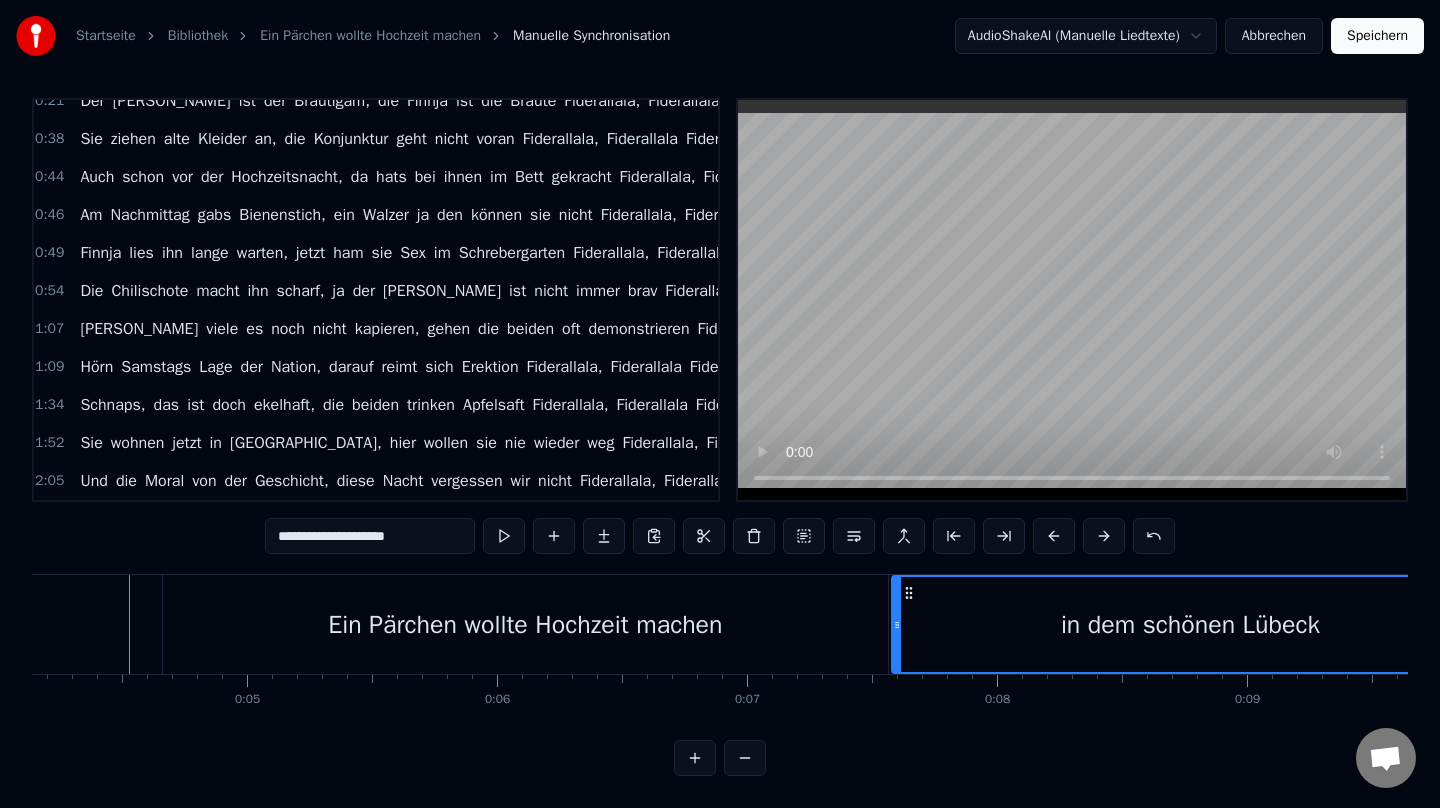 click at bounding box center [16851, 624] 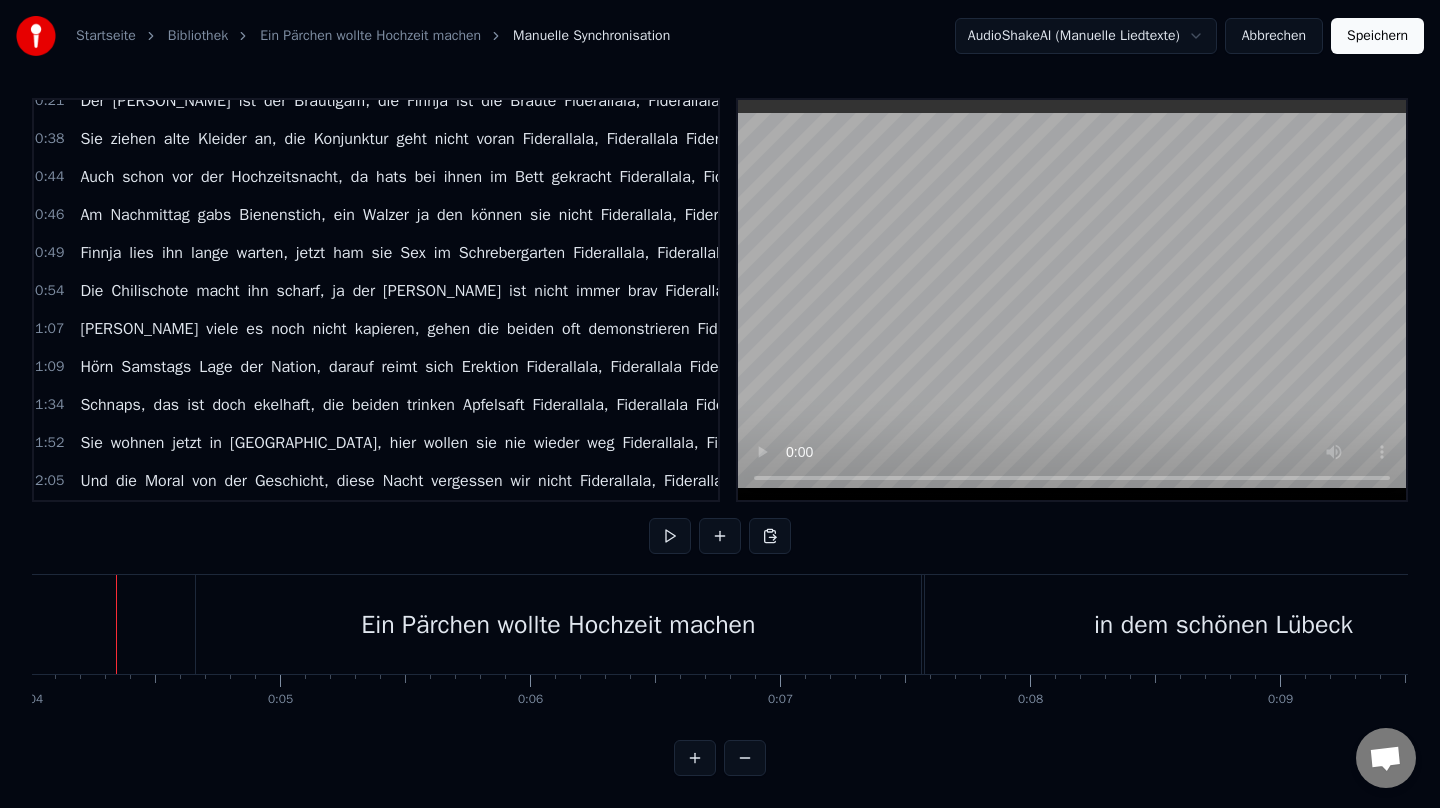 scroll, scrollTop: 0, scrollLeft: 986, axis: horizontal 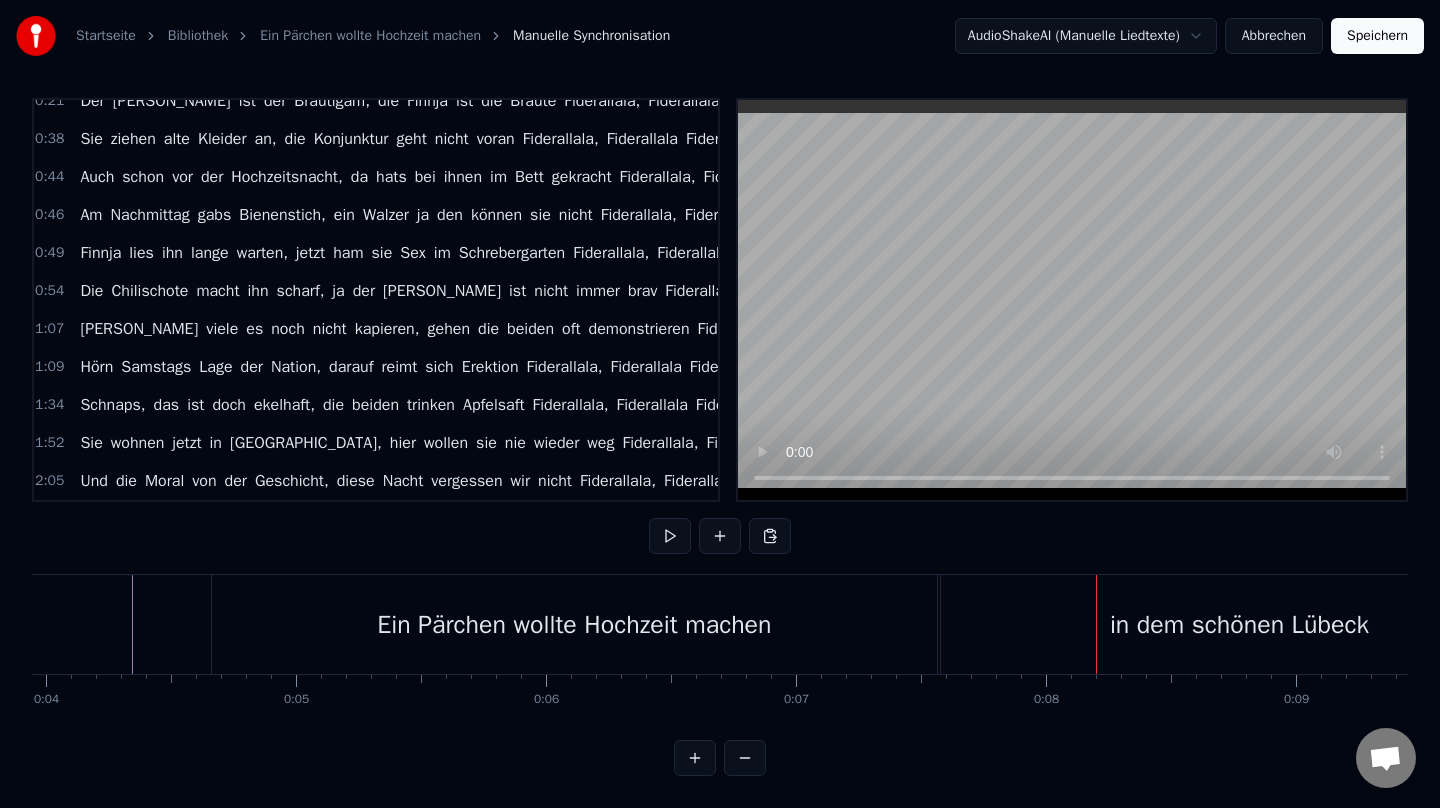 click on "Ein Pärchen wollte Hochzeit machen" at bounding box center [574, 624] 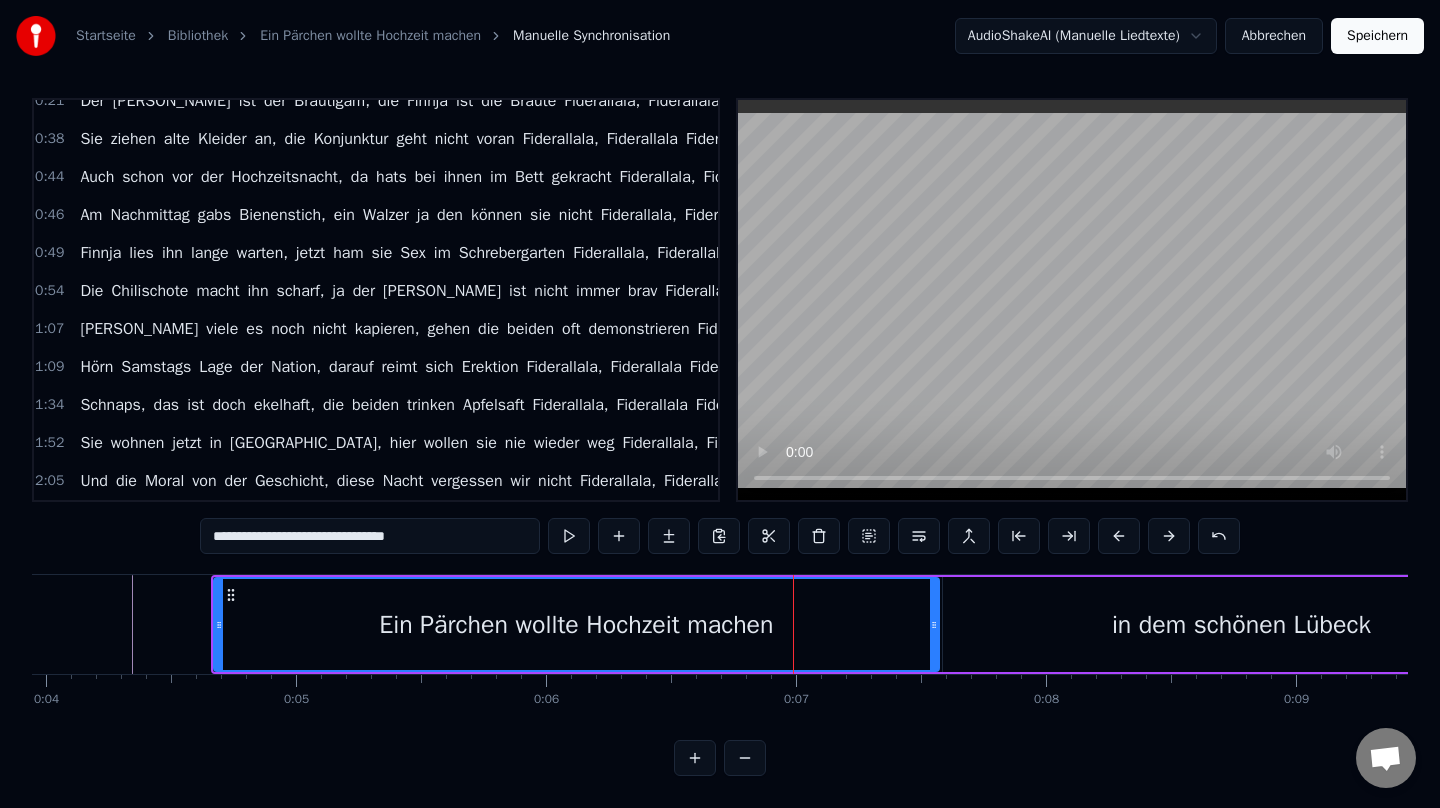 scroll, scrollTop: 0, scrollLeft: 0, axis: both 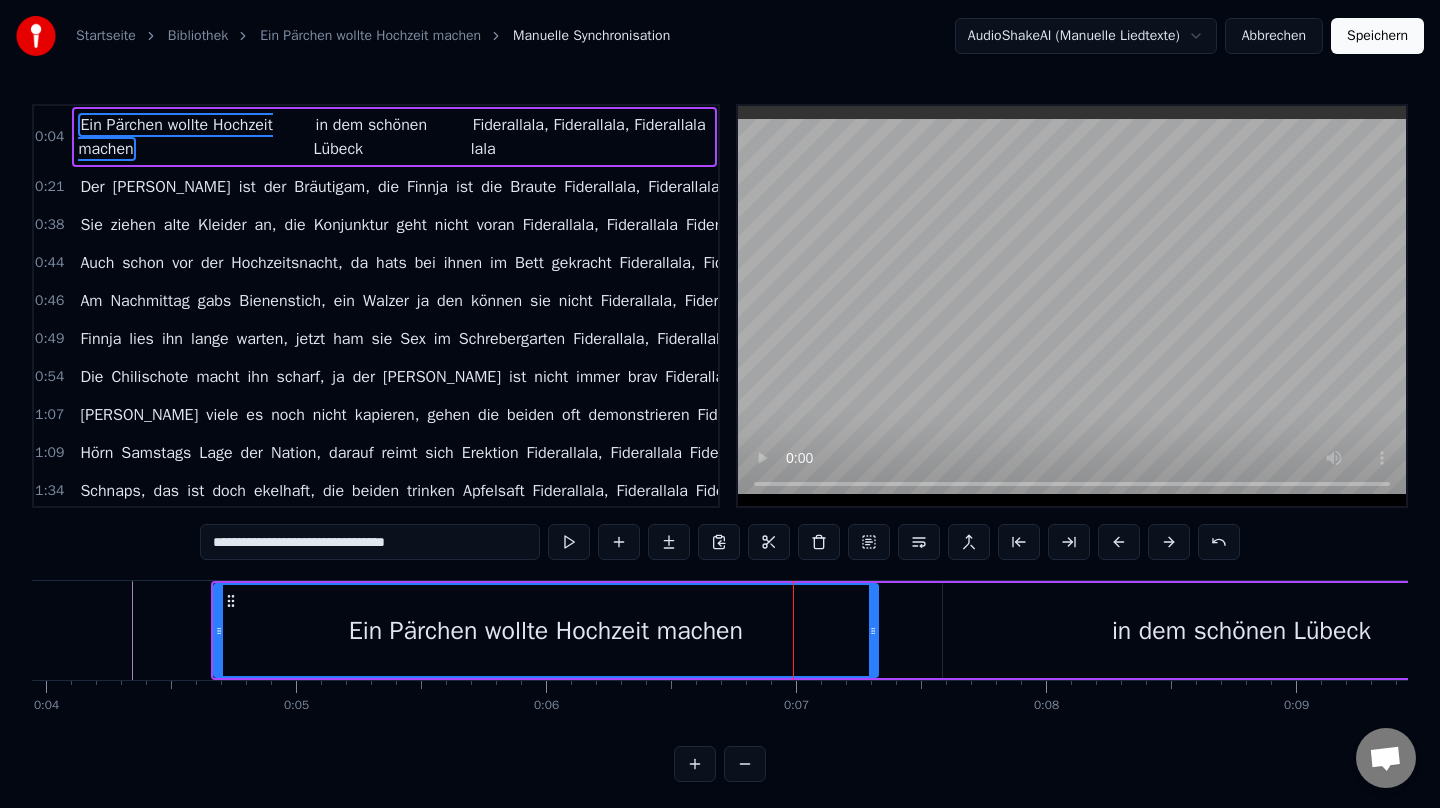 drag, startPoint x: 931, startPoint y: 632, endPoint x: 870, endPoint y: 635, distance: 61.073727 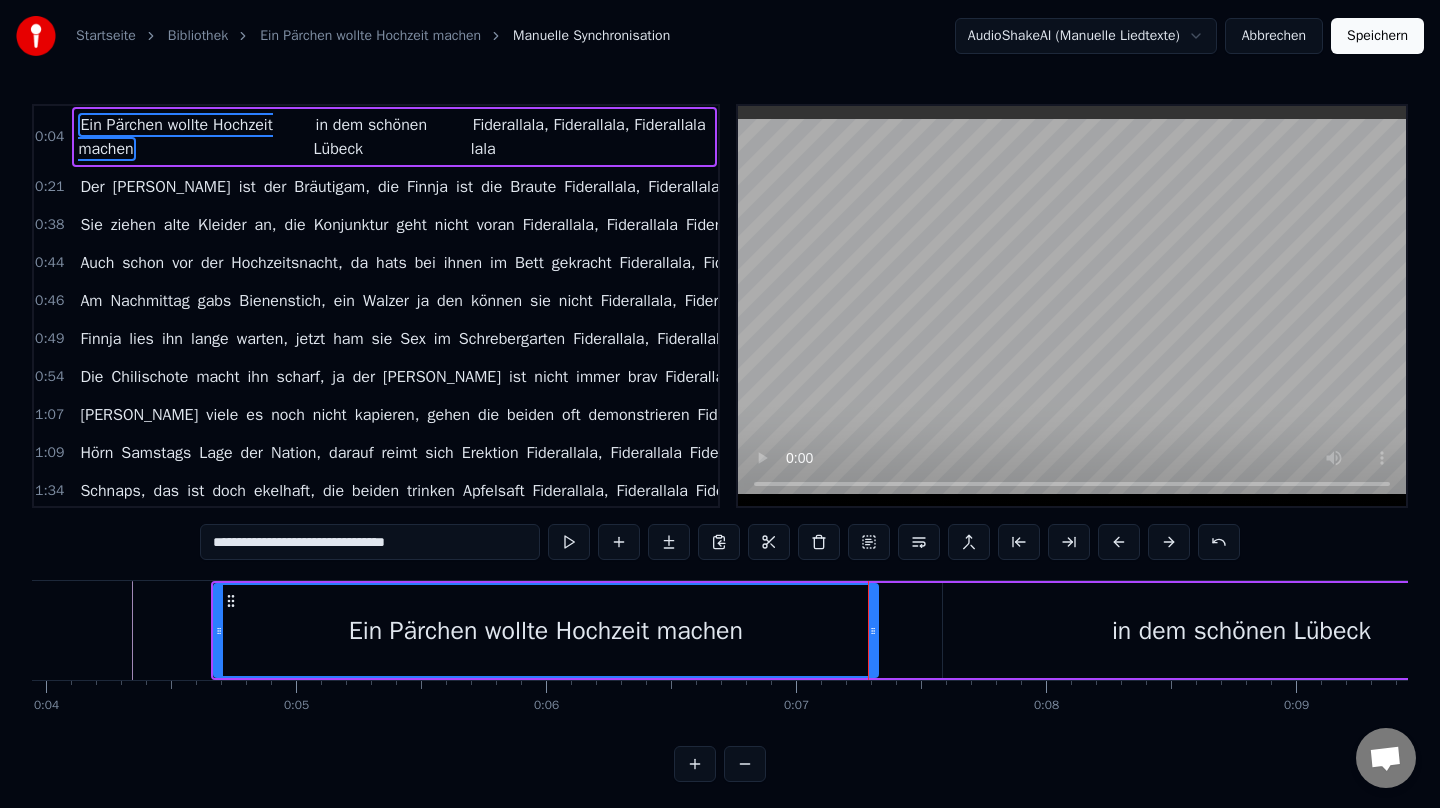 click on "in dem schönen Lübeck" at bounding box center [1241, 630] 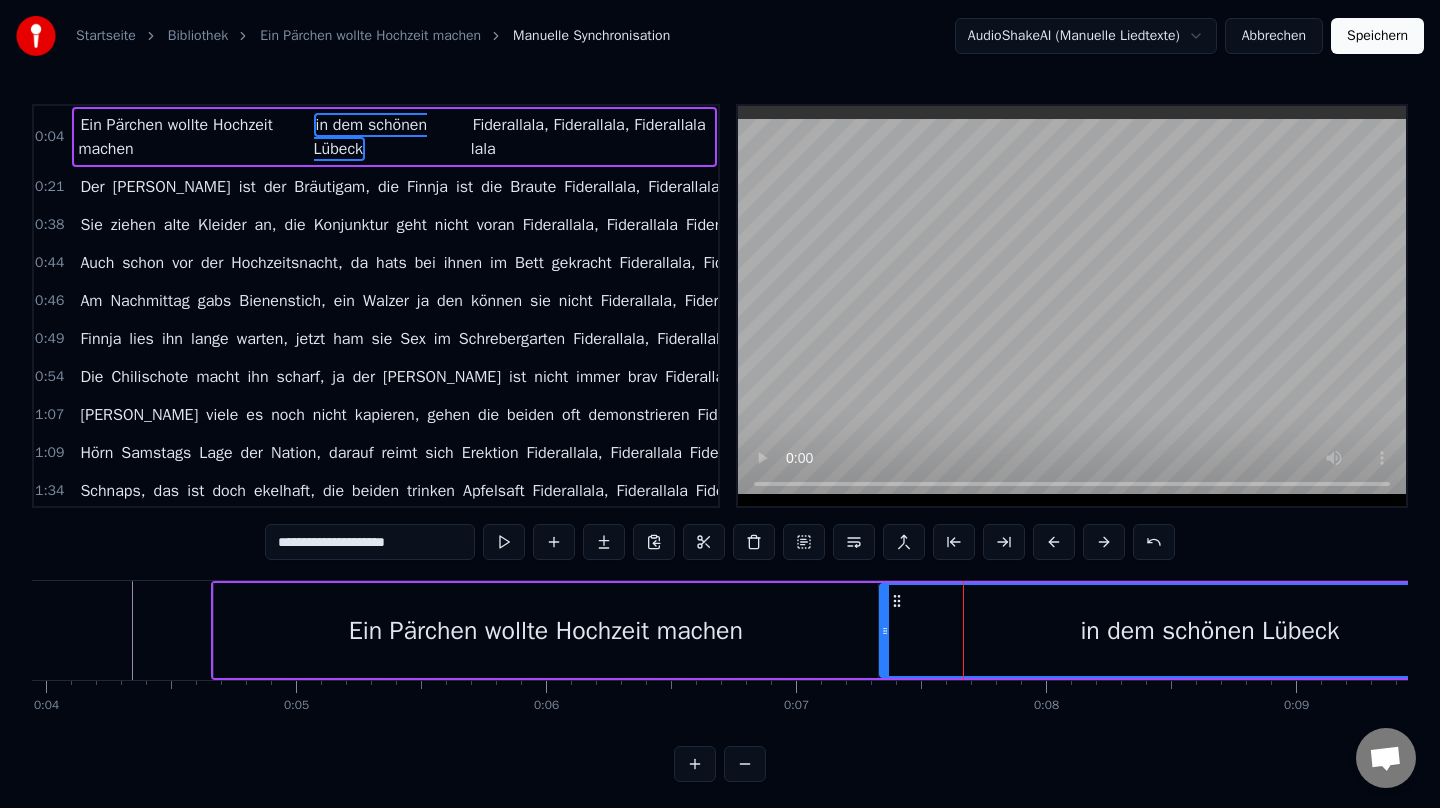 drag, startPoint x: 946, startPoint y: 631, endPoint x: 883, endPoint y: 633, distance: 63.03174 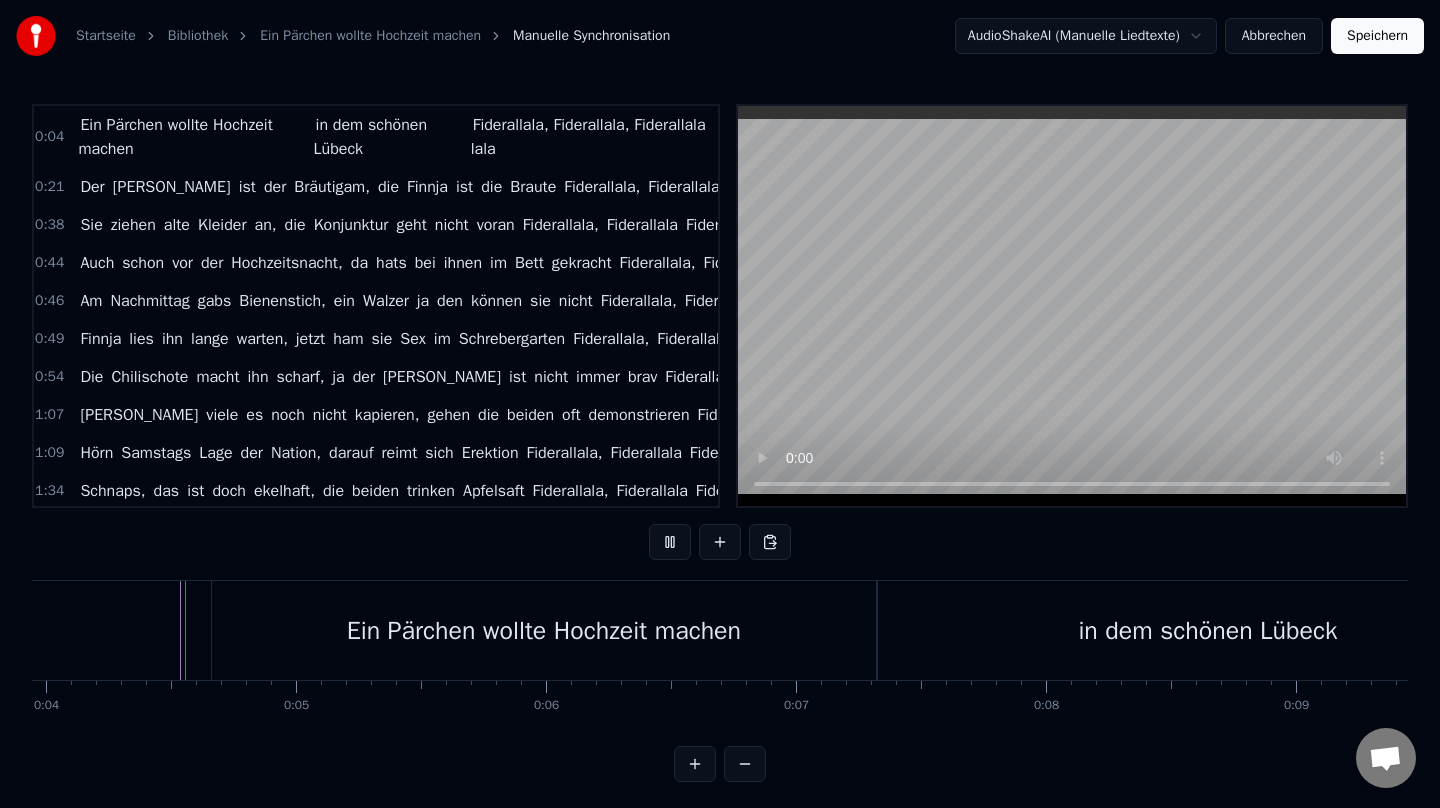 scroll, scrollTop: 6, scrollLeft: 0, axis: vertical 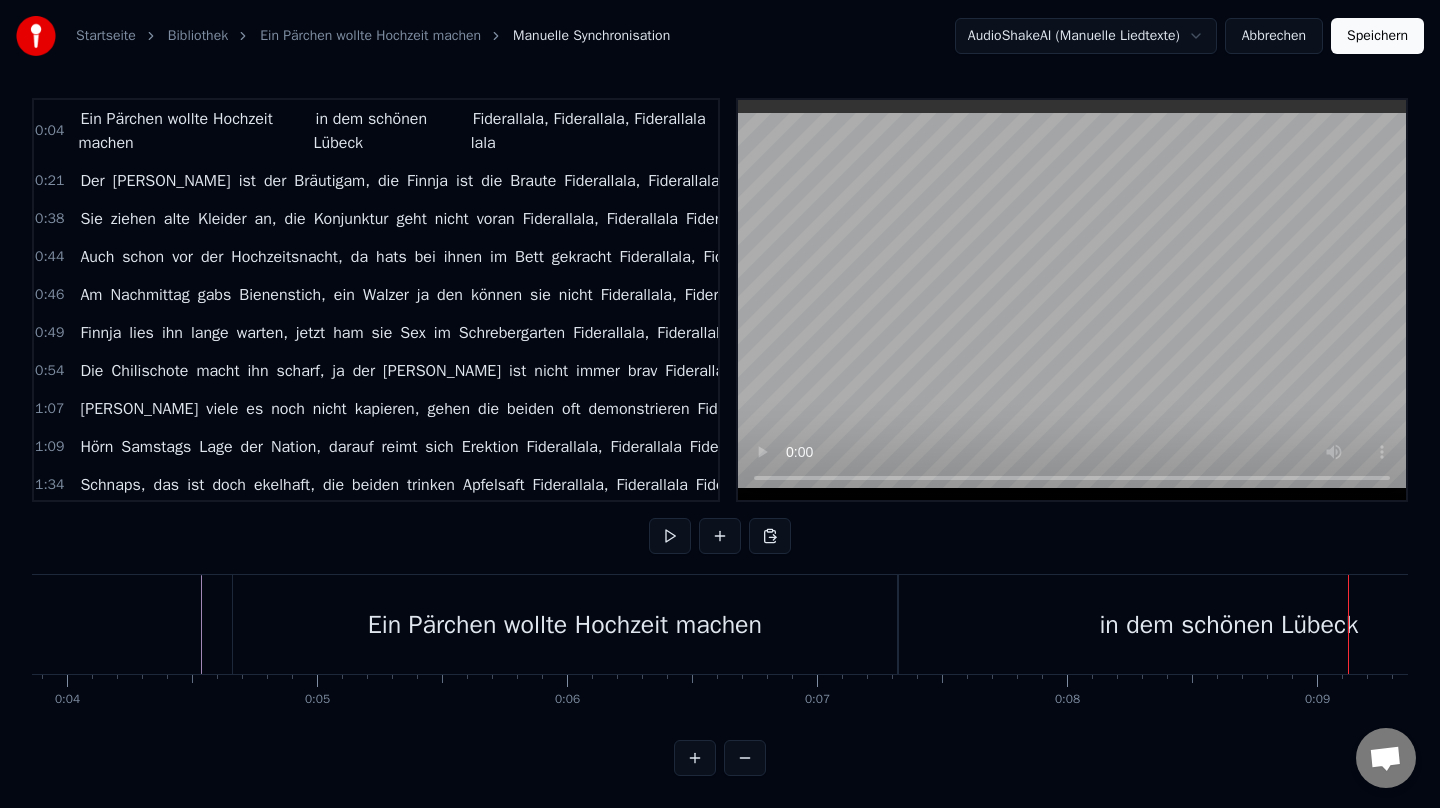 click at bounding box center (16921, 624) 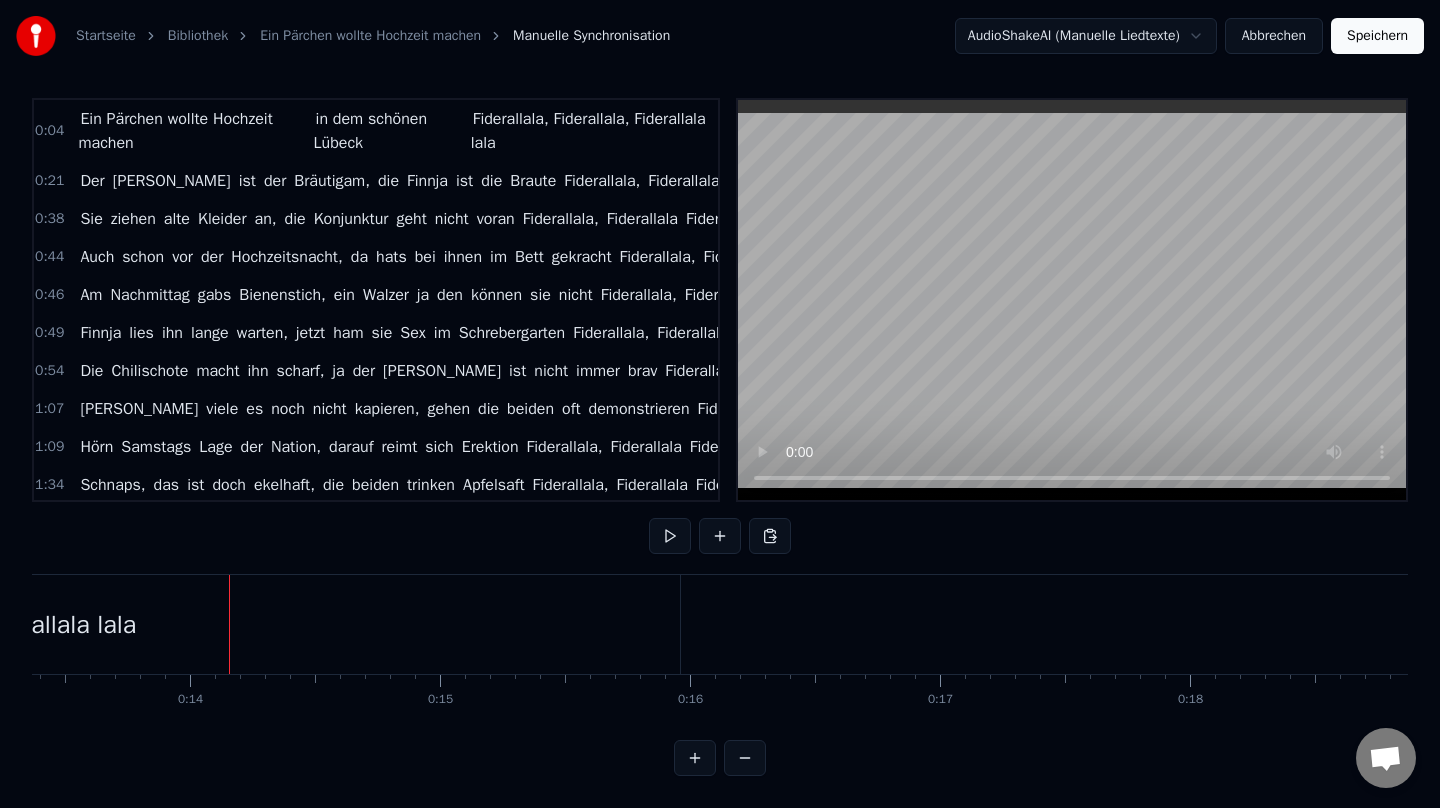 scroll, scrollTop: 0, scrollLeft: 3375, axis: horizontal 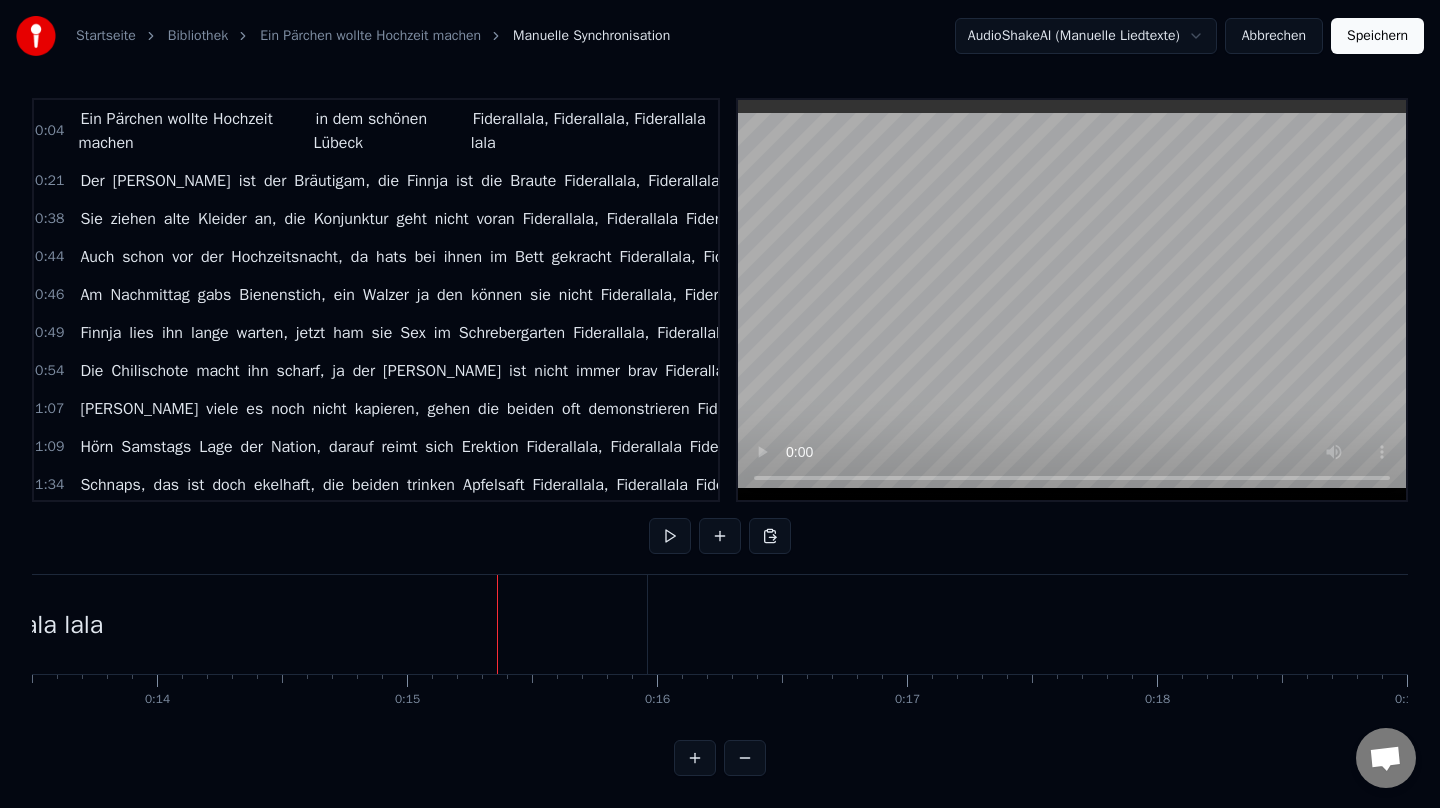 click on "Fiderallala, Fiderallala, Fiderallala lala" at bounding box center [-102, 624] 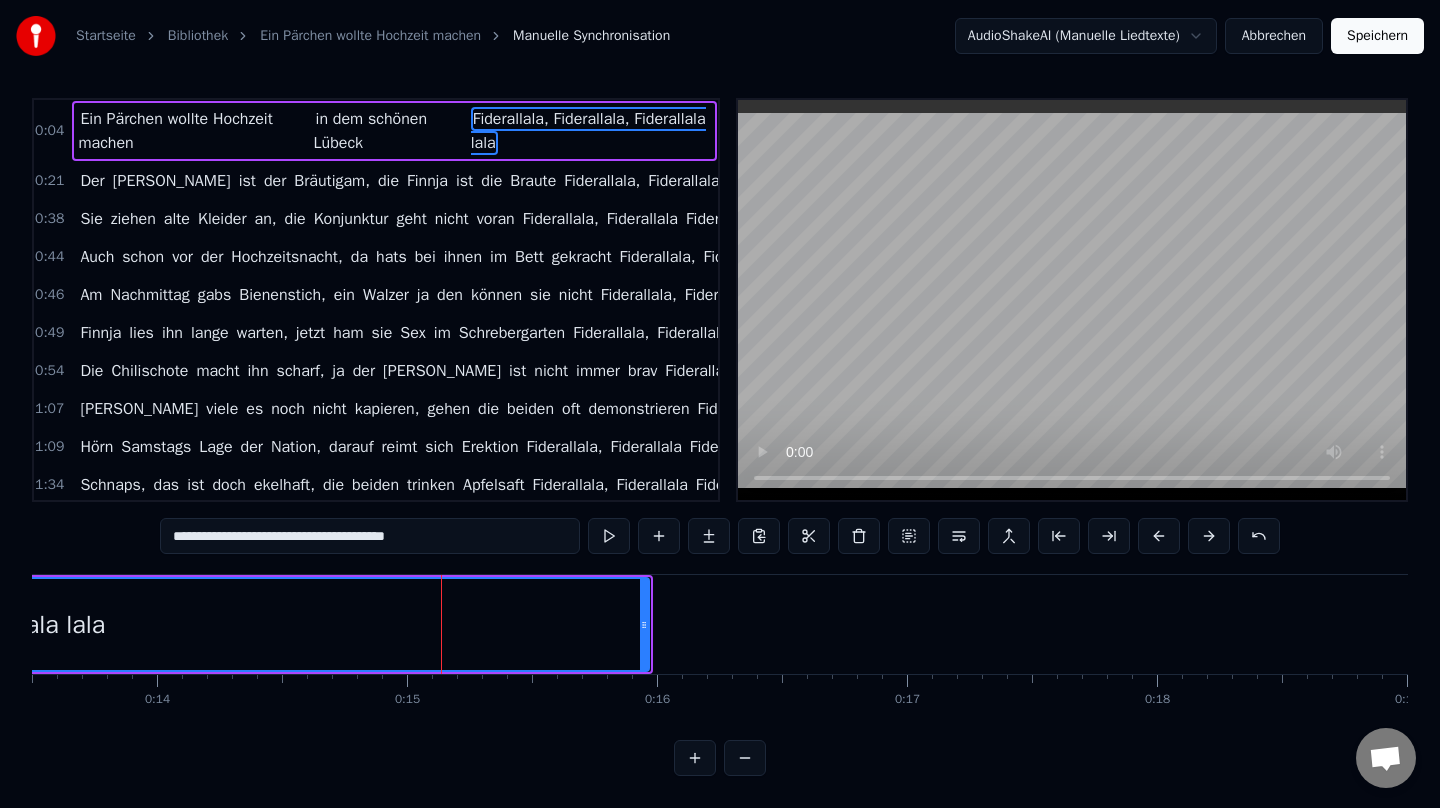 scroll, scrollTop: 0, scrollLeft: 0, axis: both 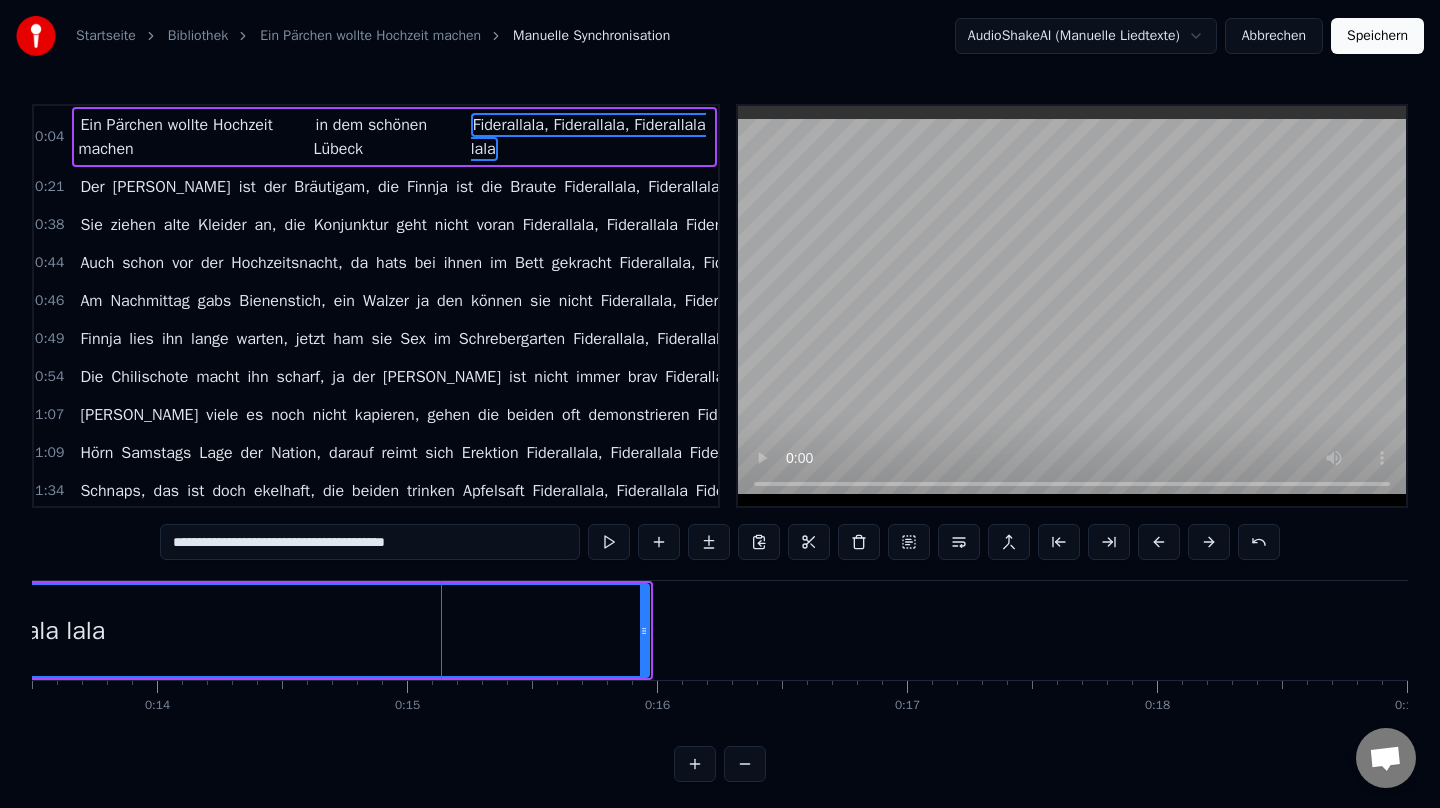 drag, startPoint x: 648, startPoint y: 634, endPoint x: 595, endPoint y: 635, distance: 53.009434 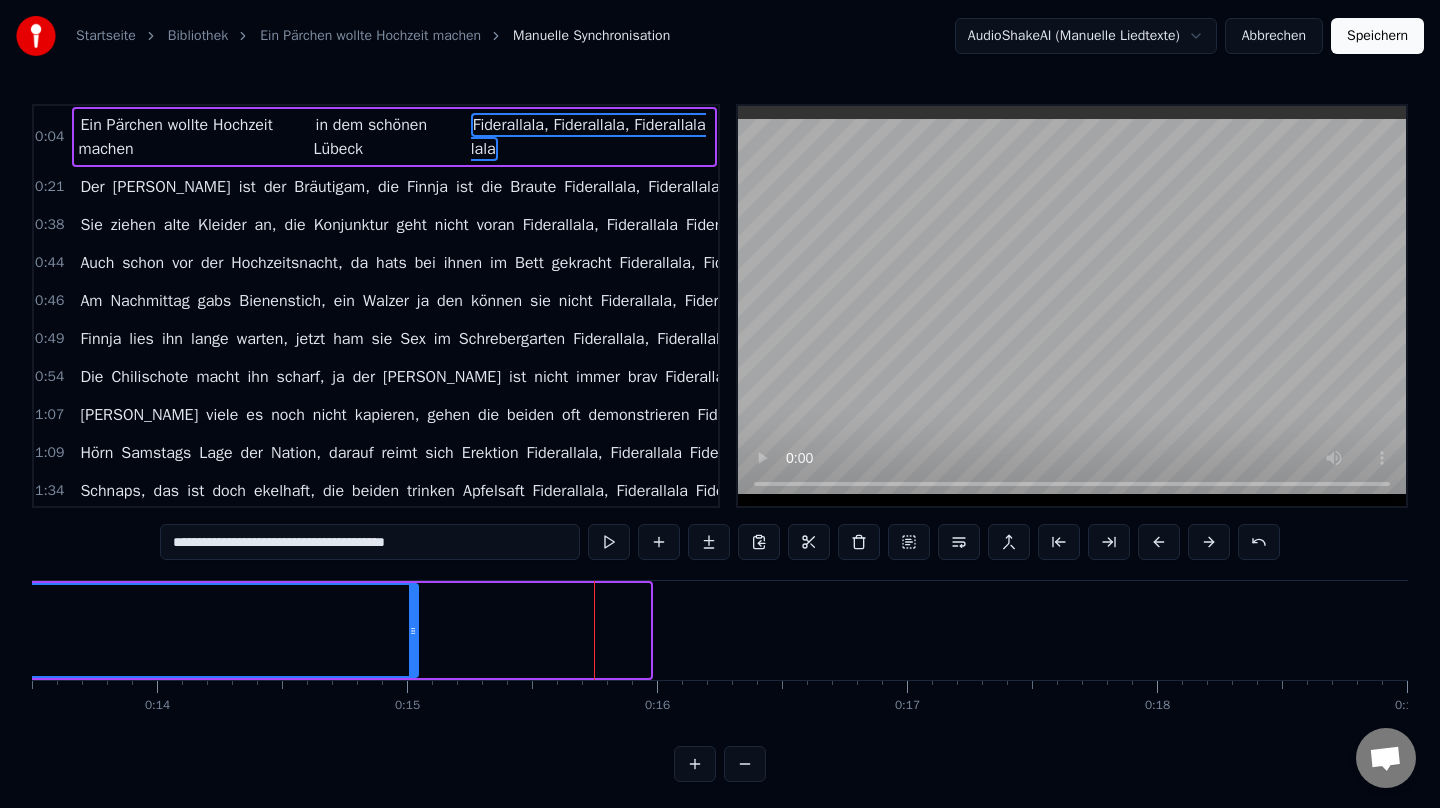 drag, startPoint x: 647, startPoint y: 630, endPoint x: 416, endPoint y: 636, distance: 231.07791 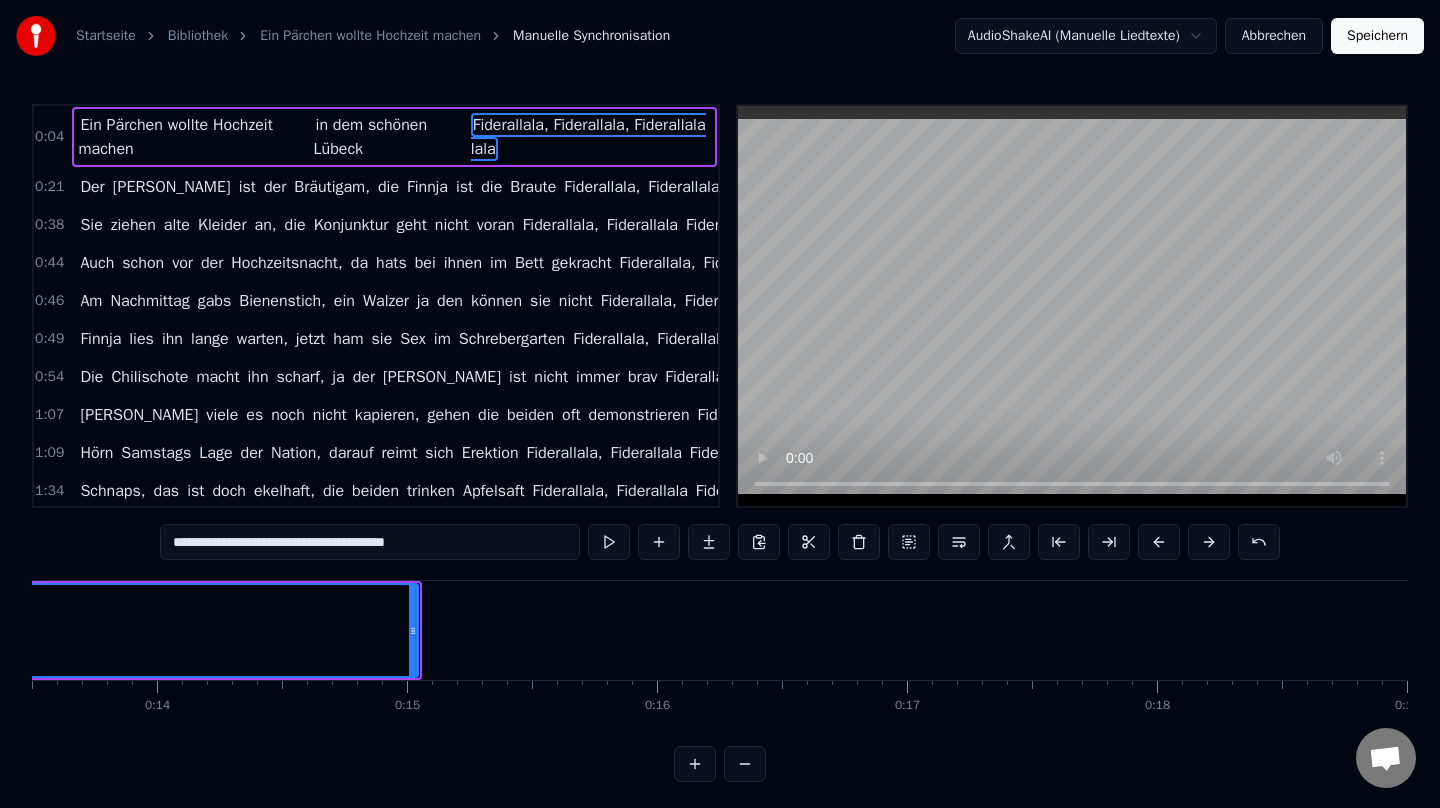 scroll, scrollTop: 6, scrollLeft: 0, axis: vertical 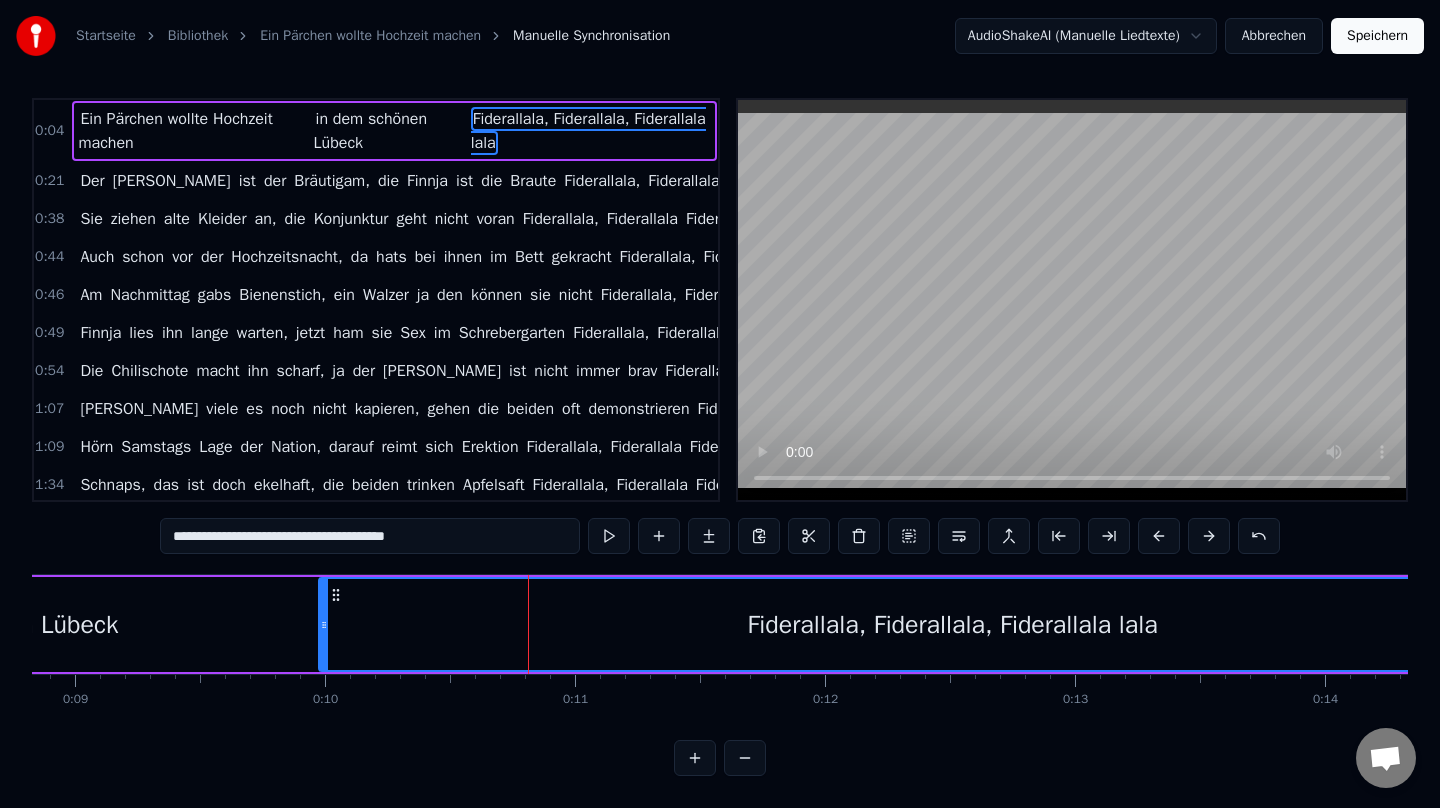 click on "in dem schönen Lübeck" at bounding box center (-11, 624) 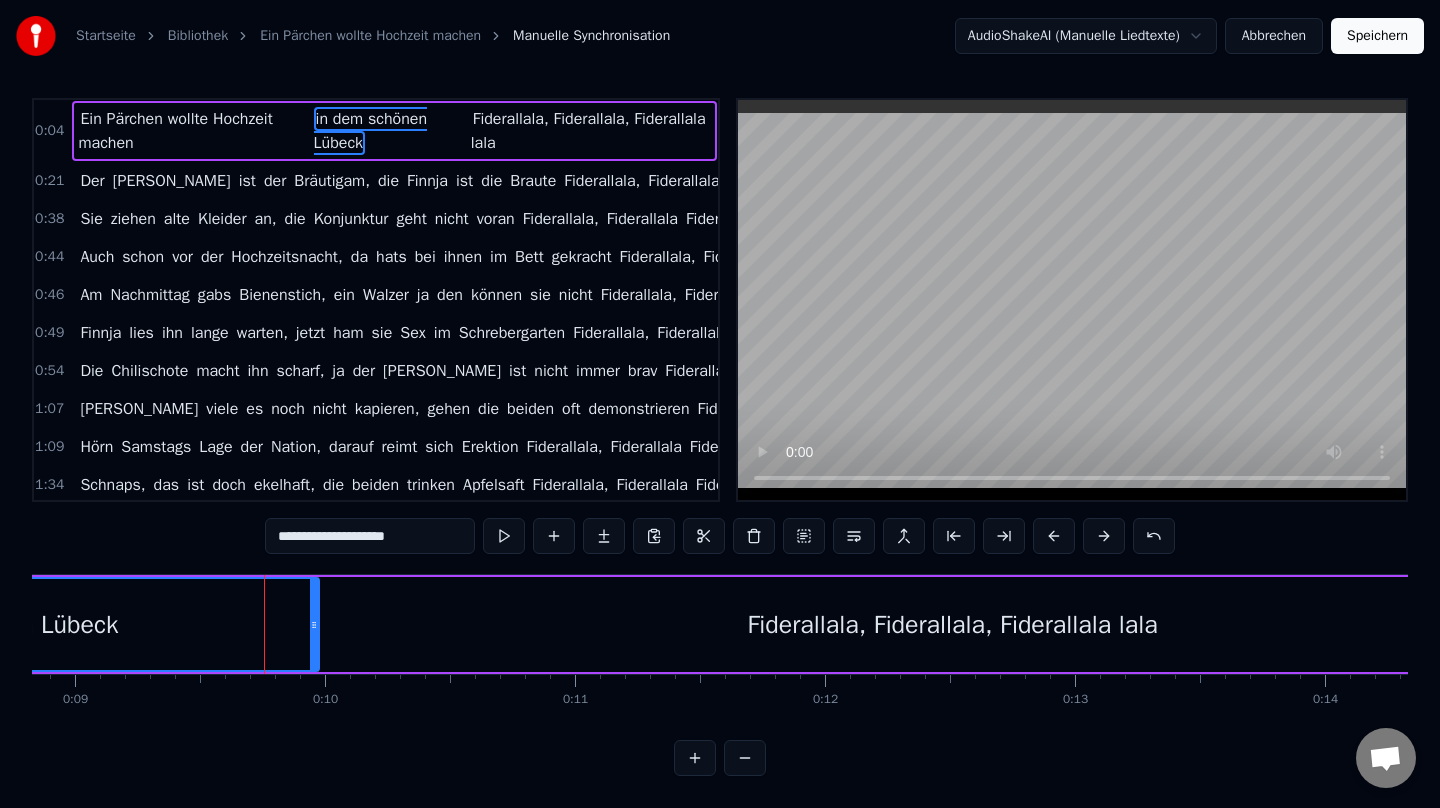 scroll, scrollTop: 0, scrollLeft: 0, axis: both 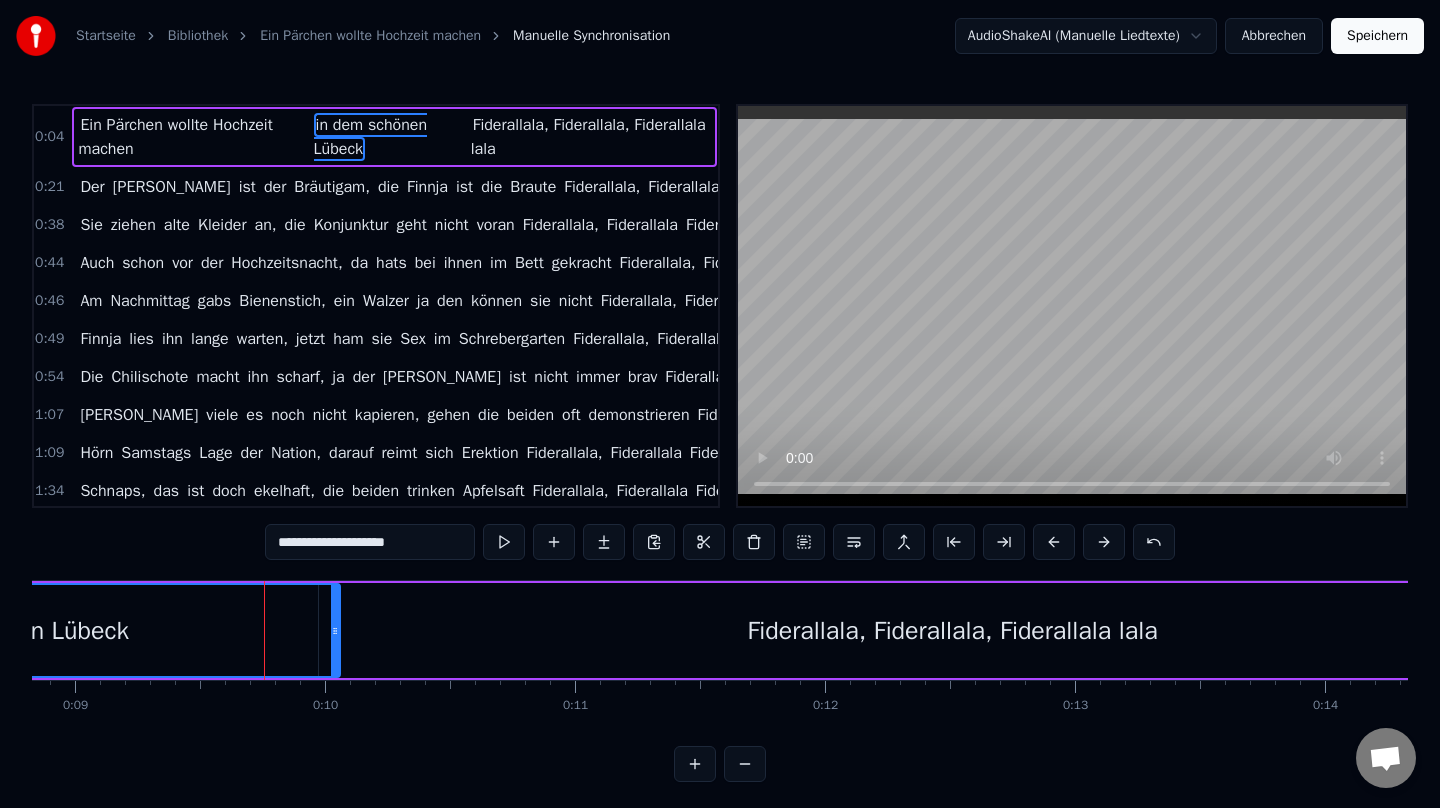 drag, startPoint x: 314, startPoint y: 629, endPoint x: 335, endPoint y: 629, distance: 21 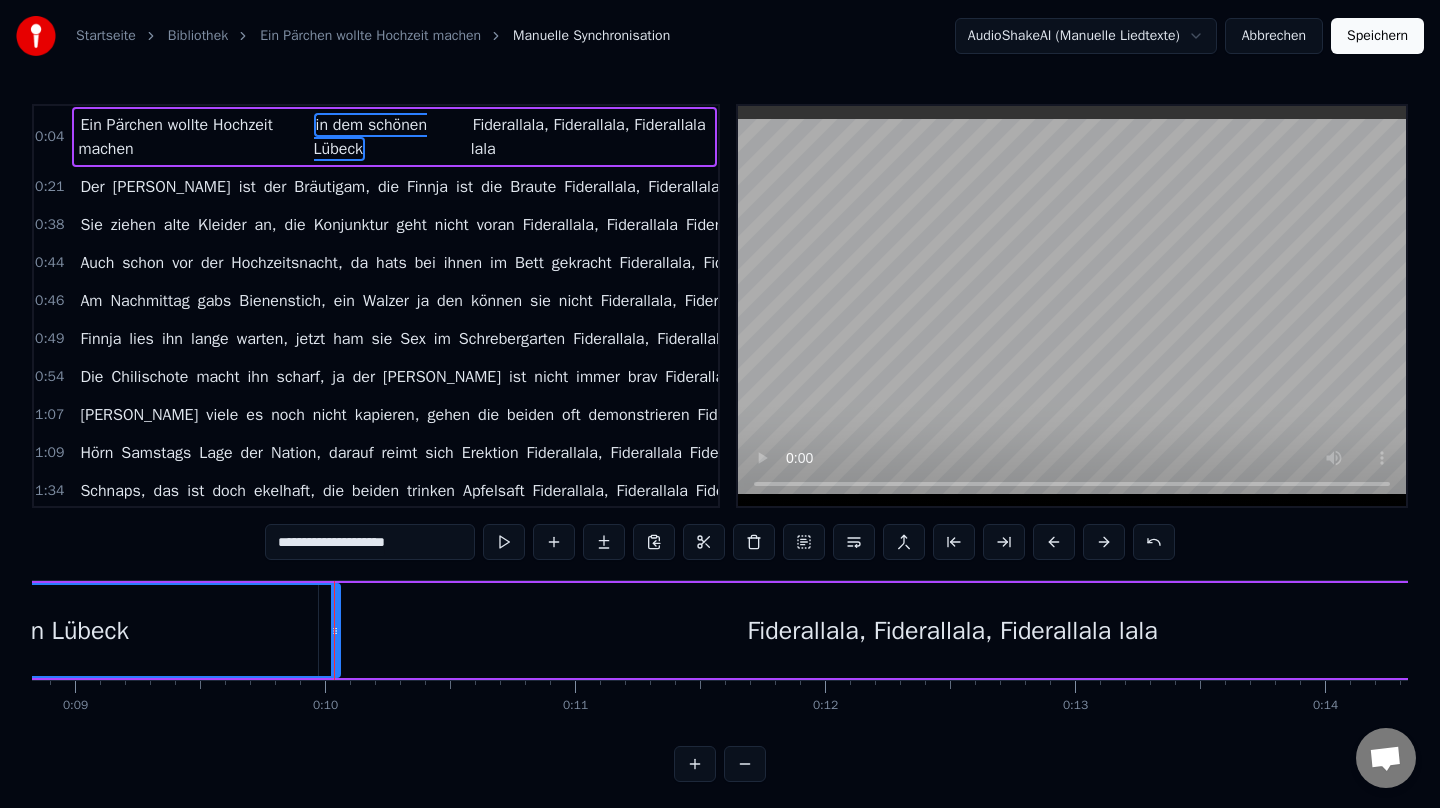 click on "Fiderallala, Fiderallala, Fiderallala lala" at bounding box center (953, 630) 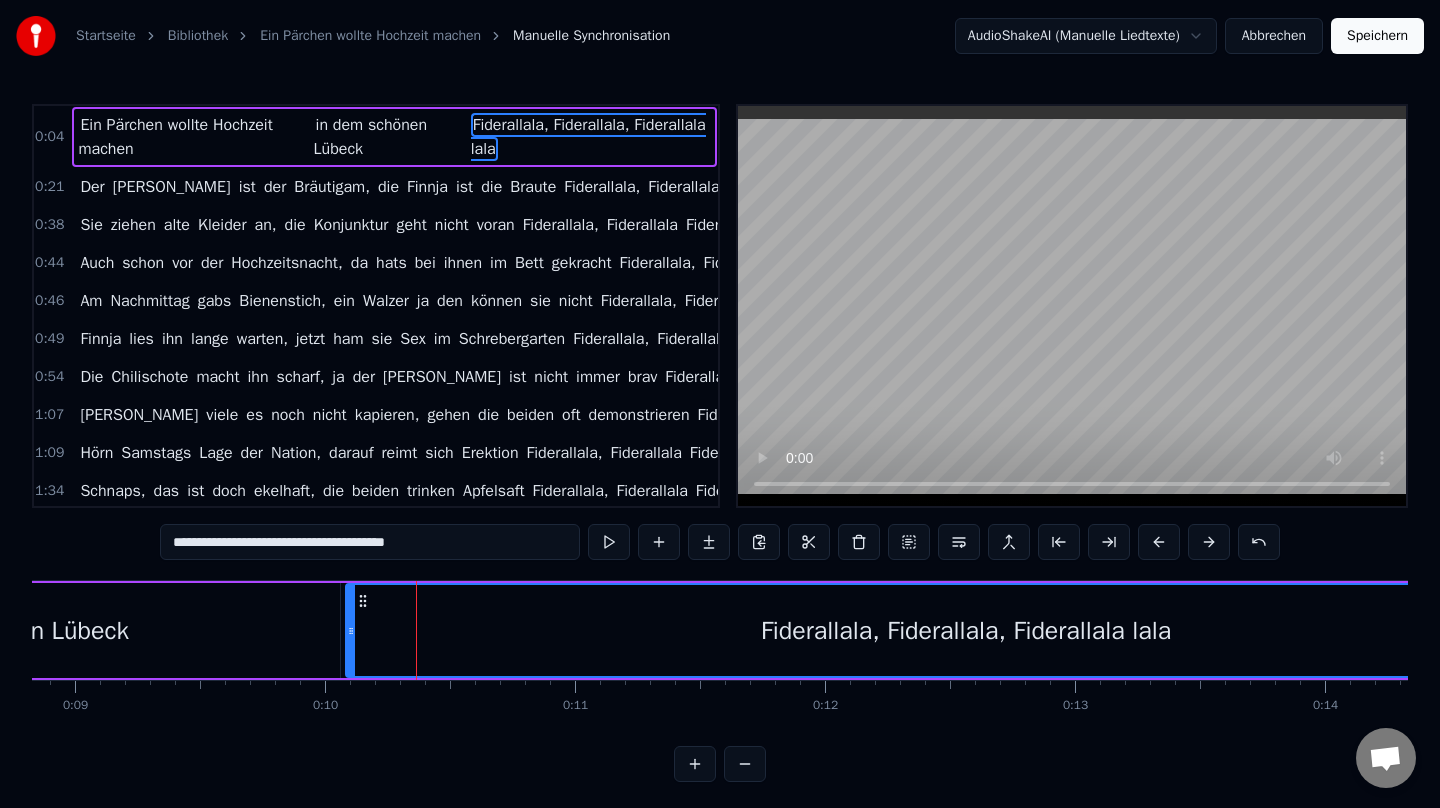 drag, startPoint x: 321, startPoint y: 625, endPoint x: 348, endPoint y: 627, distance: 27.073973 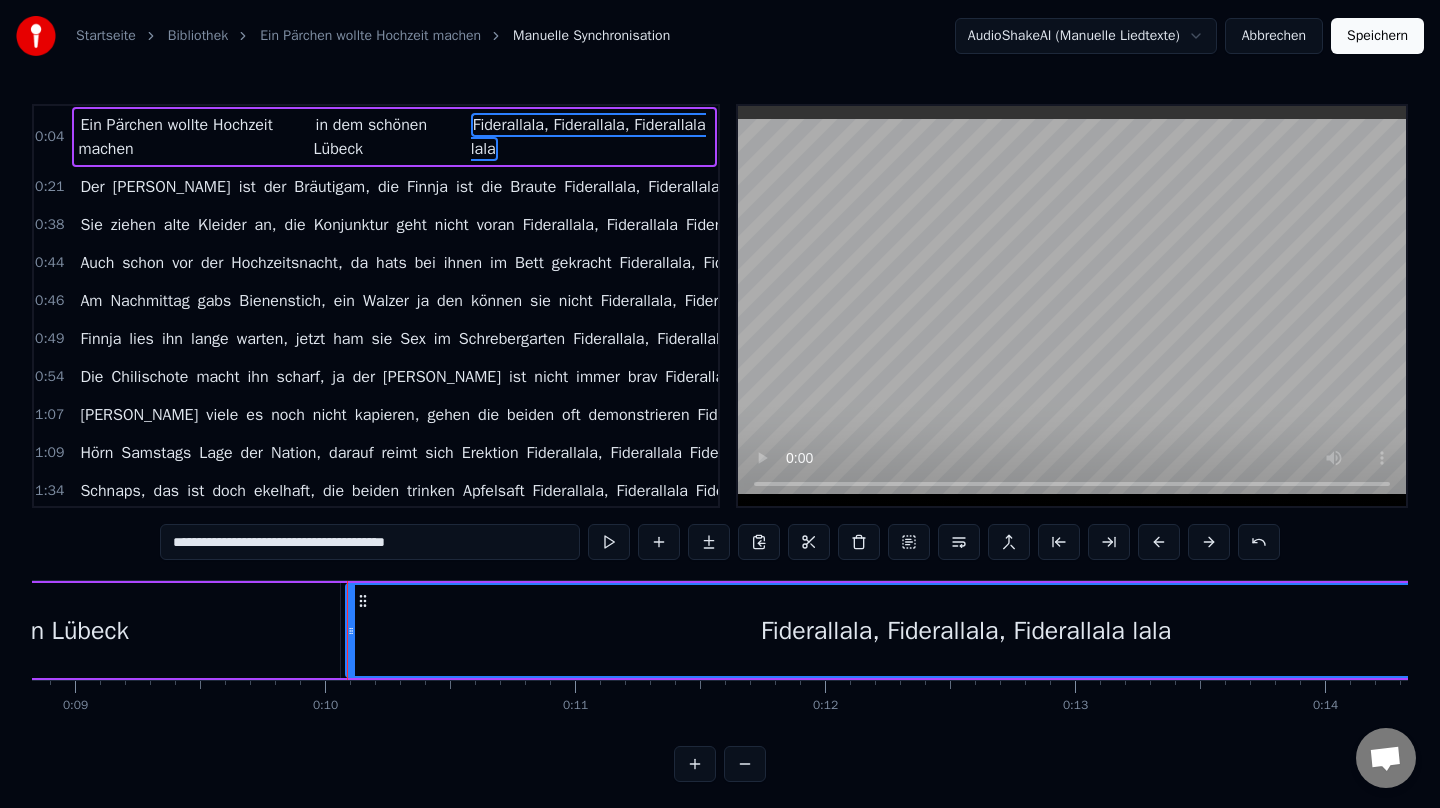 scroll, scrollTop: 6, scrollLeft: 0, axis: vertical 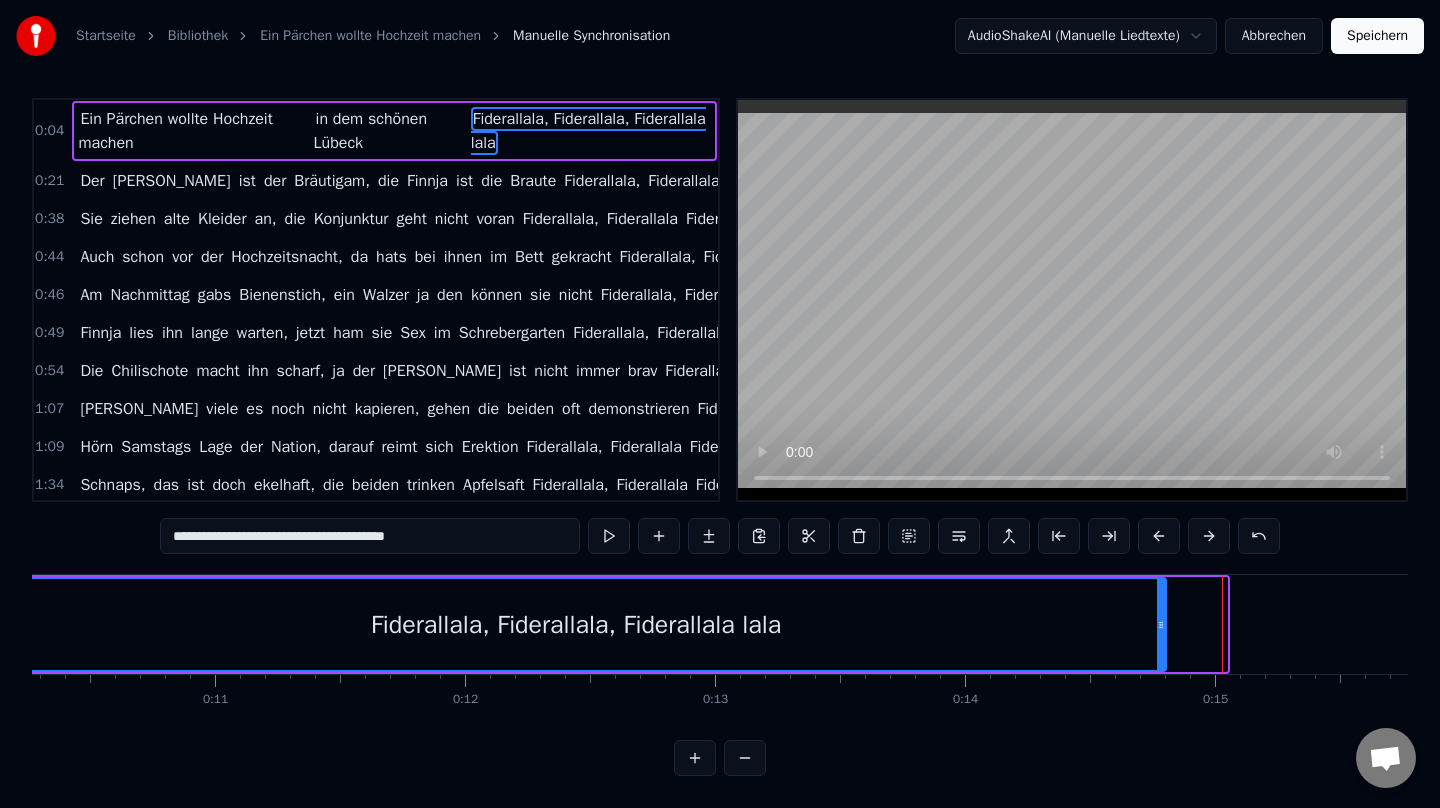 drag, startPoint x: 1223, startPoint y: 625, endPoint x: 1162, endPoint y: 625, distance: 61 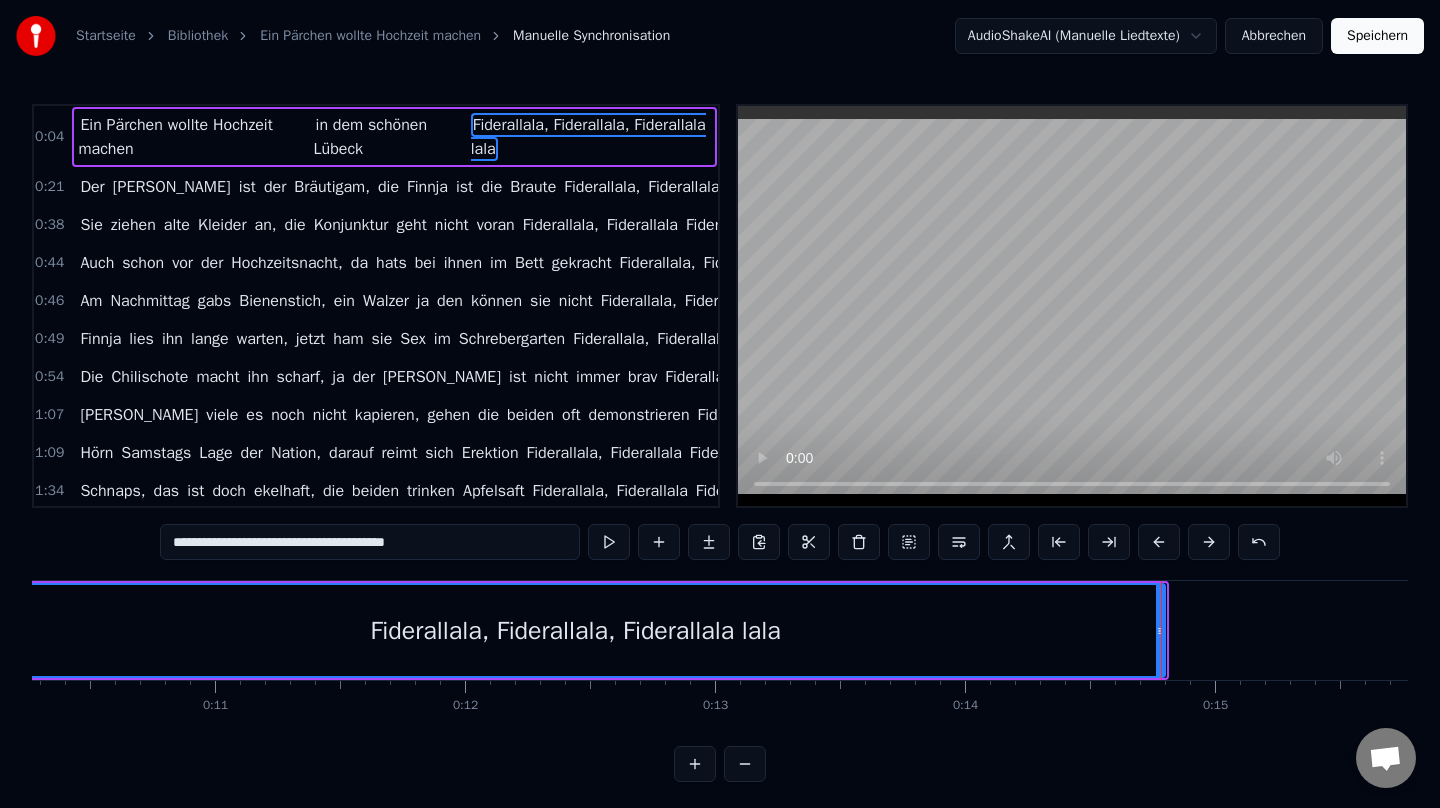 scroll, scrollTop: 6, scrollLeft: 0, axis: vertical 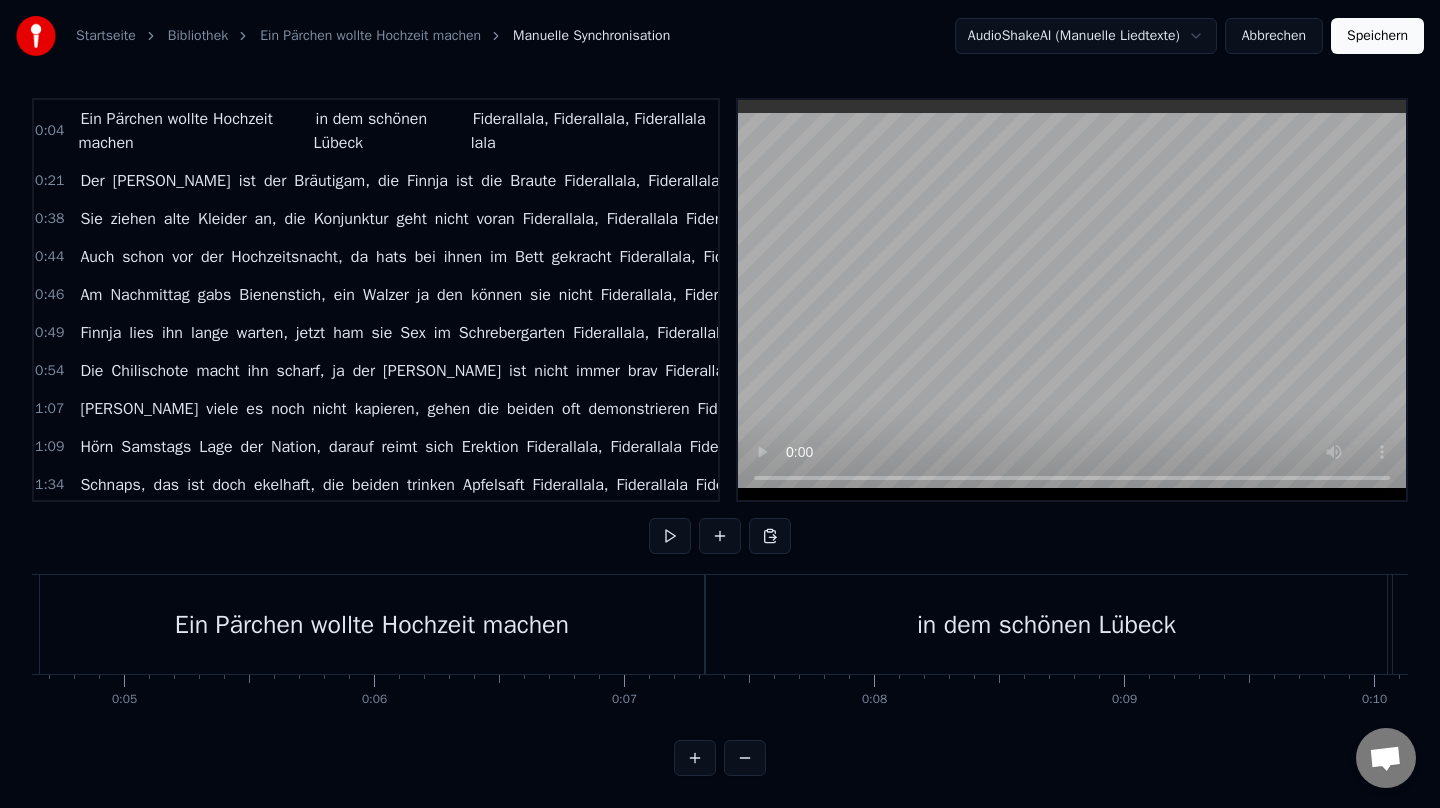 click on "Bräutigam," at bounding box center (332, 181) 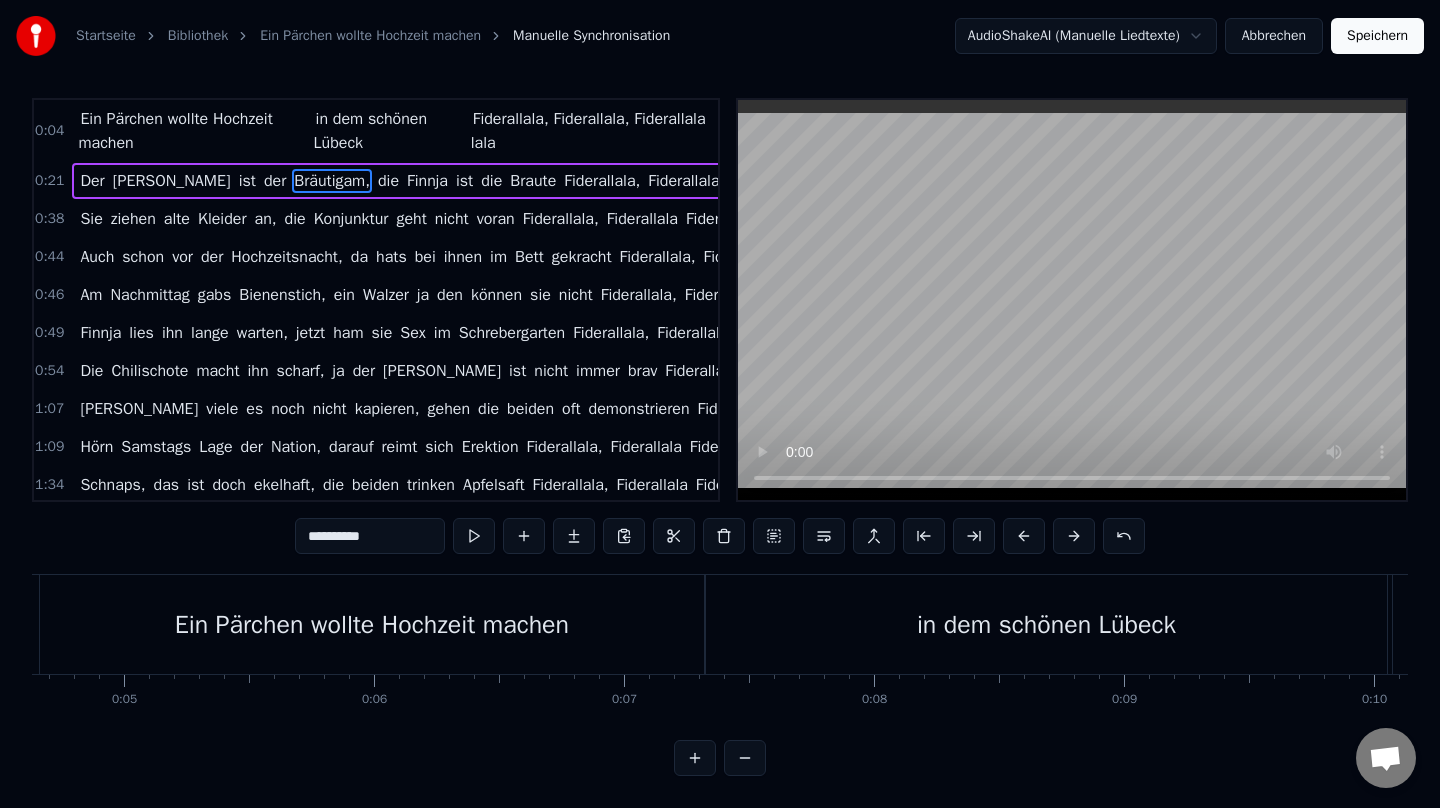scroll, scrollTop: 0, scrollLeft: 0, axis: both 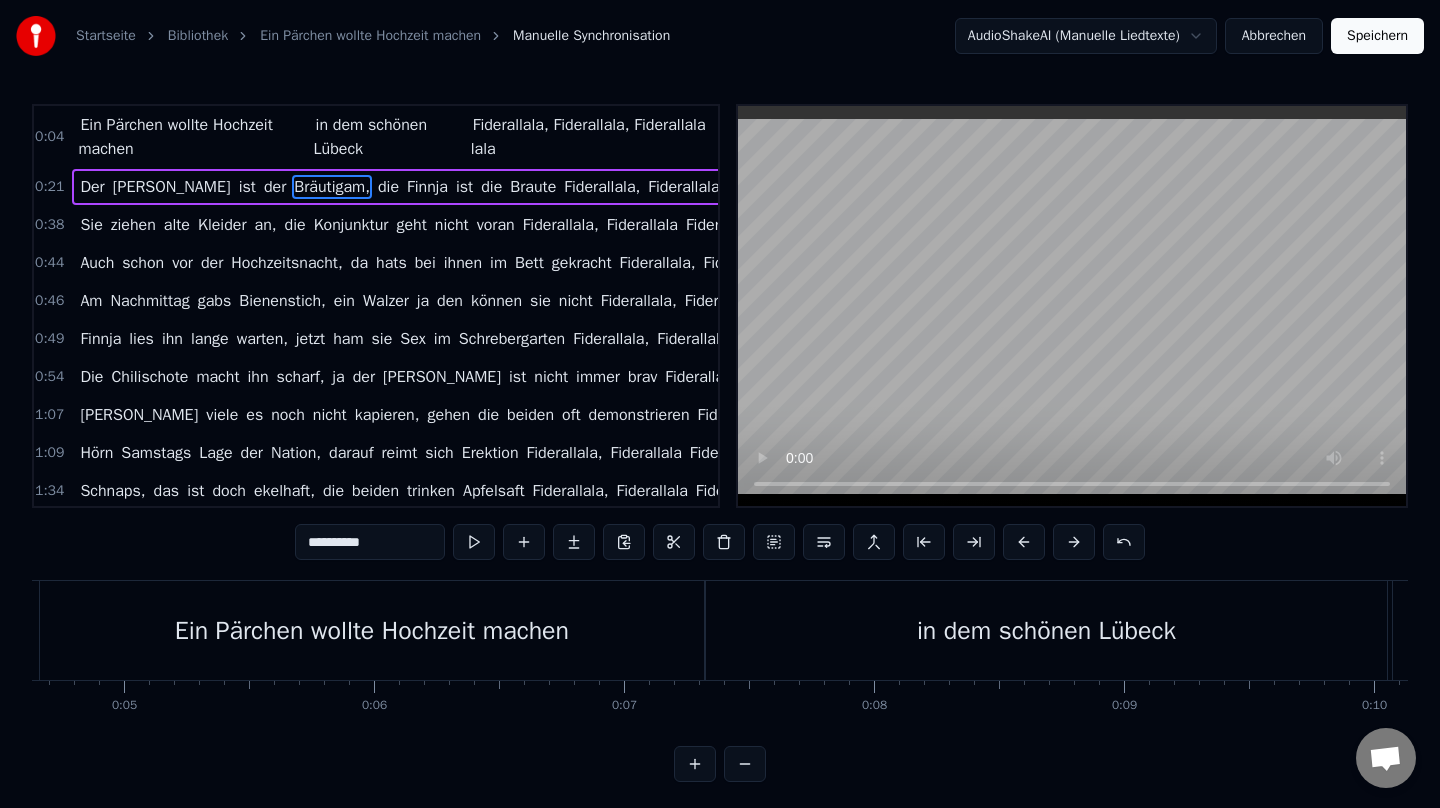 click on "Der [PERSON_NAME] ist der Bräutigam, die Finnja ist die Braute Fiderallala, Fiderallala Fiderallala lala" at bounding box center [455, 187] 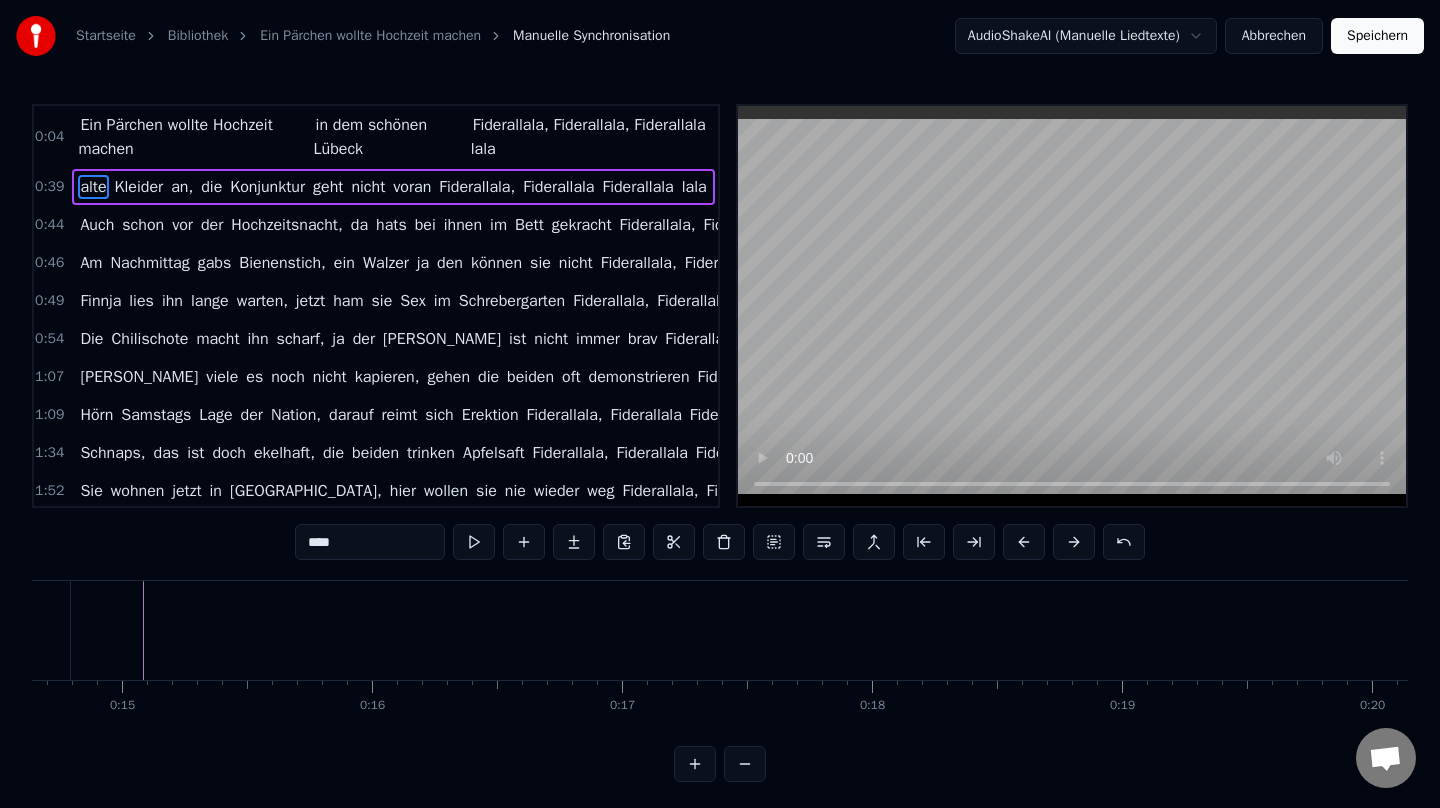 type on "*******" 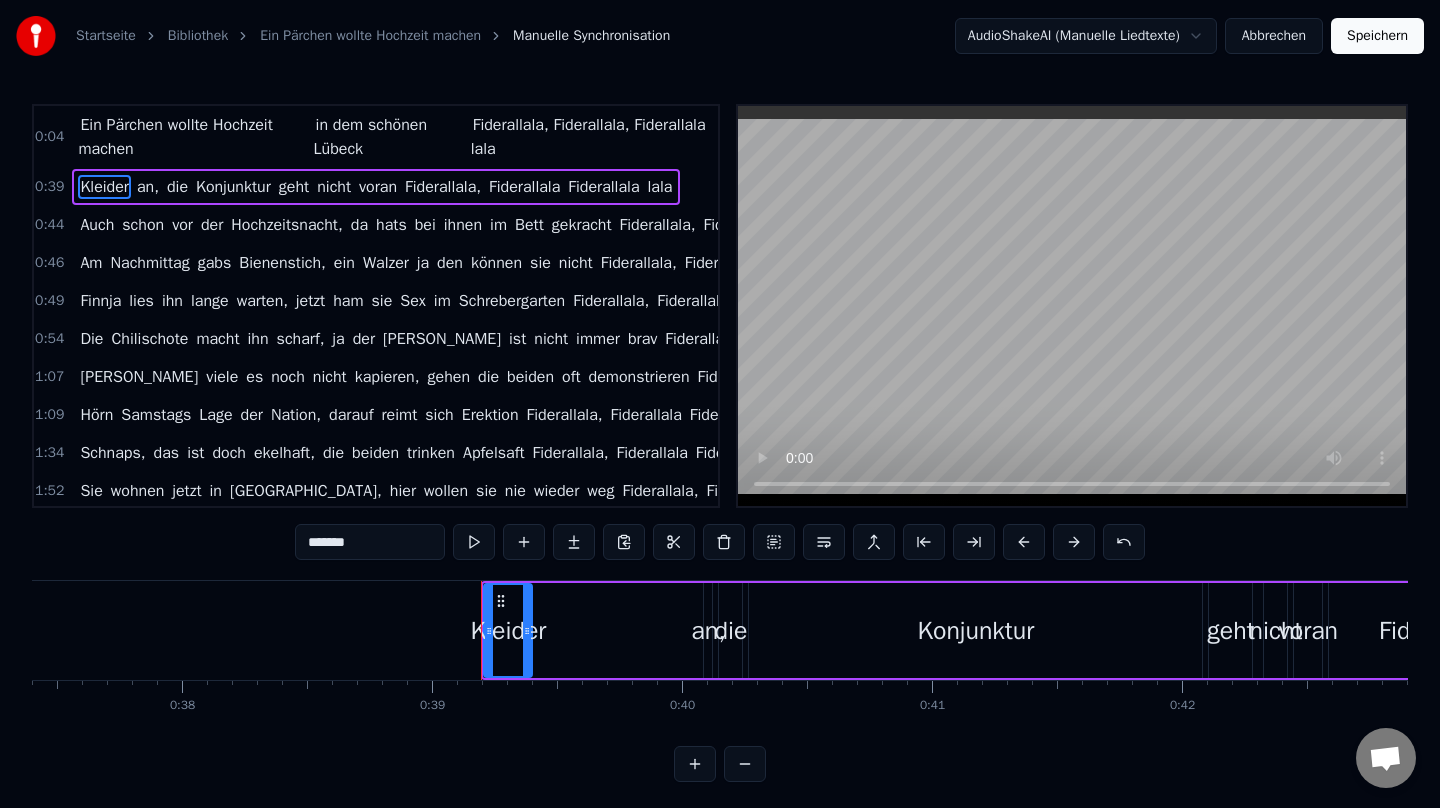 click on "Kleider an, die Konjunktur geht nicht voran Fiderallala, Fiderallala Fiderallala lala" at bounding box center [376, 187] 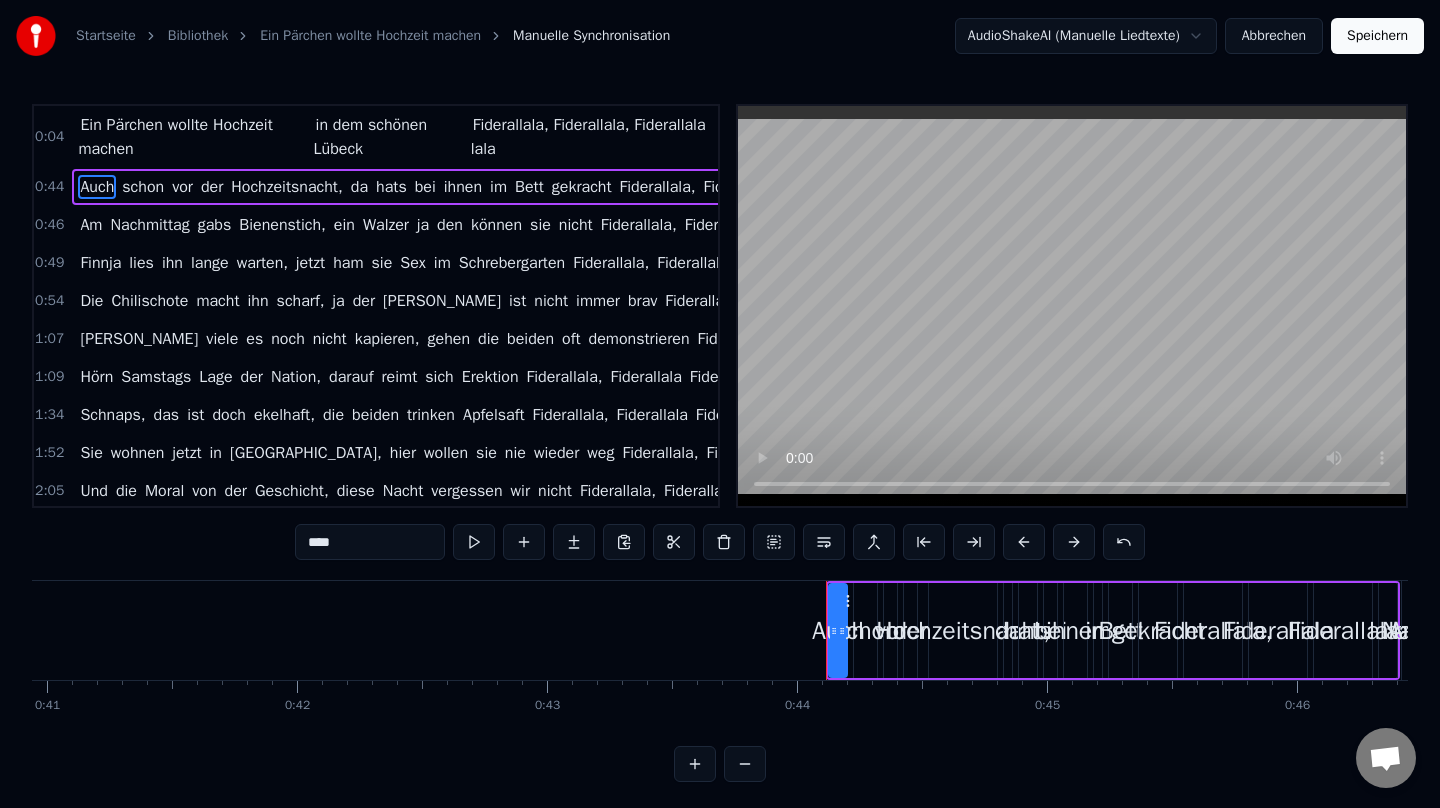 click on "Auch schon vor der Hochzeitsnacht, da hats bei ihnen im Bett gekracht Fiderallala, Fiderallala Fiderallala lala" at bounding box center [483, 187] 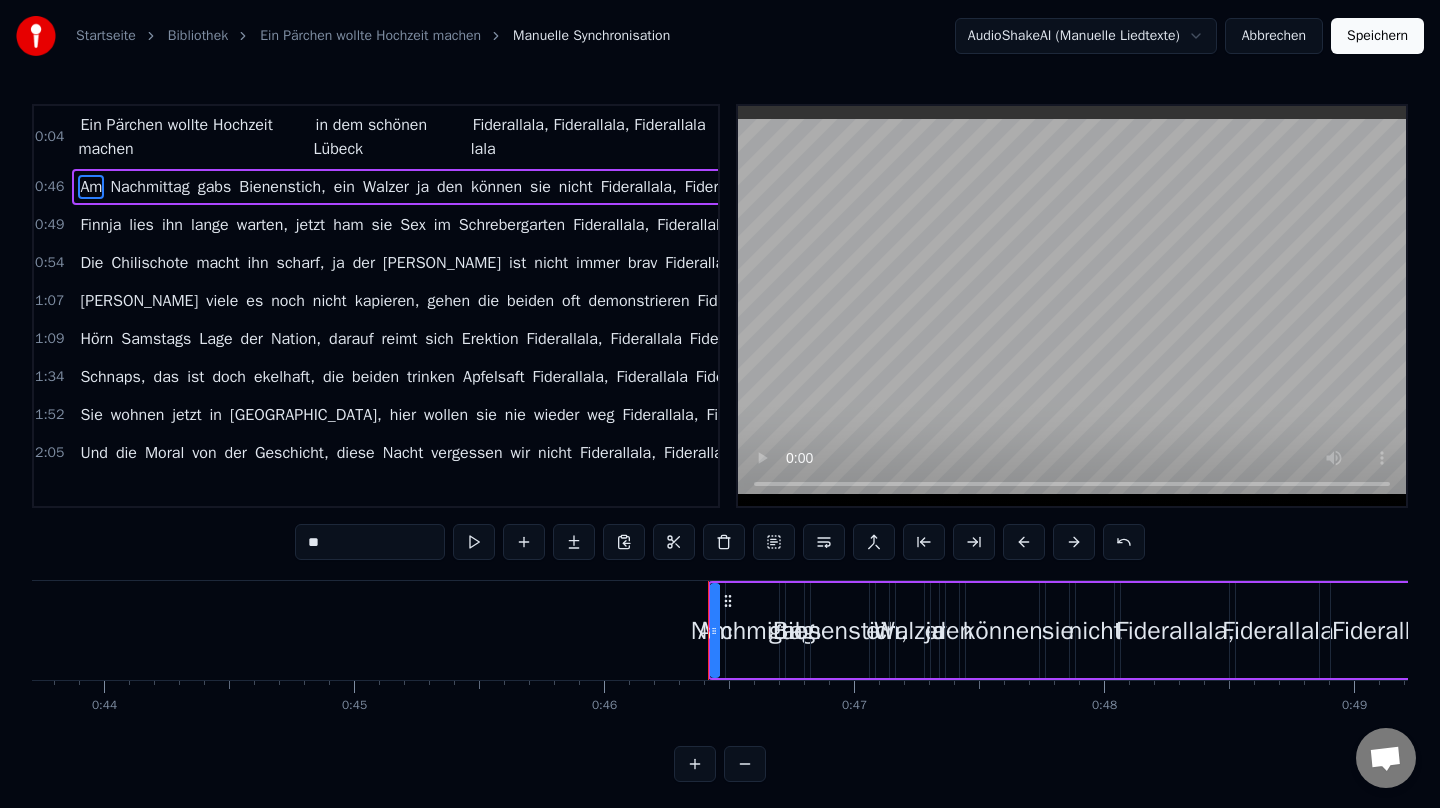 scroll, scrollTop: 0, scrollLeft: 10929, axis: horizontal 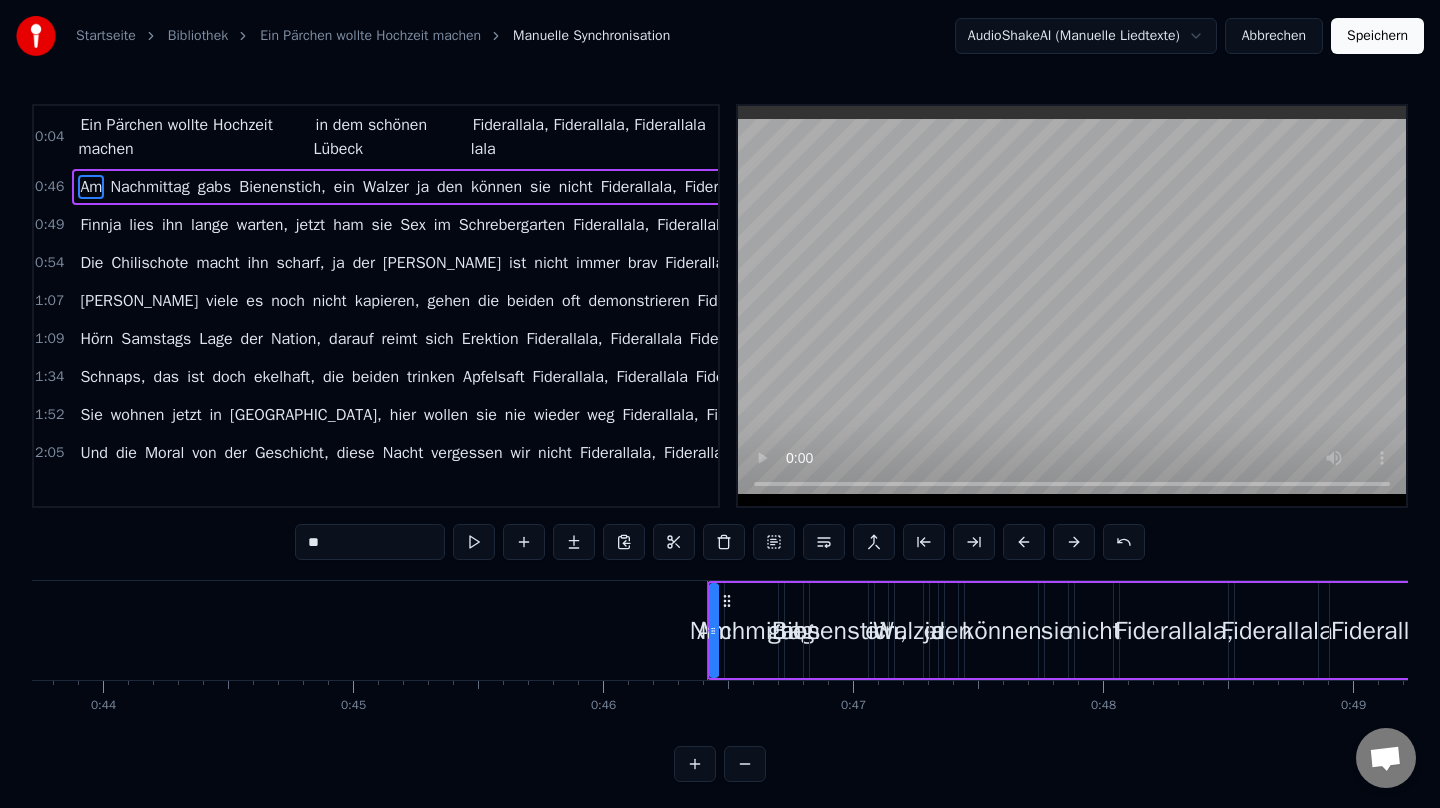 click on "Am Nachmittag gabs [PERSON_NAME], ein Walzer ja den können sie nicht Fiderallala, Fiderallala Fiderallala lala" at bounding box center [474, 187] 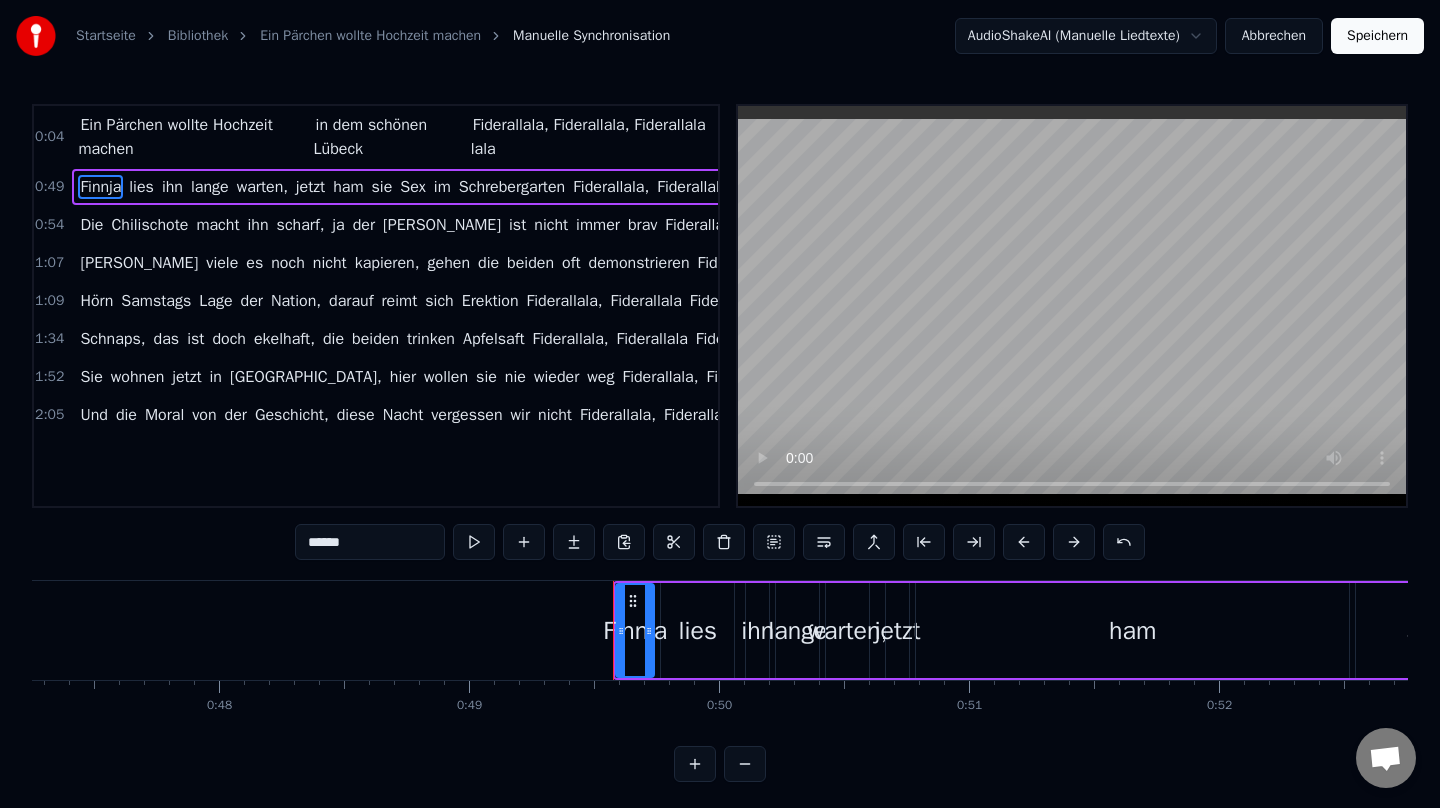 type on "****" 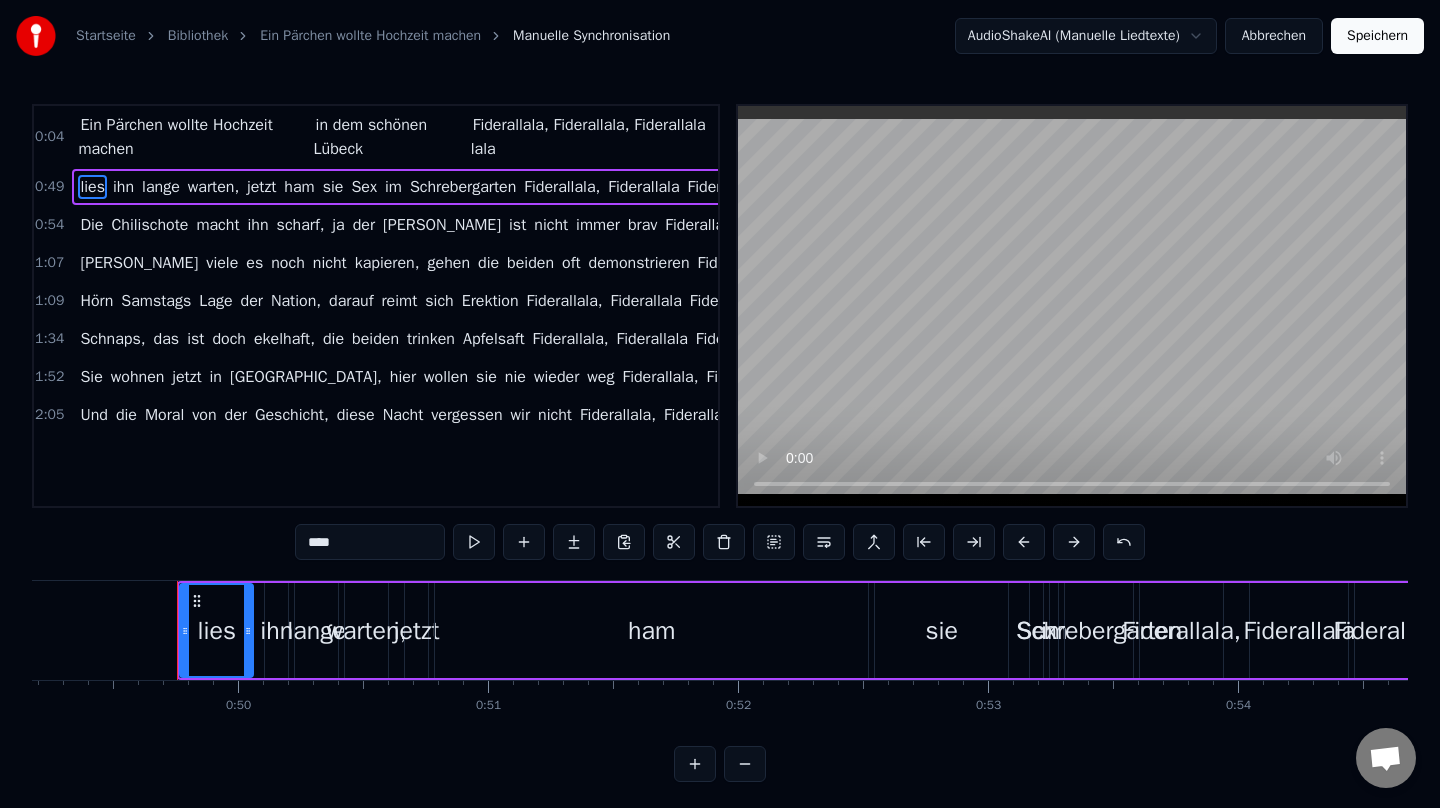 click on "lies ihn lange warten, jetzt ham sie Sex im Schrebergarten [GEOGRAPHIC_DATA], Fiderallala Fiderallala lala" at bounding box center [435, 187] 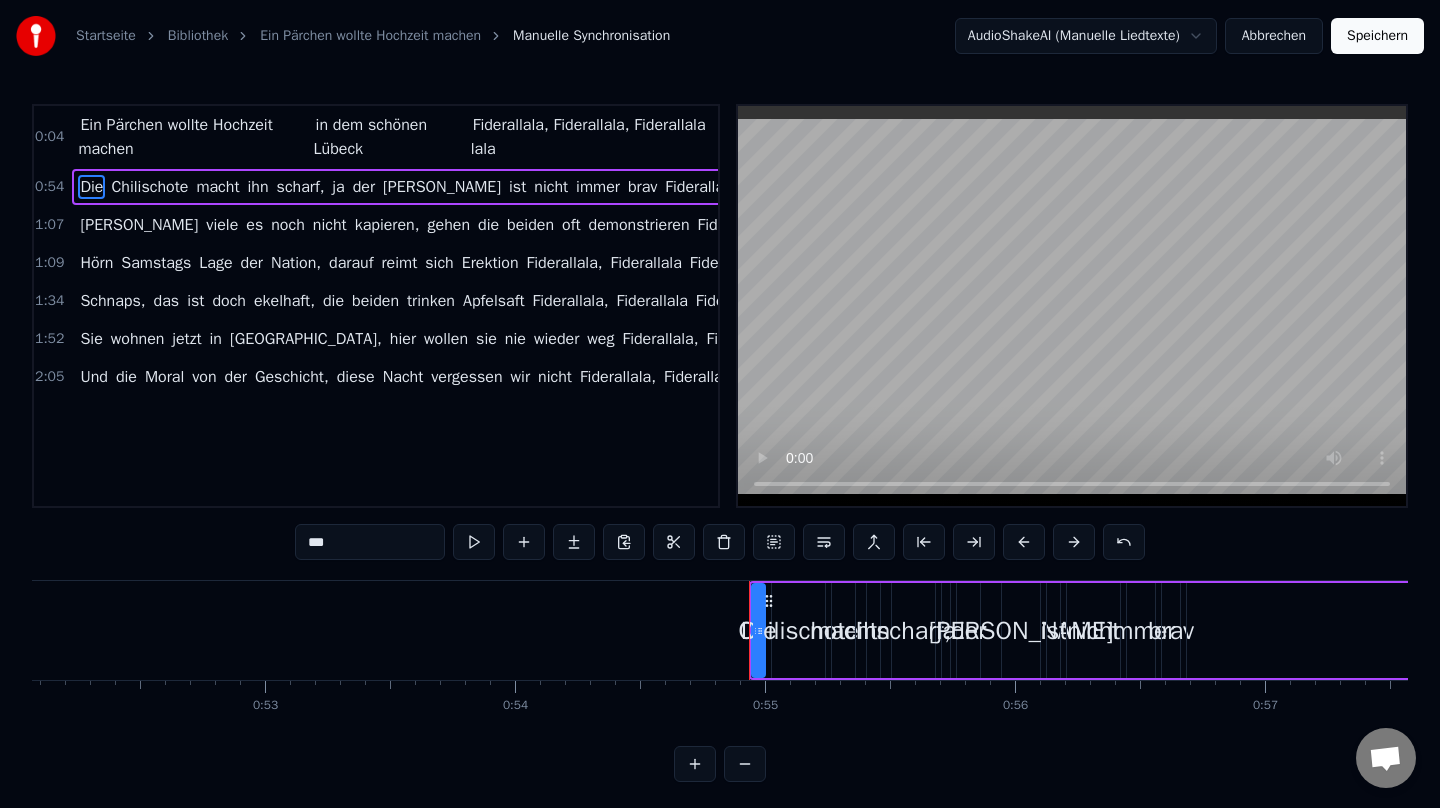 click on "Die Chilischote macht ihn scharf, ja der [PERSON_NAME] ist nicht immer brav Fiderallala, Fiderallala Fiderallala lala" at bounding box center (506, 187) 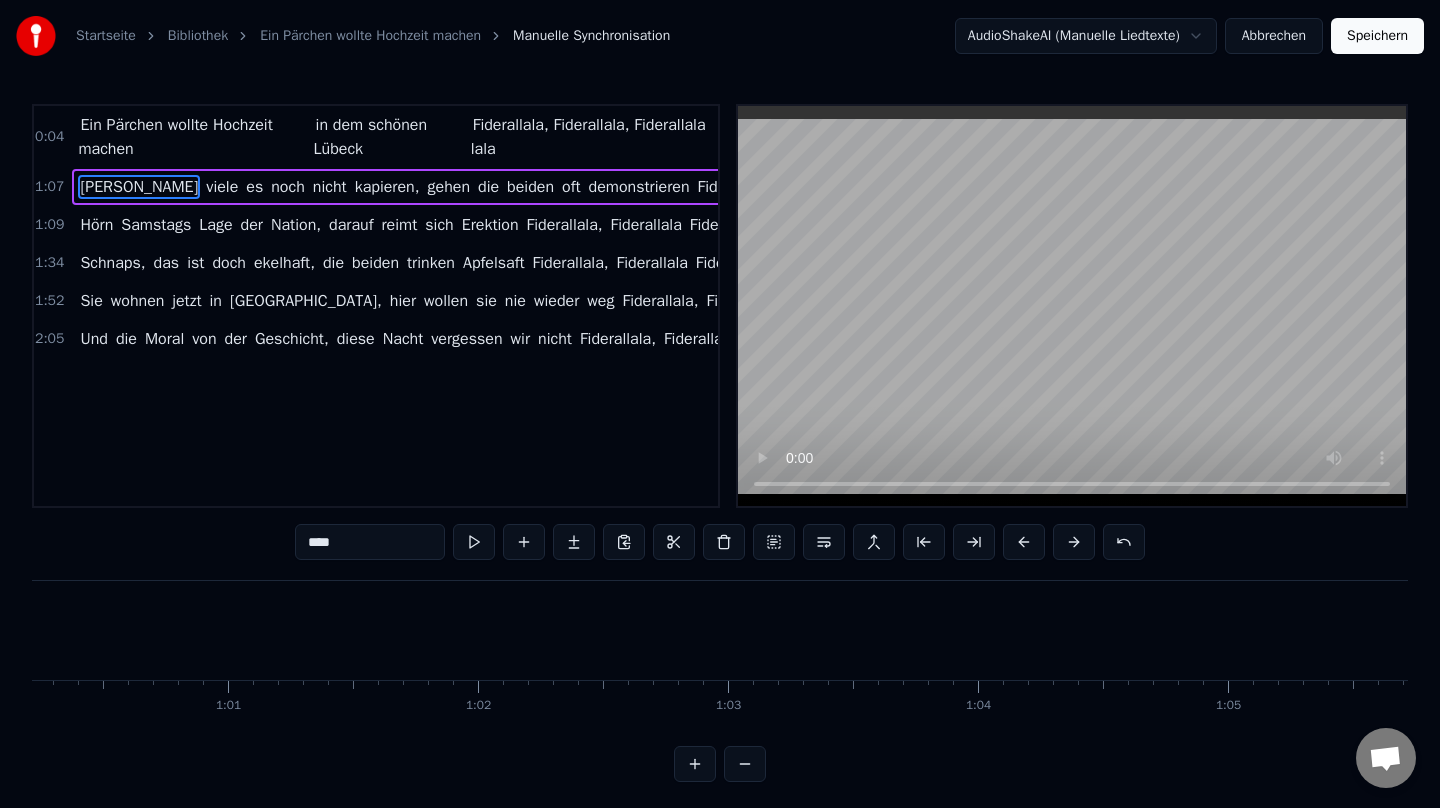 click on "Weil viele es noch nicht kapieren, gehen die beiden oft demonstrieren Fiderallala, Fiderallala Fiderallala lala" at bounding box center (522, 187) 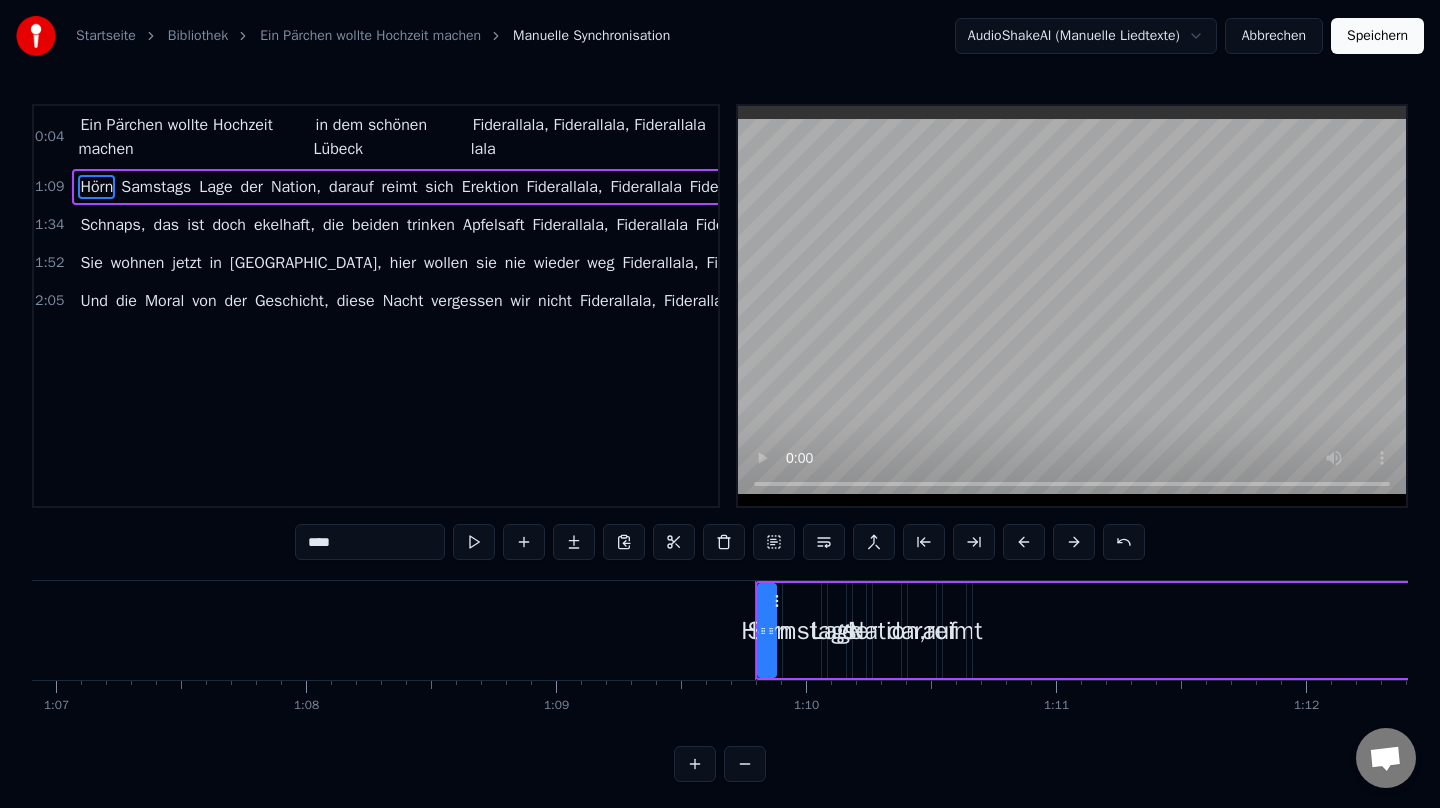 click on "[PERSON_NAME] Lage der Nation, darauf reimt sich Erektion Fiderallala, Fiderallala Fiderallala lala" at bounding box center (437, 187) 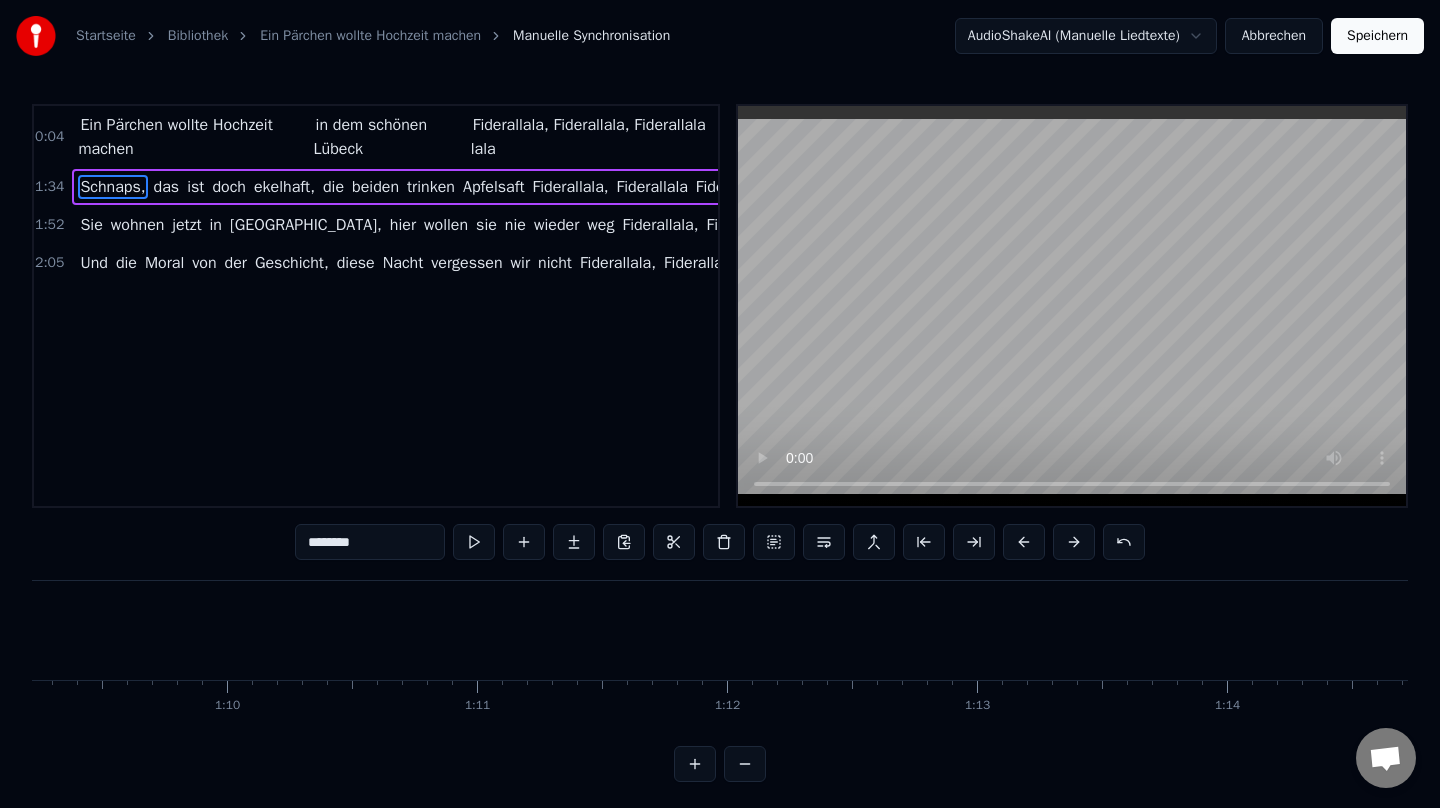 click on "Schnaps, das ist doch ekelhaft, die beiden trinken Apfelsaft Fiderallala, Fiderallala Fiderallala lala" at bounding box center (440, 187) 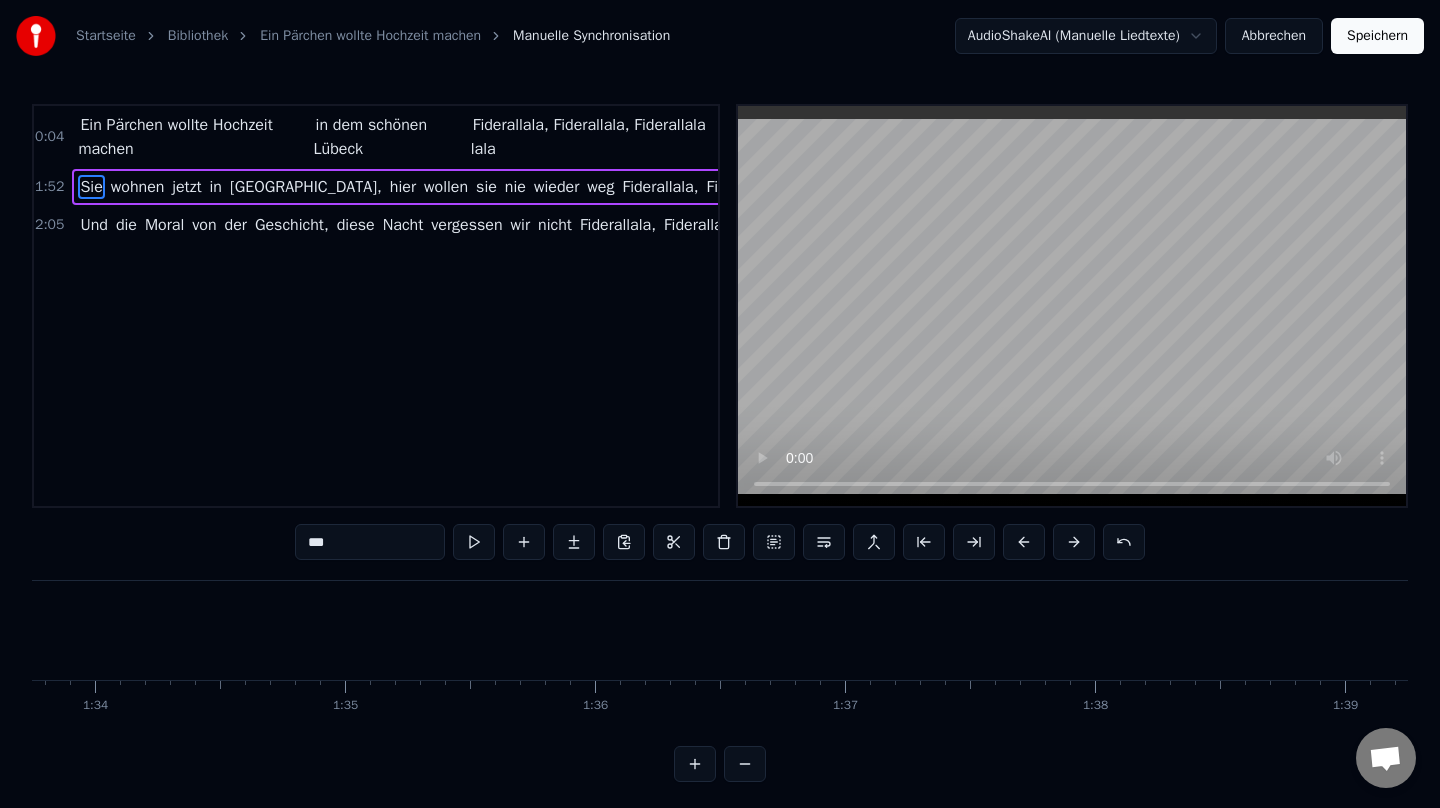 click on "Sie wohnen jetzt in [GEOGRAPHIC_DATA], hier wollen sie nie wieder weg Fiderallala, [GEOGRAPHIC_DATA] Fiderallala lala" at bounding box center [484, 187] 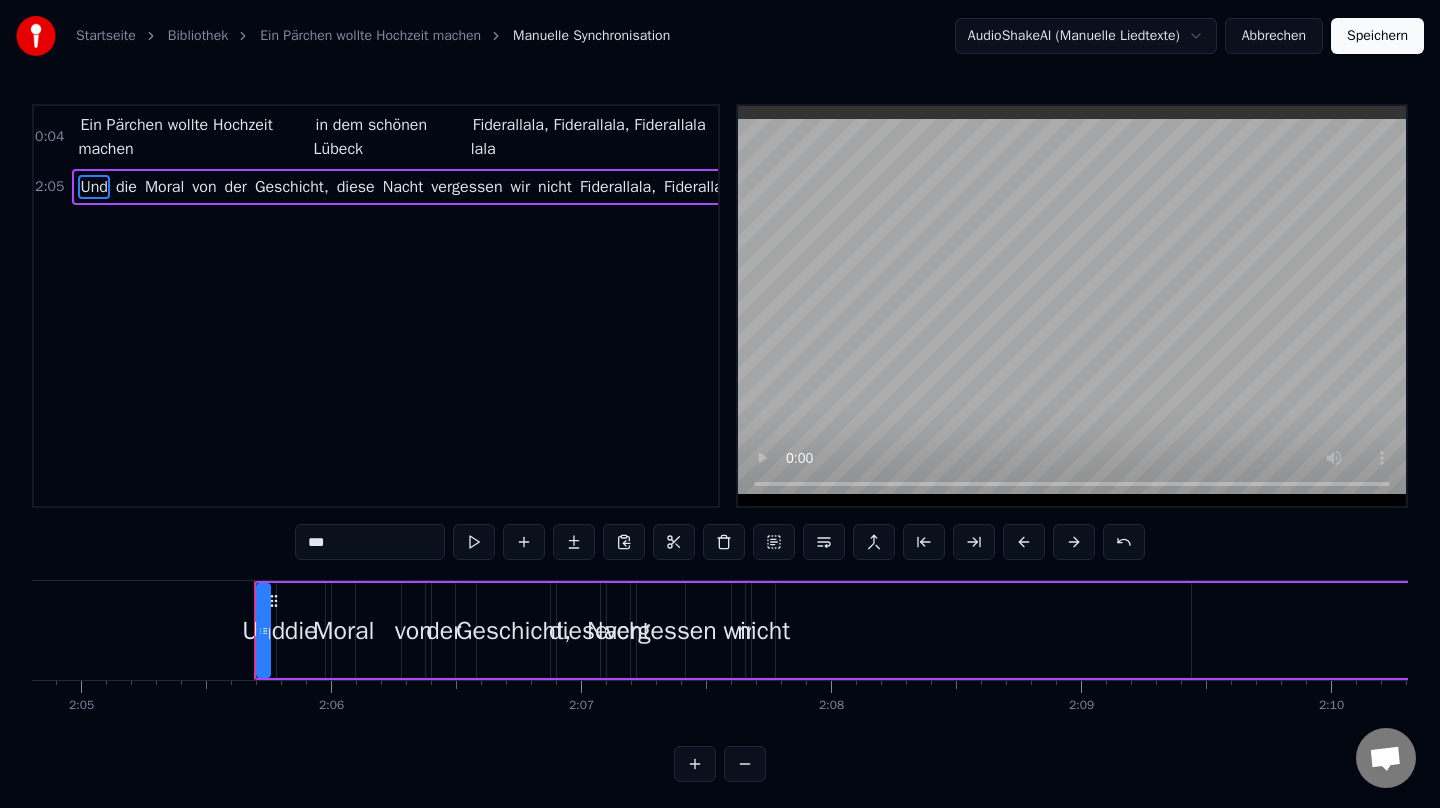 scroll, scrollTop: 0, scrollLeft: 31323, axis: horizontal 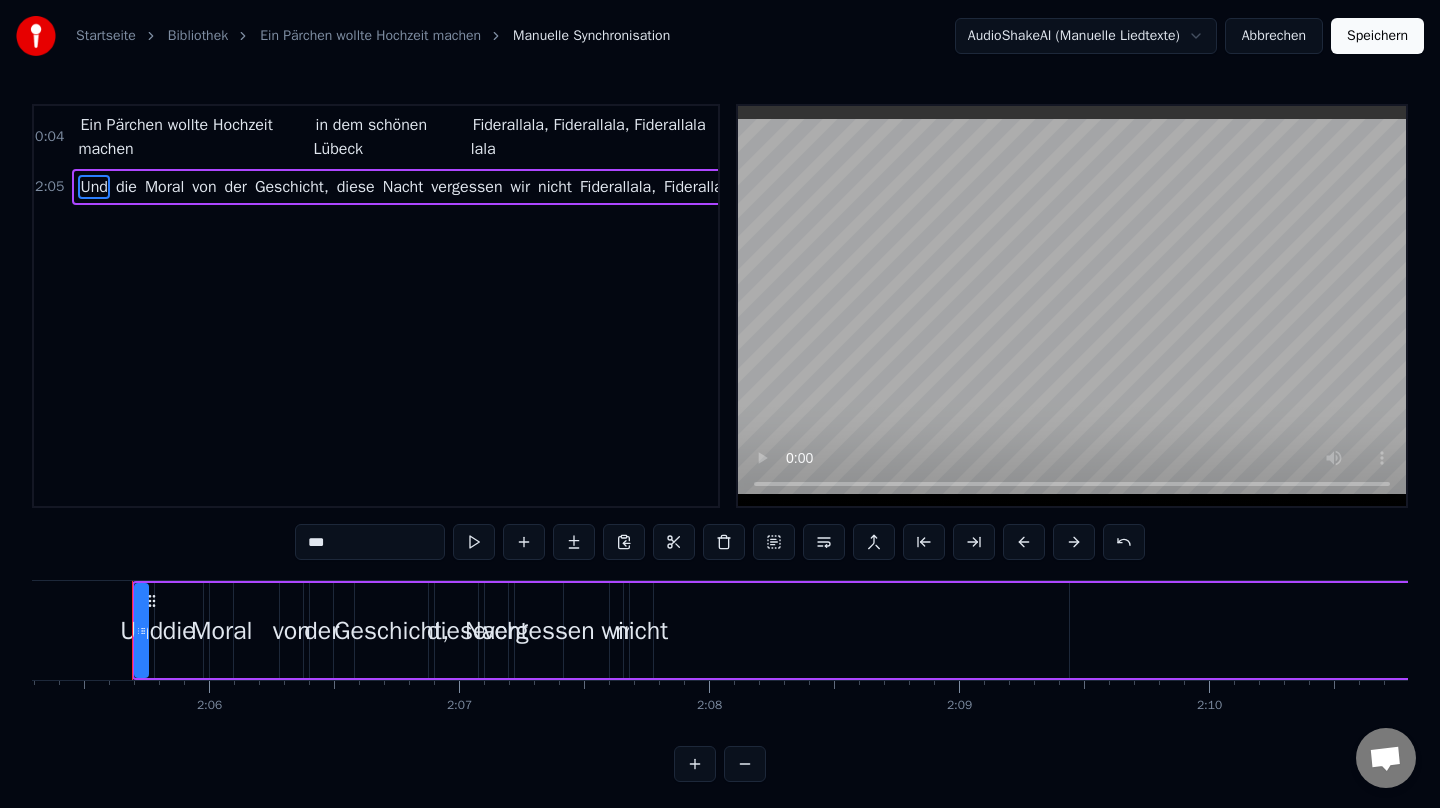 click on "Und die Moral von der Geschicht, diese Nacht vergessen wir nicht Fiderallala, Fiderallala Fiderallala lala" at bounding box center [463, 187] 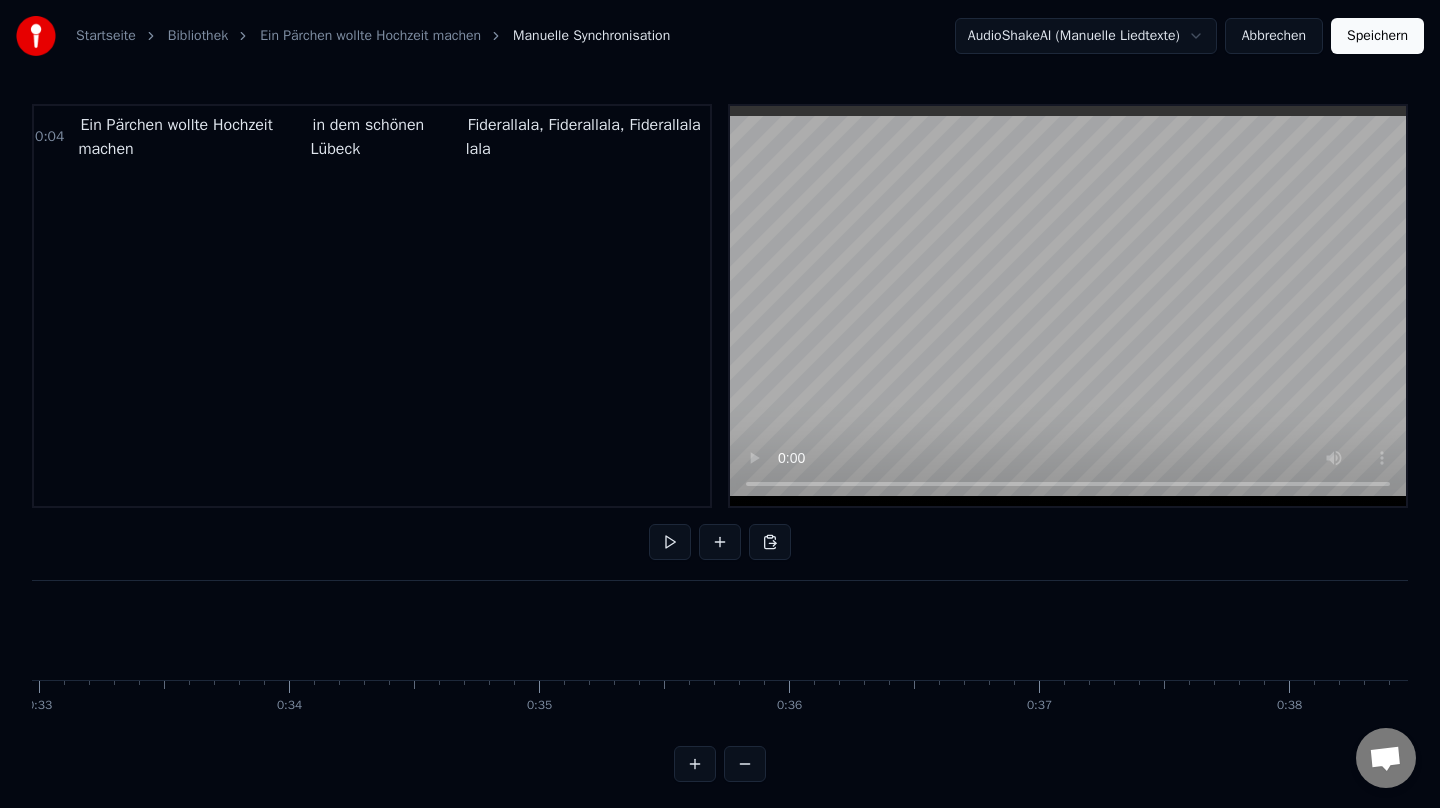 scroll, scrollTop: 0, scrollLeft: 8237, axis: horizontal 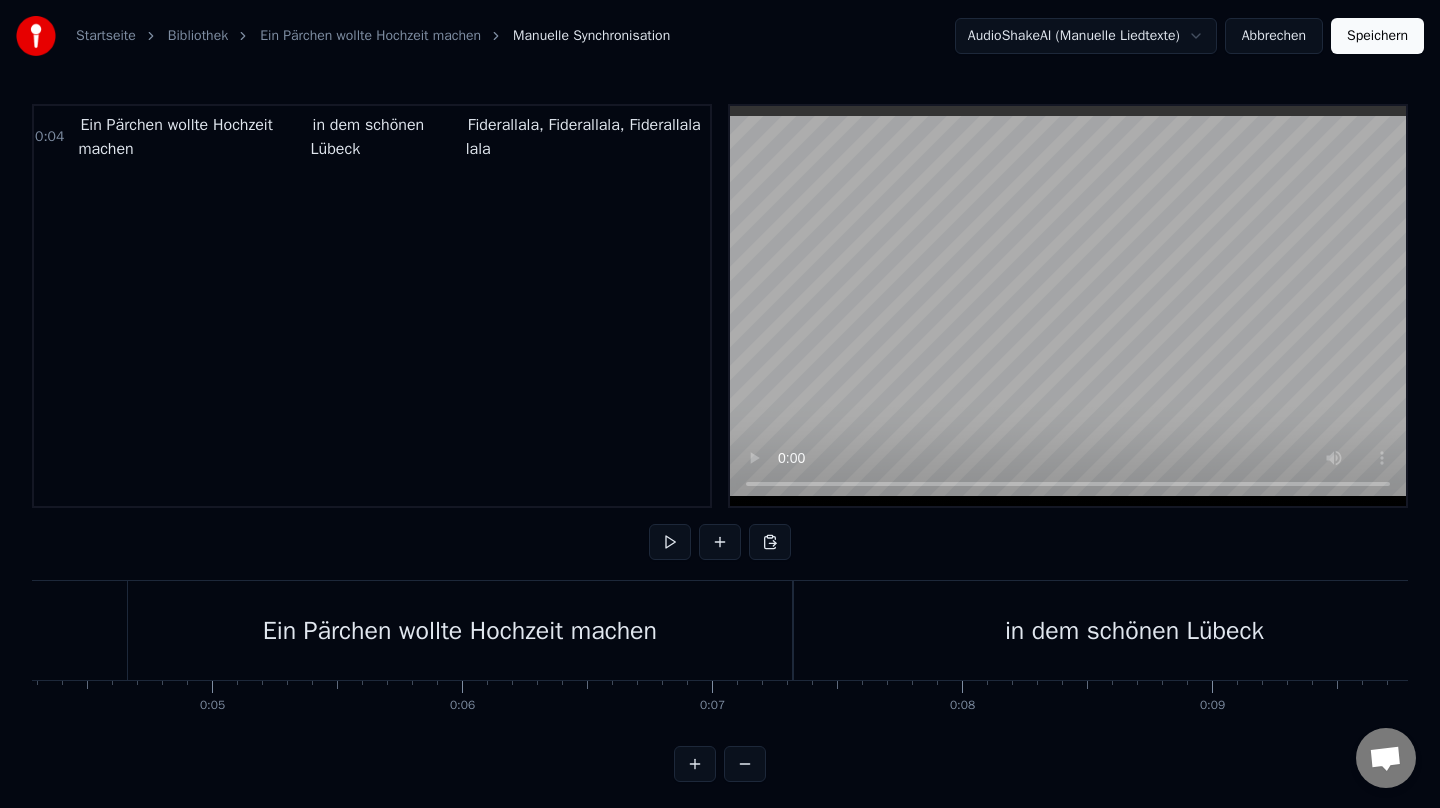 click on "Ein Pärchen wollte Hochzeit machen" at bounding box center [460, 631] 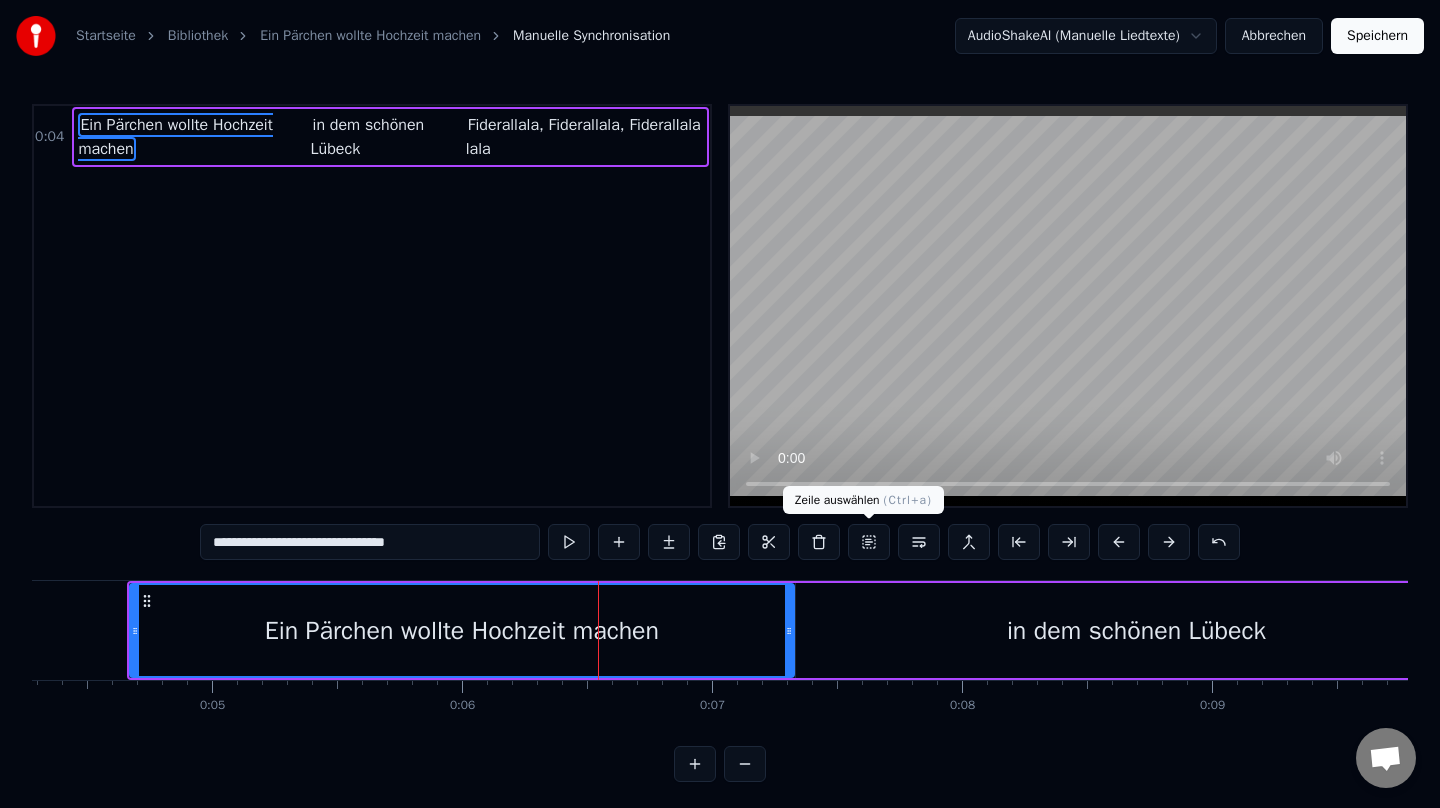 click at bounding box center (869, 542) 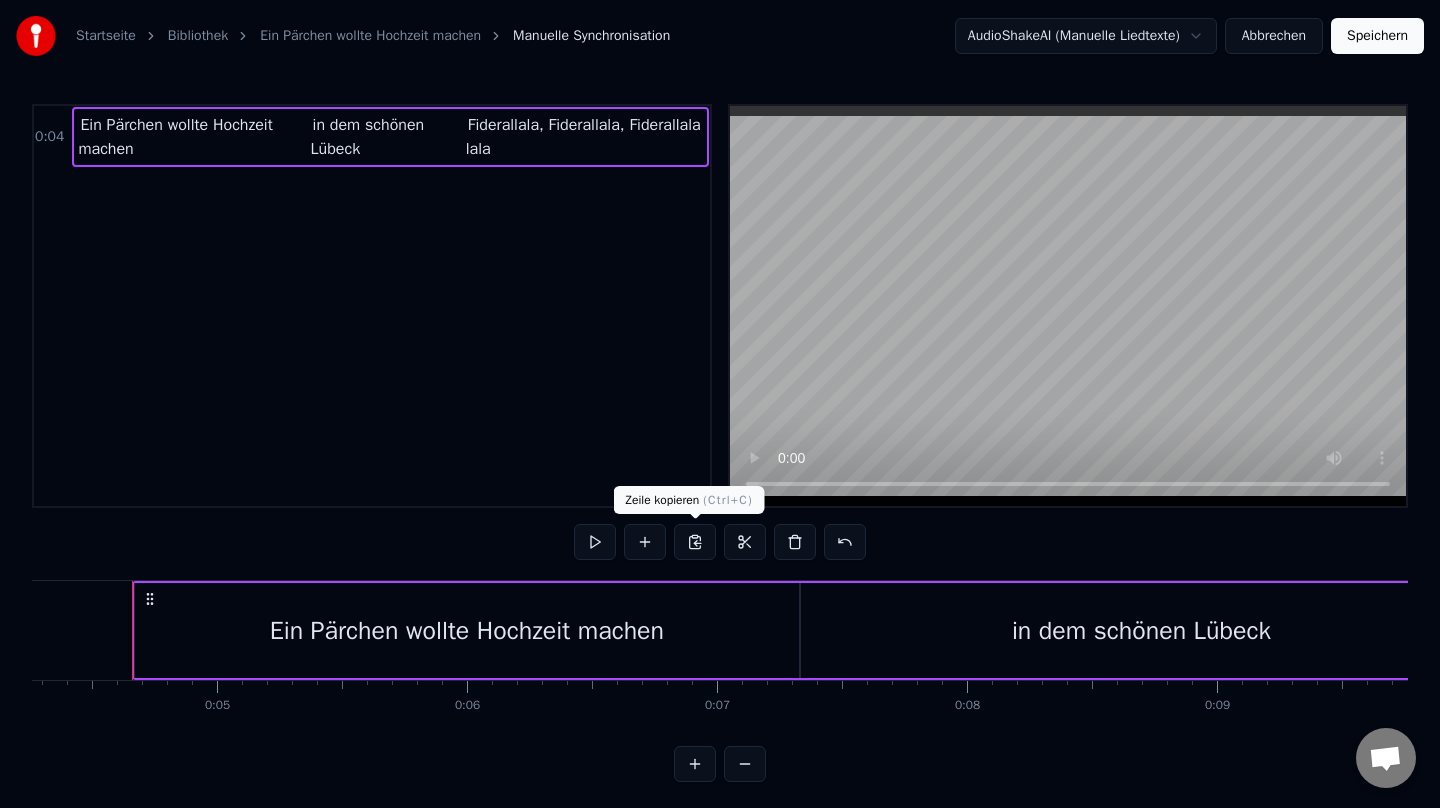 click at bounding box center (695, 542) 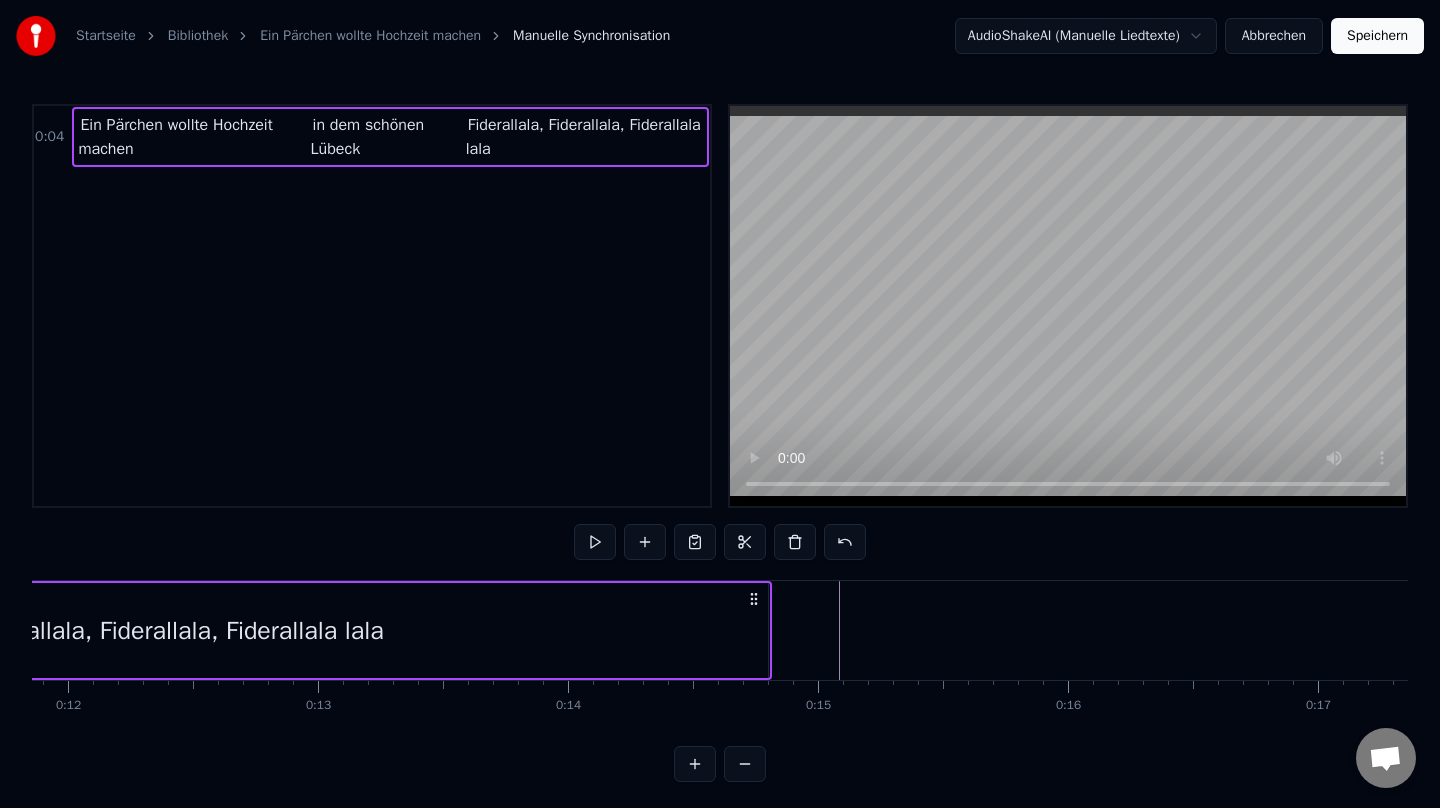scroll, scrollTop: 0, scrollLeft: 3185, axis: horizontal 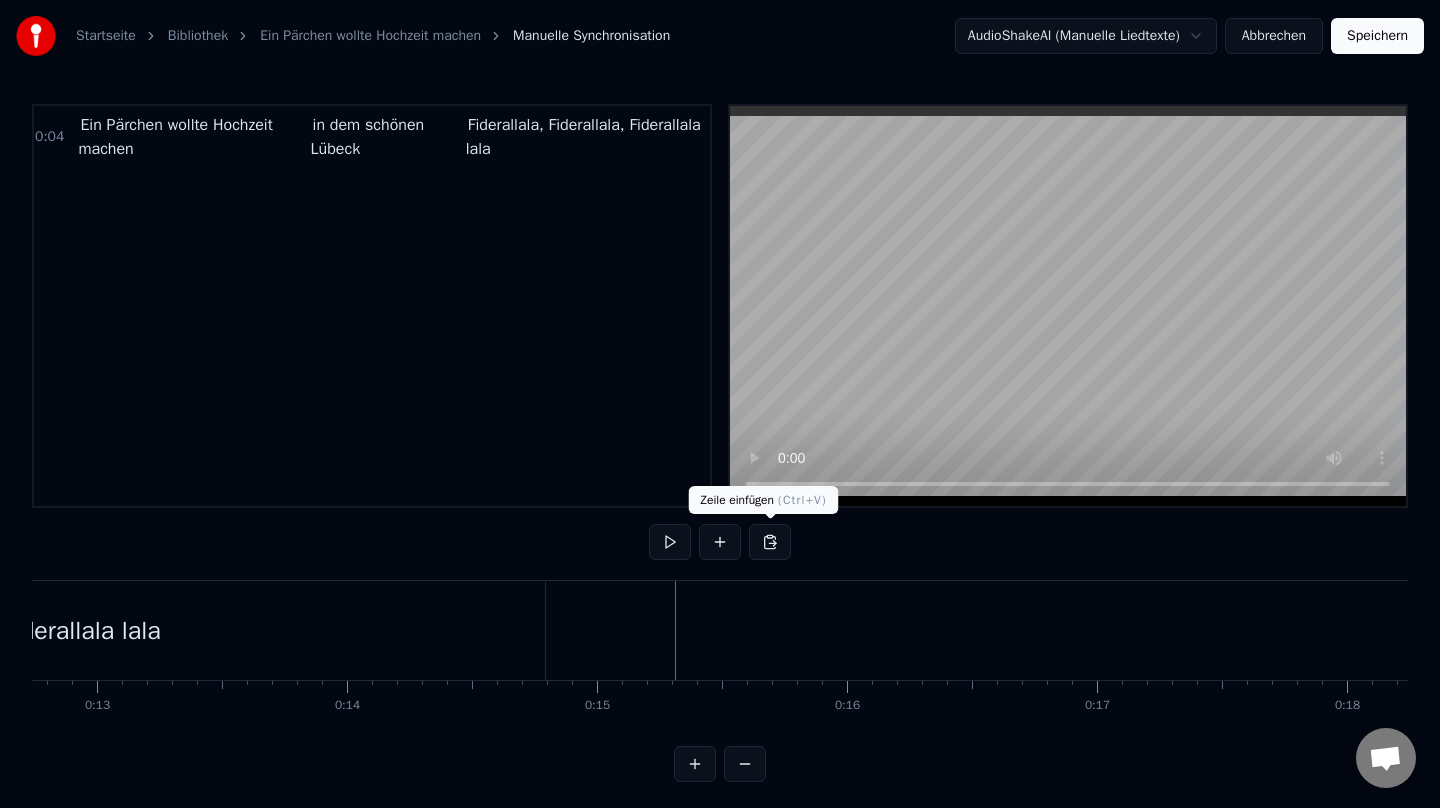 click at bounding box center [770, 542] 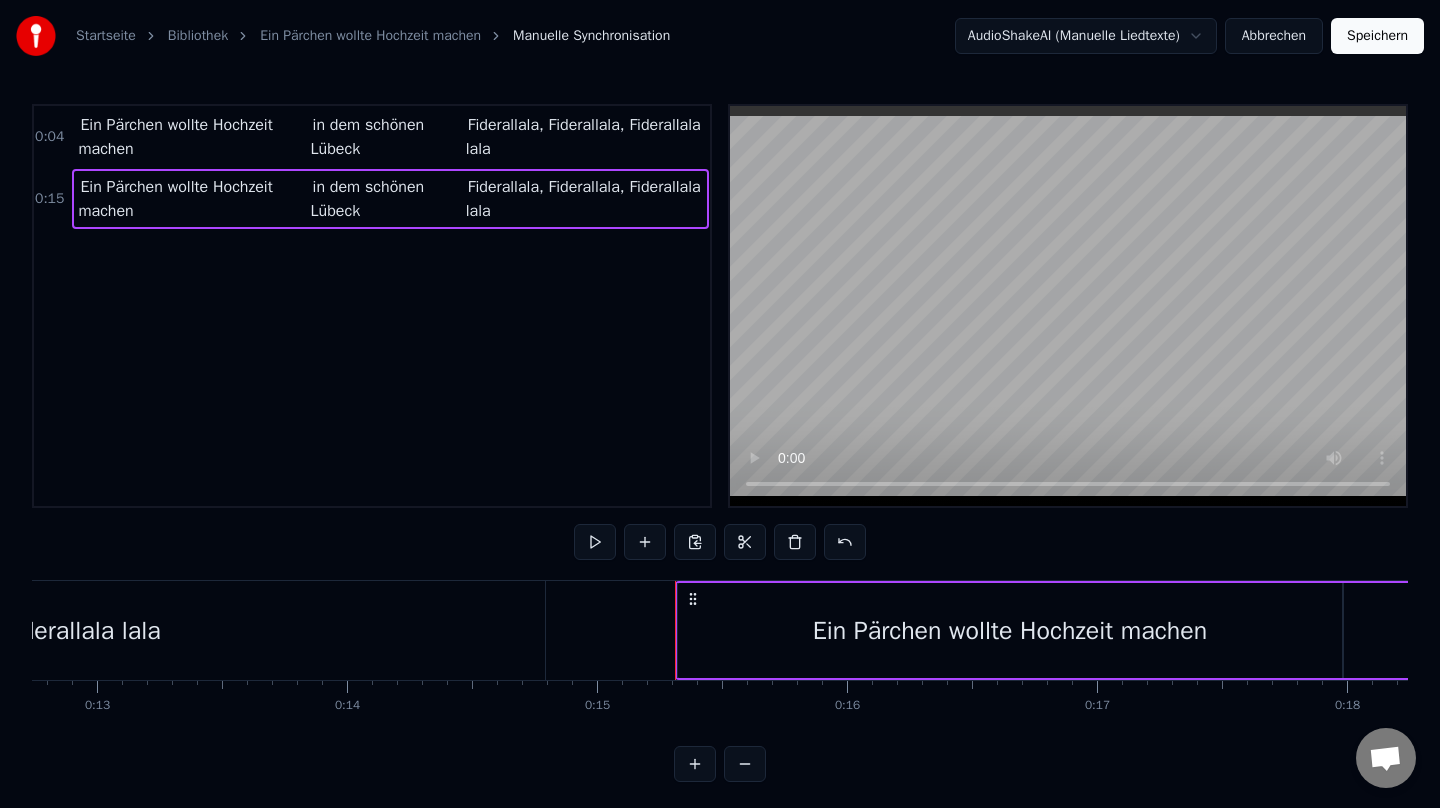 click at bounding box center [14701, 630] 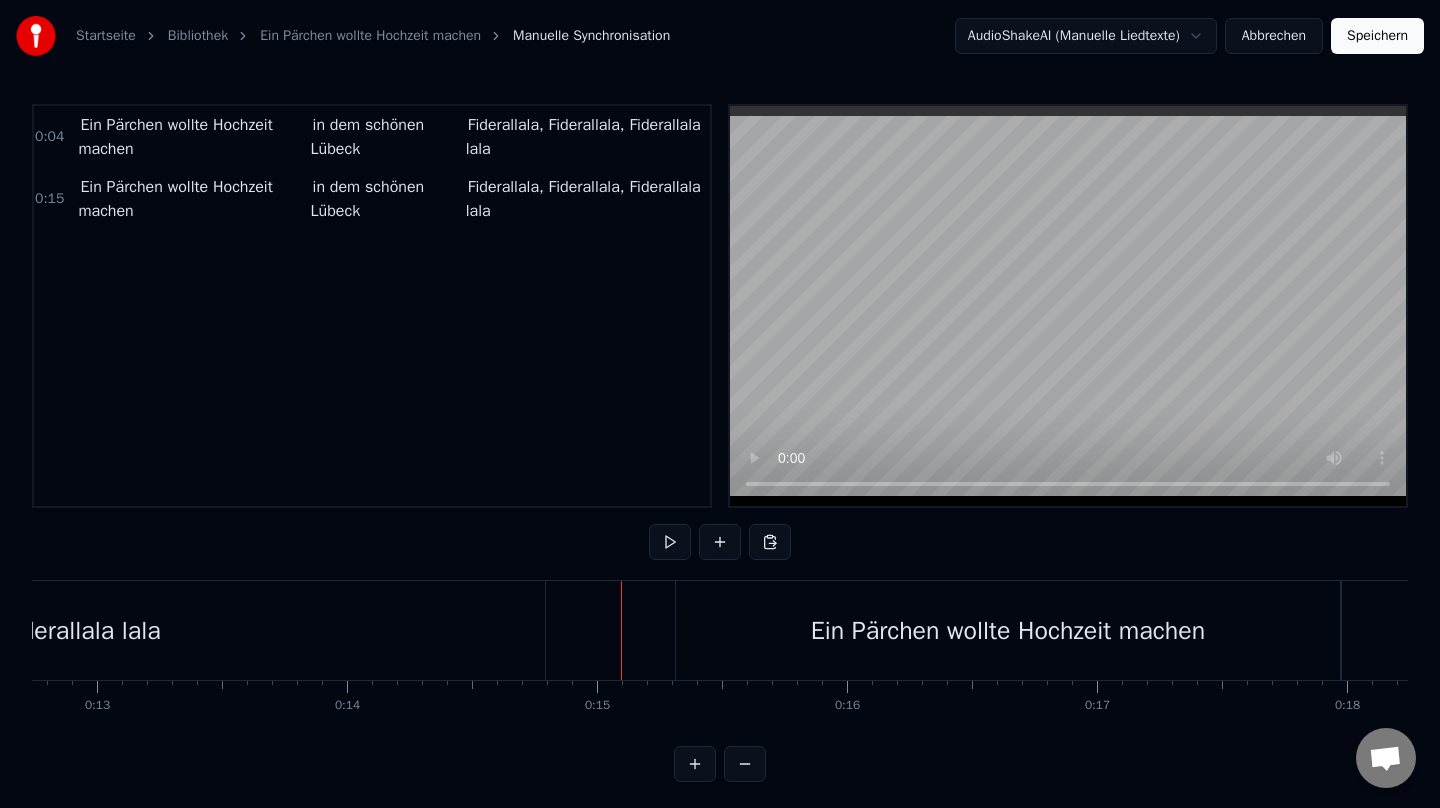 click on "Ein Pärchen wollte Hochzeit machen" at bounding box center [192, 199] 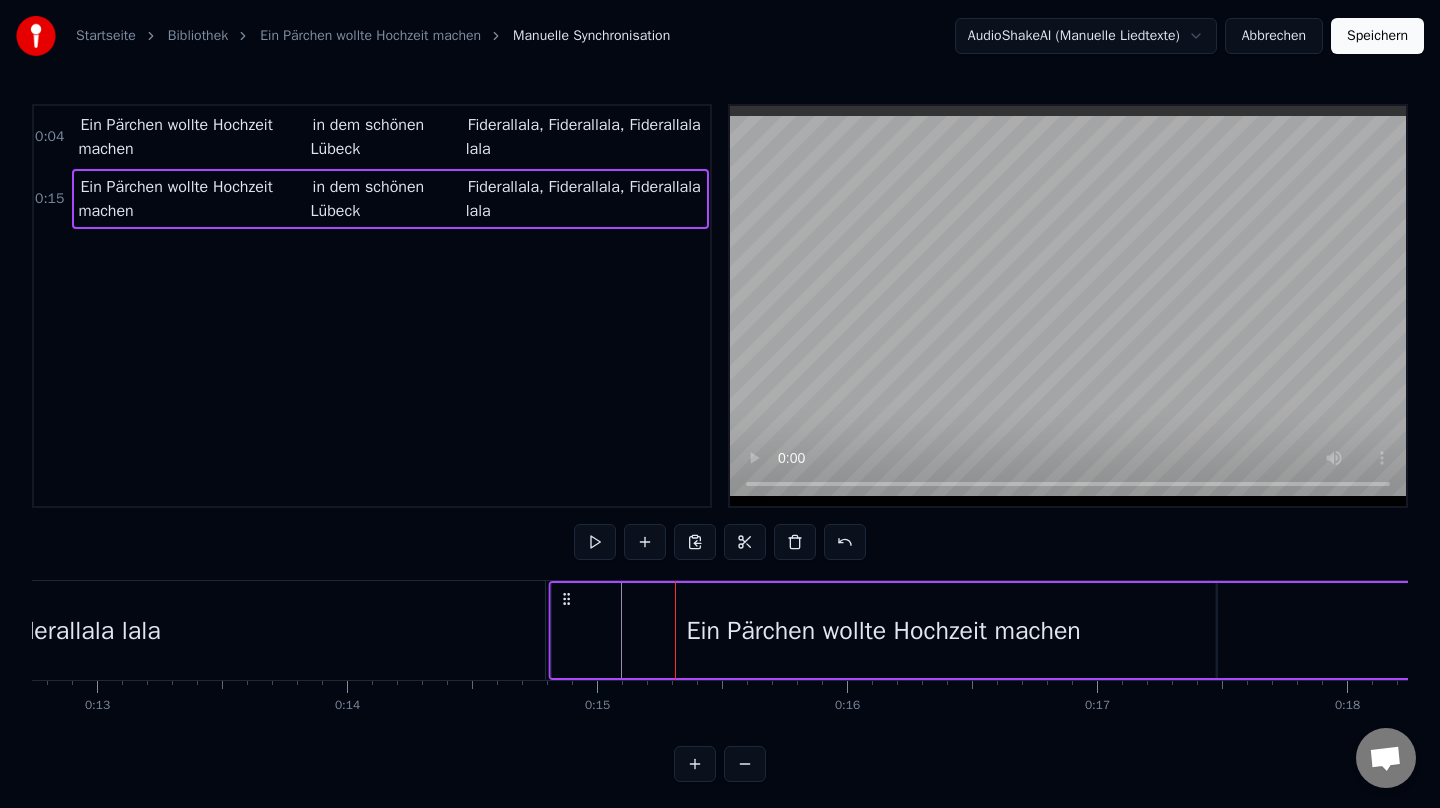 drag, startPoint x: 694, startPoint y: 598, endPoint x: 568, endPoint y: 599, distance: 126.00397 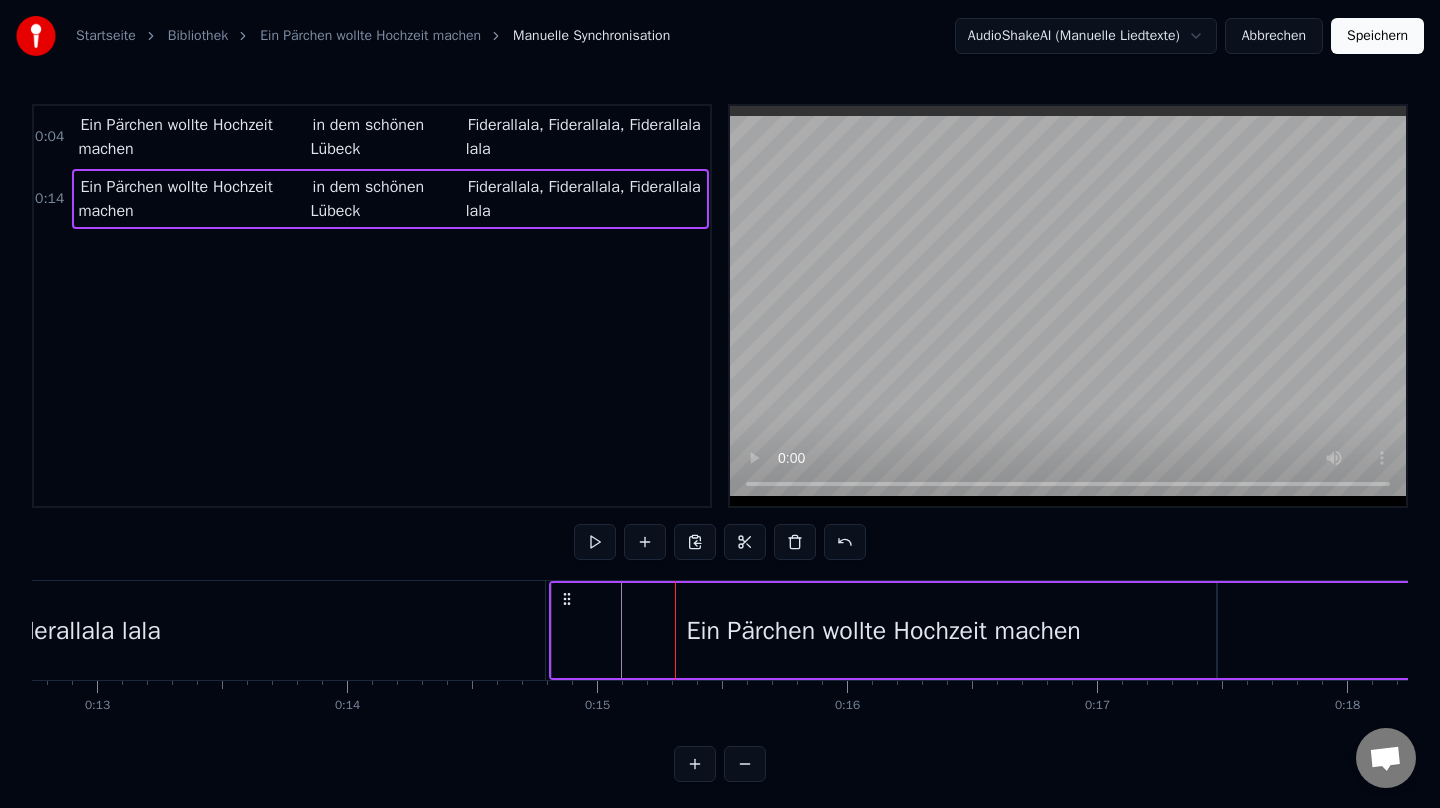 click on "Fiderallala, Fiderallala, Fiderallala lala" at bounding box center [-44, 630] 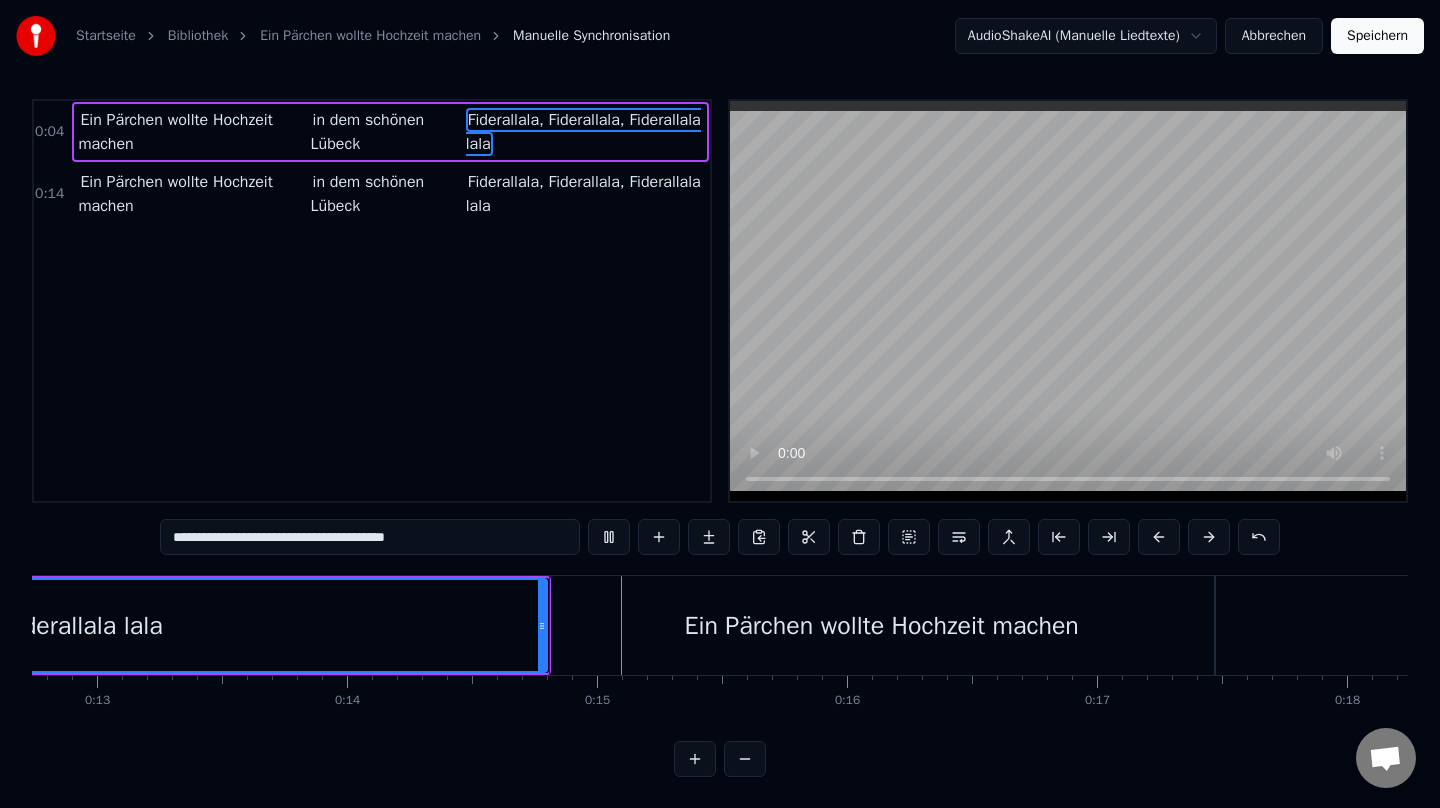scroll, scrollTop: 6, scrollLeft: 0, axis: vertical 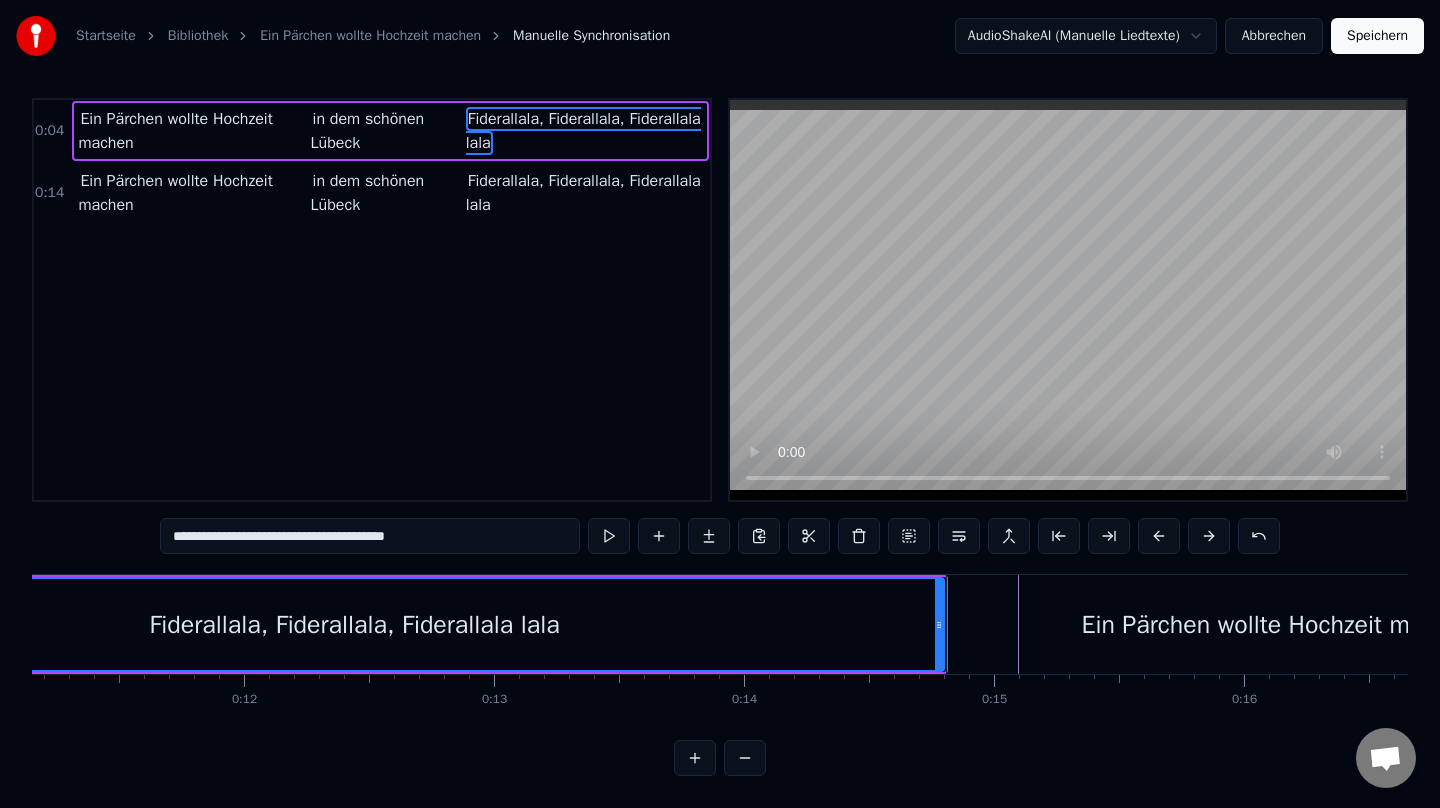 click on "Ein Pärchen wollte Hochzeit machen" at bounding box center (1278, 625) 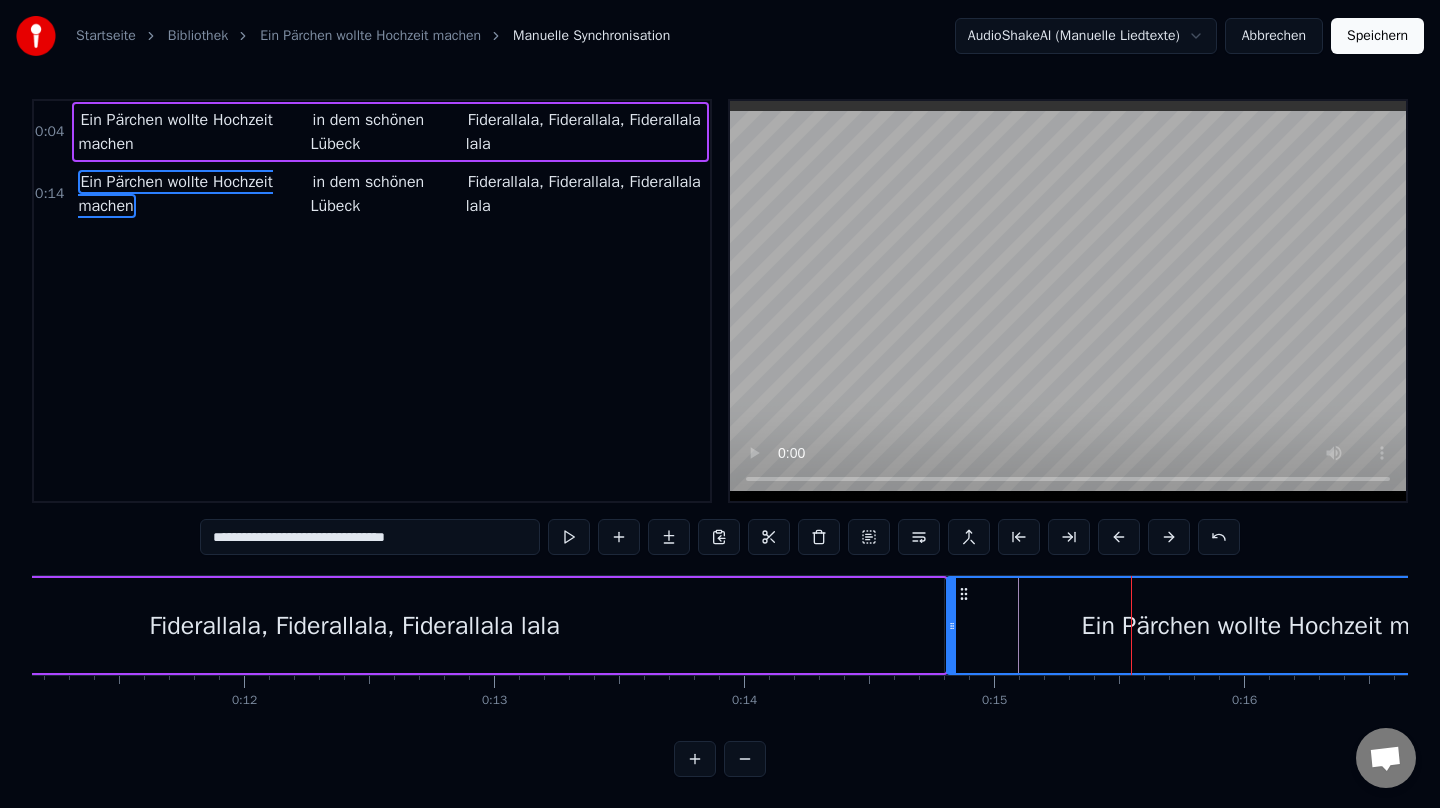 scroll, scrollTop: 6, scrollLeft: 0, axis: vertical 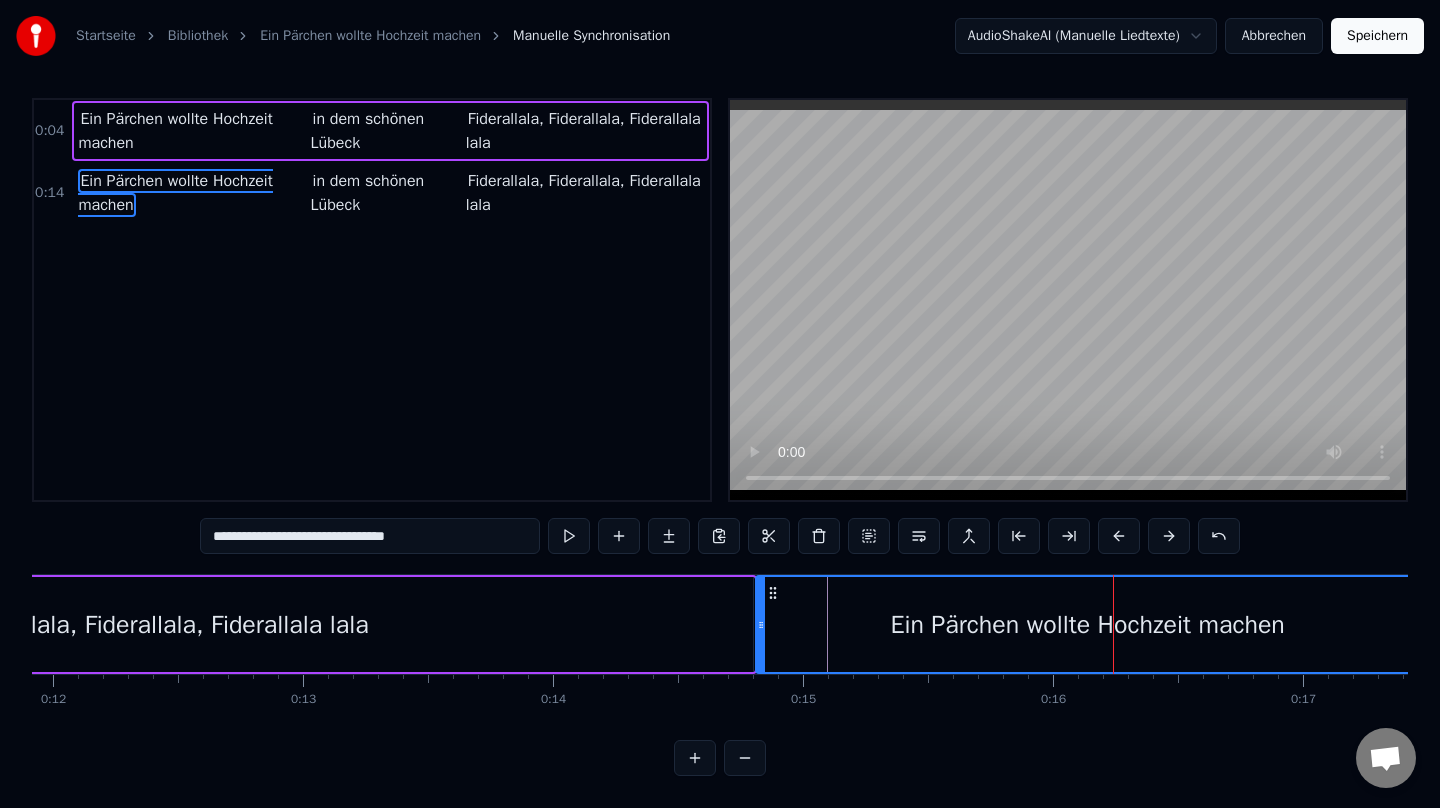 click on "Ein Pärchen wollte Hochzeit machen in dem schönen Lübeck Fiderallala, [GEOGRAPHIC_DATA], Fiderallala lala" at bounding box center (390, 193) 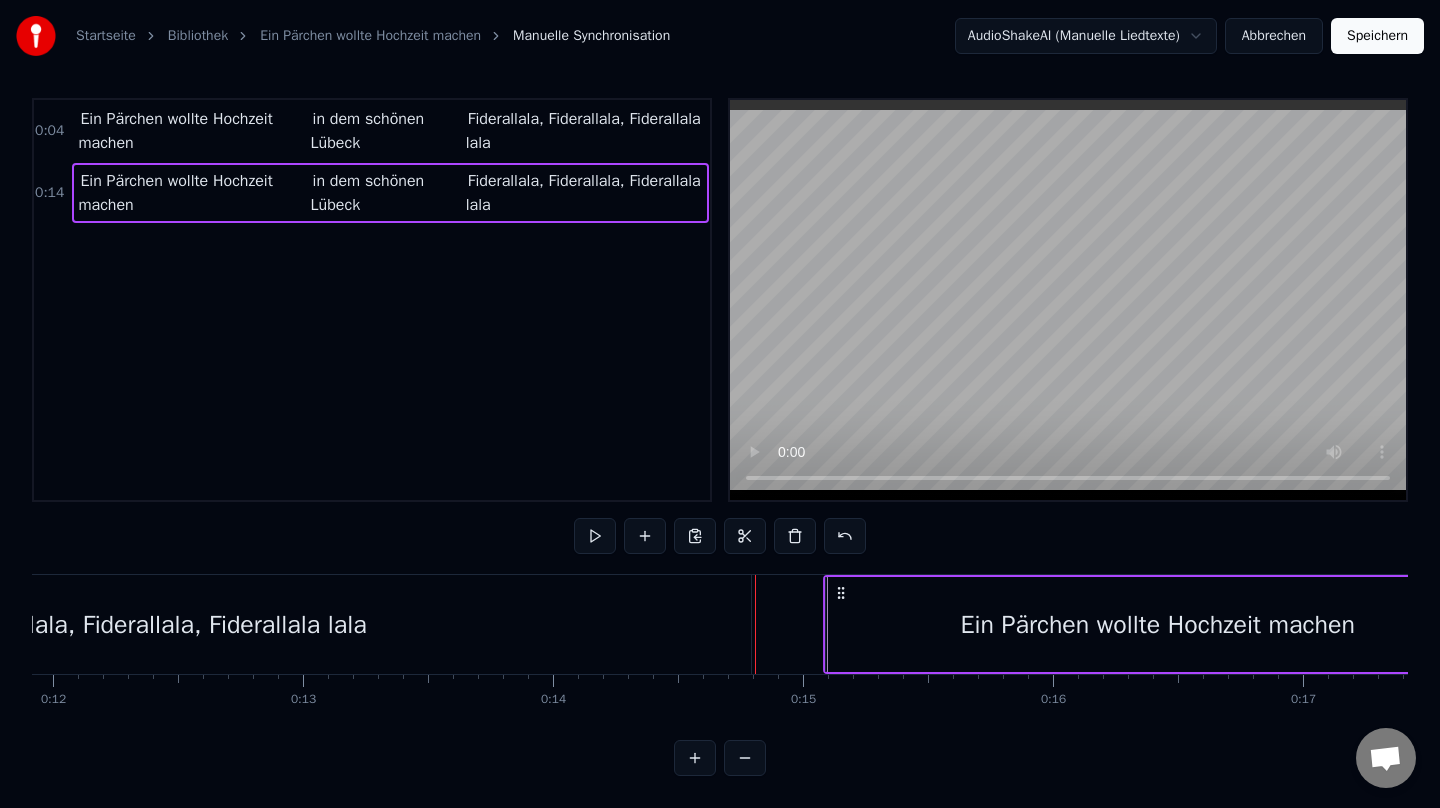 drag, startPoint x: 770, startPoint y: 592, endPoint x: 838, endPoint y: 597, distance: 68.18358 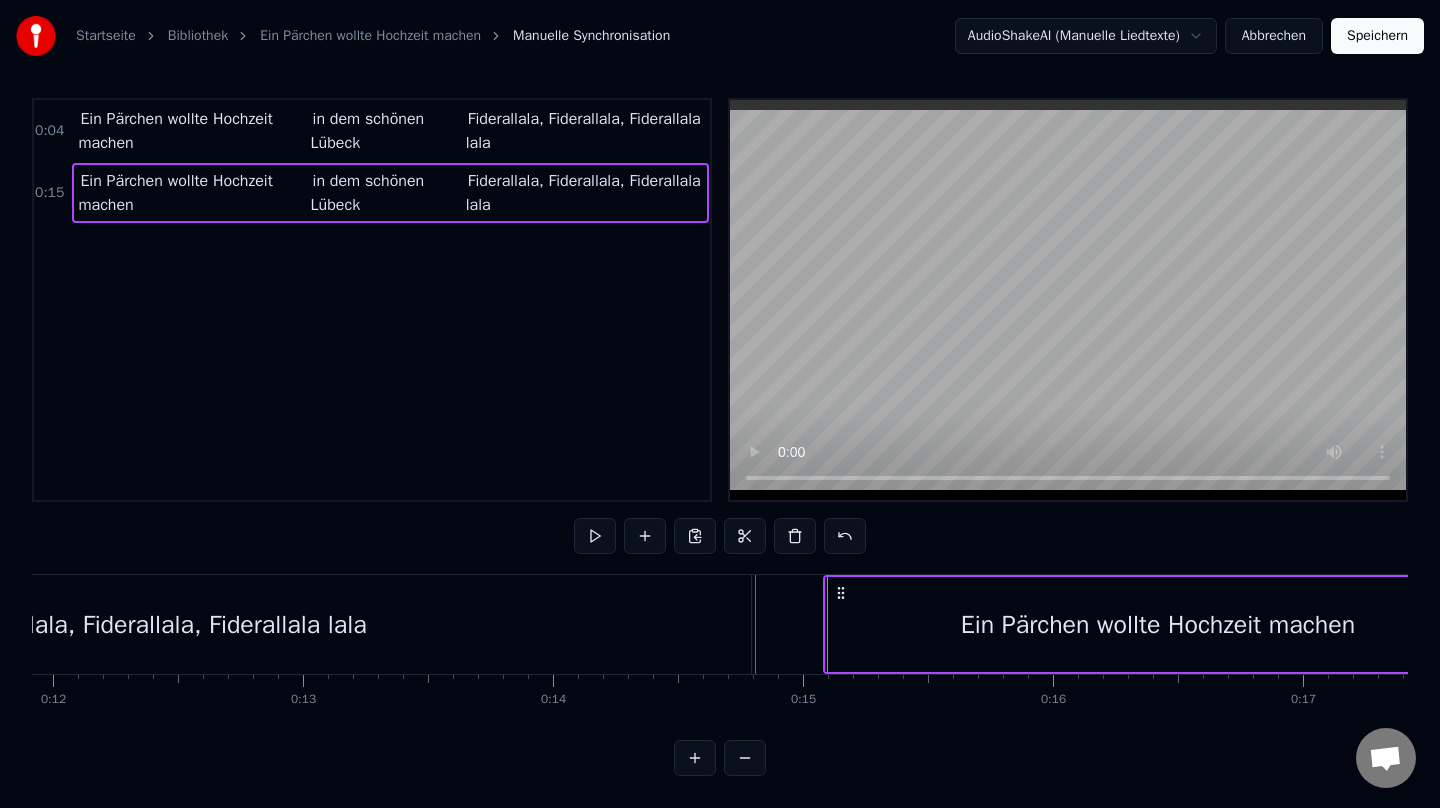 click at bounding box center [14907, 624] 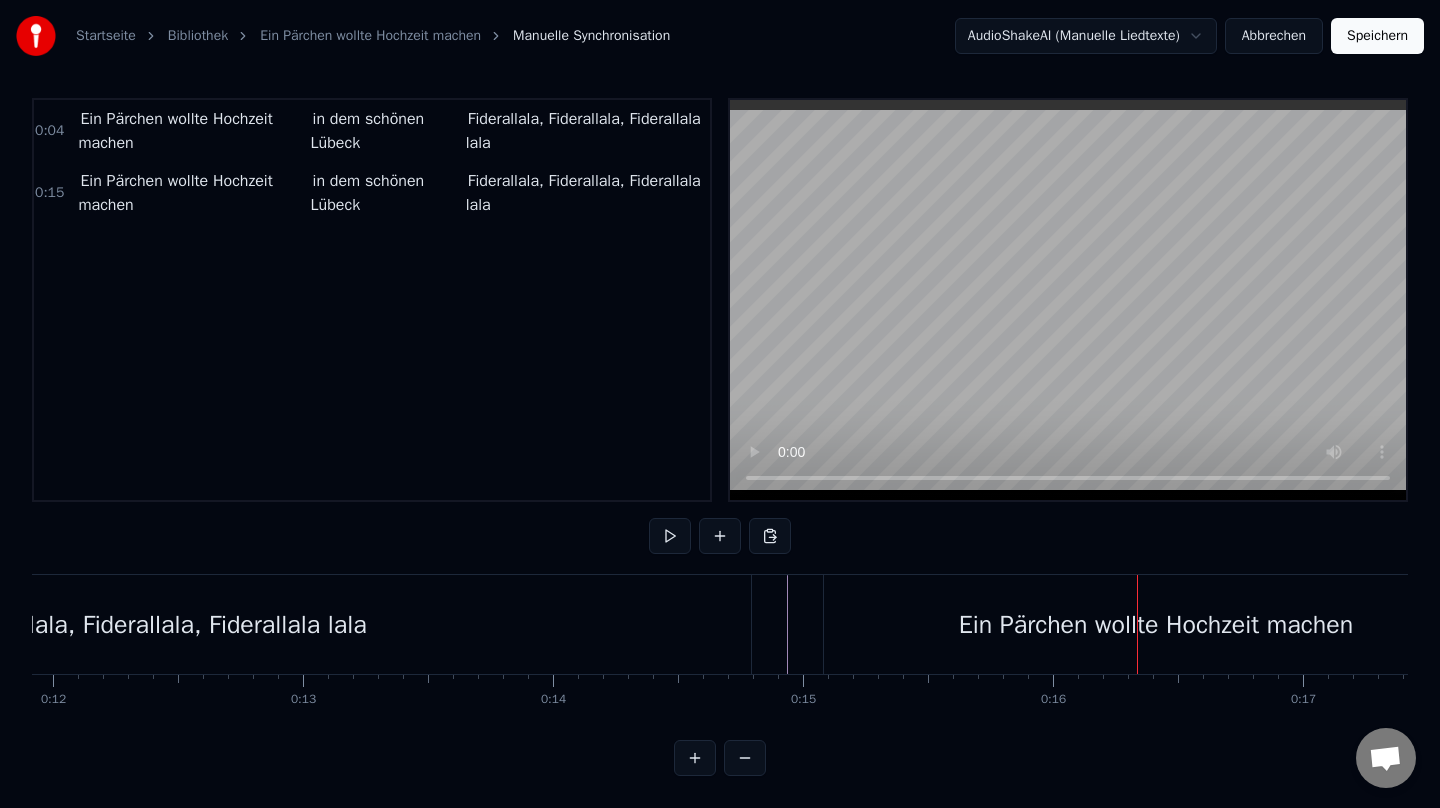 click on "Ein Pärchen wollte Hochzeit machen" at bounding box center (192, 193) 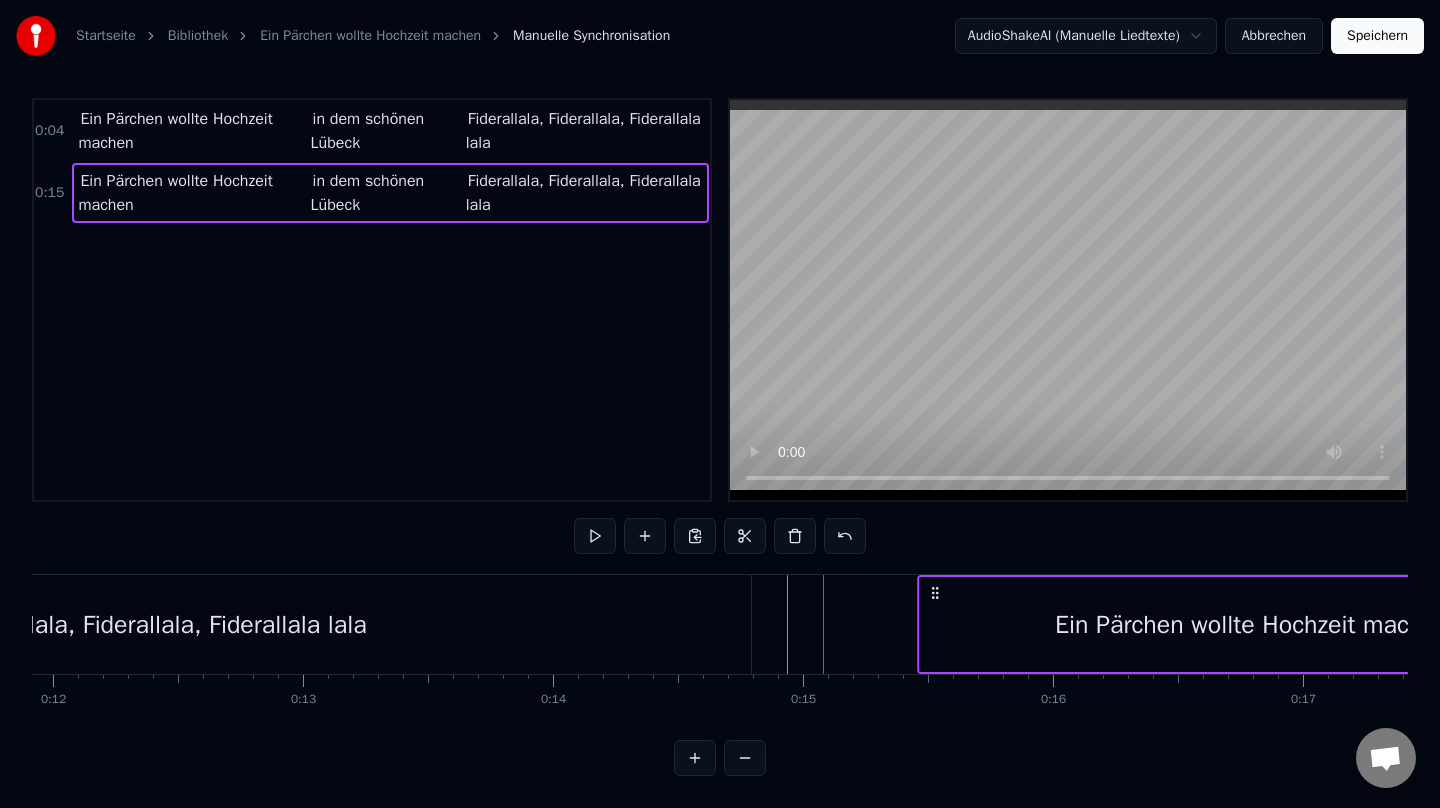 drag, startPoint x: 838, startPoint y: 594, endPoint x: 932, endPoint y: 598, distance: 94.08507 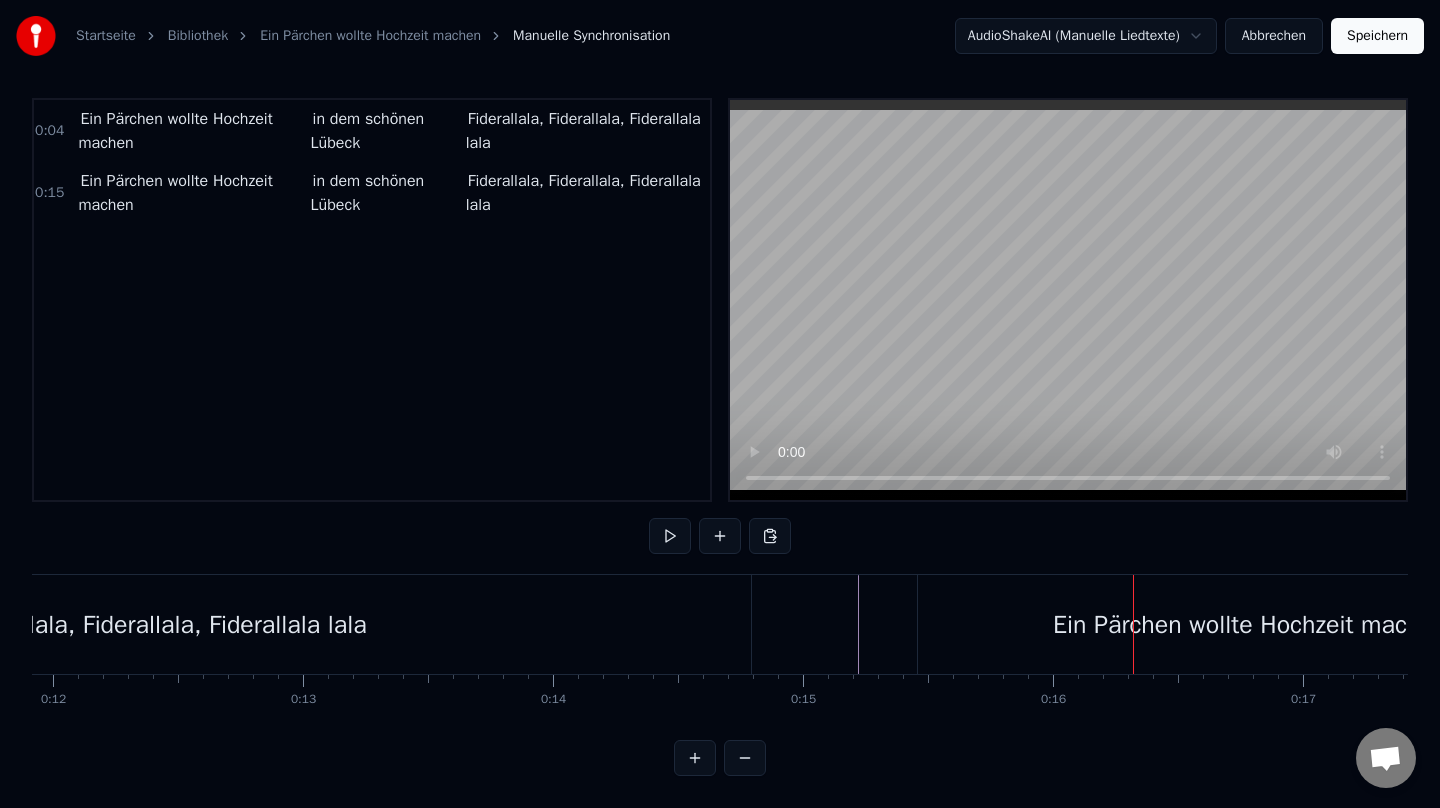 click at bounding box center (14907, 624) 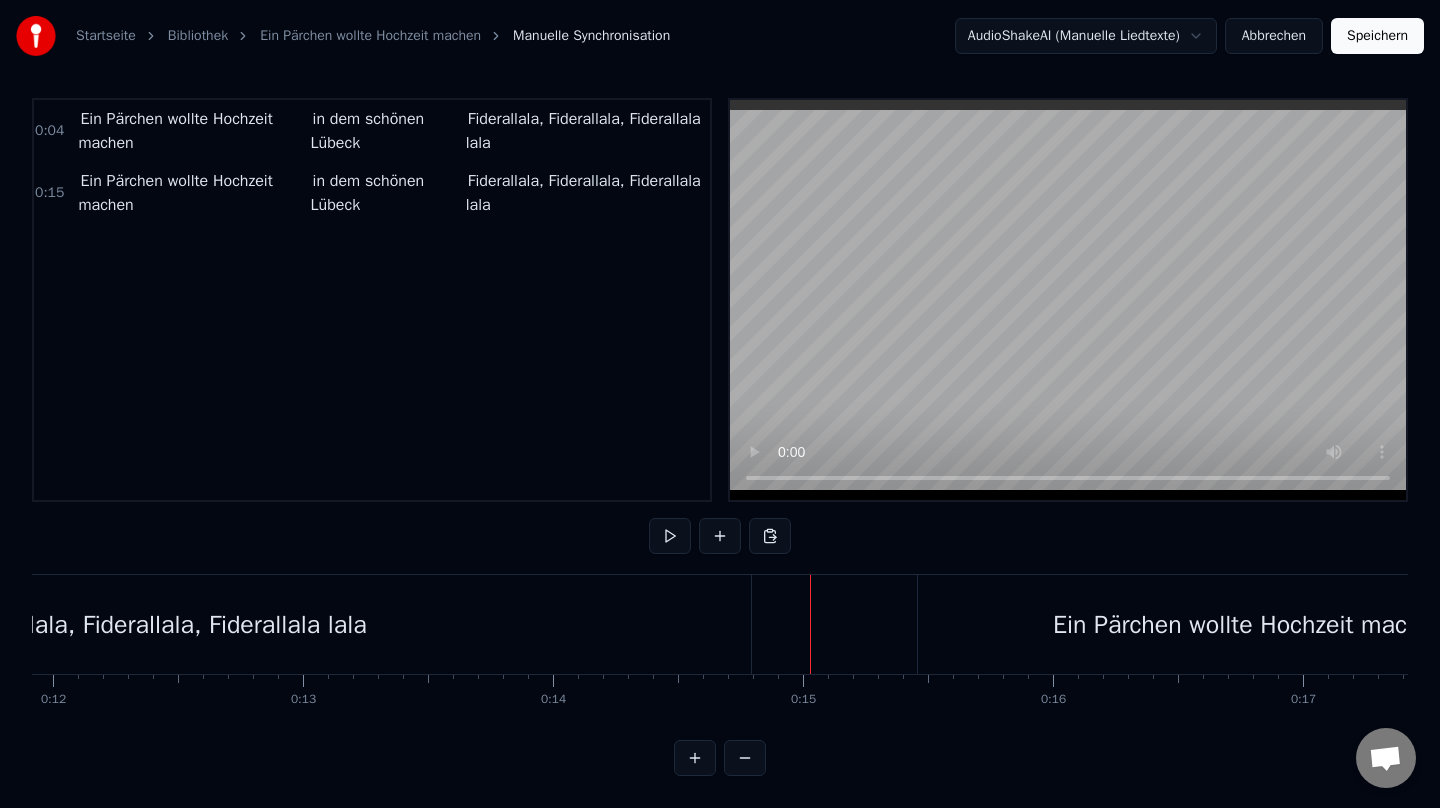 click on "Ein Pärchen wollte Hochzeit machen" at bounding box center (1250, 624) 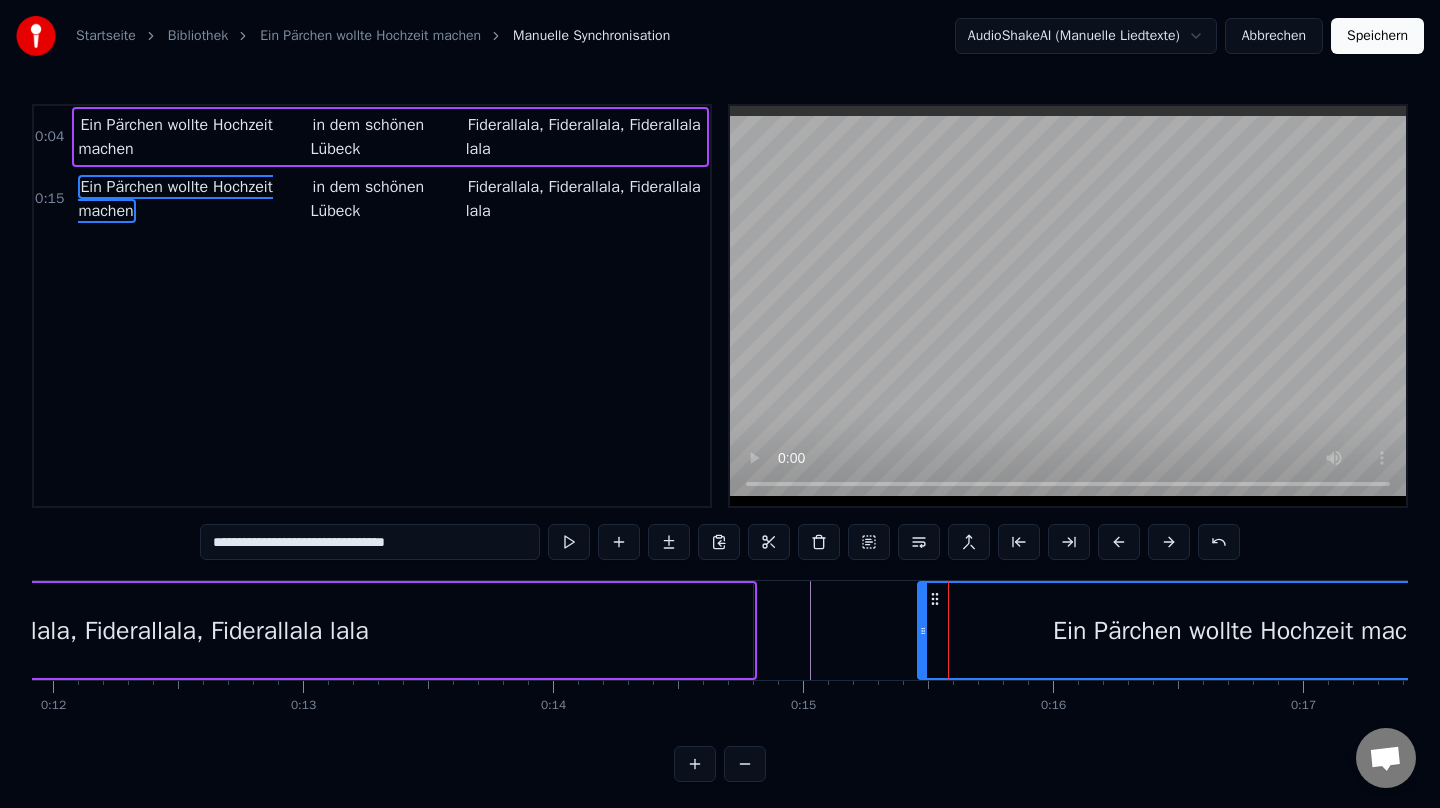 scroll, scrollTop: 6, scrollLeft: 0, axis: vertical 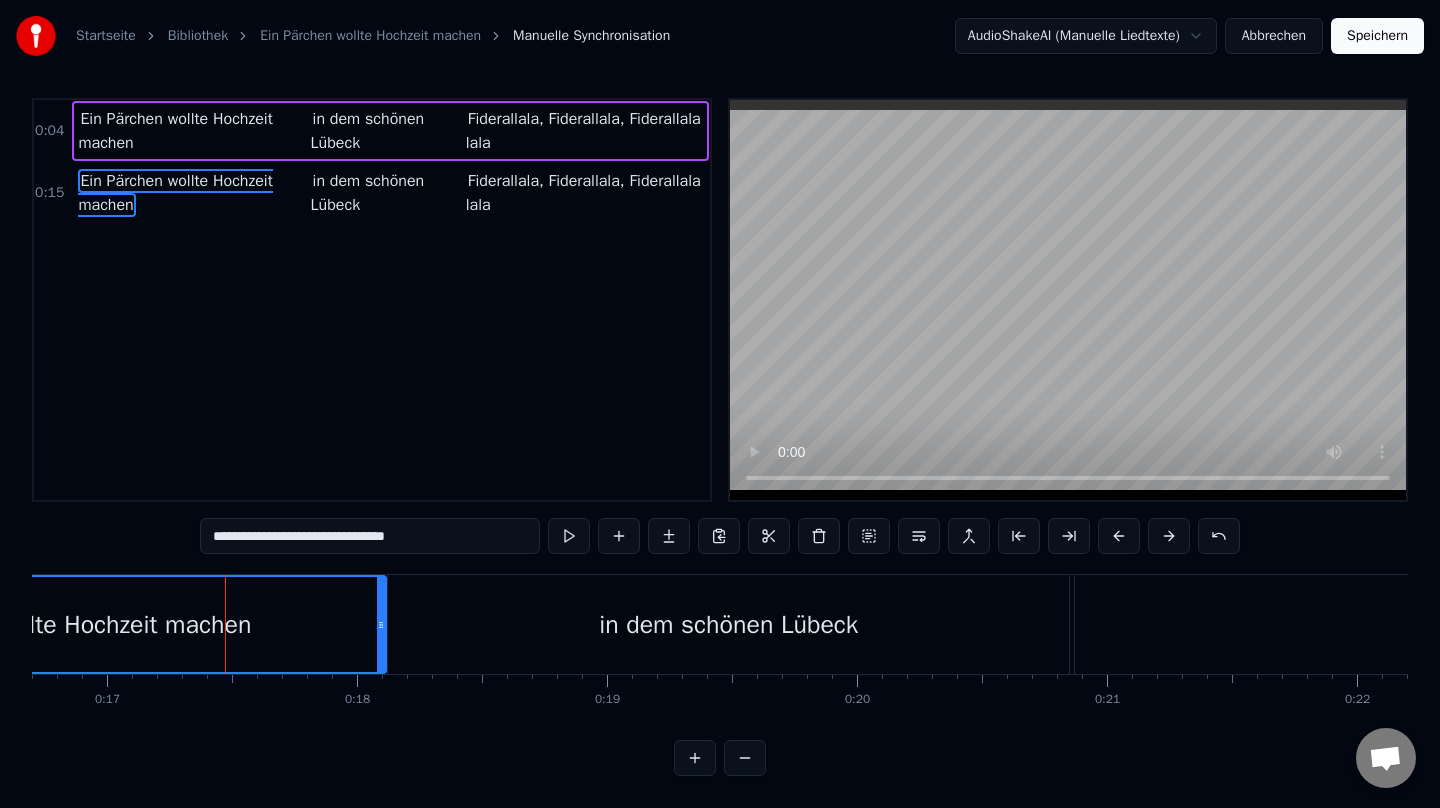 click on "Ein Pärchen wollte Hochzeit machen in dem schönen Lübeck Fiderallala, [GEOGRAPHIC_DATA], Fiderallala lala" at bounding box center (390, 193) 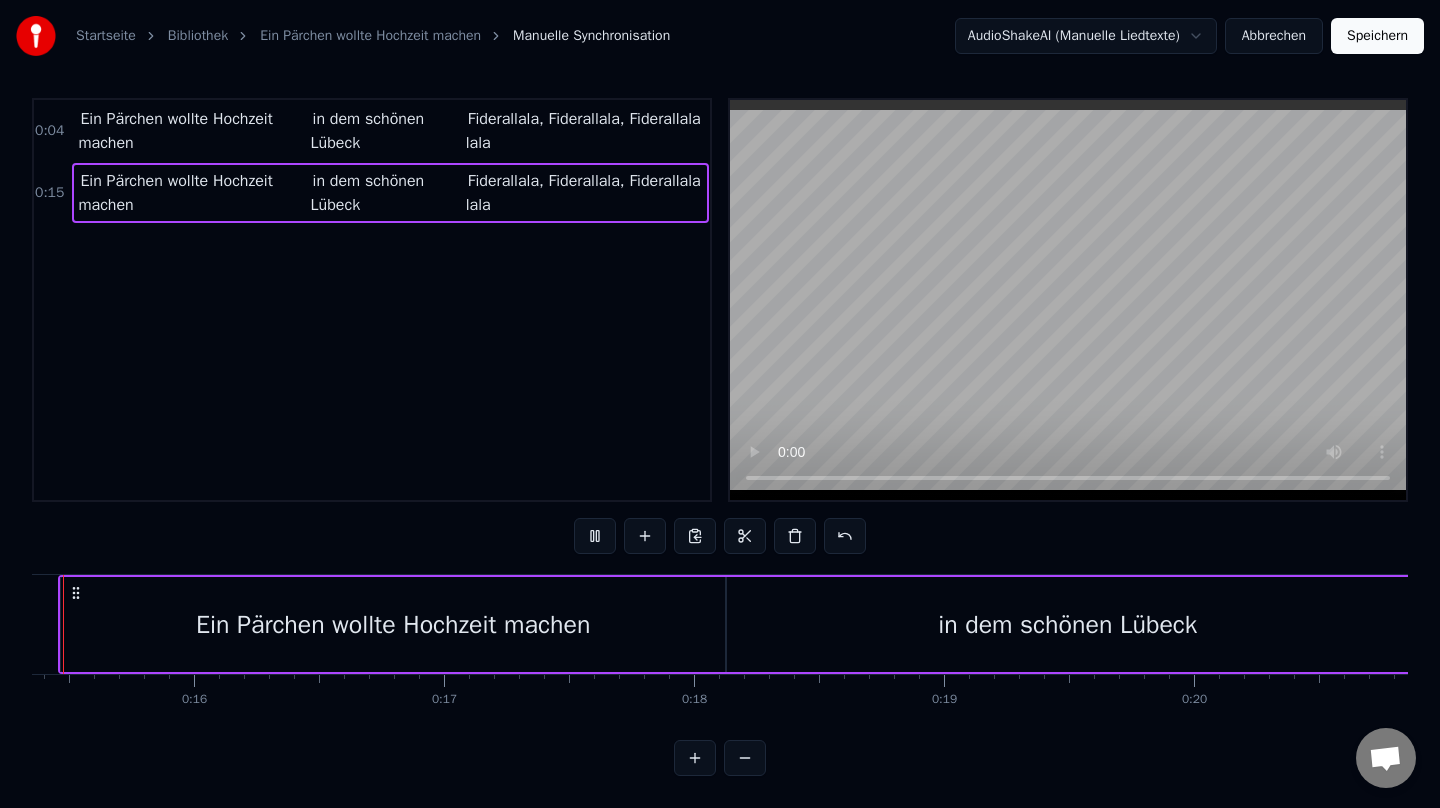 scroll, scrollTop: 0, scrollLeft: 3764, axis: horizontal 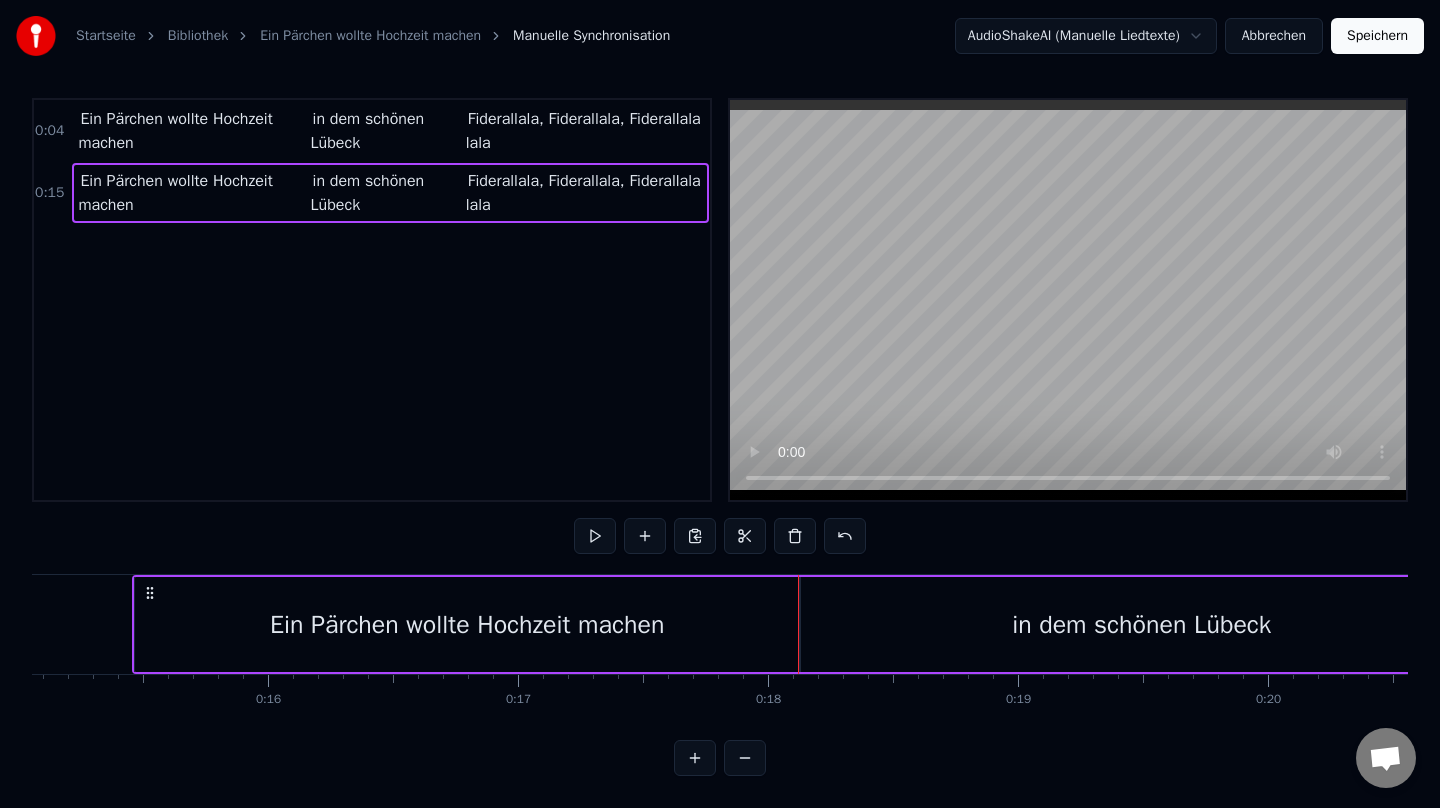 click on "Ein Pärchen wollte Hochzeit machen" at bounding box center (192, 193) 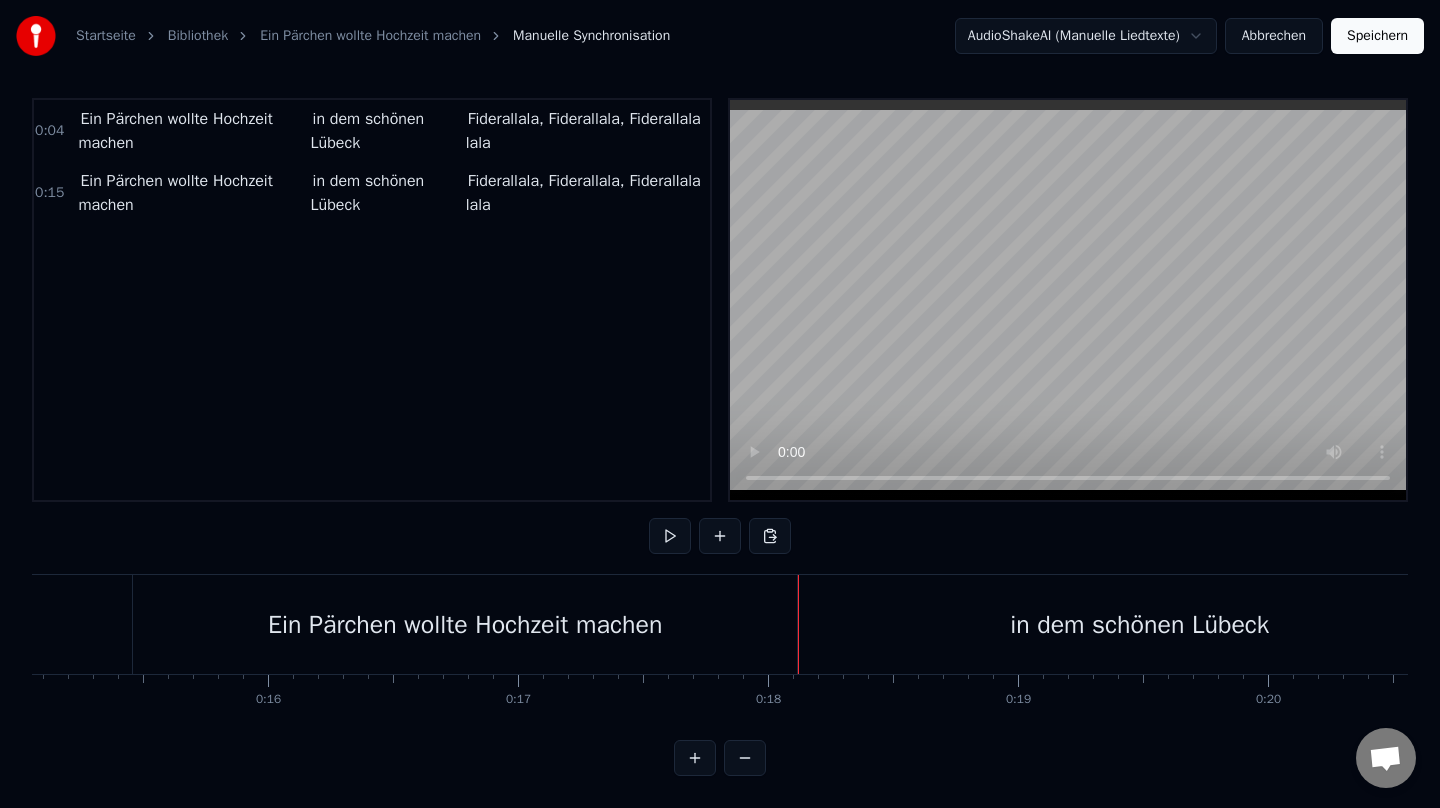click on "0:15 Ein Pärchen wollte Hochzeit machen in dem schönen Lübeck Fiderallala, [GEOGRAPHIC_DATA], Fiderallala lala" at bounding box center (372, 193) 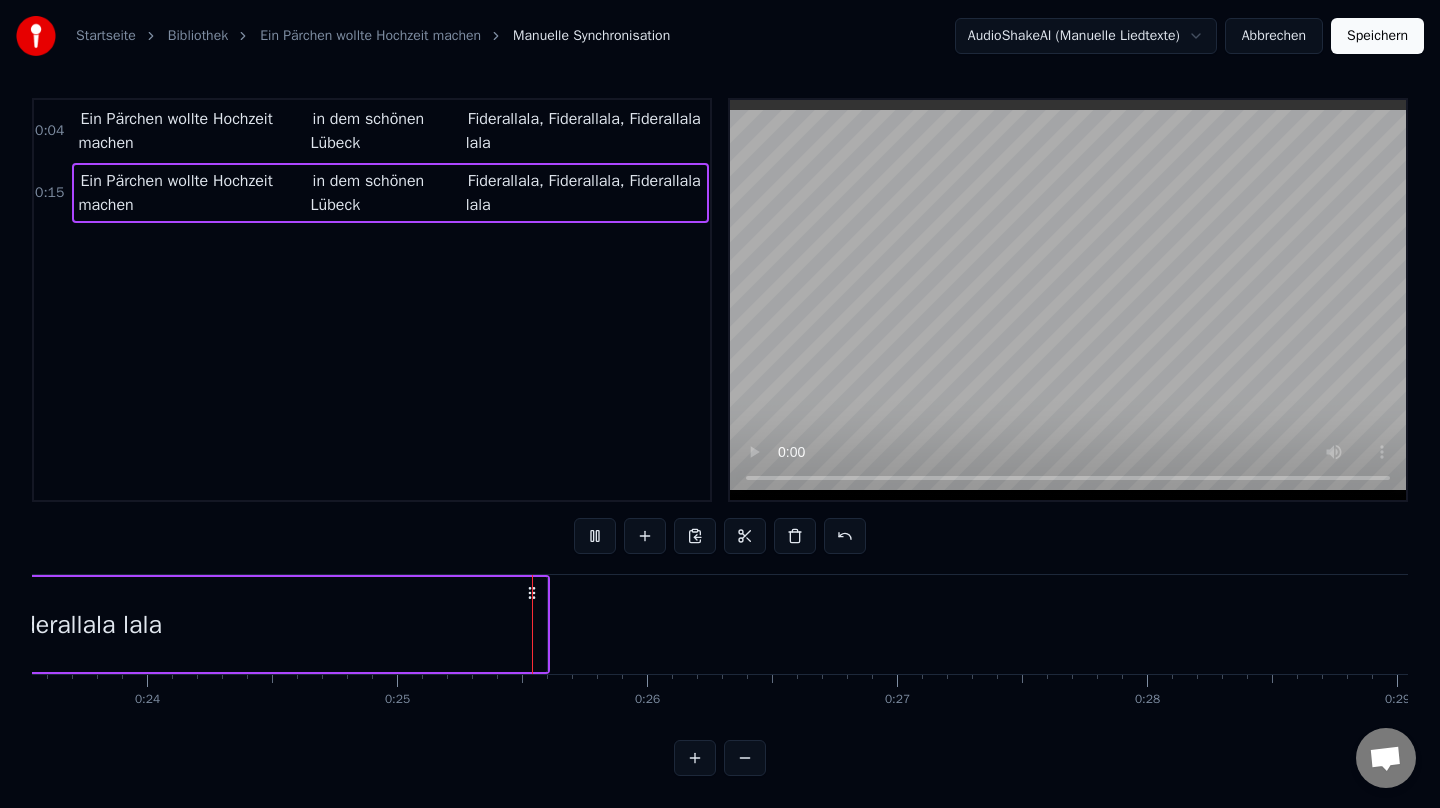 scroll, scrollTop: 0, scrollLeft: 6163, axis: horizontal 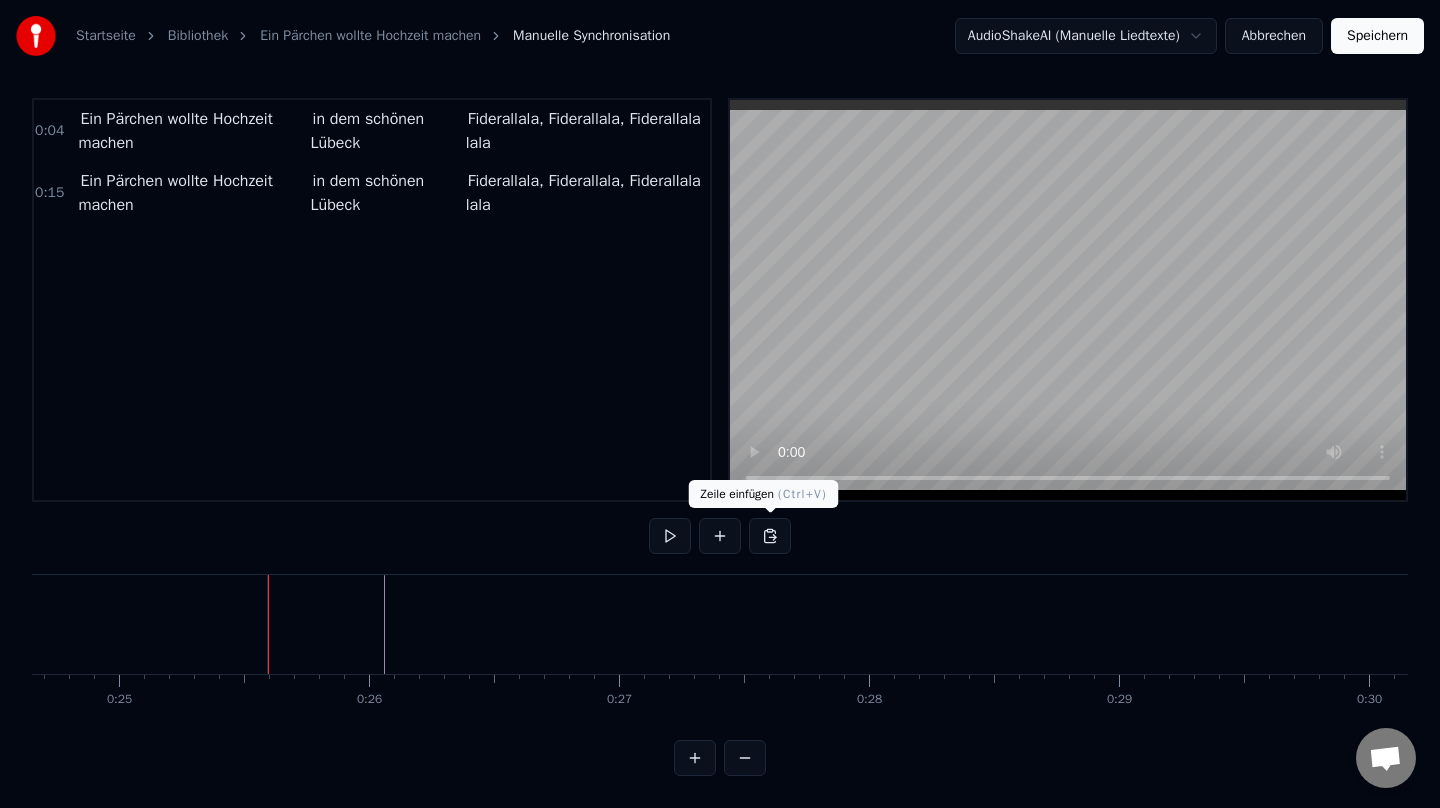 click at bounding box center [770, 536] 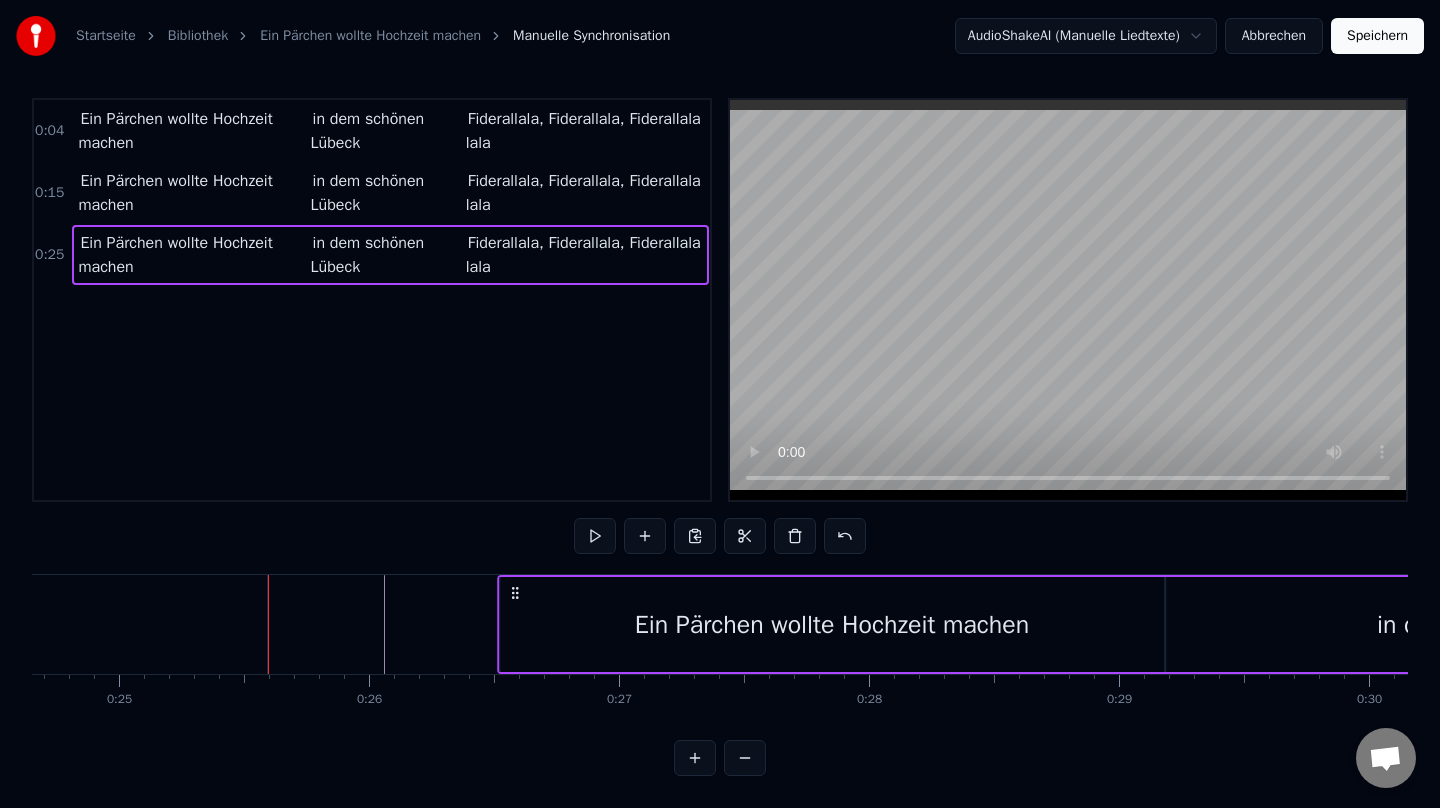 drag, startPoint x: 288, startPoint y: 587, endPoint x: 517, endPoint y: 589, distance: 229.00873 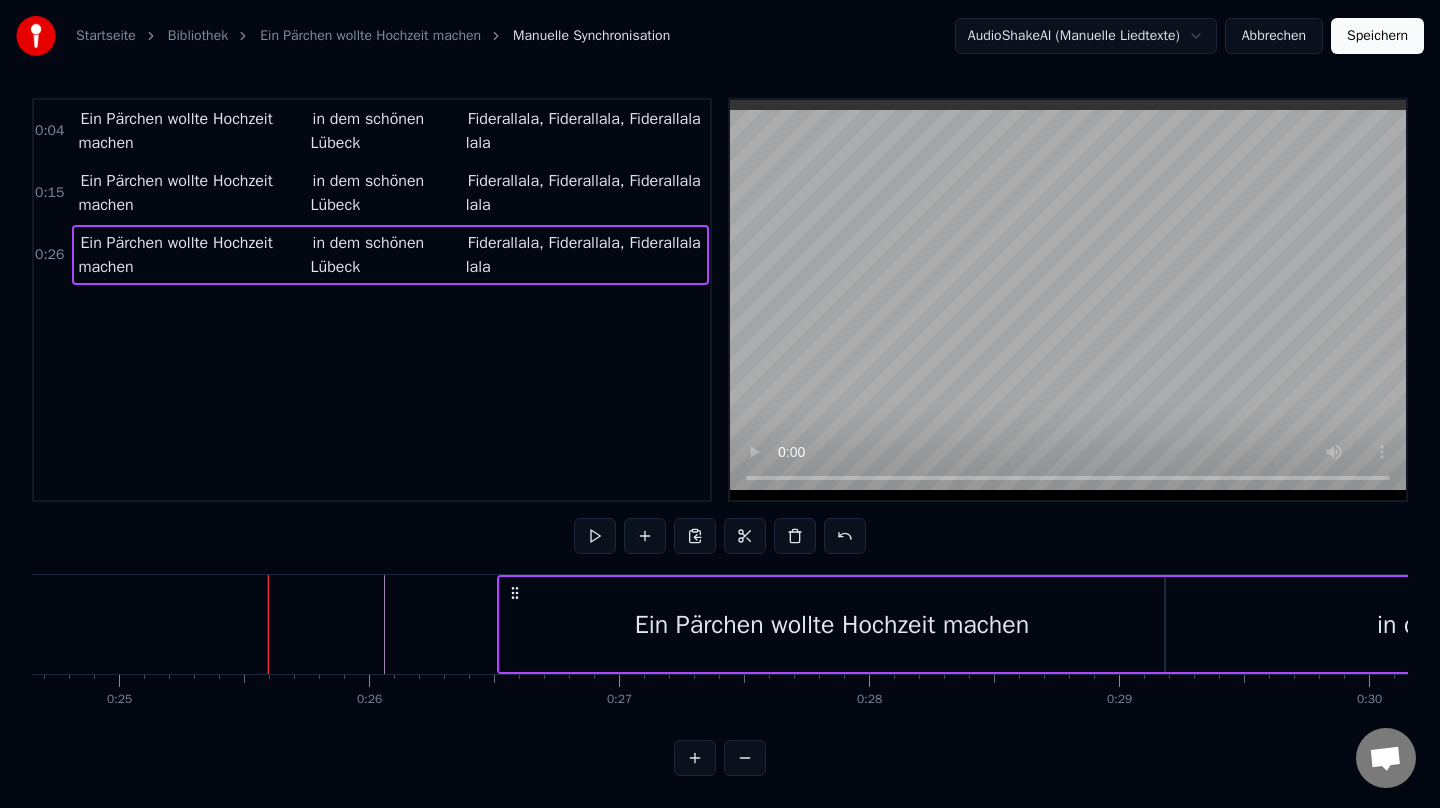 click at bounding box center [11723, 624] 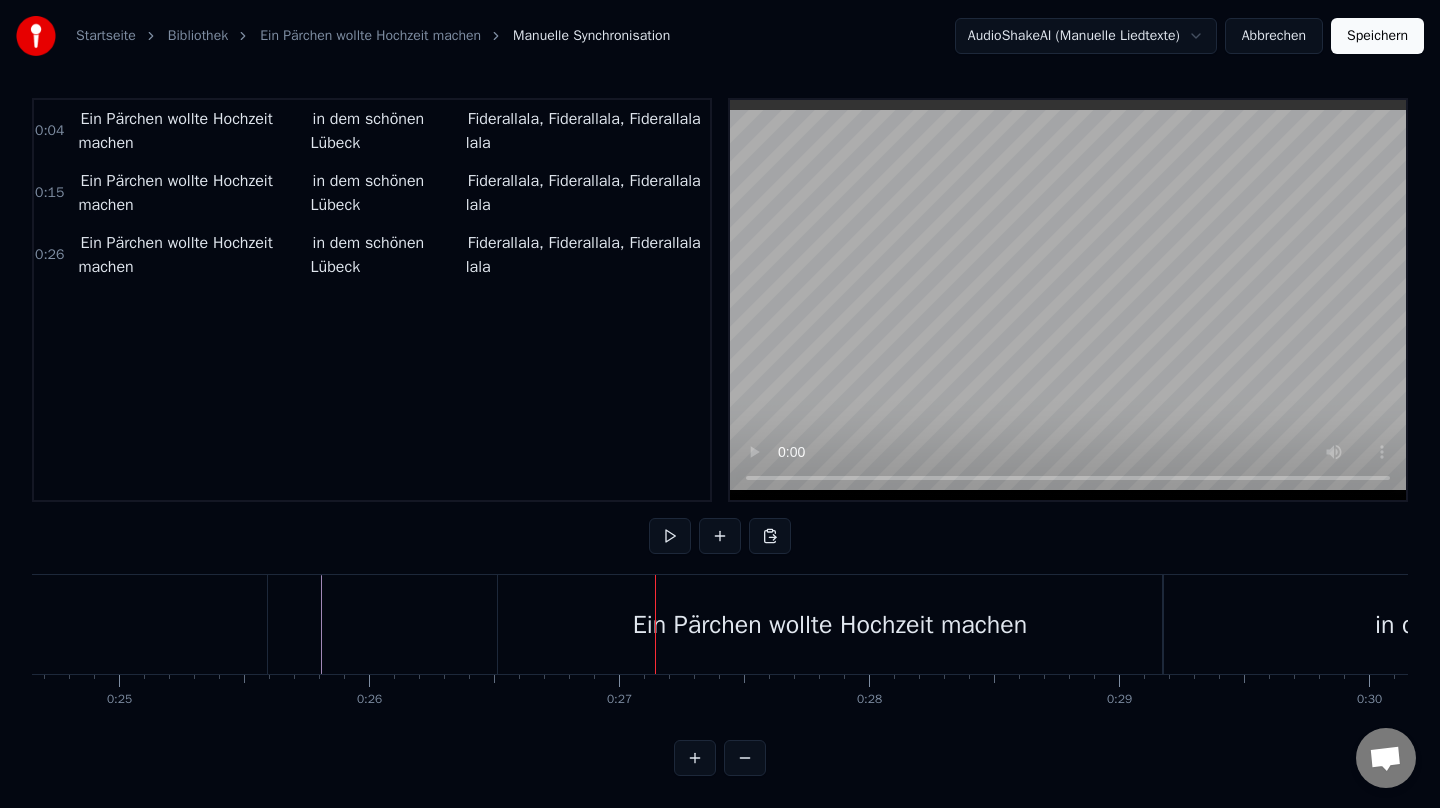 click on "Ein Pärchen wollte Hochzeit machen" at bounding box center (830, 624) 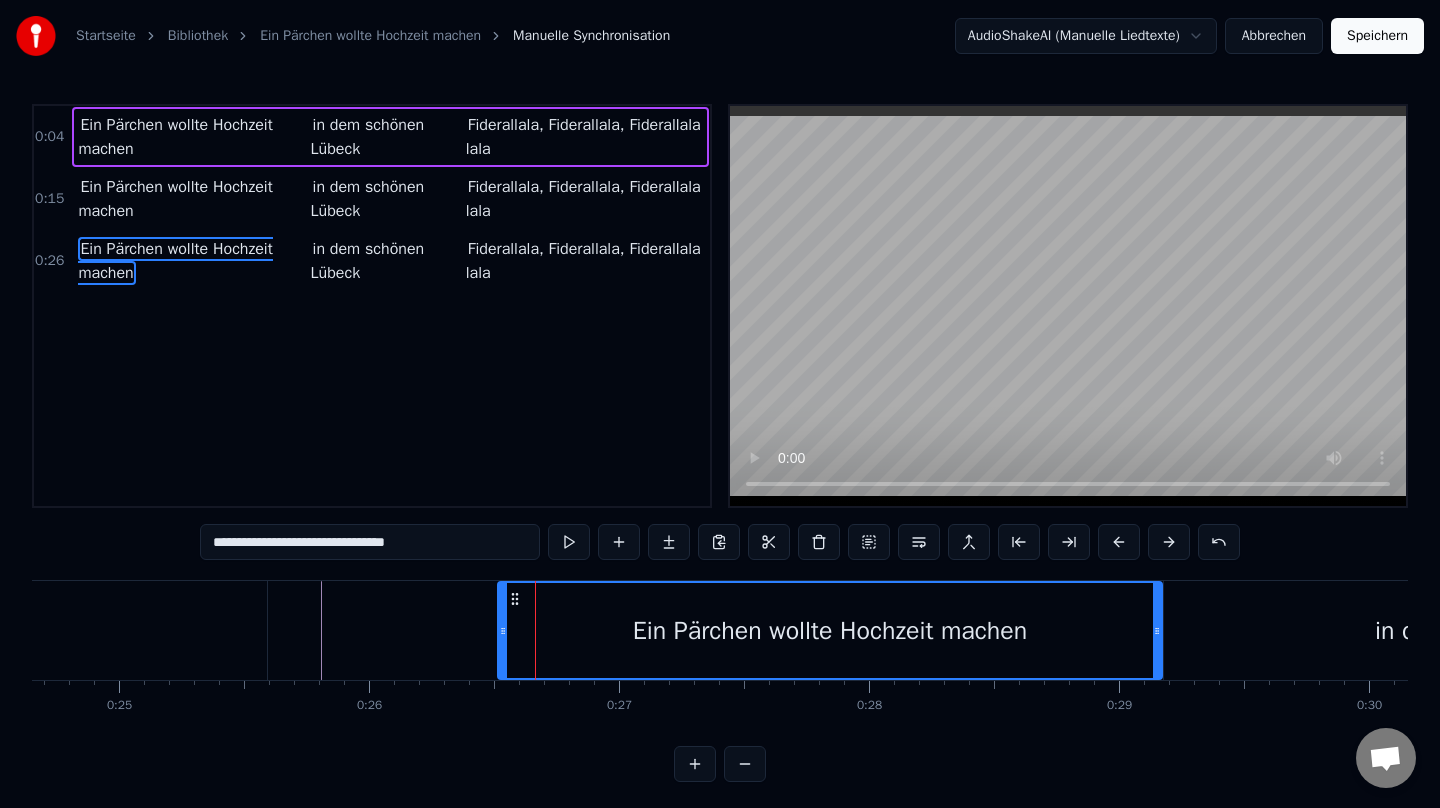scroll, scrollTop: 6, scrollLeft: 0, axis: vertical 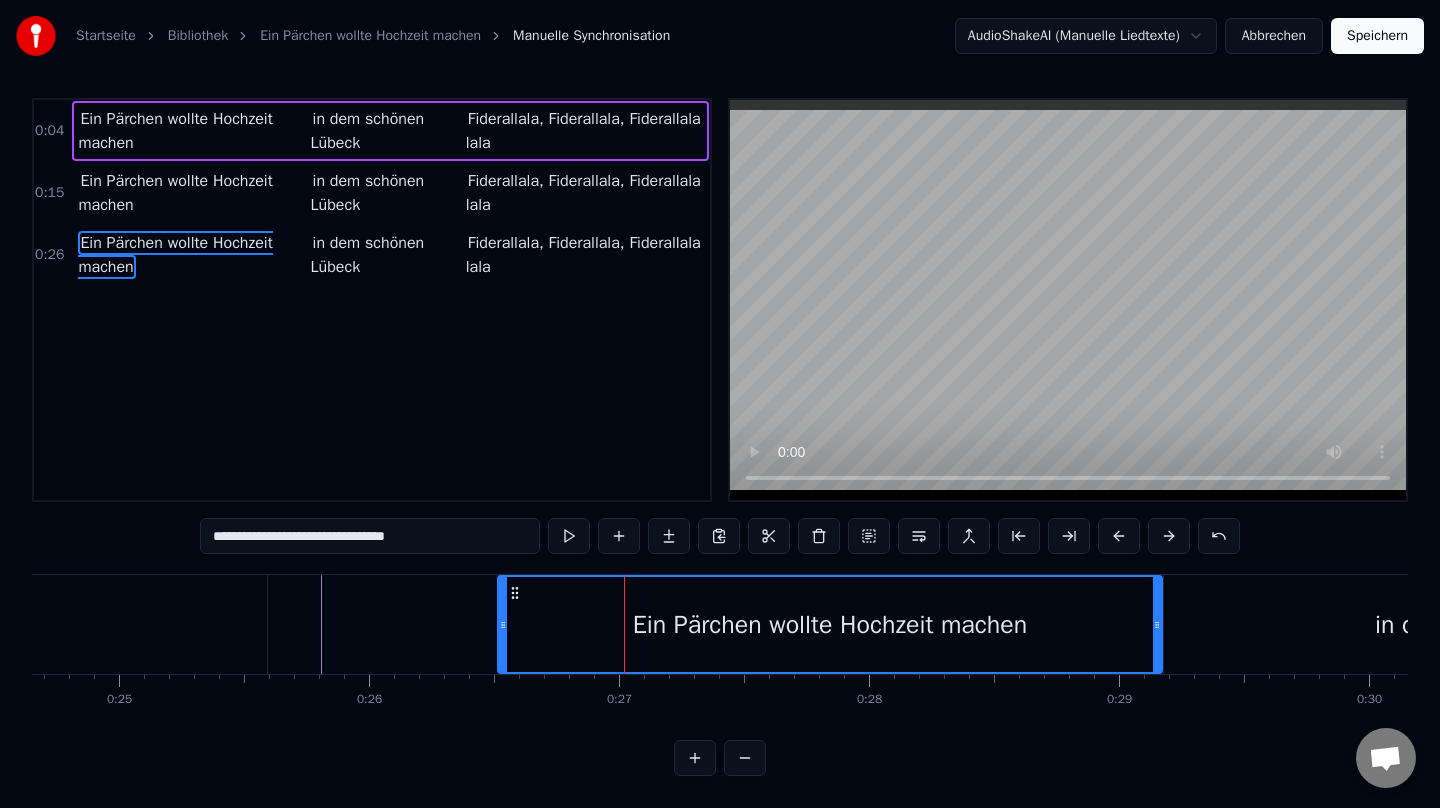 click on "Ein Pärchen wollte Hochzeit machen" at bounding box center (830, 624) 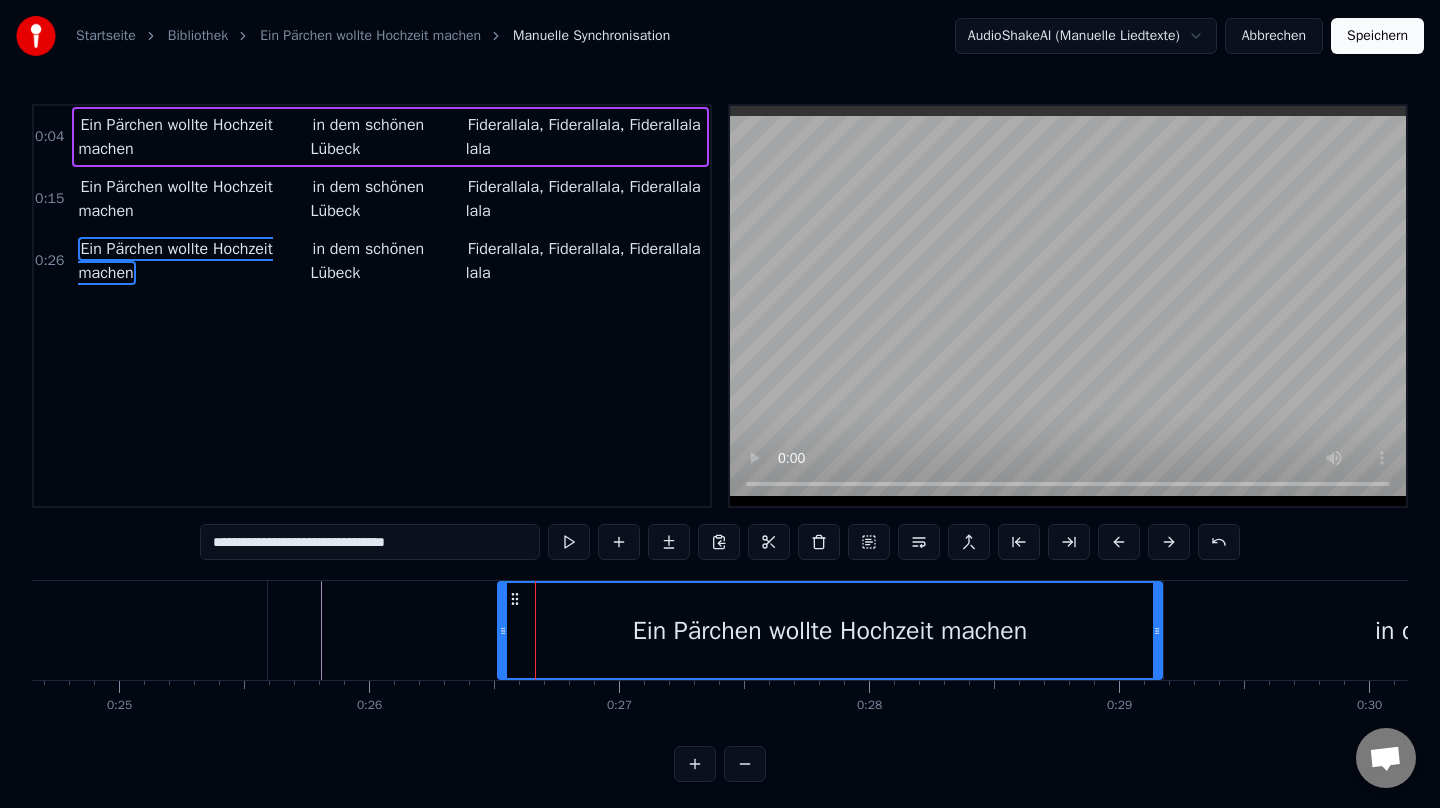 click on "Ein Pärchen wollte Hochzeit machen in dem schönen Lübeck Fiderallala, [GEOGRAPHIC_DATA], Fiderallala lala" at bounding box center (390, 261) 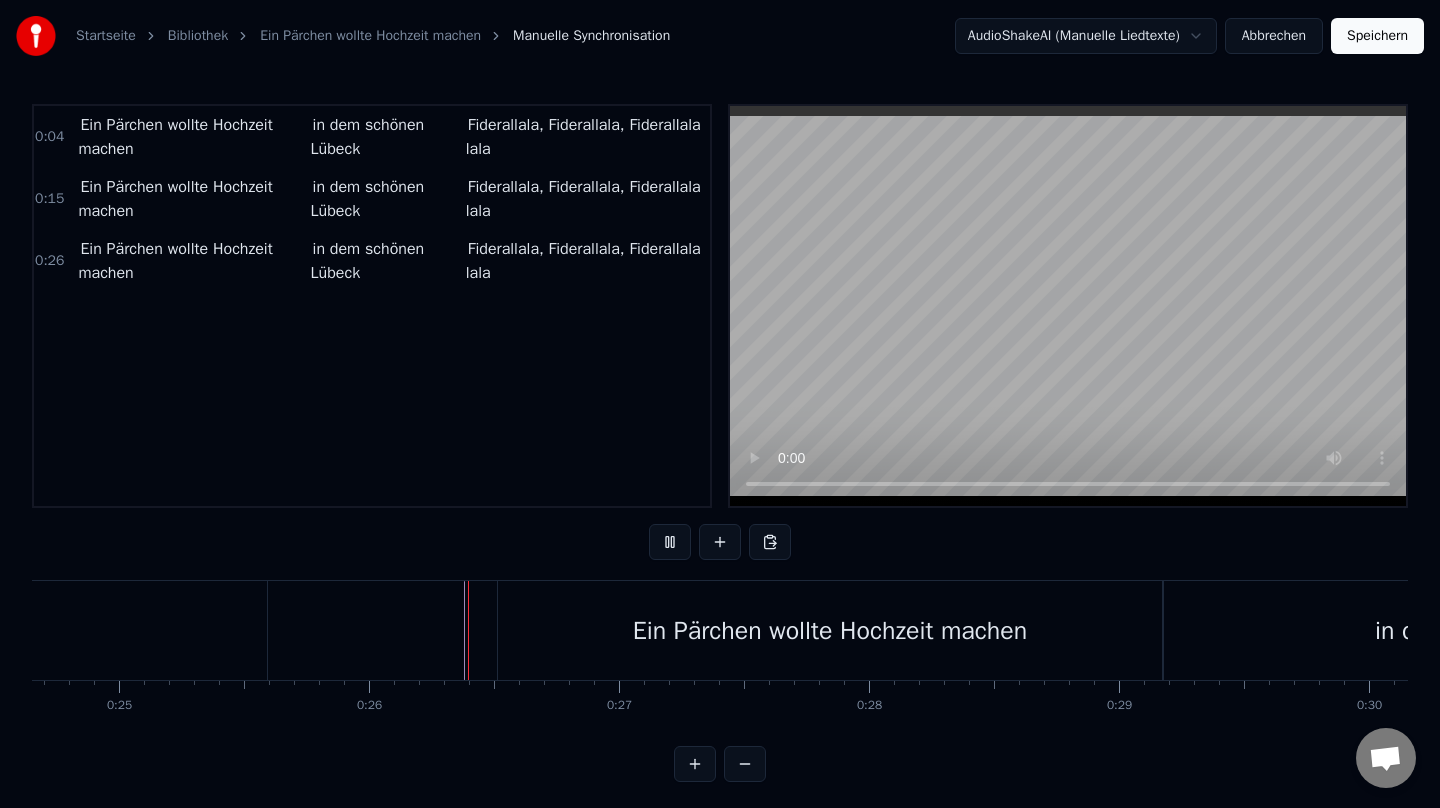 scroll, scrollTop: 6, scrollLeft: 0, axis: vertical 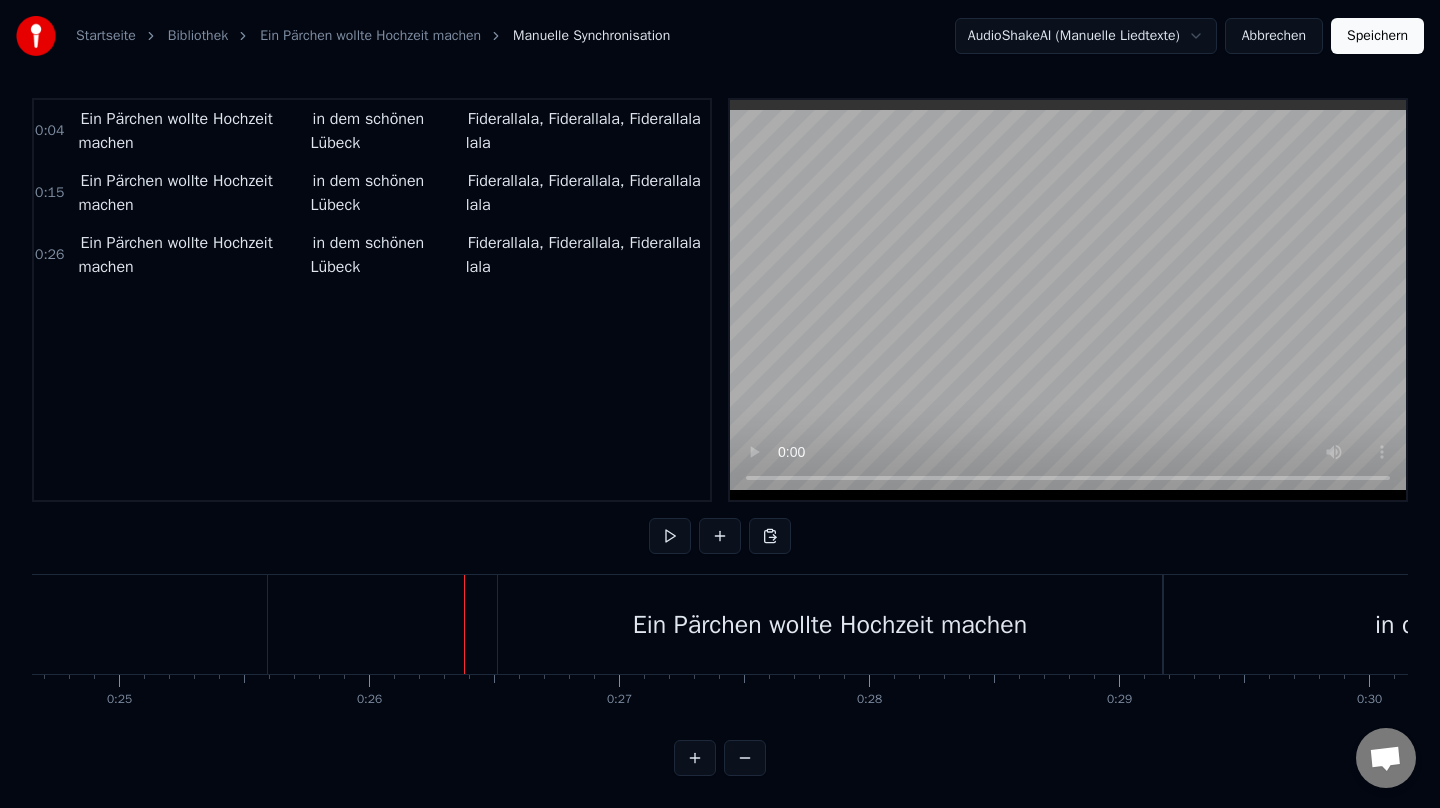 click at bounding box center (464, 624) 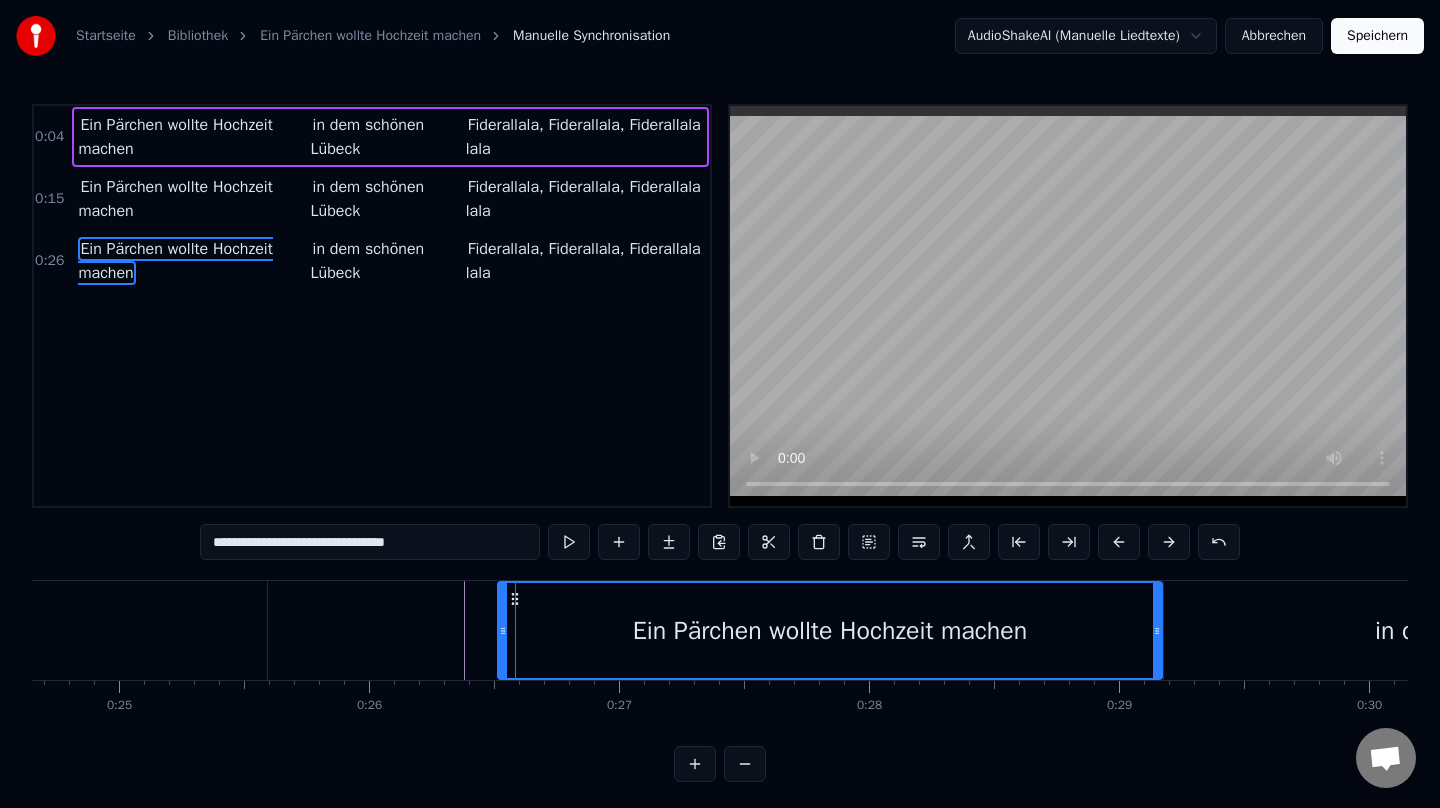 scroll, scrollTop: 6, scrollLeft: 0, axis: vertical 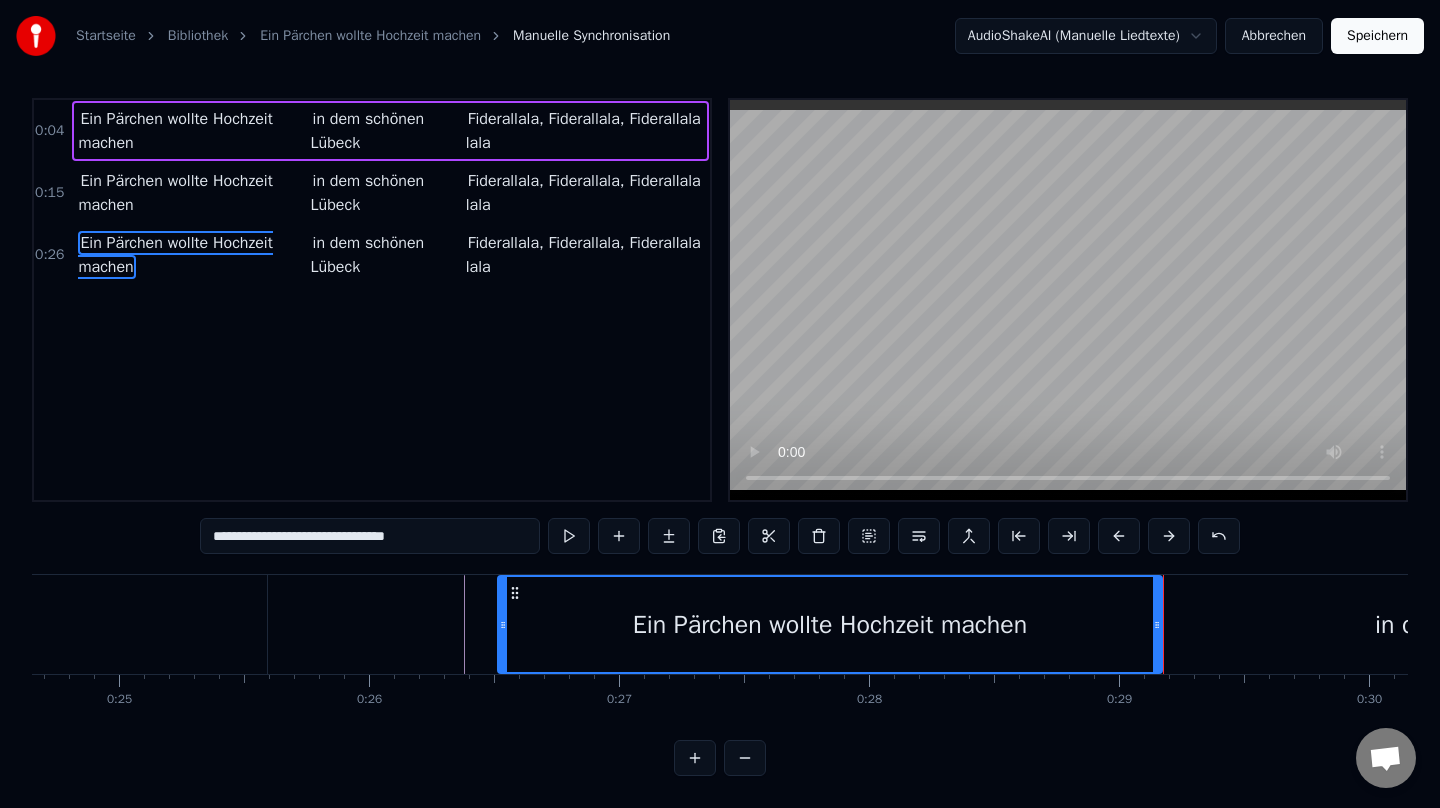 click on "Ein Pärchen wollte Hochzeit machen" at bounding box center (192, 255) 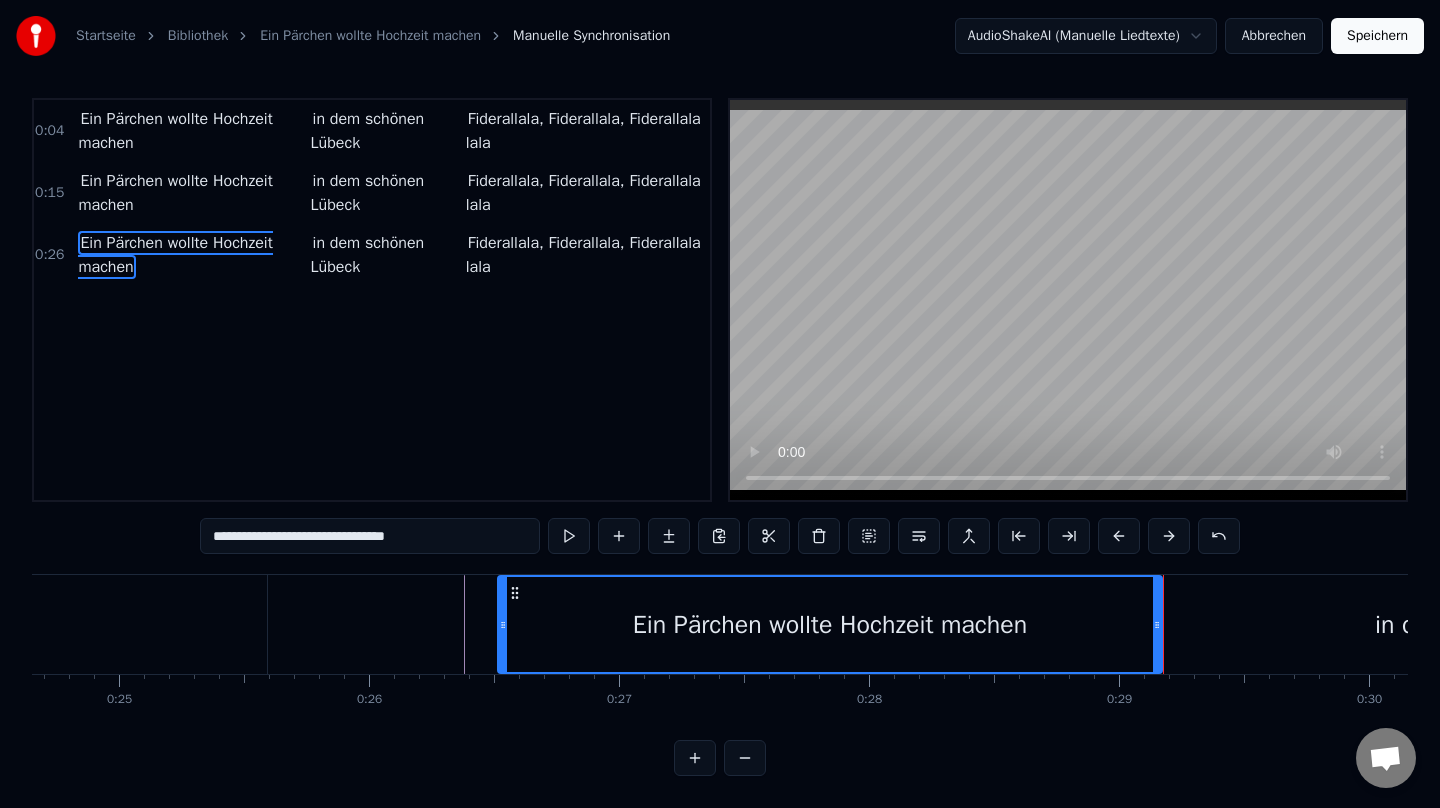 click on "in dem schönen Lübeck" at bounding box center [386, 255] 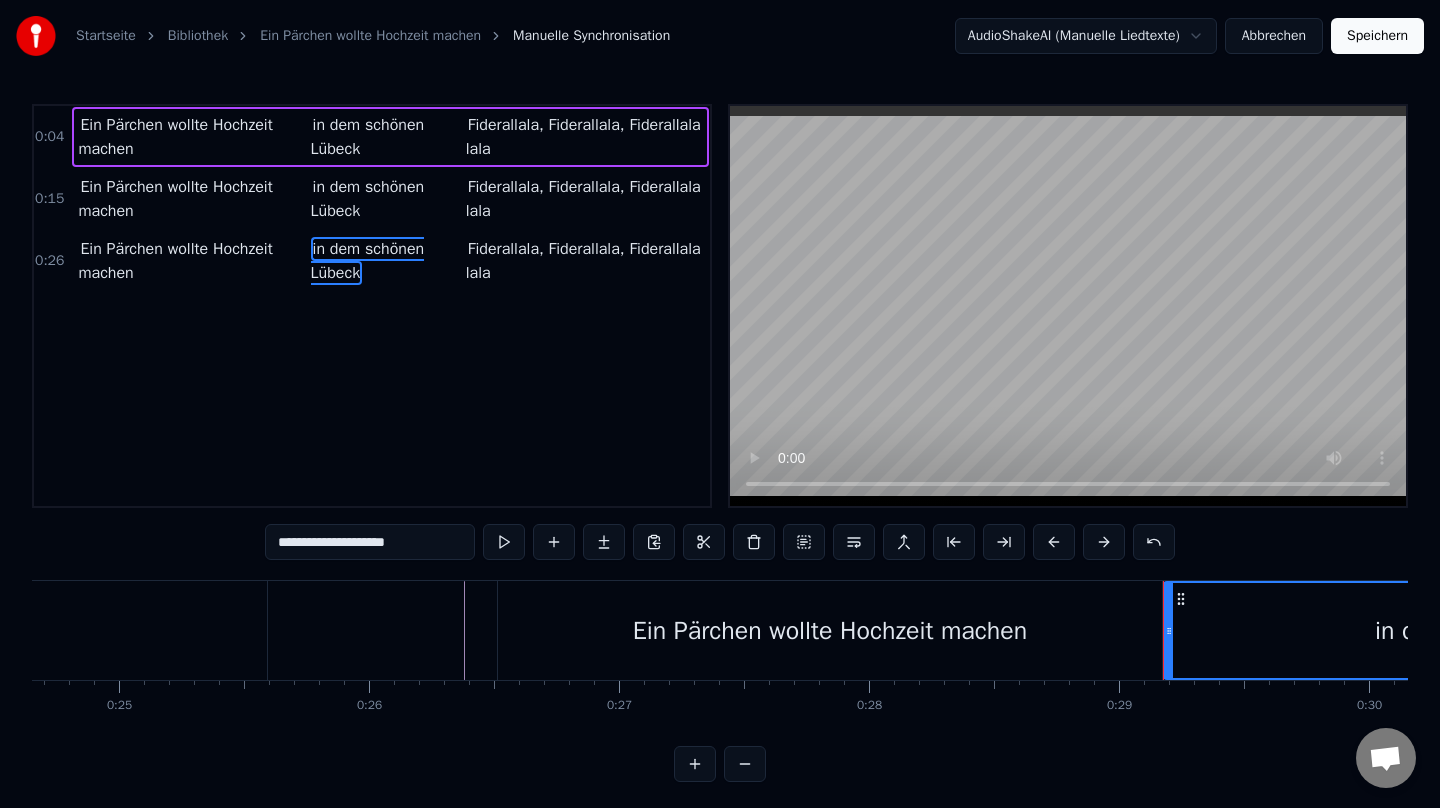 scroll, scrollTop: 6, scrollLeft: 0, axis: vertical 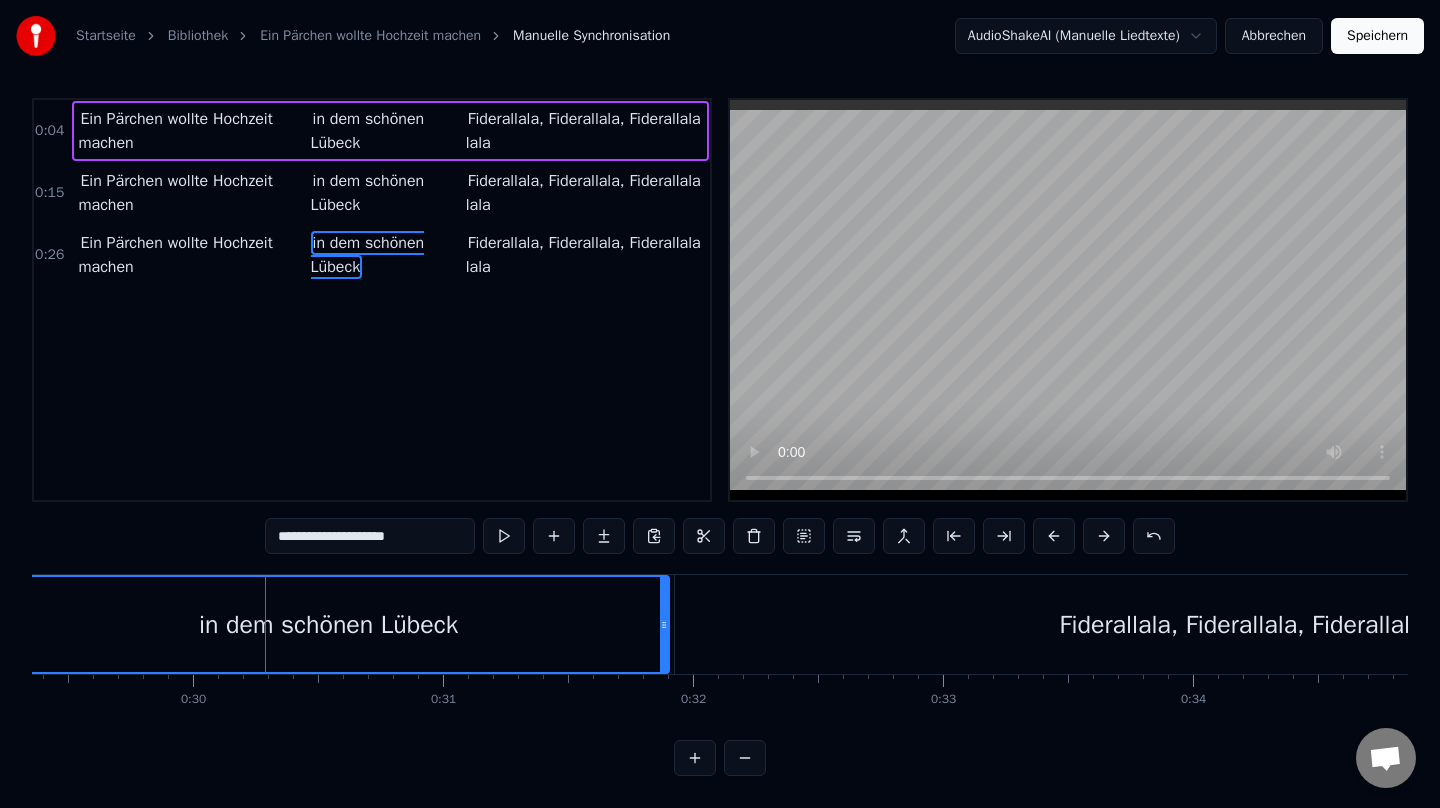 click on "in dem schönen Lübeck" at bounding box center [368, 255] 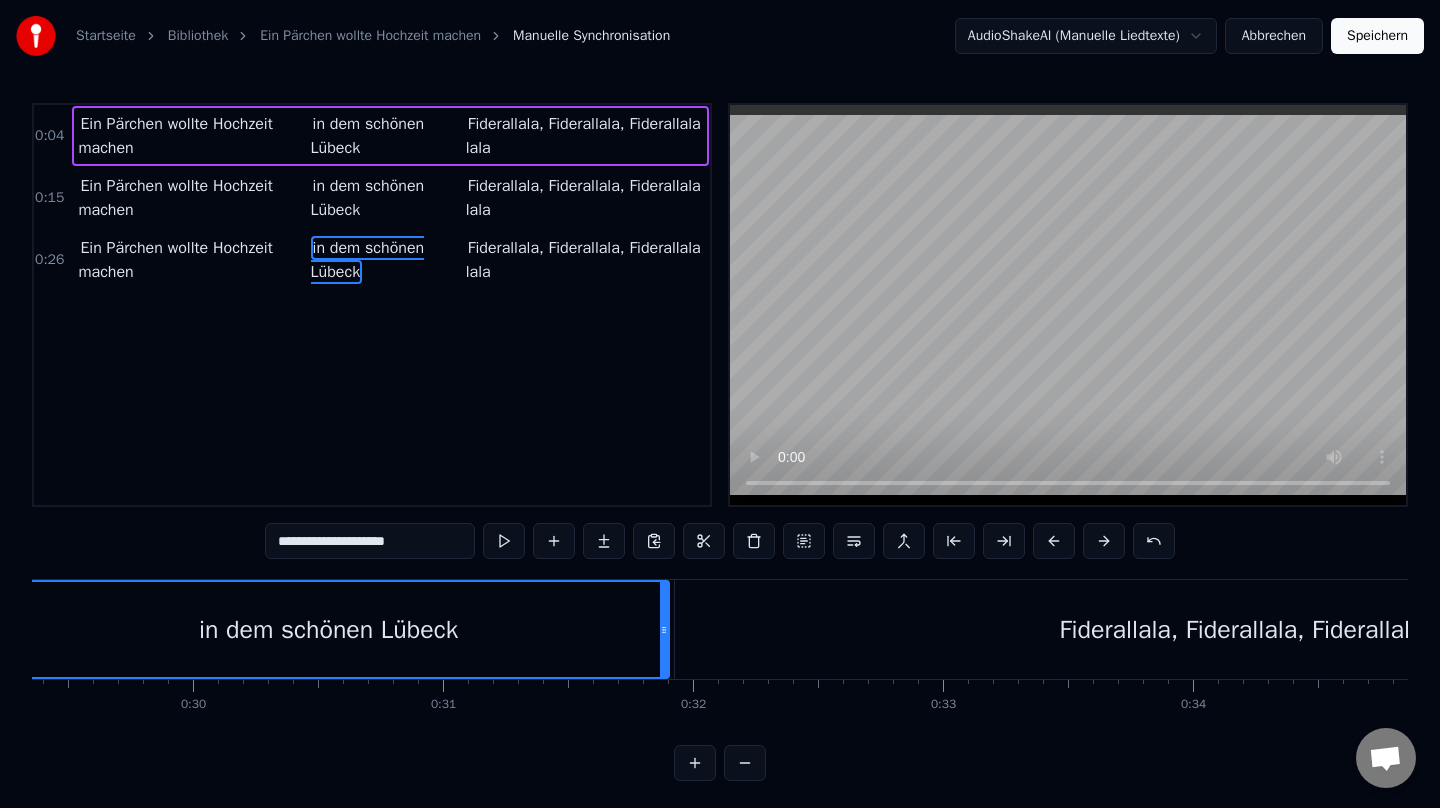 scroll, scrollTop: 6, scrollLeft: 0, axis: vertical 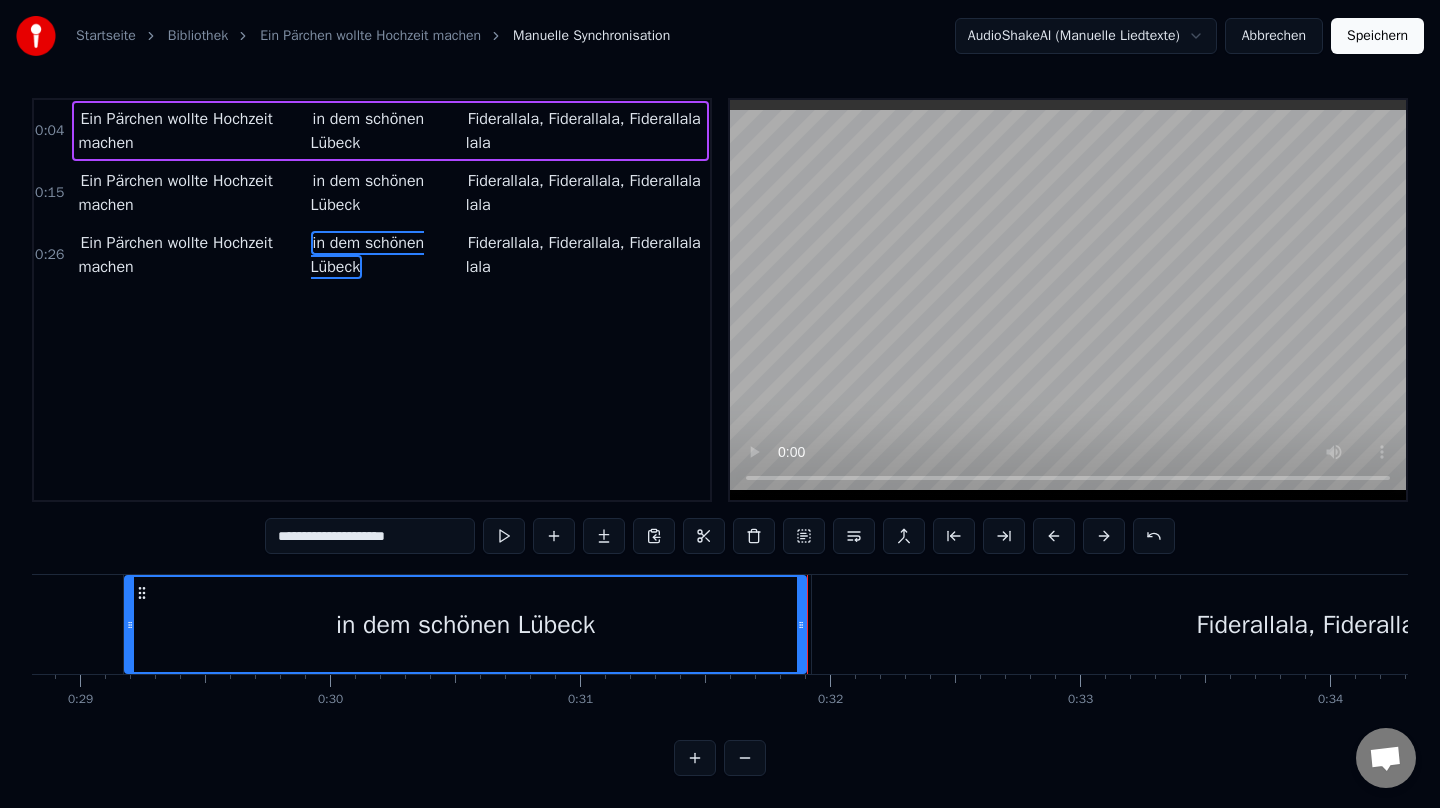 click on "Fiderallala, Fiderallala, Fiderallala lala" at bounding box center [583, 255] 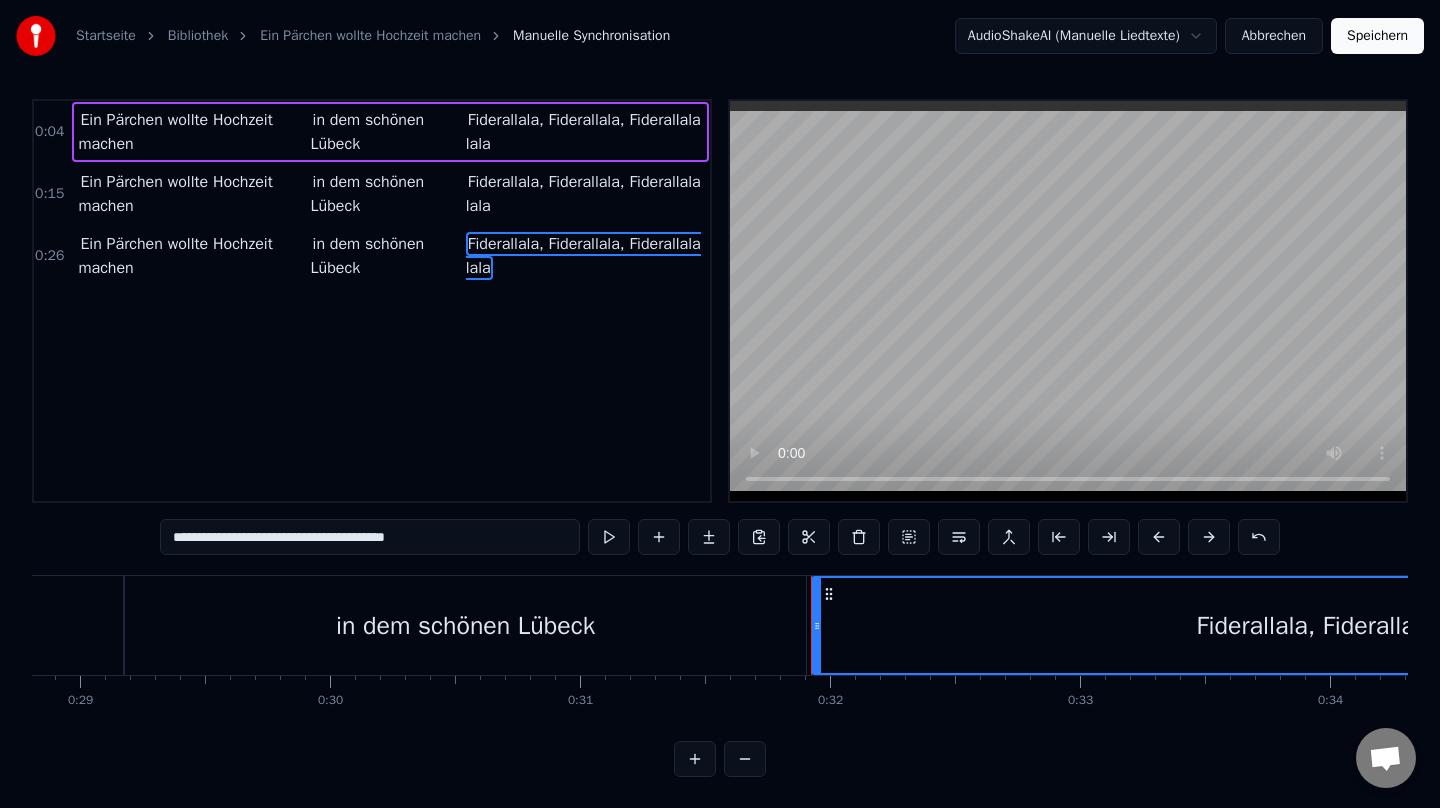 scroll, scrollTop: 6, scrollLeft: 0, axis: vertical 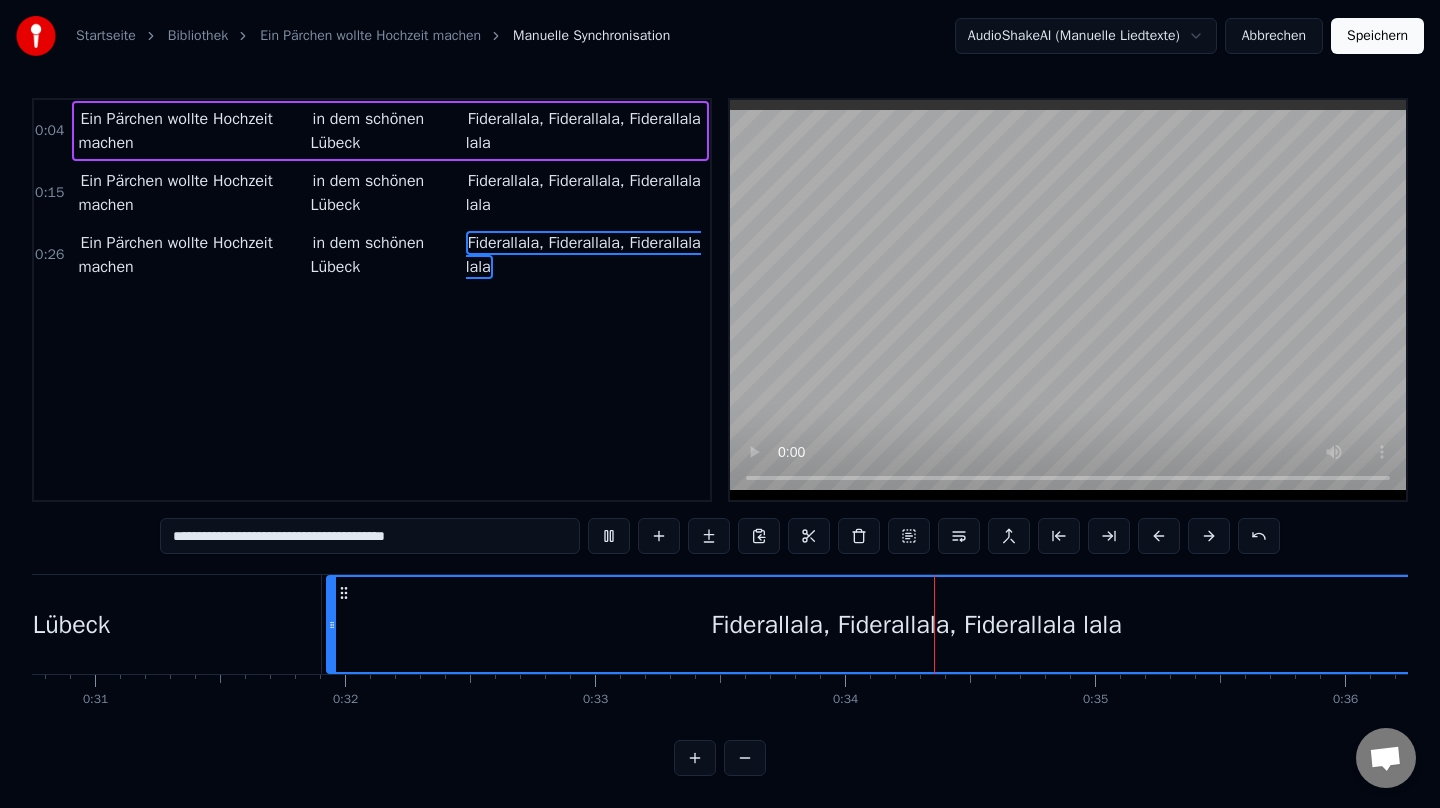 click on "in dem schönen Lübeck" at bounding box center [368, 255] 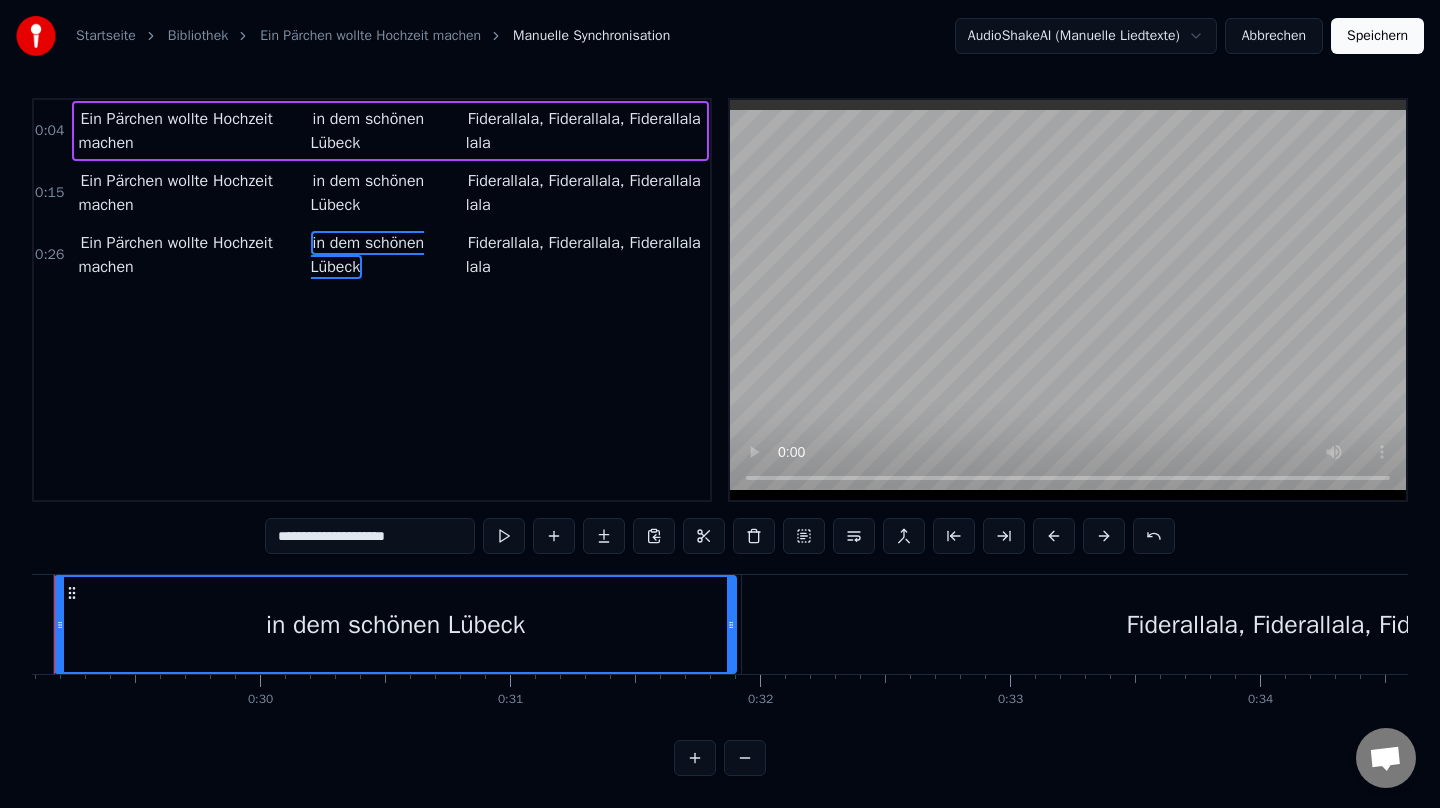 scroll, scrollTop: 0, scrollLeft: 7194, axis: horizontal 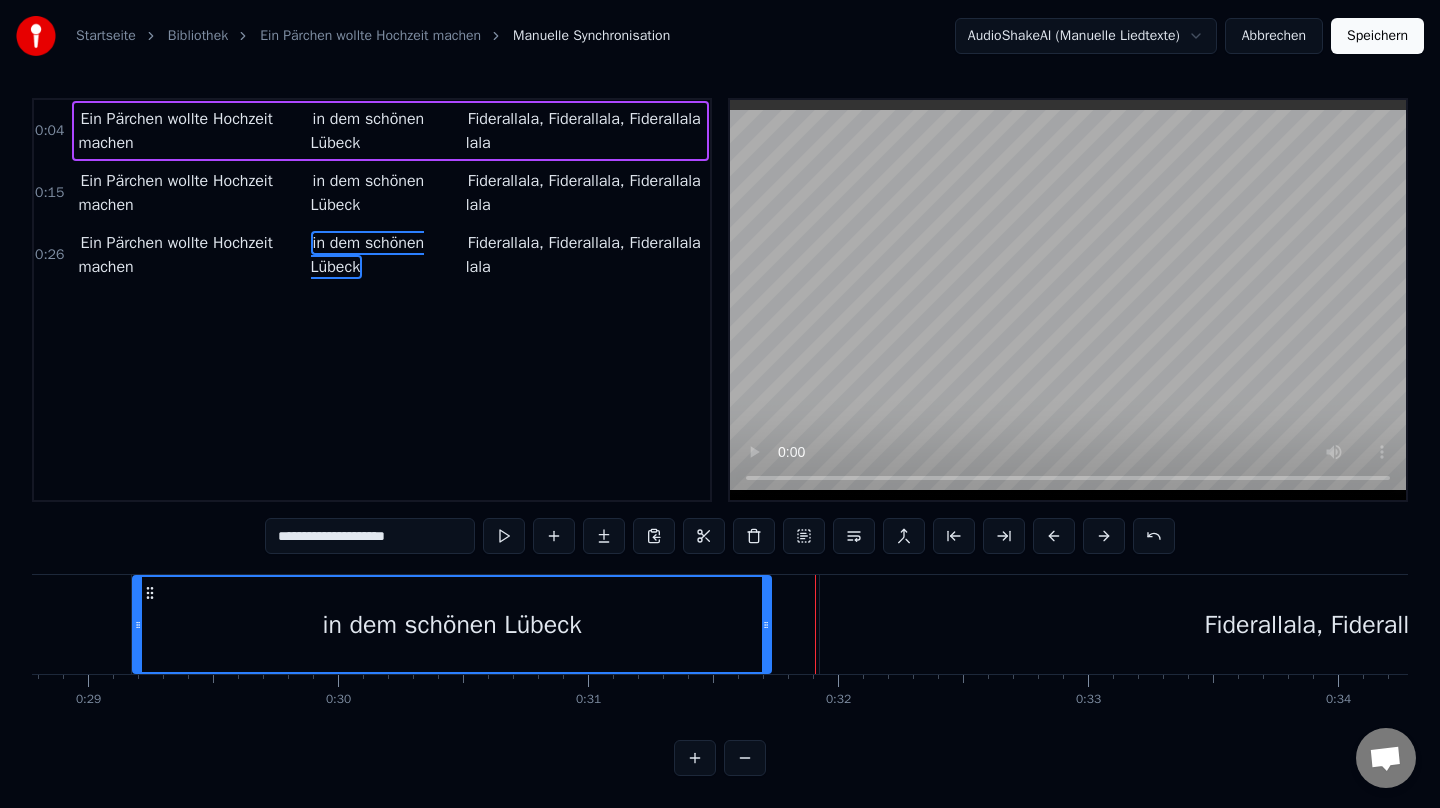 drag, startPoint x: 809, startPoint y: 616, endPoint x: 758, endPoint y: 619, distance: 51.088158 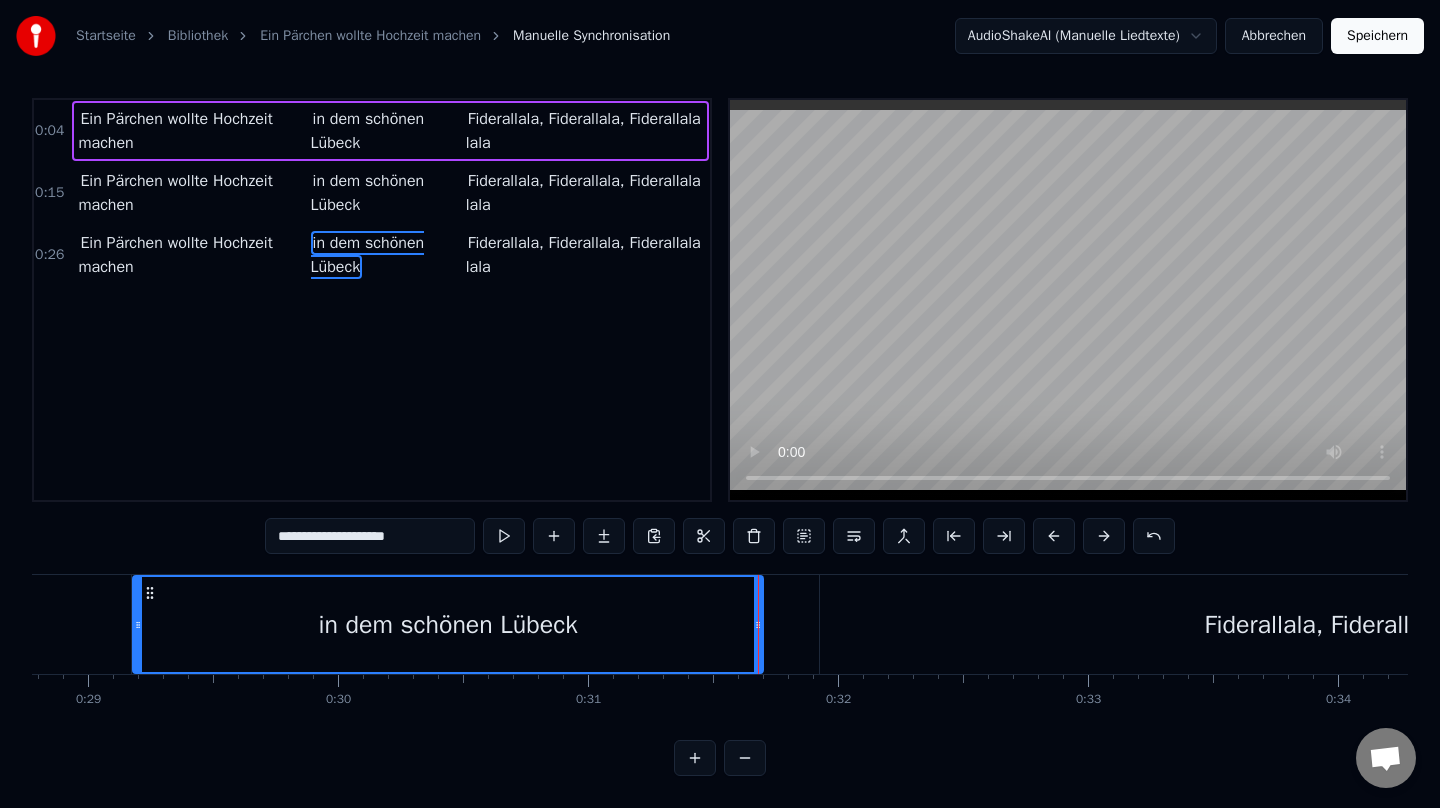 scroll, scrollTop: 0, scrollLeft: 0, axis: both 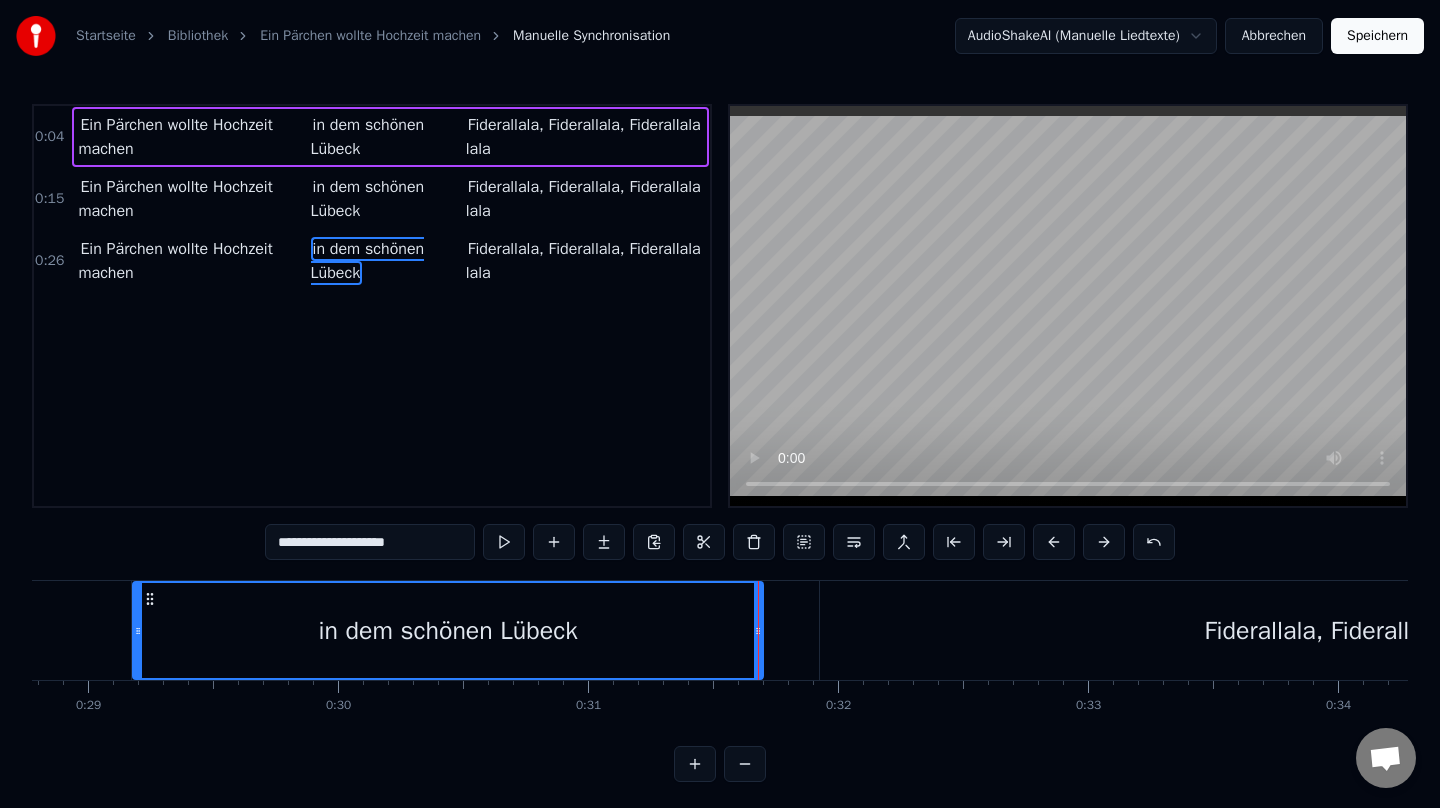 click on "Fiderallala, Fiderallala, Fiderallala lala" at bounding box center (1410, 630) 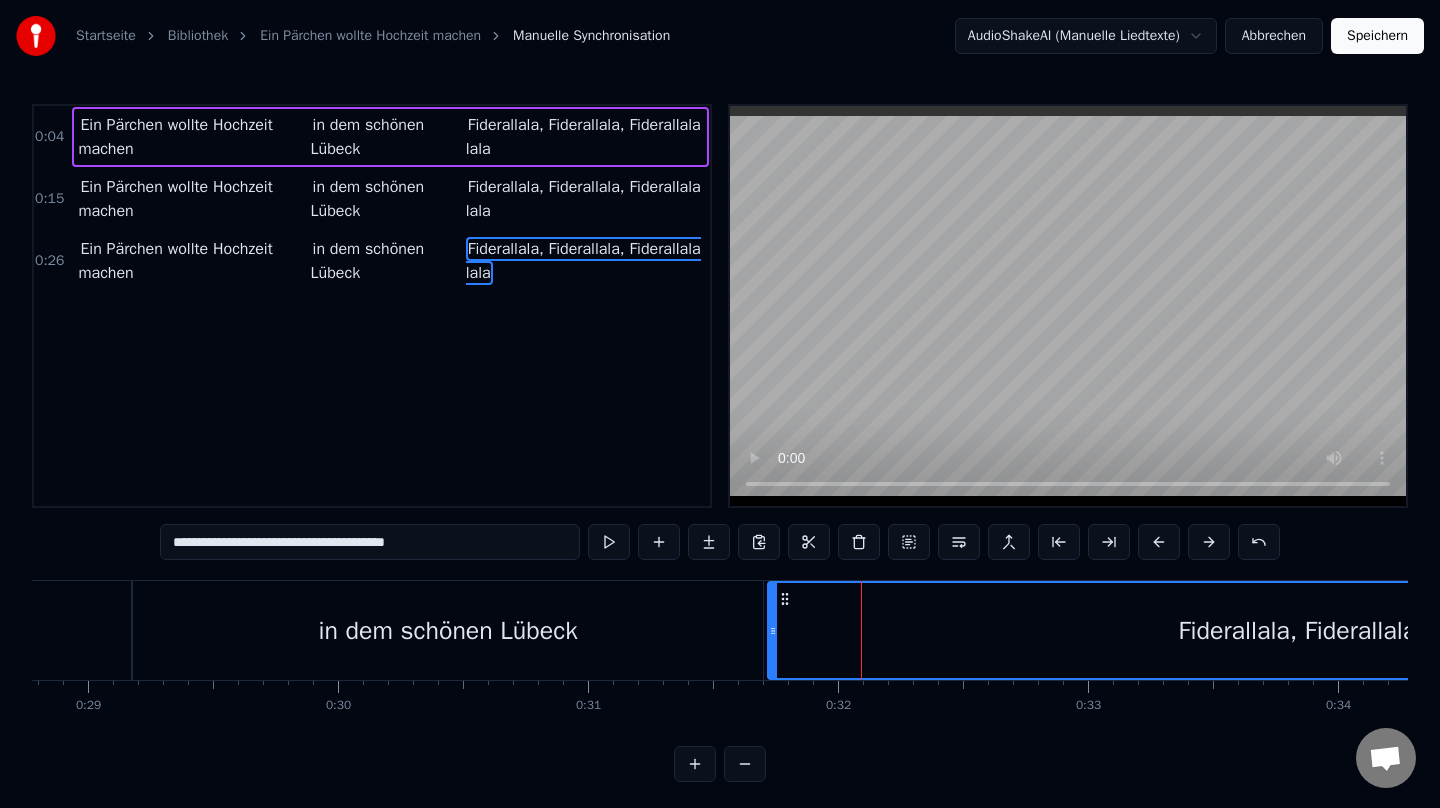 drag, startPoint x: 825, startPoint y: 626, endPoint x: 773, endPoint y: 629, distance: 52.086468 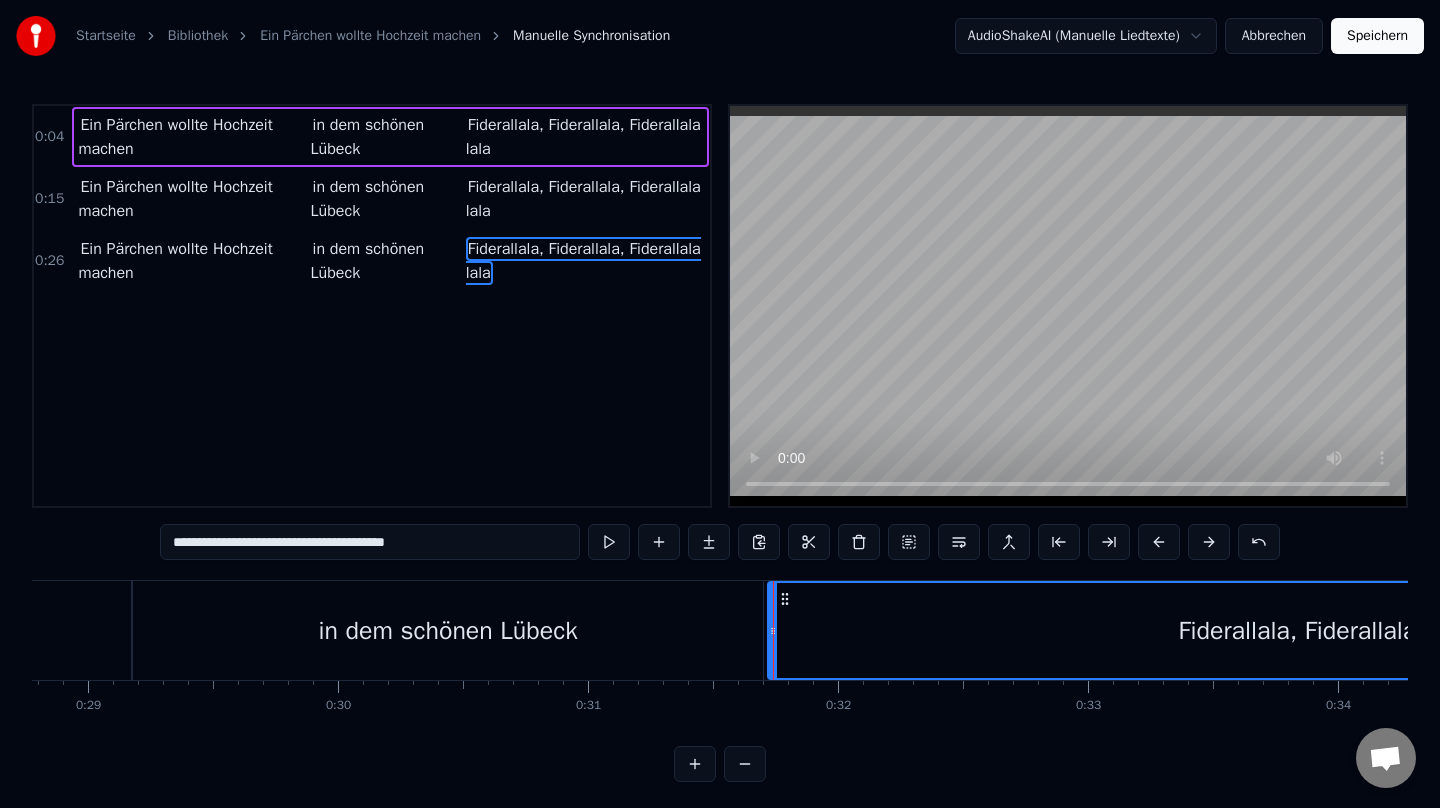 click on "in dem schönen Lübeck" at bounding box center (448, 630) 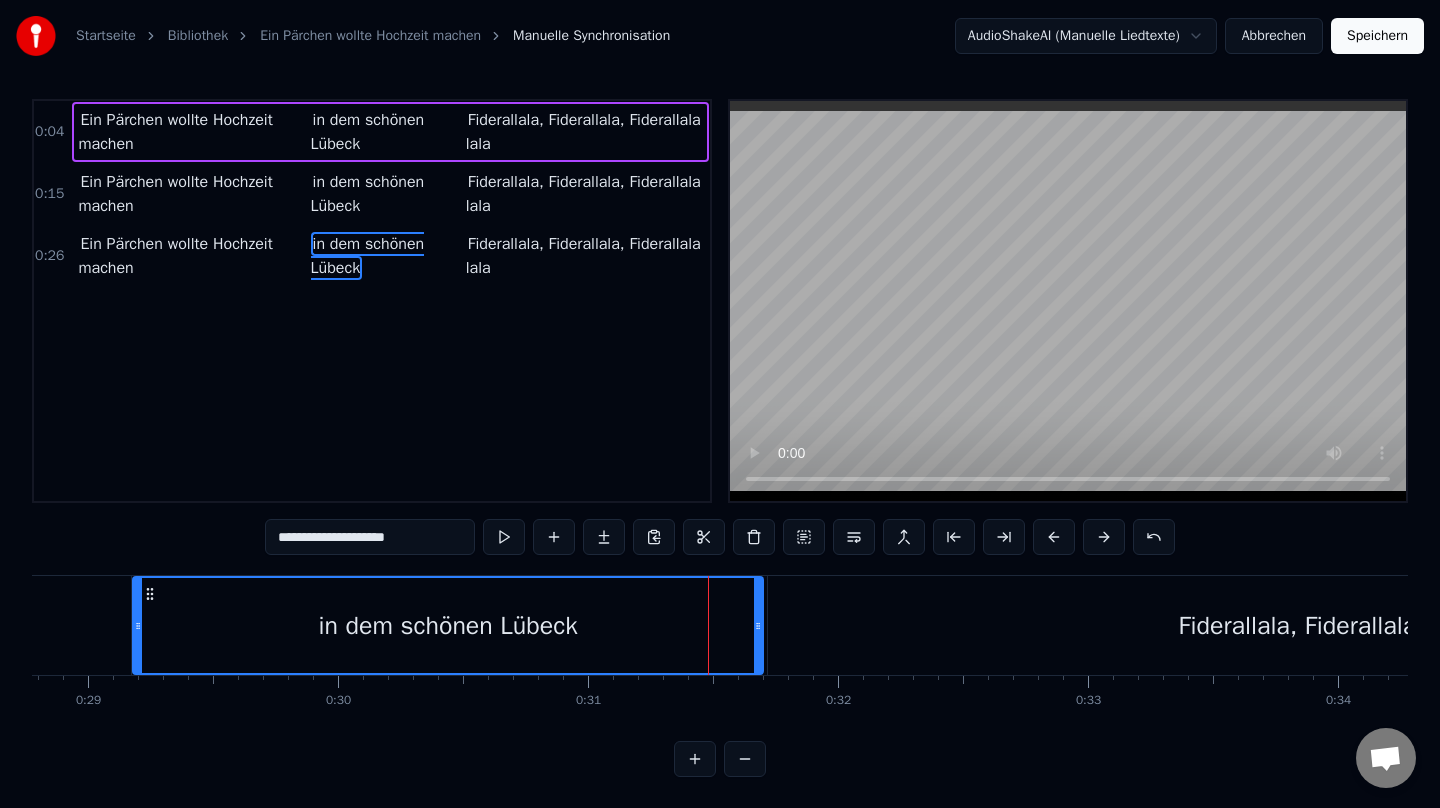 scroll, scrollTop: 6, scrollLeft: 0, axis: vertical 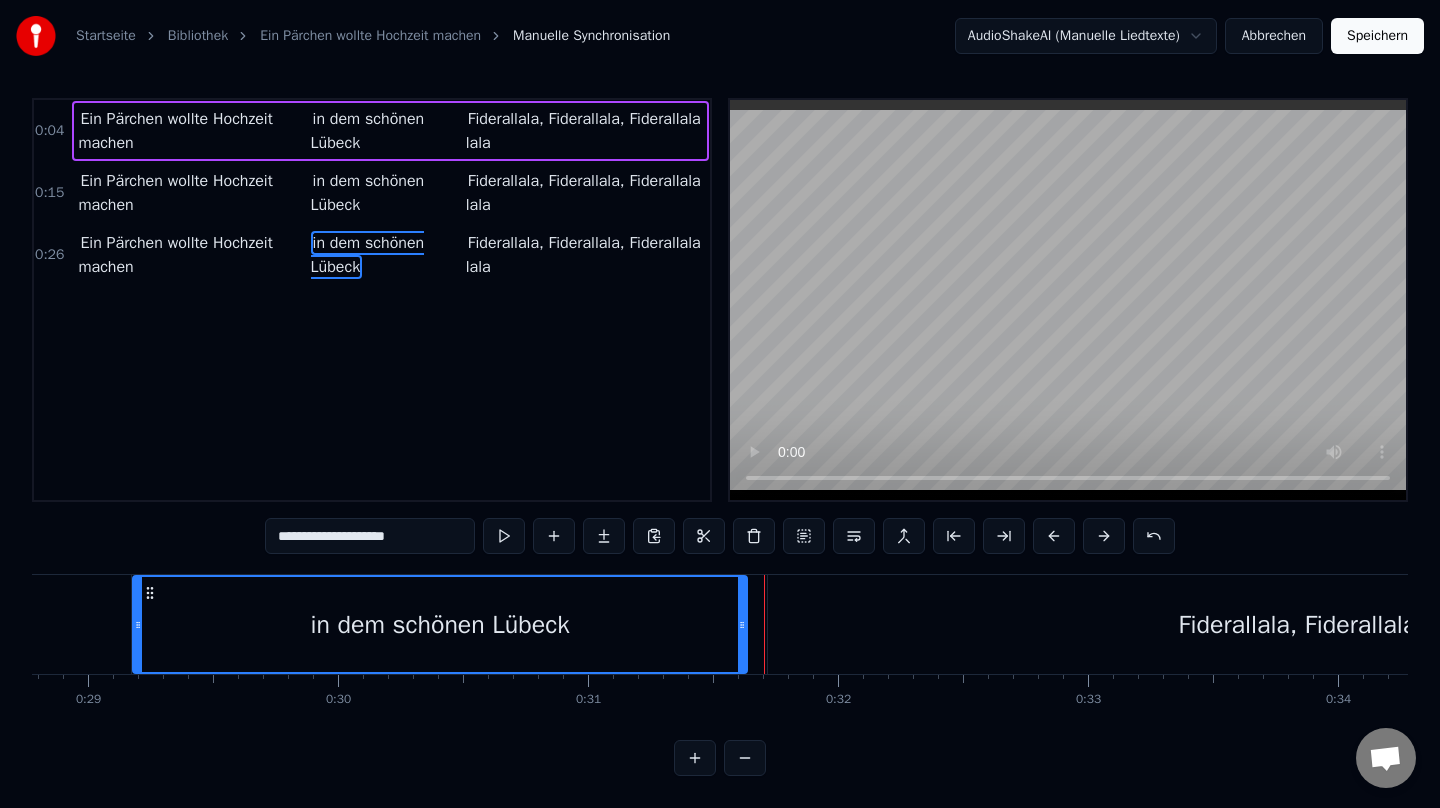 drag, startPoint x: 755, startPoint y: 626, endPoint x: 739, endPoint y: 627, distance: 16.03122 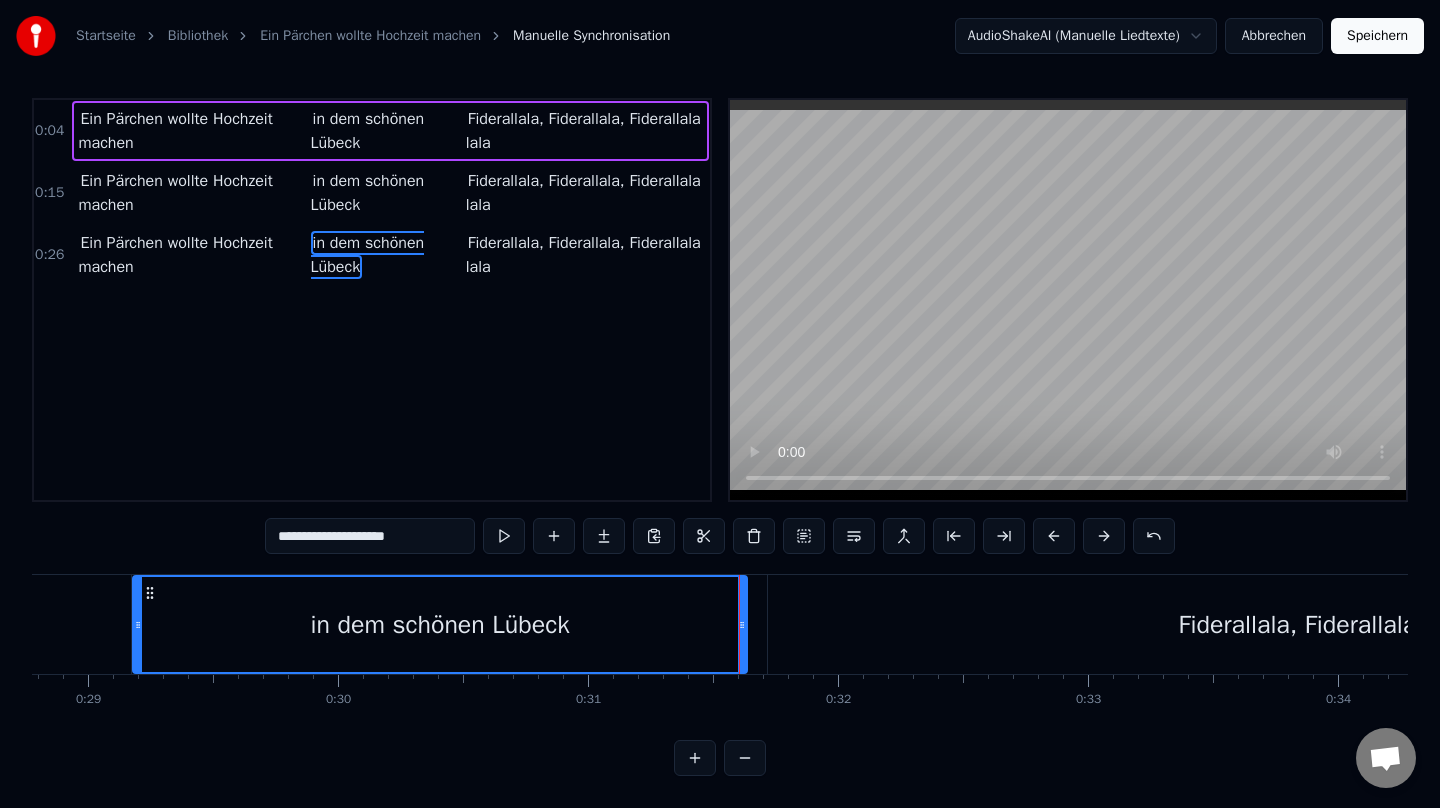 scroll, scrollTop: 0, scrollLeft: 0, axis: both 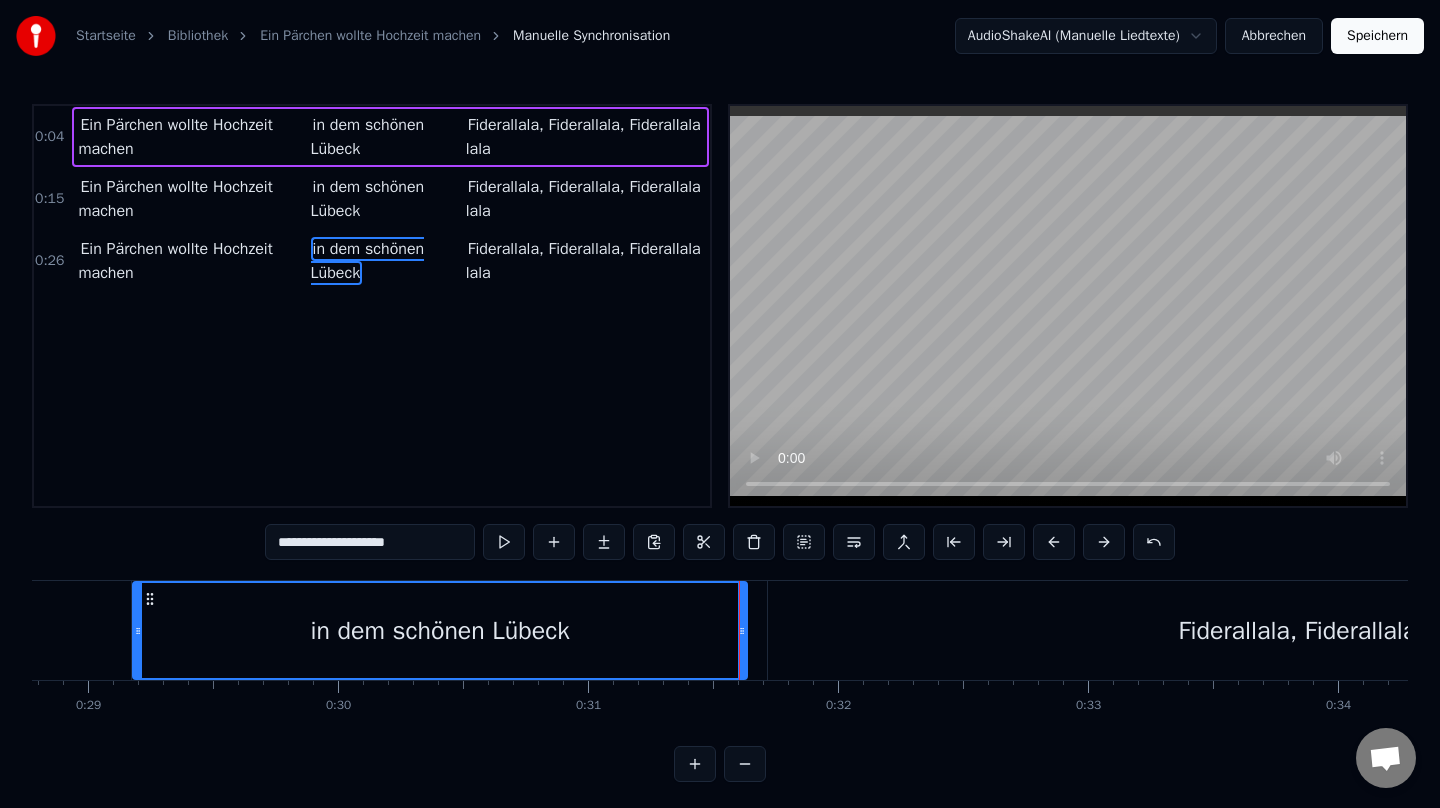 click on "Fiderallala, Fiderallala, Fiderallala lala" at bounding box center (1384, 630) 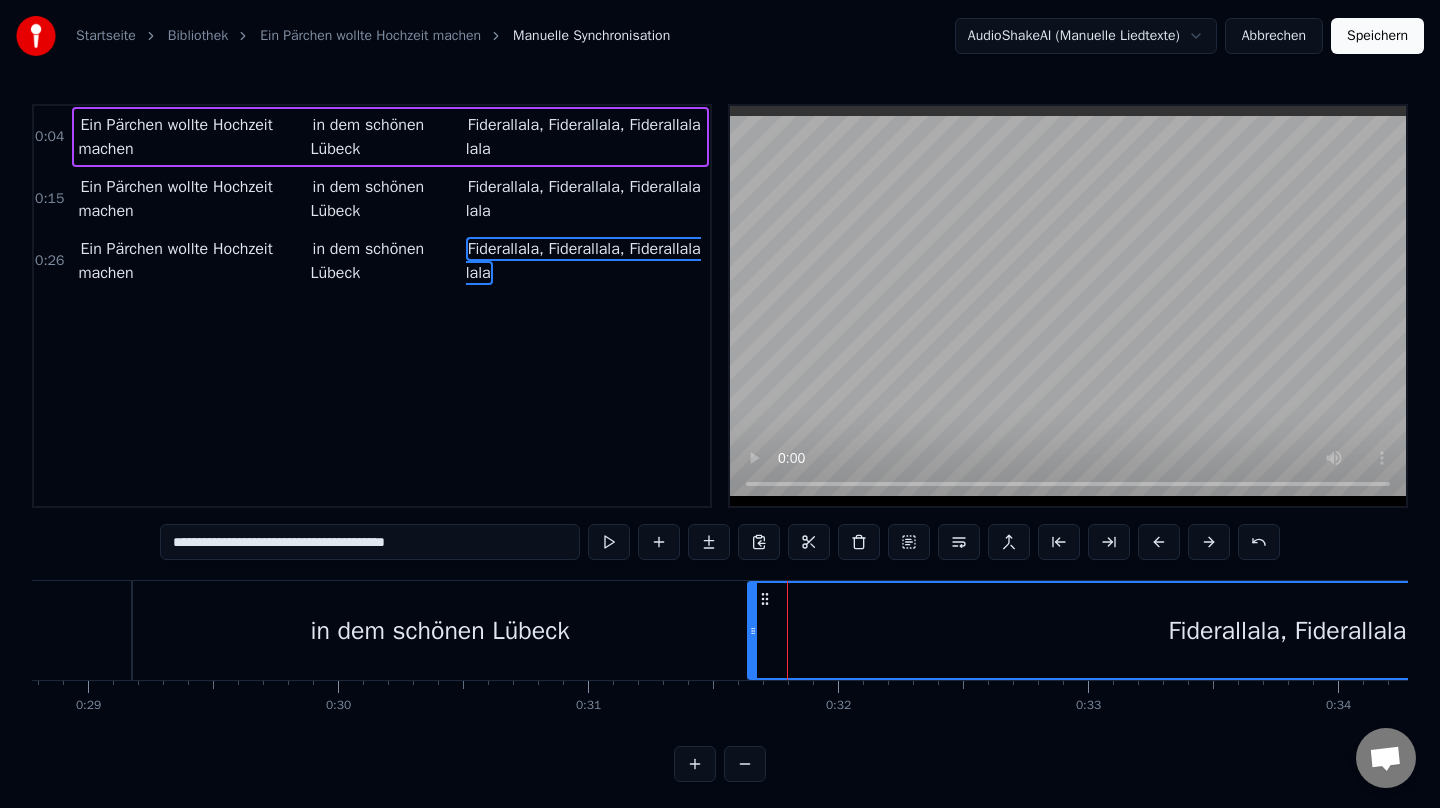 drag, startPoint x: 774, startPoint y: 631, endPoint x: 754, endPoint y: 631, distance: 20 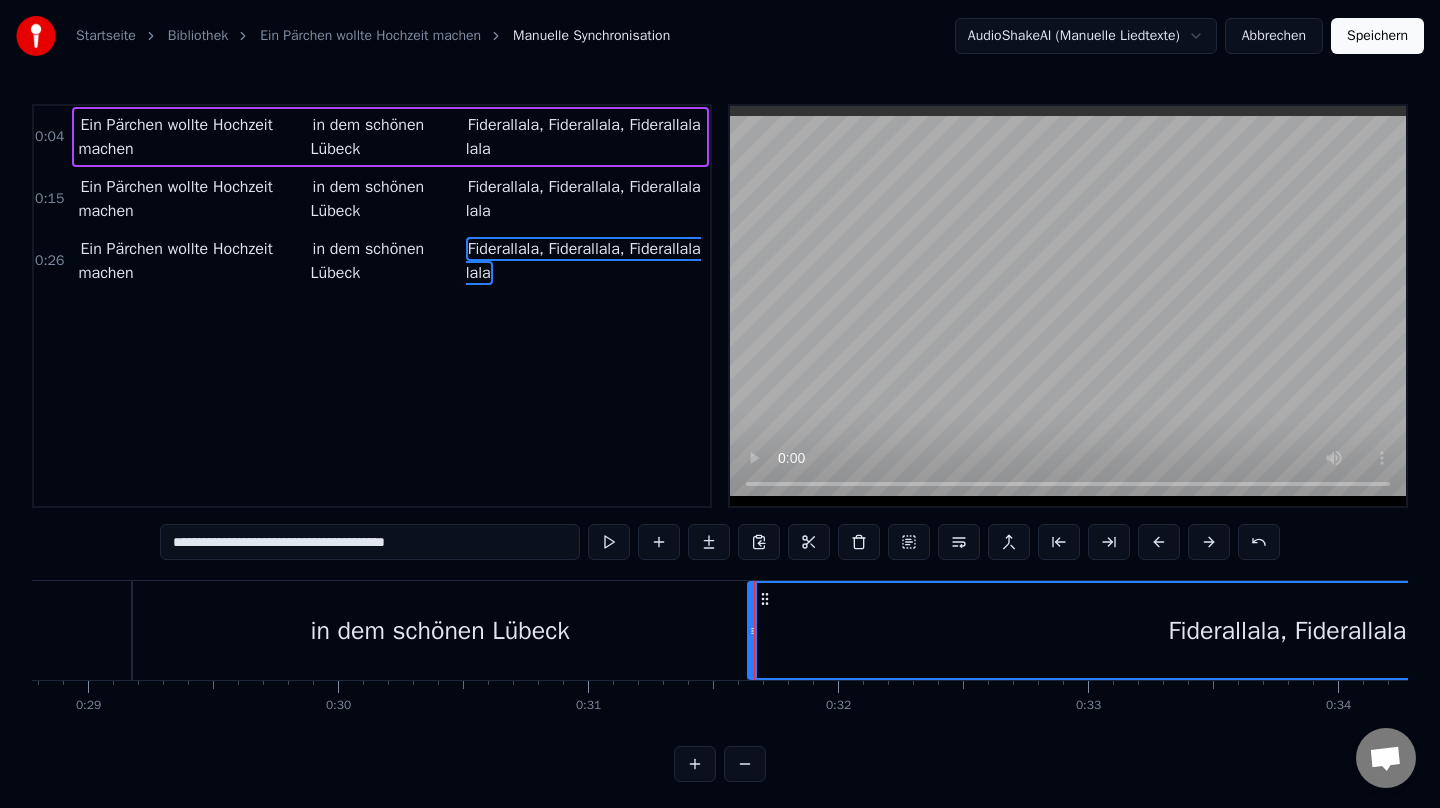 click on "in dem schönen Lübeck" at bounding box center [440, 630] 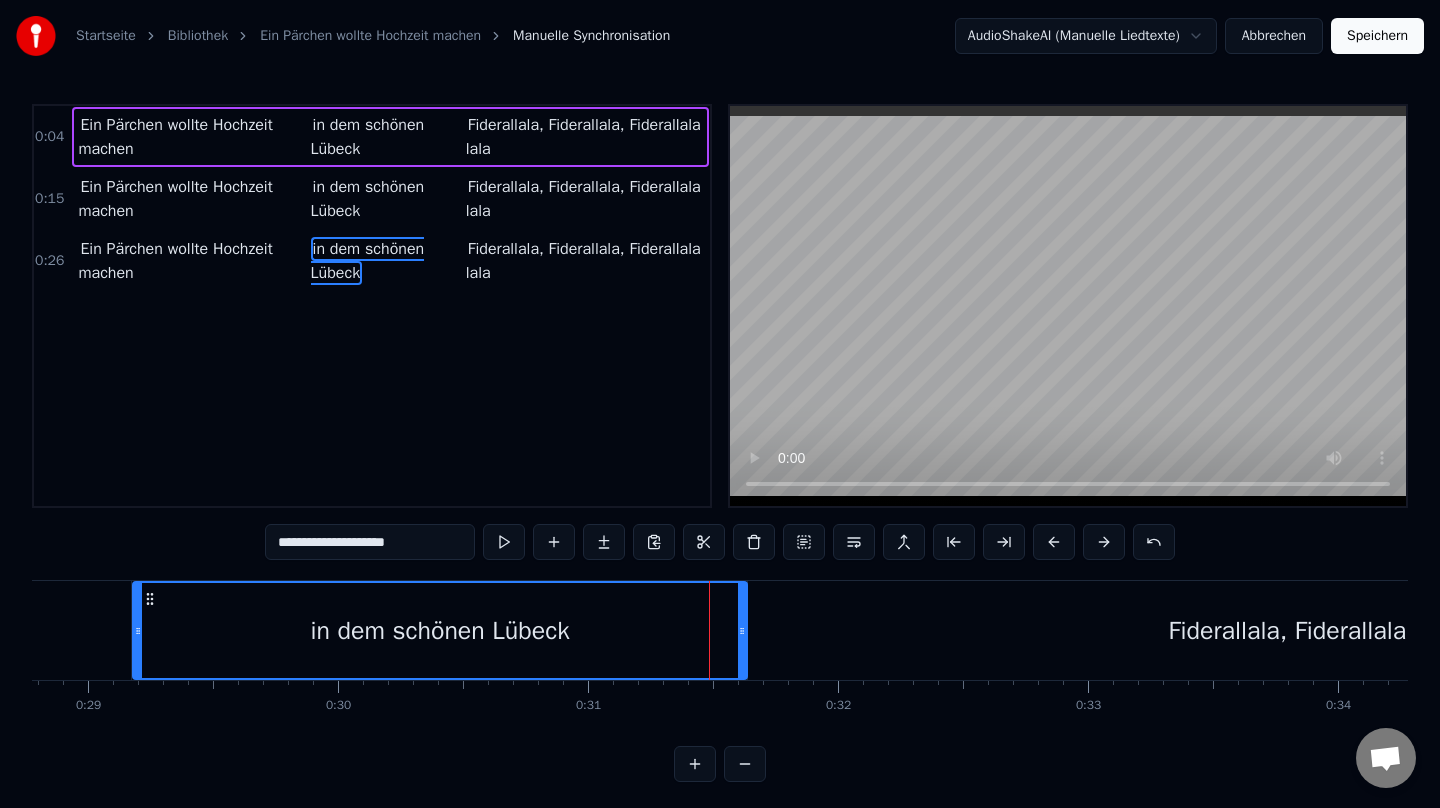 scroll, scrollTop: 6, scrollLeft: 0, axis: vertical 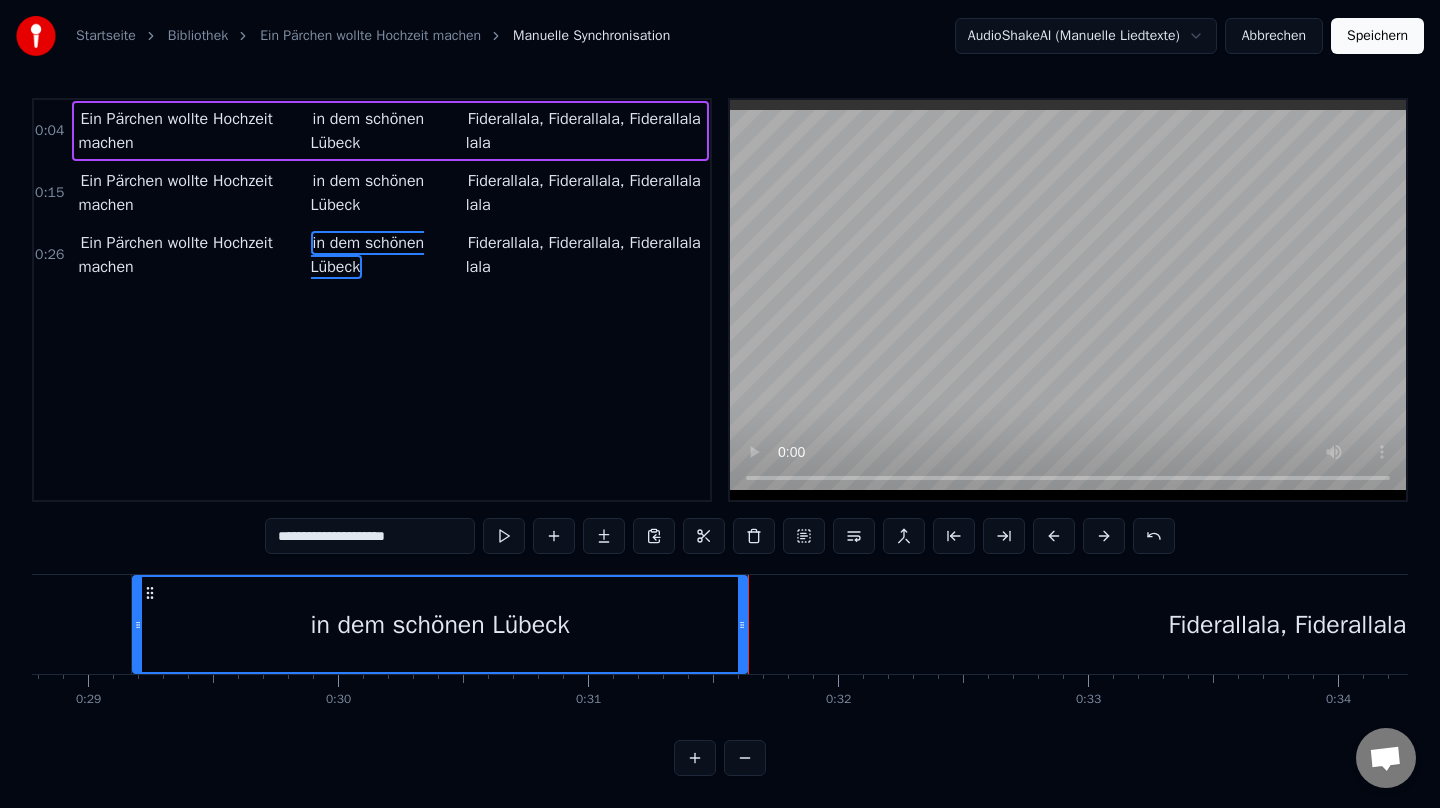 click on "Fiderallala, Fiderallala, Fiderallala lala" at bounding box center (1374, 624) 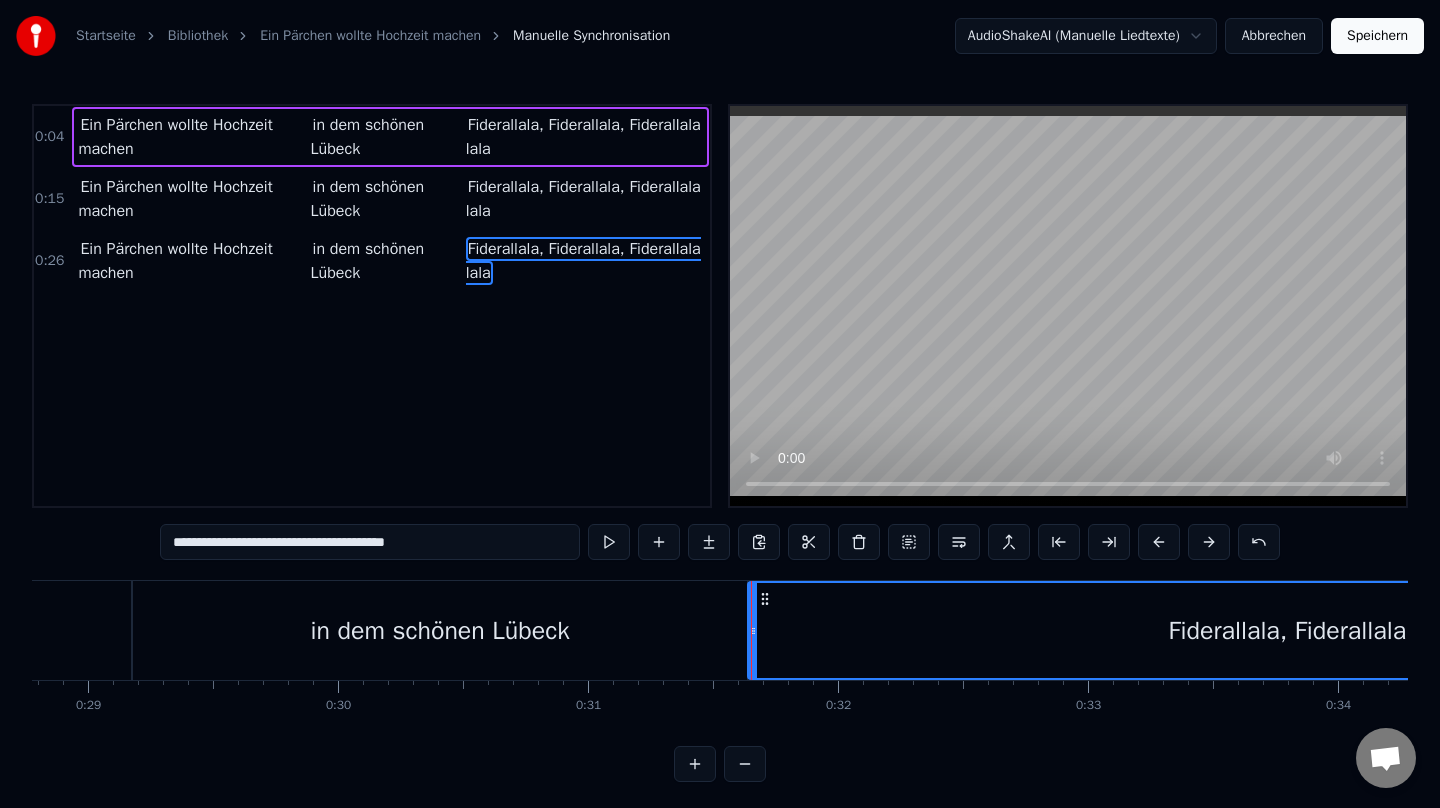 scroll, scrollTop: 6, scrollLeft: 0, axis: vertical 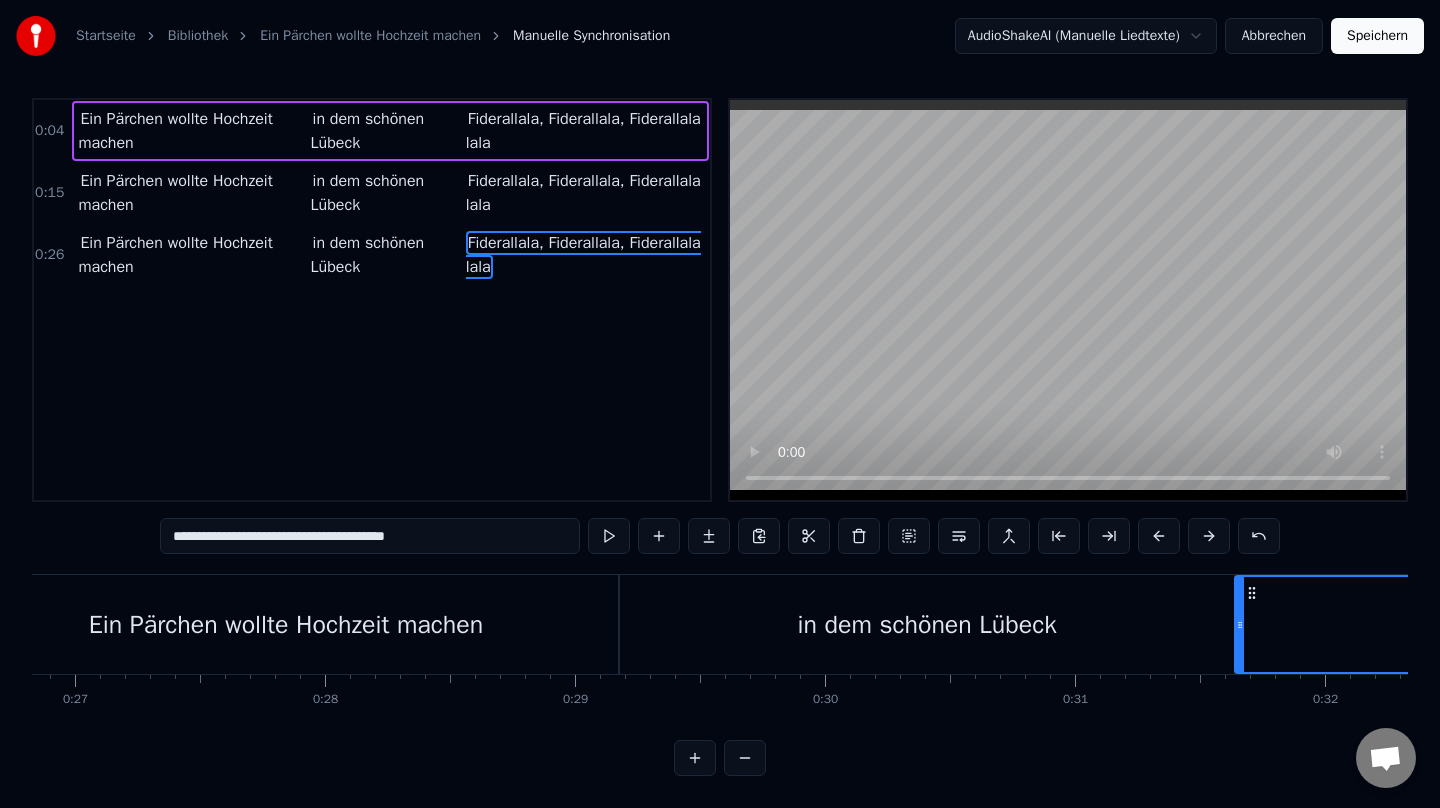 click on "Ein Pärchen wollte Hochzeit machen" at bounding box center [286, 624] 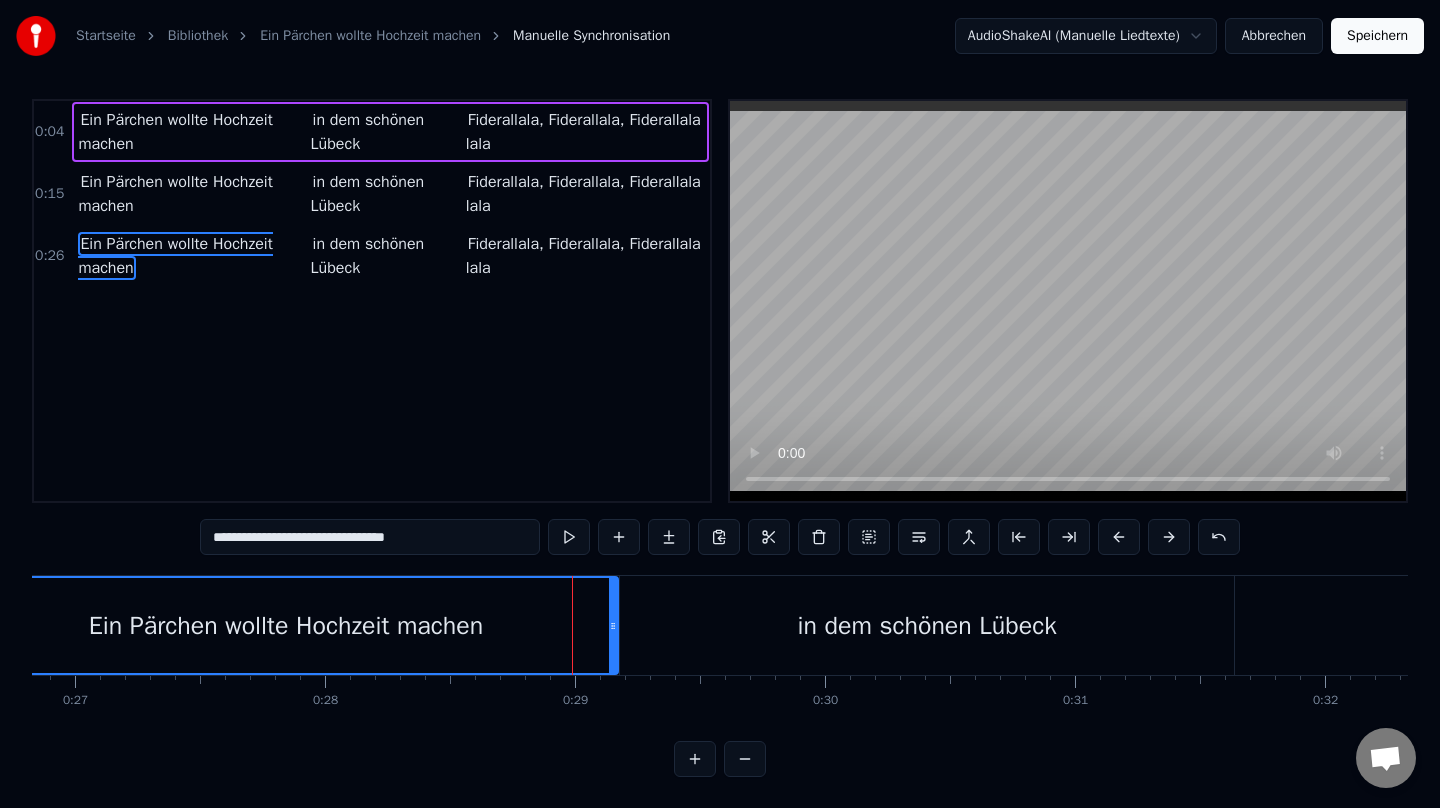 scroll, scrollTop: 6, scrollLeft: 0, axis: vertical 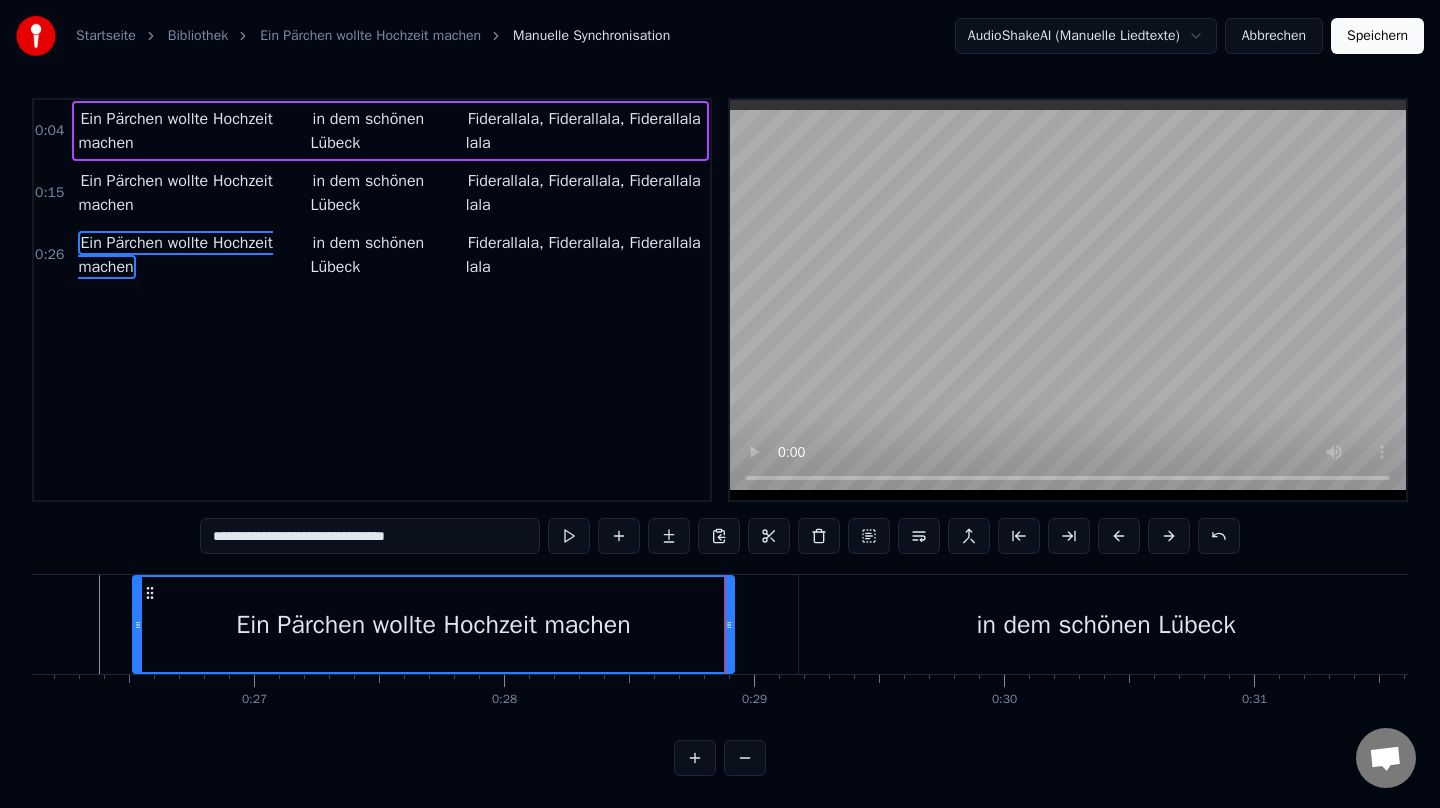 drag, startPoint x: 792, startPoint y: 624, endPoint x: 729, endPoint y: 624, distance: 63 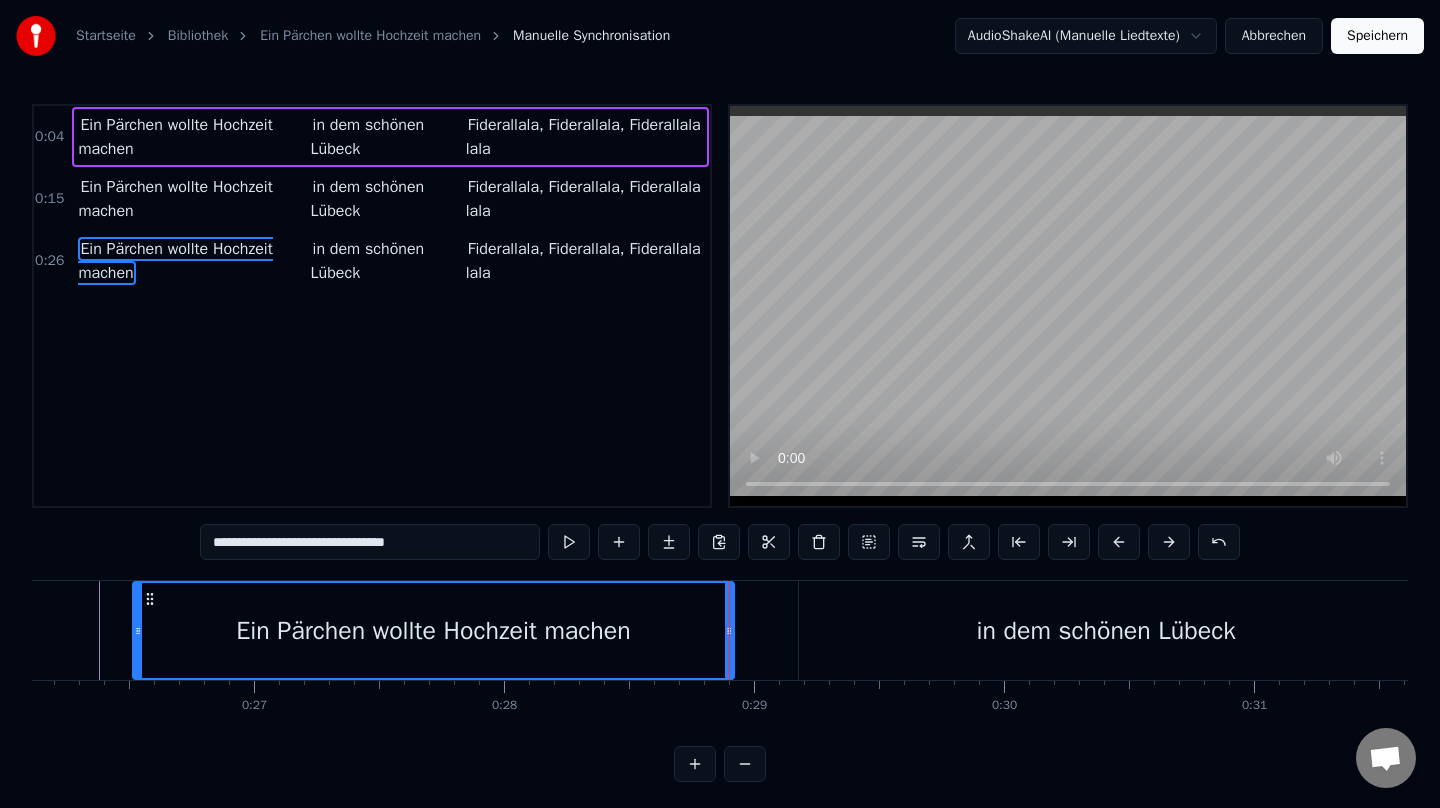 click on "in dem schönen Lübeck" at bounding box center (1106, 630) 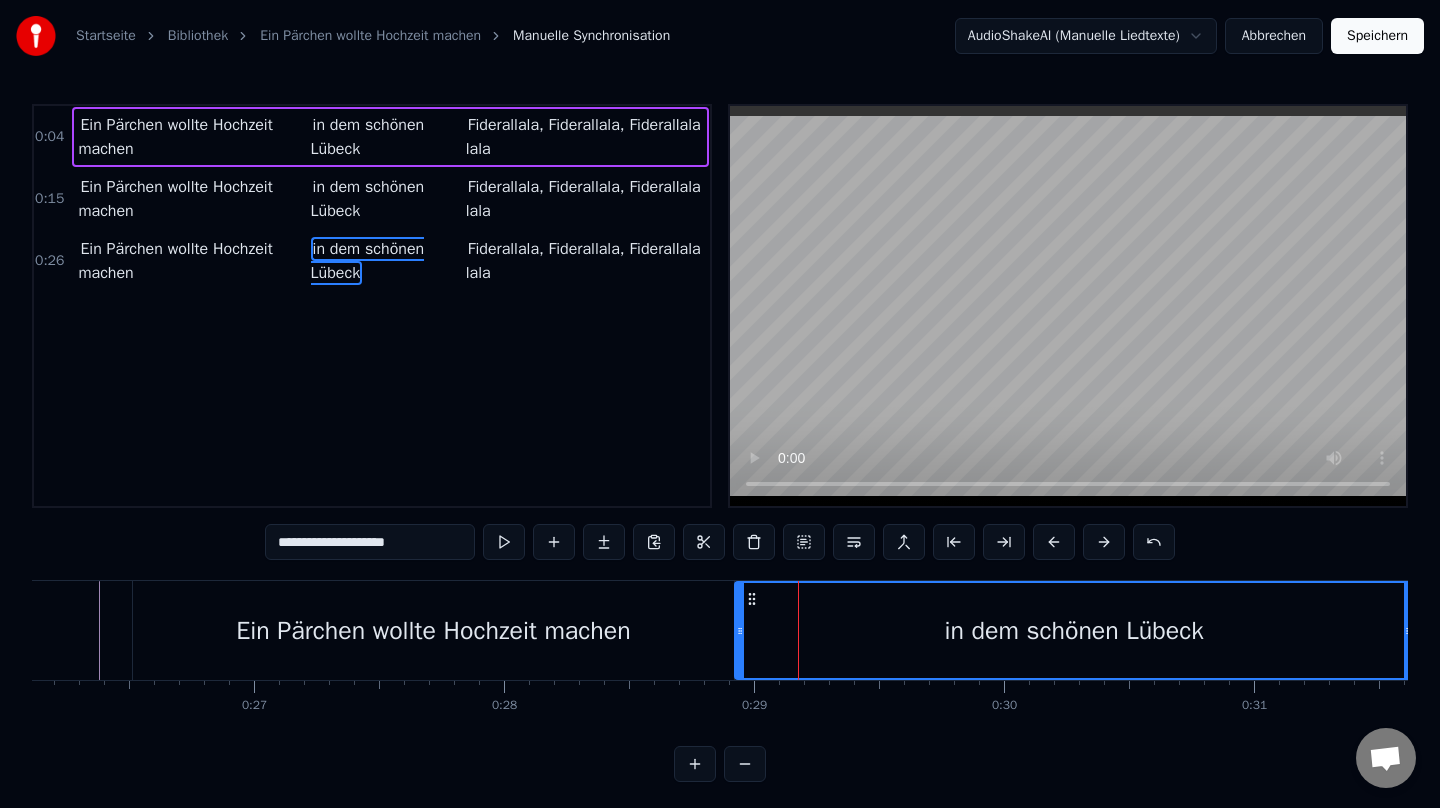 drag, startPoint x: 805, startPoint y: 629, endPoint x: 740, endPoint y: 631, distance: 65.03076 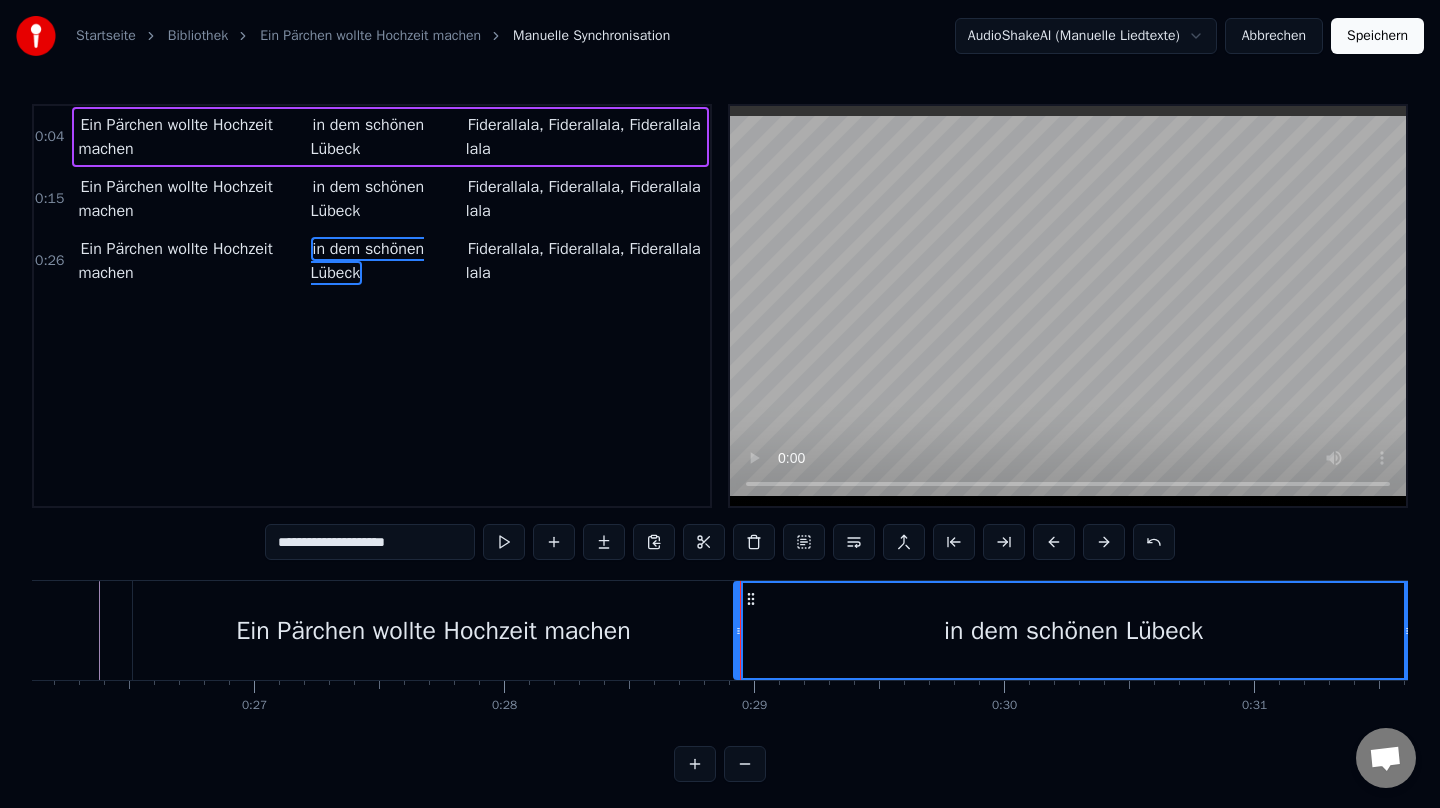 click on "Ein Pärchen wollte Hochzeit machen" at bounding box center [433, 630] 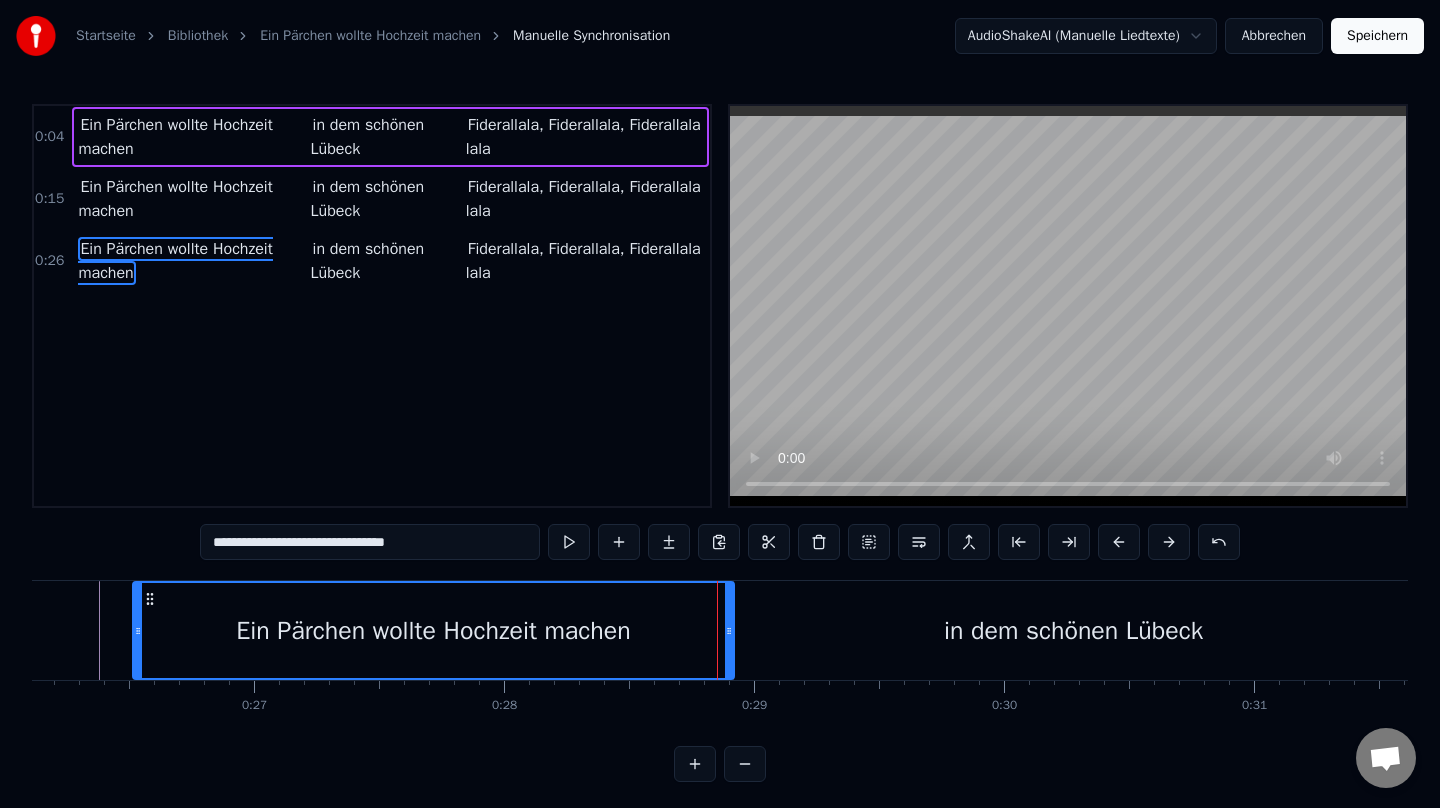 scroll, scrollTop: 6, scrollLeft: 0, axis: vertical 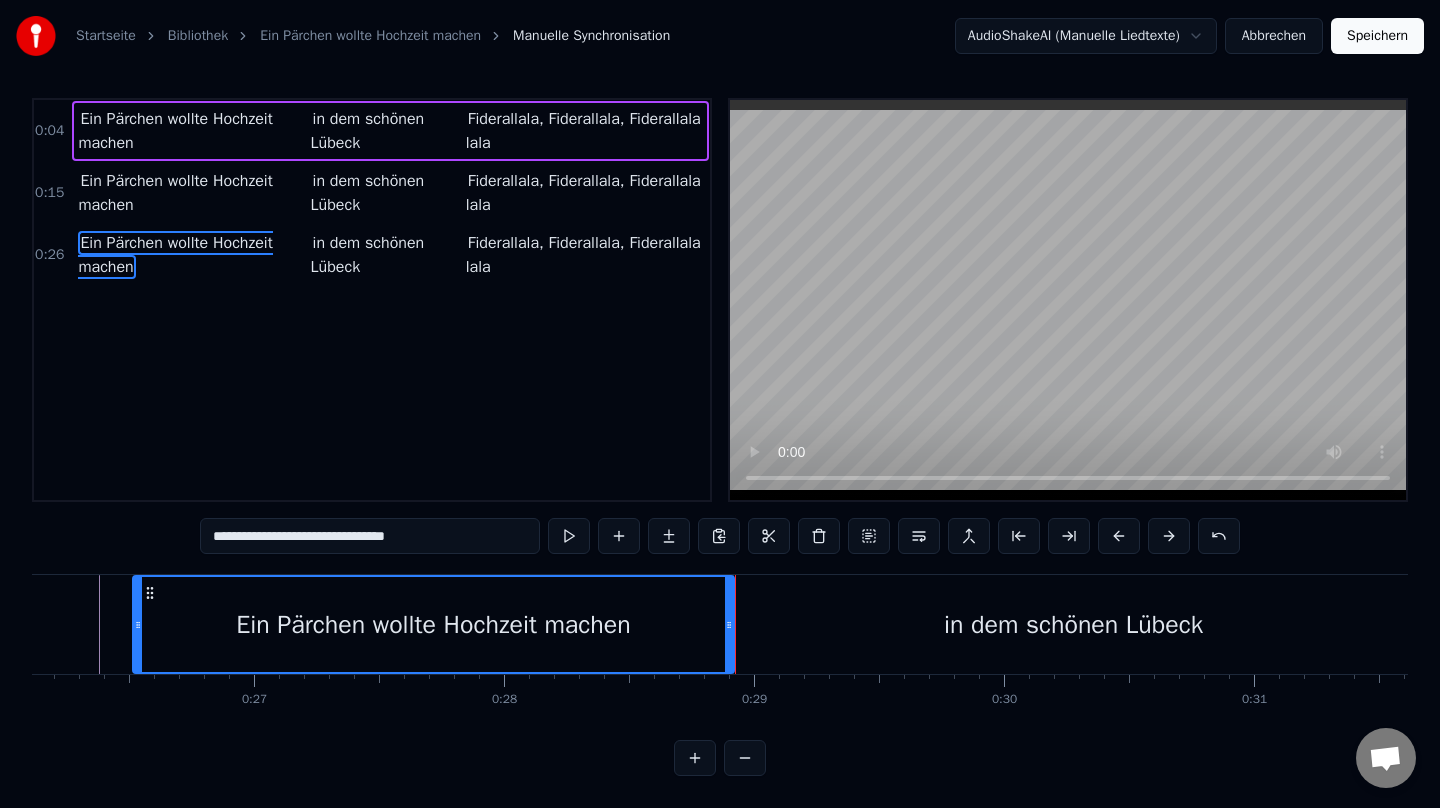click on "in dem schönen Lübeck" at bounding box center [1073, 624] 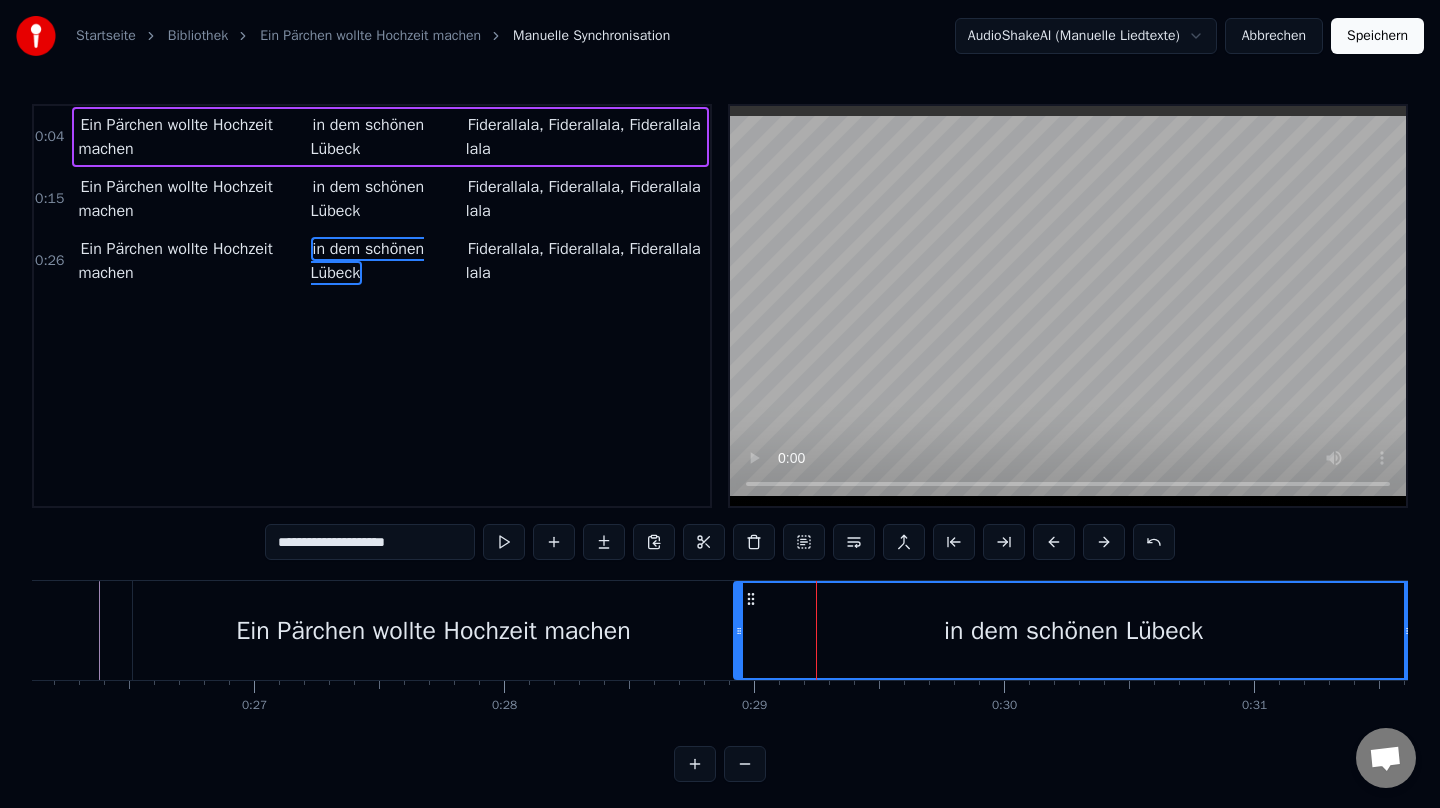 scroll, scrollTop: 6, scrollLeft: 0, axis: vertical 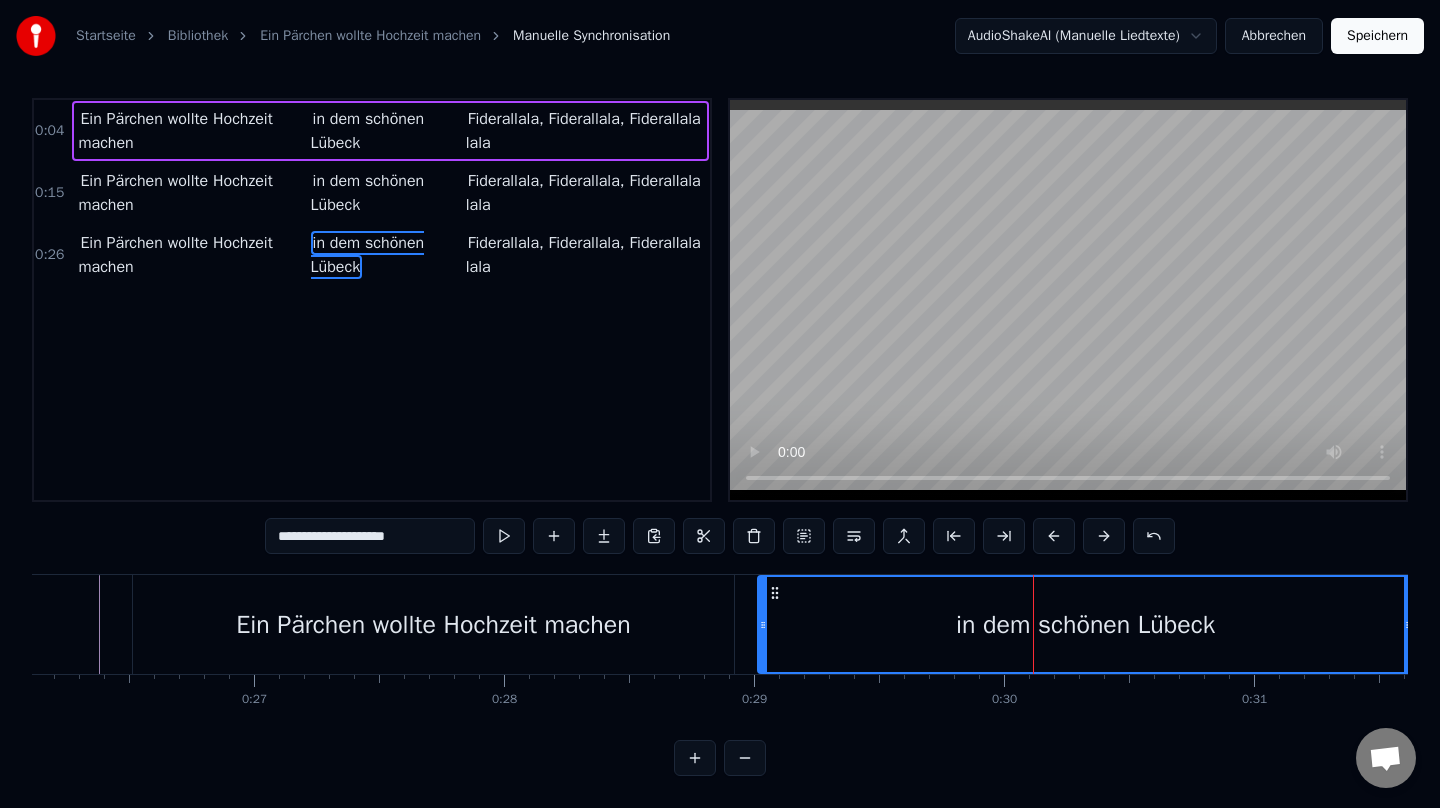 drag, startPoint x: 737, startPoint y: 630, endPoint x: 761, endPoint y: 630, distance: 24 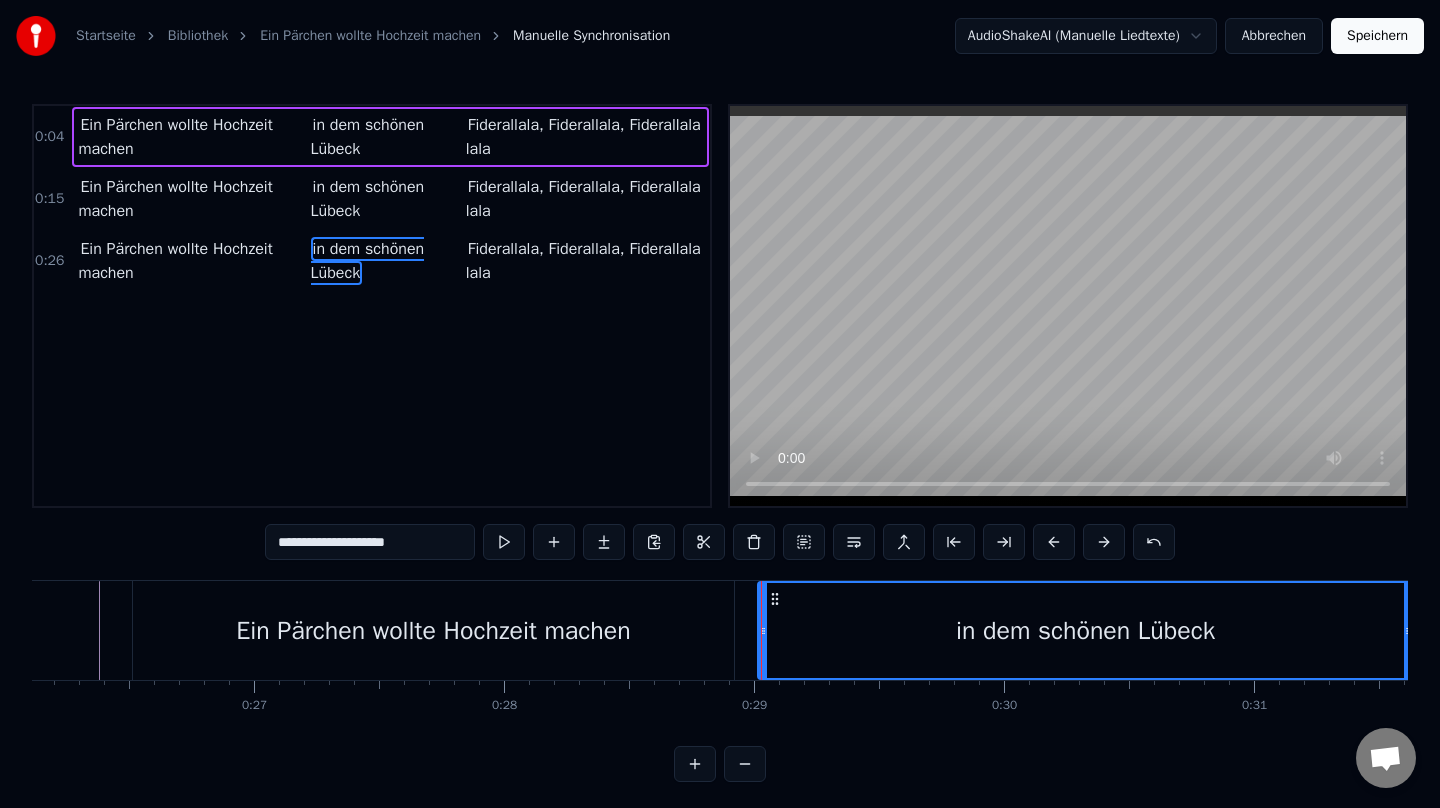 click on "Ein Pärchen wollte Hochzeit machen" at bounding box center (433, 630) 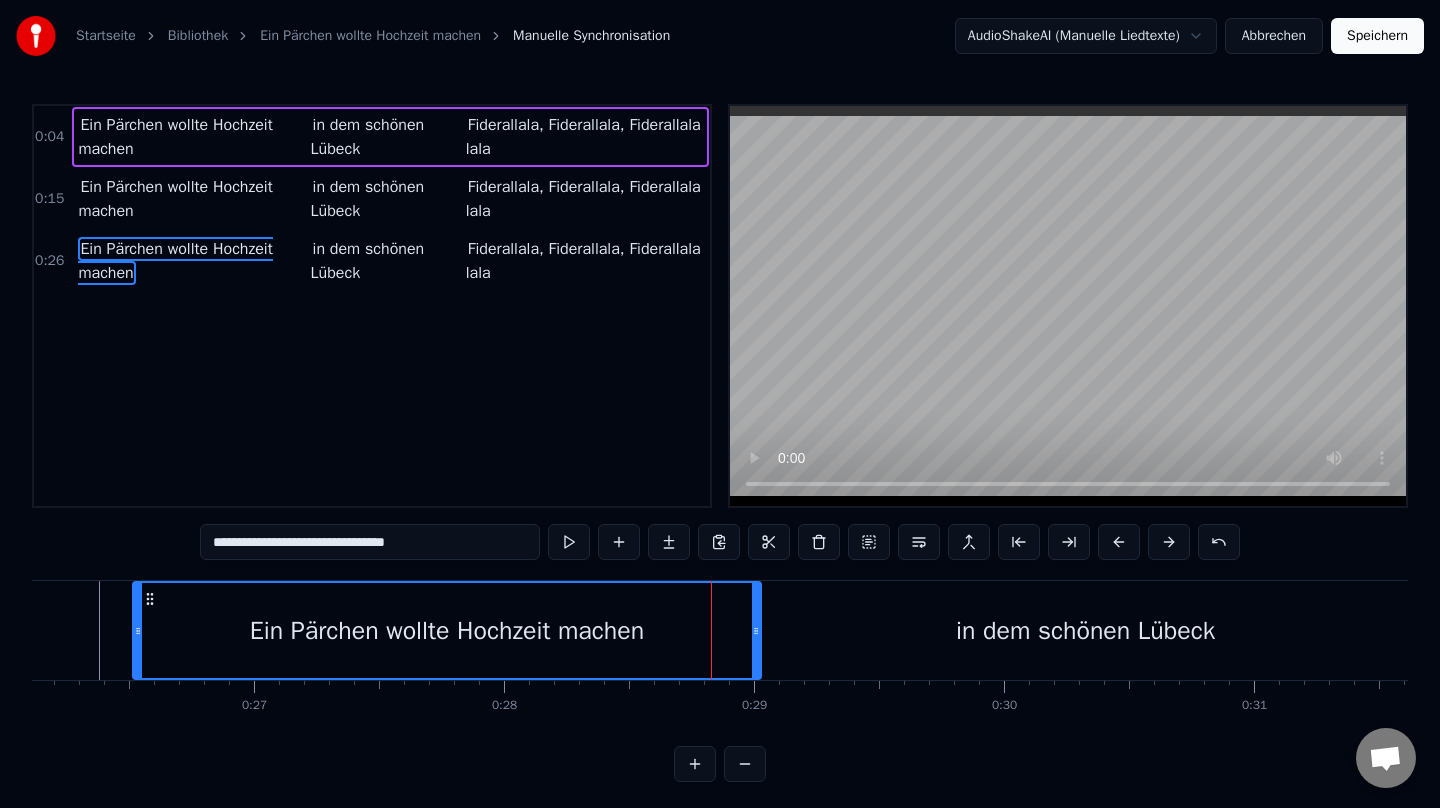 drag, startPoint x: 731, startPoint y: 632, endPoint x: 758, endPoint y: 632, distance: 27 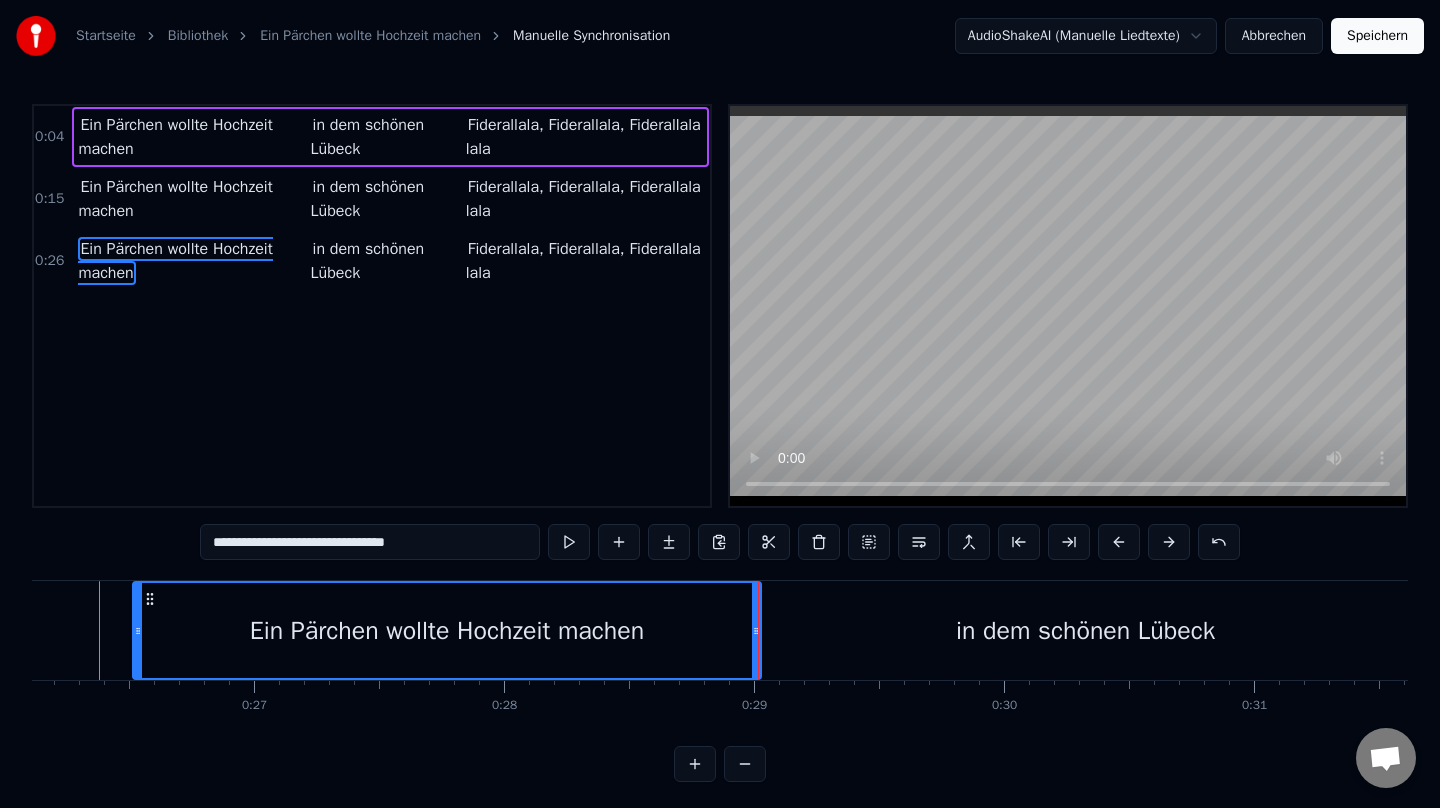 click on "in dem schönen Lübeck" at bounding box center (1085, 630) 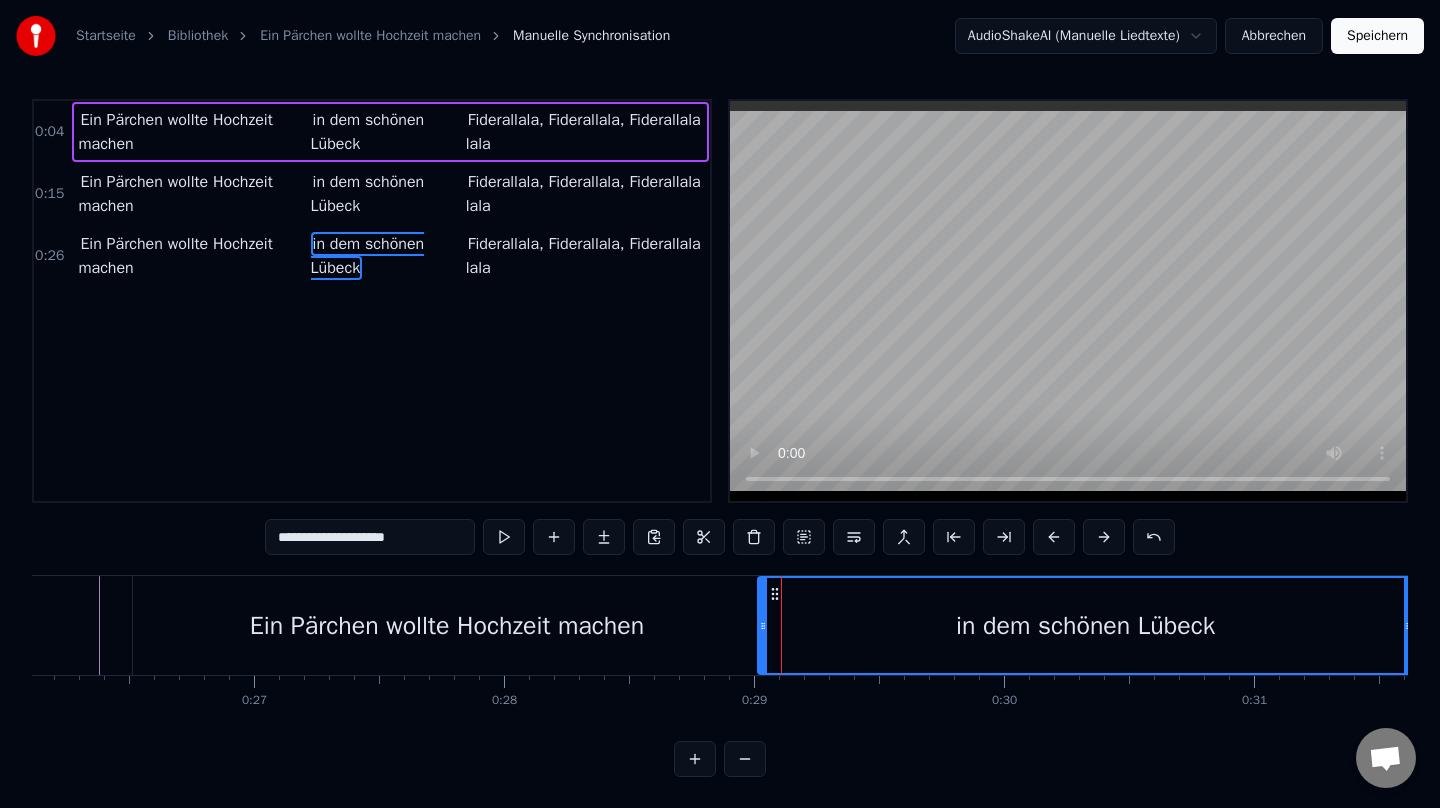 scroll, scrollTop: 6, scrollLeft: 0, axis: vertical 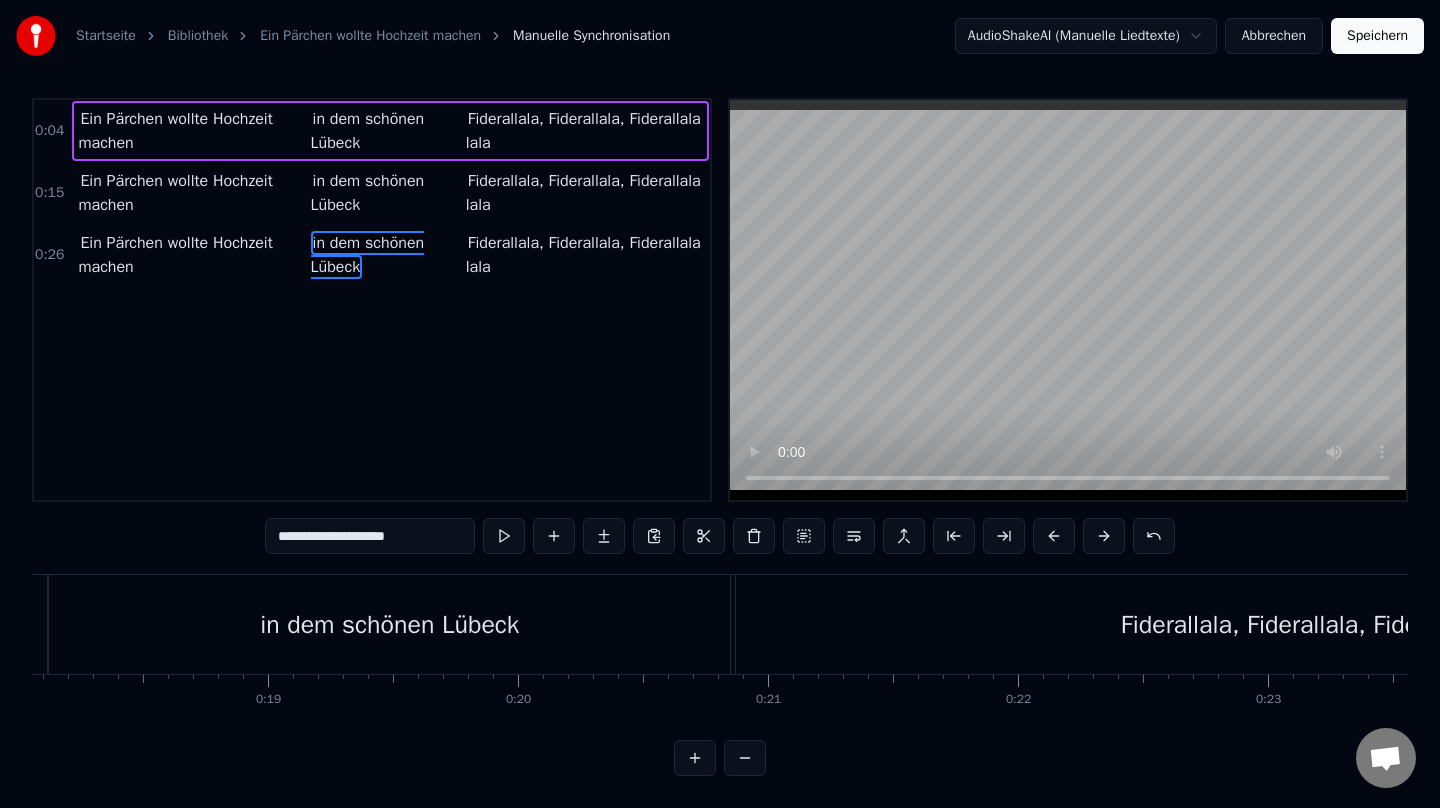 click on "in dem schönen Lübeck" at bounding box center (389, 625) 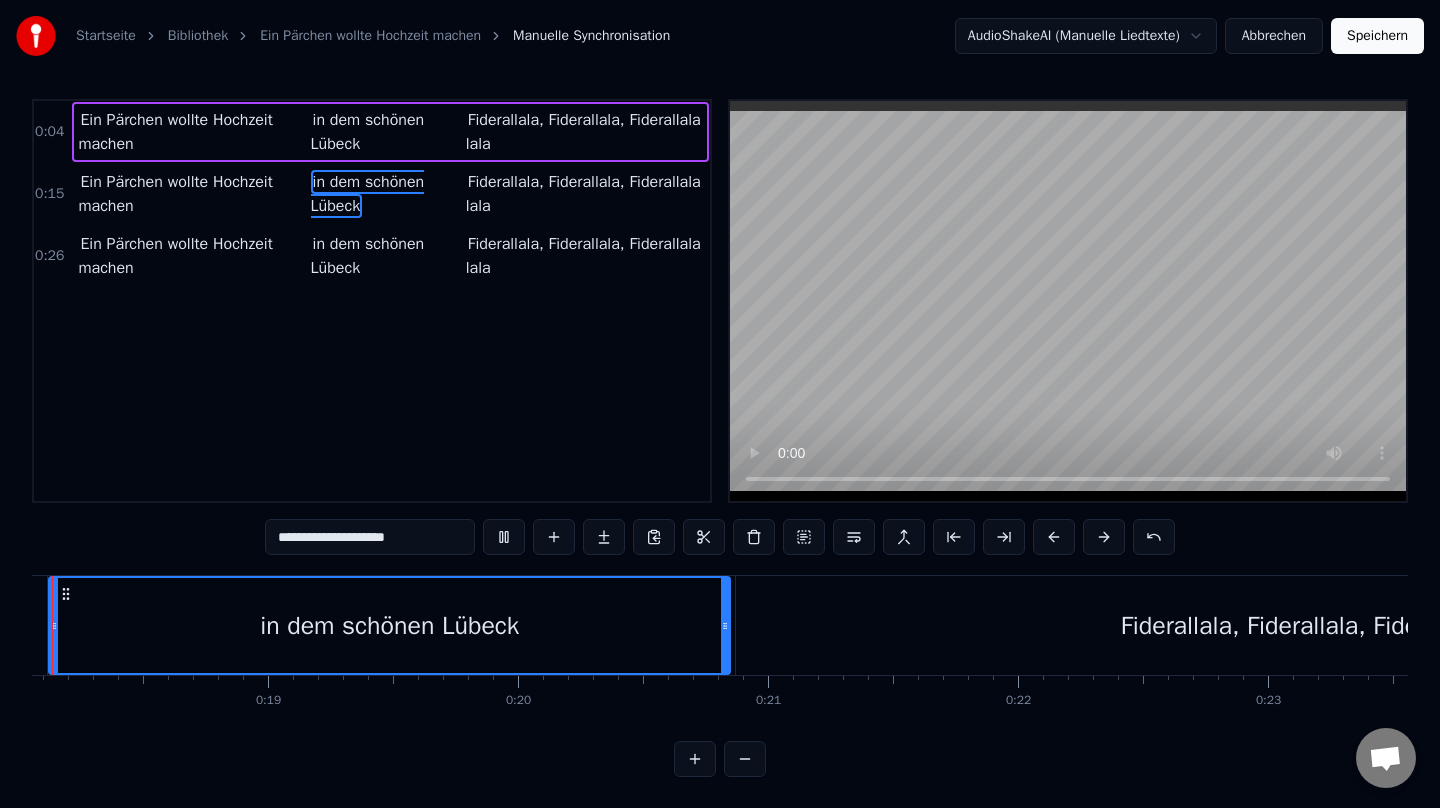 scroll, scrollTop: 6, scrollLeft: 0, axis: vertical 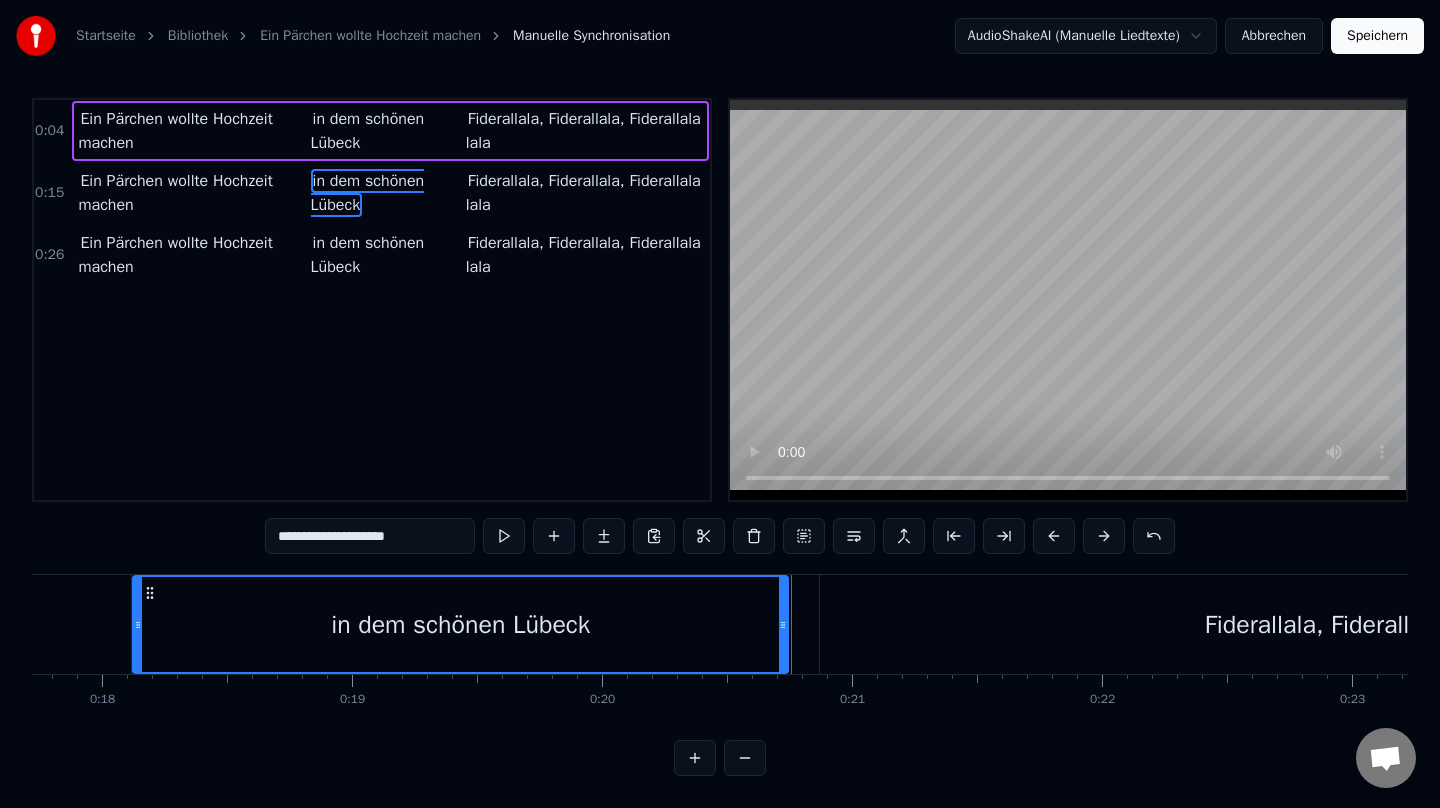 drag, startPoint x: 810, startPoint y: 621, endPoint x: 784, endPoint y: 622, distance: 26.019224 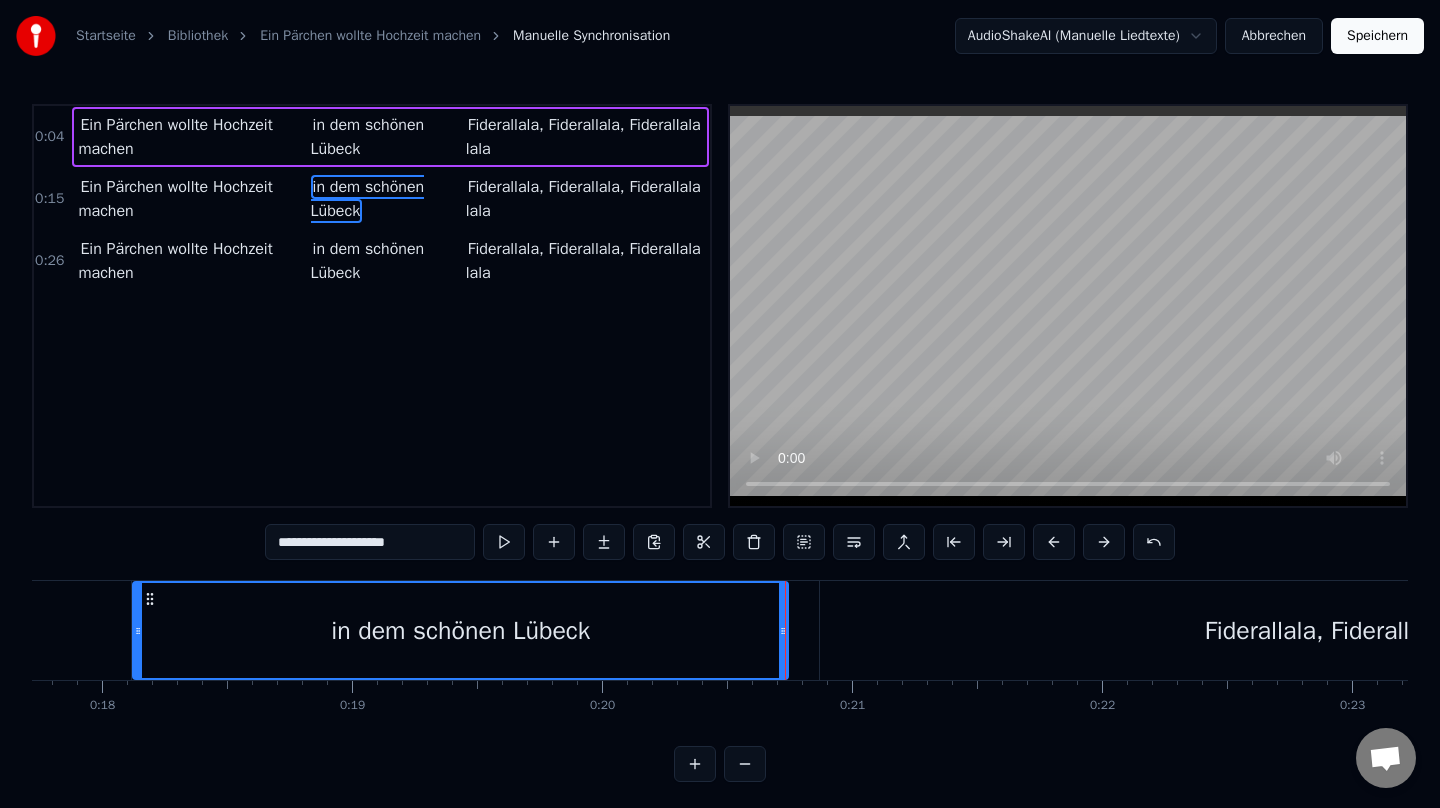 click on "Fiderallala, Fiderallala, Fiderallala lala" at bounding box center (1410, 630) 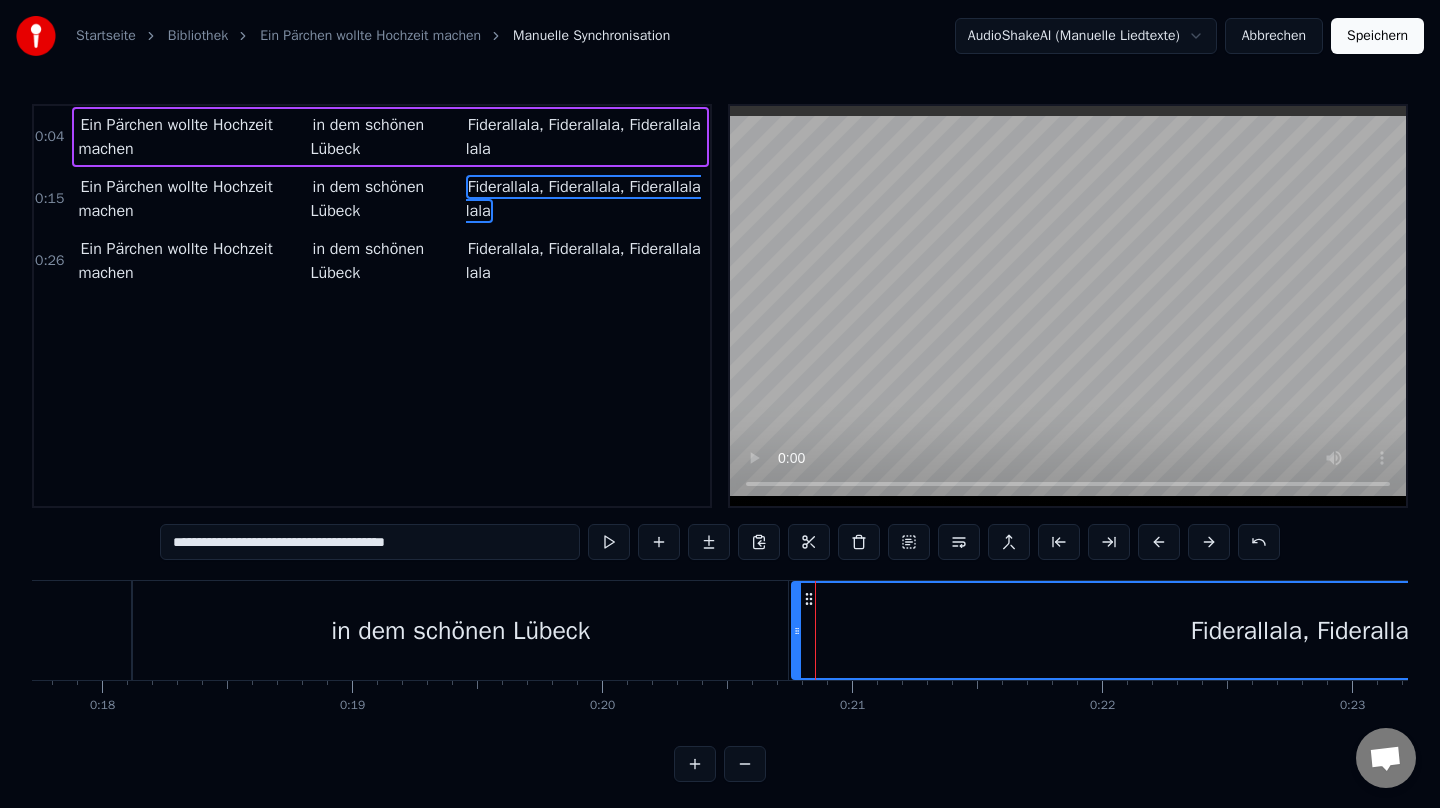 drag, startPoint x: 824, startPoint y: 630, endPoint x: 796, endPoint y: 631, distance: 28.01785 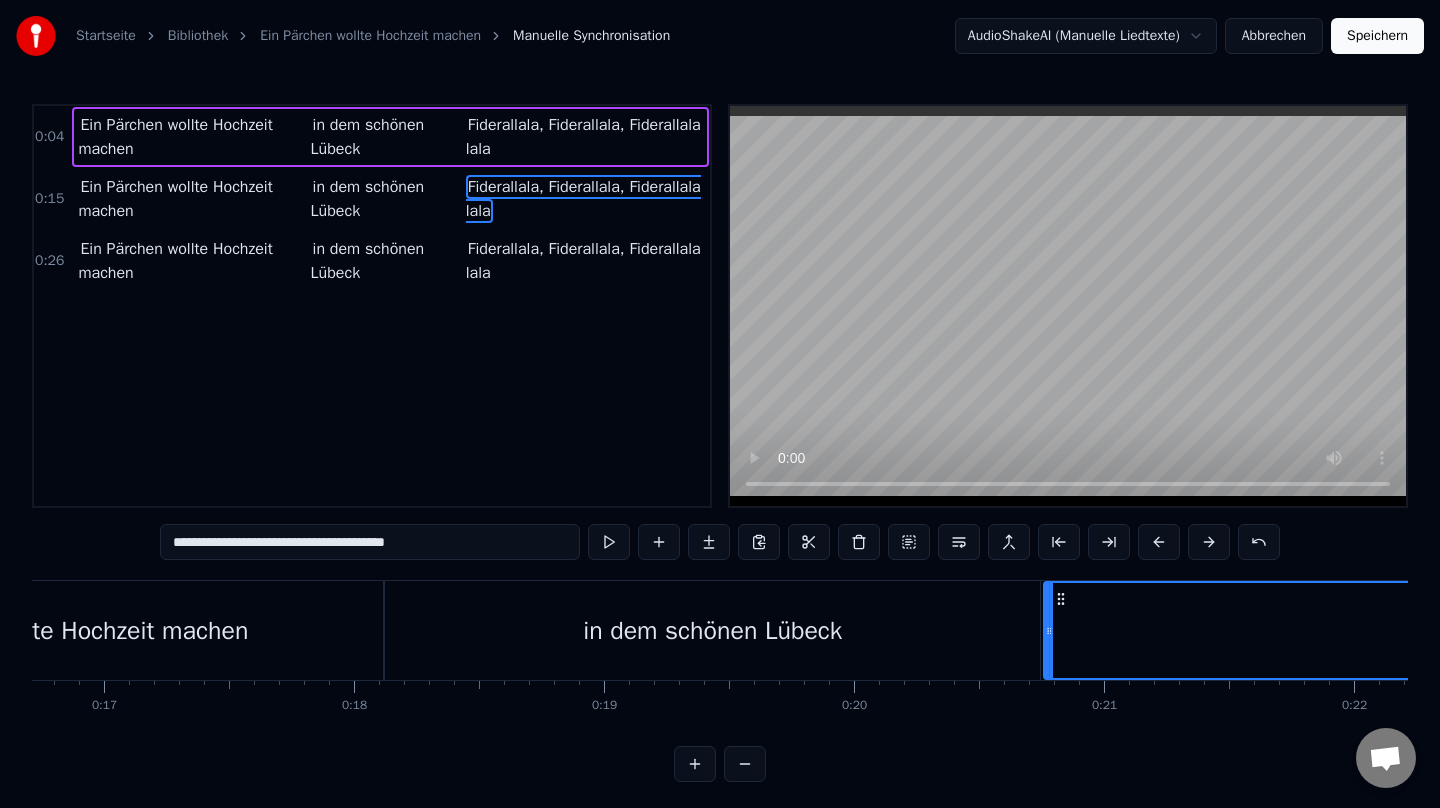 scroll, scrollTop: 0, scrollLeft: 4126, axis: horizontal 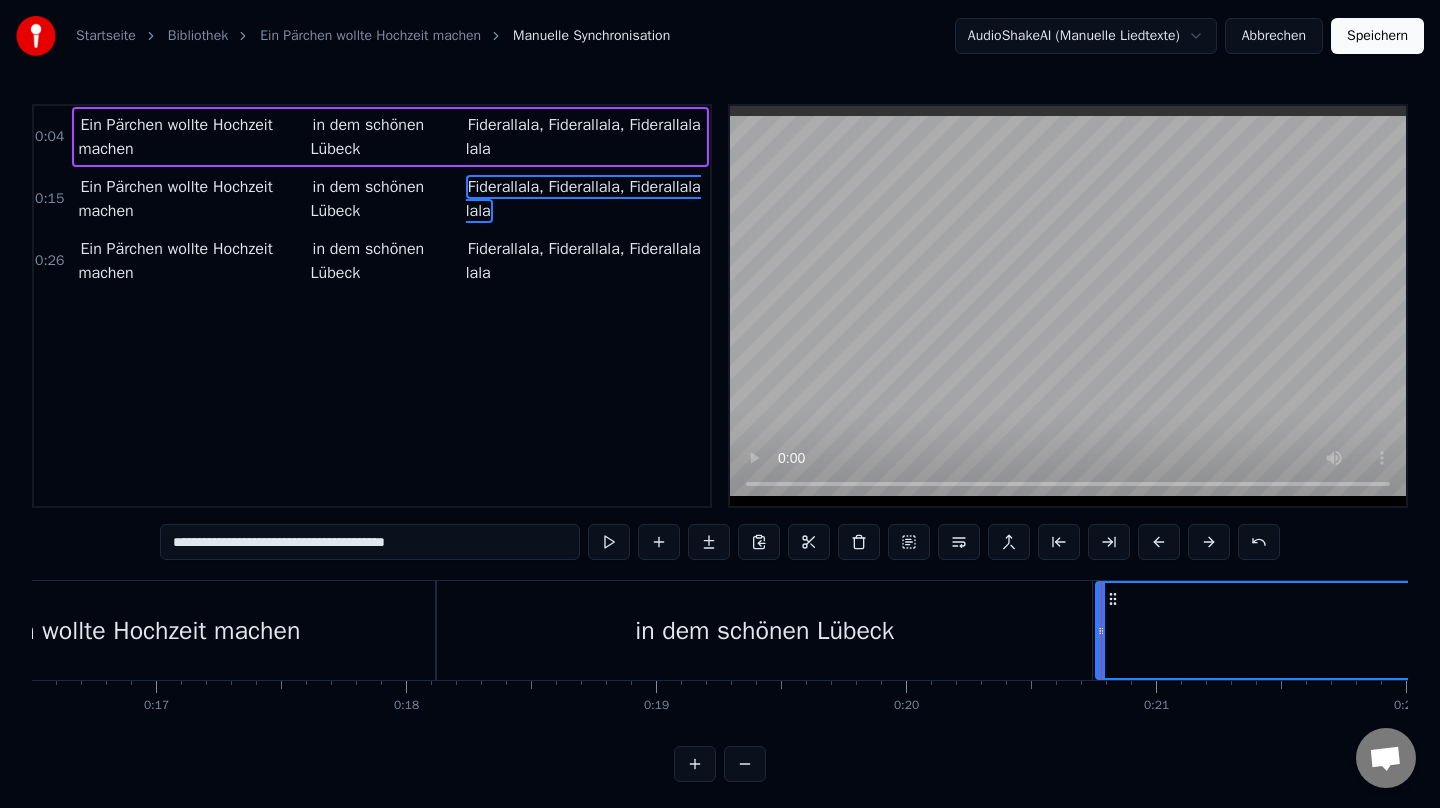 click on "Ein Pärchen wollte Hochzeit machen" at bounding box center (103, 630) 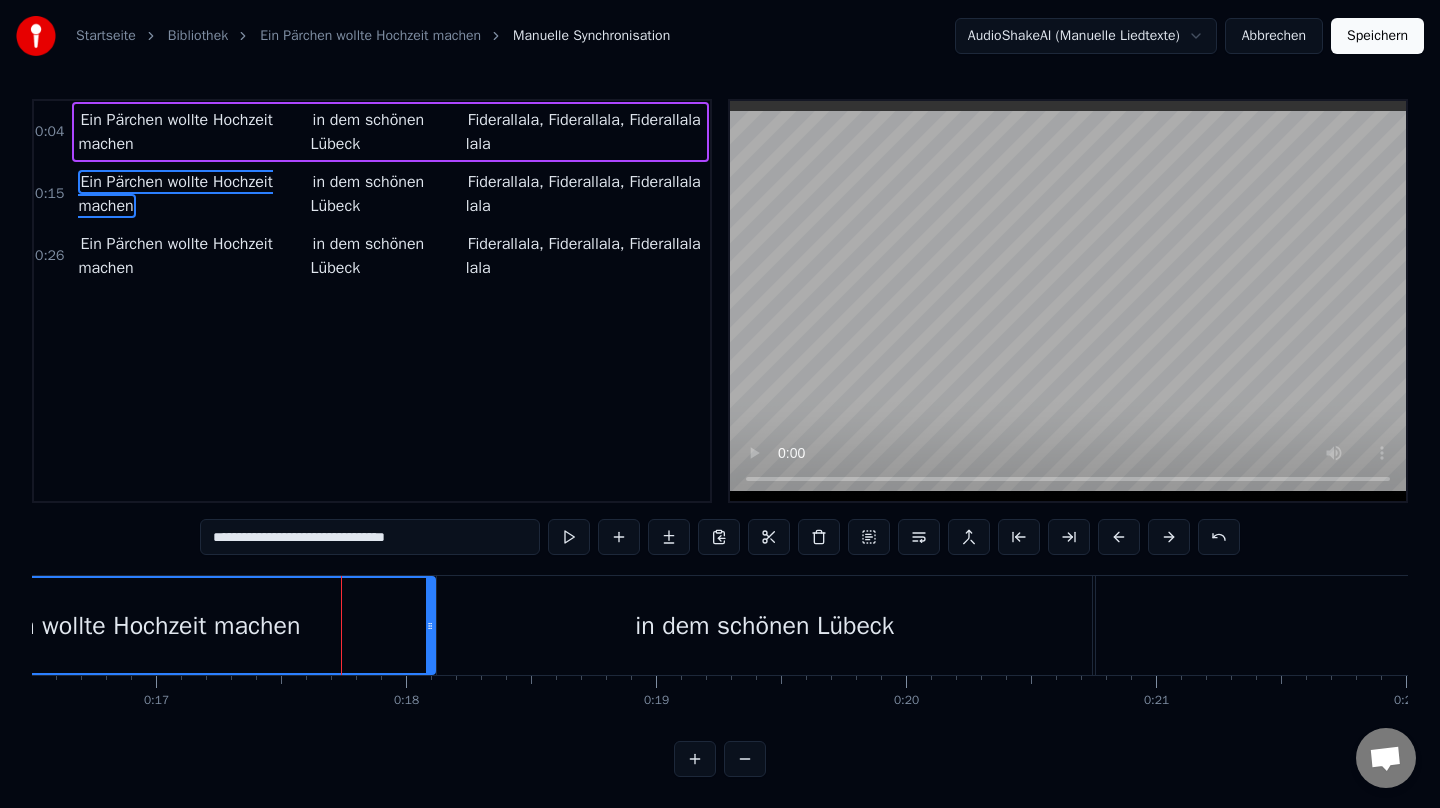 scroll, scrollTop: 6, scrollLeft: 0, axis: vertical 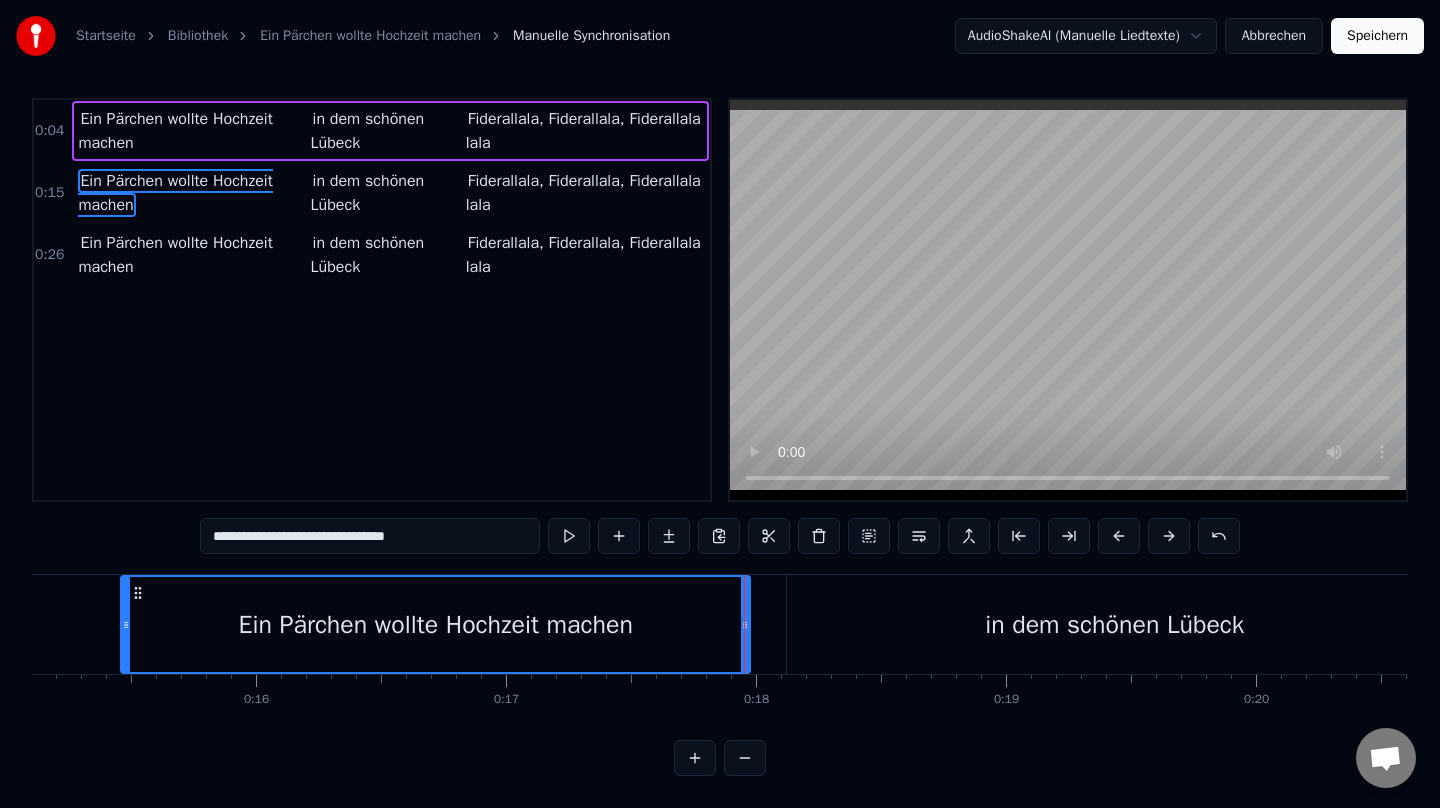 drag, startPoint x: 780, startPoint y: 621, endPoint x: 745, endPoint y: 622, distance: 35.014282 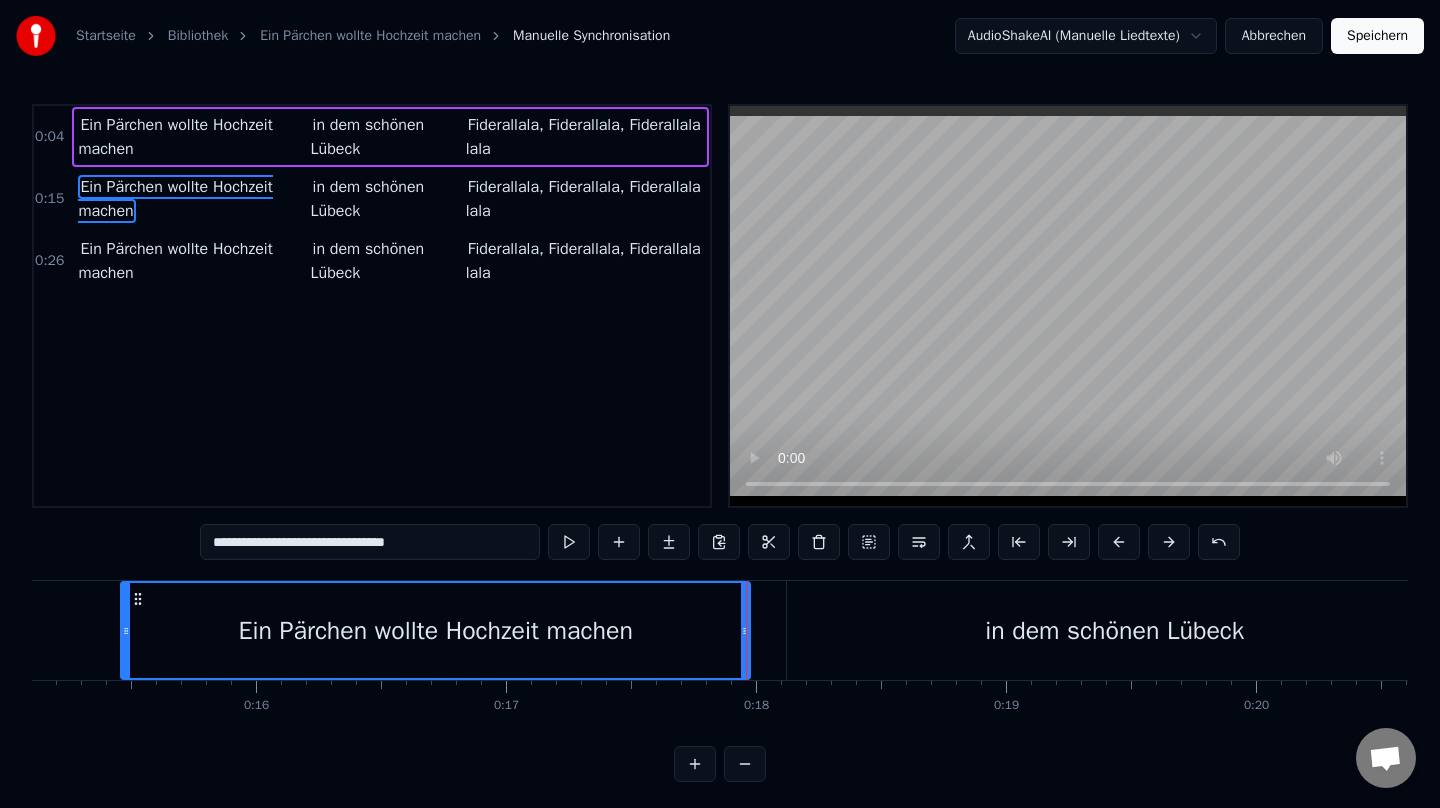click on "in dem schönen Lübeck" at bounding box center (1114, 630) 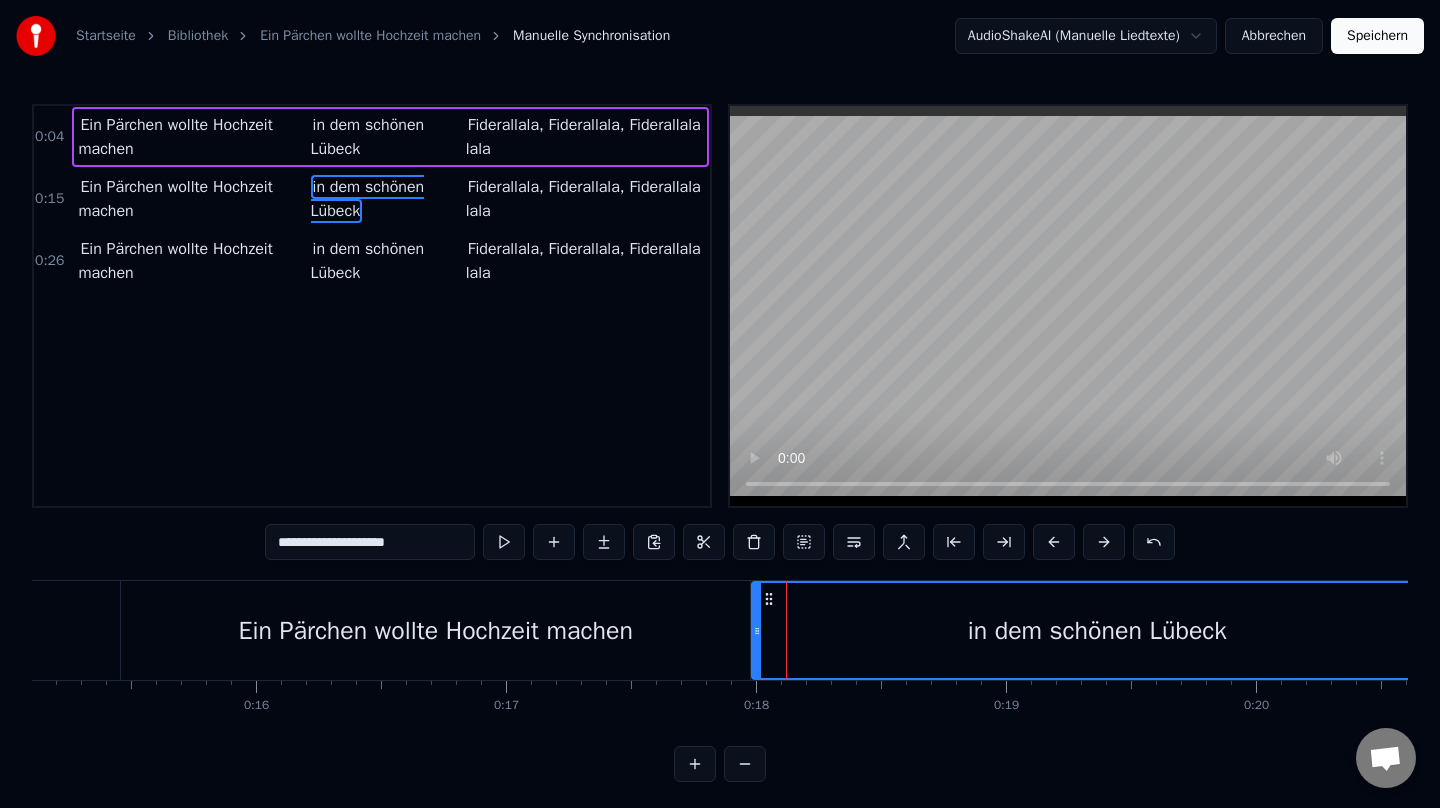 drag, startPoint x: 787, startPoint y: 632, endPoint x: 752, endPoint y: 632, distance: 35 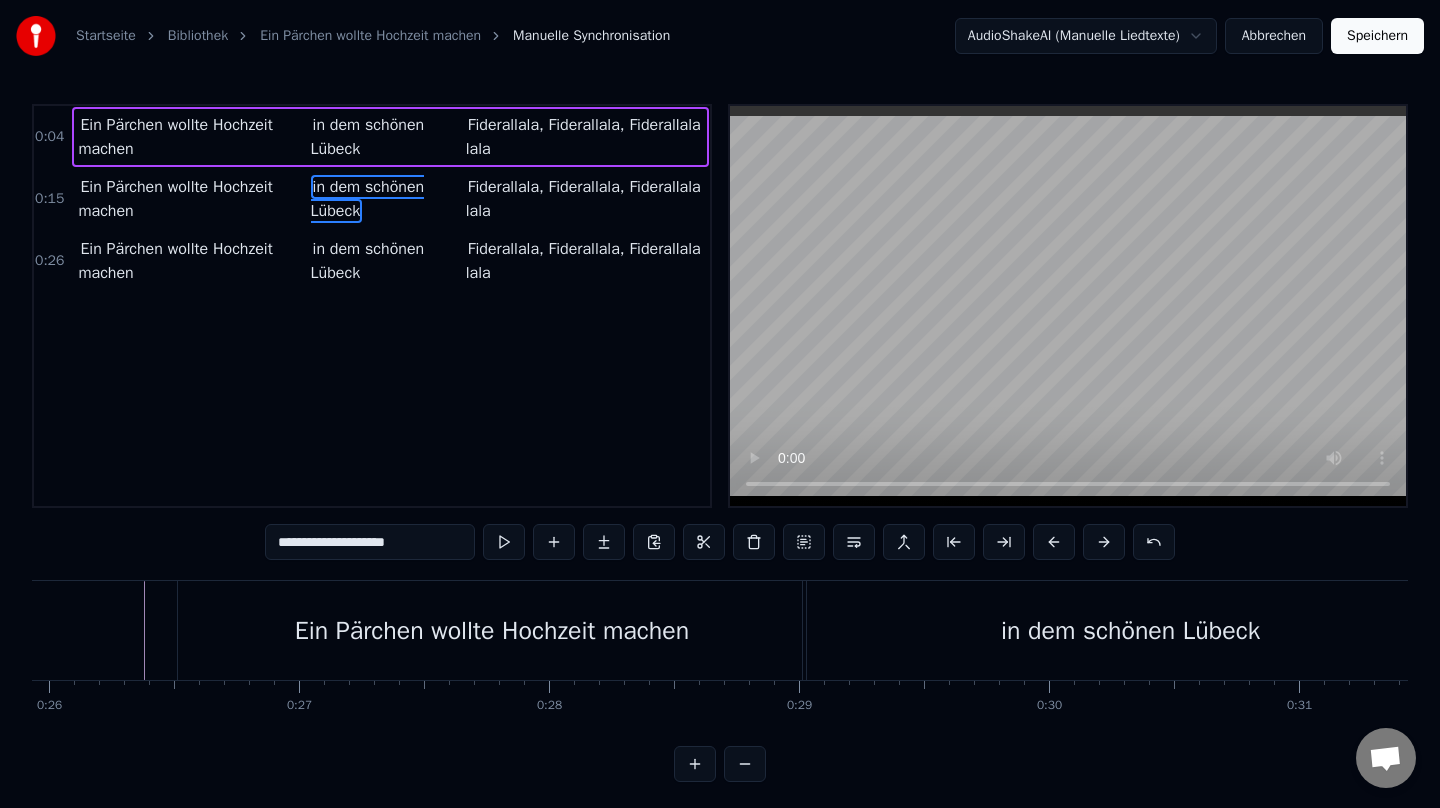scroll, scrollTop: 0, scrollLeft: 6487, axis: horizontal 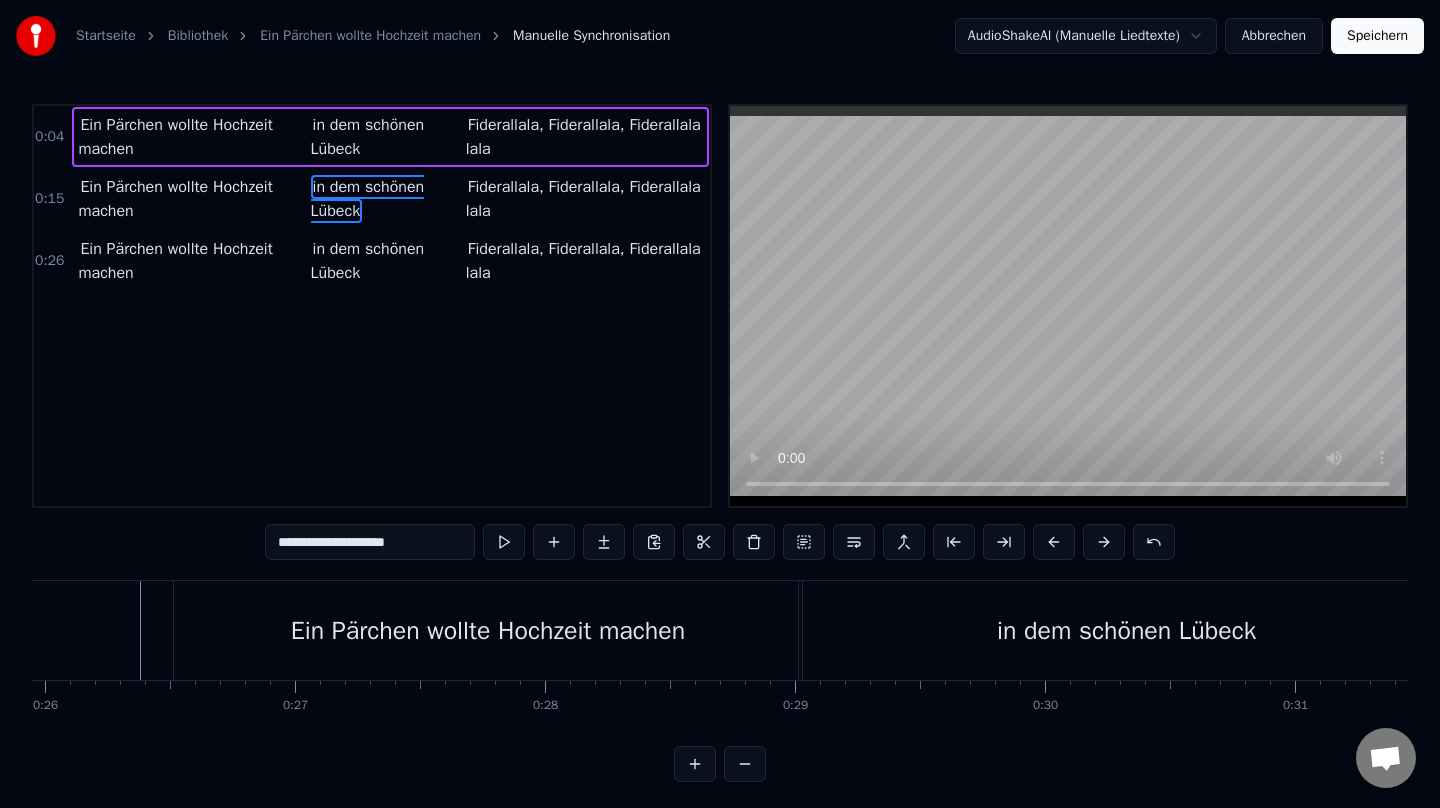 click on "Ein Pärchen wollte Hochzeit machen in dem schönen Lübeck Fiderallala, [GEOGRAPHIC_DATA], Fiderallala lala" at bounding box center [390, 261] 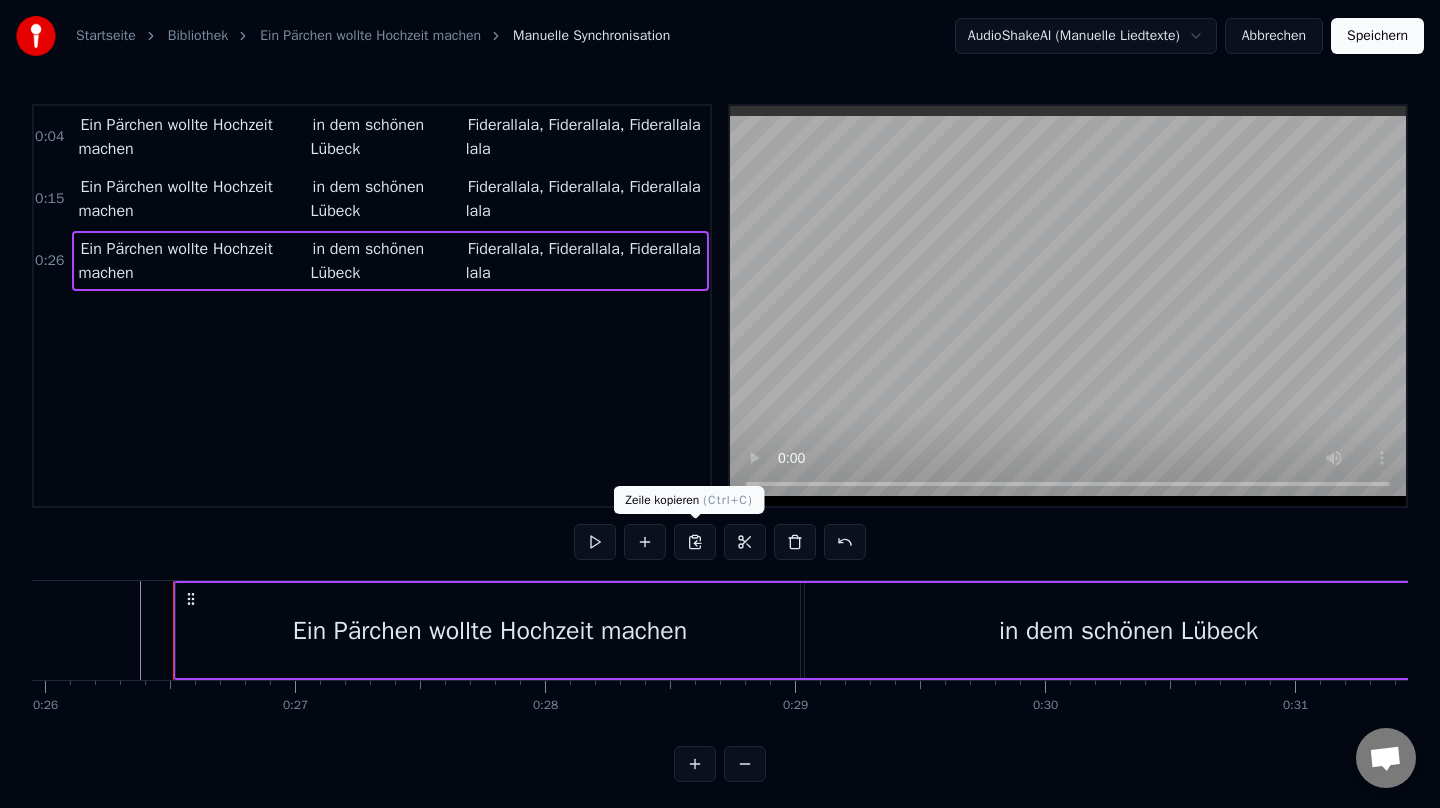 click at bounding box center [695, 542] 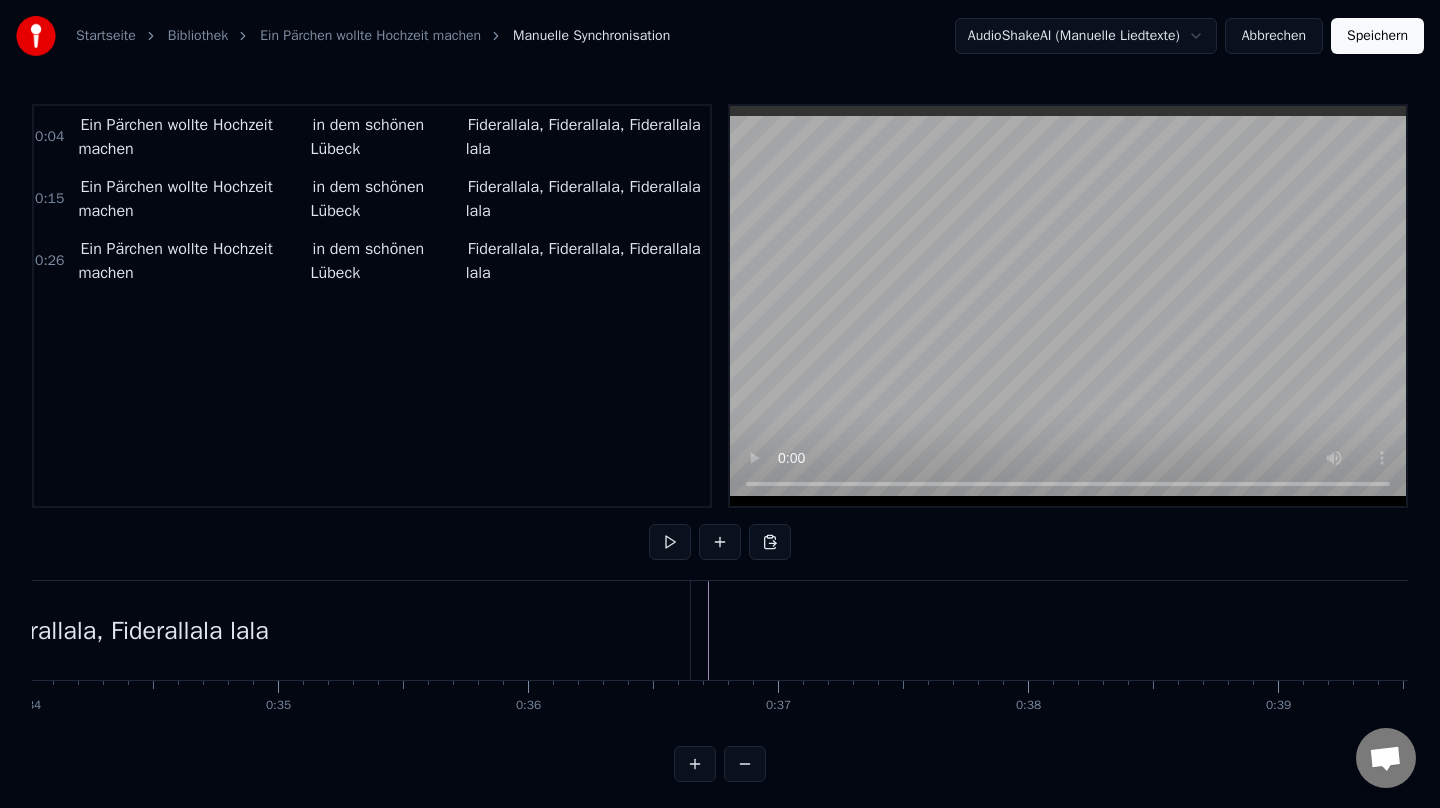 scroll, scrollTop: 0, scrollLeft: 8577, axis: horizontal 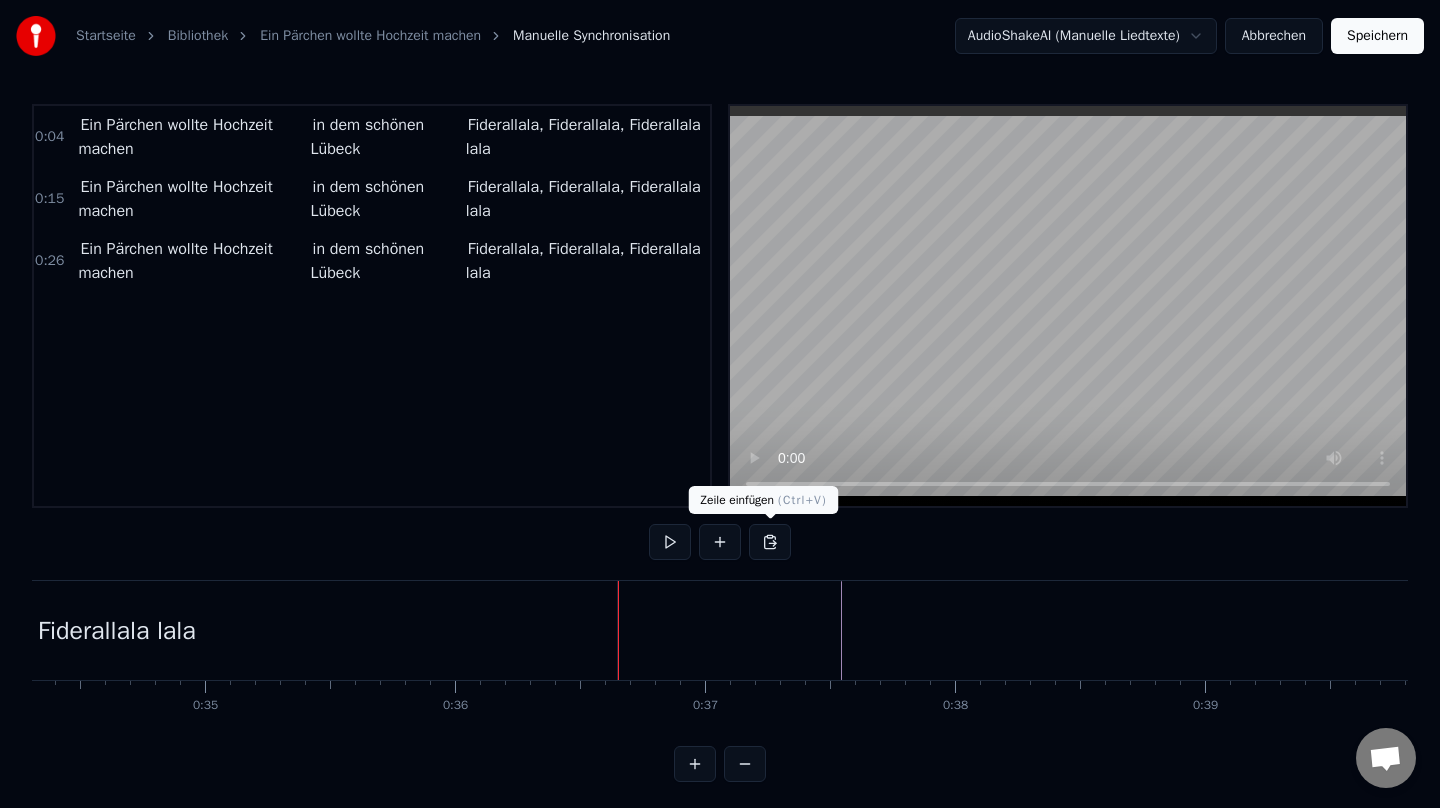 click at bounding box center (770, 542) 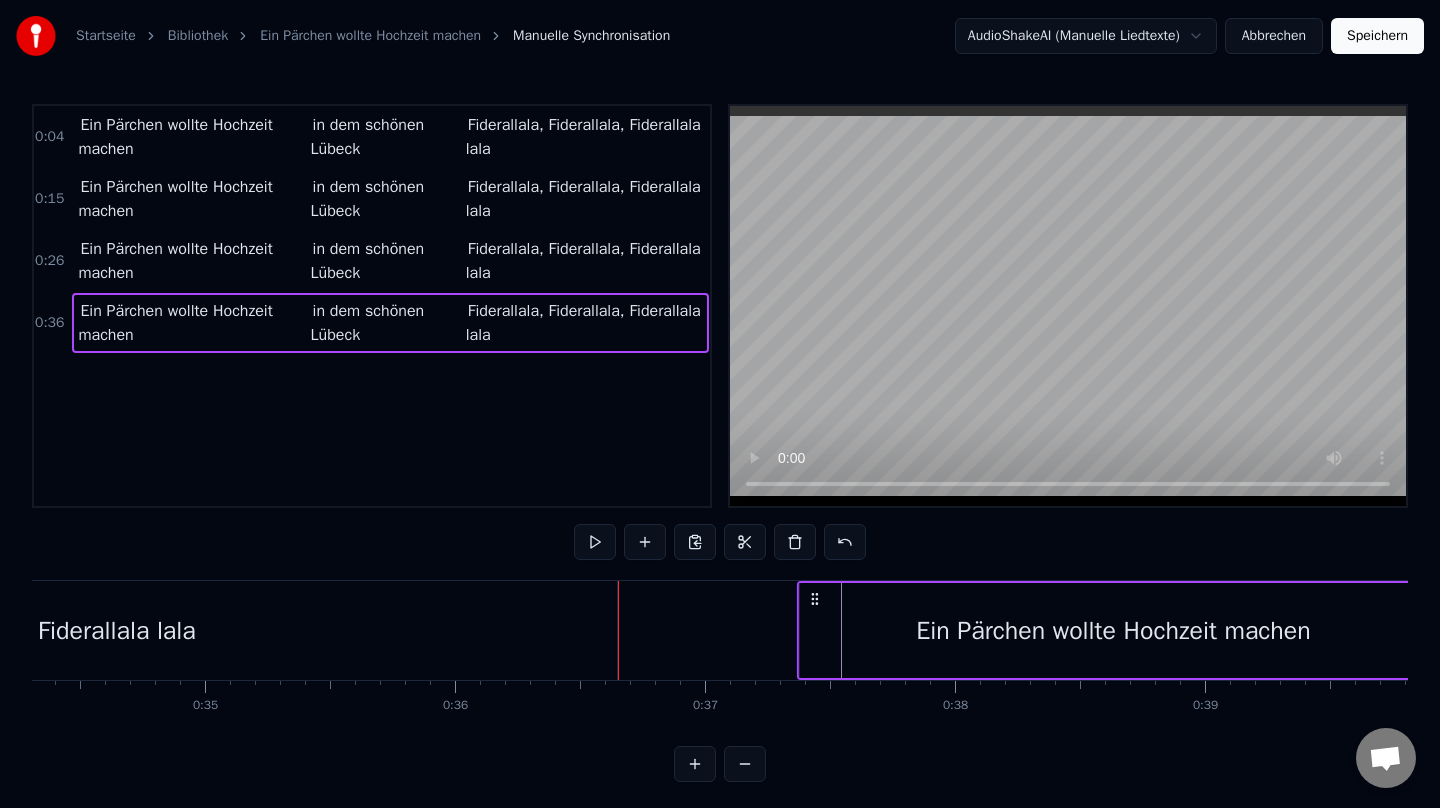 drag, startPoint x: 635, startPoint y: 594, endPoint x: 816, endPoint y: 603, distance: 181.22362 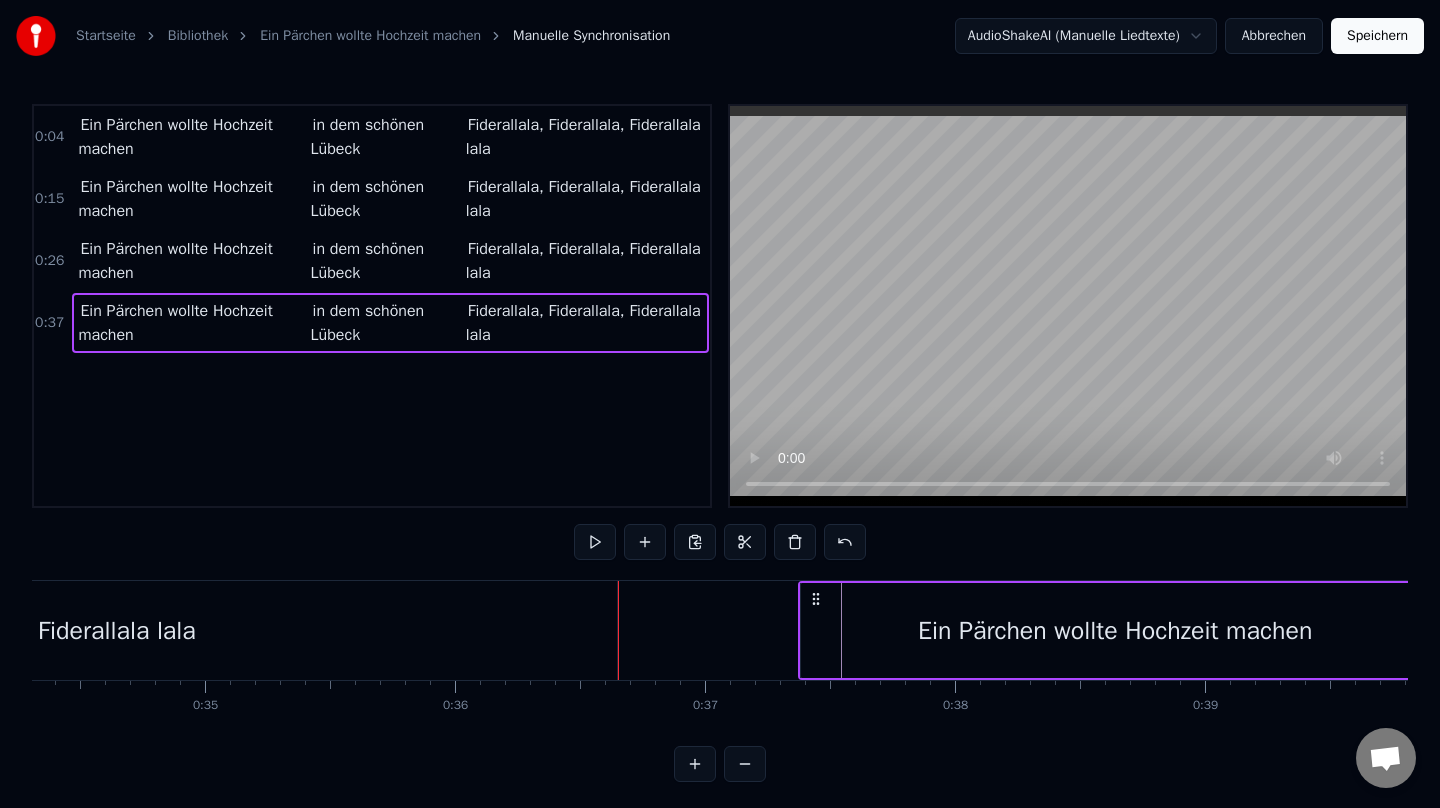 click at bounding box center [9309, 630] 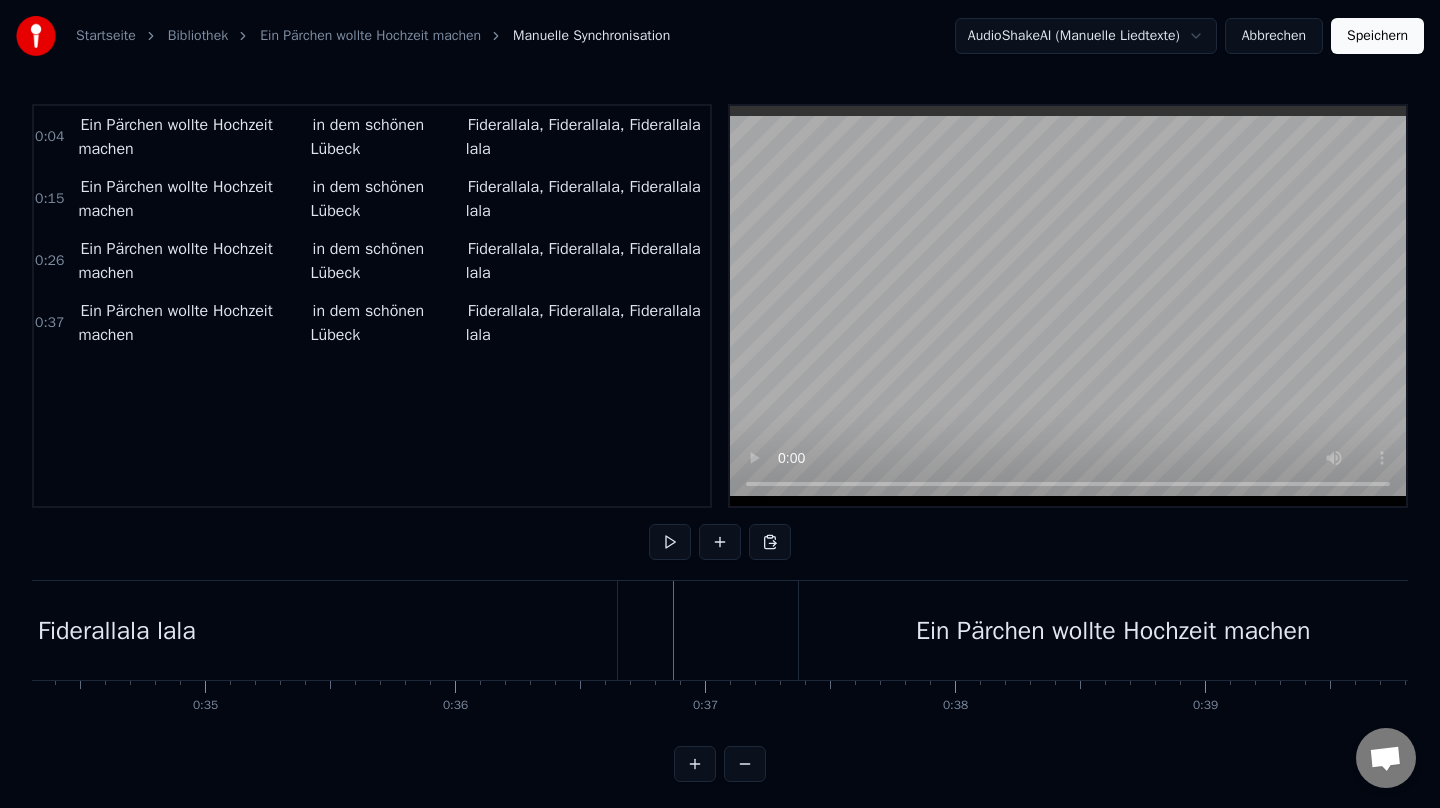 scroll, scrollTop: 6, scrollLeft: 0, axis: vertical 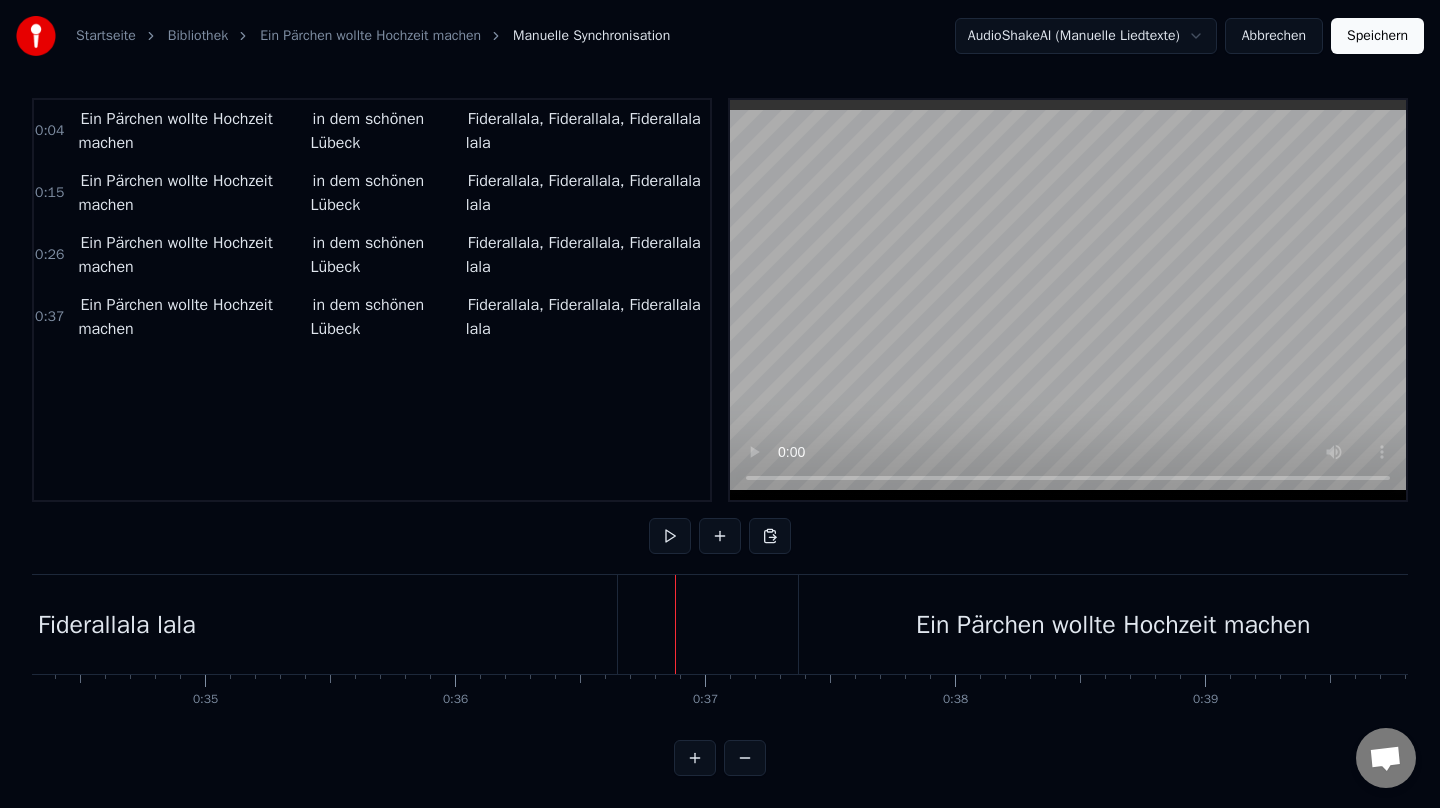 click at bounding box center (675, 624) 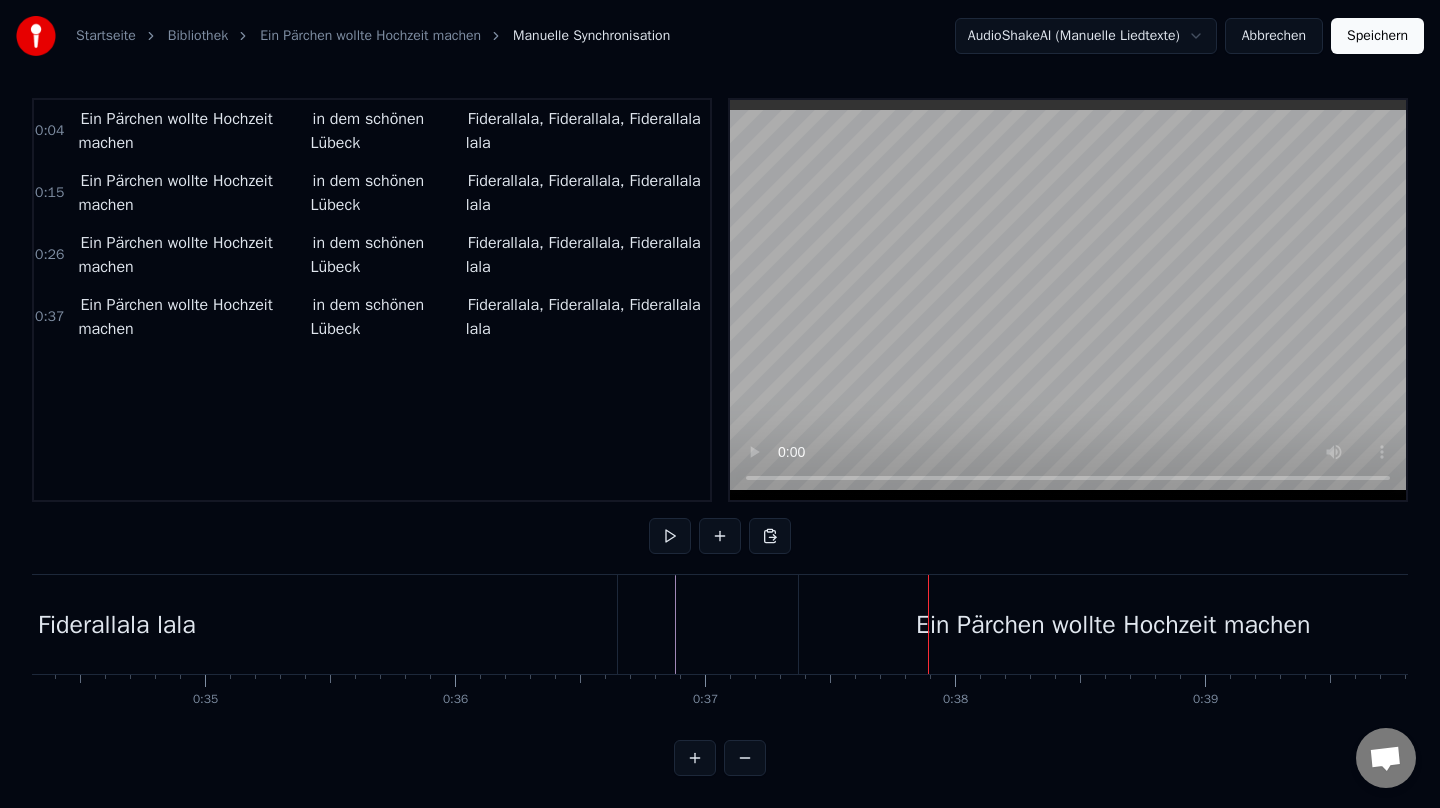 click on "Ein Pärchen wollte Hochzeit machen" at bounding box center (1113, 624) 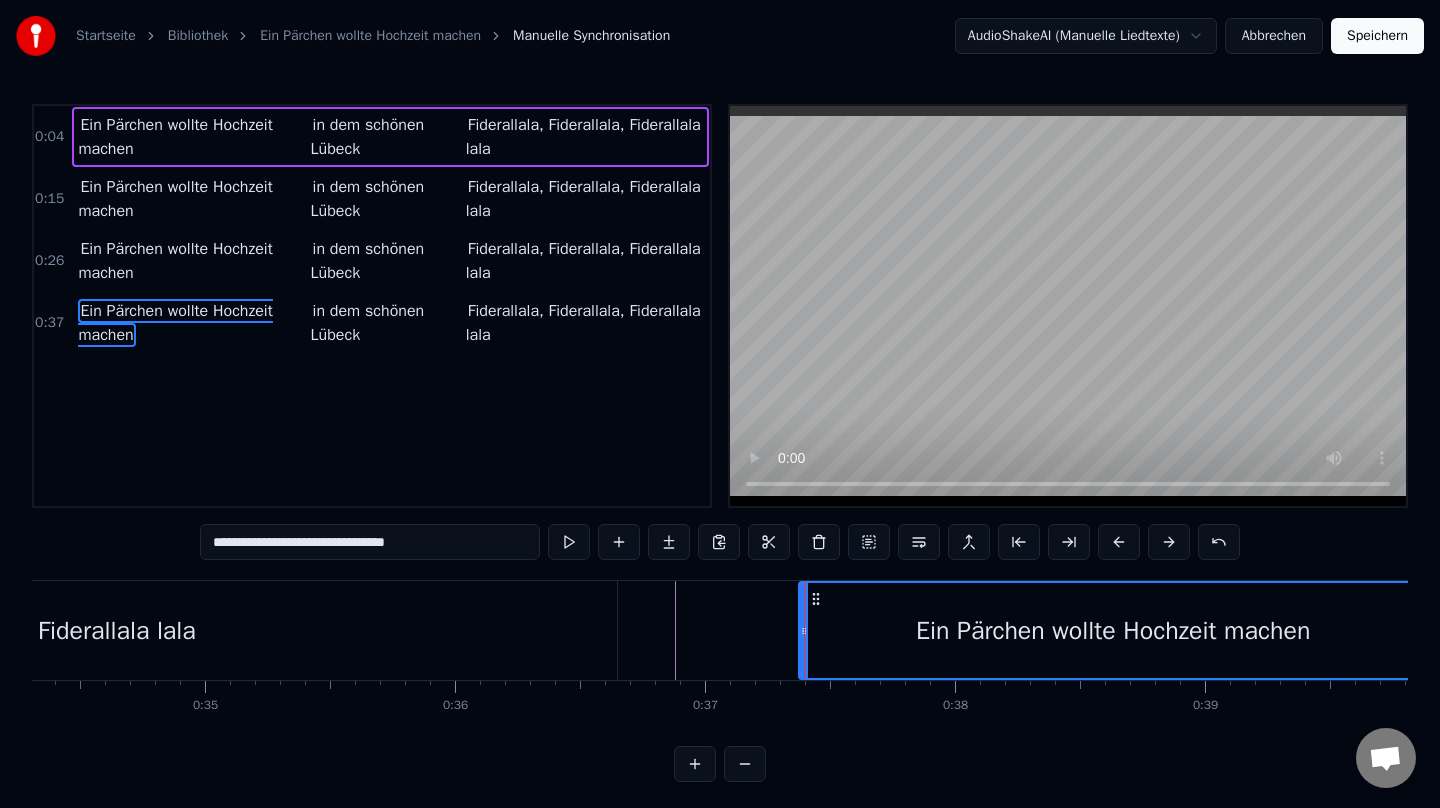scroll, scrollTop: 6, scrollLeft: 0, axis: vertical 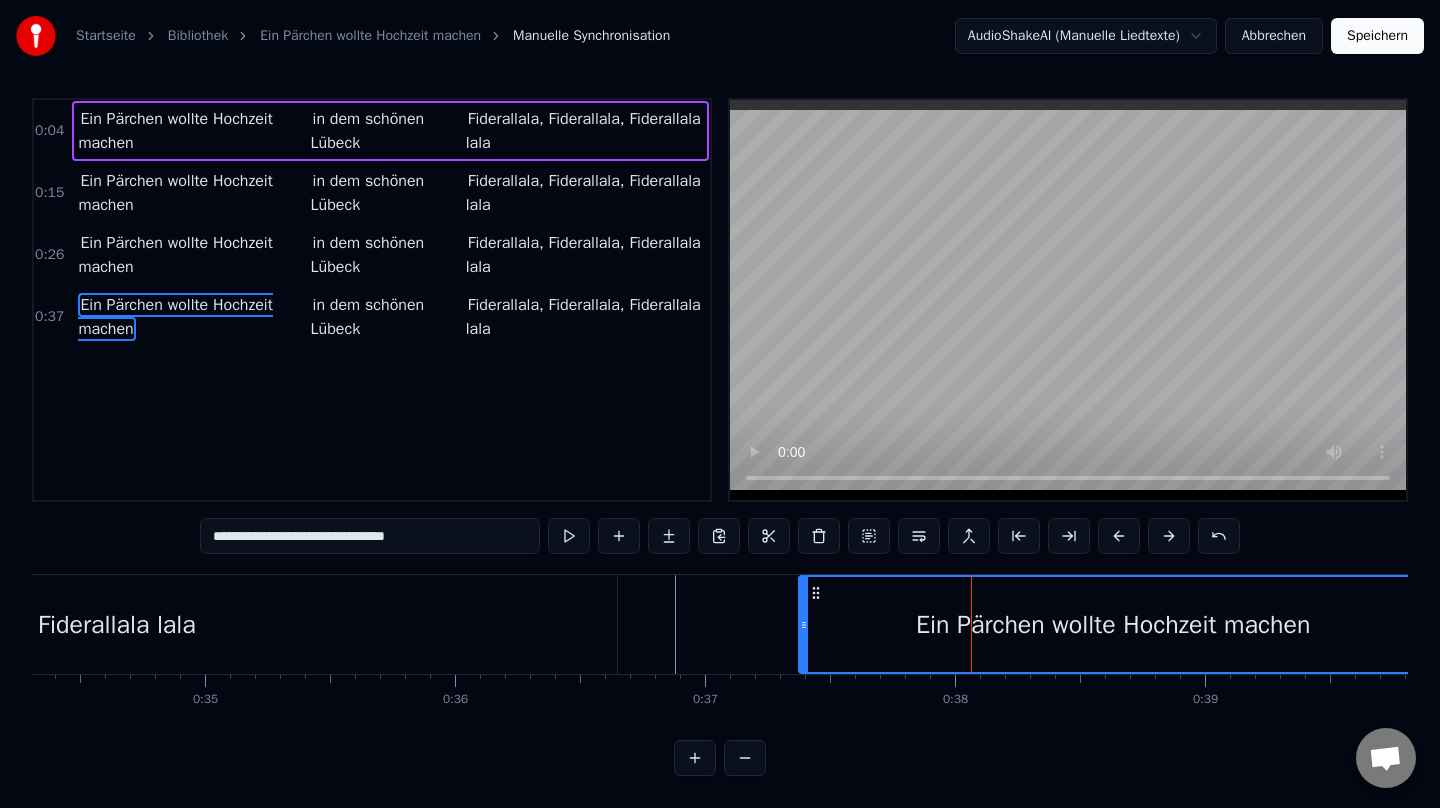 click on "Ein Pärchen wollte Hochzeit machen in dem schönen Lübeck Fiderallala, [GEOGRAPHIC_DATA], Fiderallala lala" at bounding box center (390, 317) 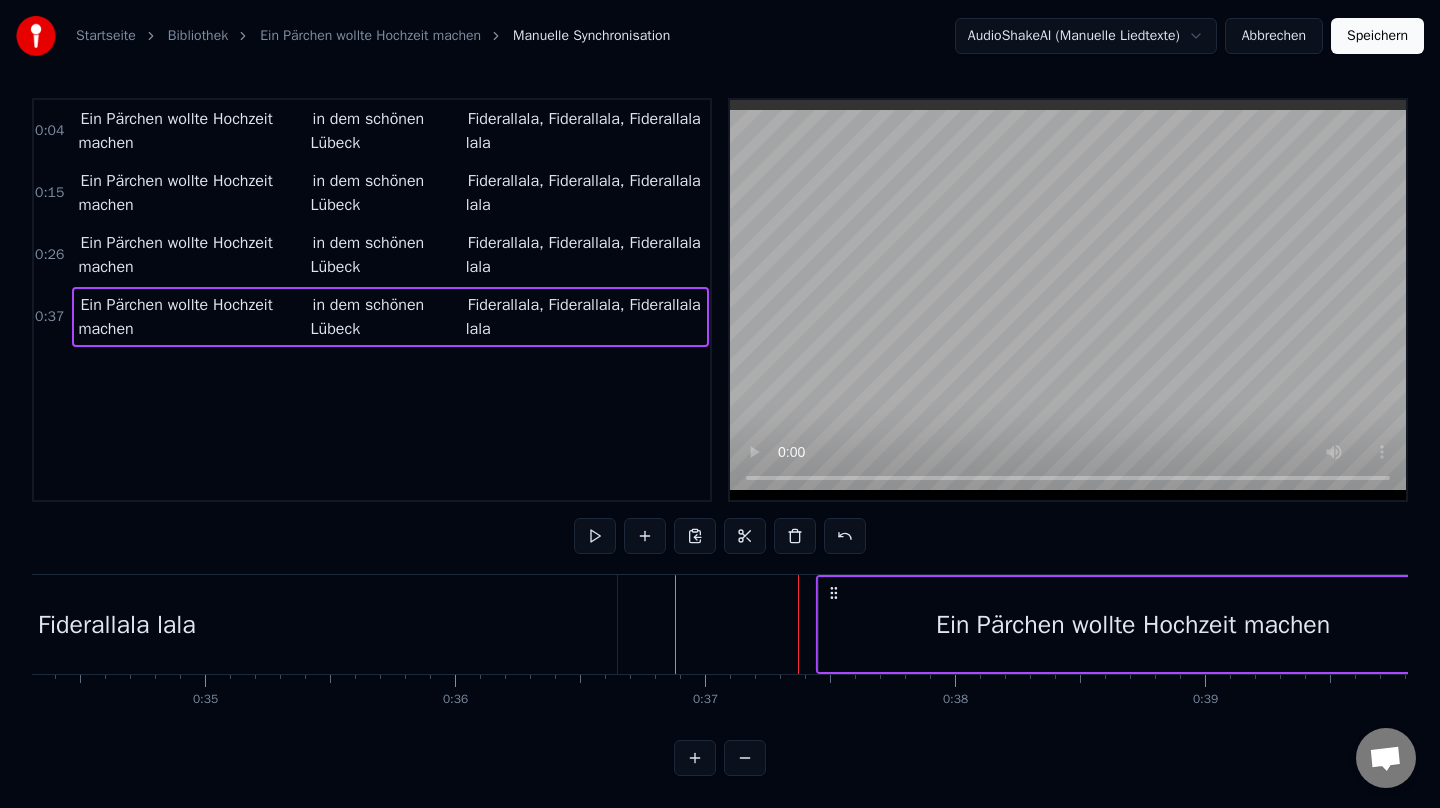 drag, startPoint x: 814, startPoint y: 595, endPoint x: 832, endPoint y: 596, distance: 18.027756 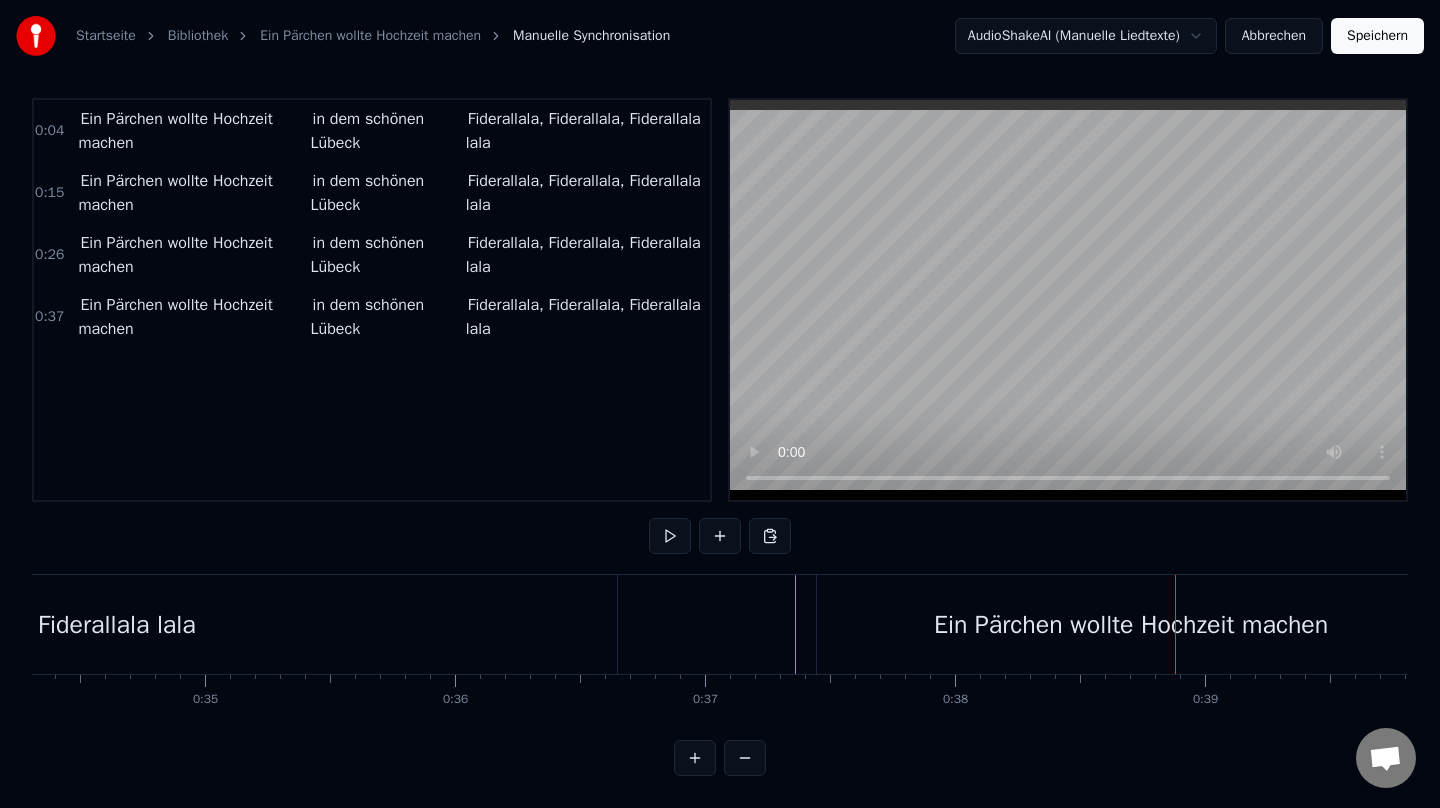 click on "Ein Pärchen wollte Hochzeit machen" at bounding box center (1131, 624) 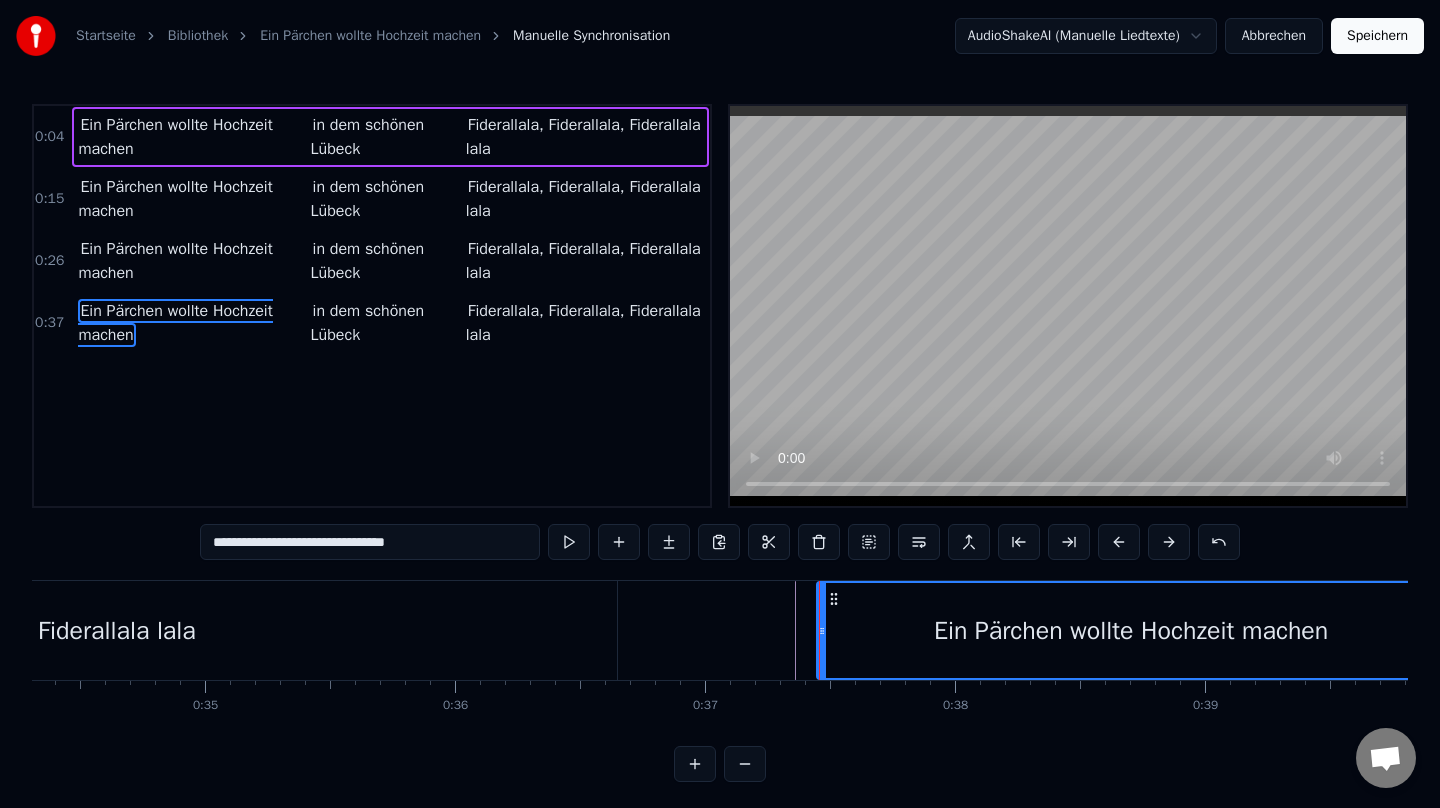 scroll, scrollTop: 6, scrollLeft: 0, axis: vertical 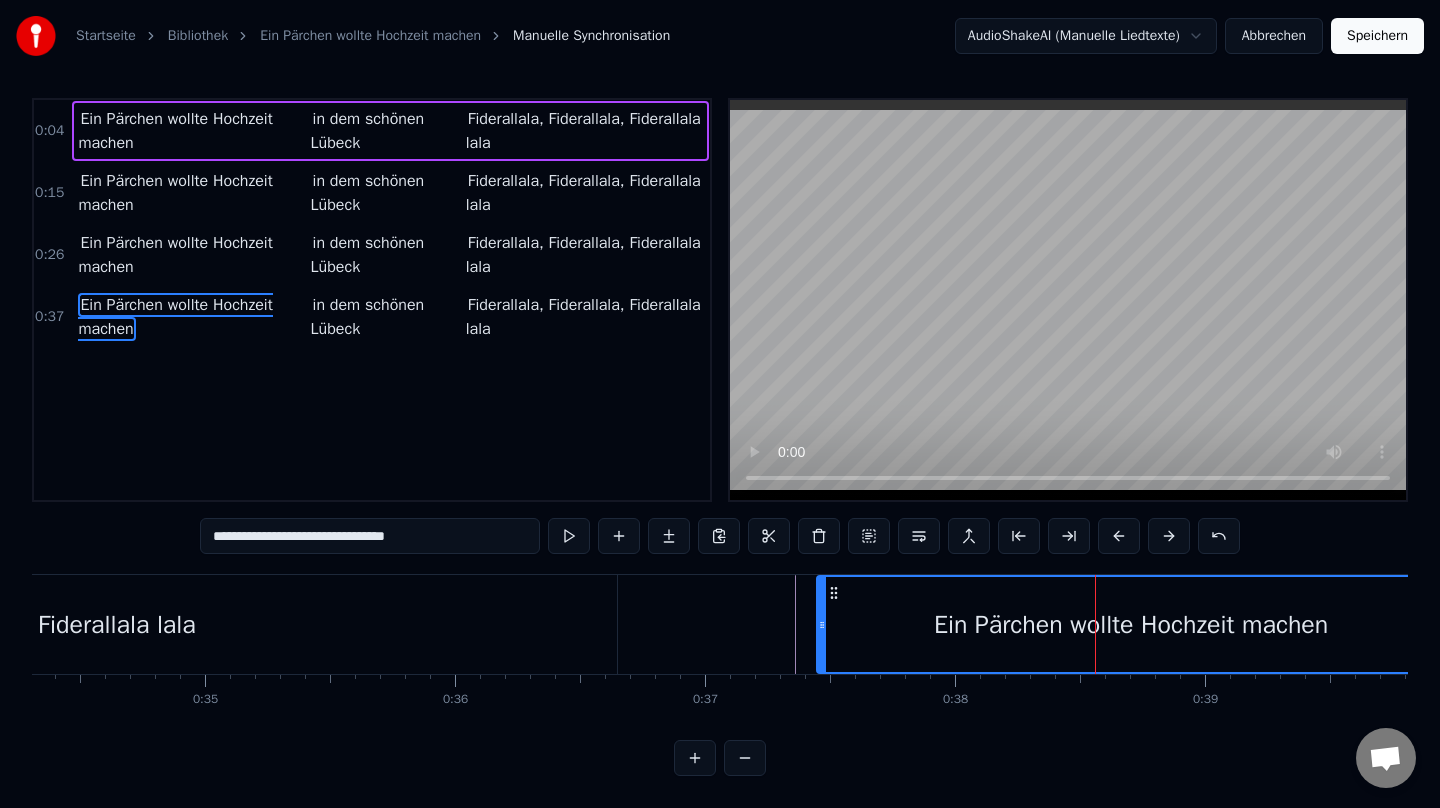 click on "Ein Pärchen wollte Hochzeit machen" at bounding box center [192, 317] 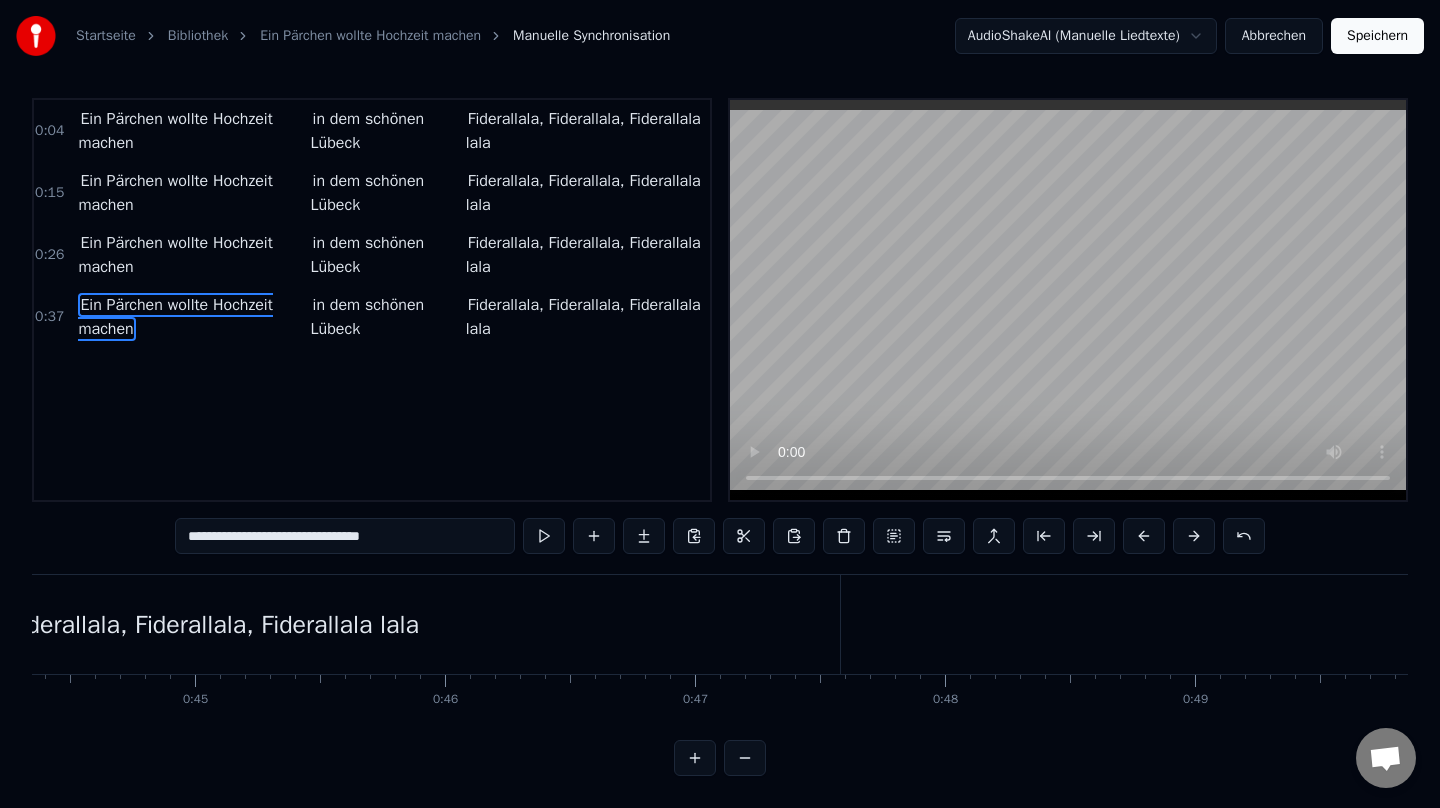 scroll, scrollTop: 0, scrollLeft: 11369, axis: horizontal 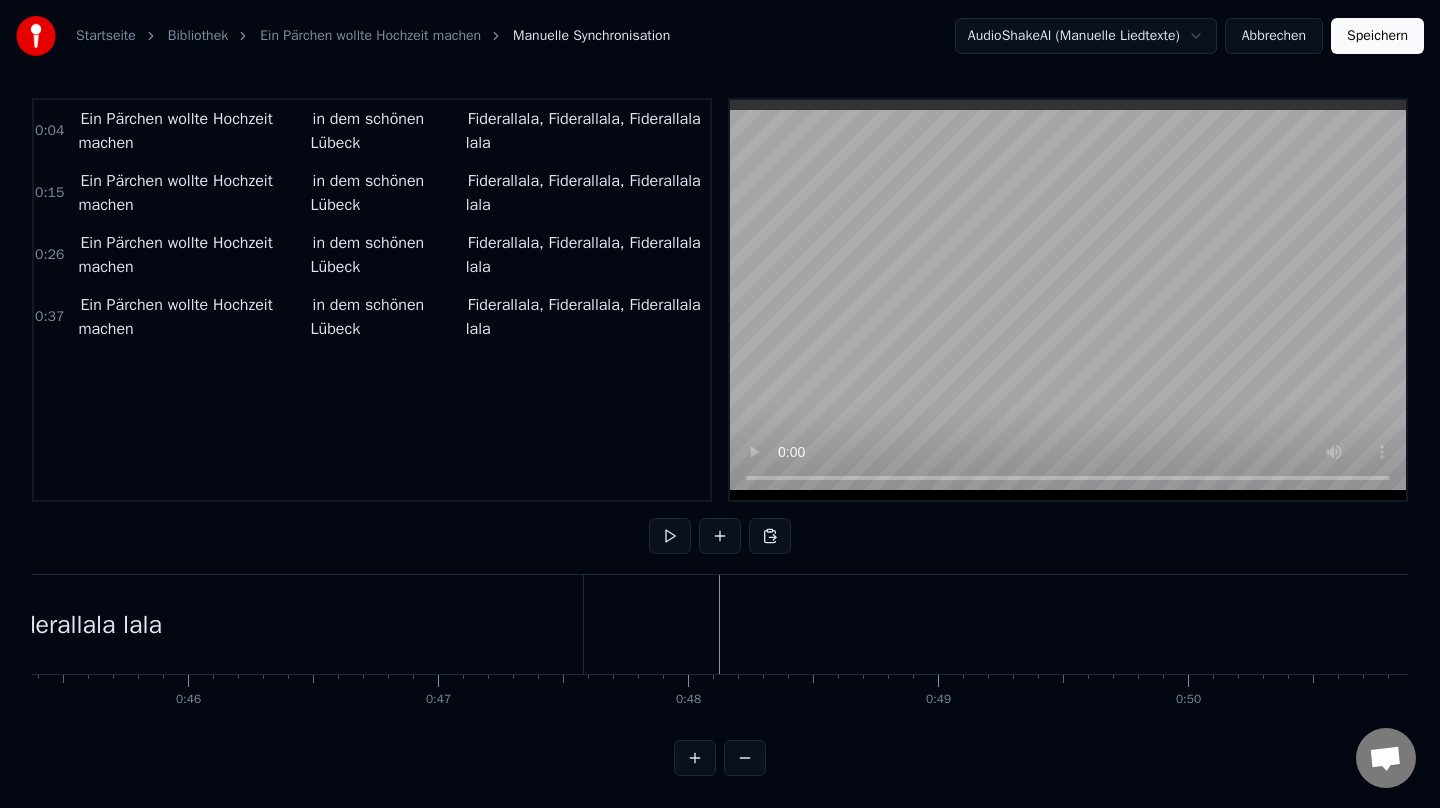 click at bounding box center [6542, 624] 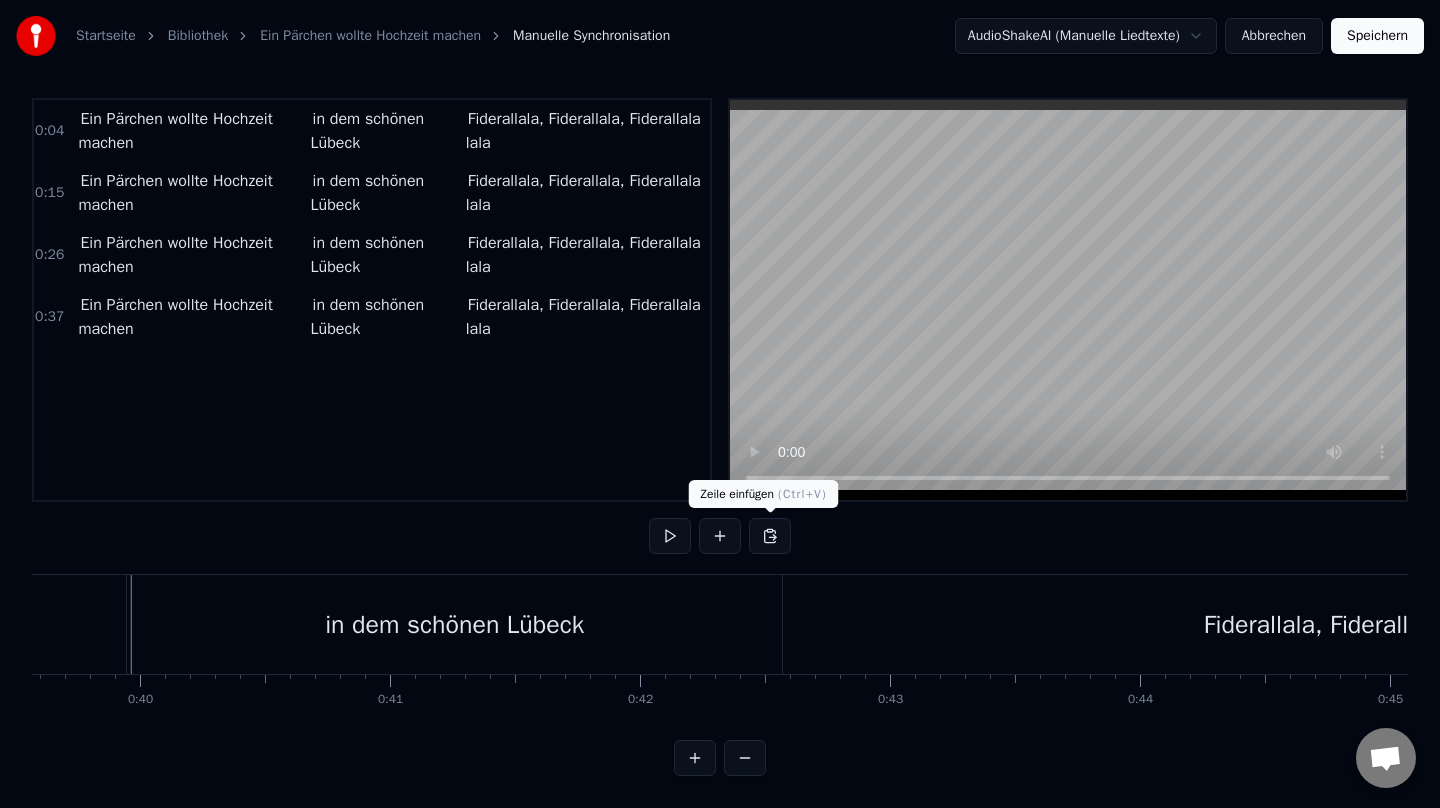 scroll, scrollTop: 0, scrollLeft: 9891, axis: horizontal 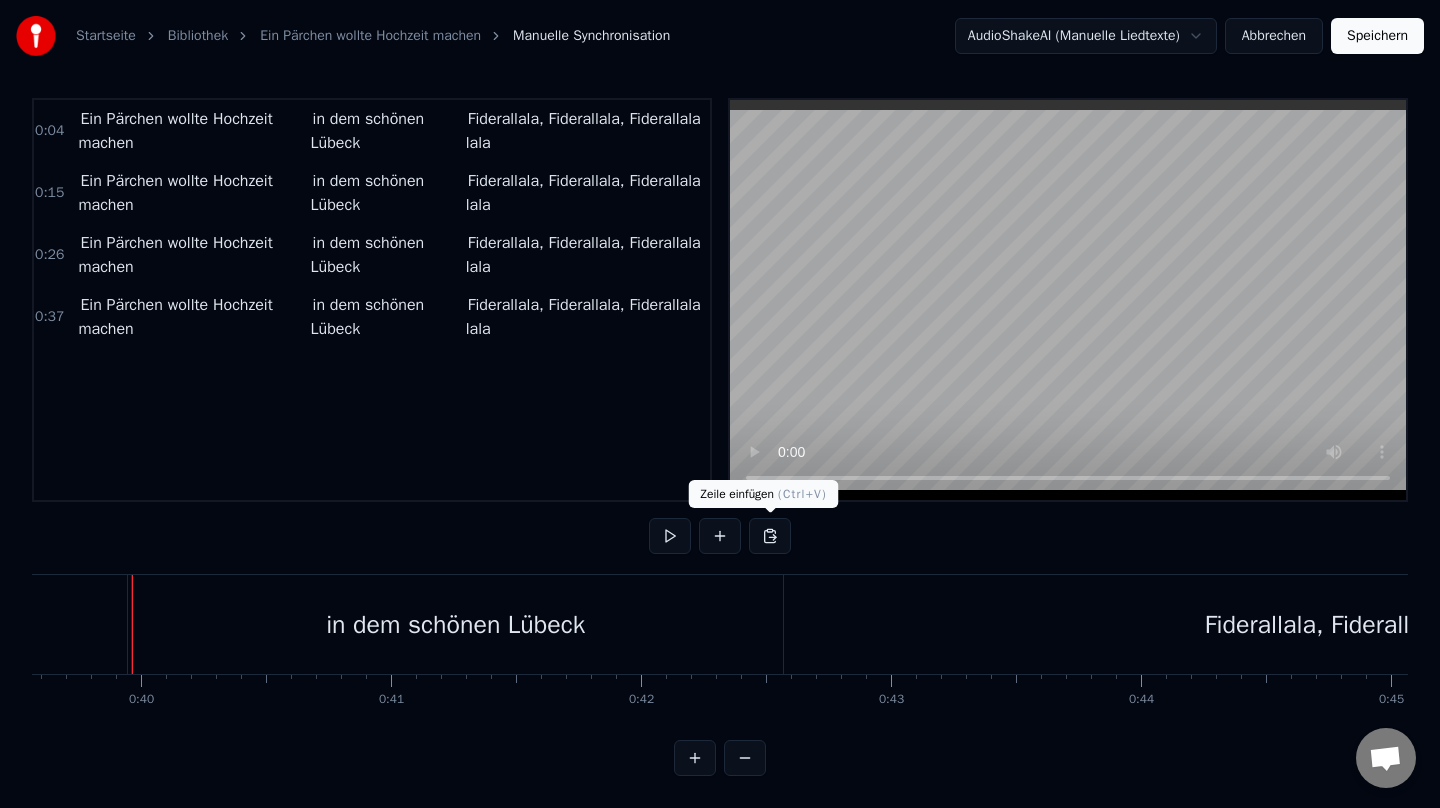 click at bounding box center [770, 536] 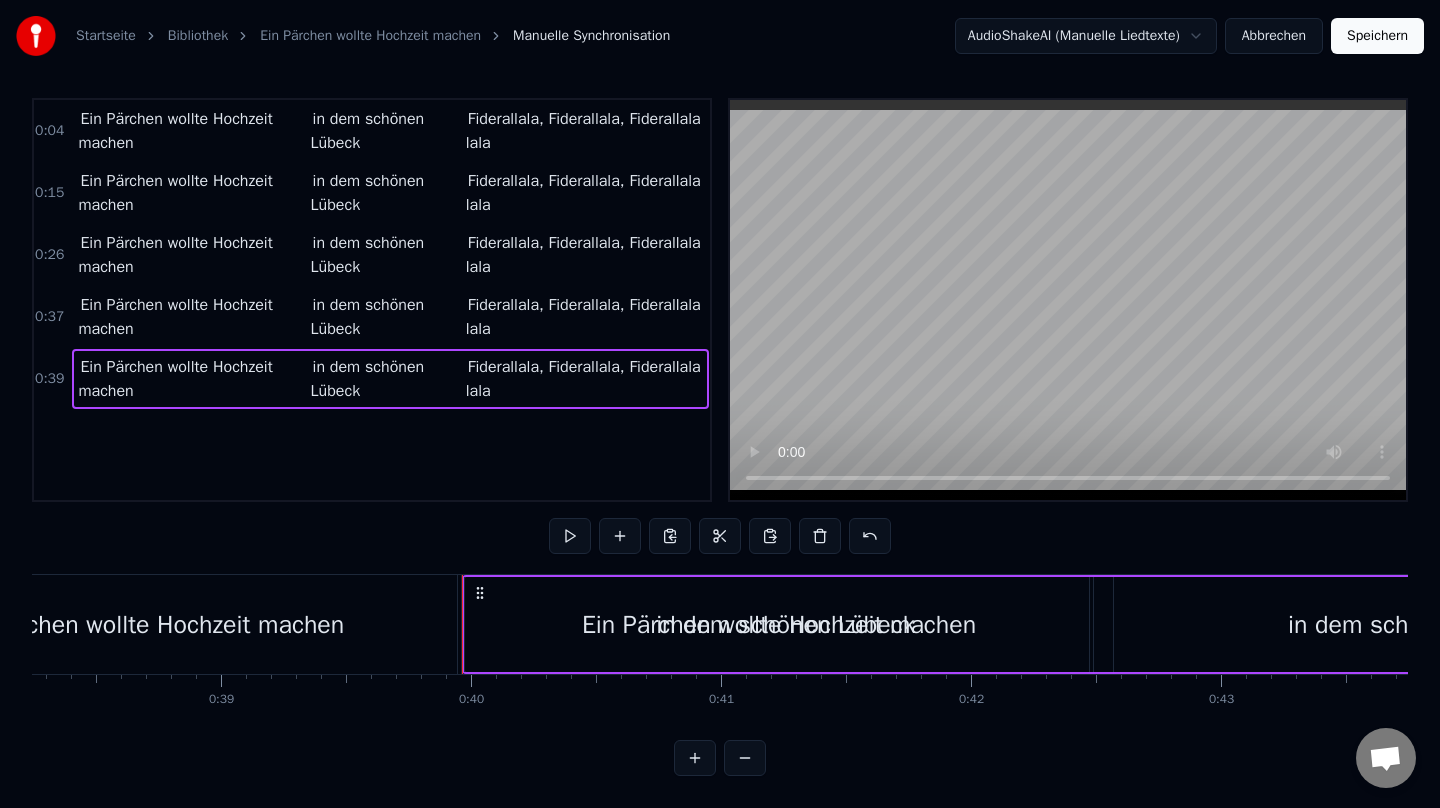 scroll, scrollTop: 0, scrollLeft: 9544, axis: horizontal 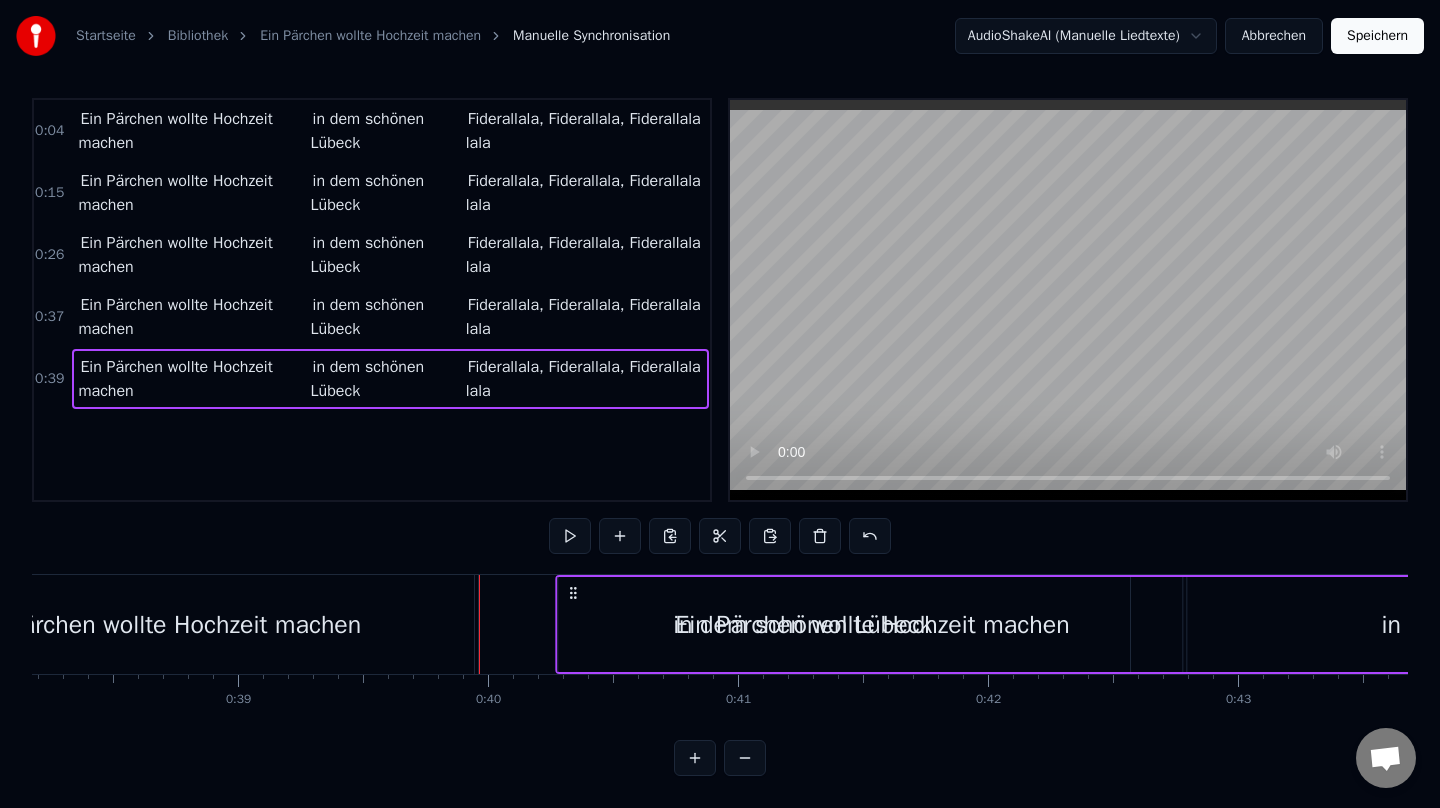 drag, startPoint x: 494, startPoint y: 591, endPoint x: 571, endPoint y: 597, distance: 77.23341 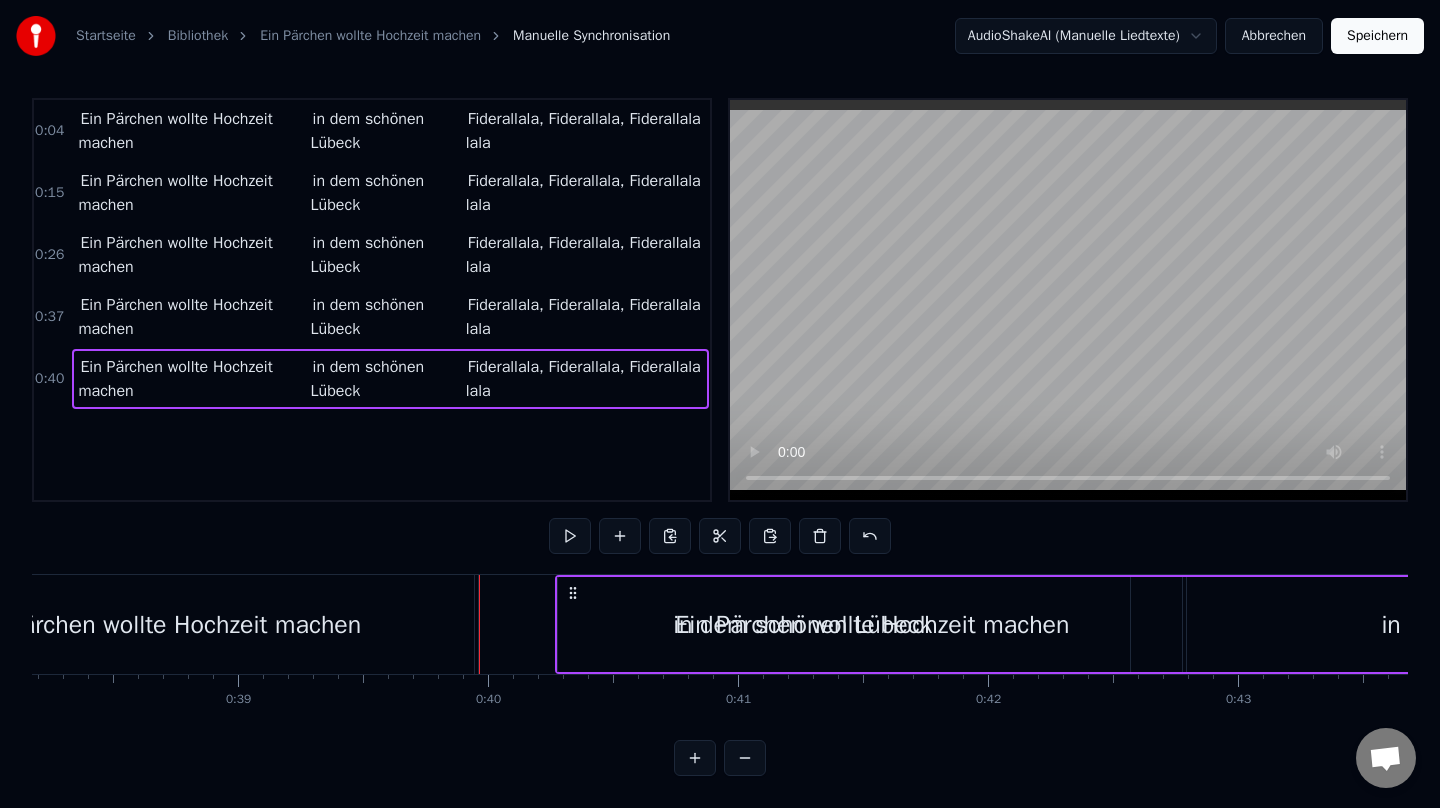 click on "in dem schönen Lübeck" at bounding box center (802, 624) 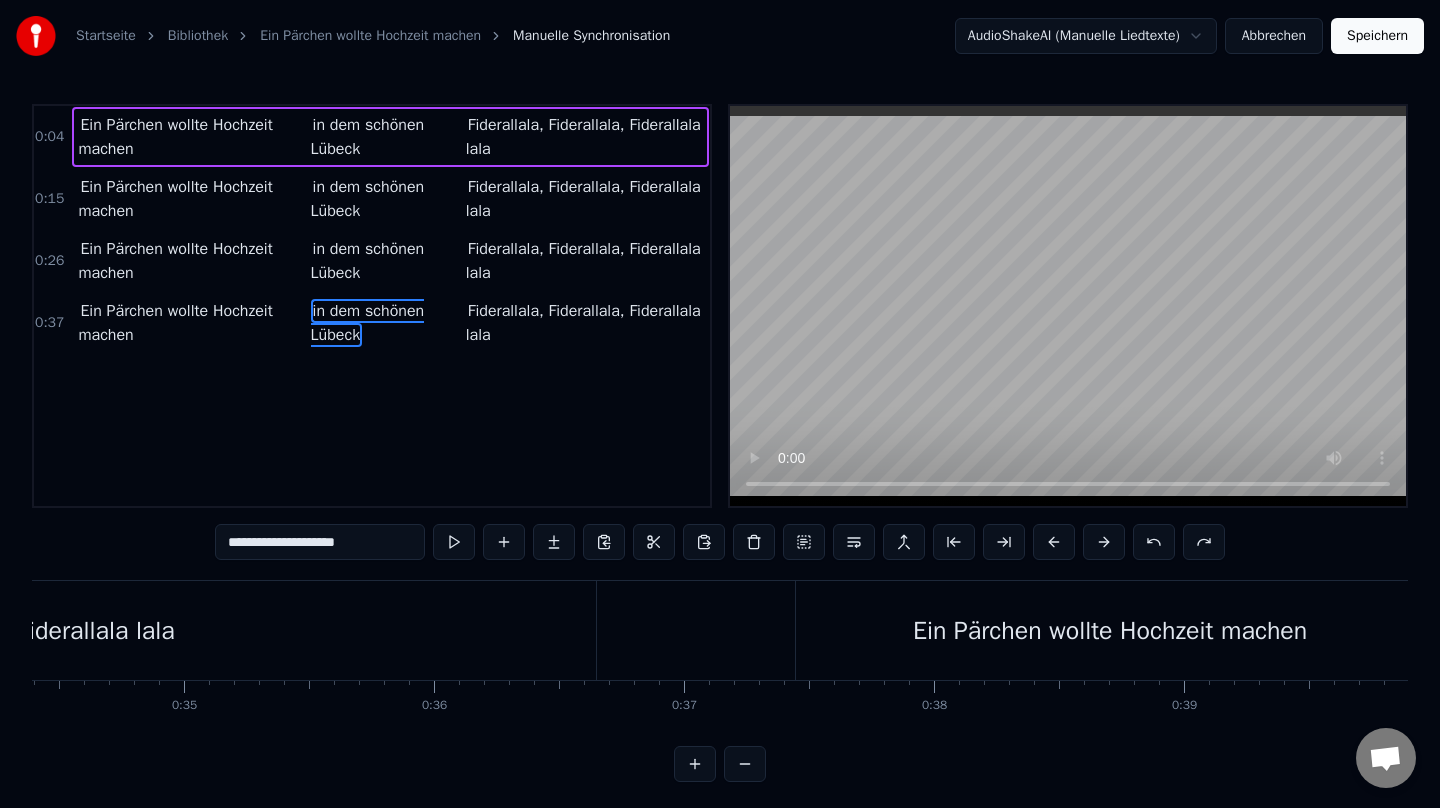 scroll, scrollTop: 0, scrollLeft: 8410, axis: horizontal 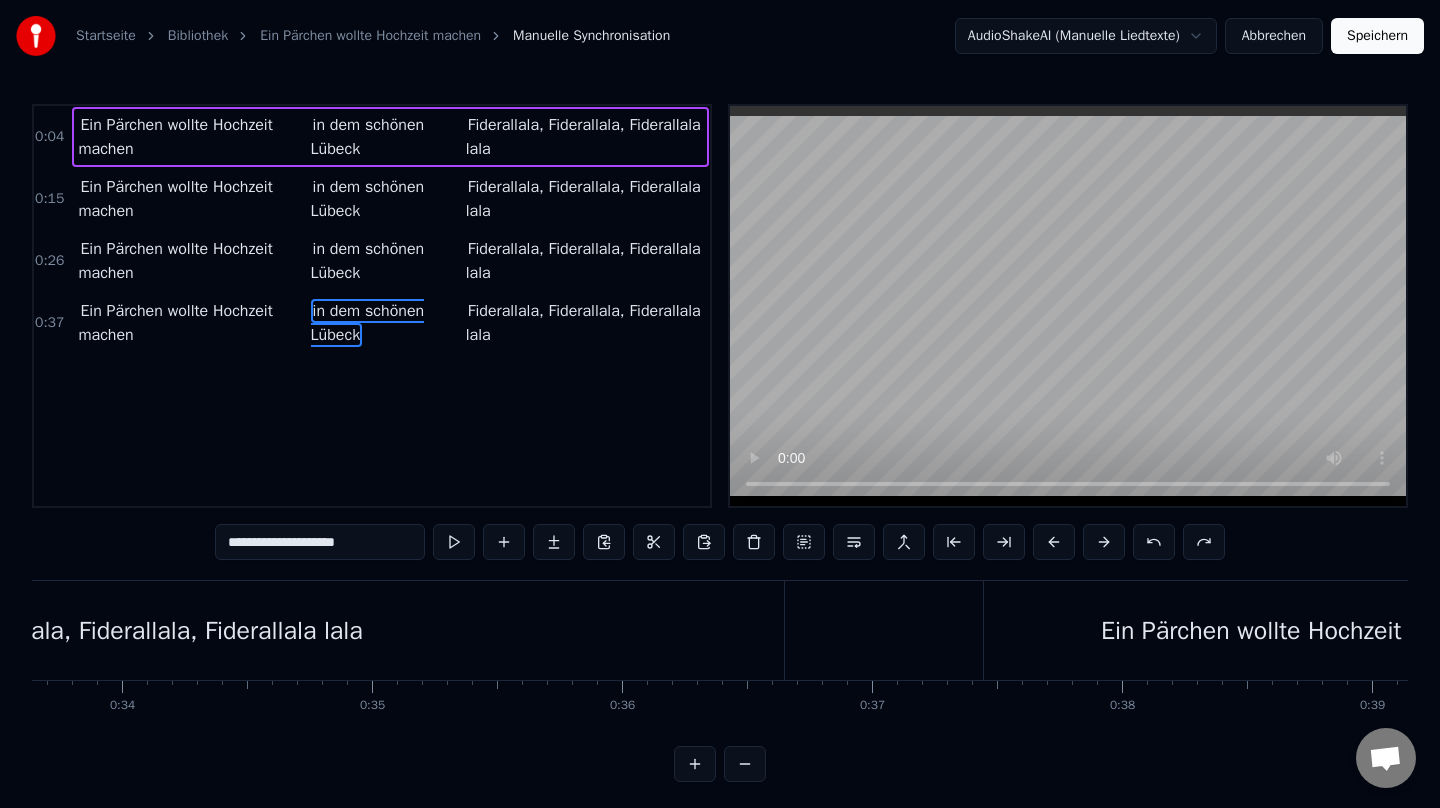 click at bounding box center (9476, 630) 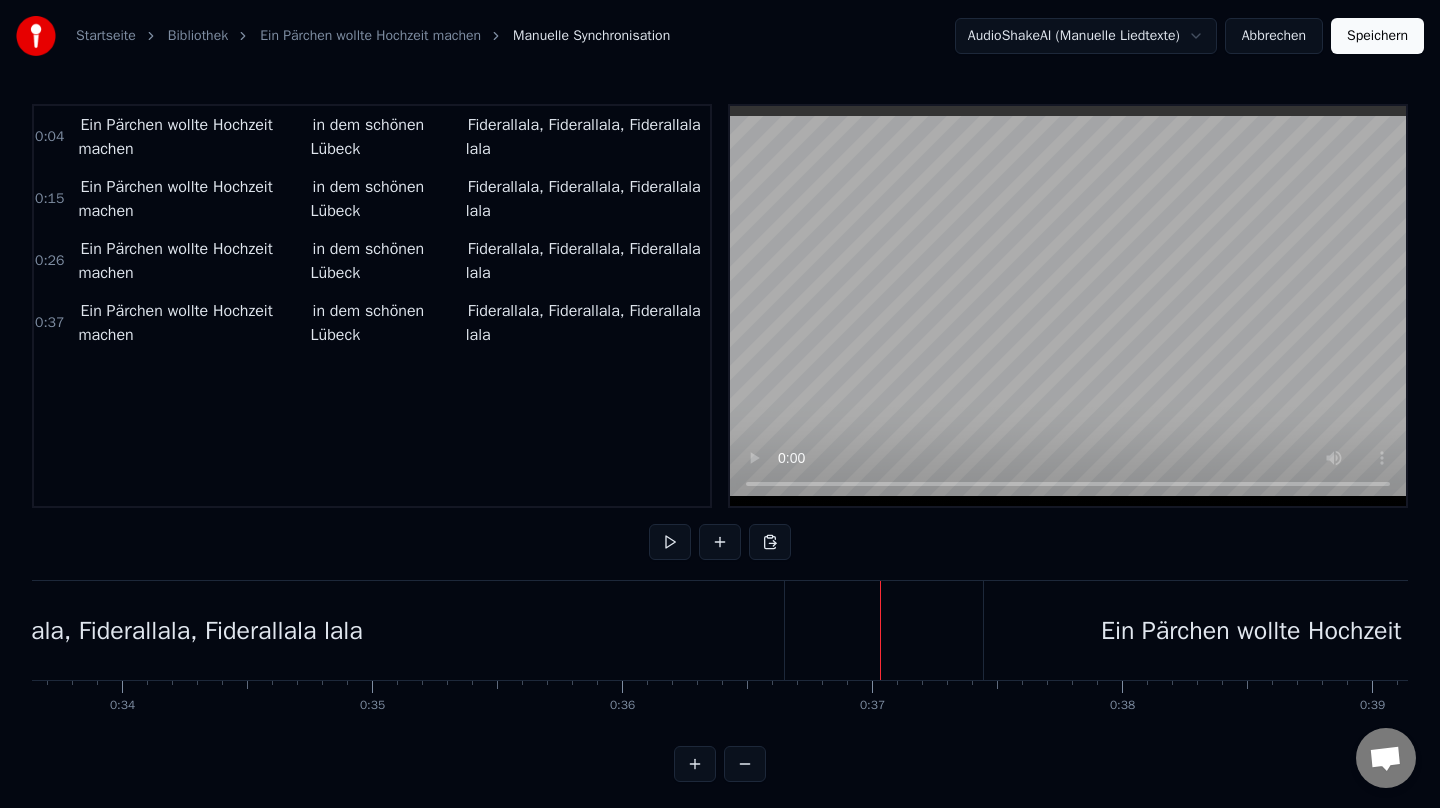 click at bounding box center (880, 630) 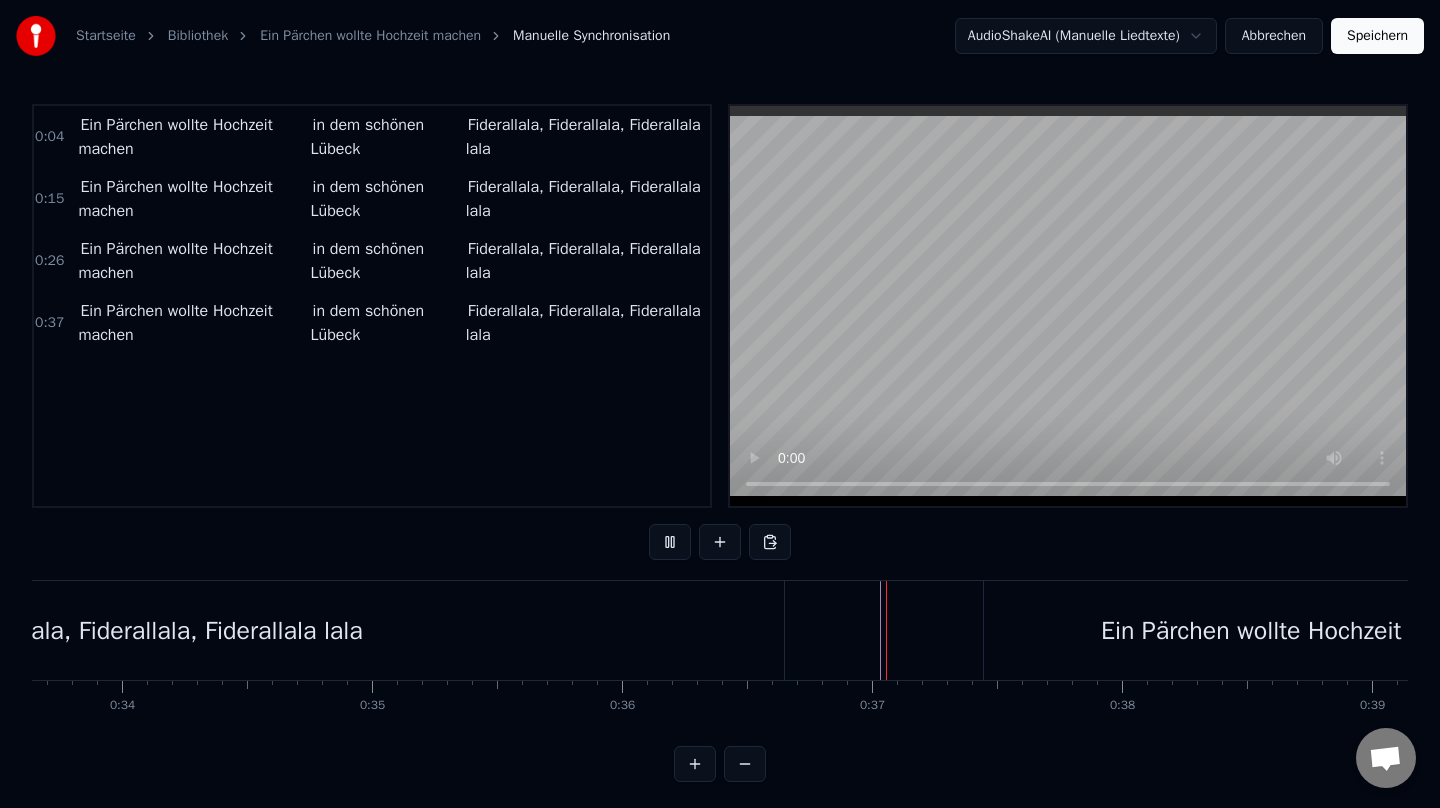 scroll, scrollTop: 6, scrollLeft: 0, axis: vertical 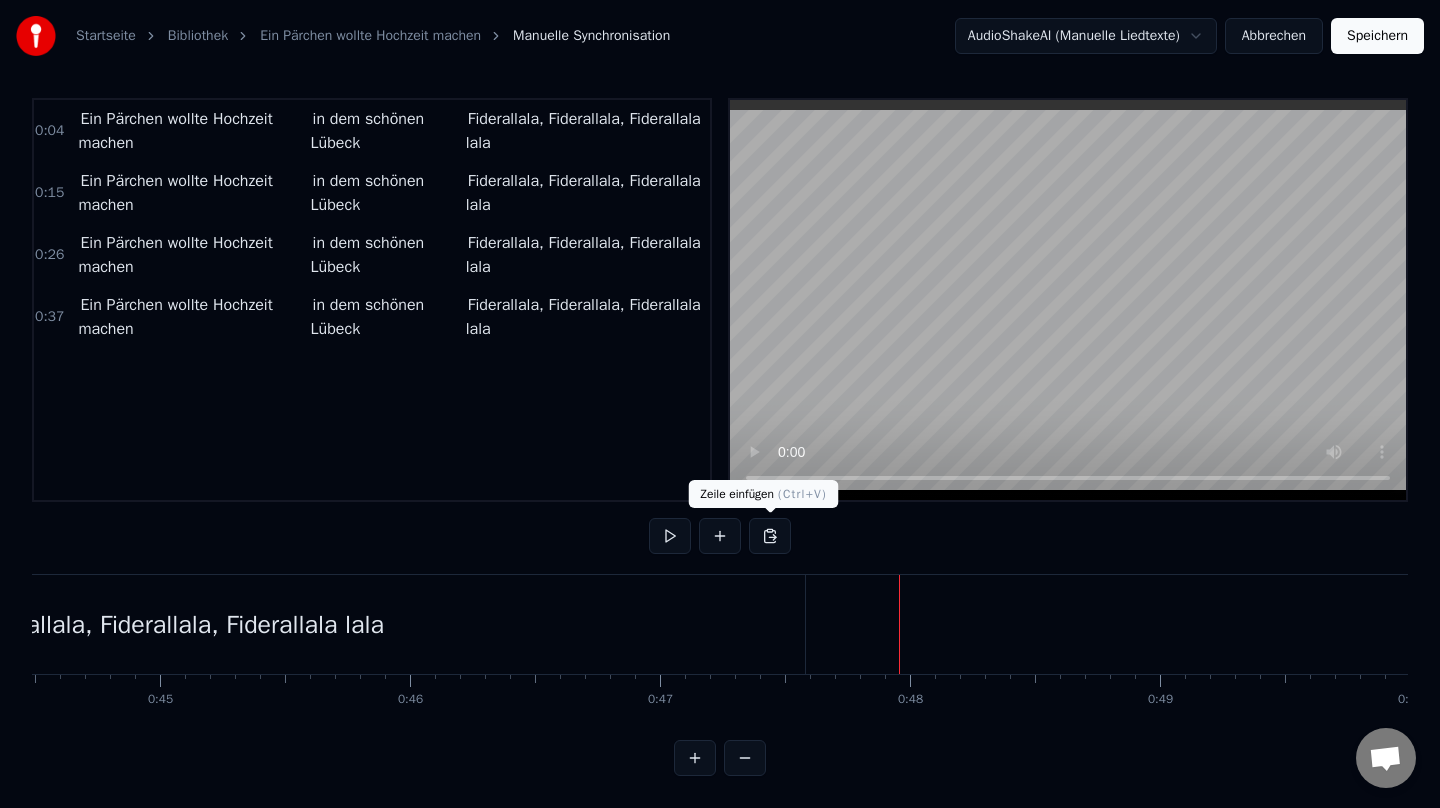 click at bounding box center (770, 536) 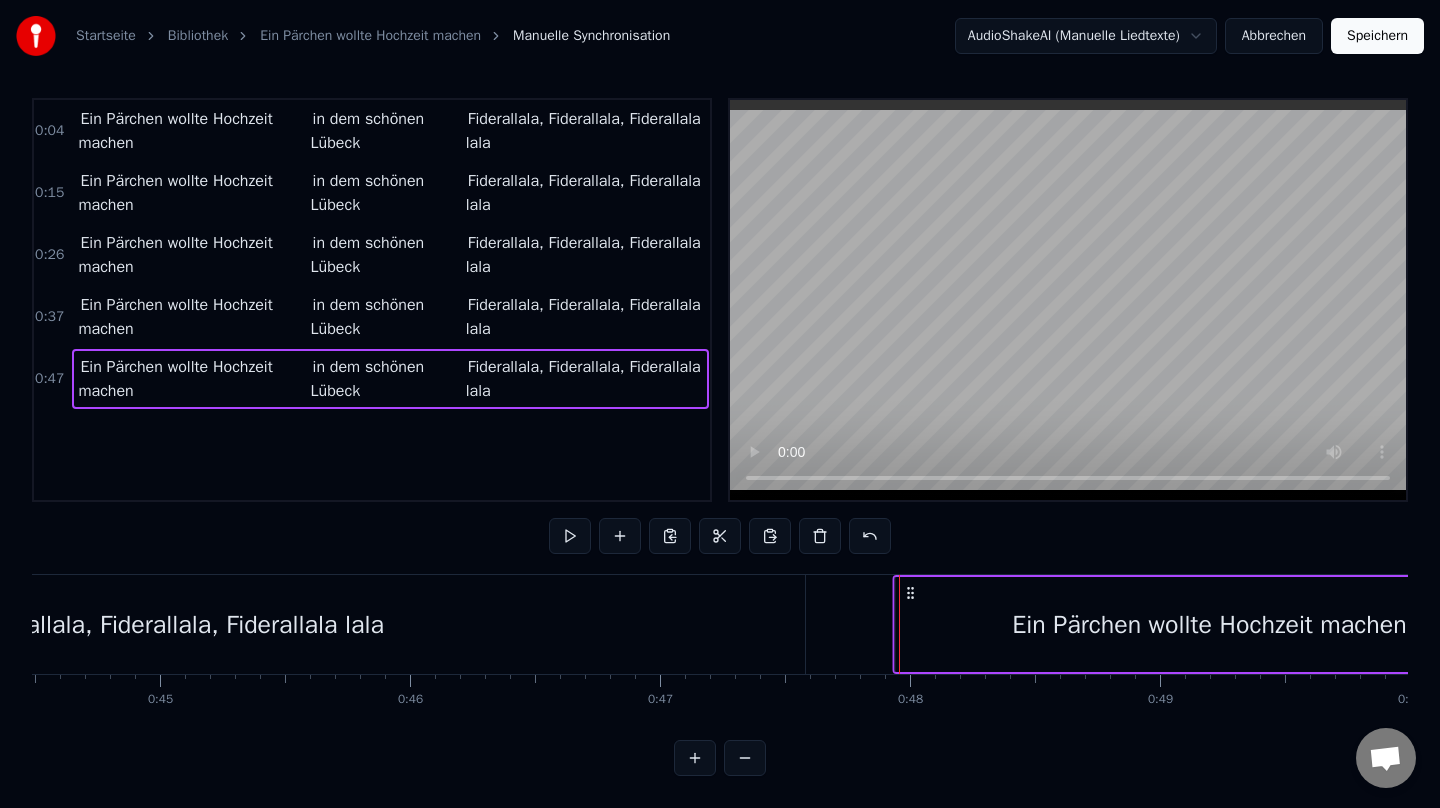 click 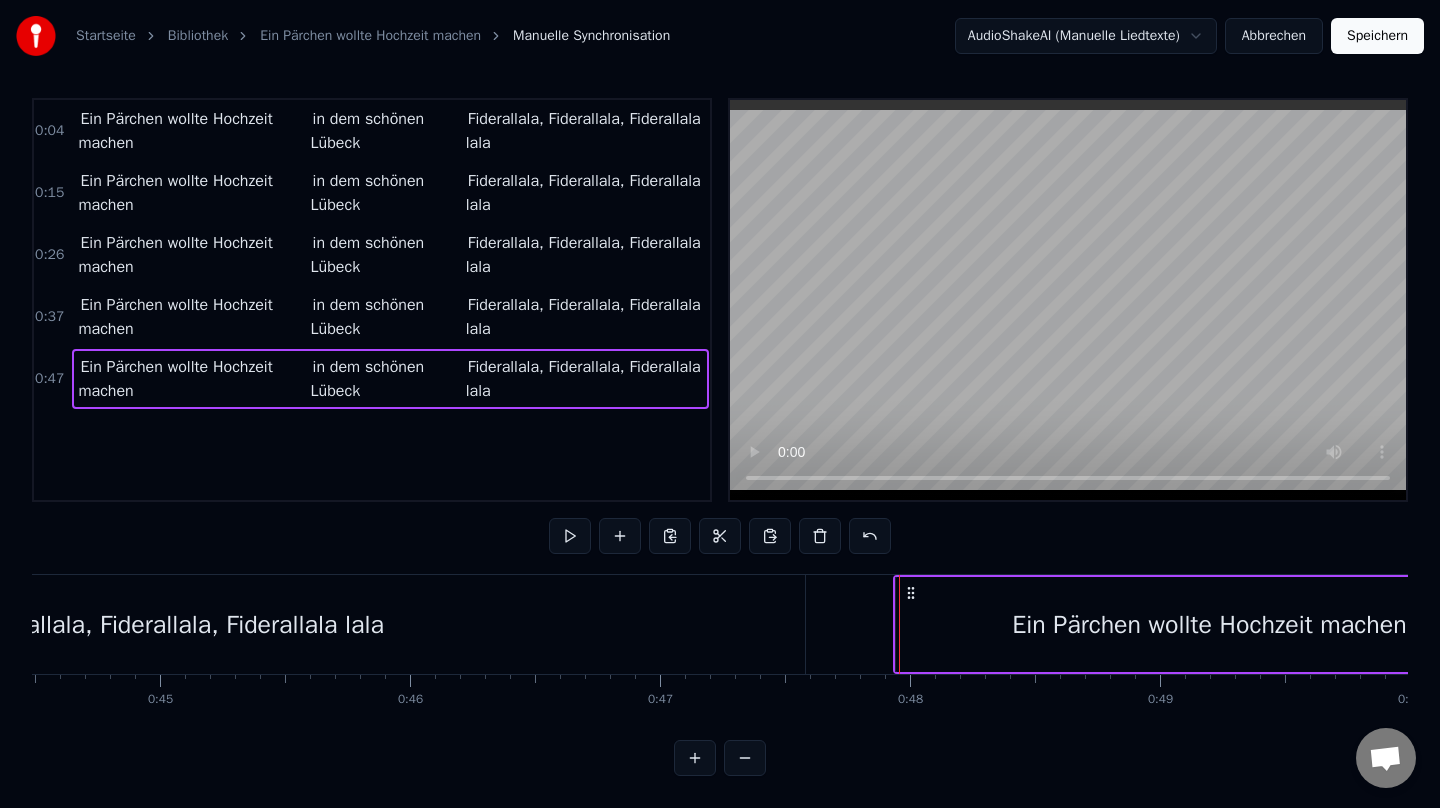 click at bounding box center (6764, 624) 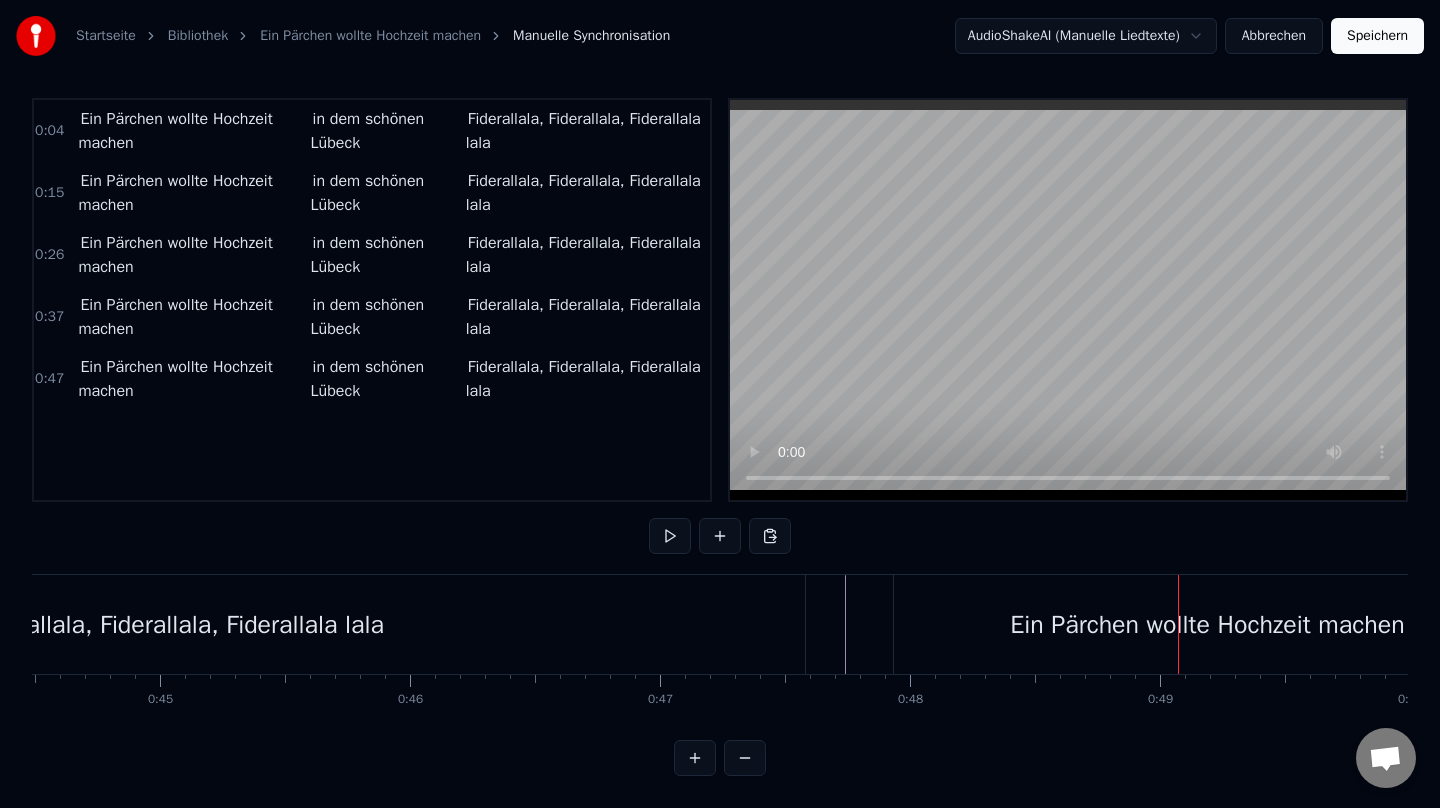 click on "Ein Pärchen wollte Hochzeit machen" at bounding box center (192, 379) 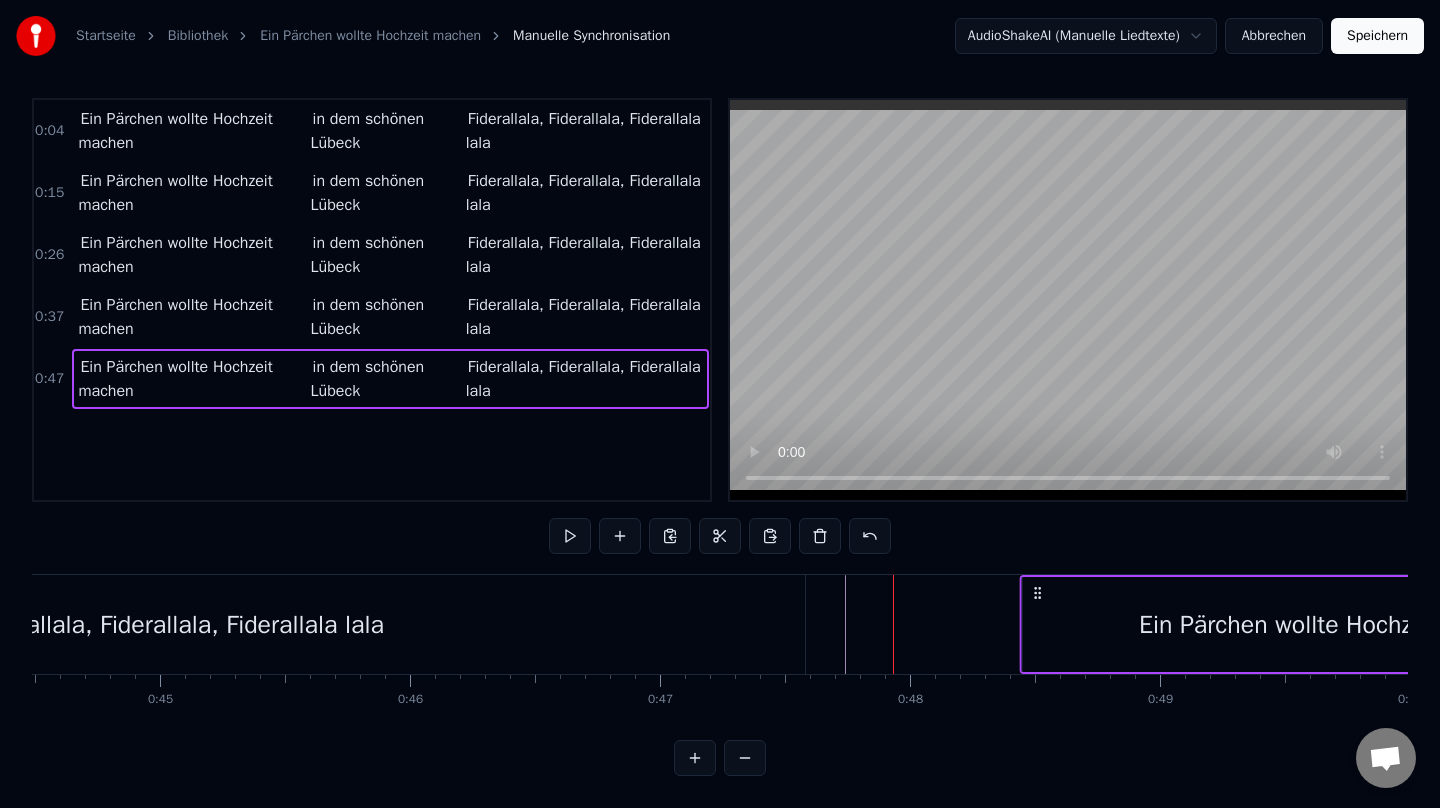 drag, startPoint x: 911, startPoint y: 590, endPoint x: 1038, endPoint y: 593, distance: 127.03543 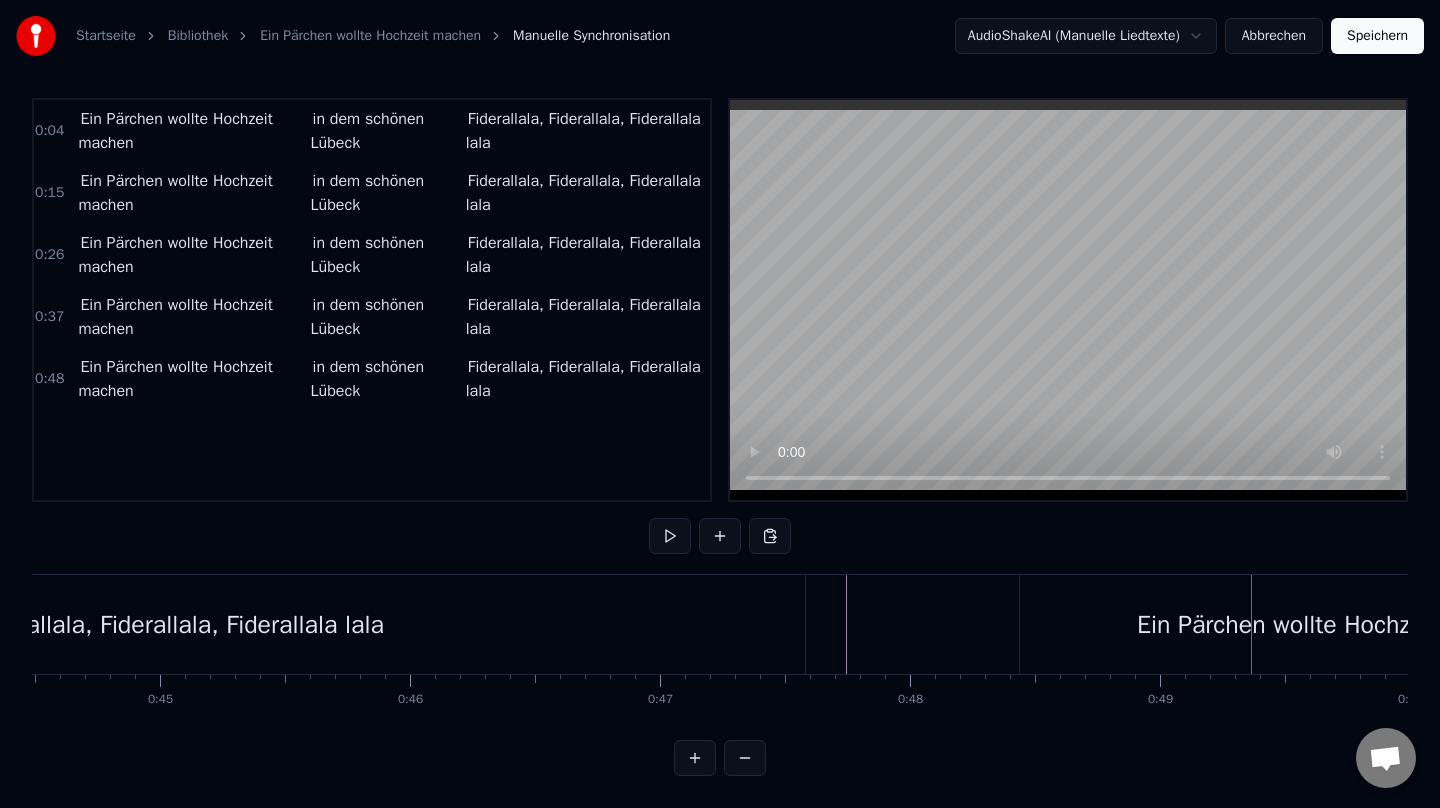 click on "Ein Pärchen wollte Hochzeit machen" at bounding box center [1334, 624] 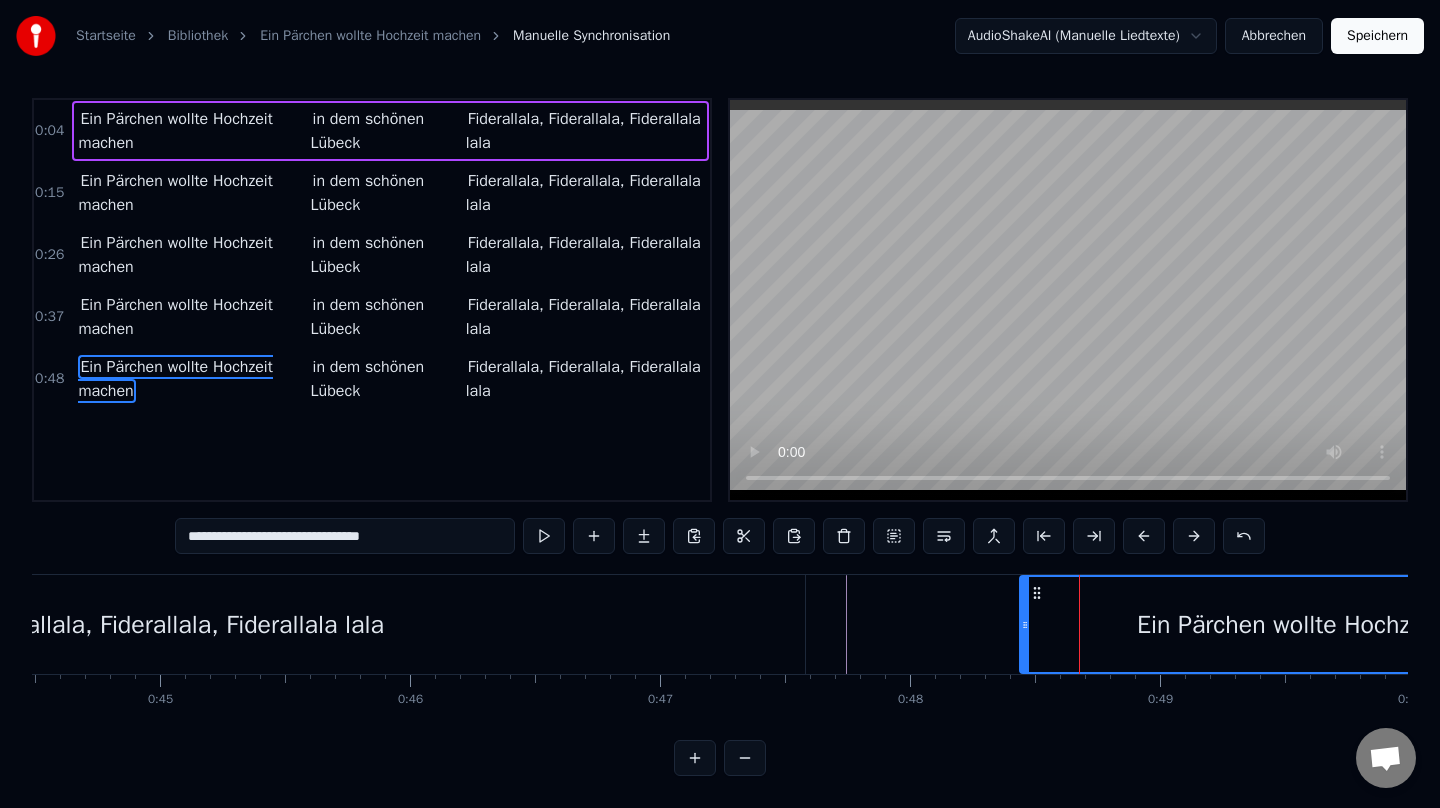 scroll, scrollTop: 6, scrollLeft: 0, axis: vertical 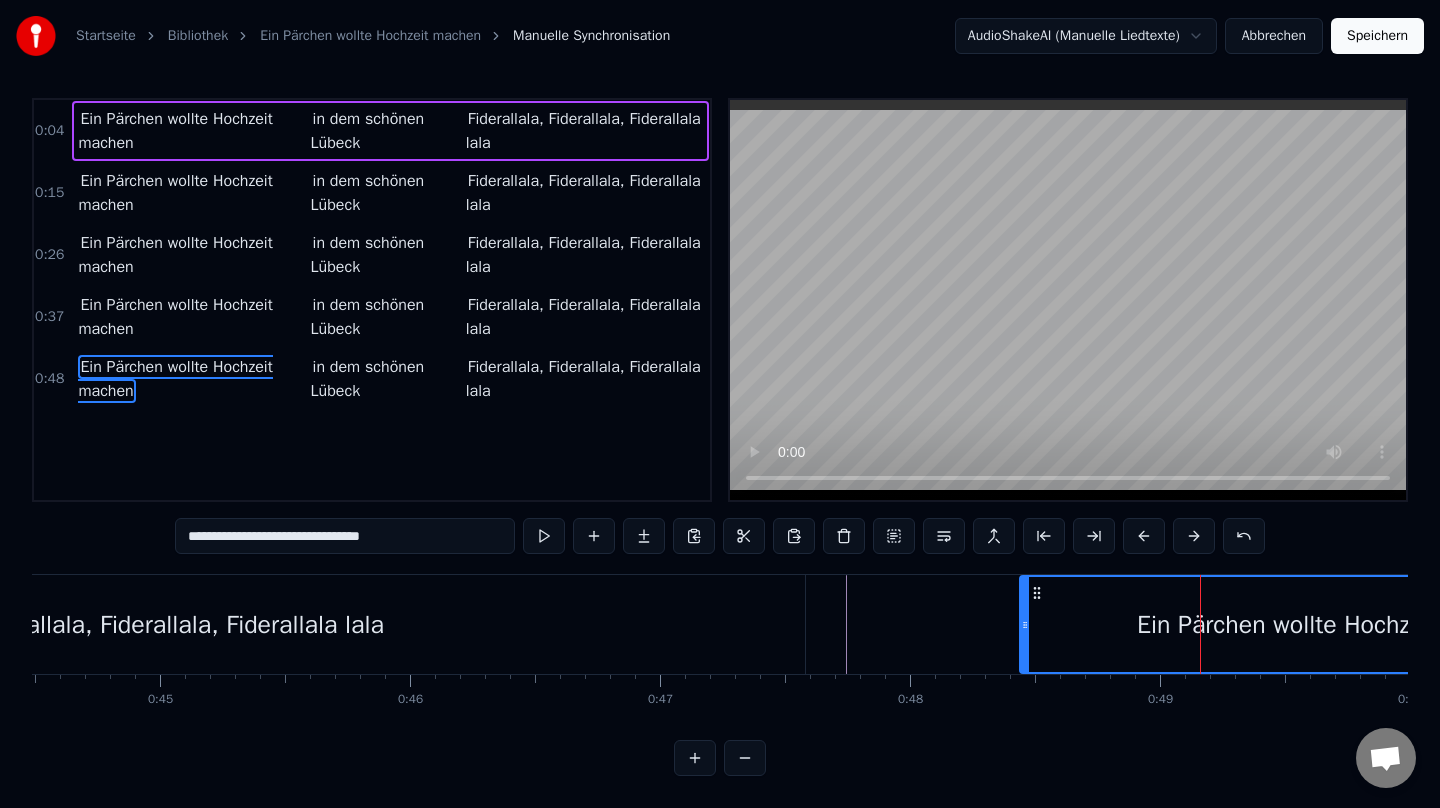 click on "Ein Pärchen wollte Hochzeit machen" at bounding box center (192, 379) 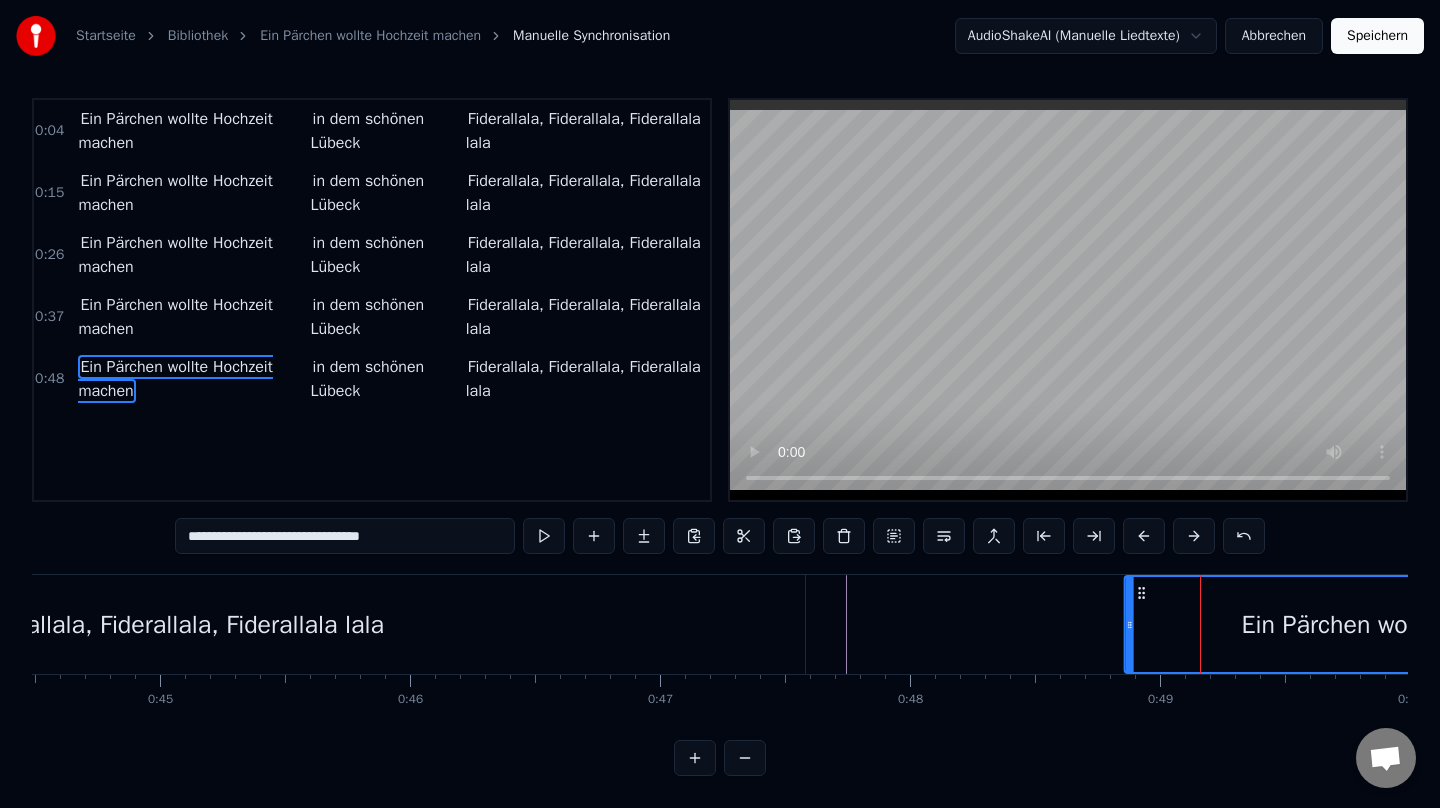 drag, startPoint x: 1035, startPoint y: 594, endPoint x: 1140, endPoint y: 596, distance: 105.01904 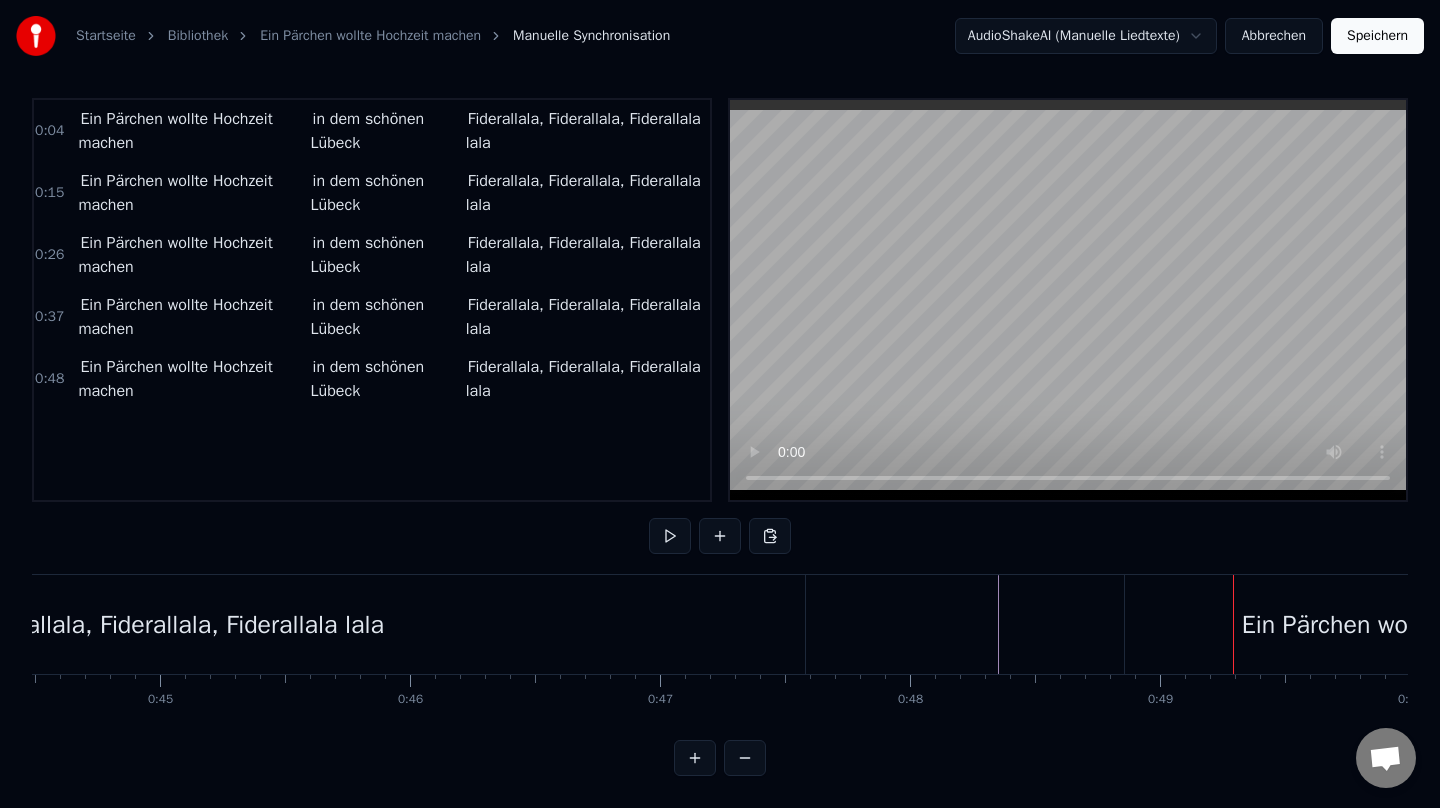 click on "Ein Pärchen wollte Hochzeit machen" at bounding box center (1439, 624) 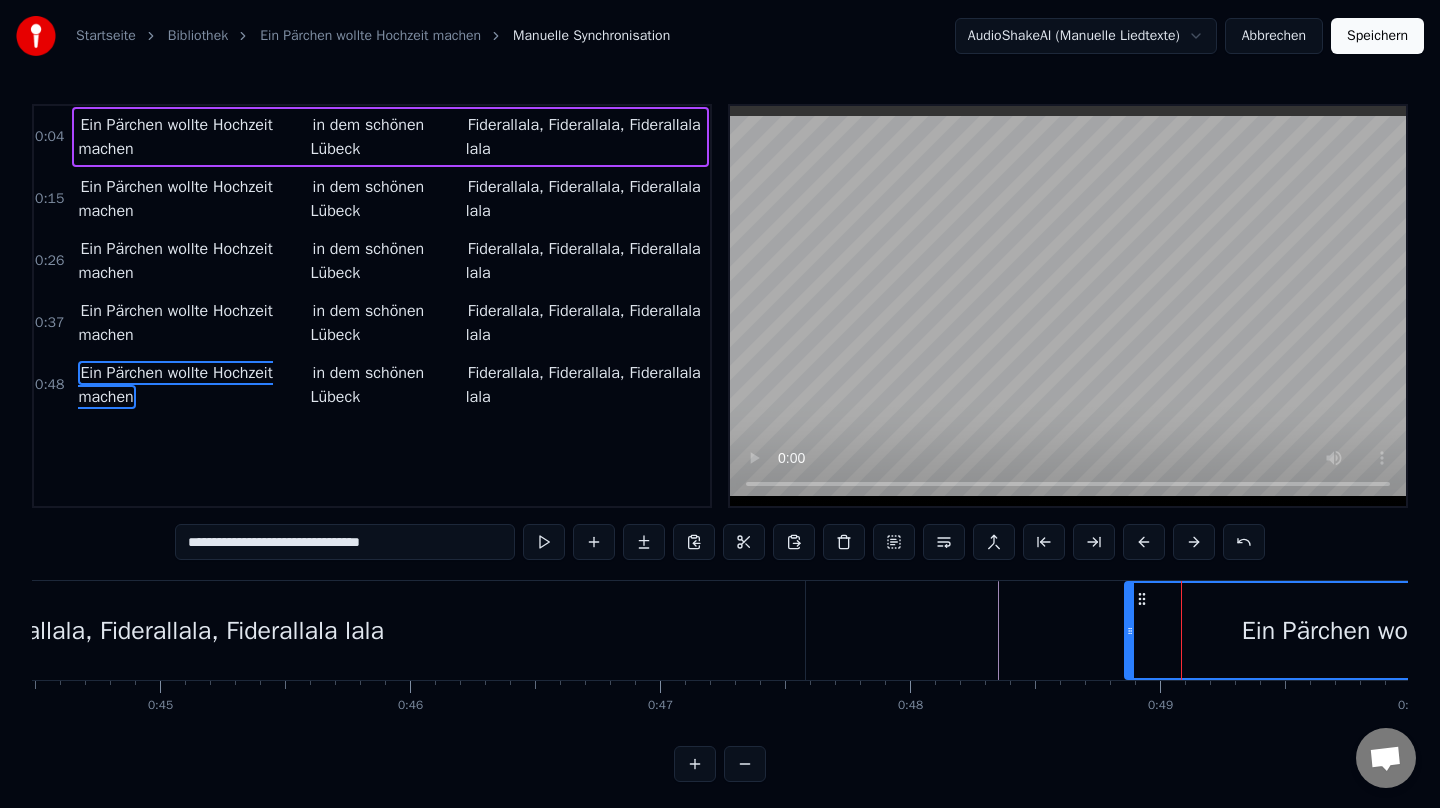 scroll, scrollTop: 6, scrollLeft: 0, axis: vertical 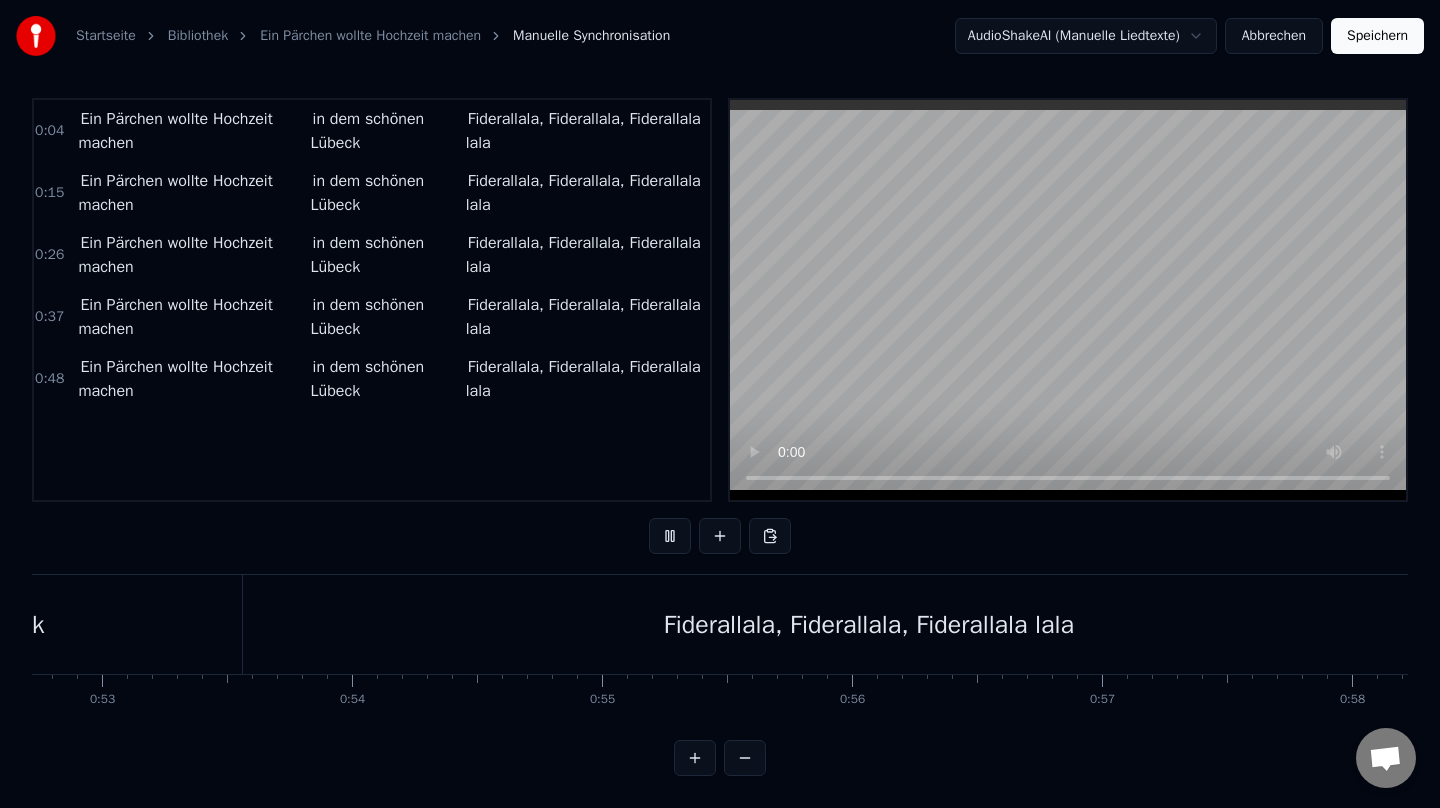 click on "Fiderallala, Fiderallala, Fiderallala lala" at bounding box center [869, 624] 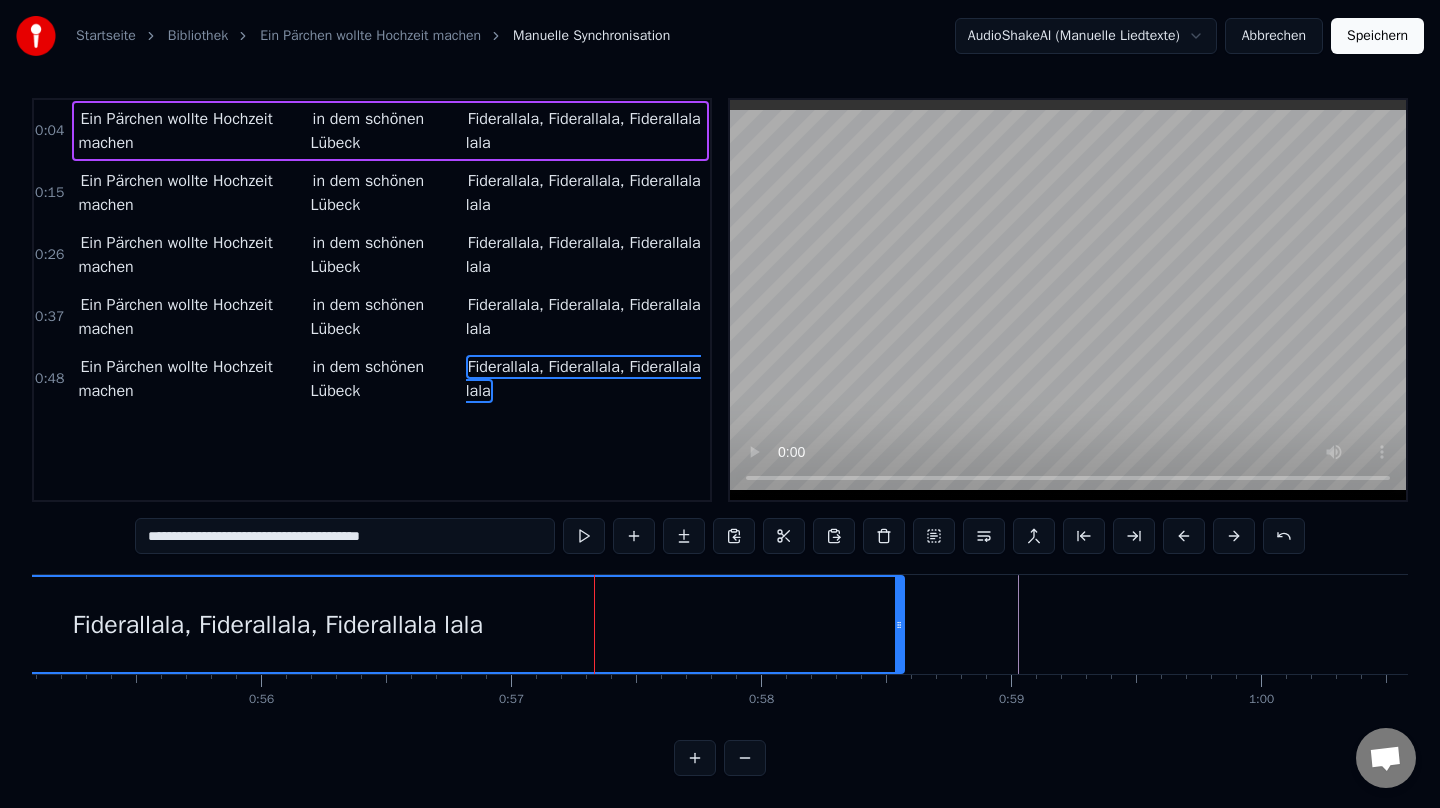 scroll, scrollTop: 0, scrollLeft: 13915, axis: horizontal 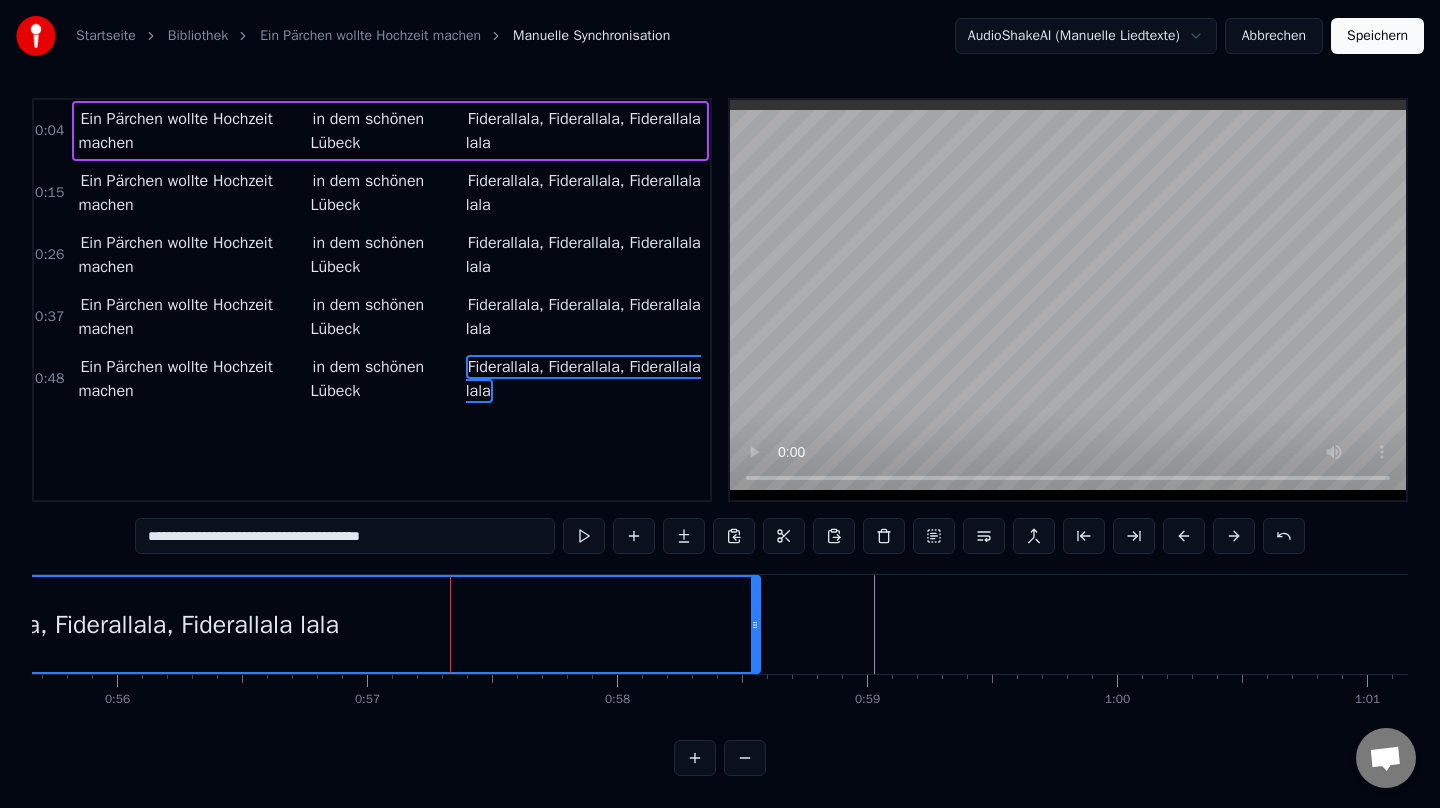 click at bounding box center (3971, 624) 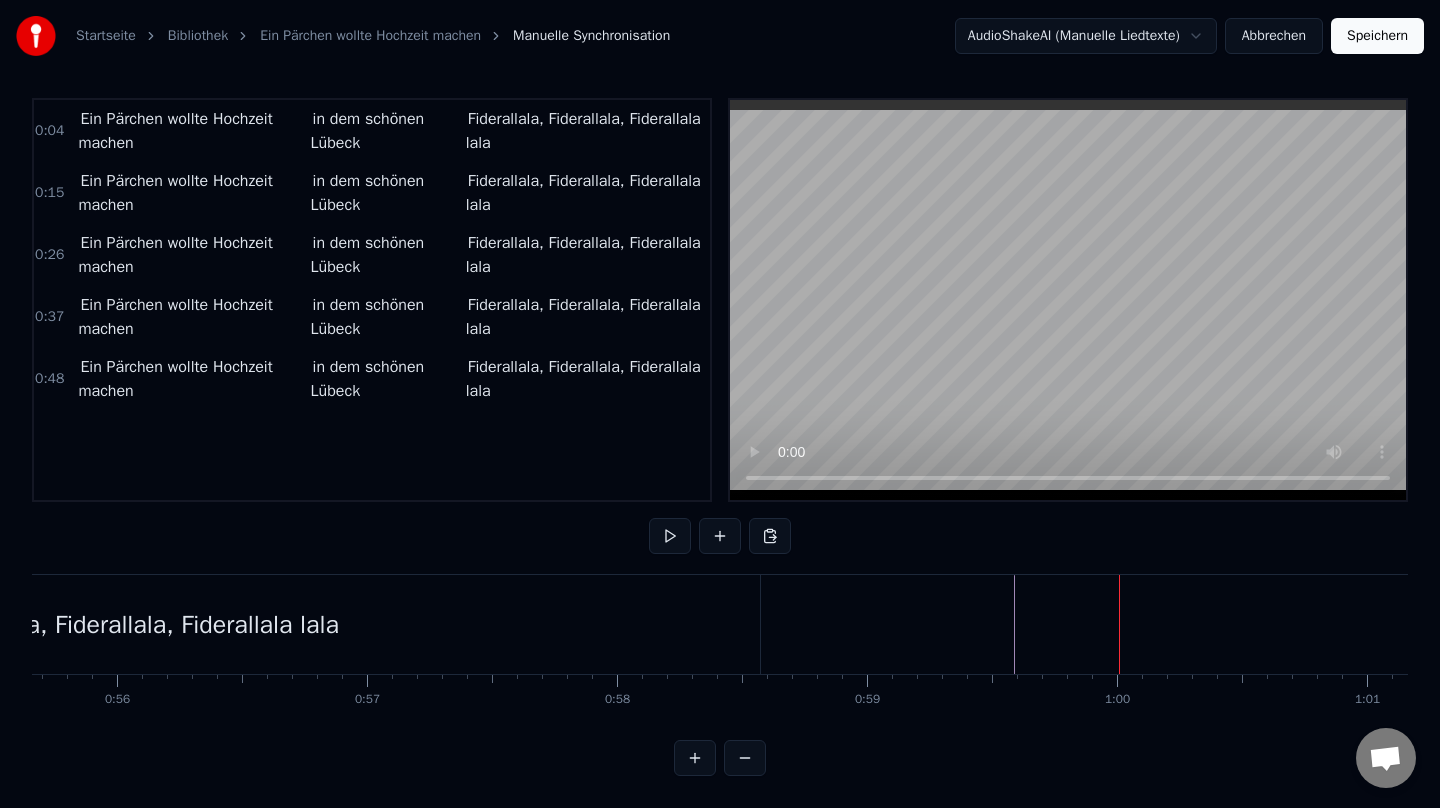 click at bounding box center [3971, 624] 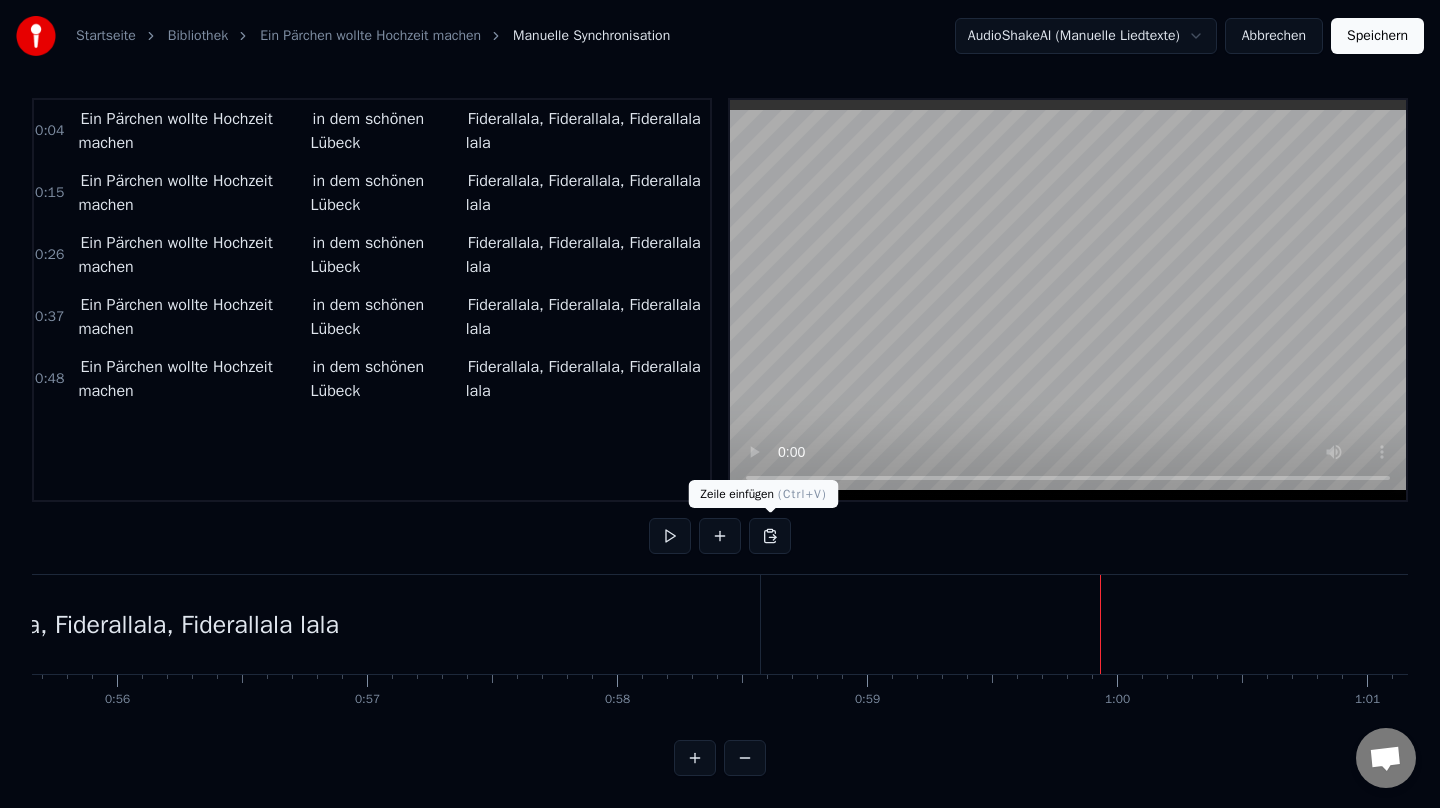 click at bounding box center (770, 536) 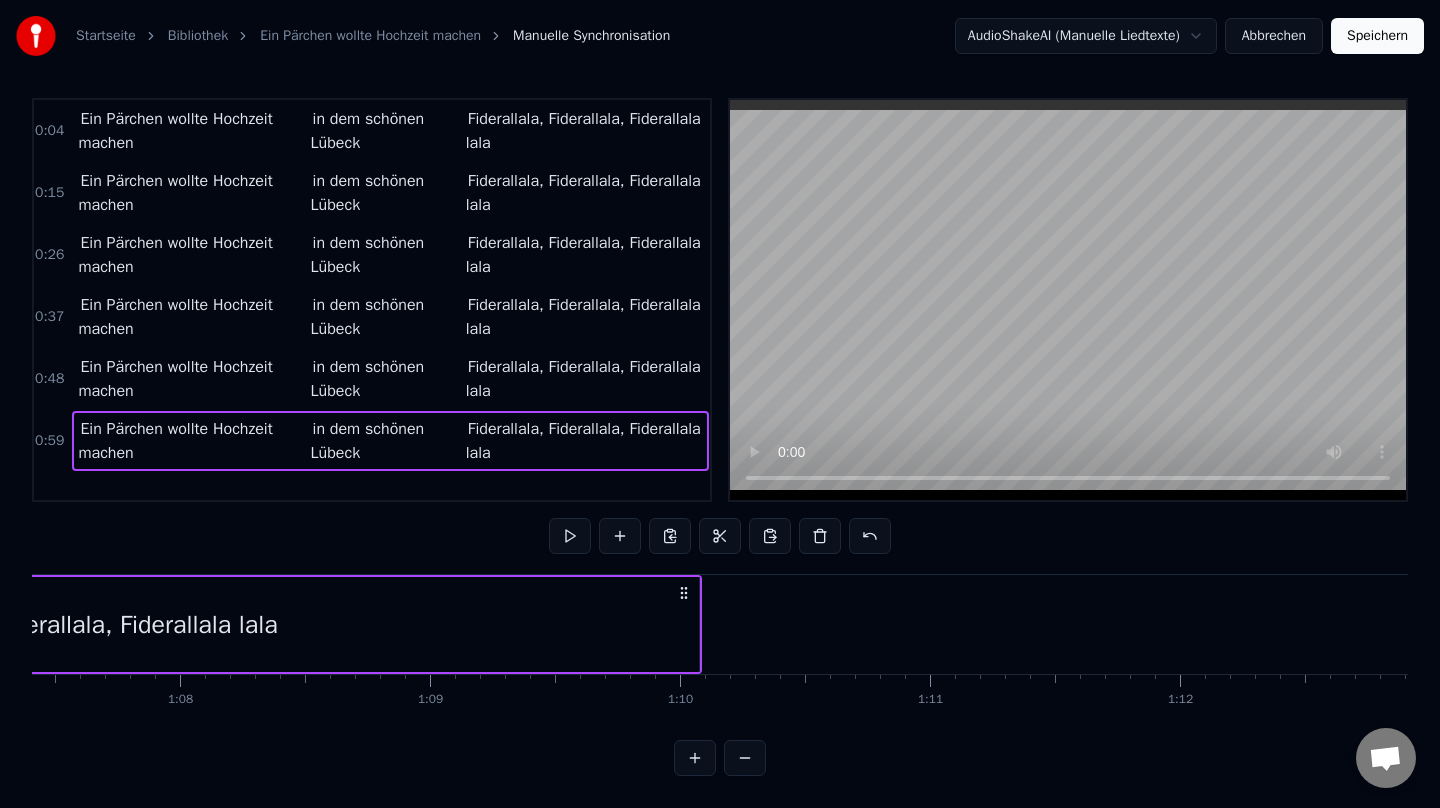 scroll, scrollTop: 0, scrollLeft: 16908, axis: horizontal 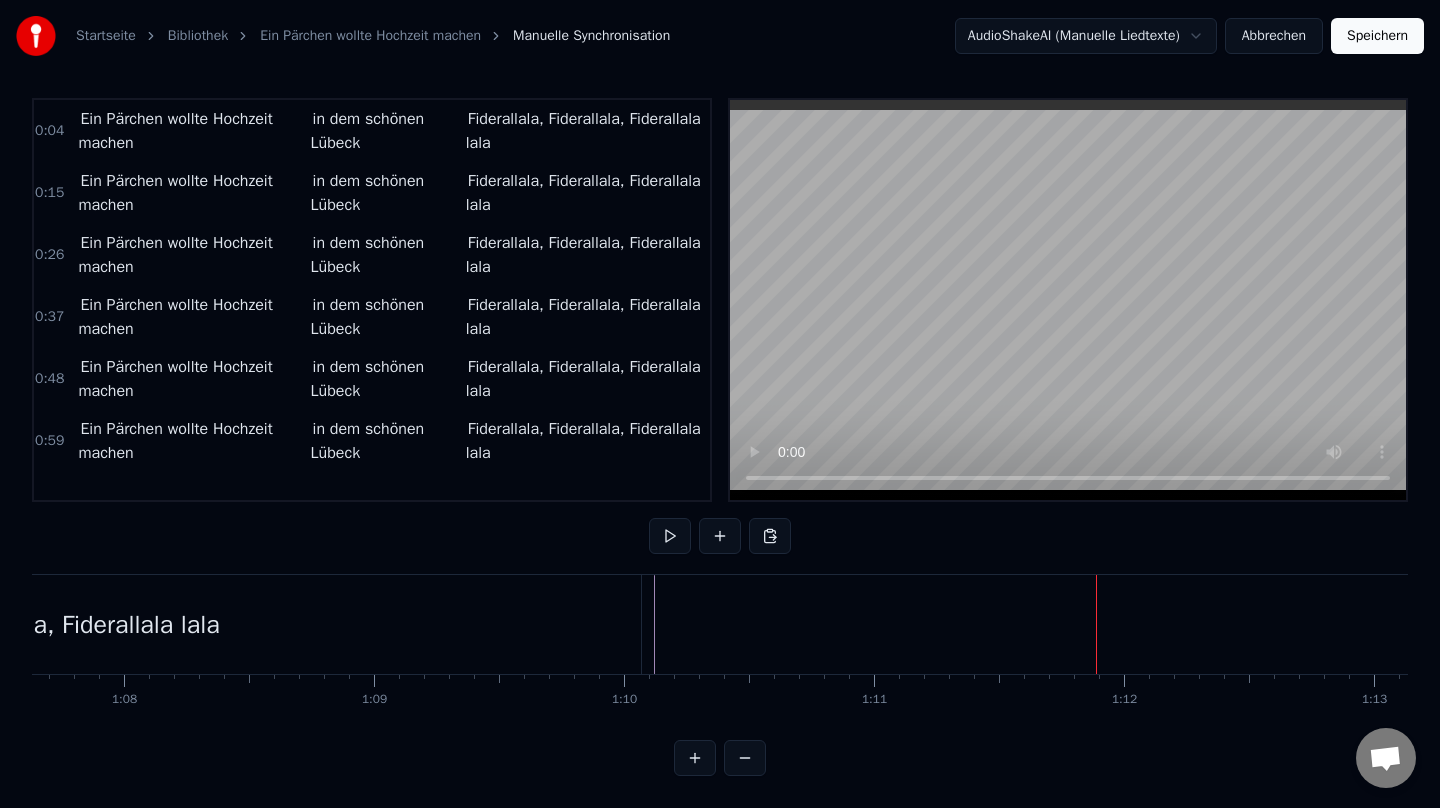 click on "Fiderallala, Fiderallala, Fiderallala lala" at bounding box center [15, 624] 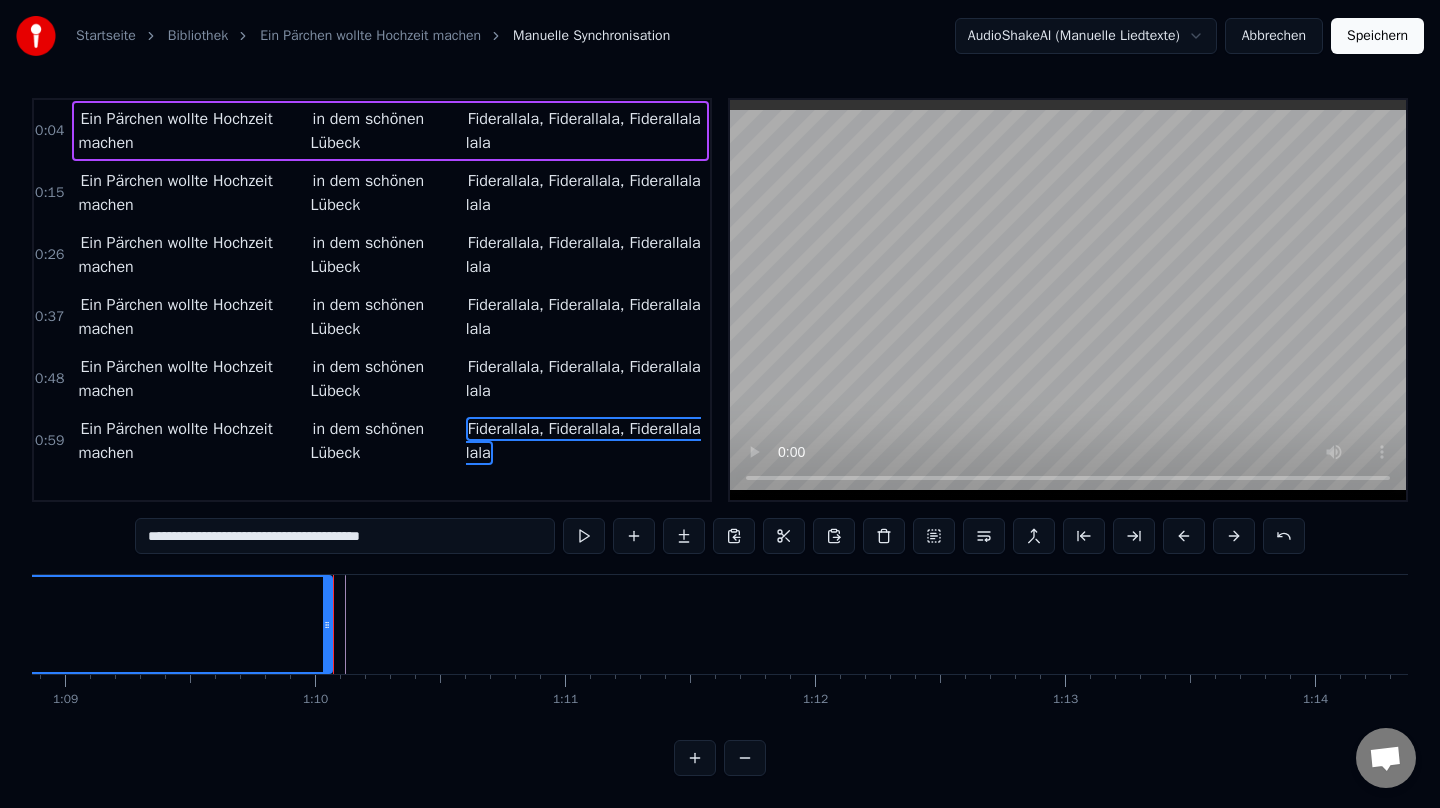 scroll, scrollTop: 0, scrollLeft: 17197, axis: horizontal 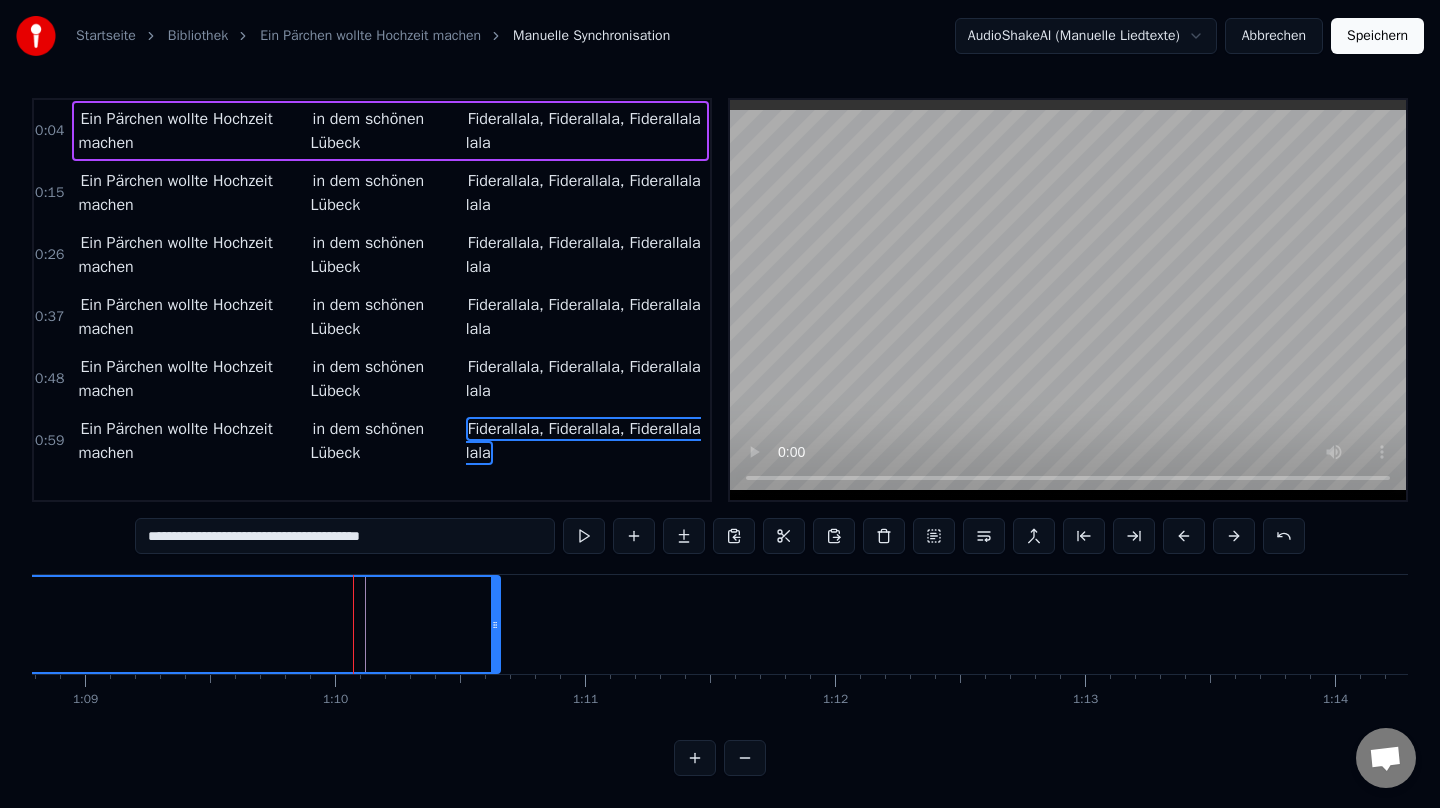 drag, startPoint x: 348, startPoint y: 622, endPoint x: 496, endPoint y: 622, distance: 148 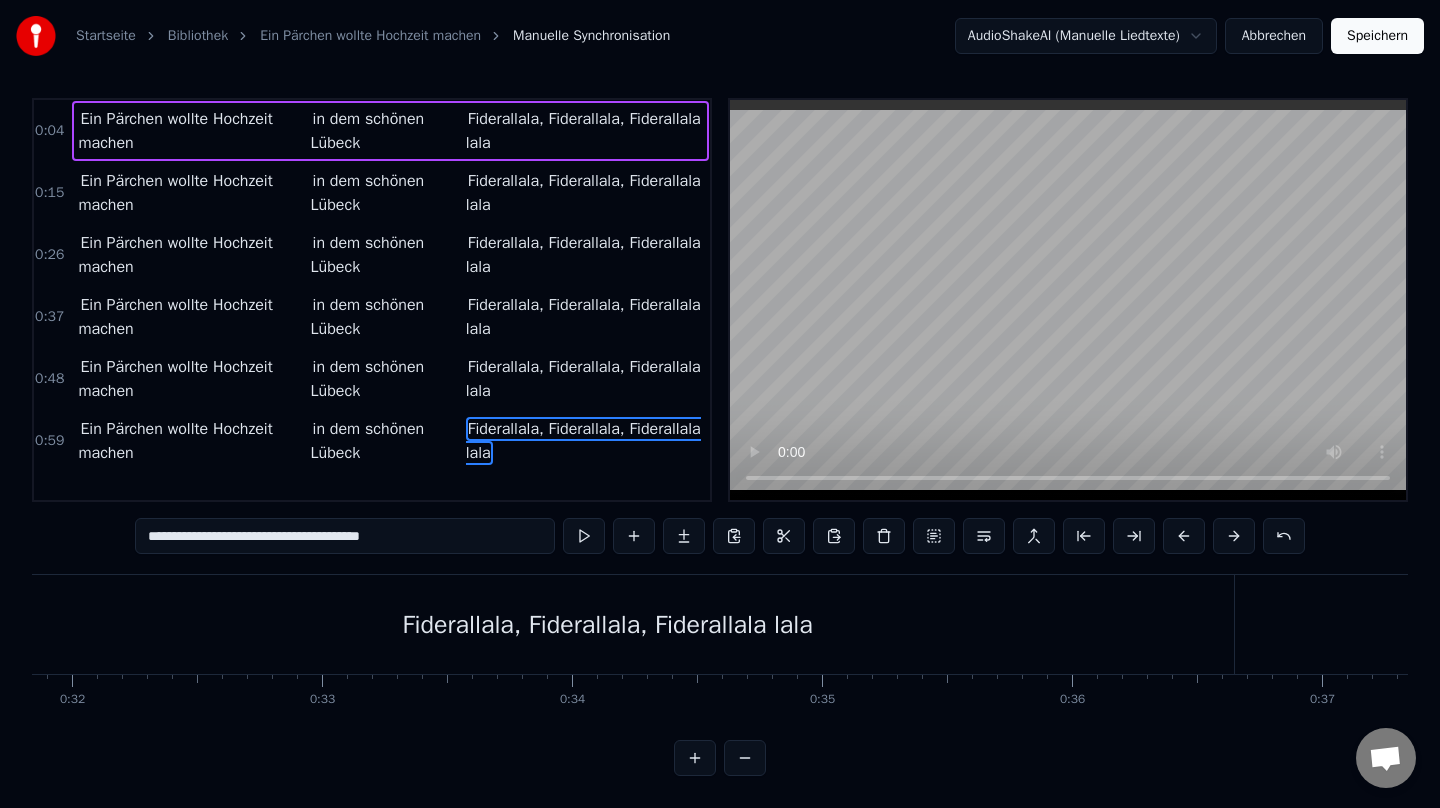 scroll, scrollTop: 0, scrollLeft: 7963, axis: horizontal 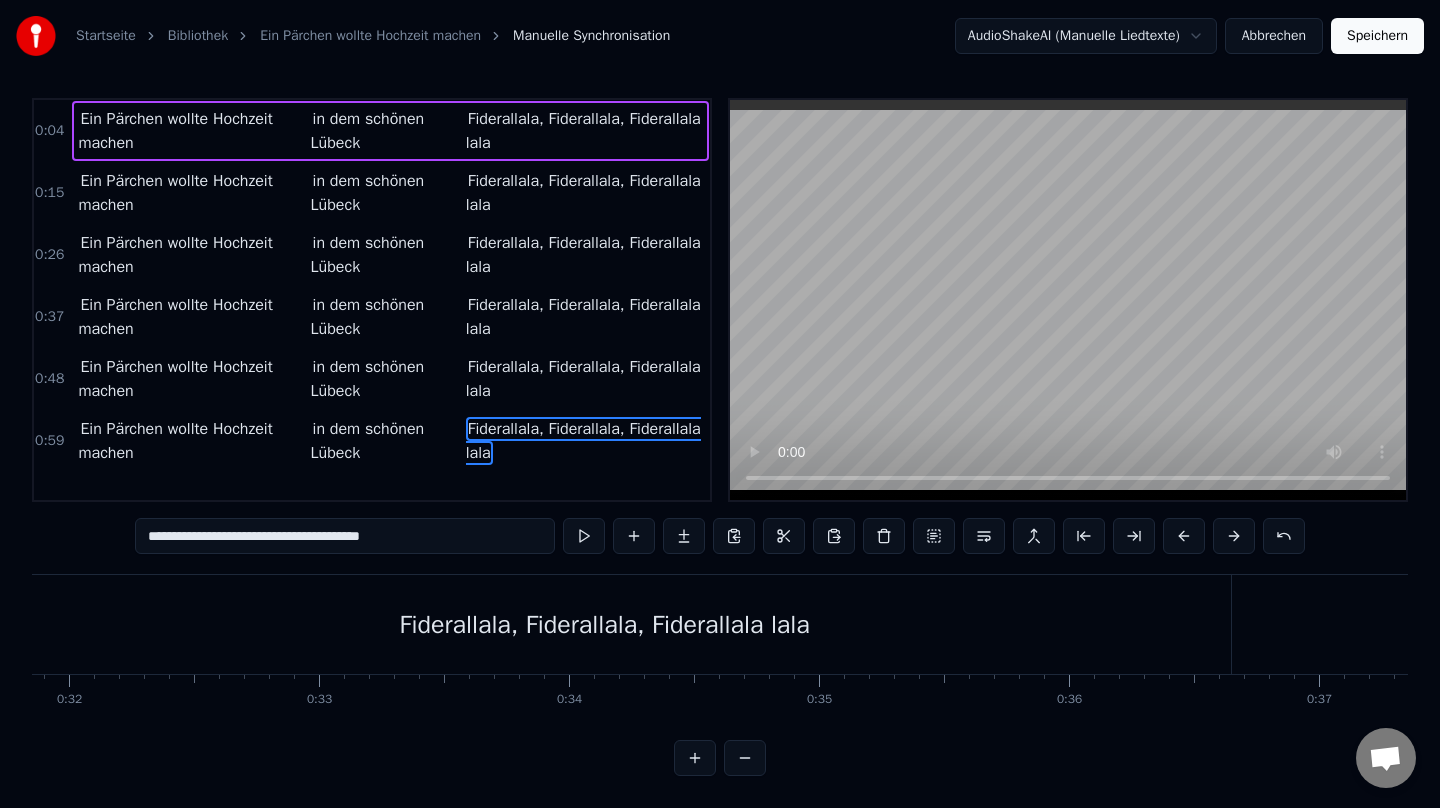click on "Fiderallala, Fiderallala, Fiderallala lala" at bounding box center (605, 625) 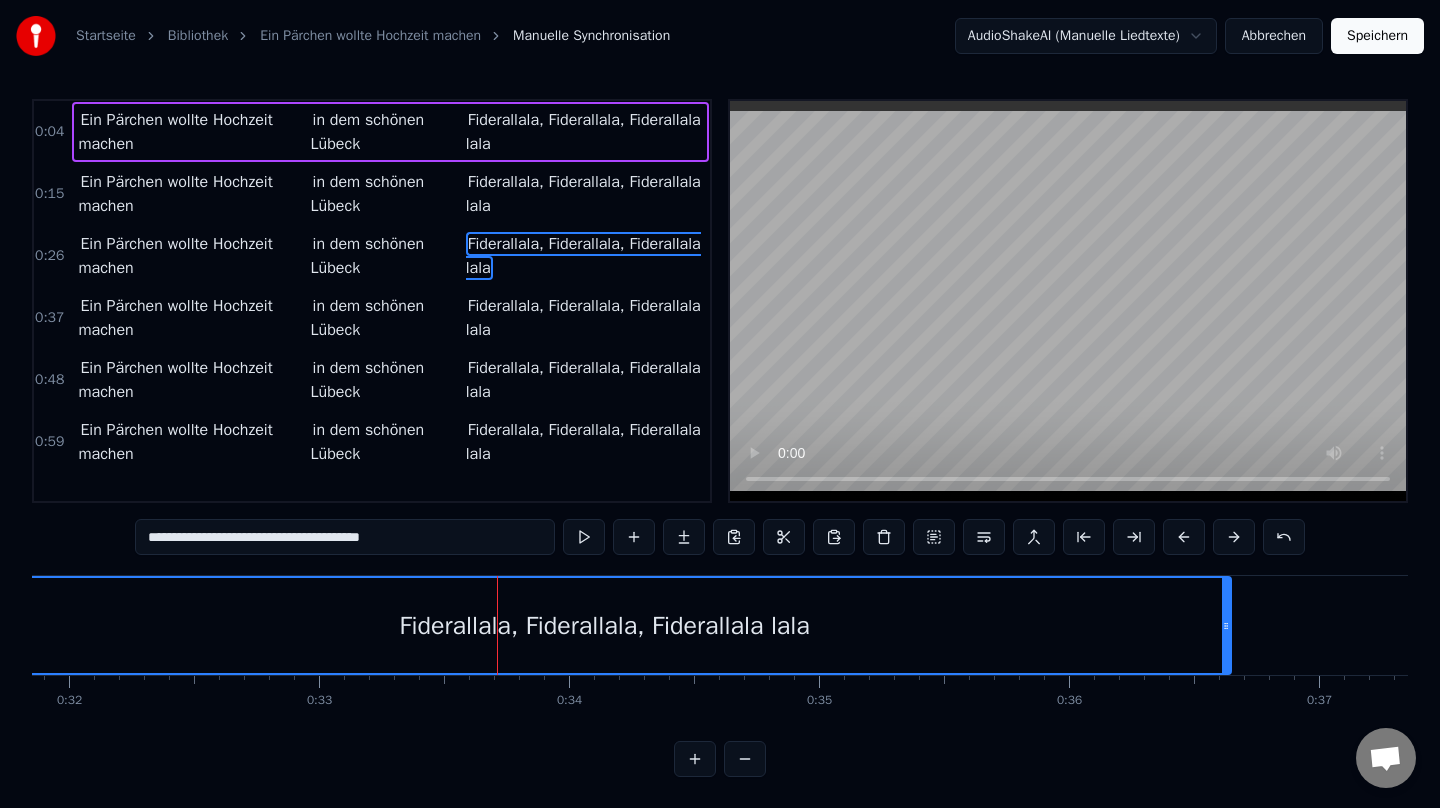 scroll, scrollTop: 6, scrollLeft: 0, axis: vertical 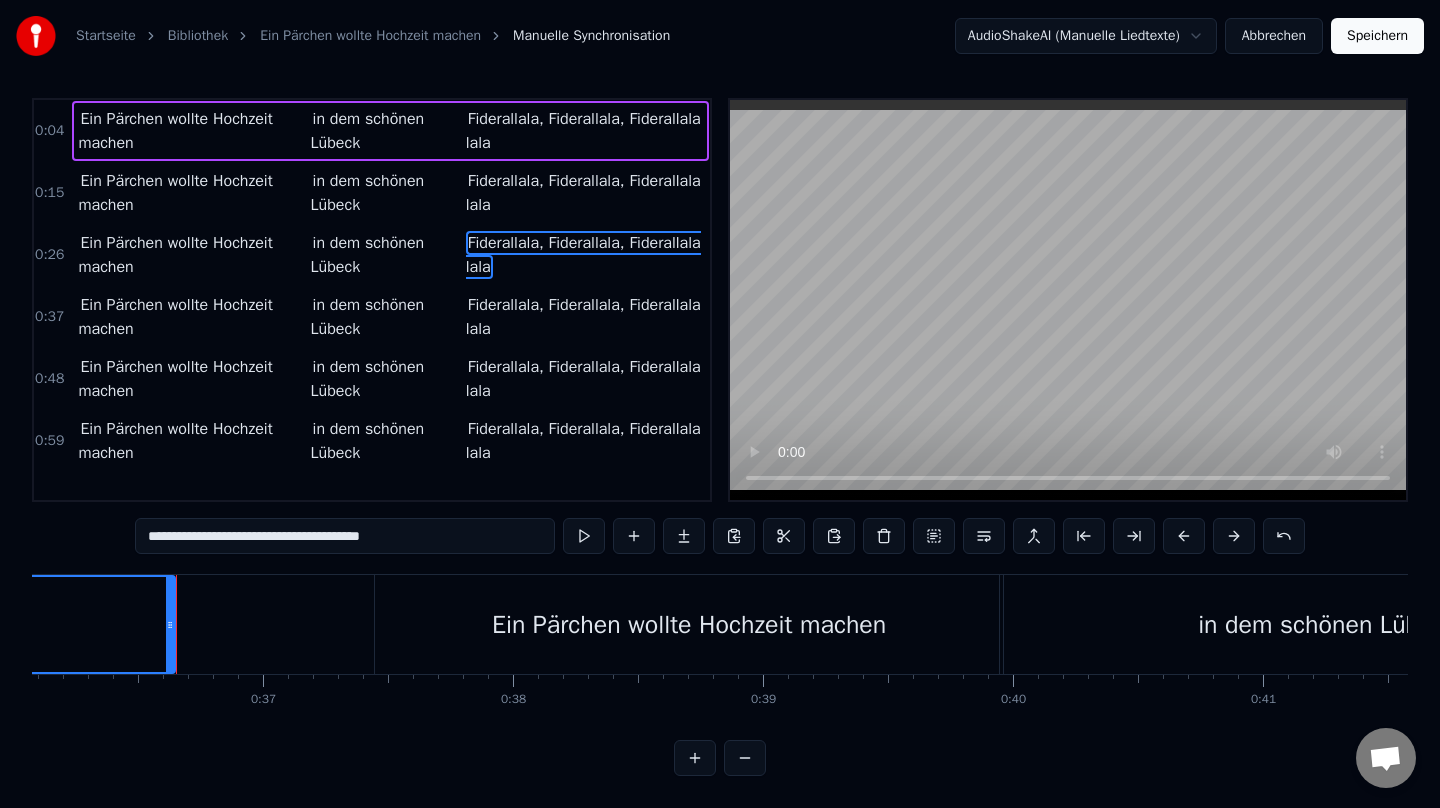 click on "Ein Pärchen wollte Hochzeit machen" at bounding box center (689, 625) 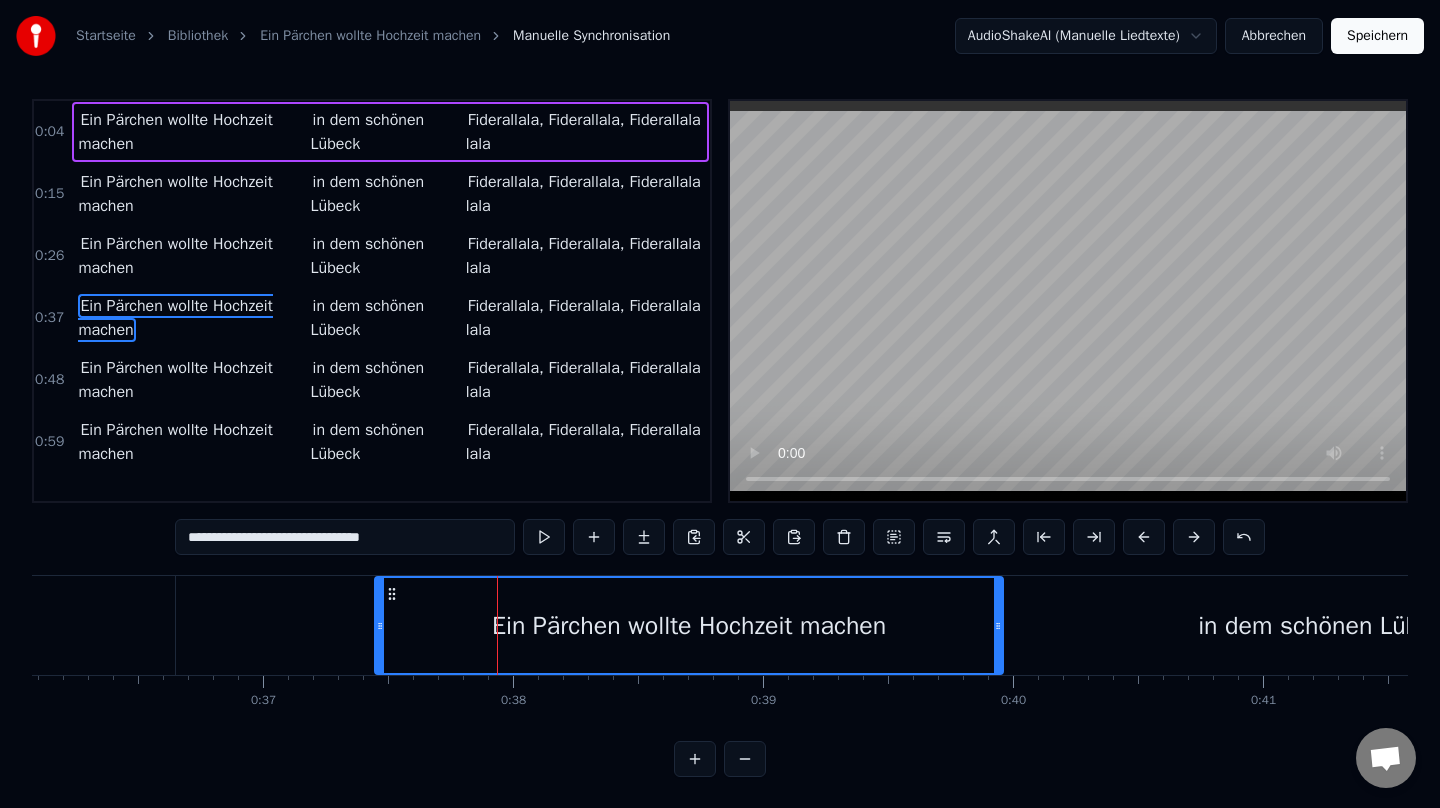 scroll, scrollTop: 6, scrollLeft: 0, axis: vertical 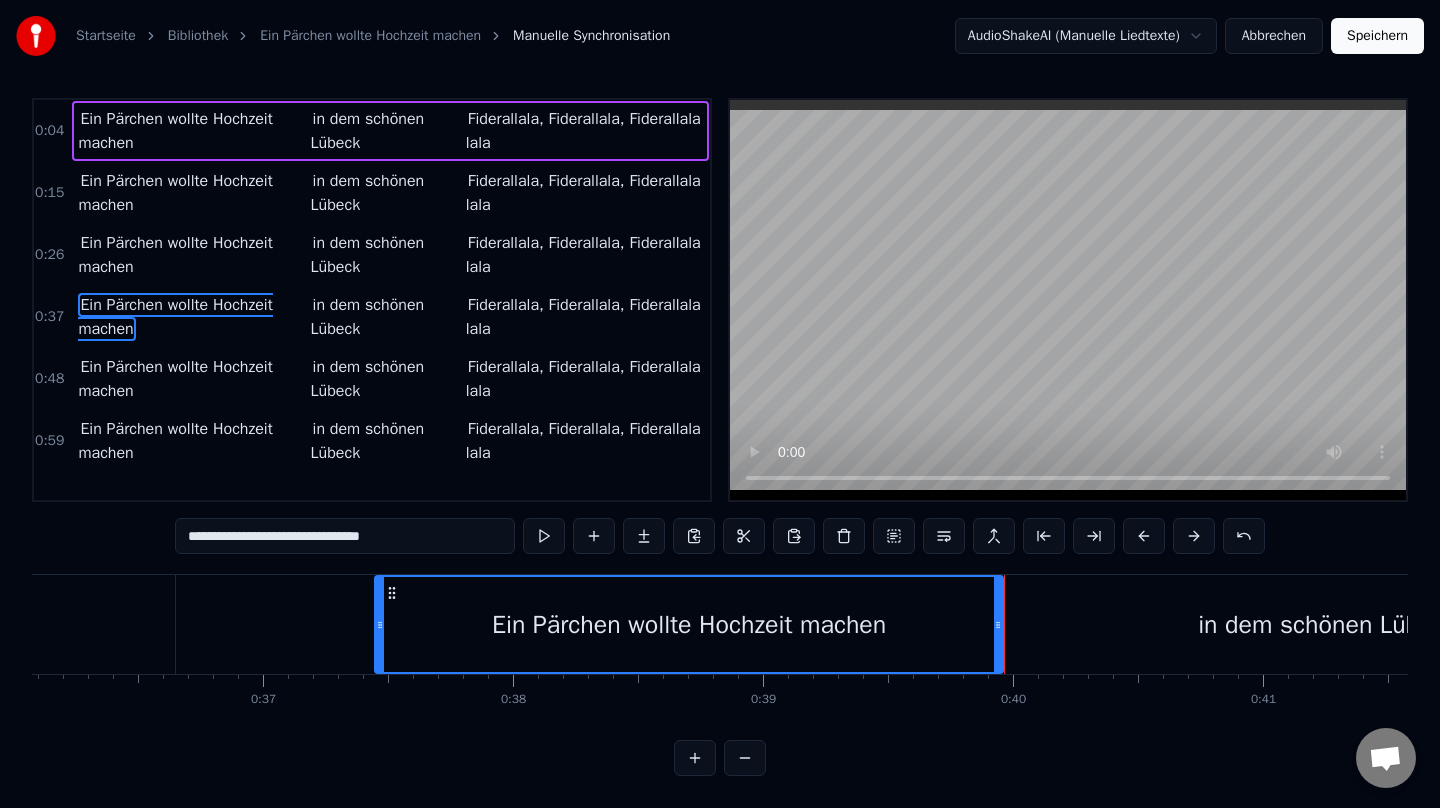 click on "Ein Pärchen wollte Hochzeit machen in dem schönen Lübeck Fiderallala, [GEOGRAPHIC_DATA], Fiderallala lala" at bounding box center [390, 317] 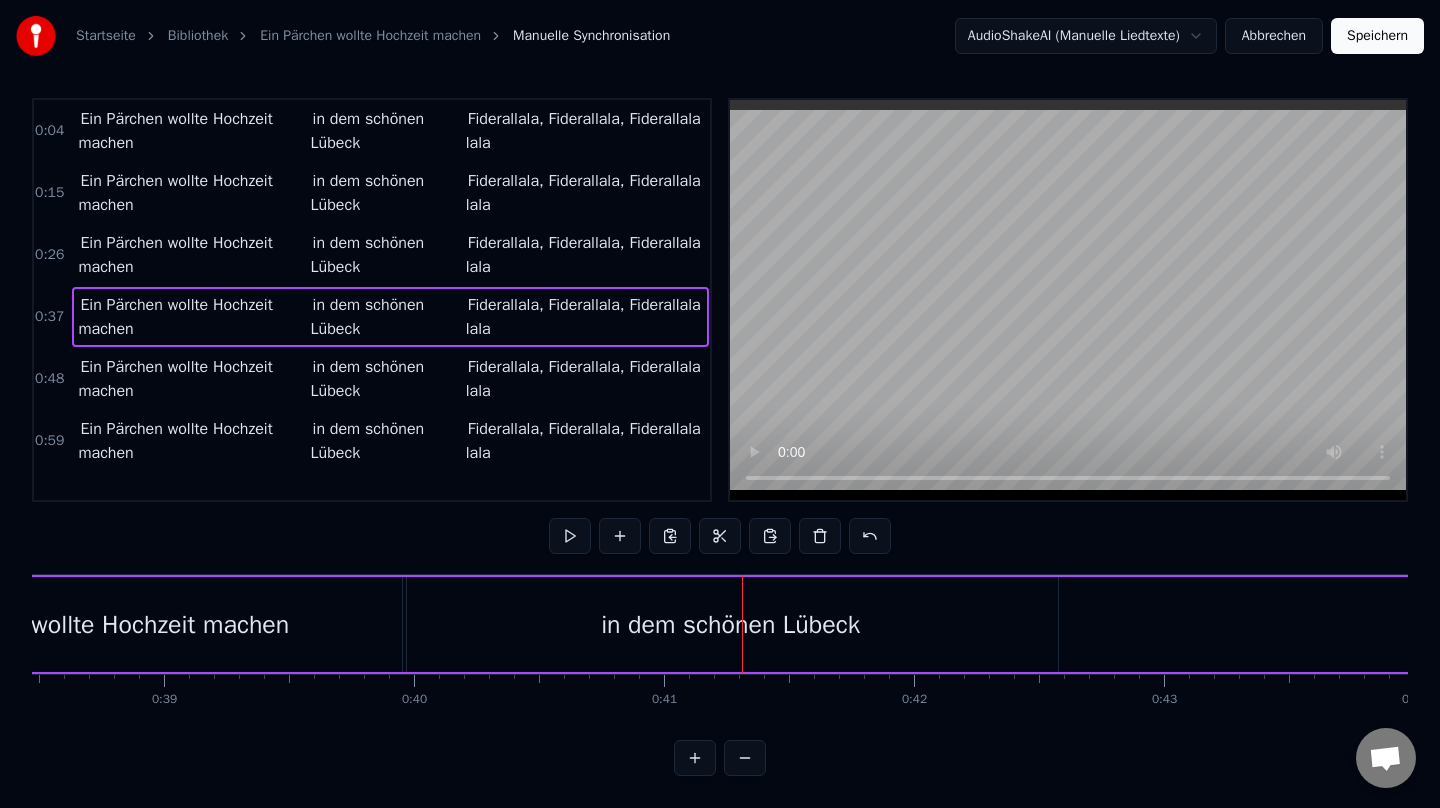 scroll, scrollTop: 0, scrollLeft: 9598, axis: horizontal 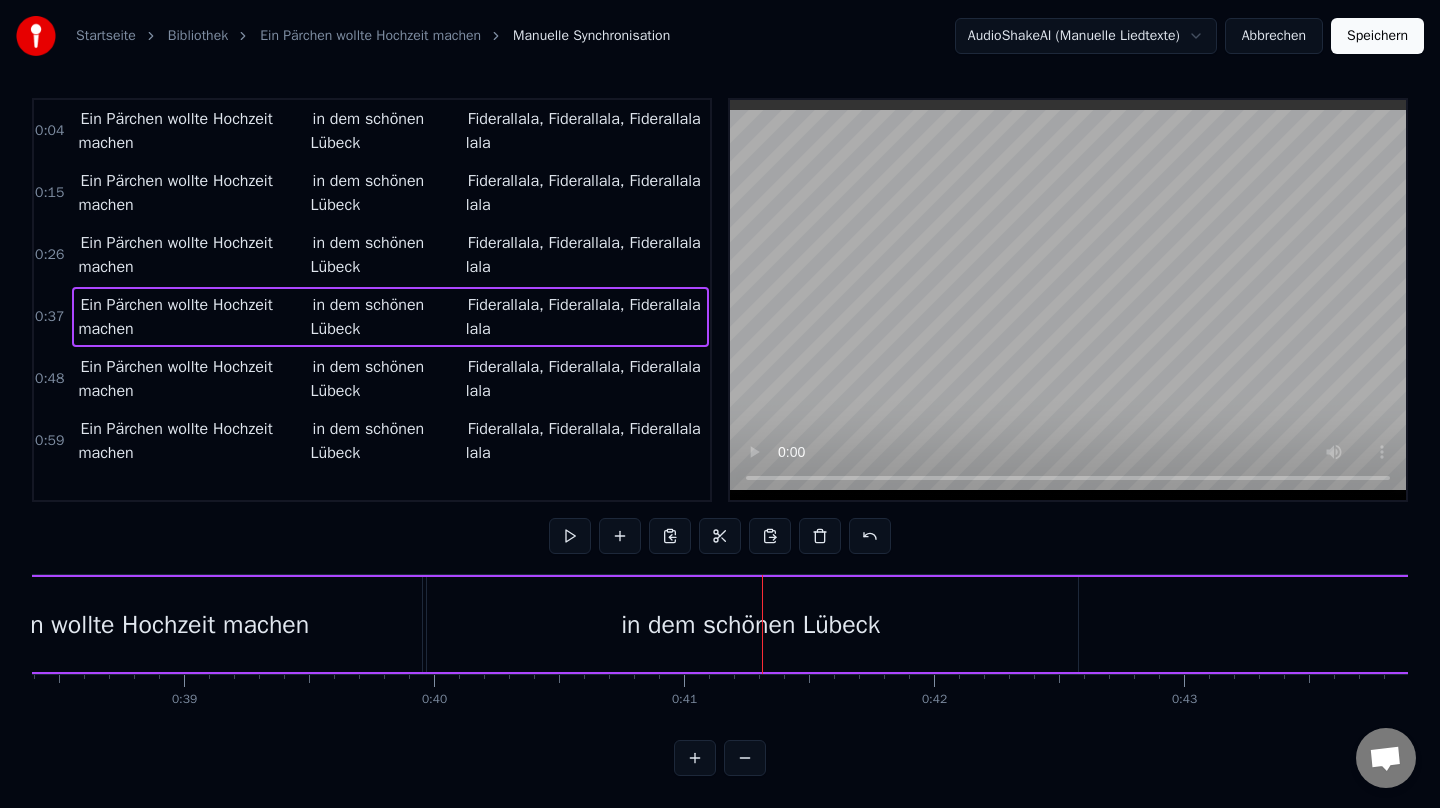 click on "Ein Pärchen wollte Hochzeit machen" at bounding box center [112, 624] 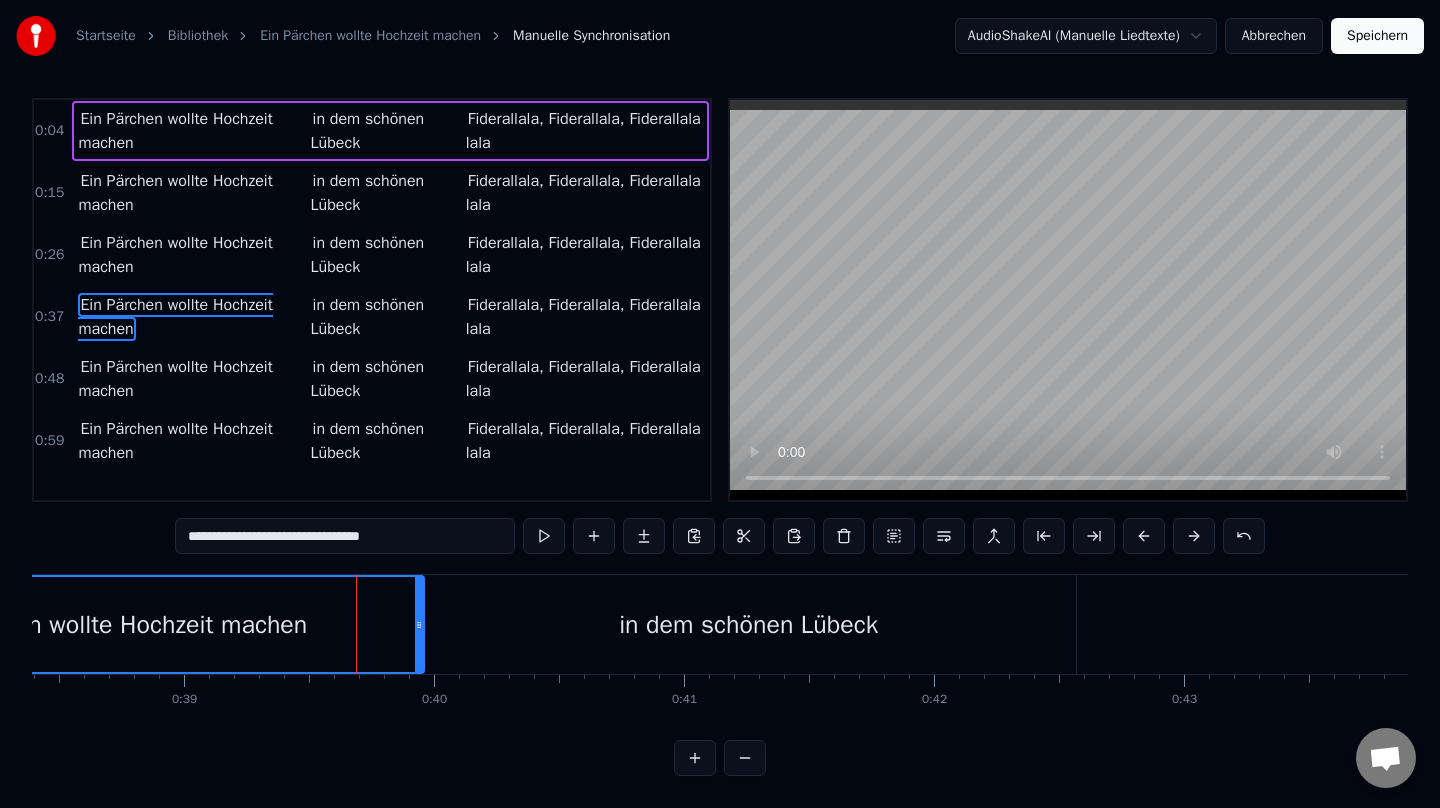 scroll, scrollTop: 0, scrollLeft: 0, axis: both 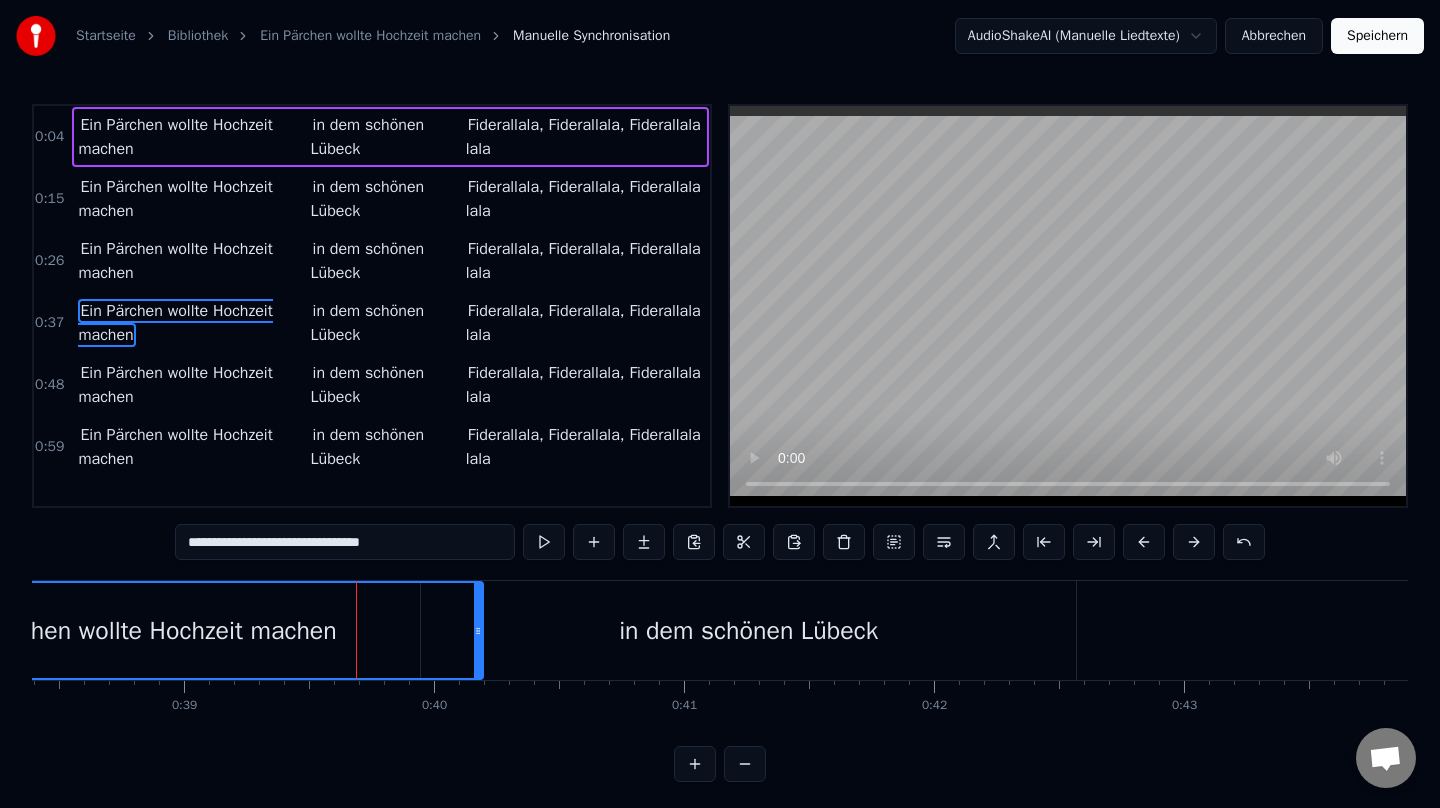 drag, startPoint x: 417, startPoint y: 629, endPoint x: 487, endPoint y: 631, distance: 70.028564 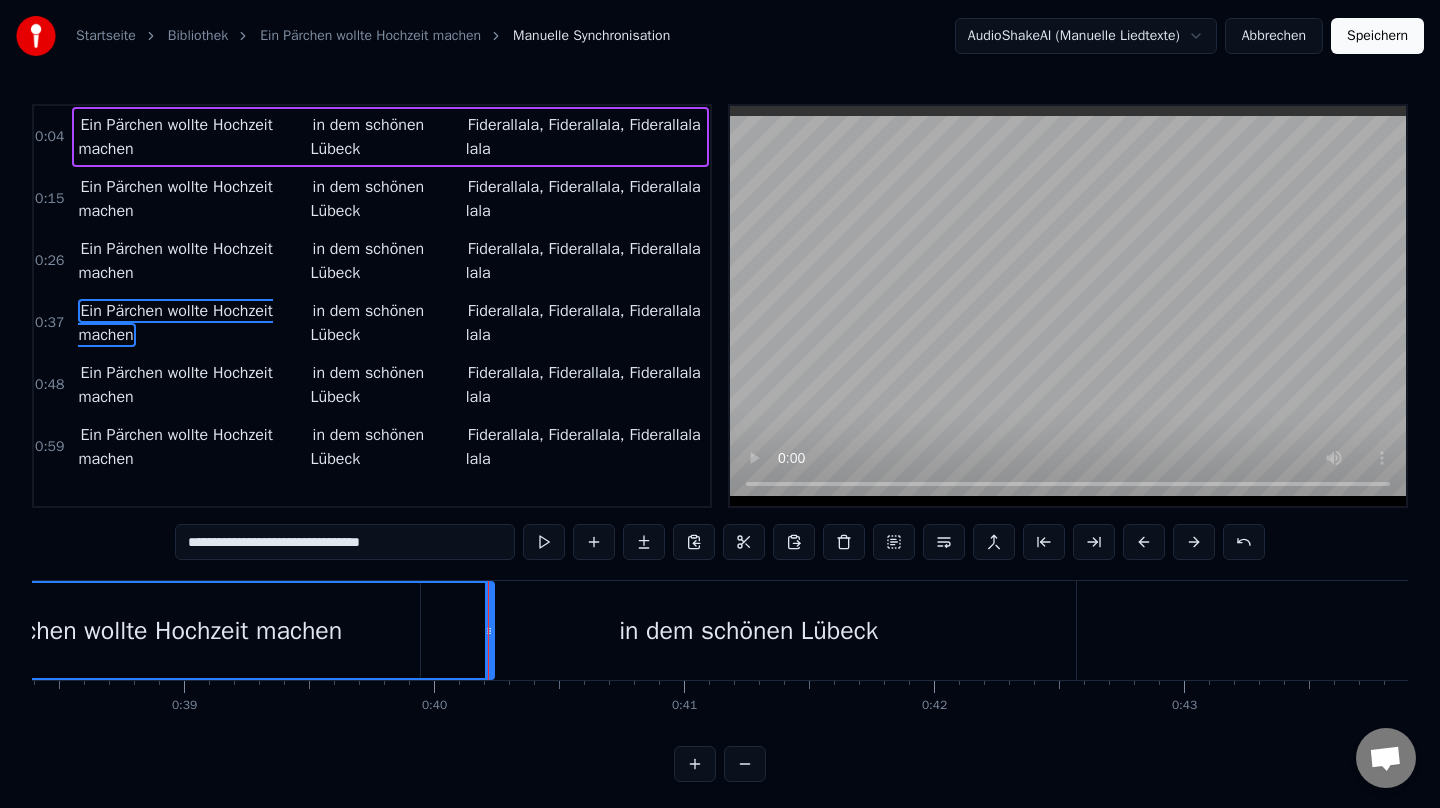click on "in dem schönen Lübeck" at bounding box center (748, 630) 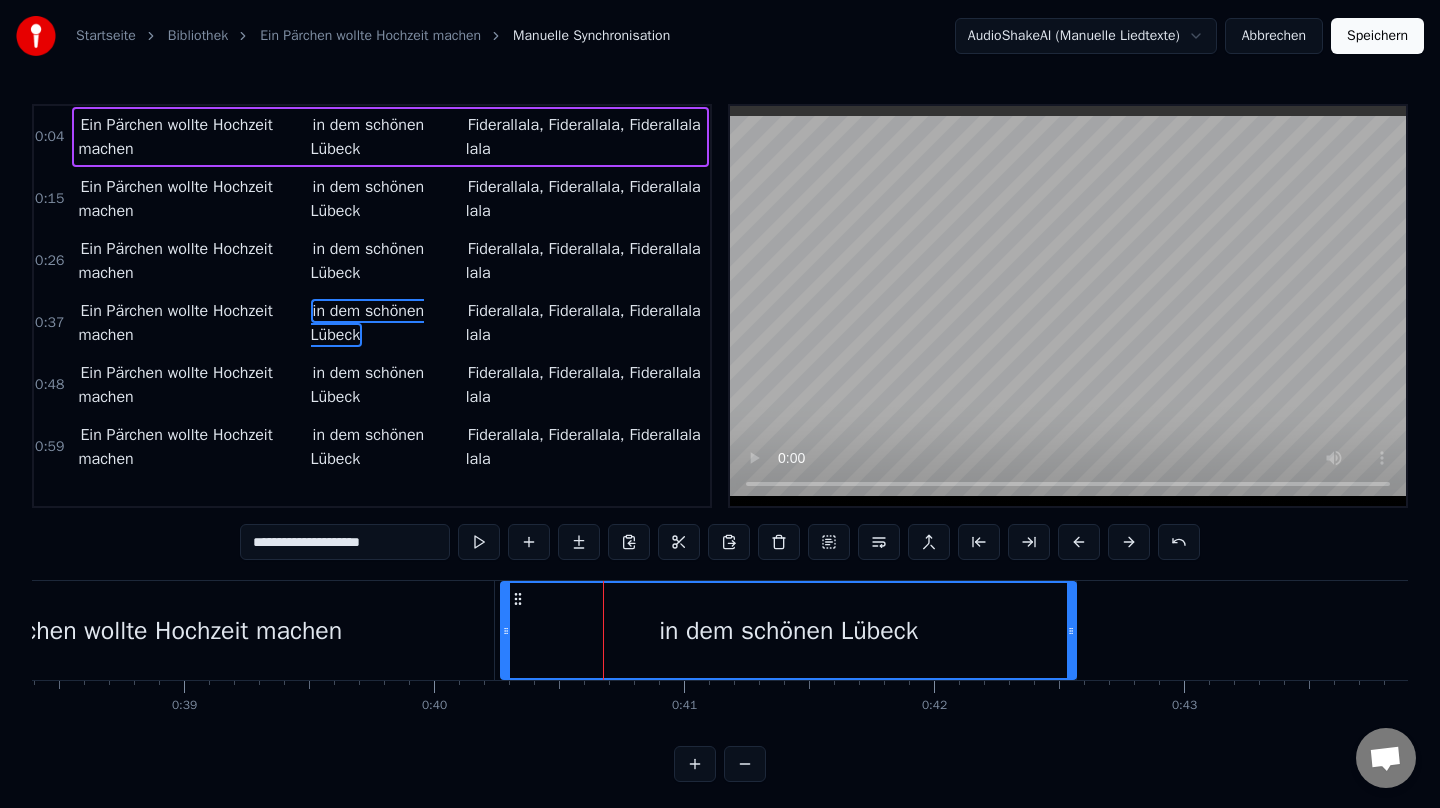 drag, startPoint x: 426, startPoint y: 630, endPoint x: 506, endPoint y: 631, distance: 80.00625 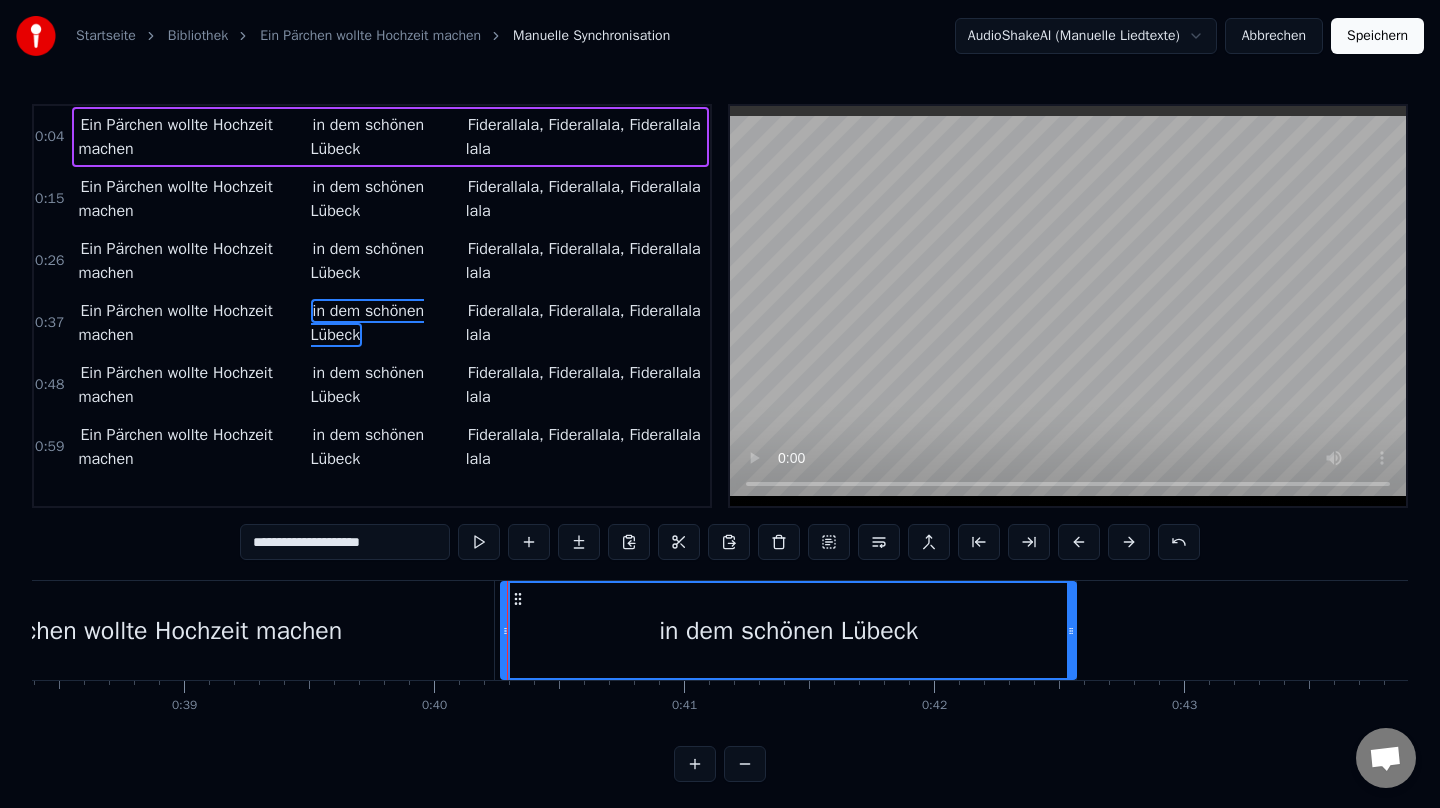 click on "Ein Pärchen wollte Hochzeit machen in dem schönen Lübeck Fiderallala, [GEOGRAPHIC_DATA], Fiderallala lala" at bounding box center [390, 323] 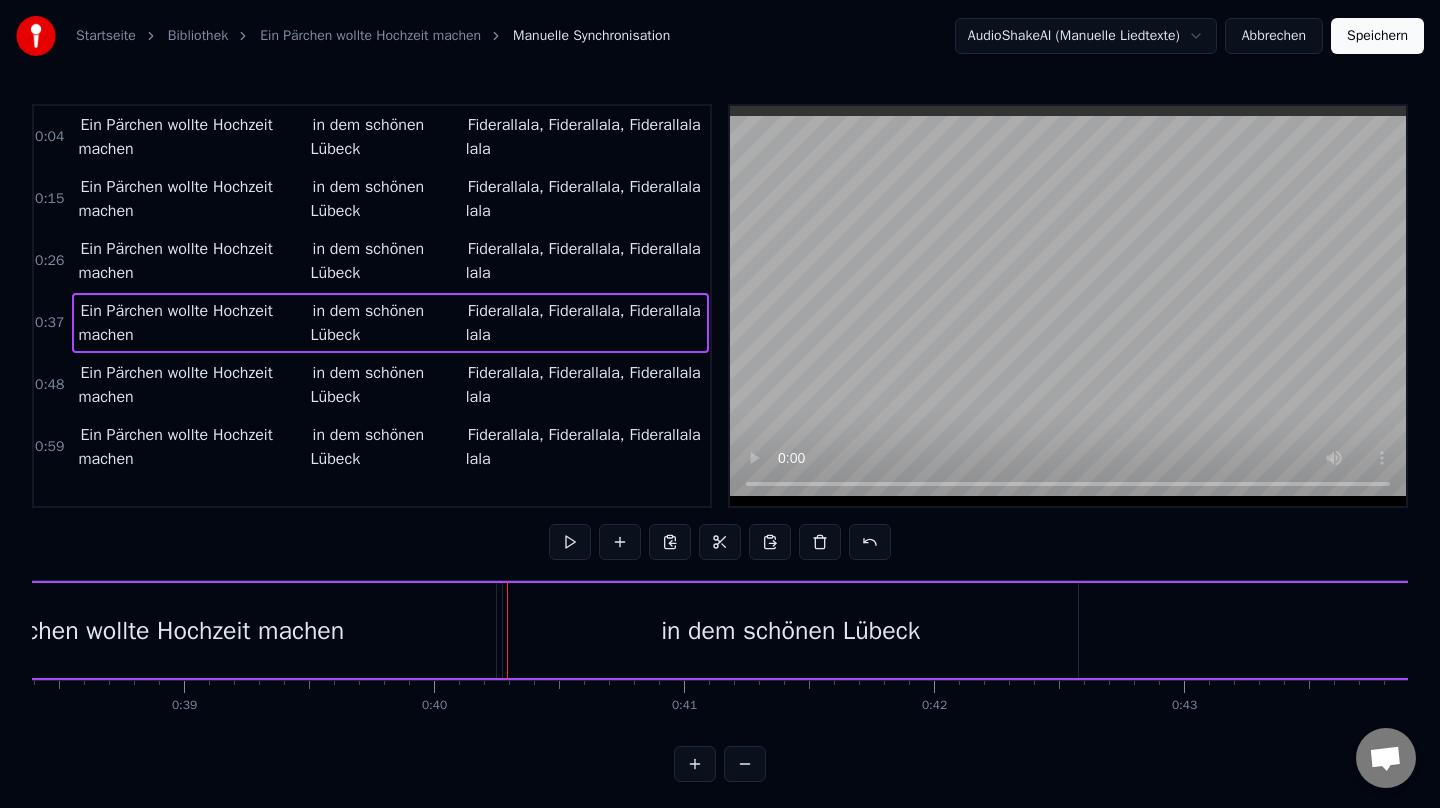 scroll, scrollTop: 0, scrollLeft: 9407, axis: horizontal 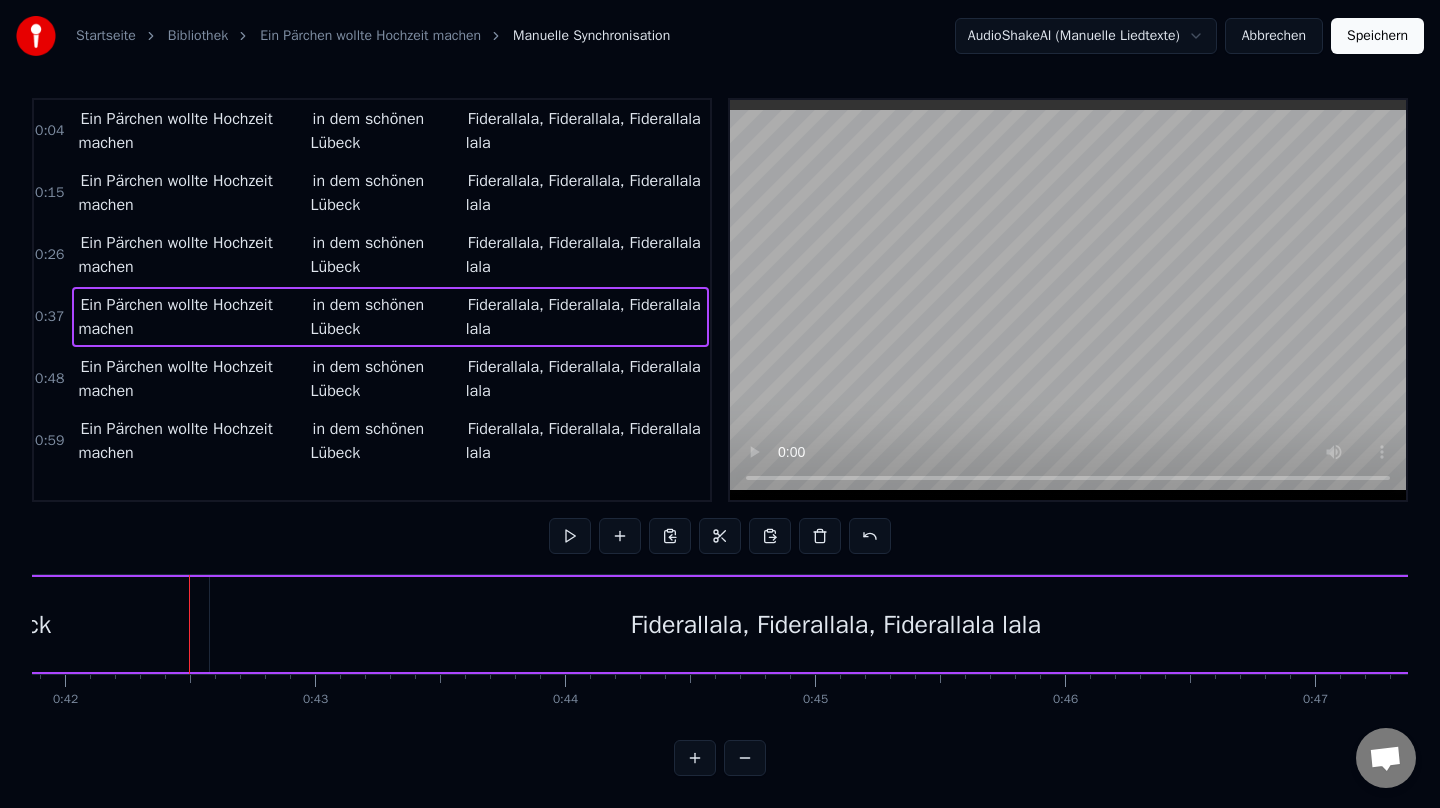 click on "in dem schönen Lübeck" at bounding box center (368, 317) 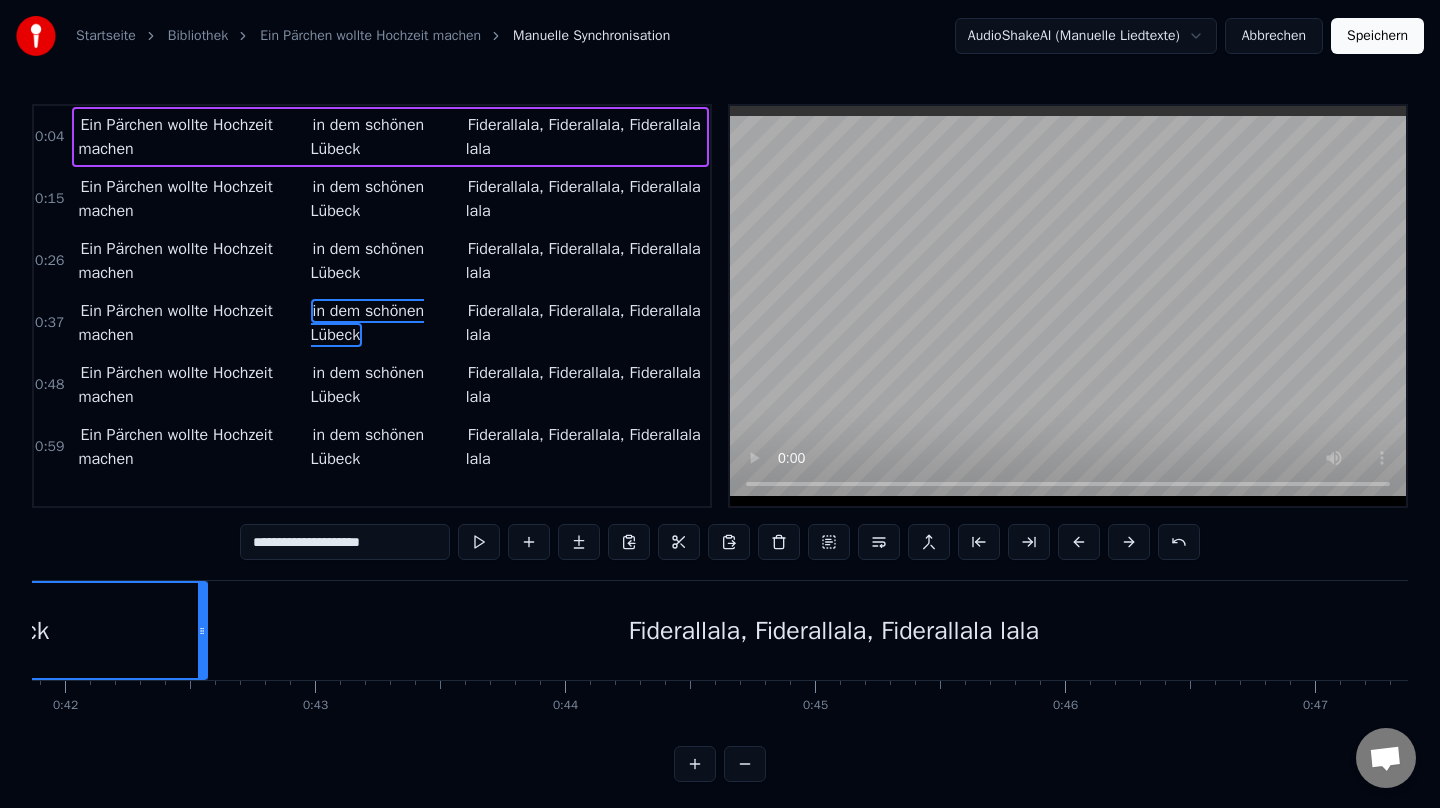 scroll, scrollTop: 6, scrollLeft: 0, axis: vertical 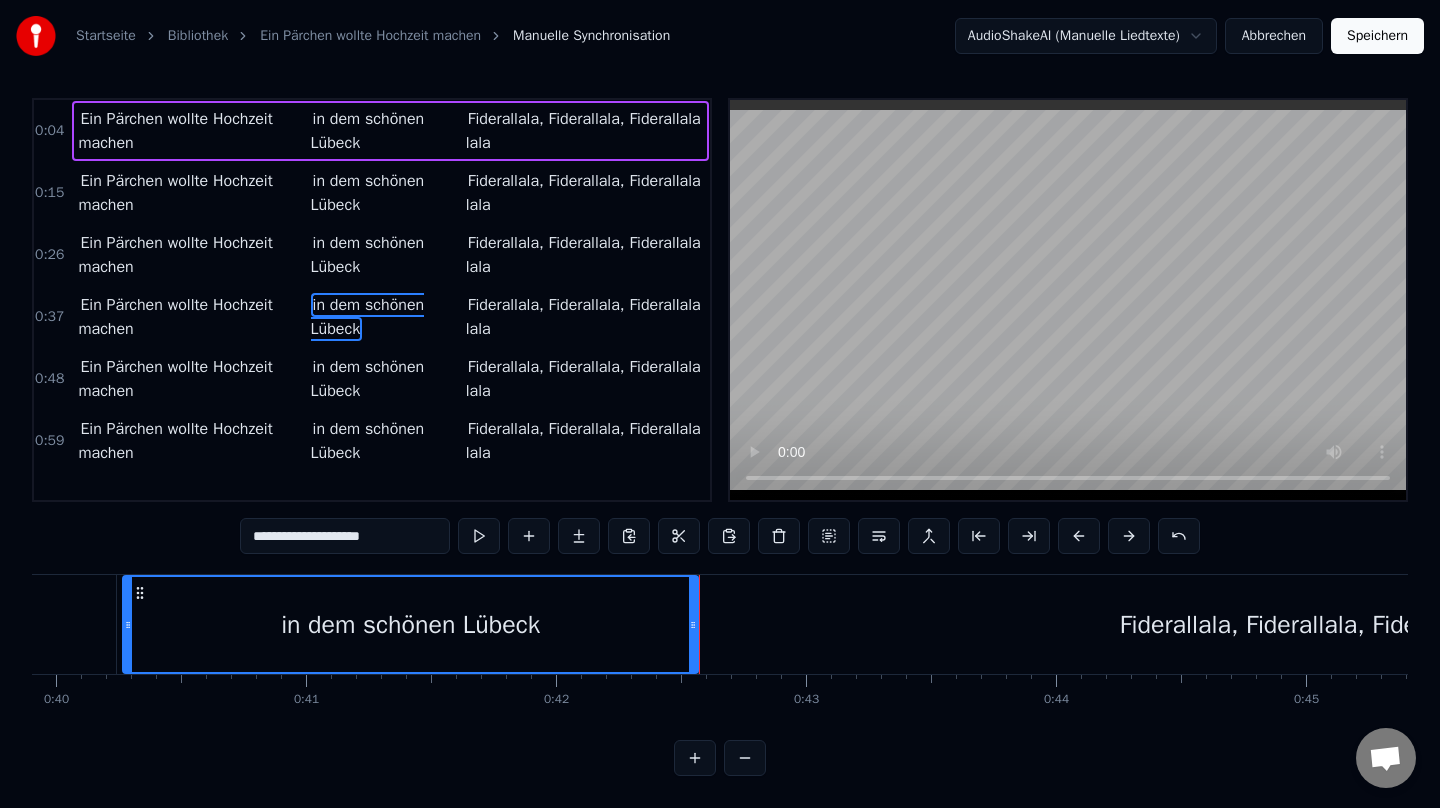 click on "Ein Pärchen wollte Hochzeit machen in dem schönen Lübeck Fiderallala, [GEOGRAPHIC_DATA], Fiderallala lala" at bounding box center [390, 317] 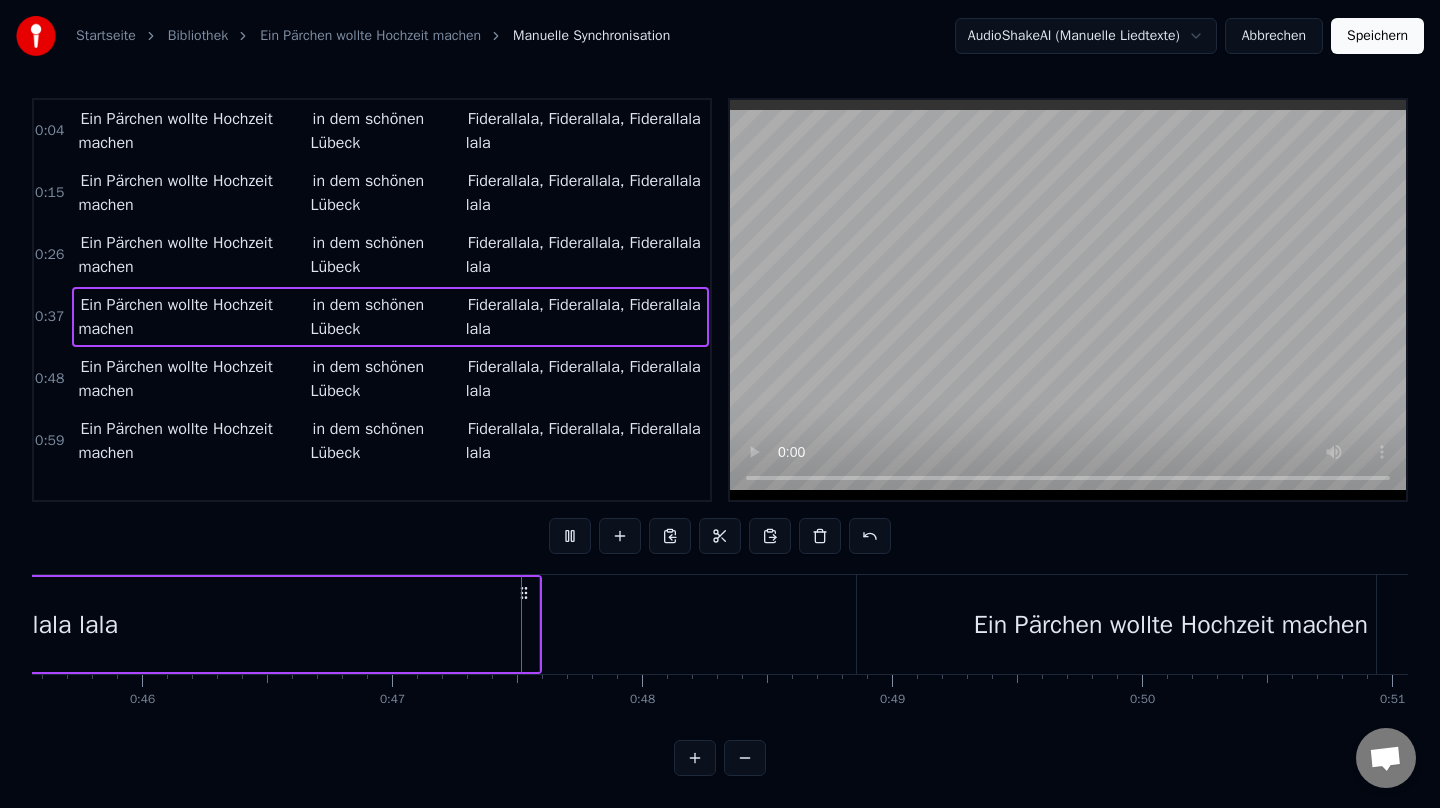 scroll, scrollTop: 0, scrollLeft: 11666, axis: horizontal 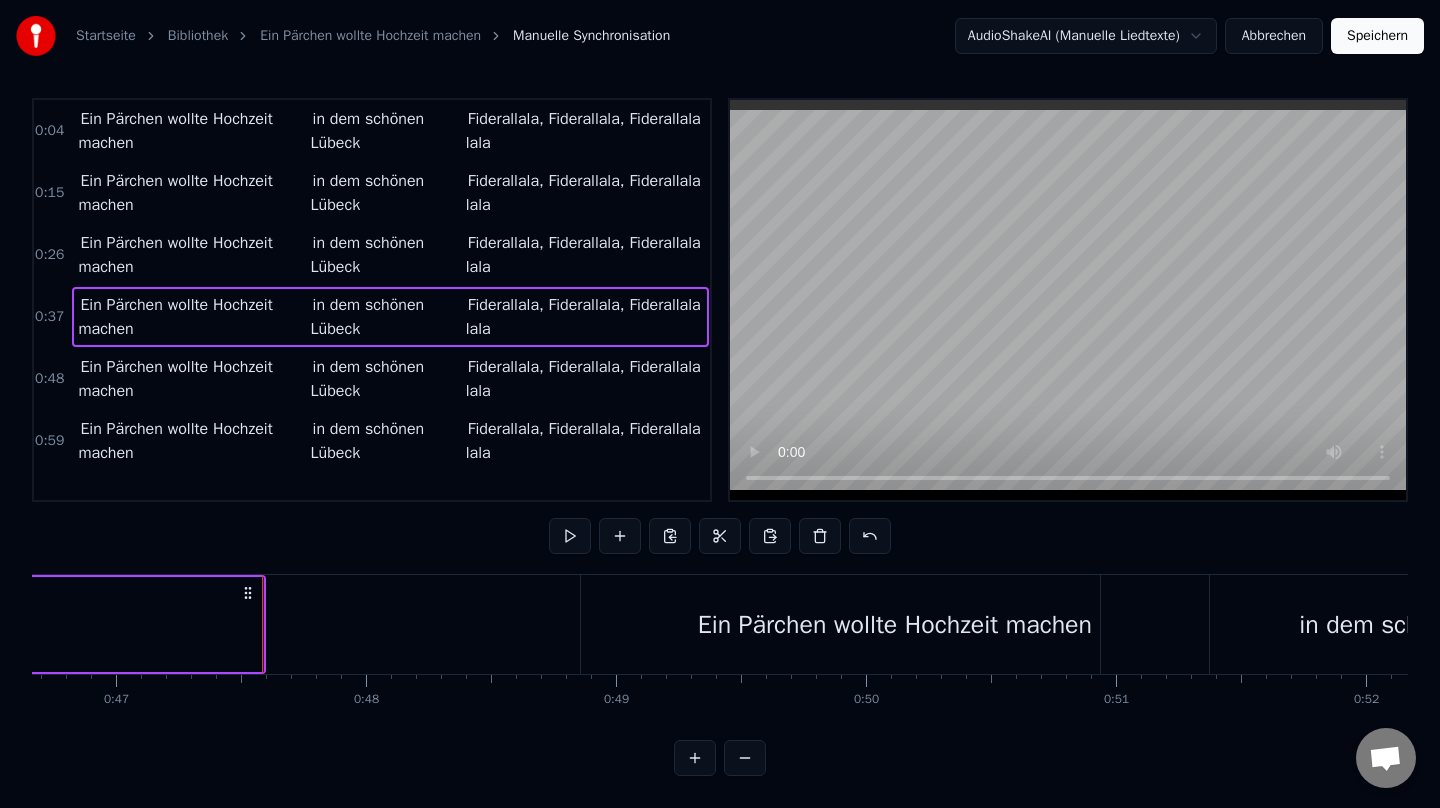 click at bounding box center (6220, 624) 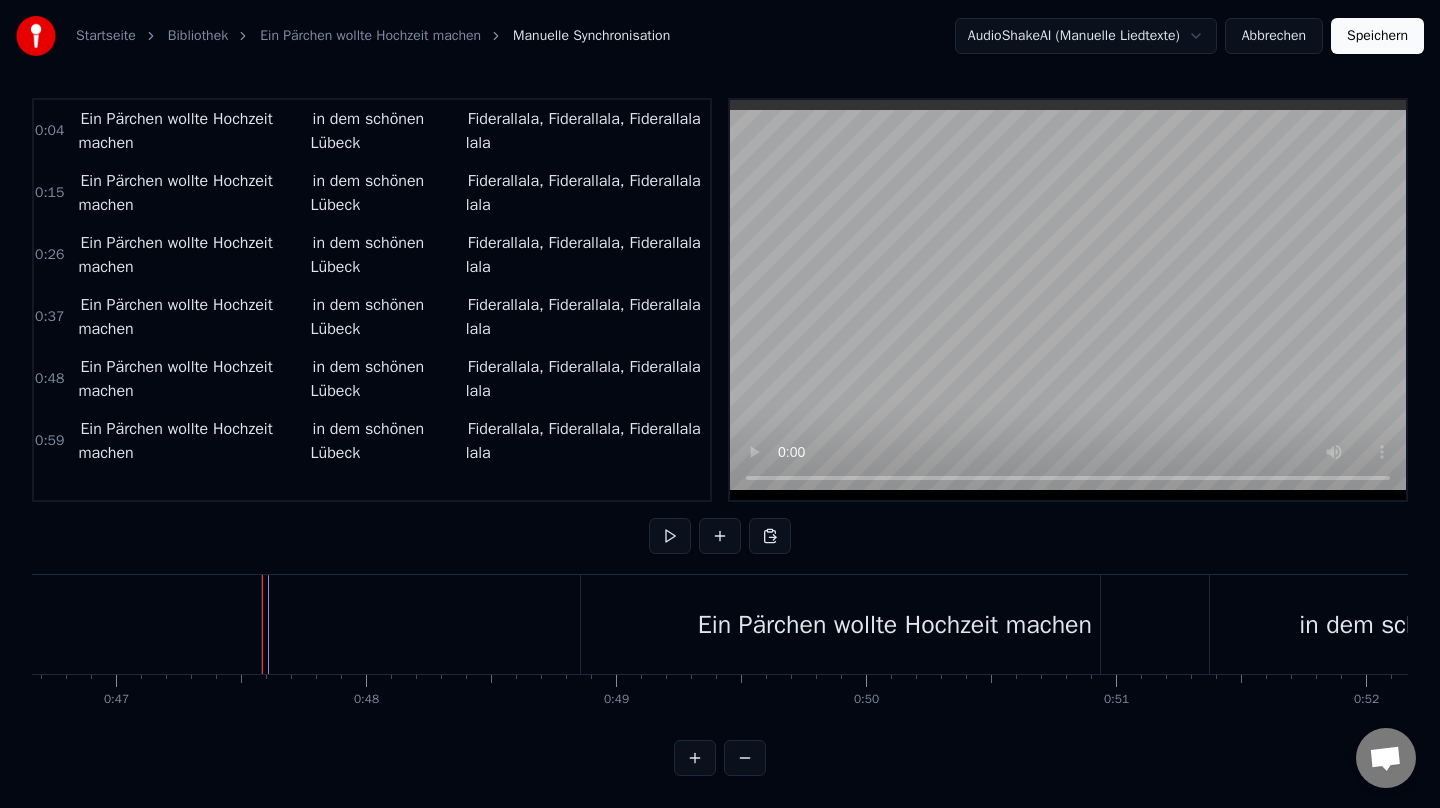 click on "Fiderallala, Fiderallala, Fiderallala lala" at bounding box center [-365, 624] 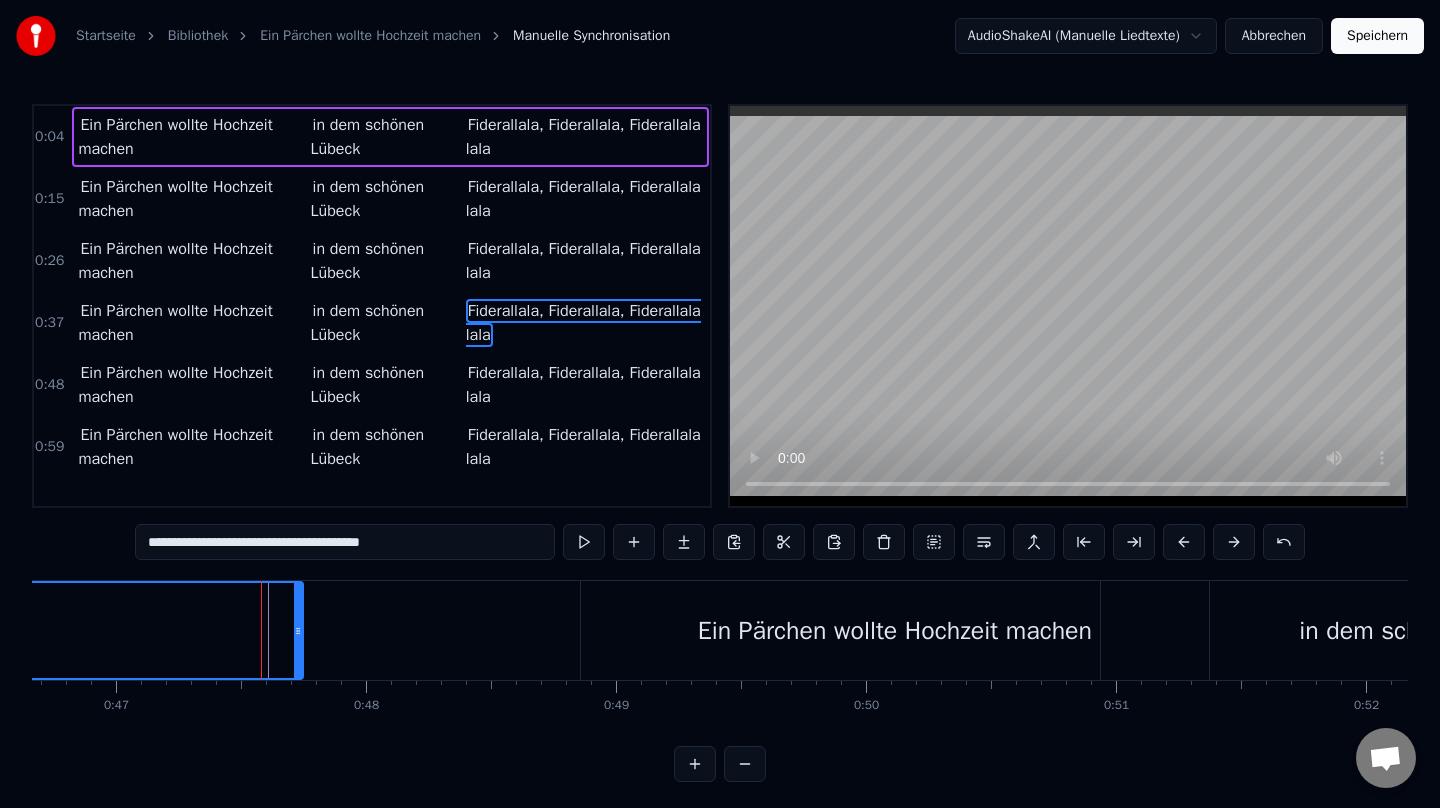 drag, startPoint x: 255, startPoint y: 632, endPoint x: 297, endPoint y: 633, distance: 42.0119 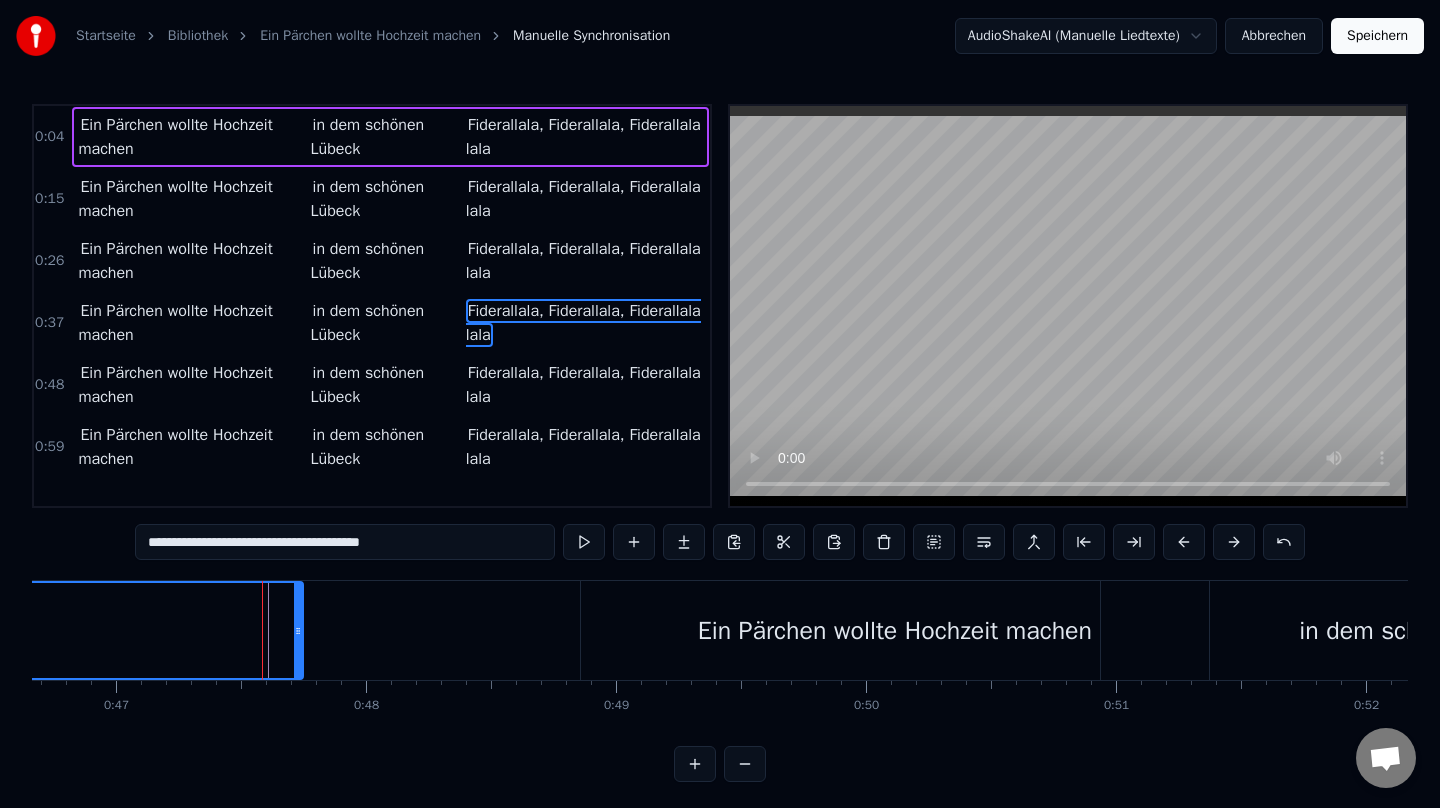 click on "in dem schönen Lübeck" at bounding box center [386, 385] 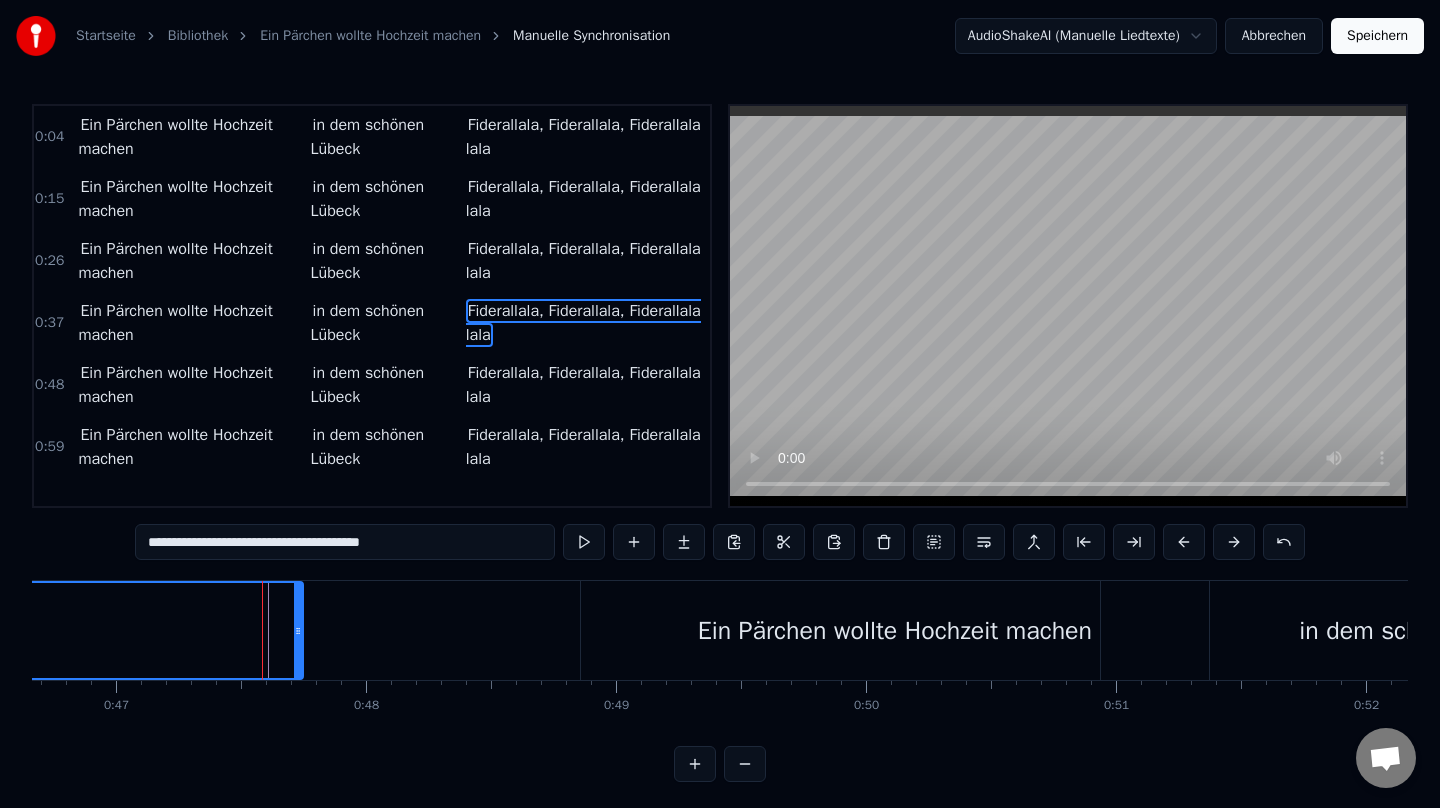 scroll, scrollTop: 6, scrollLeft: 0, axis: vertical 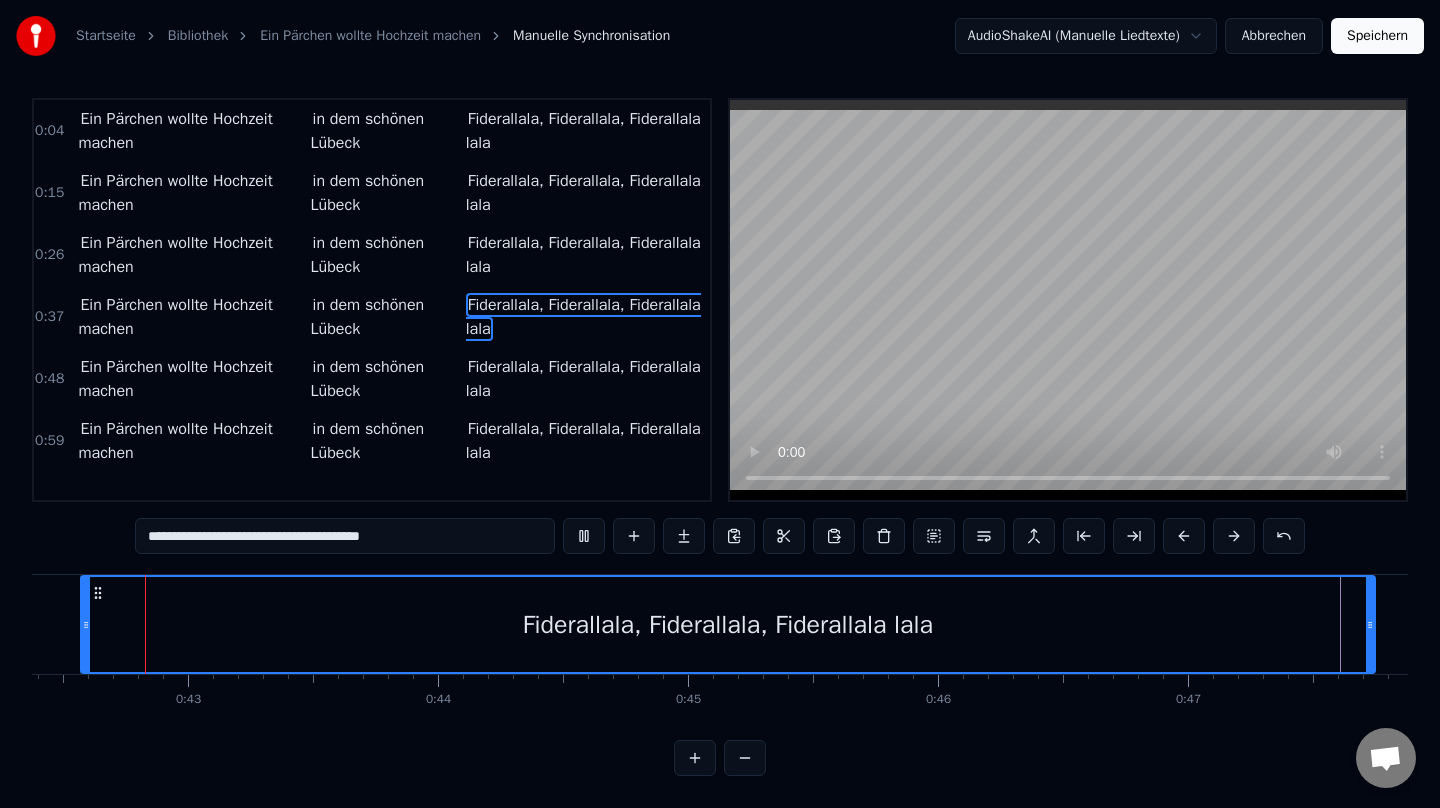 click on "in dem schönen Lübeck" at bounding box center [386, 379] 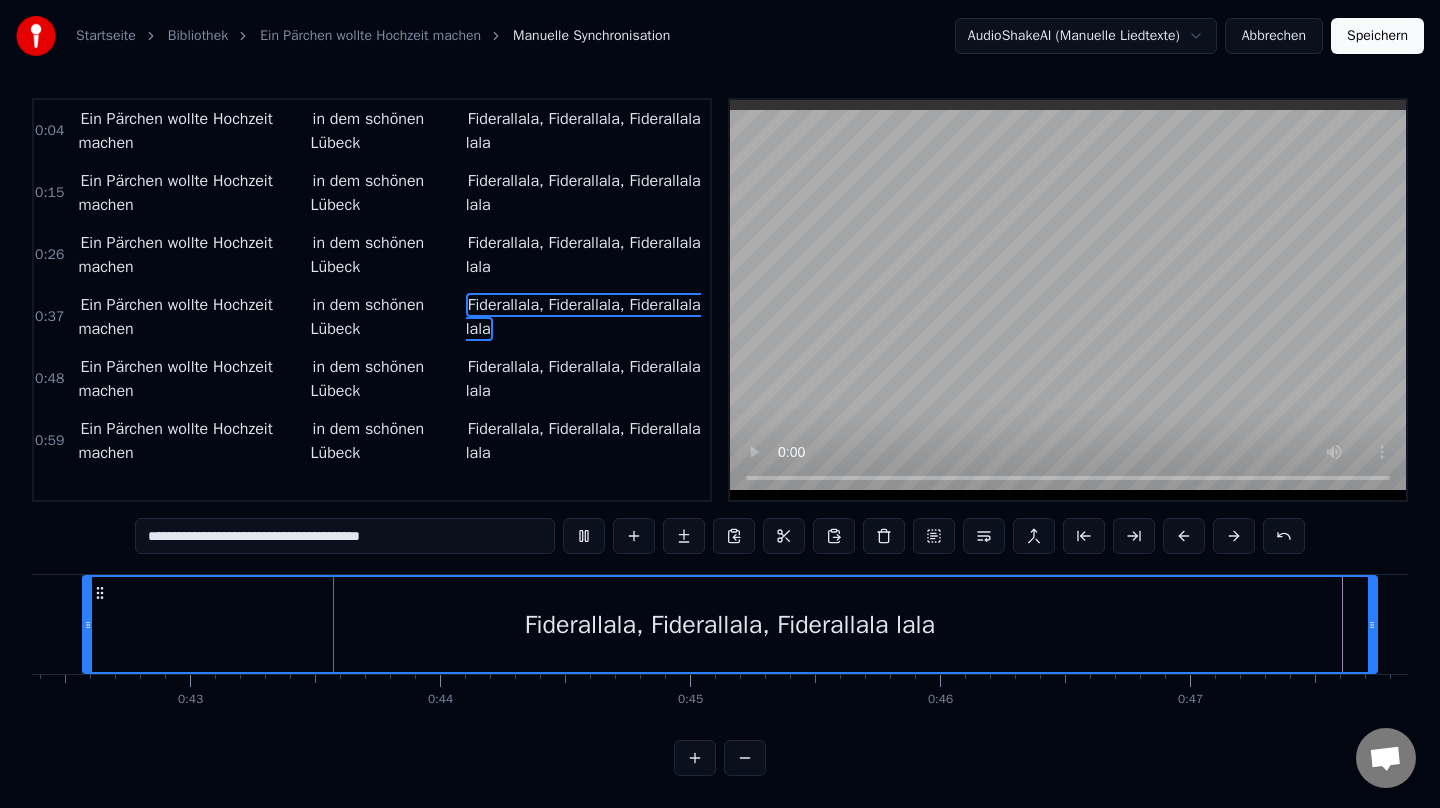 click on "in dem schönen Lübeck" at bounding box center [386, 379] 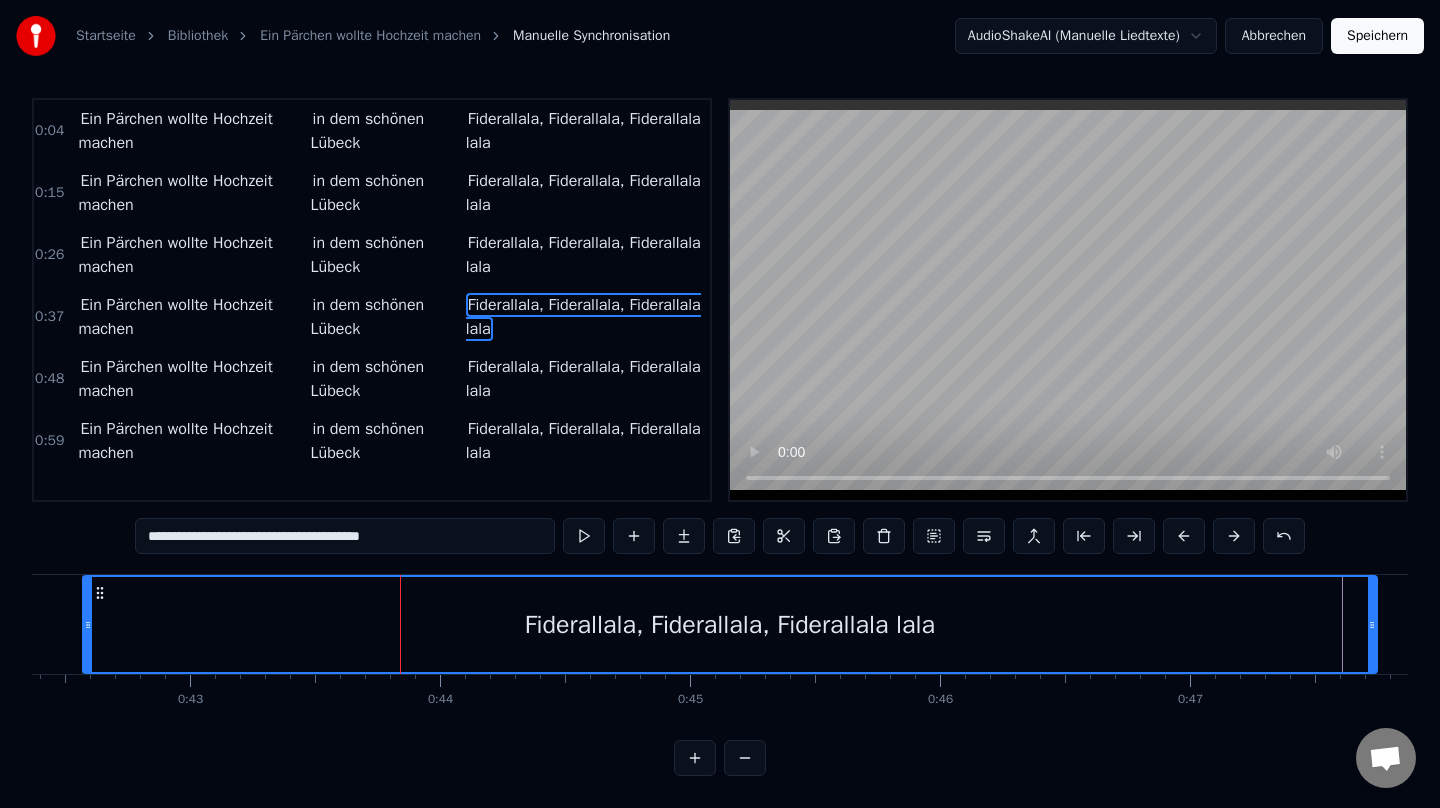 click on "in dem schönen Lübeck" at bounding box center (386, 379) 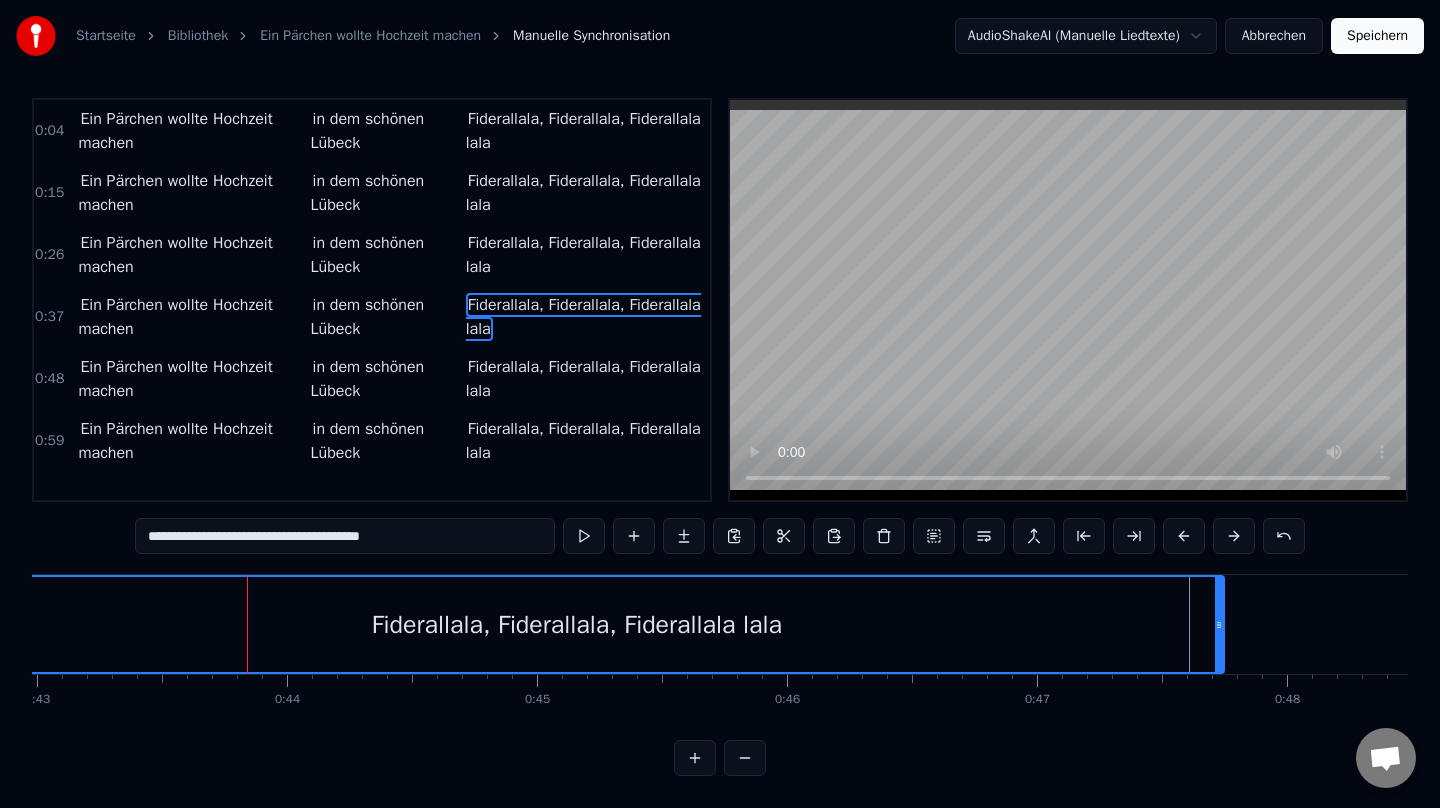 click on "Ein Pärchen wollte Hochzeit machen in dem schönen Lübeck Fiderallala, [GEOGRAPHIC_DATA], Fiderallala lala" at bounding box center (390, 379) 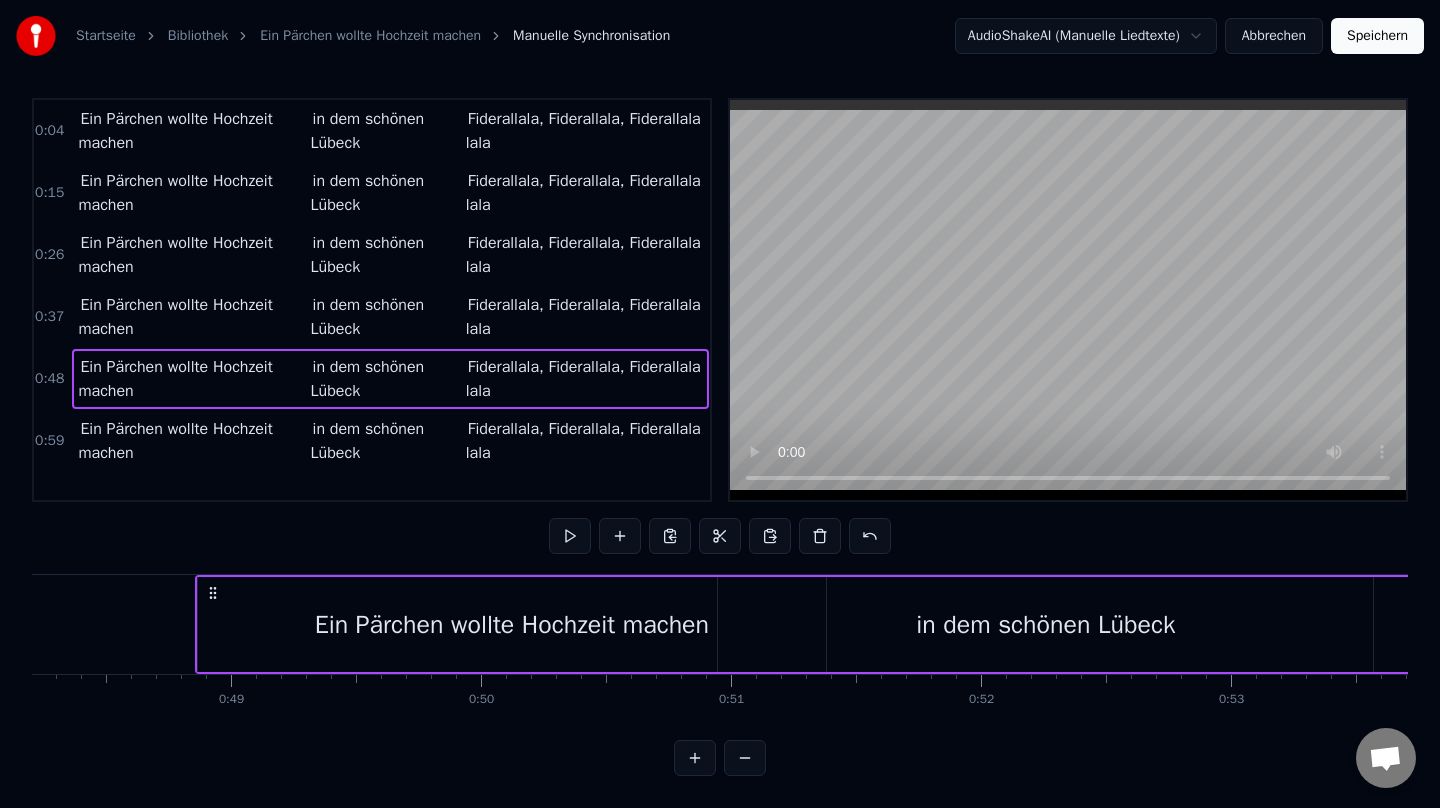scroll, scrollTop: 0, scrollLeft: 12114, axis: horizontal 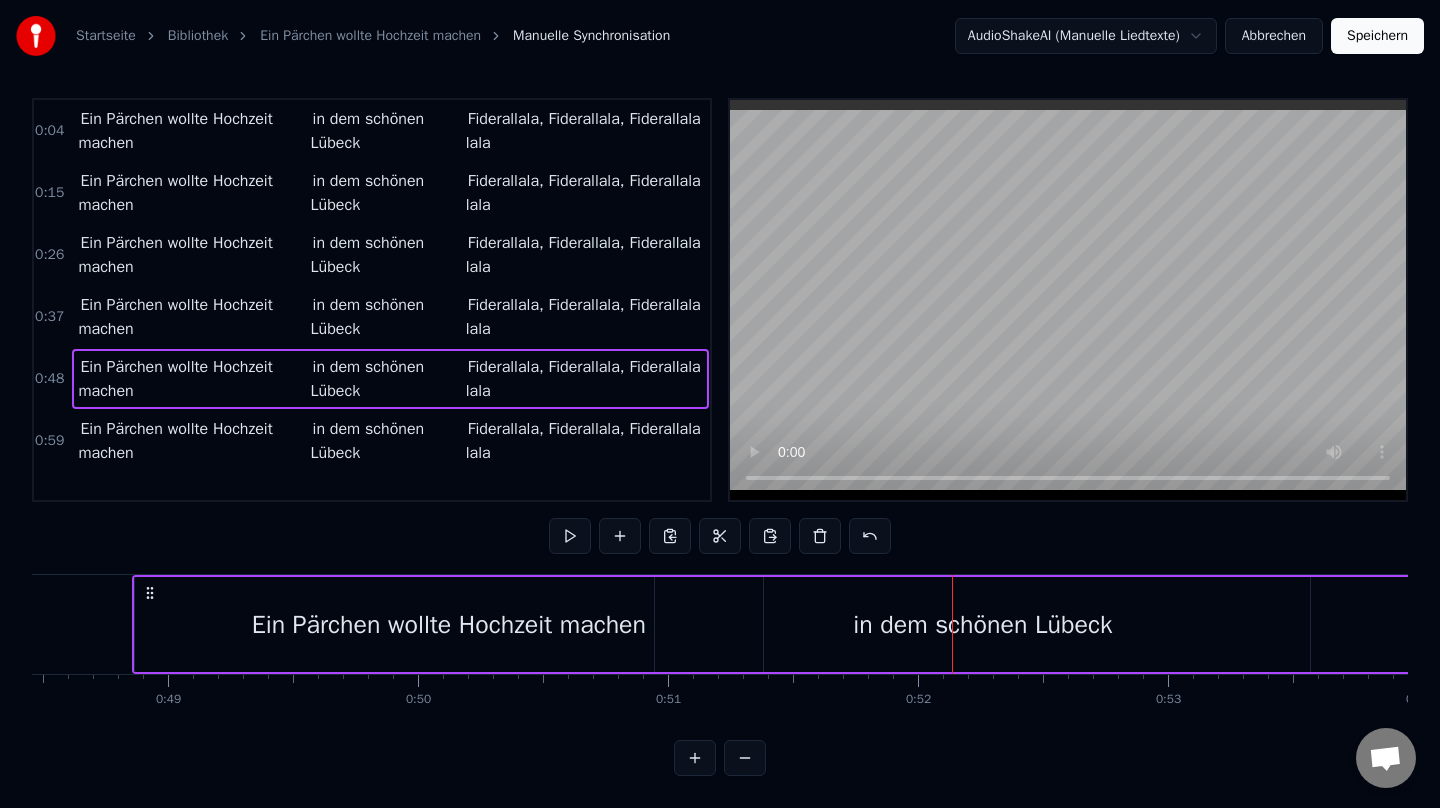 click on "in dem schönen Lübeck" at bounding box center [982, 624] 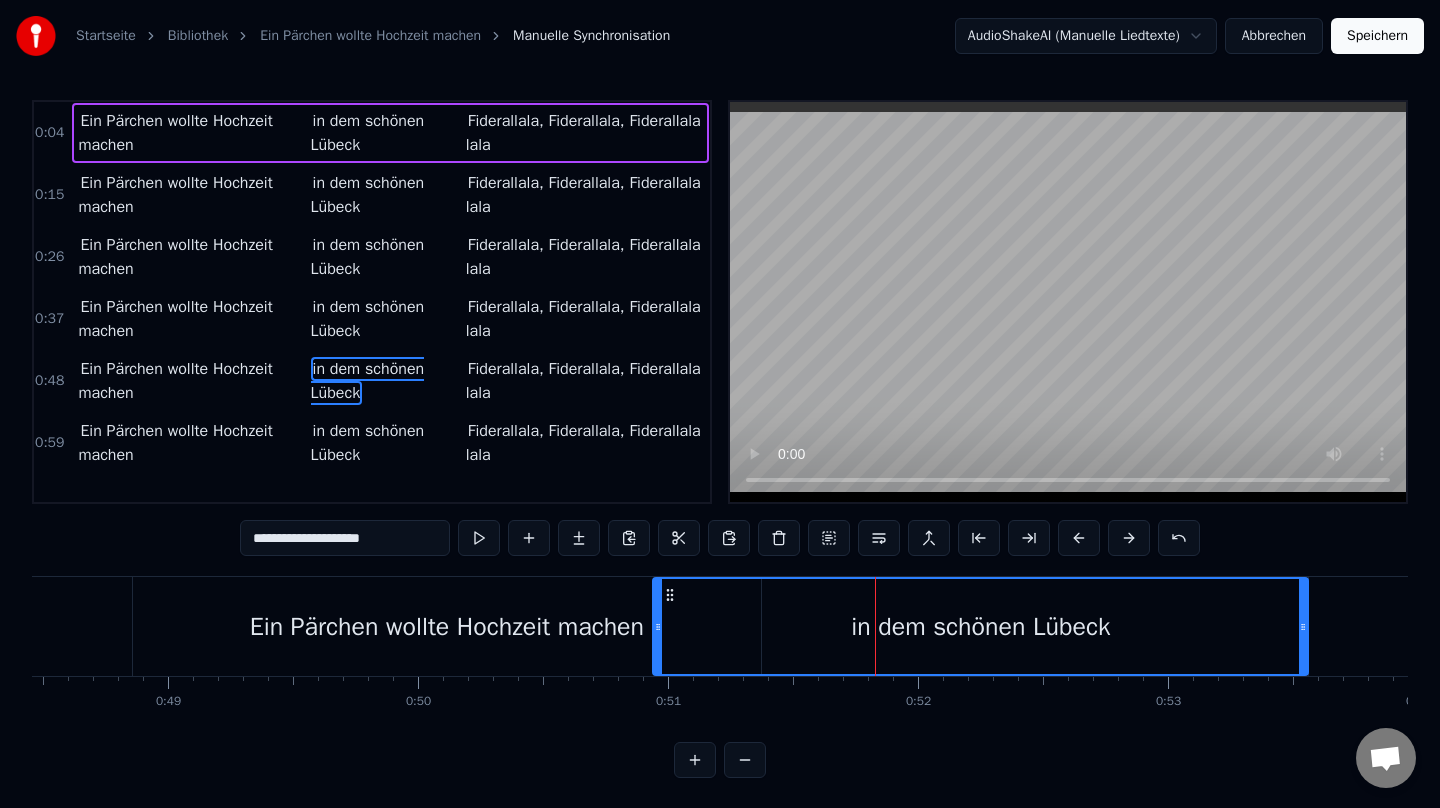 scroll, scrollTop: 0, scrollLeft: 0, axis: both 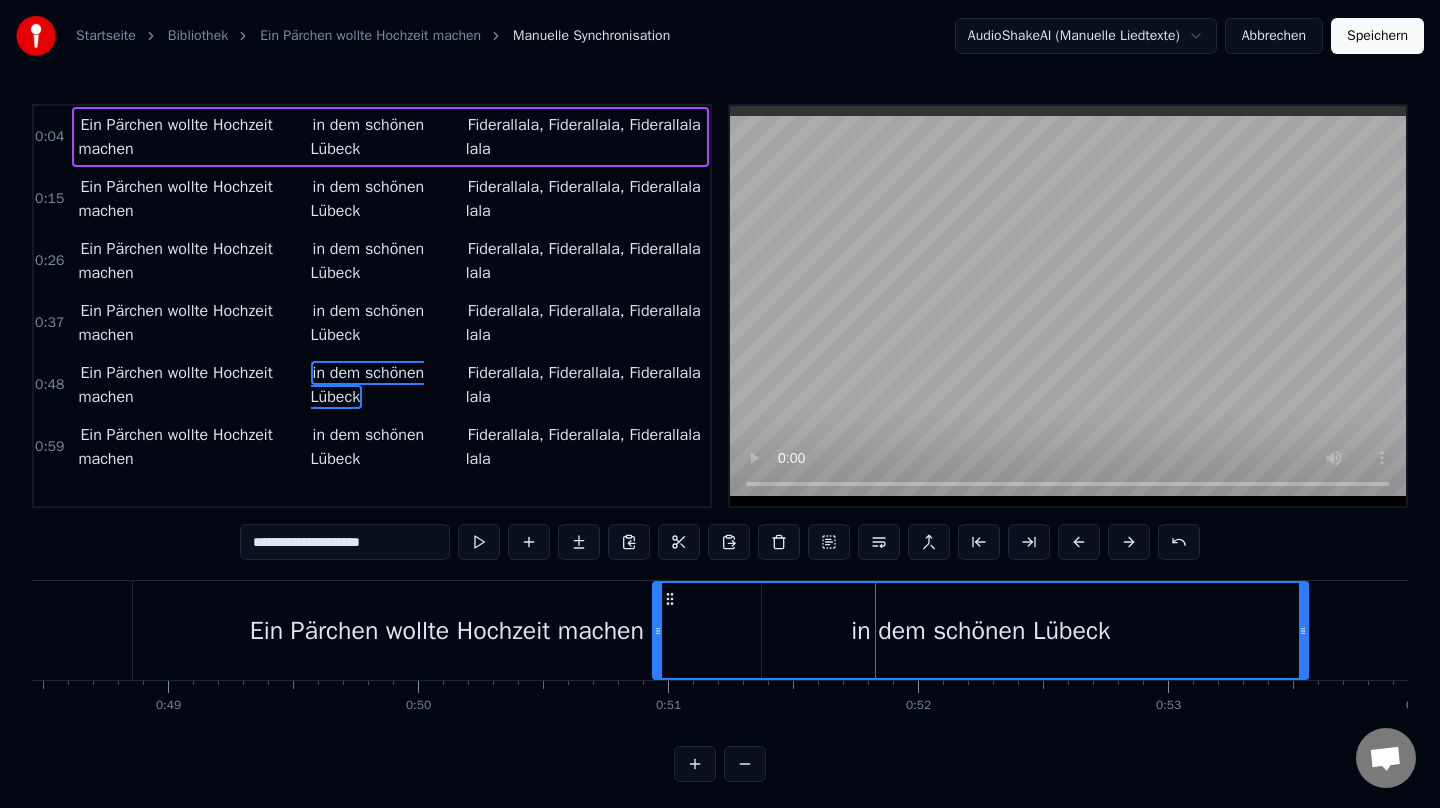 click on "Ein Pärchen wollte Hochzeit machen" at bounding box center [447, 631] 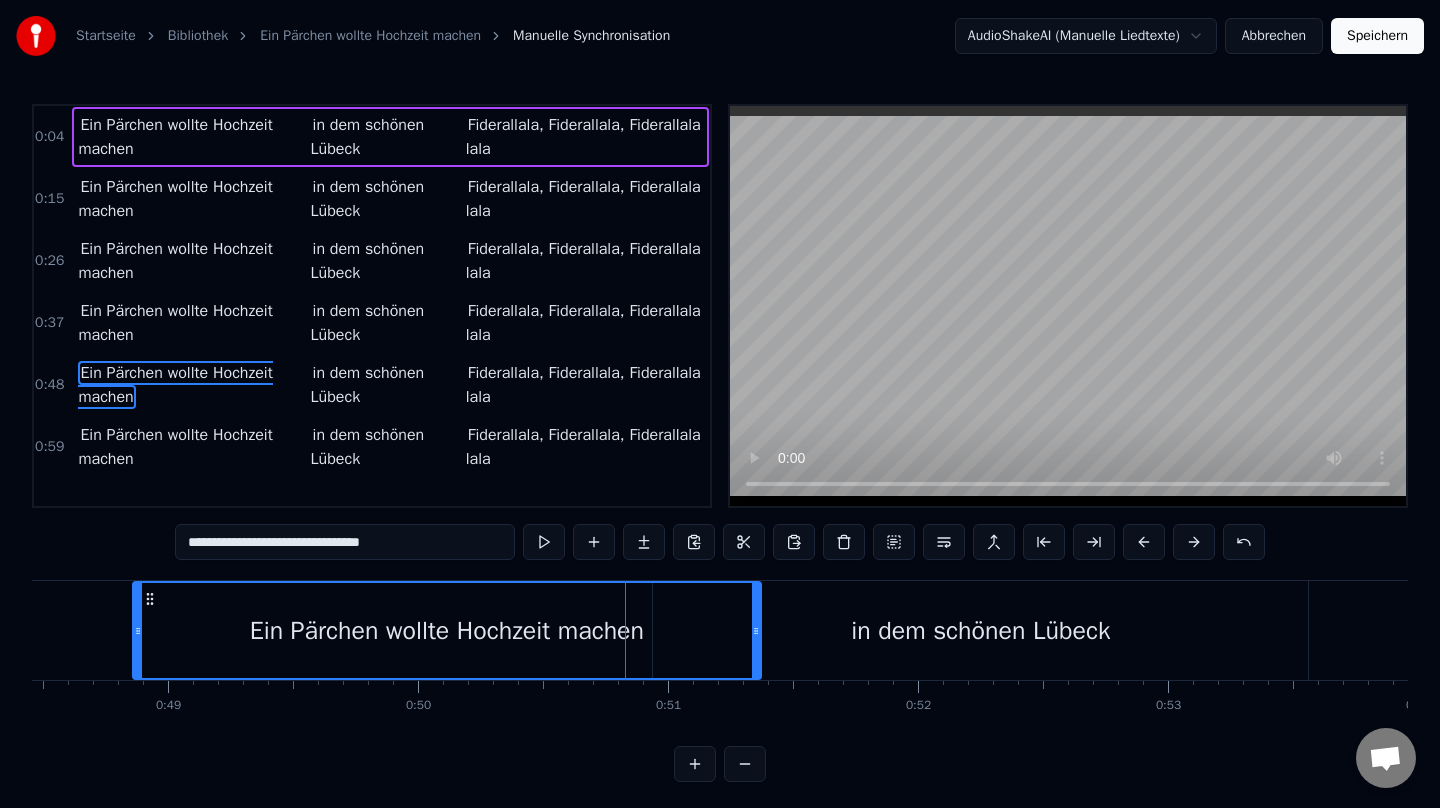 click on "in dem schönen Lübeck" at bounding box center [980, 630] 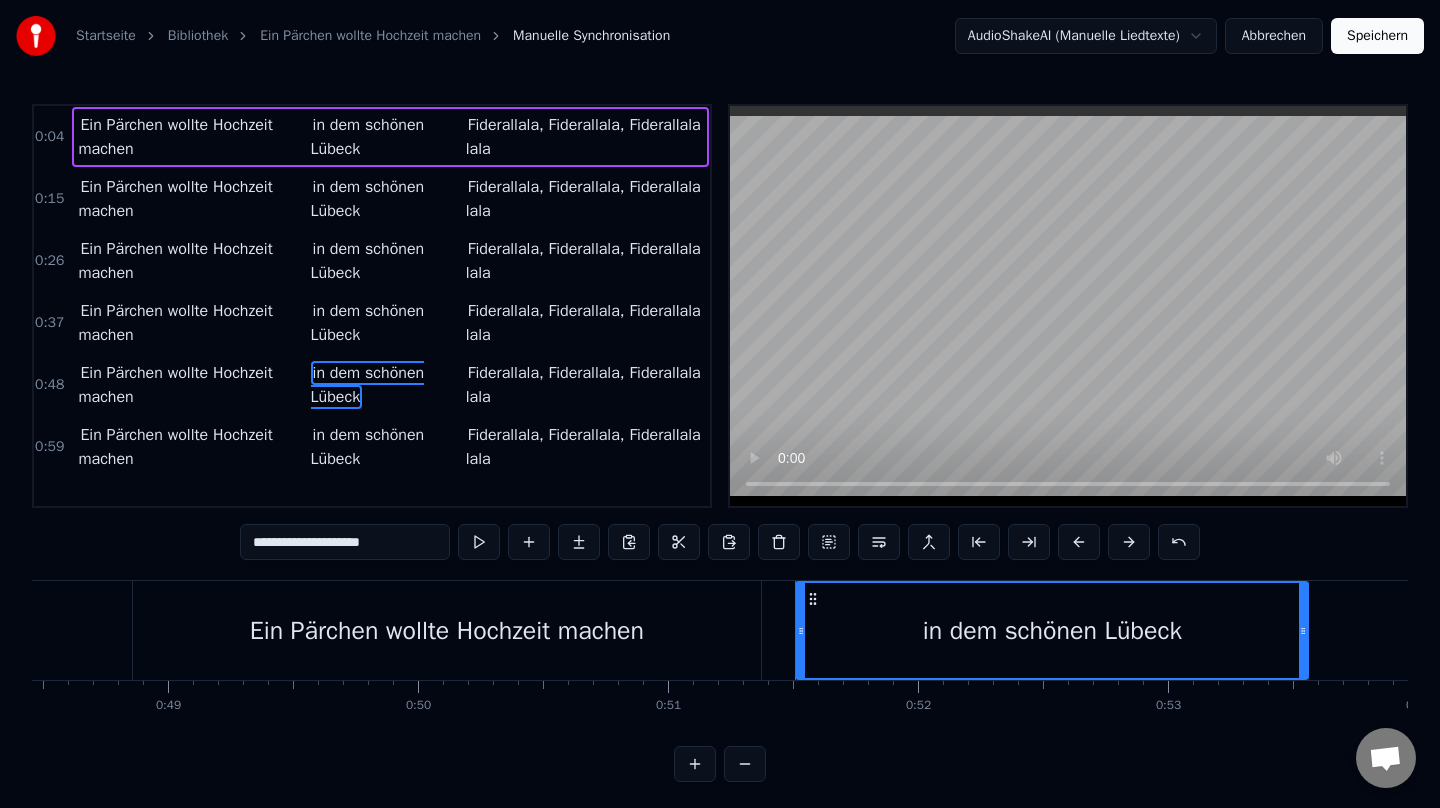 drag, startPoint x: 658, startPoint y: 630, endPoint x: 801, endPoint y: 631, distance: 143.0035 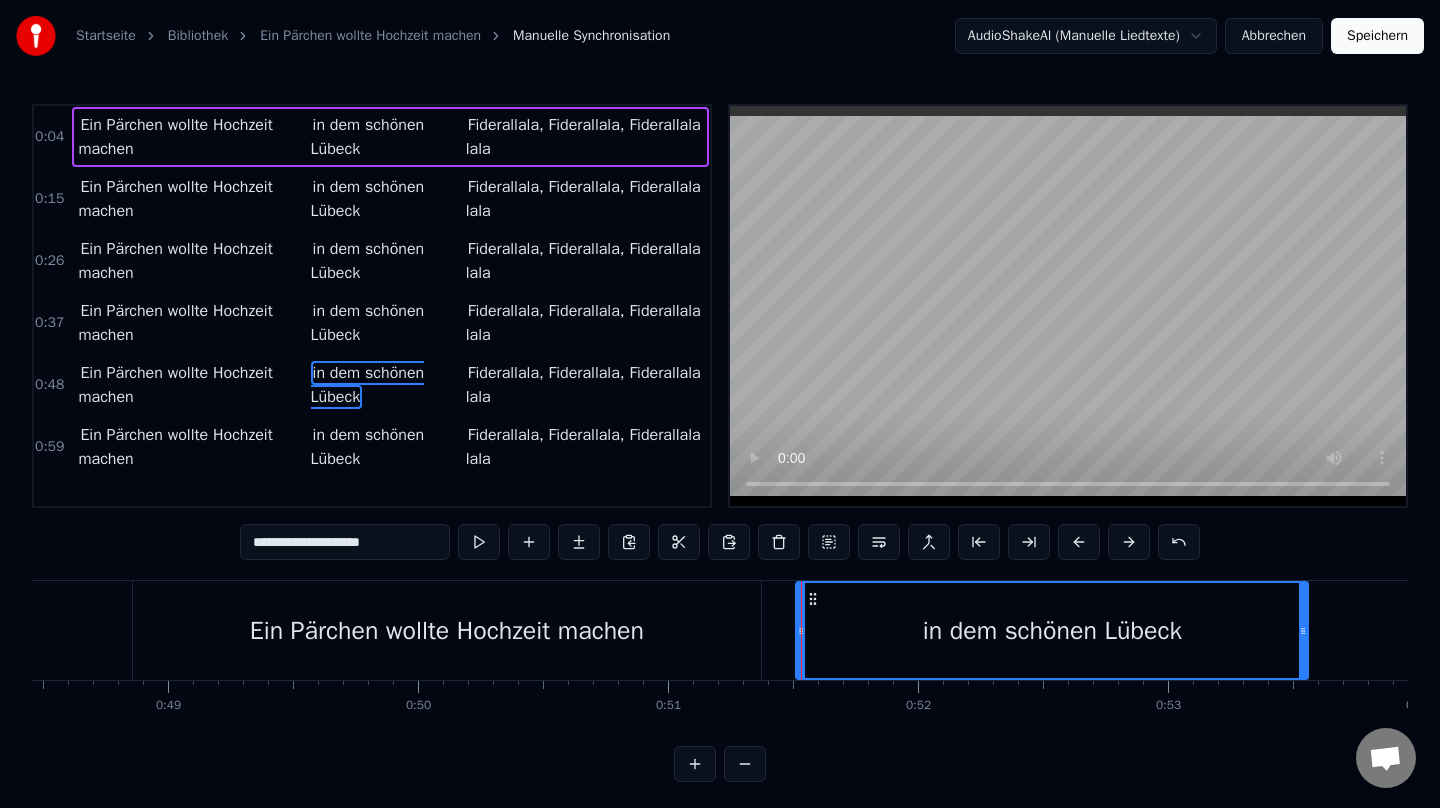 click on "Ein Pärchen wollte Hochzeit machen" at bounding box center [447, 630] 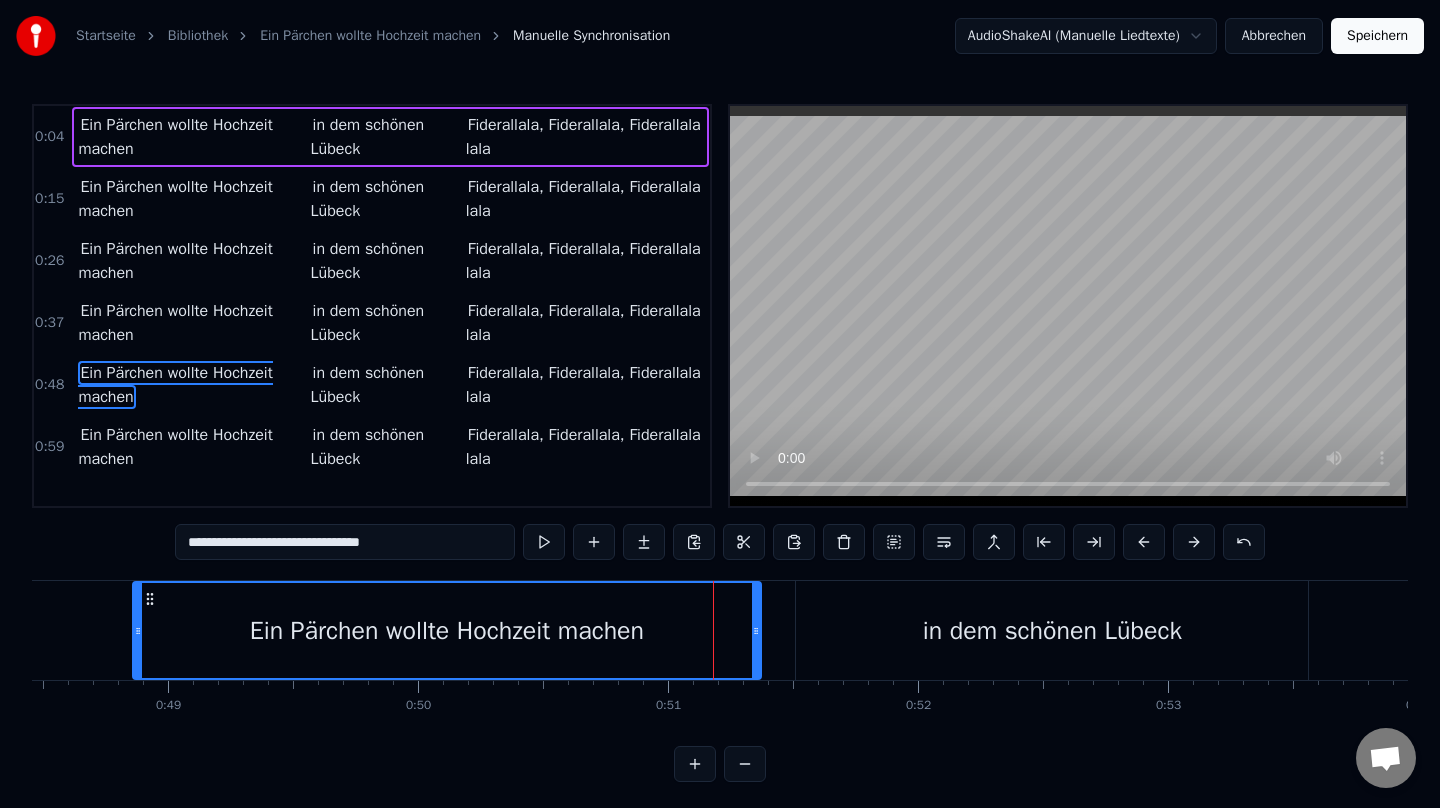 scroll, scrollTop: 6, scrollLeft: 0, axis: vertical 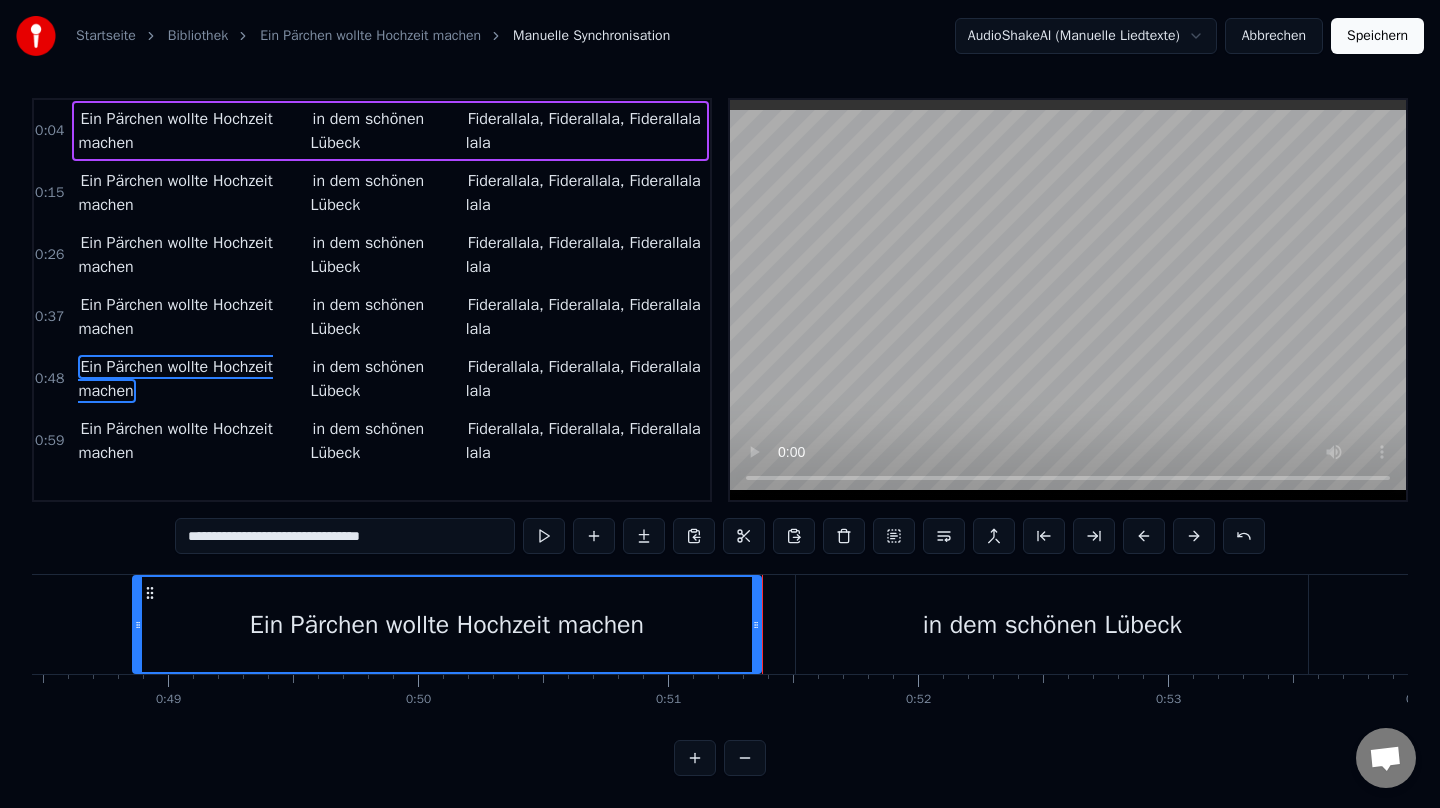 click on "in dem schönen Lübeck" at bounding box center (1052, 624) 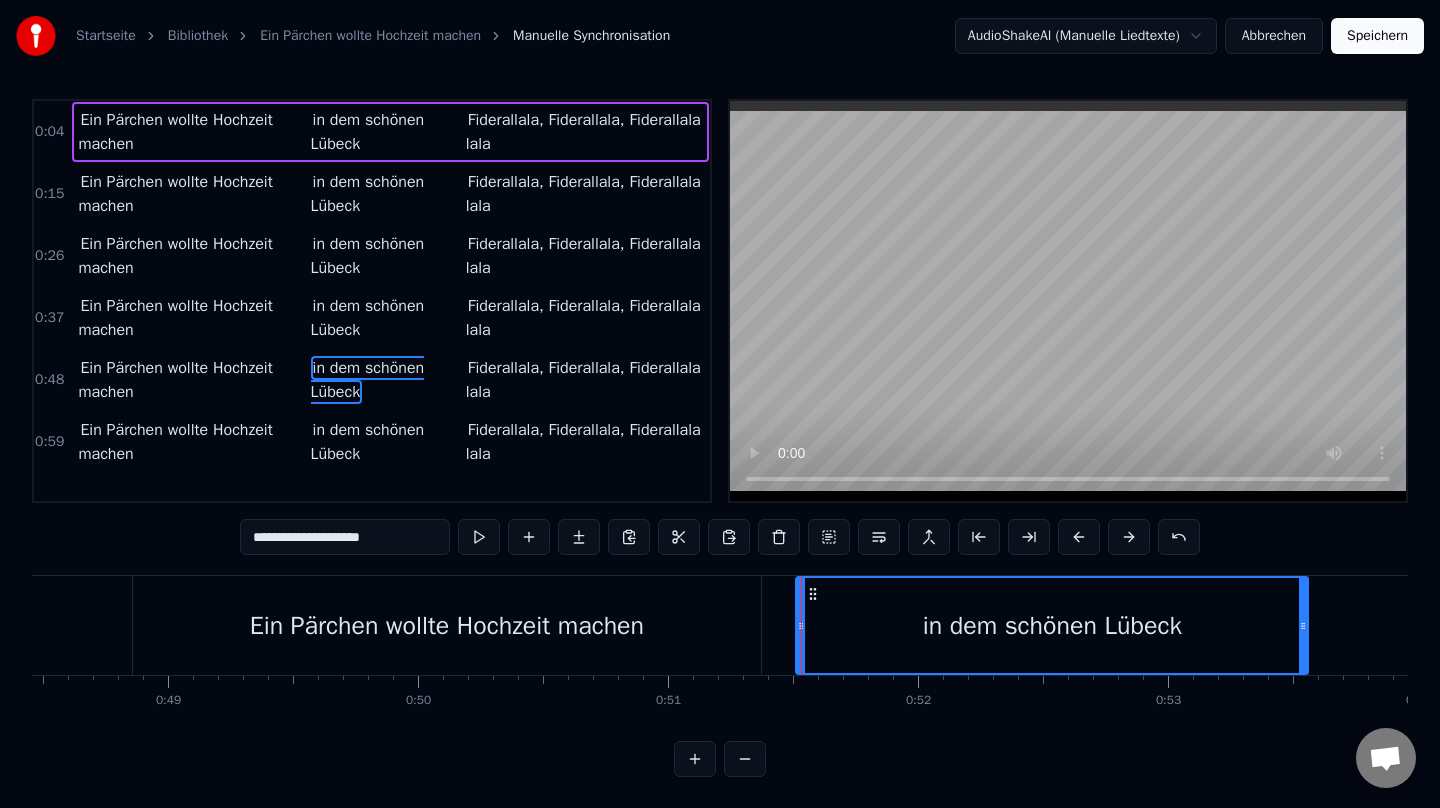 scroll, scrollTop: 6, scrollLeft: 0, axis: vertical 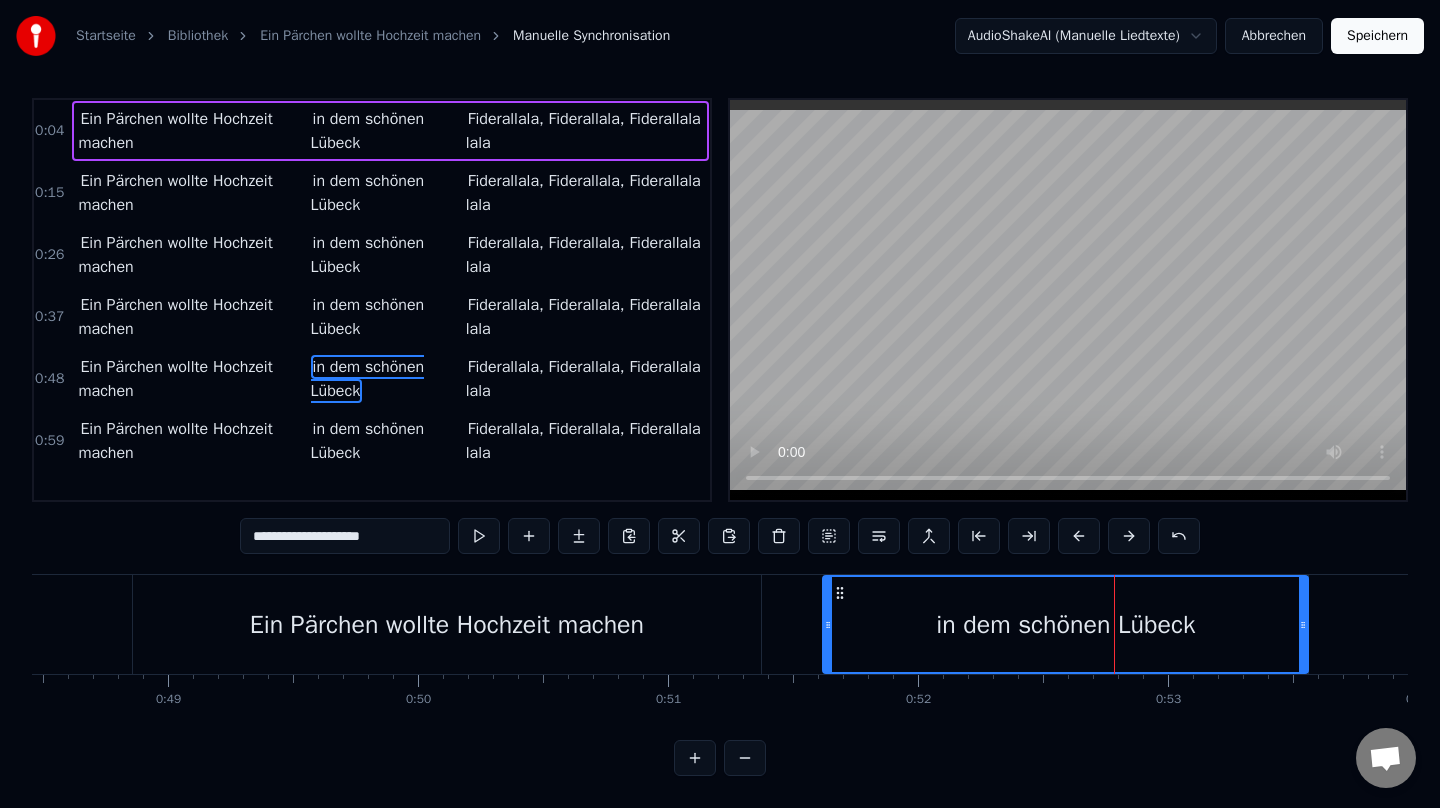 drag, startPoint x: 802, startPoint y: 638, endPoint x: 837, endPoint y: 639, distance: 35.014282 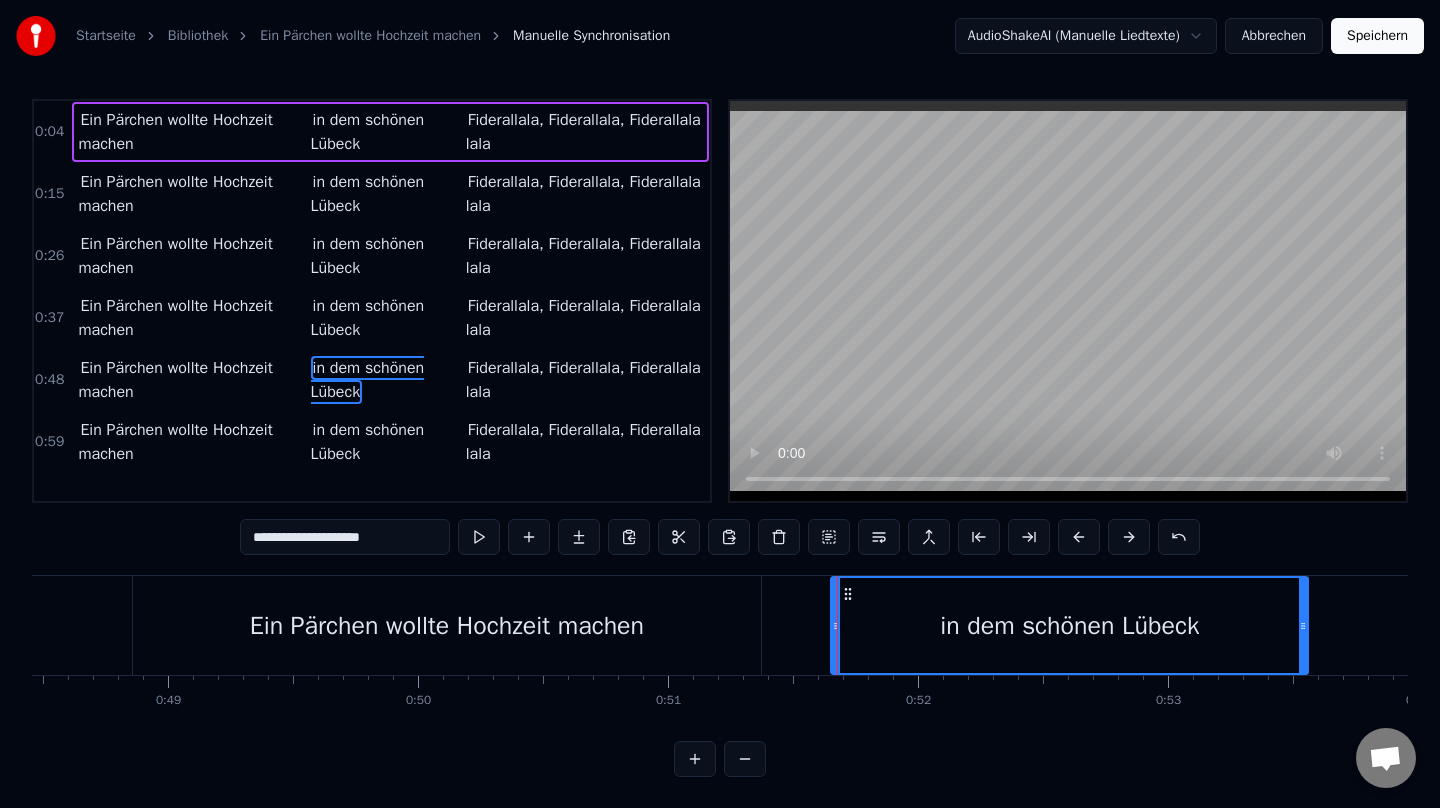 scroll, scrollTop: 6, scrollLeft: 0, axis: vertical 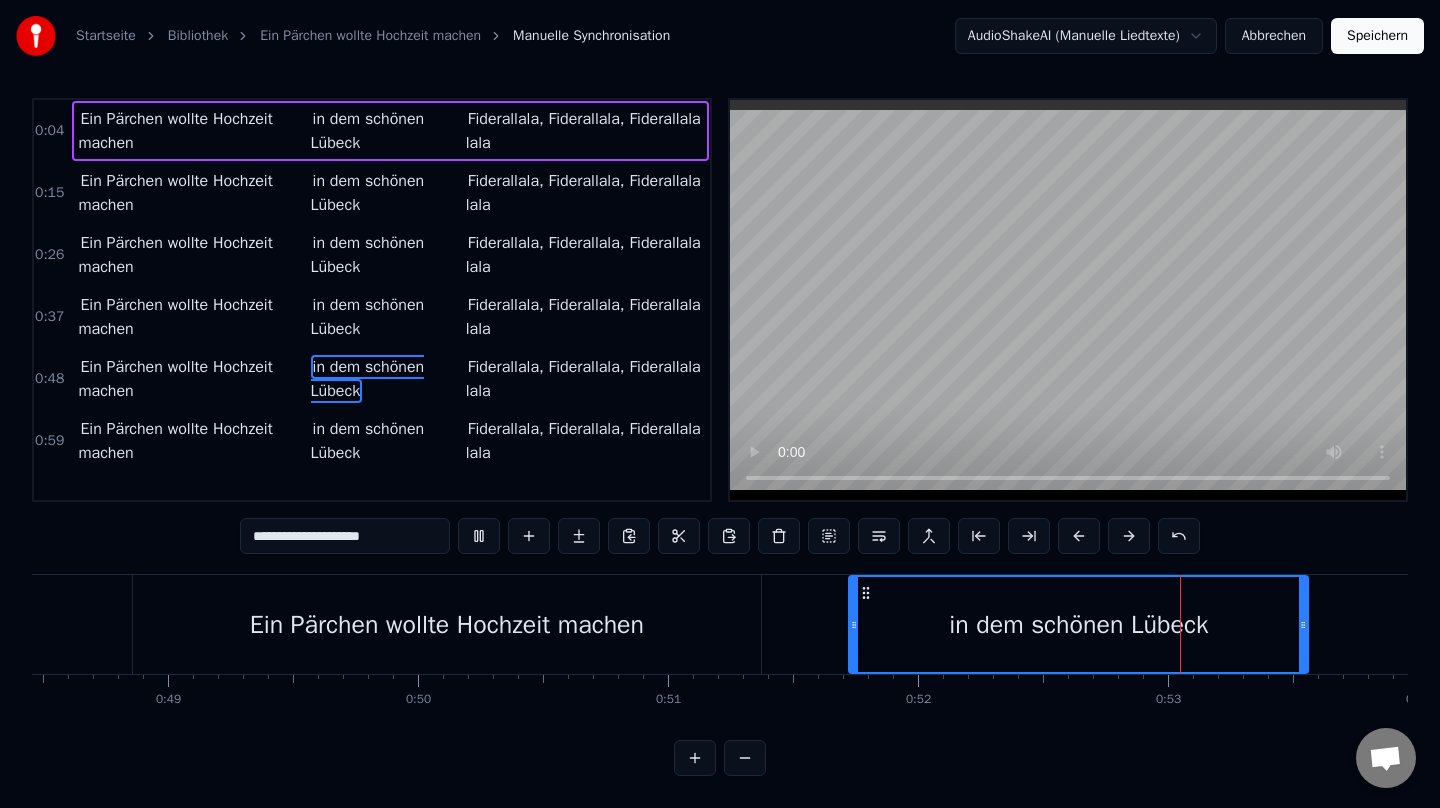 drag, startPoint x: 839, startPoint y: 639, endPoint x: 873, endPoint y: 639, distance: 34 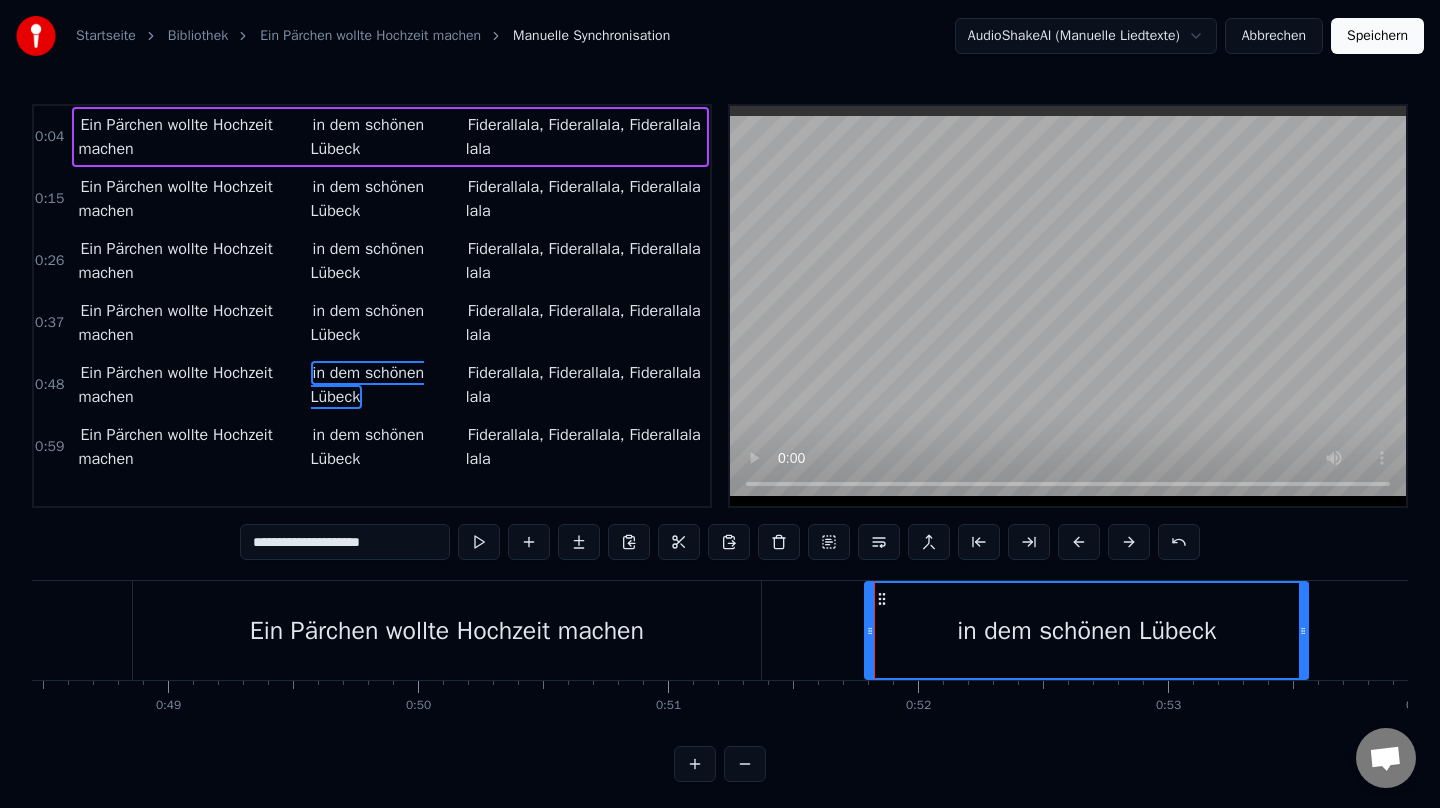 scroll, scrollTop: 6, scrollLeft: 0, axis: vertical 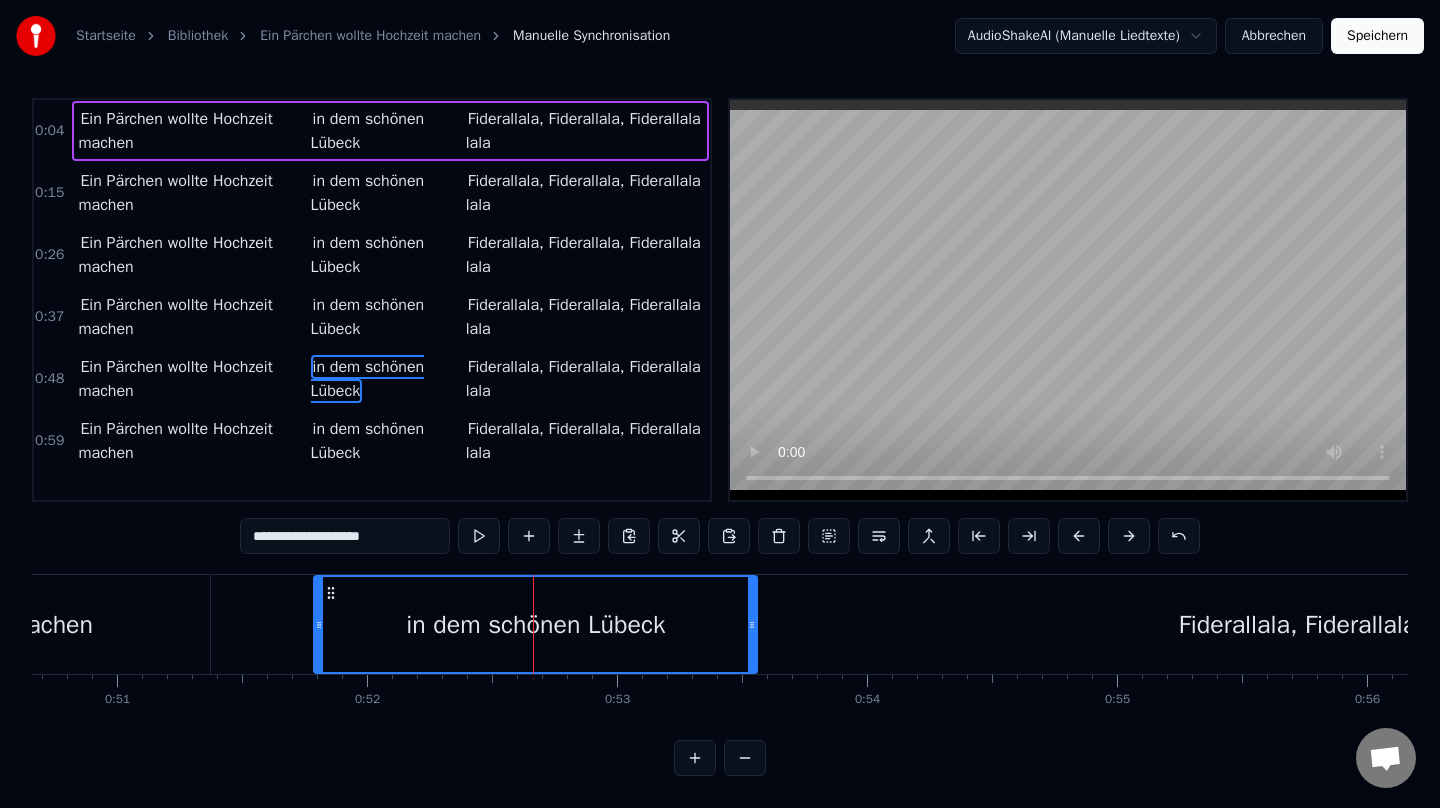 click on "Ein Pärchen wollte Hochzeit machen" at bounding box center (-104, 624) 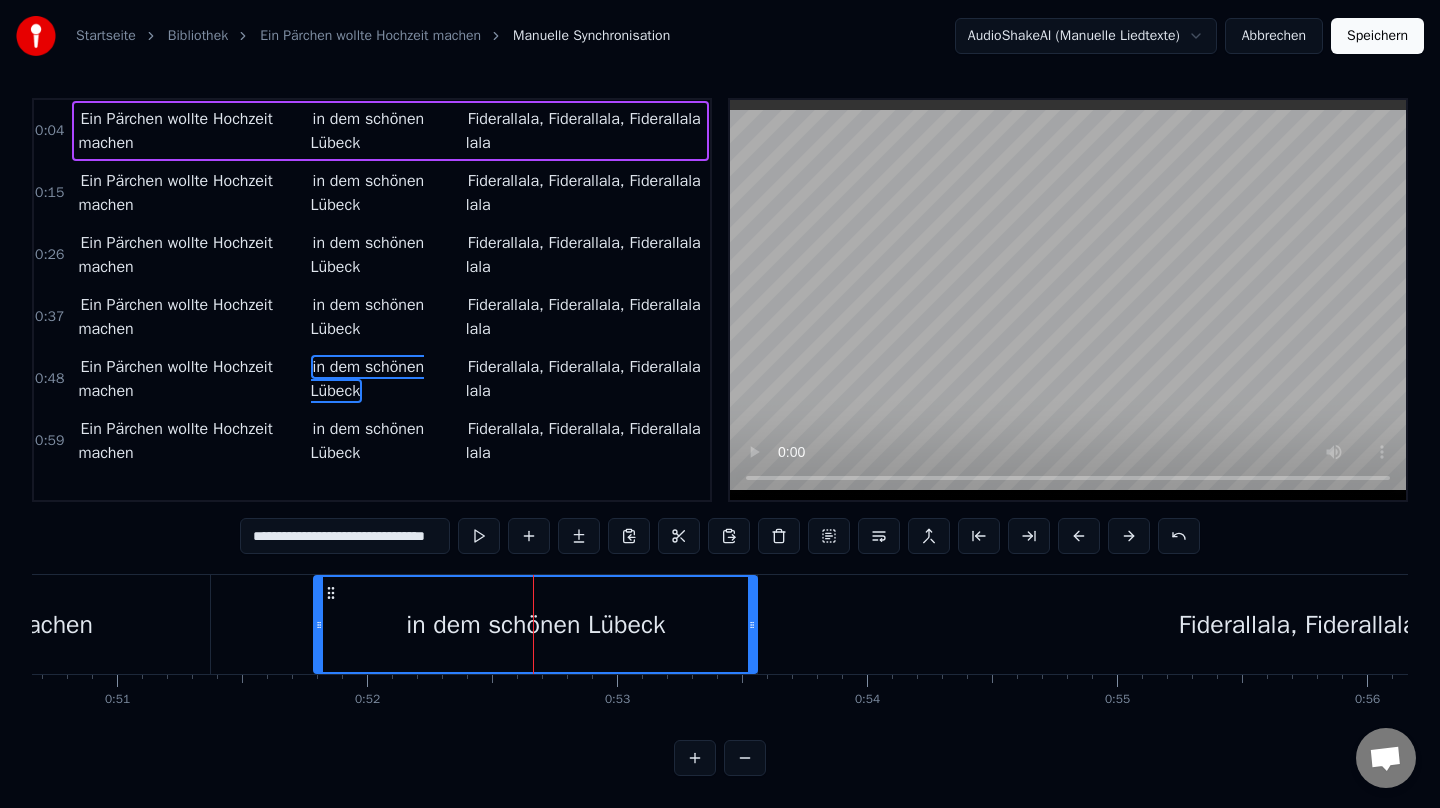 scroll, scrollTop: 0, scrollLeft: 0, axis: both 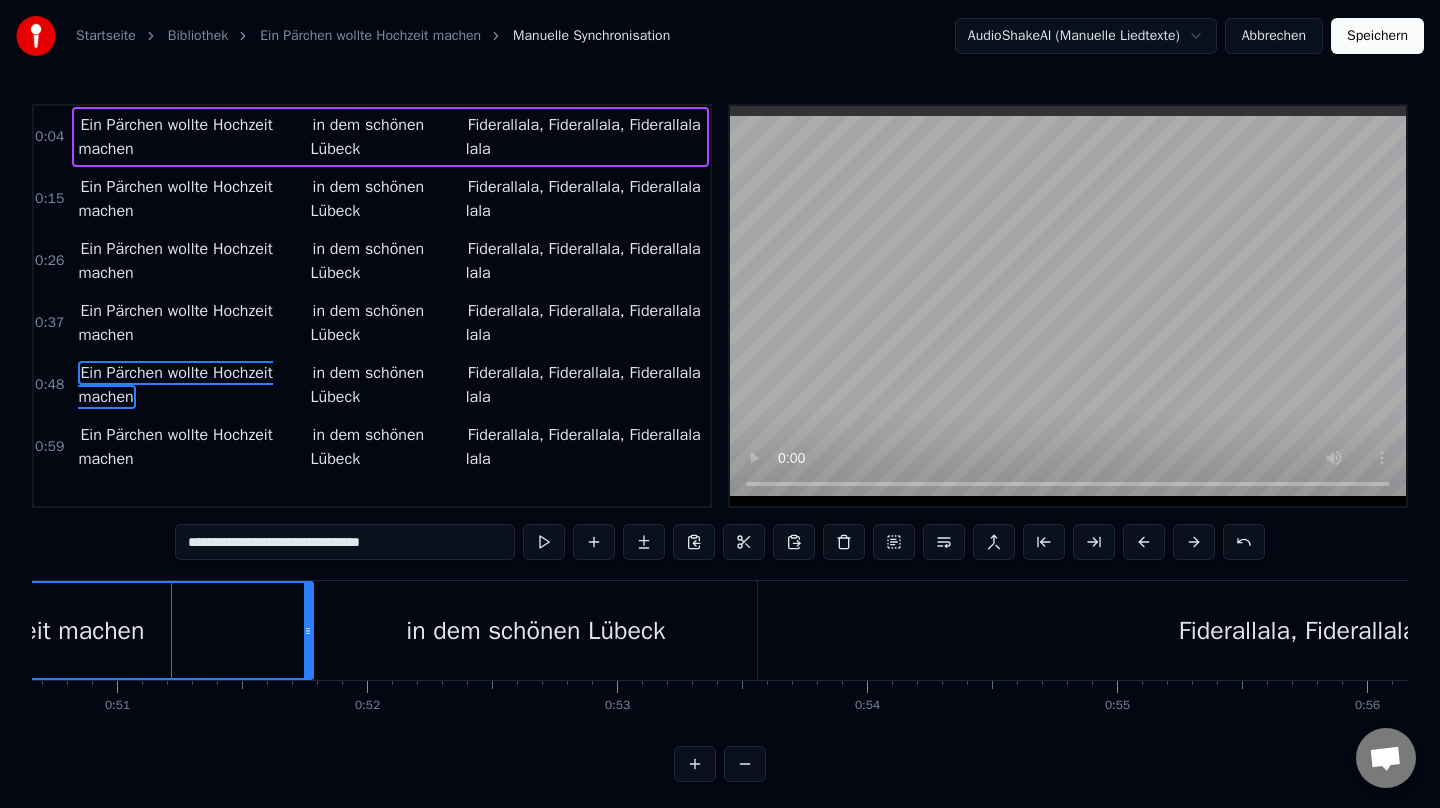 drag, startPoint x: 206, startPoint y: 631, endPoint x: 309, endPoint y: 633, distance: 103.01942 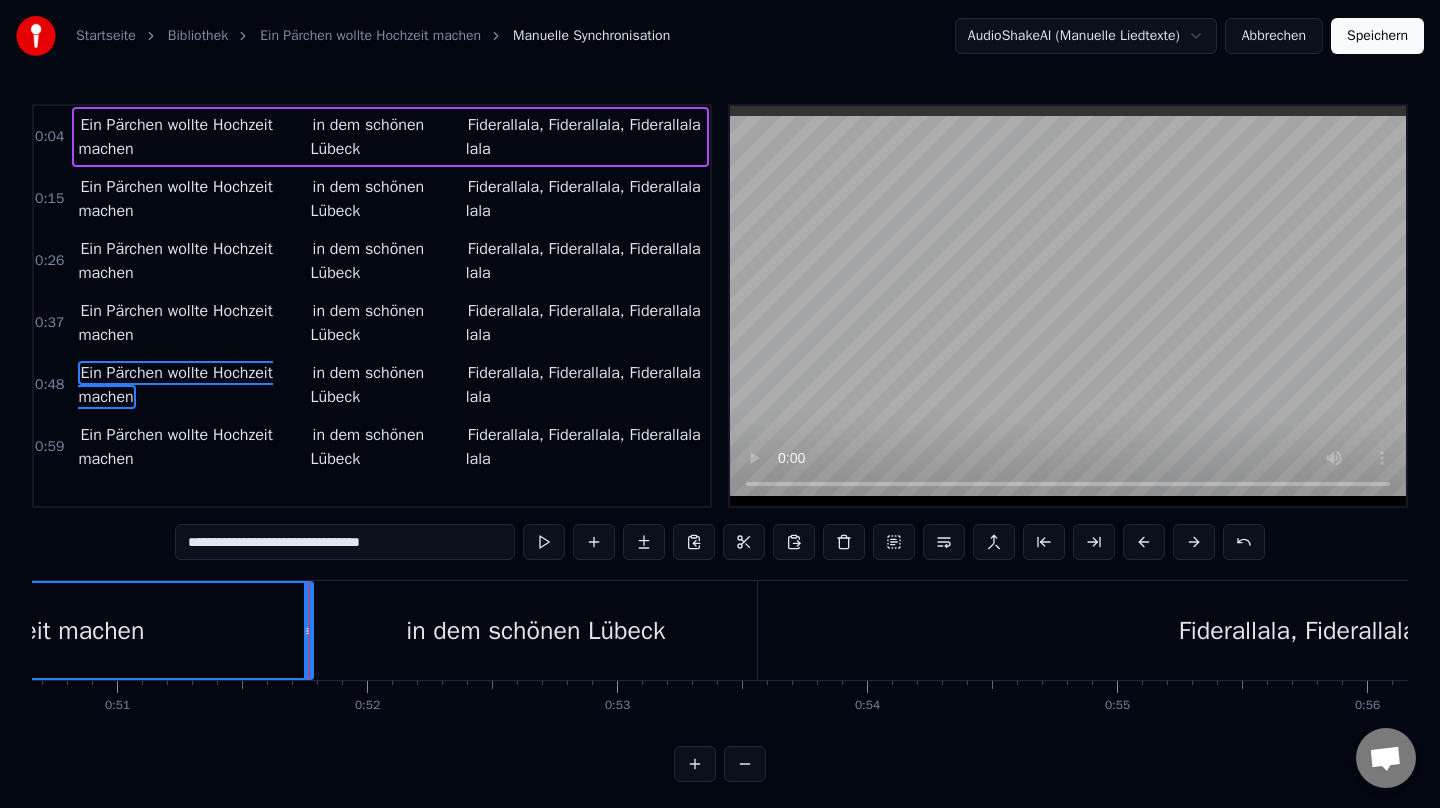 click on "Fiderallala, Fiderallala, Fiderallala lala" at bounding box center [1384, 630] 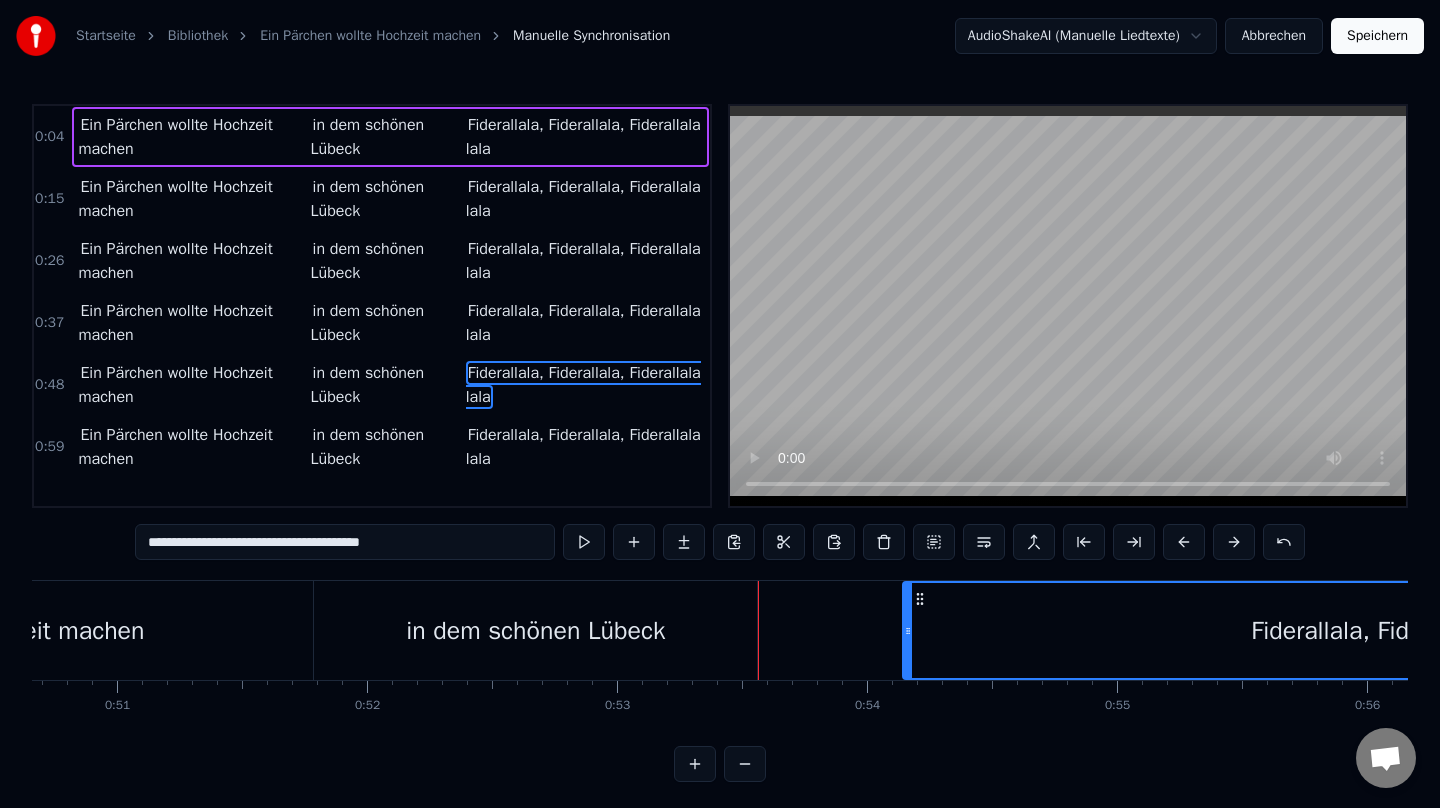 drag, startPoint x: 761, startPoint y: 631, endPoint x: 916, endPoint y: 639, distance: 155.20631 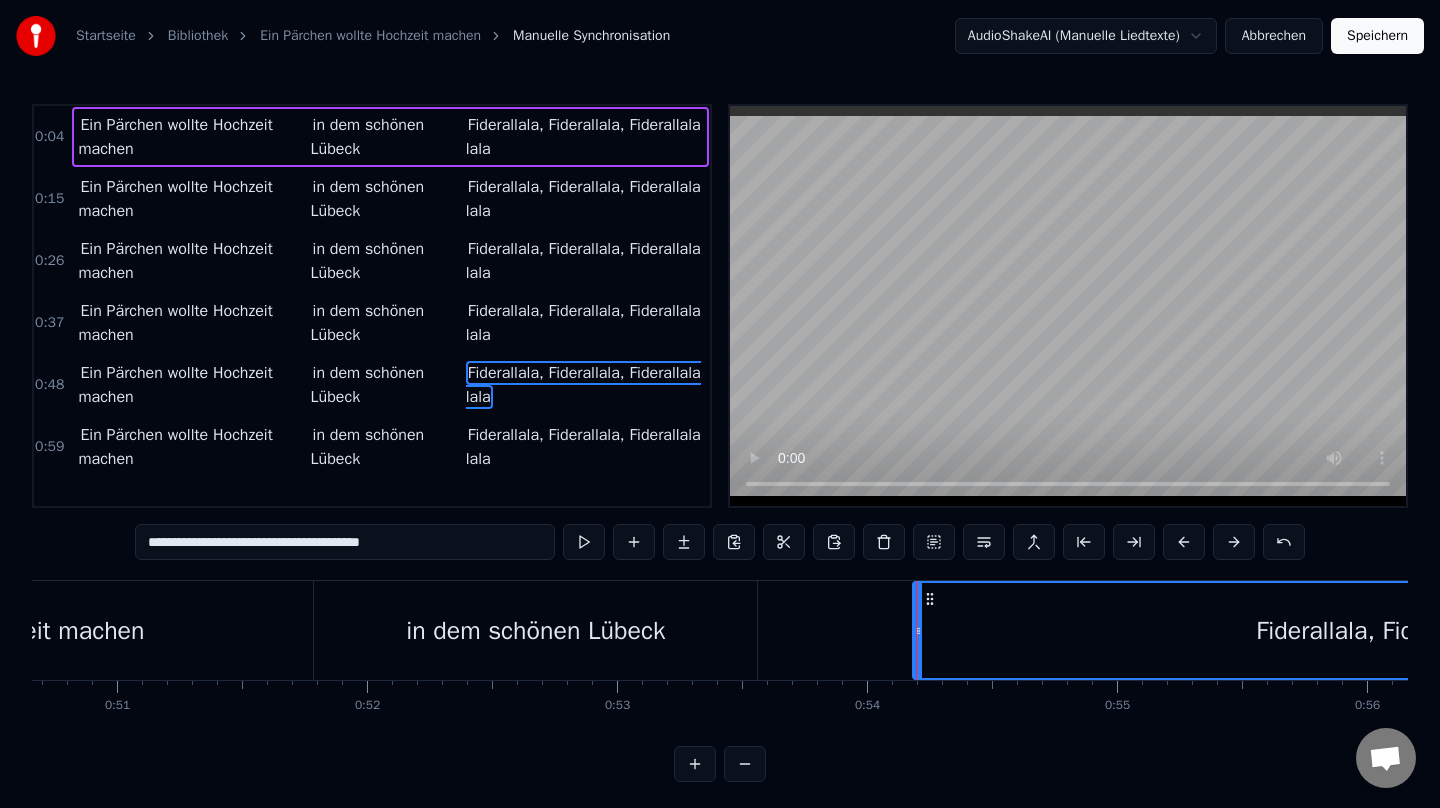 click on "in dem schönen Lübeck" at bounding box center (535, 630) 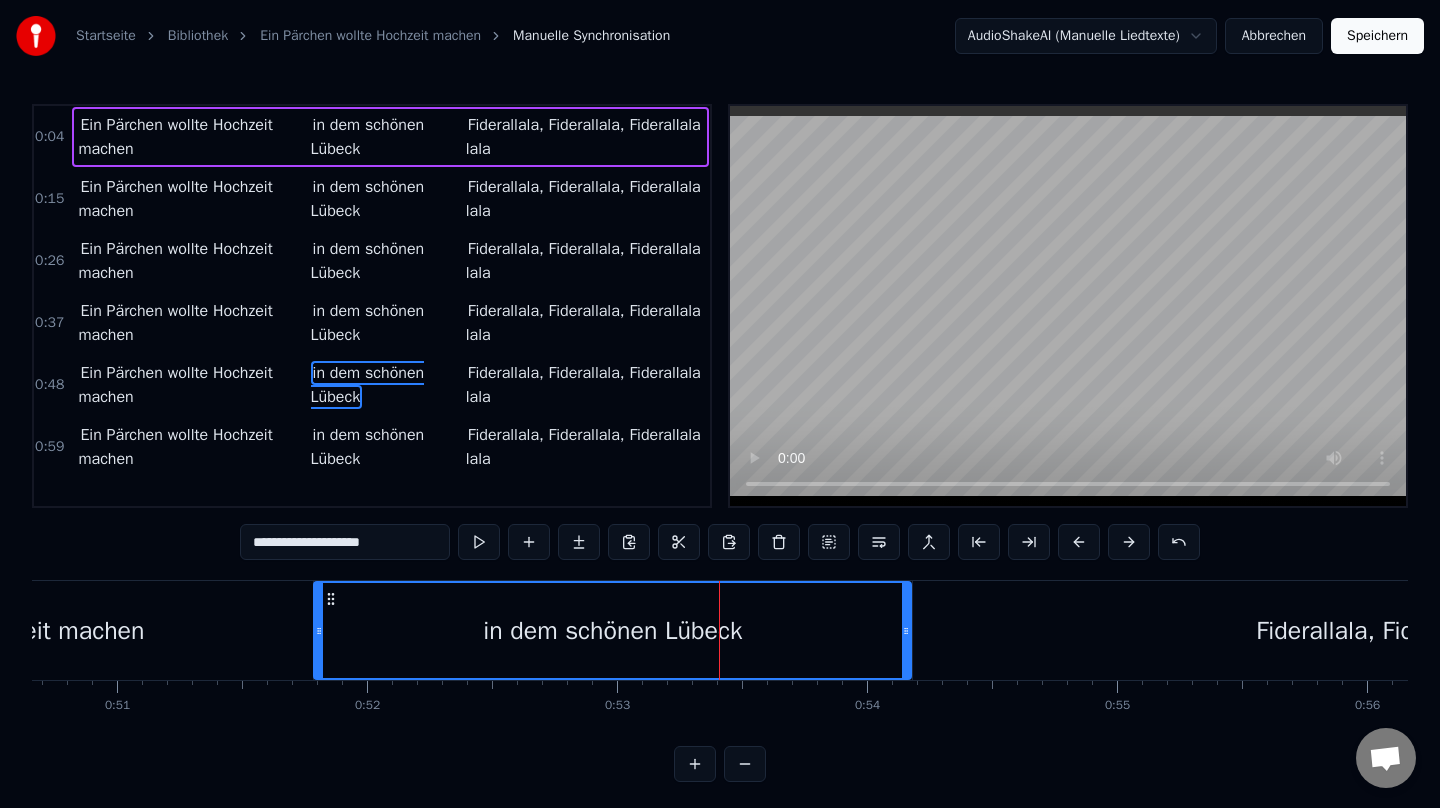 drag, startPoint x: 752, startPoint y: 630, endPoint x: 905, endPoint y: 631, distance: 153.00327 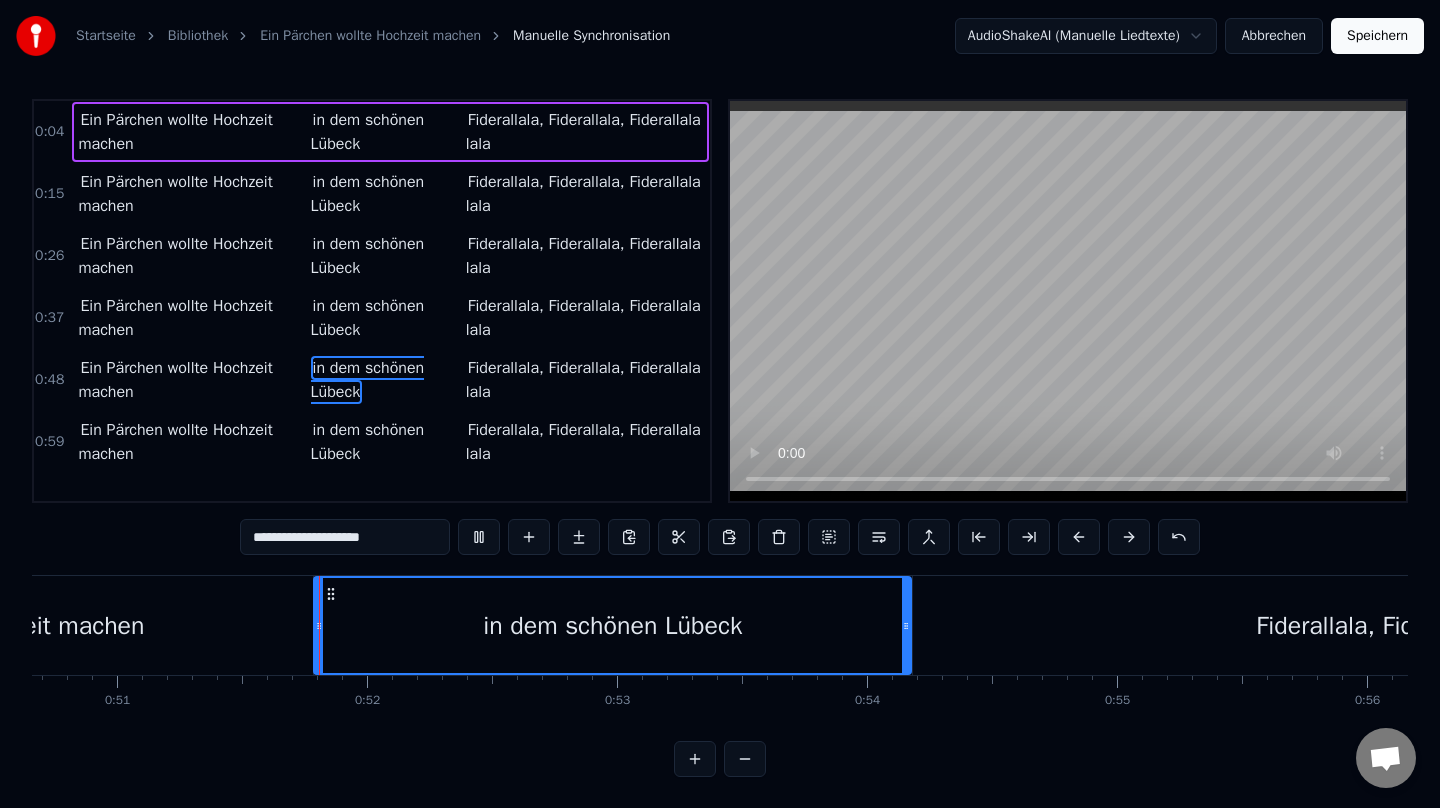 scroll, scrollTop: 6, scrollLeft: 0, axis: vertical 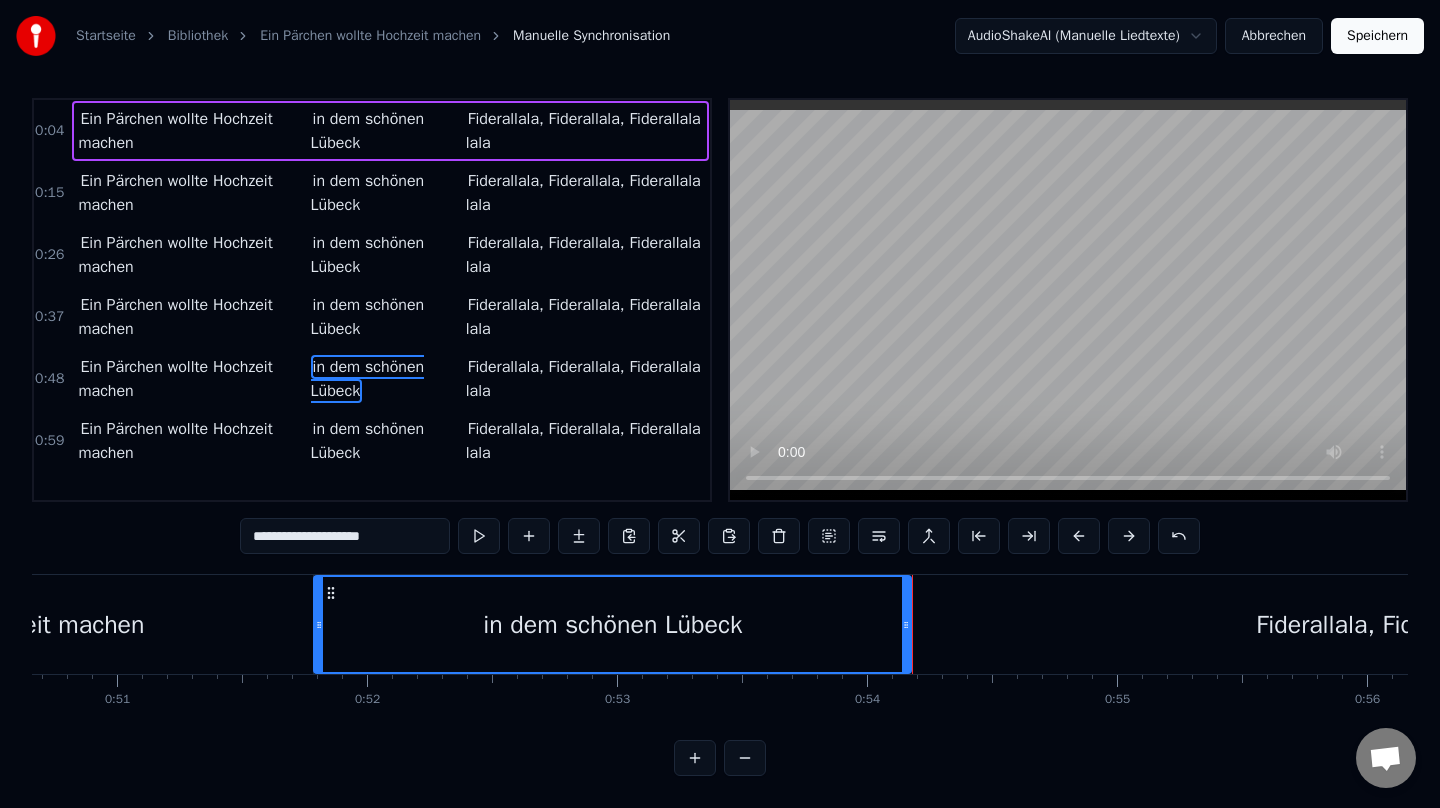 click on "Fiderallala, Fiderallala, Fiderallala lala" at bounding box center [1461, 624] 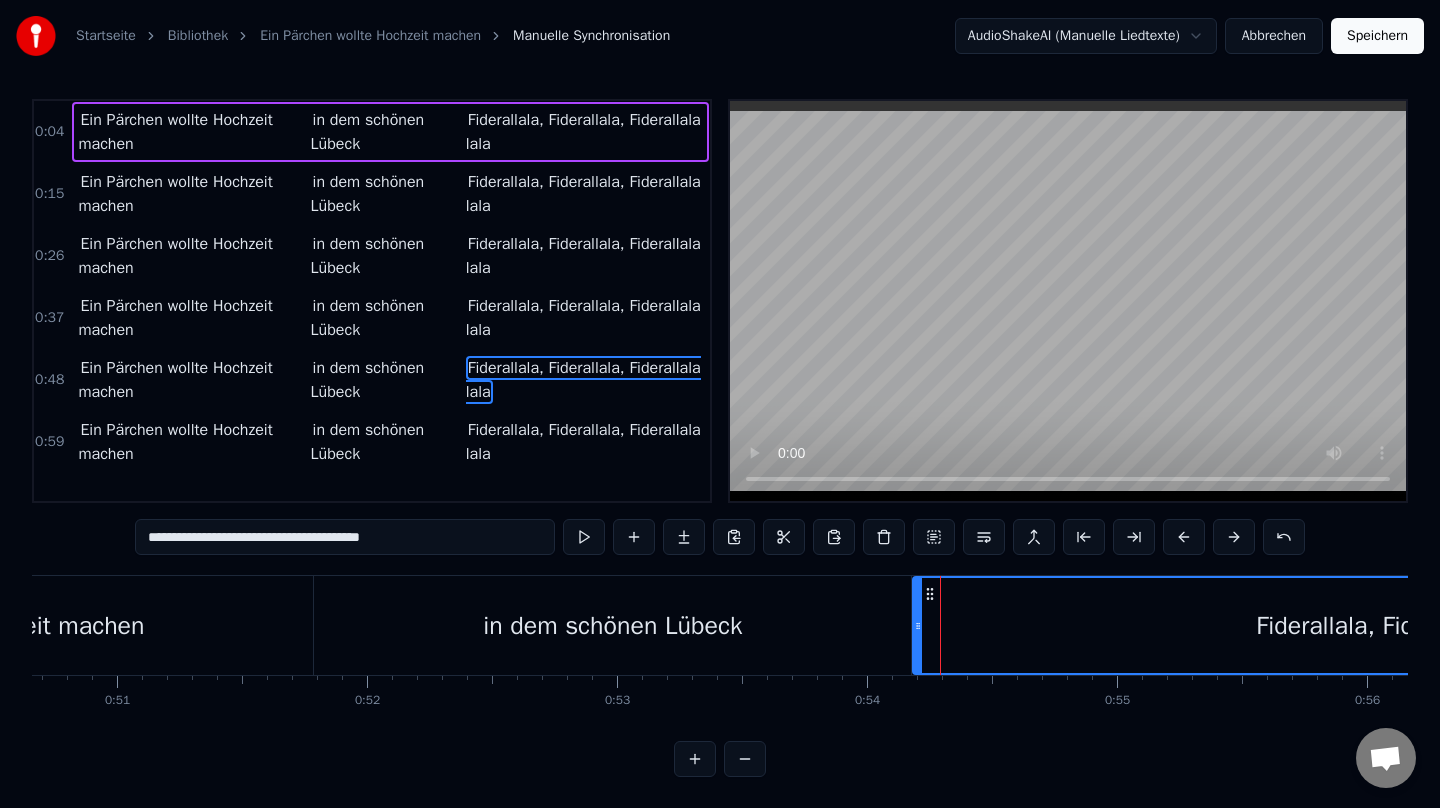scroll, scrollTop: 6, scrollLeft: 0, axis: vertical 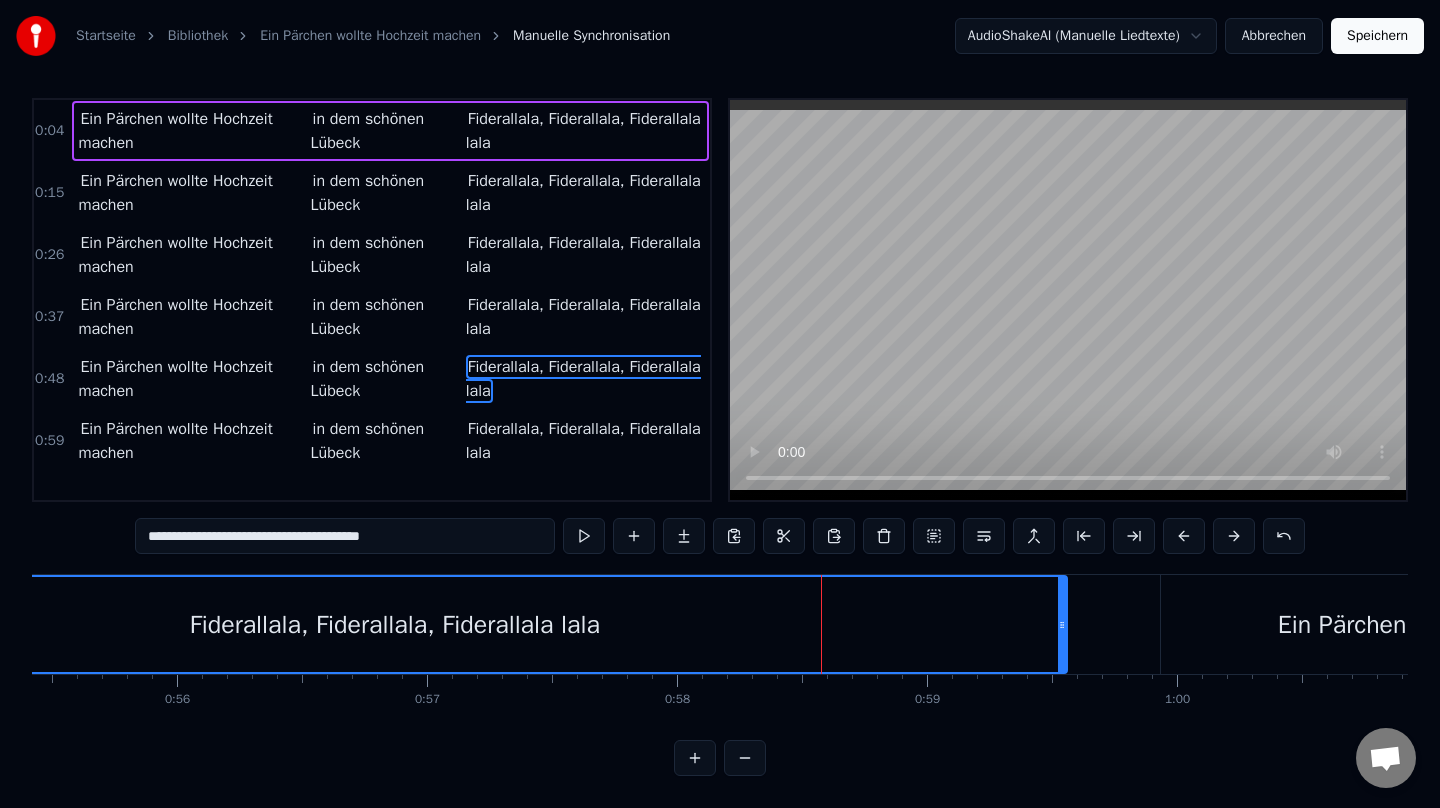 drag, startPoint x: 815, startPoint y: 633, endPoint x: 1062, endPoint y: 640, distance: 247.09917 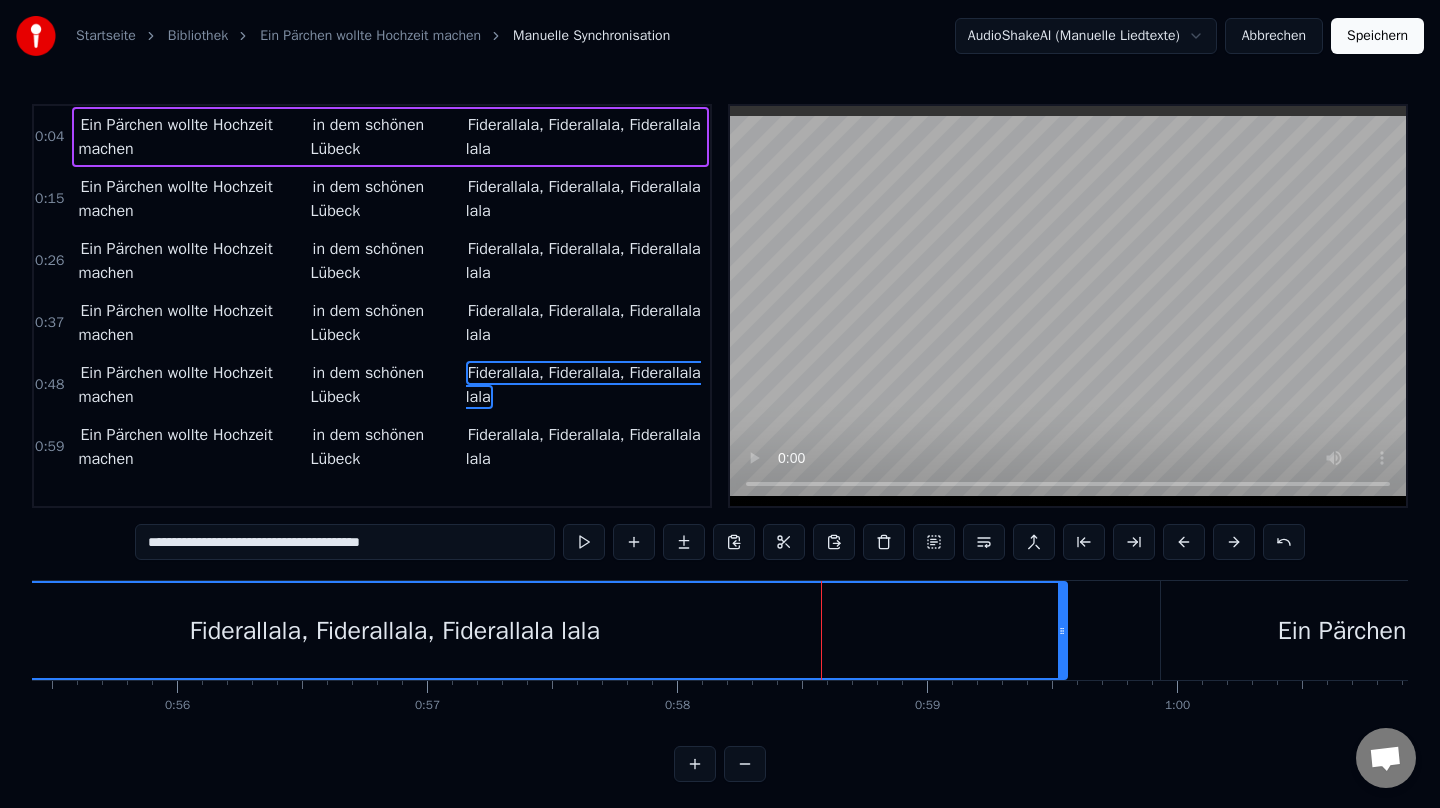 click on "Fiderallala, Fiderallala, Fiderallala lala" at bounding box center [395, 630] 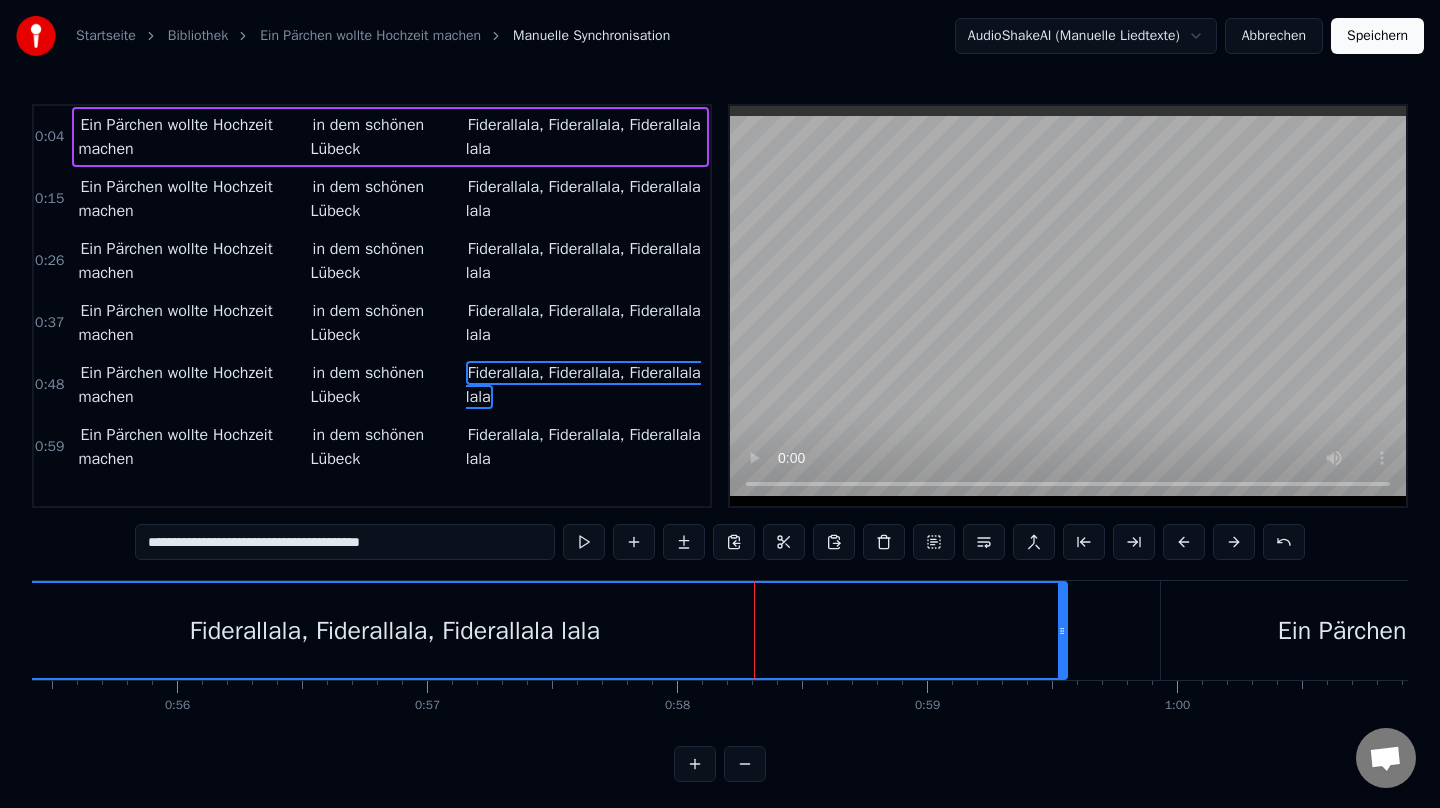 scroll, scrollTop: 6, scrollLeft: 0, axis: vertical 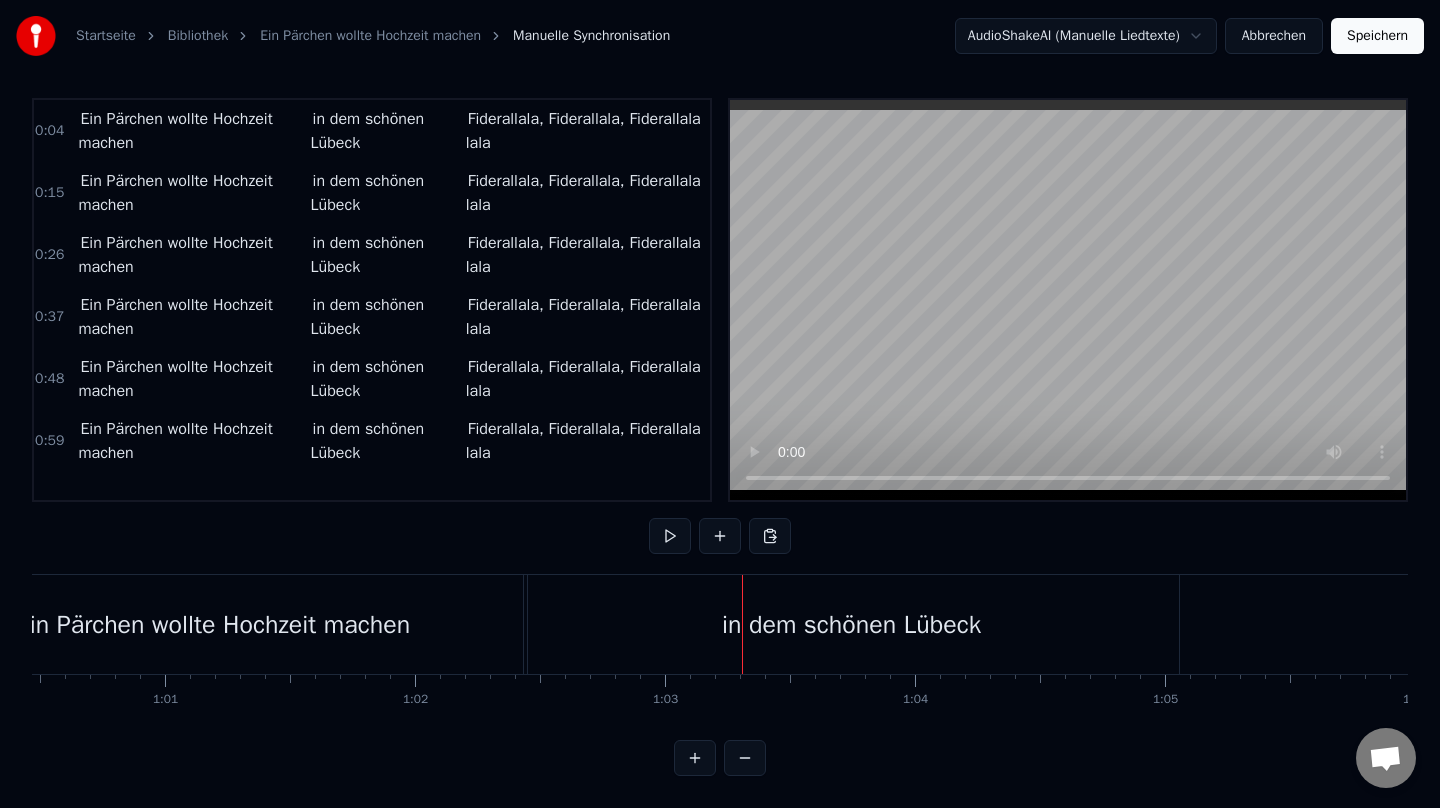 click on "Ein Pärchen wollte Hochzeit machen" at bounding box center (213, 624) 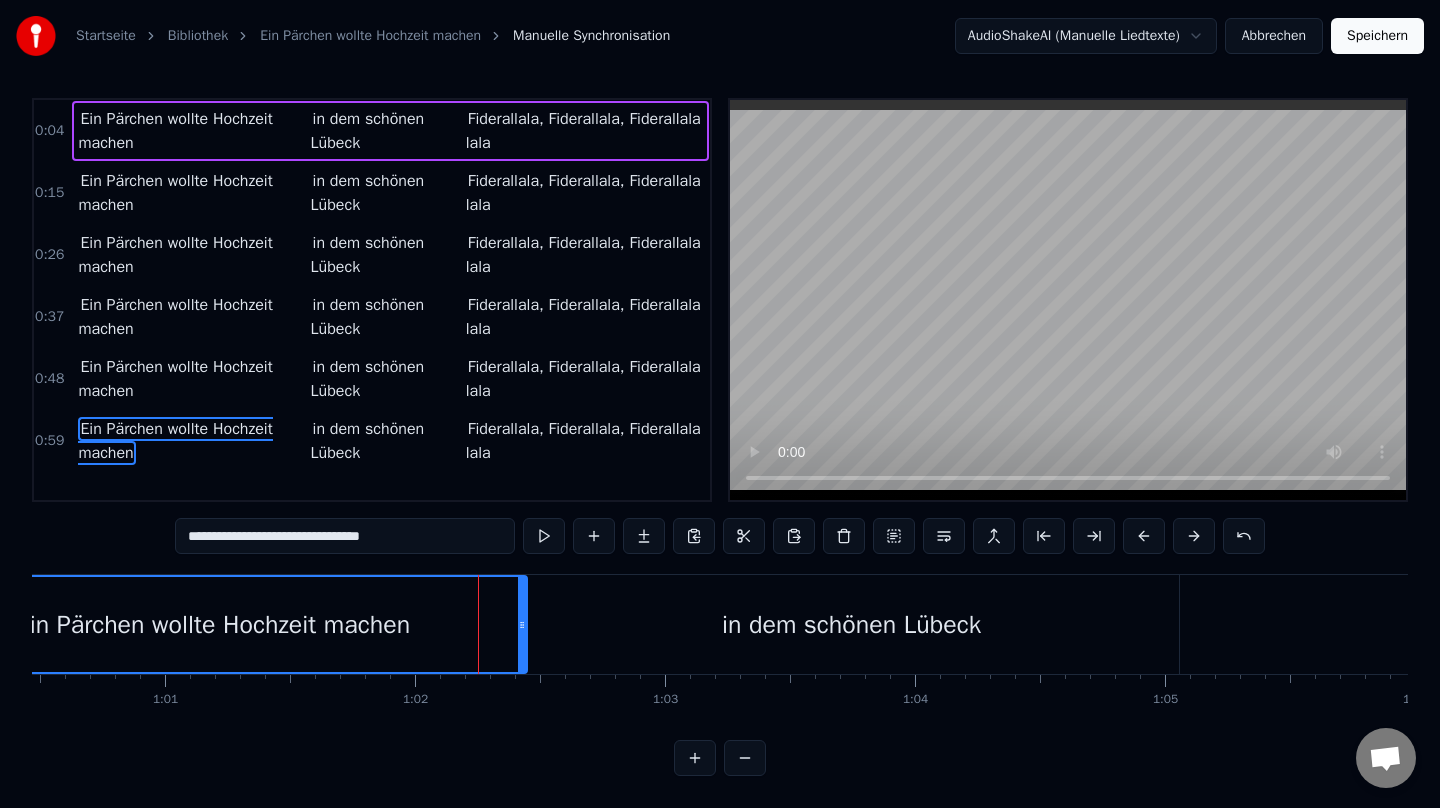click on "in dem schönen Lübeck" at bounding box center [851, 624] 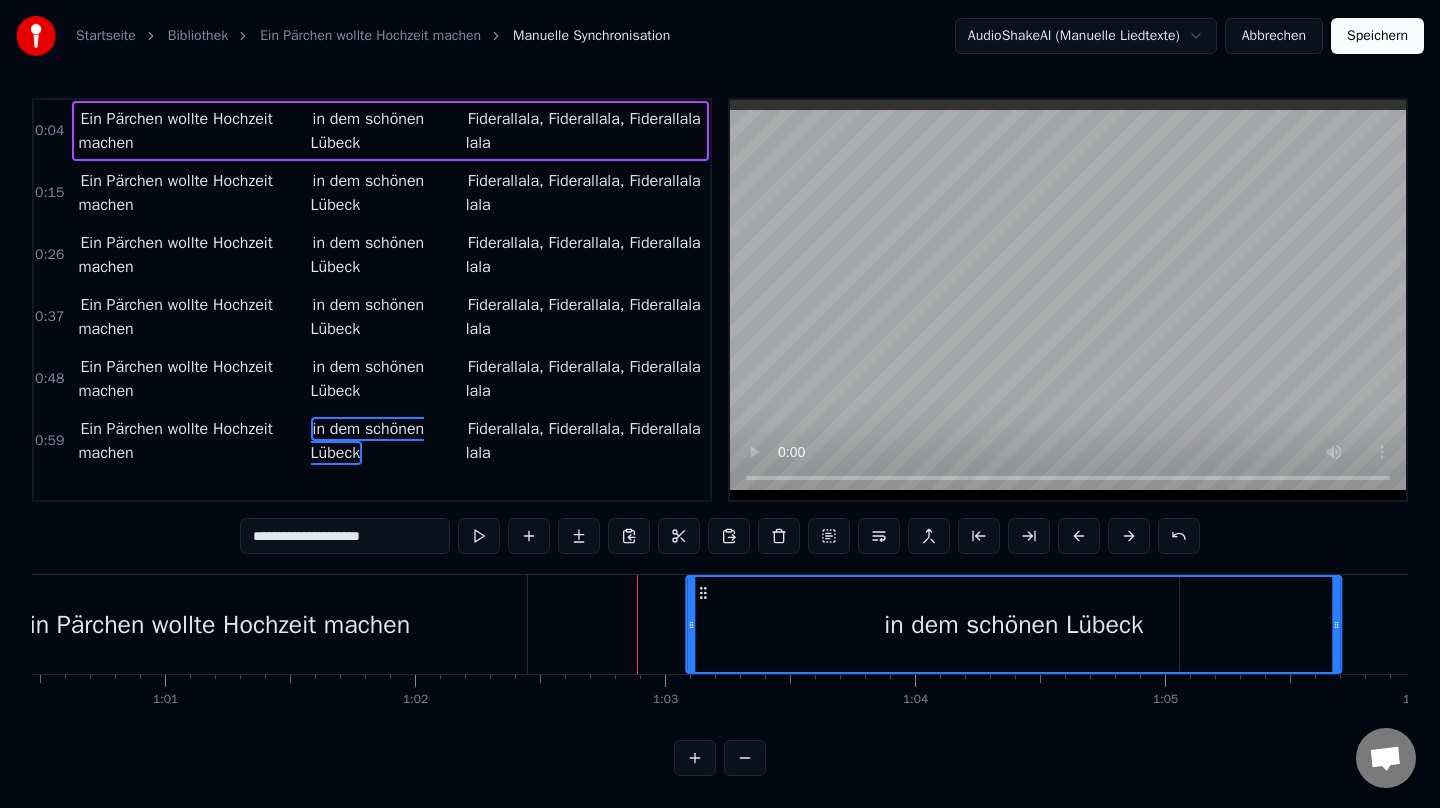 drag, startPoint x: 540, startPoint y: 591, endPoint x: 783, endPoint y: 602, distance: 243.24884 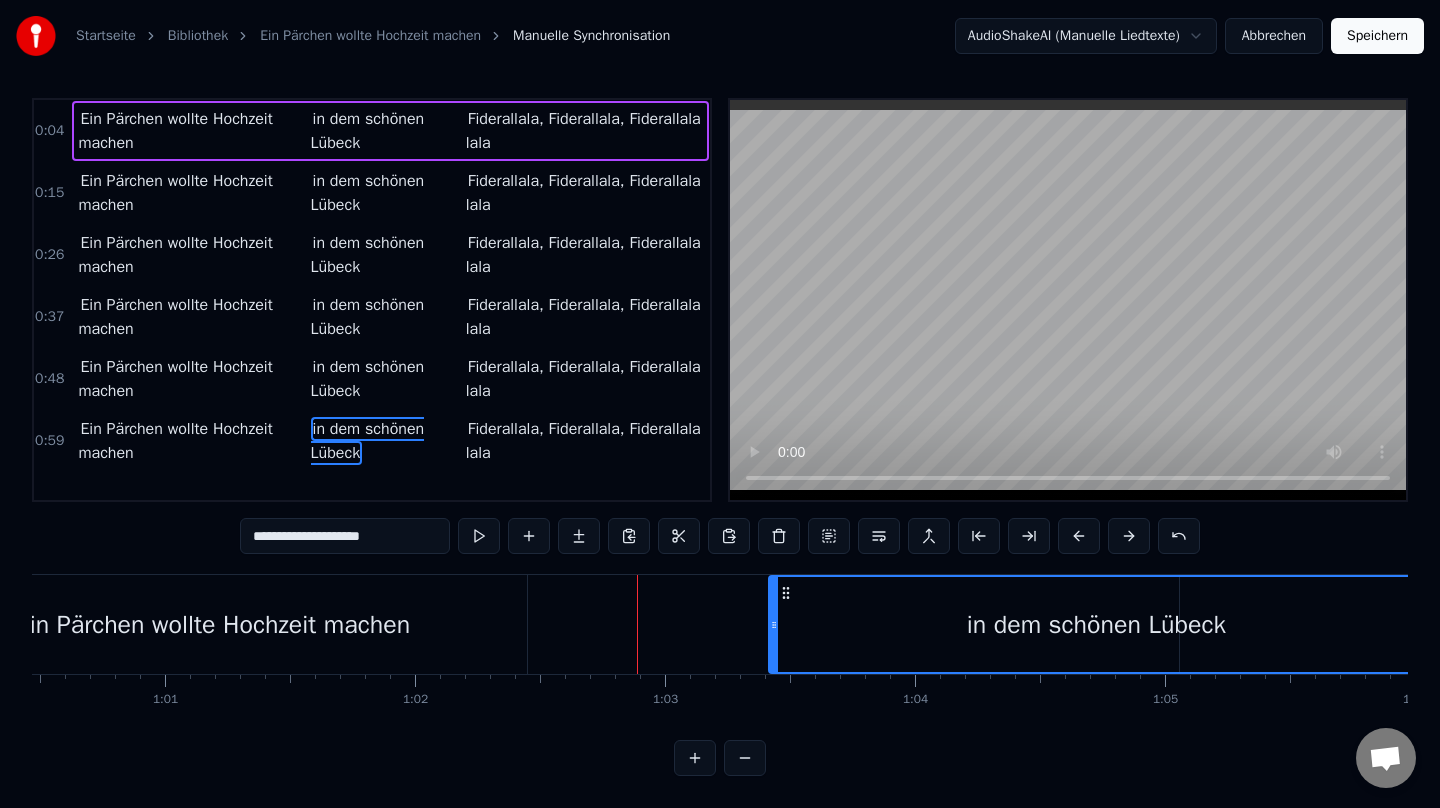 click on "Ein Pärchen wollte Hochzeit machen" at bounding box center (213, 624) 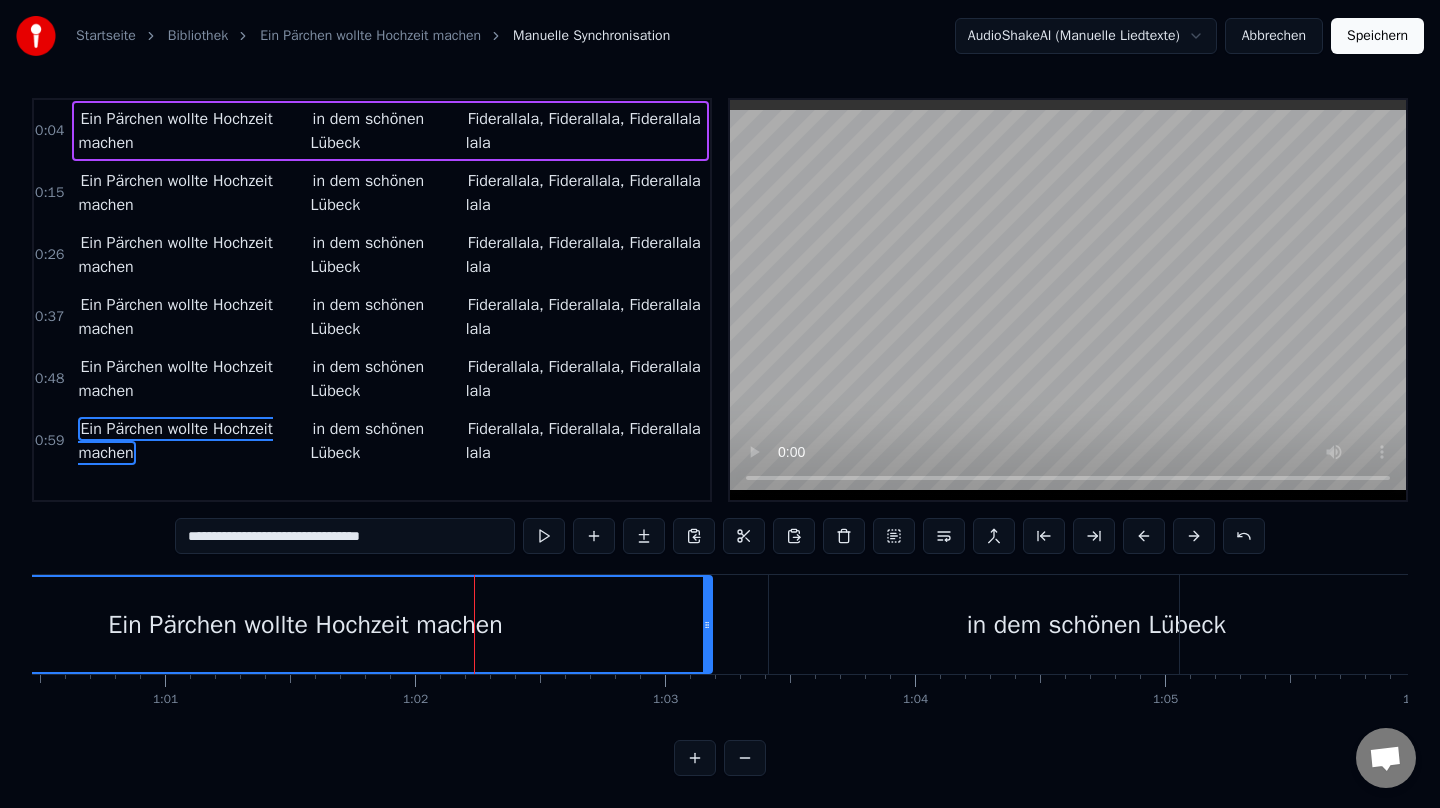 drag, startPoint x: 525, startPoint y: 621, endPoint x: 728, endPoint y: 623, distance: 203.00986 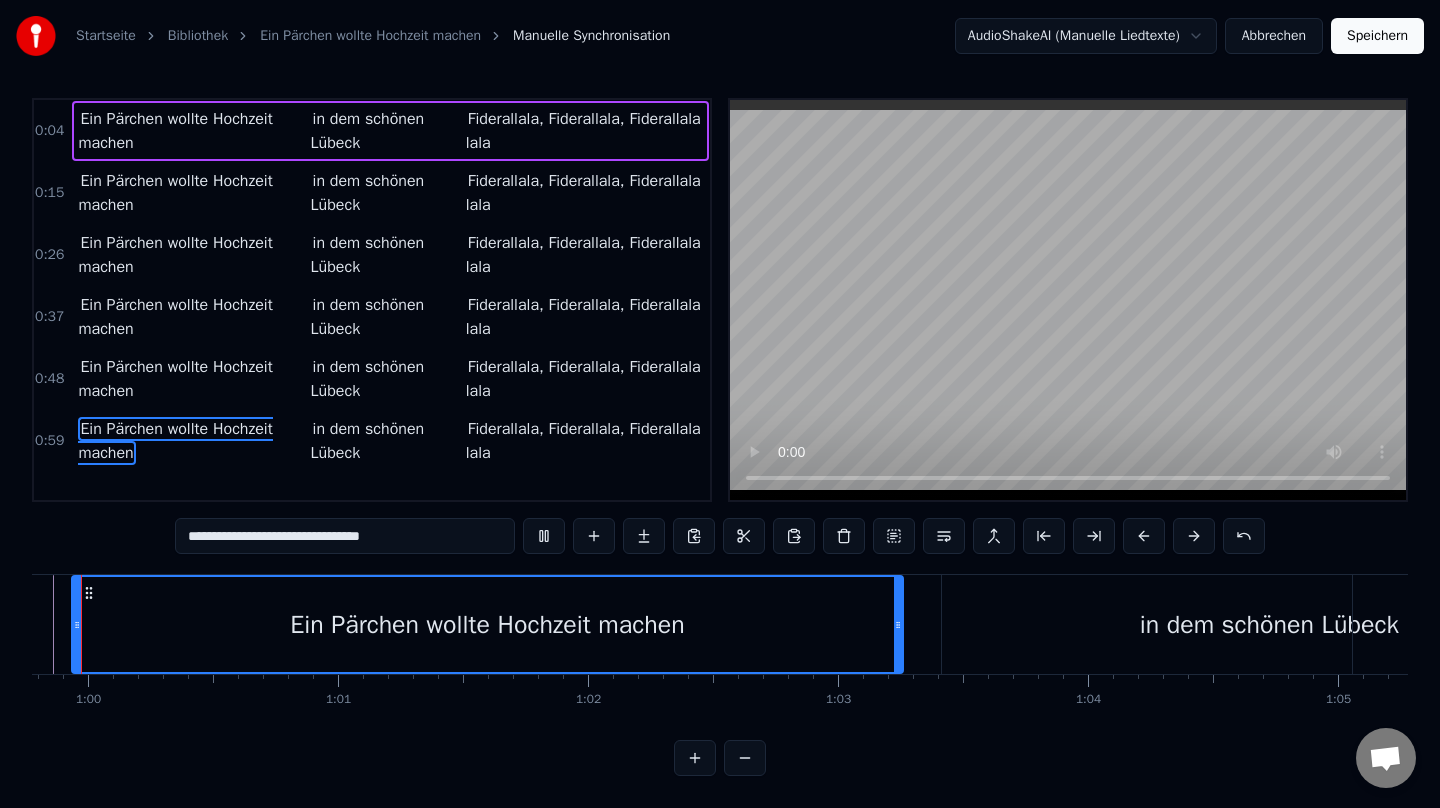 scroll, scrollTop: 0, scrollLeft: 14893, axis: horizontal 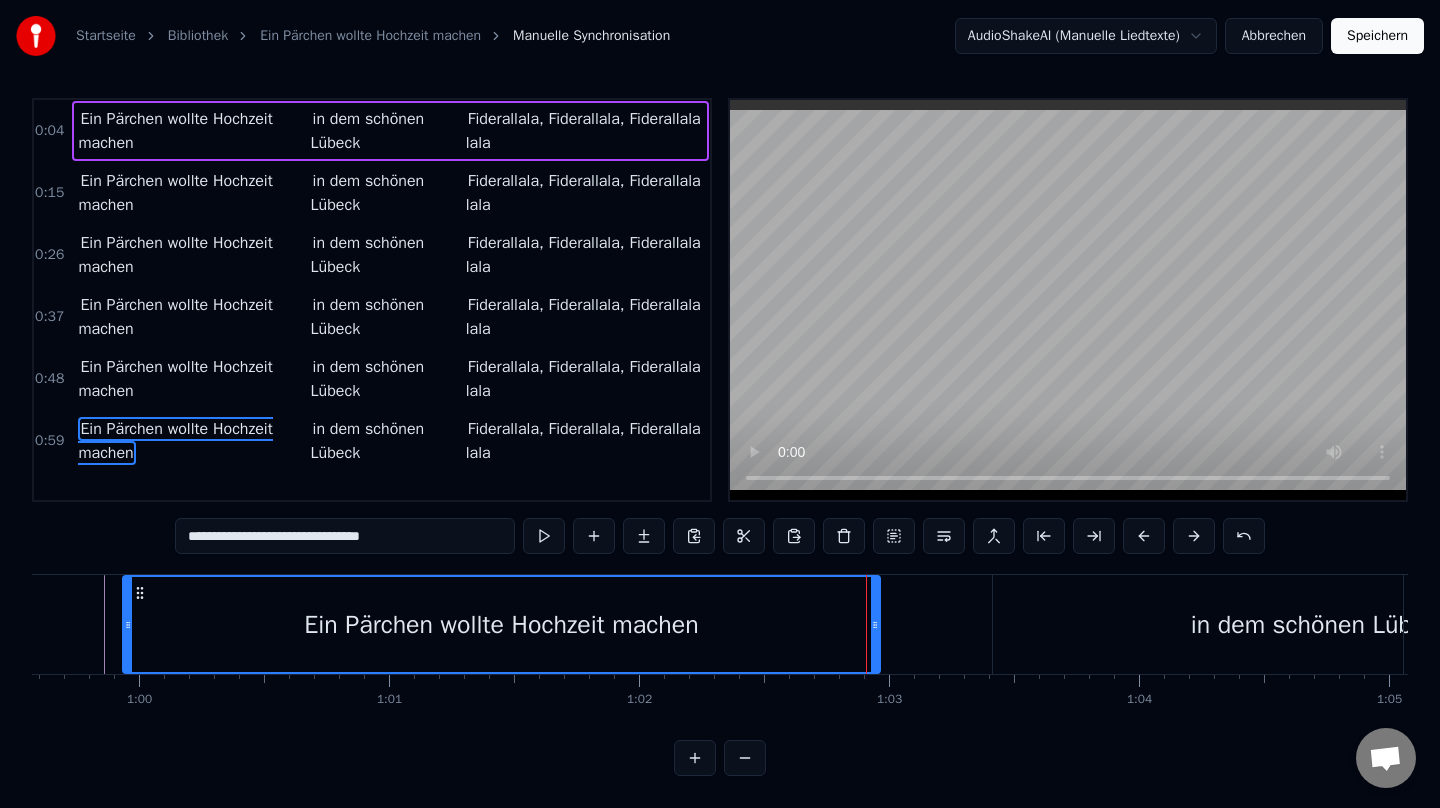 drag, startPoint x: 948, startPoint y: 625, endPoint x: 874, endPoint y: 624, distance: 74.00676 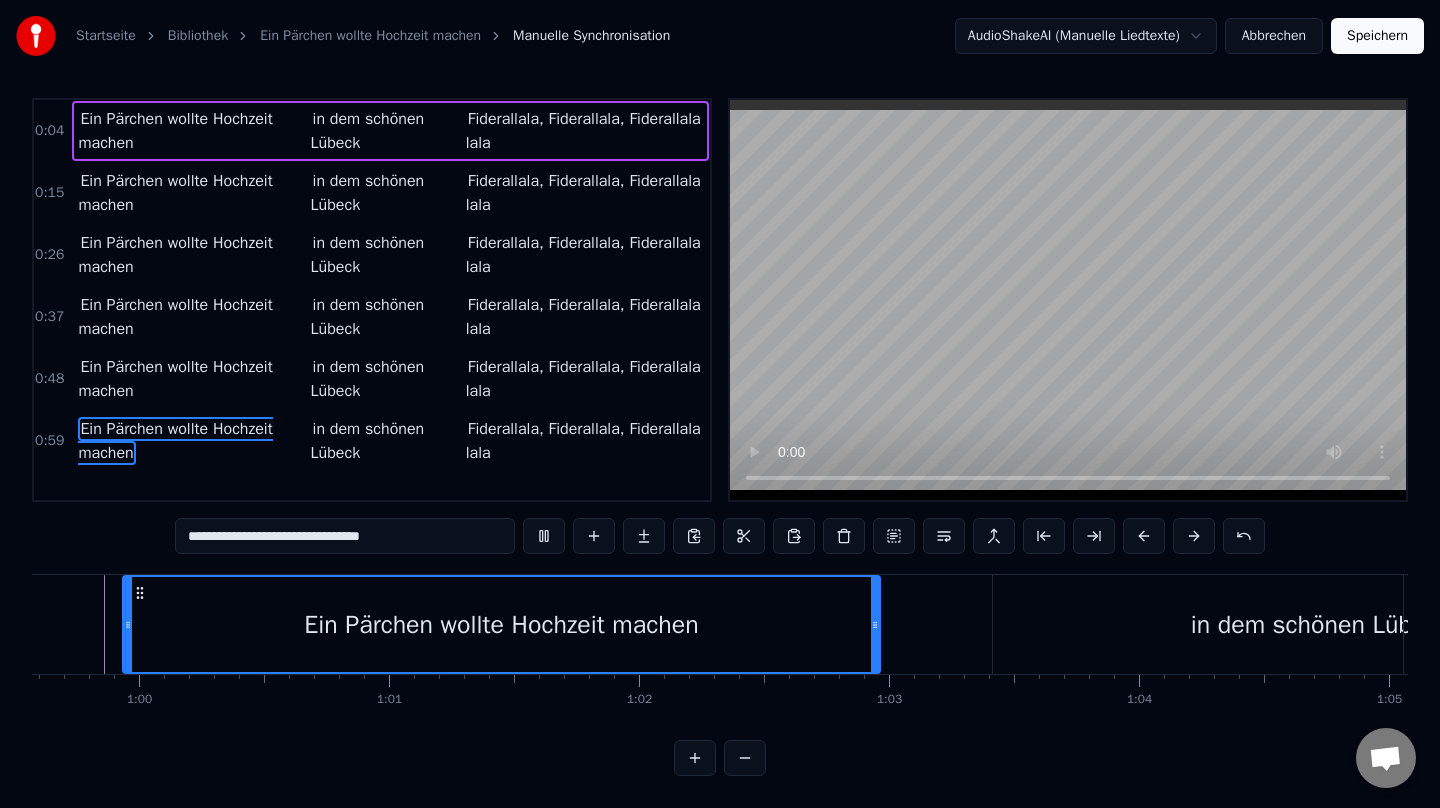 scroll, scrollTop: 0, scrollLeft: 14883, axis: horizontal 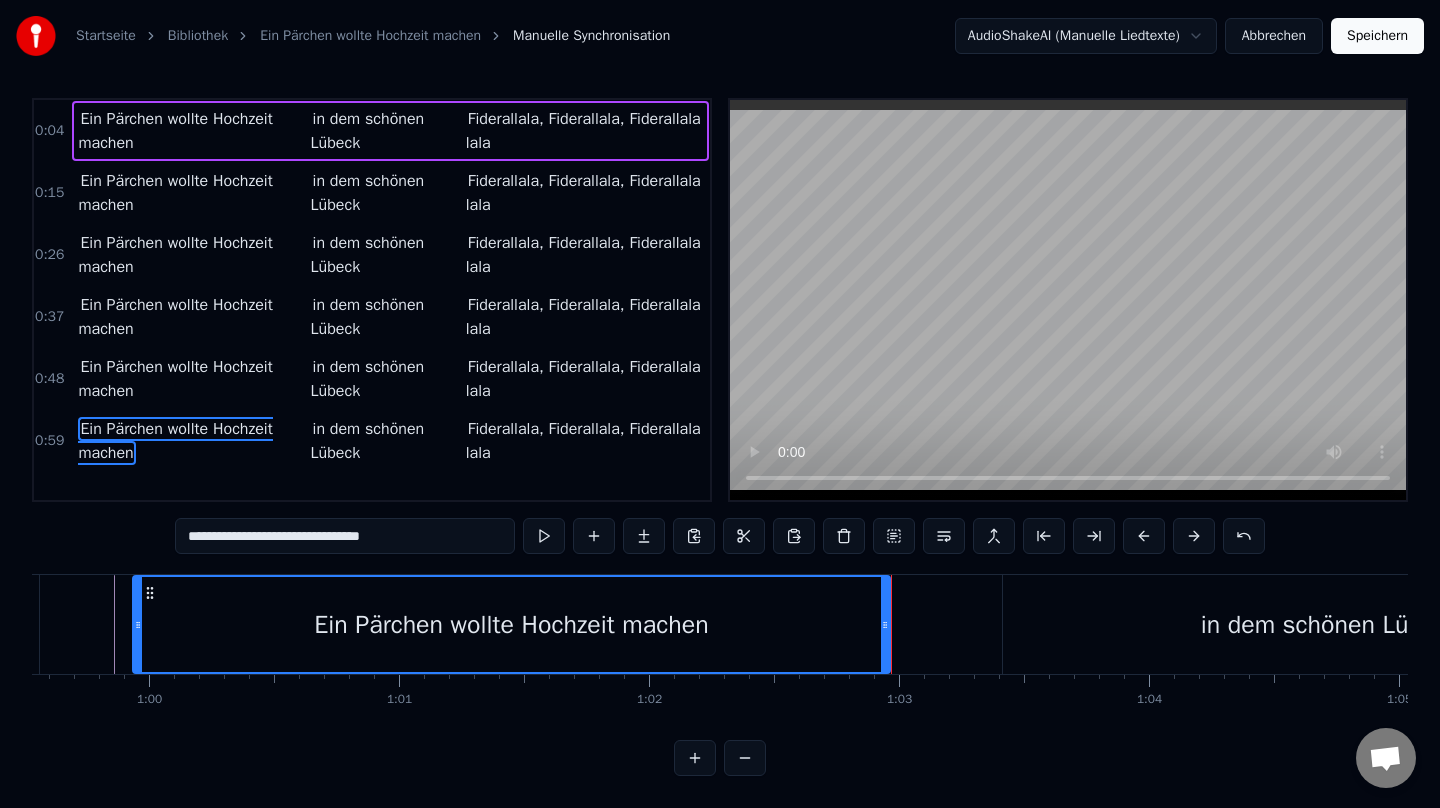 click on "in dem schönen Lübeck" at bounding box center (1330, 624) 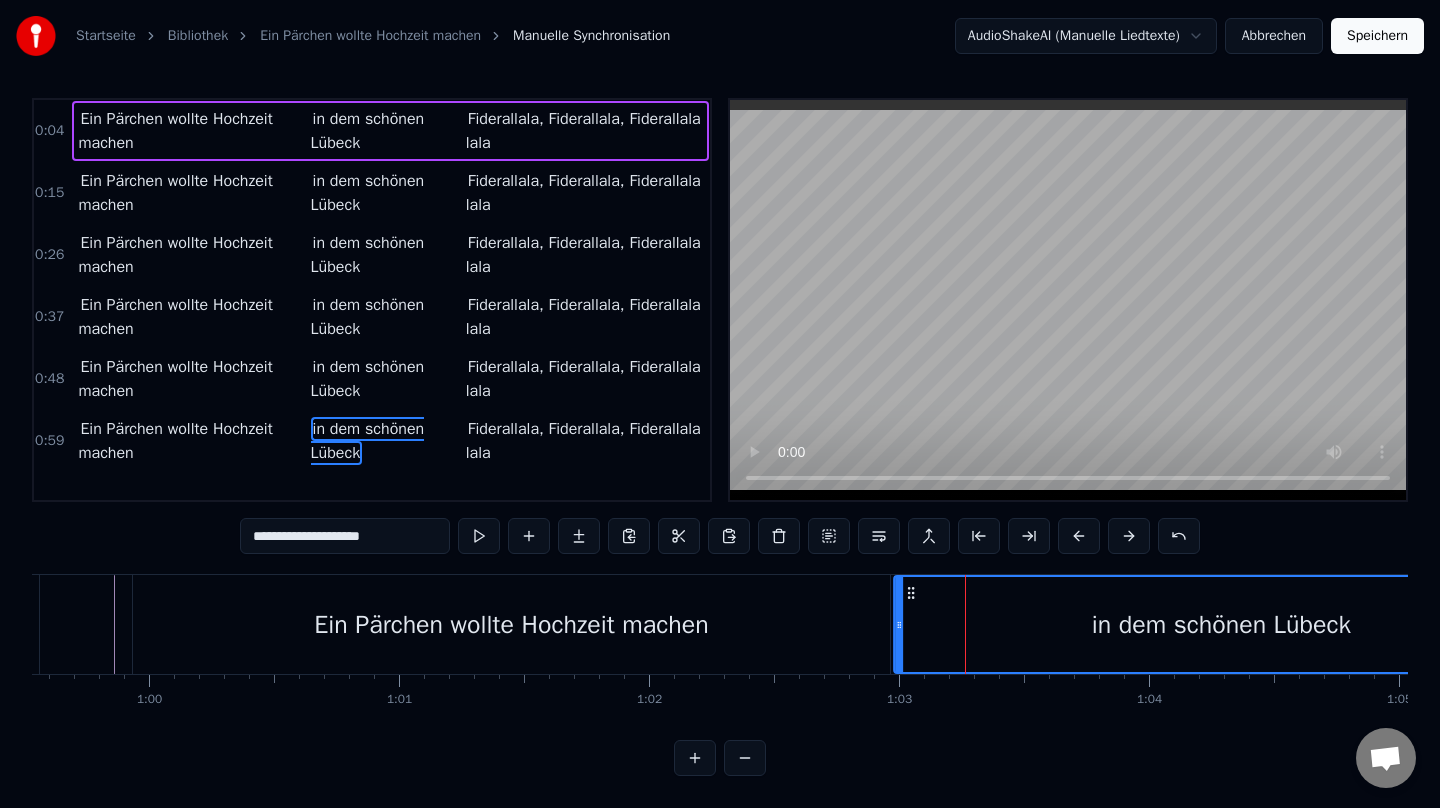 drag, startPoint x: 1021, startPoint y: 591, endPoint x: 912, endPoint y: 597, distance: 109.165016 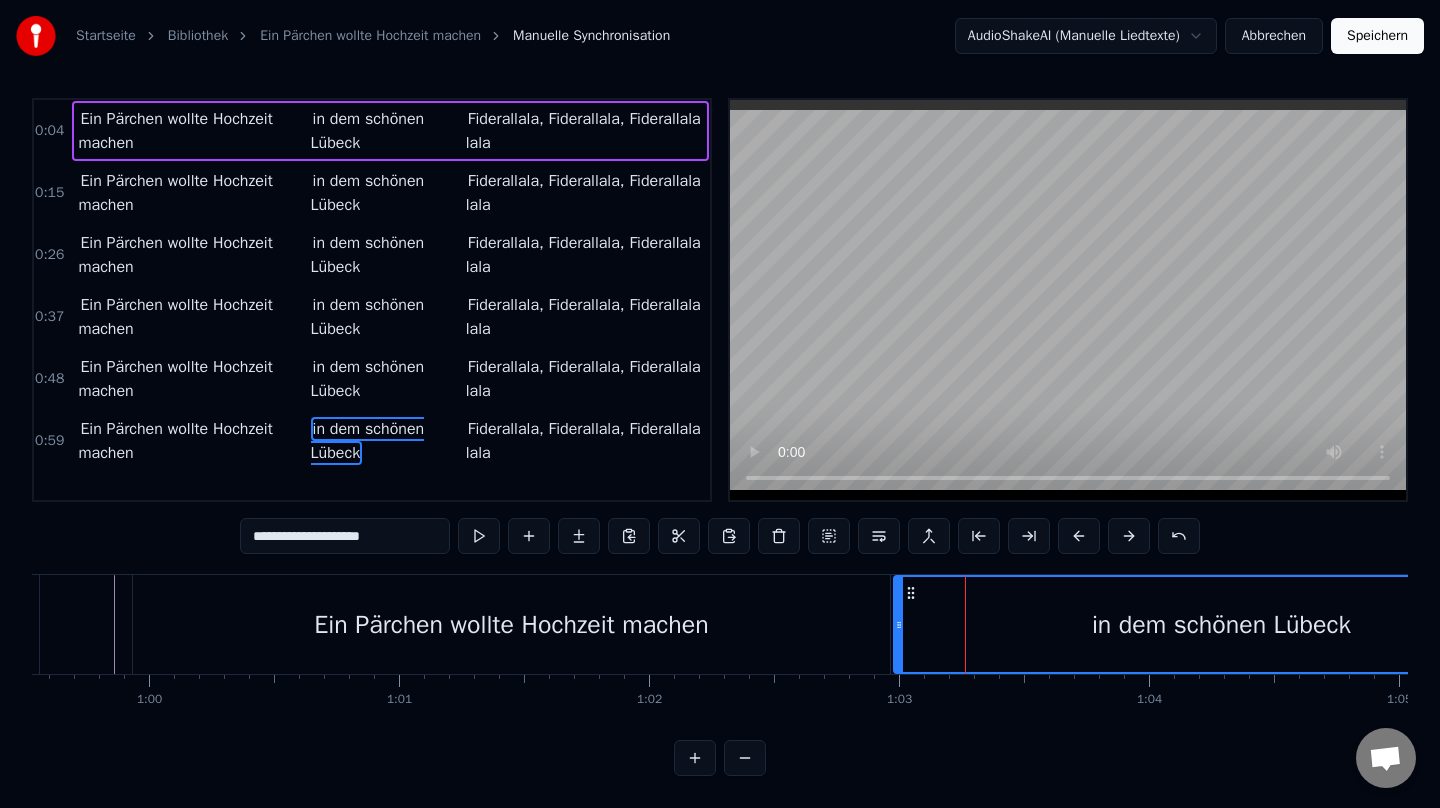 click on "Ein Pärchen wollte Hochzeit machen" at bounding box center [511, 624] 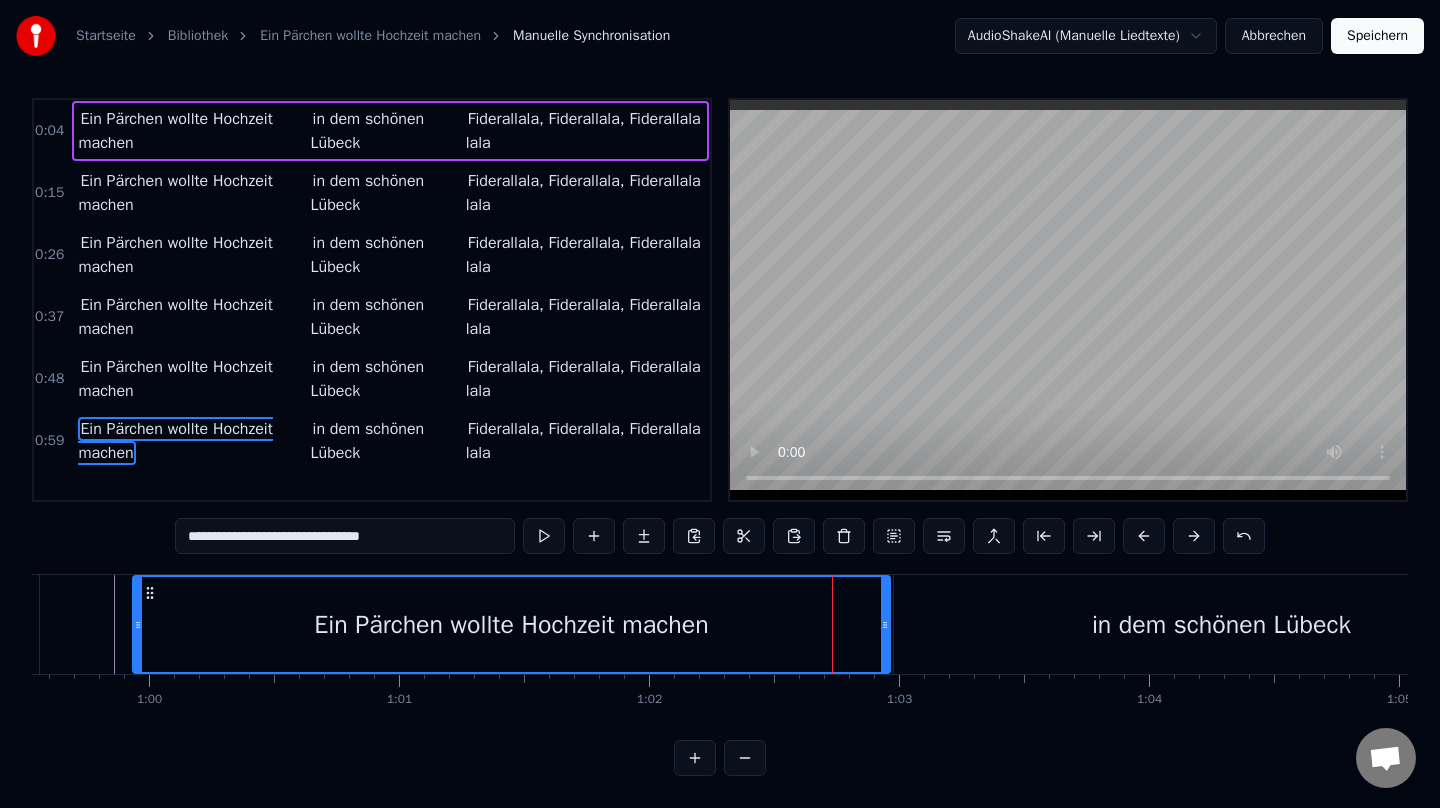 click on "in dem schönen Lübeck" at bounding box center (1221, 624) 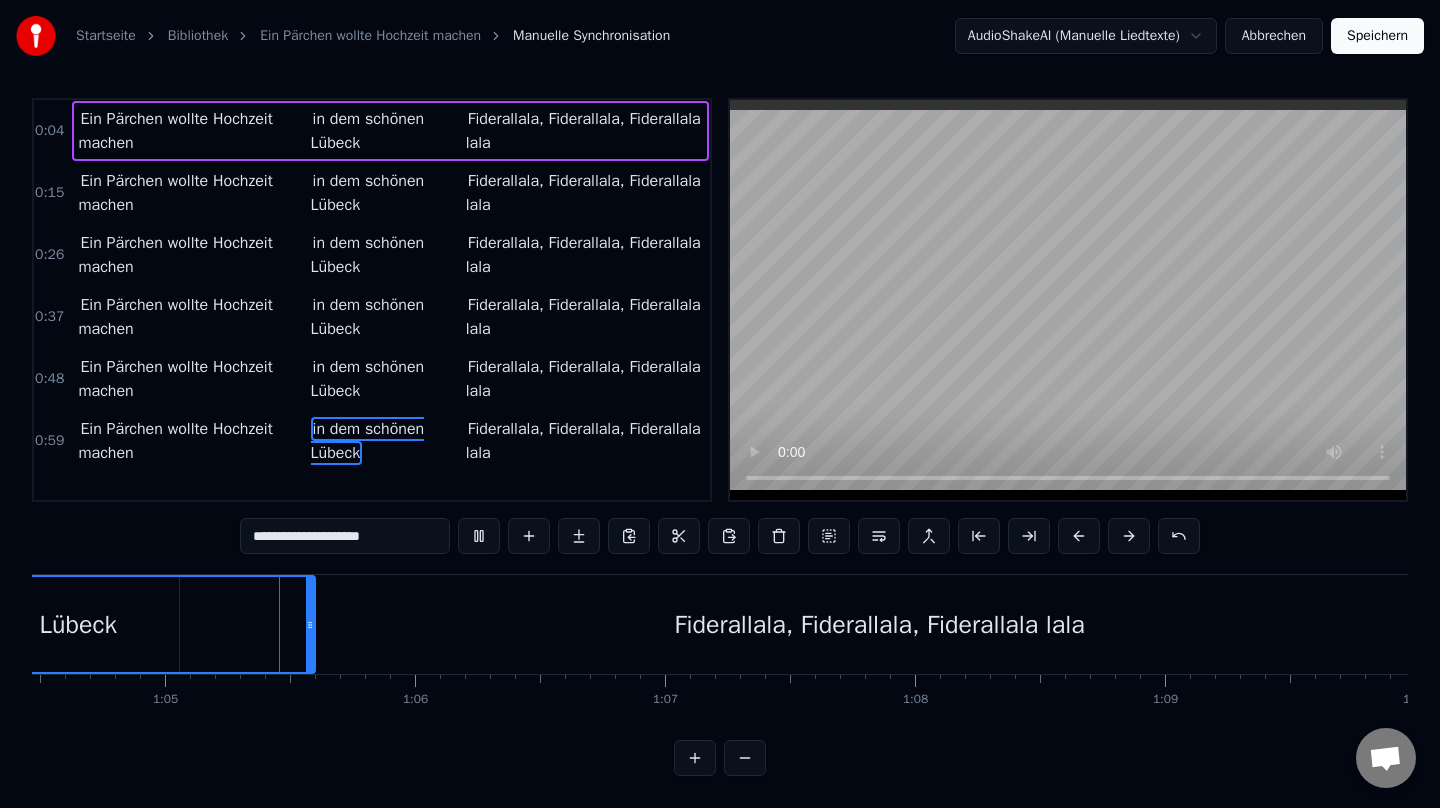 scroll, scrollTop: 0, scrollLeft: 16119, axis: horizontal 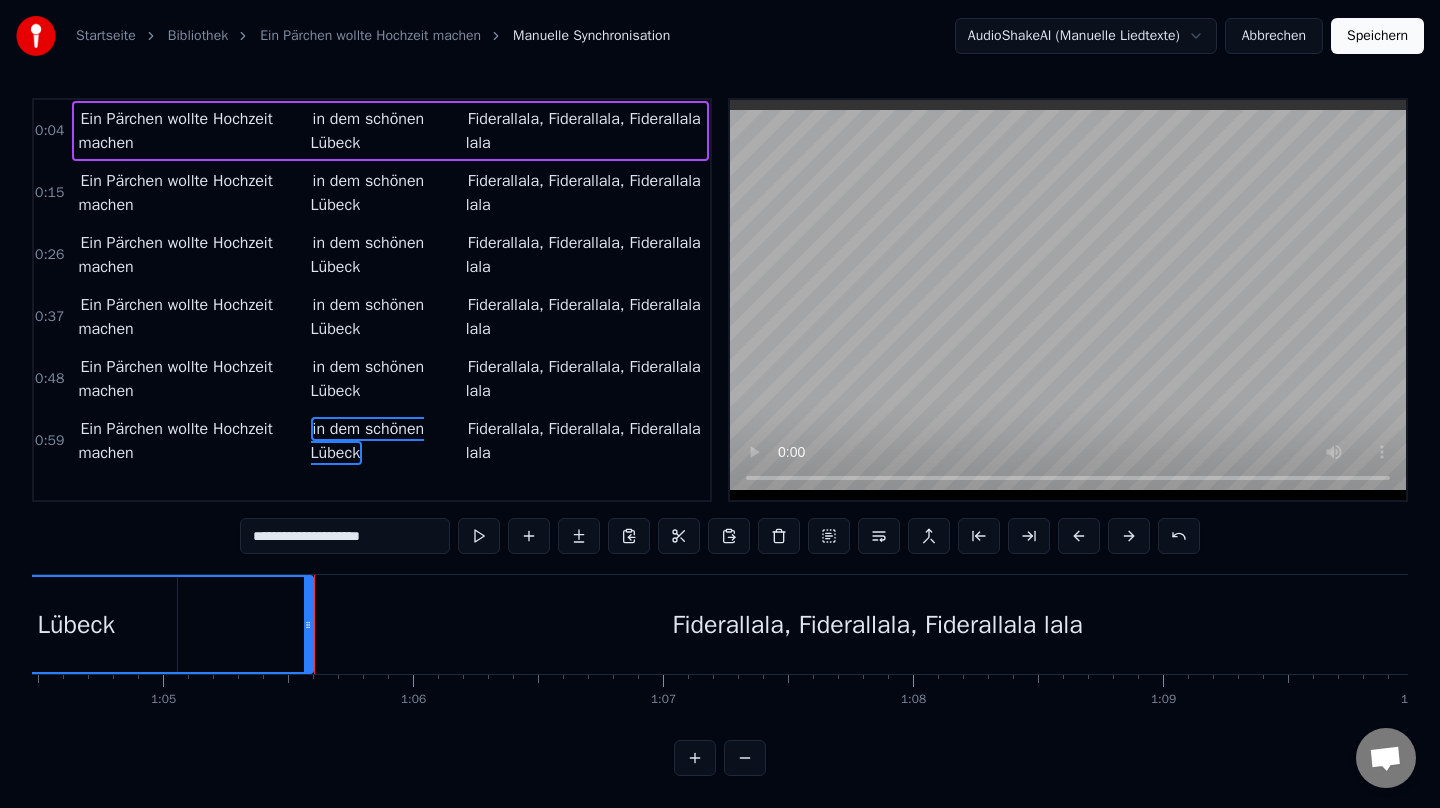 click on "Fiderallala, Fiderallala, Fiderallala lala" at bounding box center (878, 624) 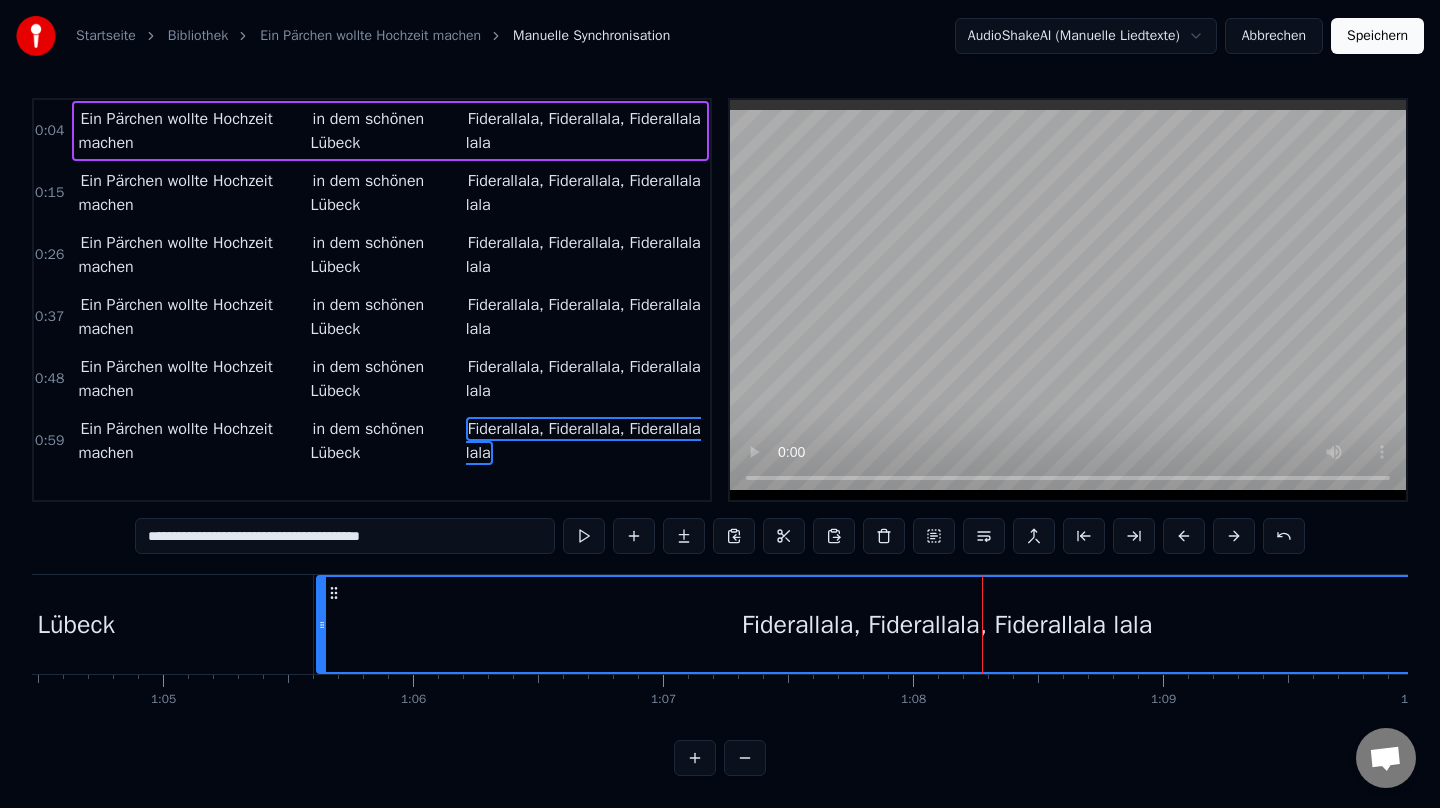 drag, startPoint x: 180, startPoint y: 629, endPoint x: 319, endPoint y: 629, distance: 139 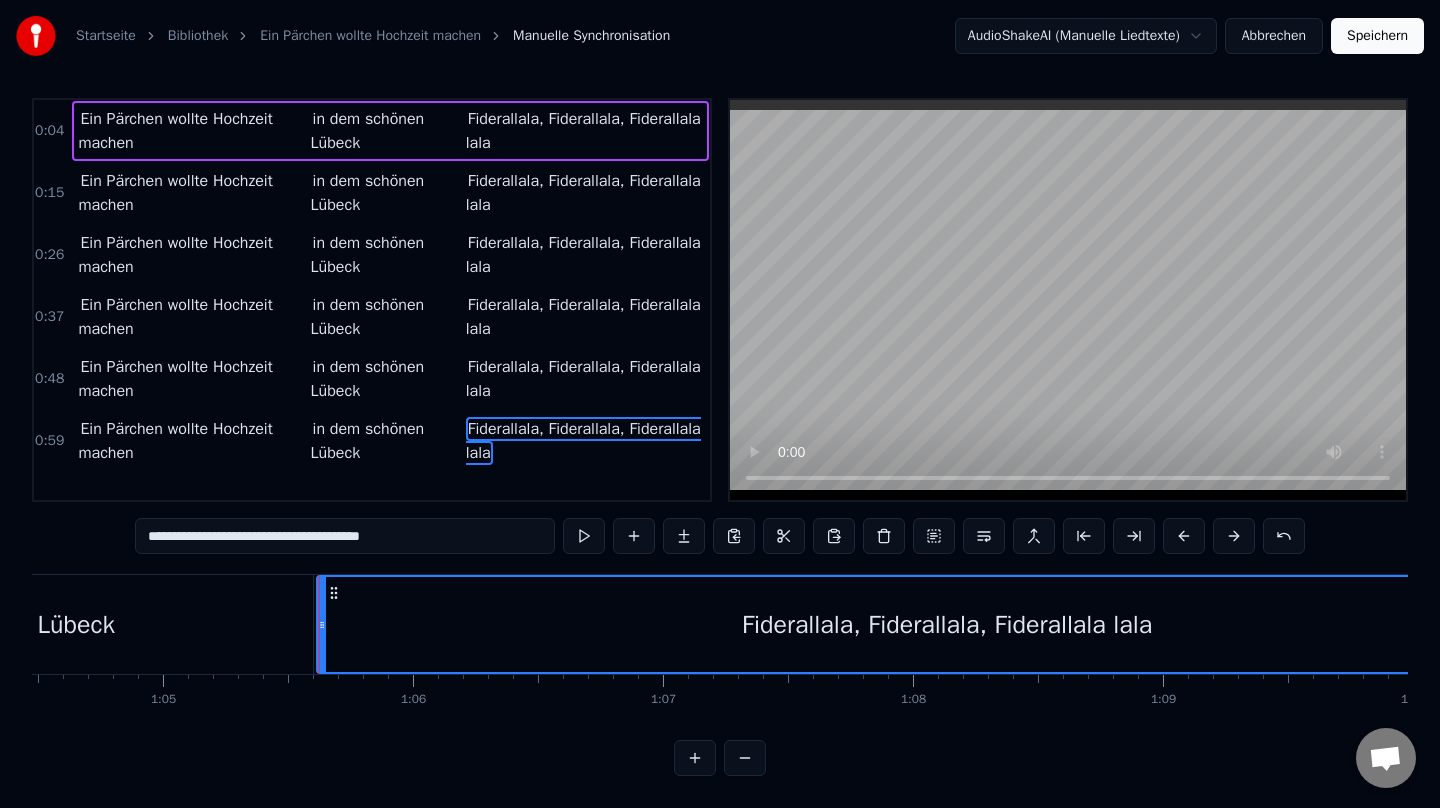 click on "Fiderallala, Fiderallala, Fiderallala lala" at bounding box center (947, 624) 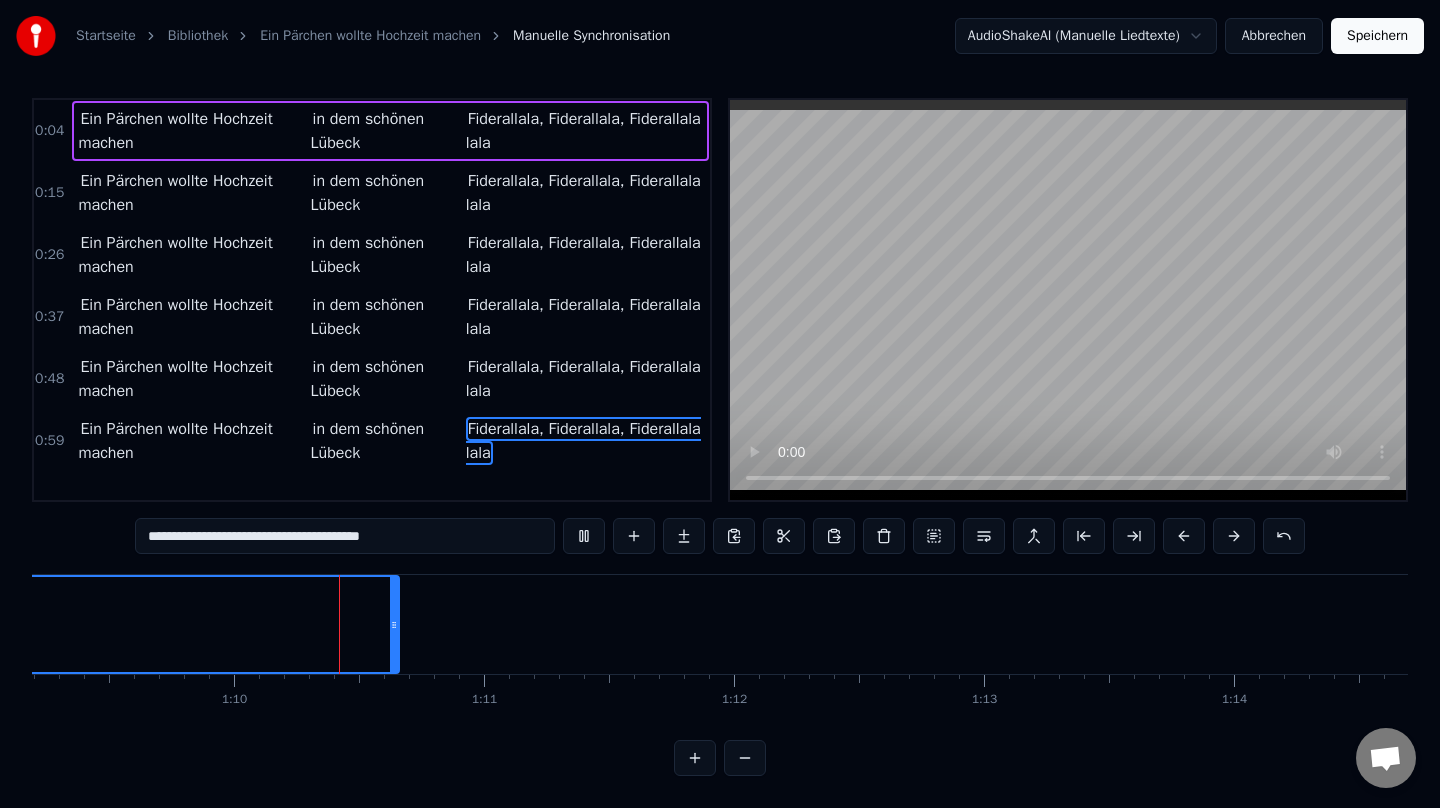 scroll, scrollTop: 0, scrollLeft: 17310, axis: horizontal 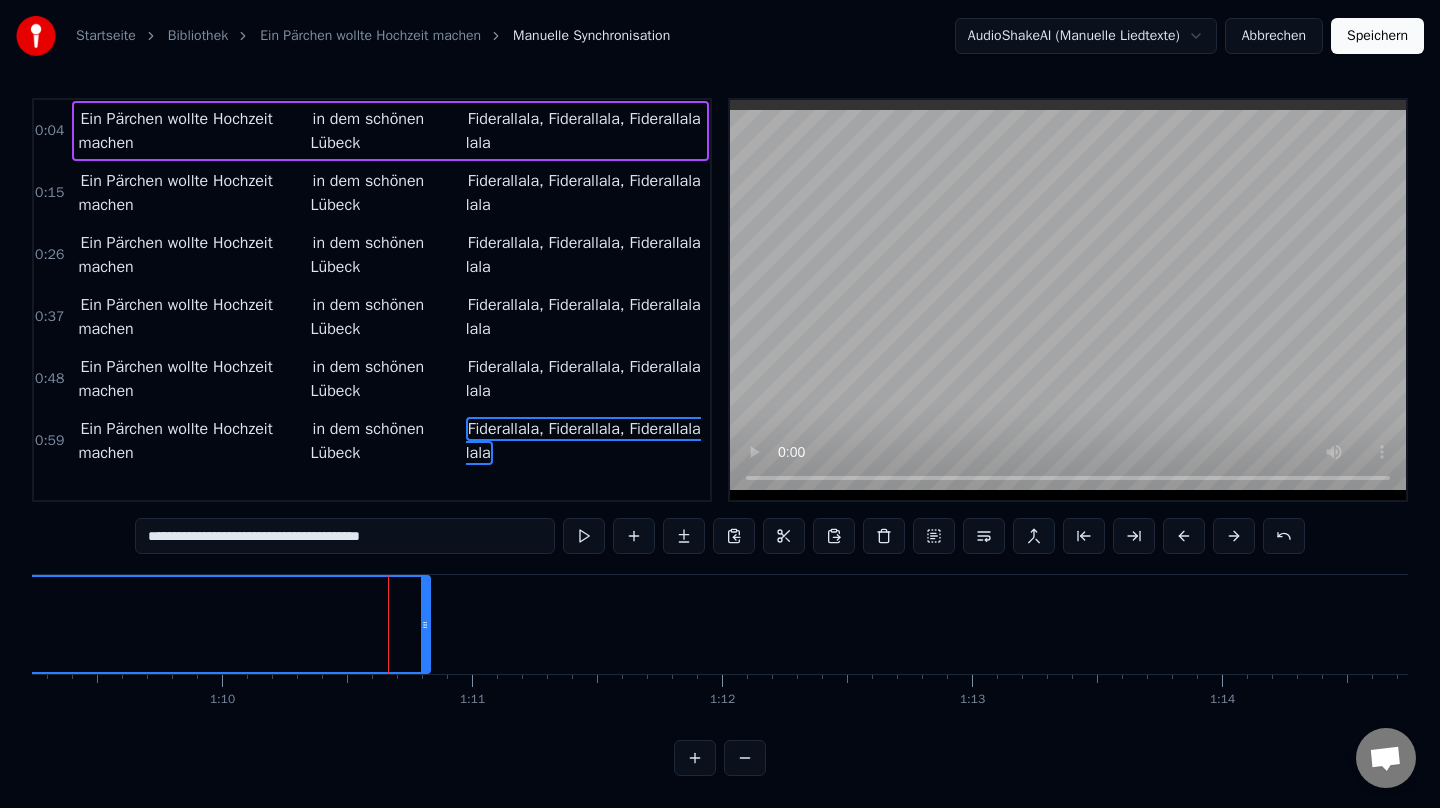 drag, startPoint x: 385, startPoint y: 624, endPoint x: 427, endPoint y: 628, distance: 42.190044 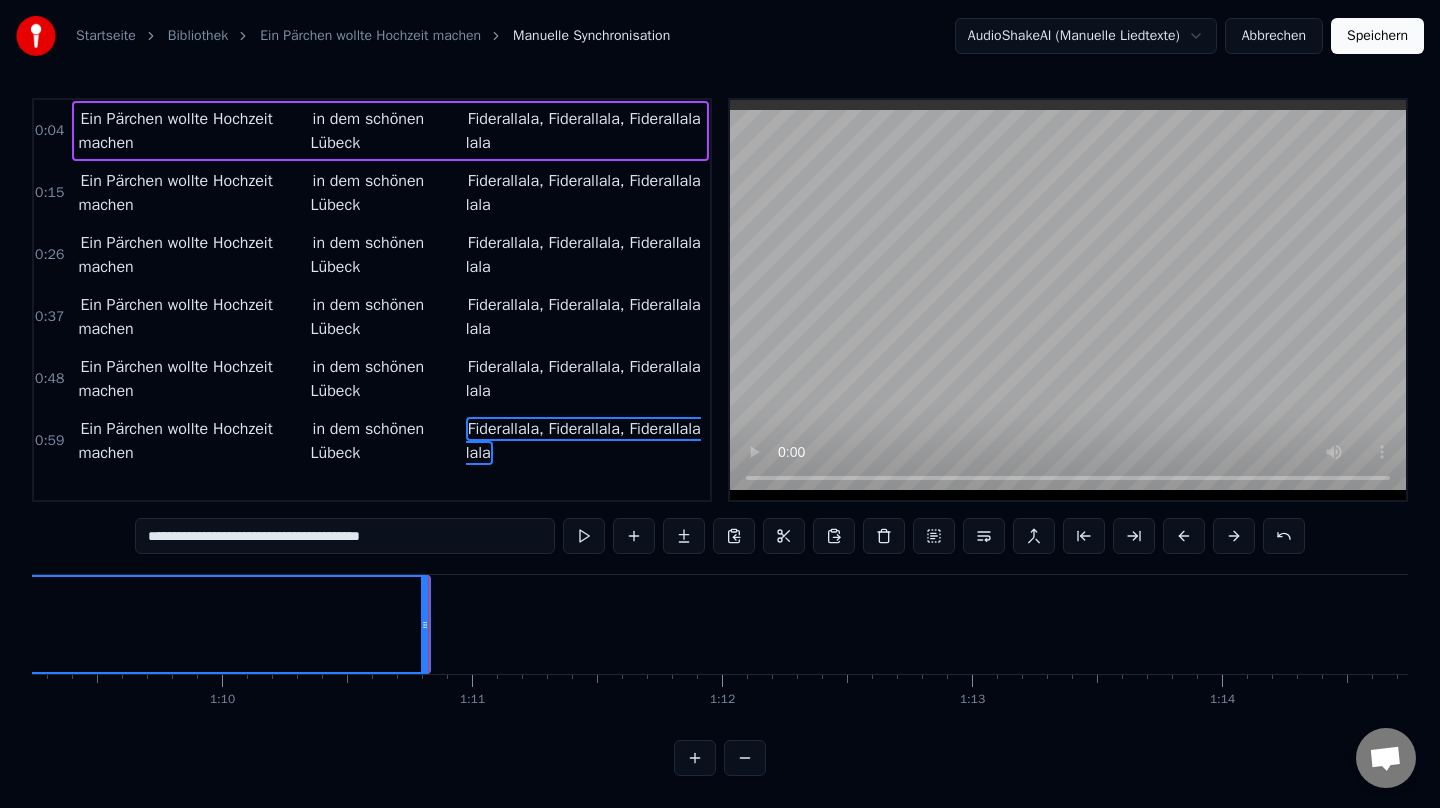 click on "Ein Pärchen wollte Hochzeit machen in dem schönen Lübeck Fiderallala, [GEOGRAPHIC_DATA], Fiderallala lala" at bounding box center (390, 441) 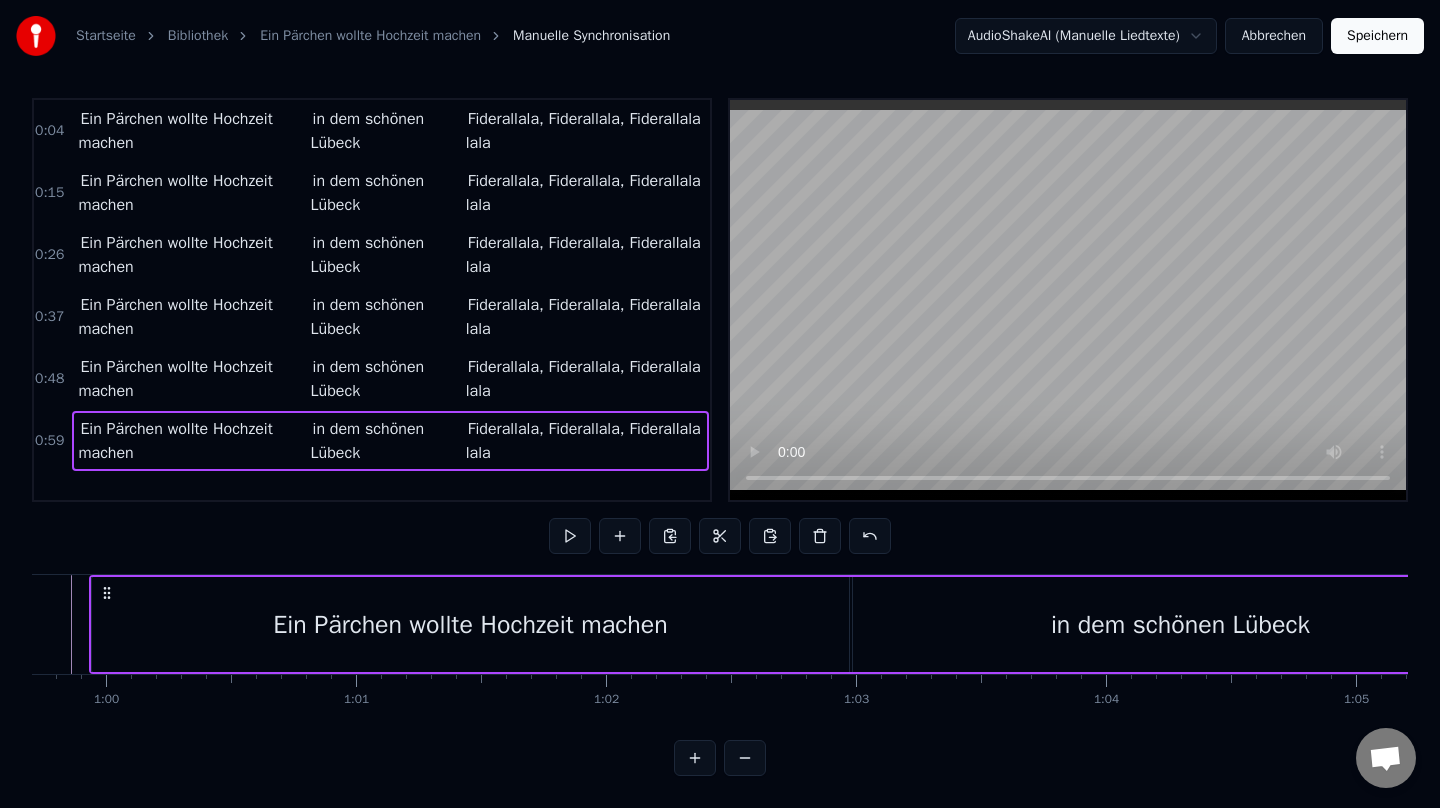 scroll, scrollTop: 0, scrollLeft: 14883, axis: horizontal 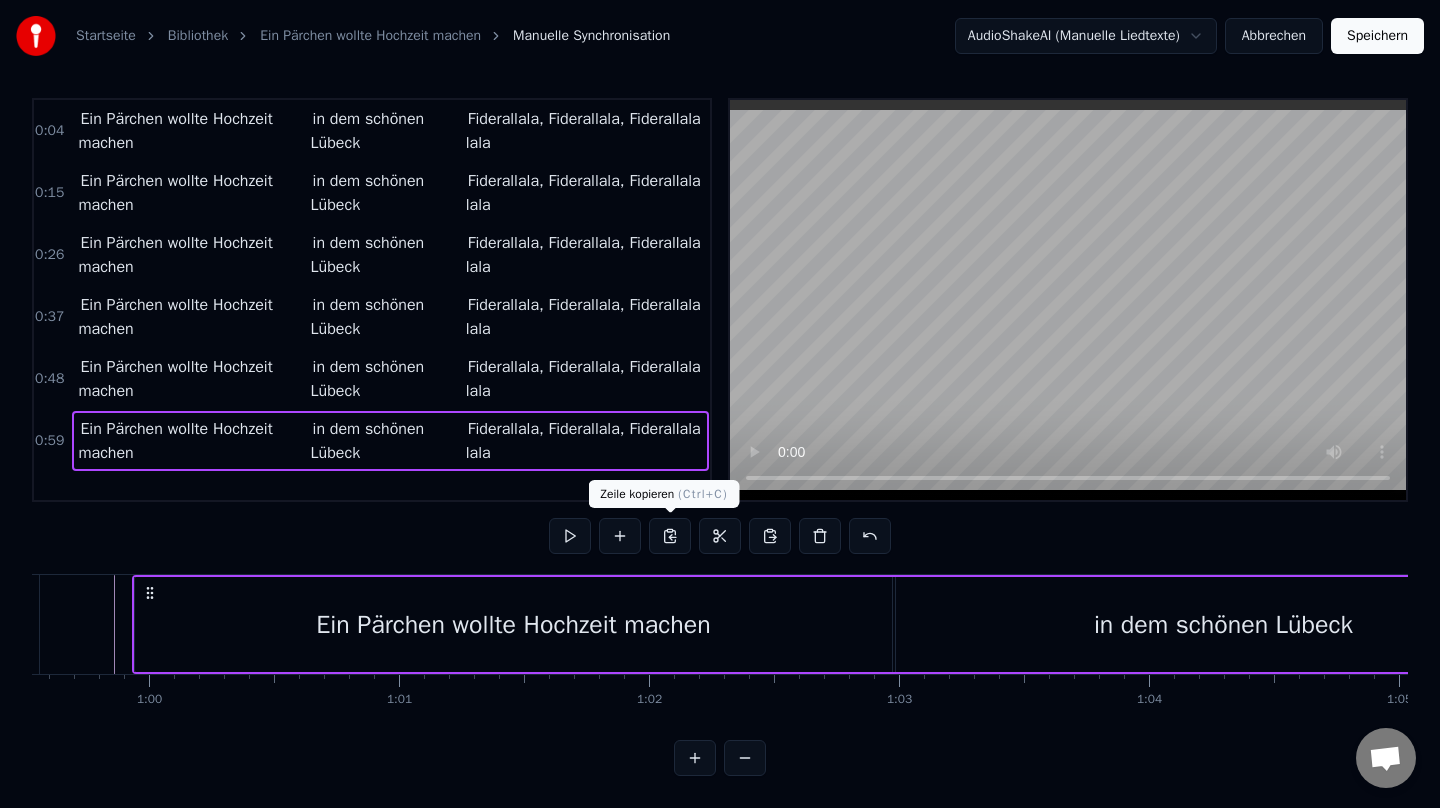 click at bounding box center (670, 536) 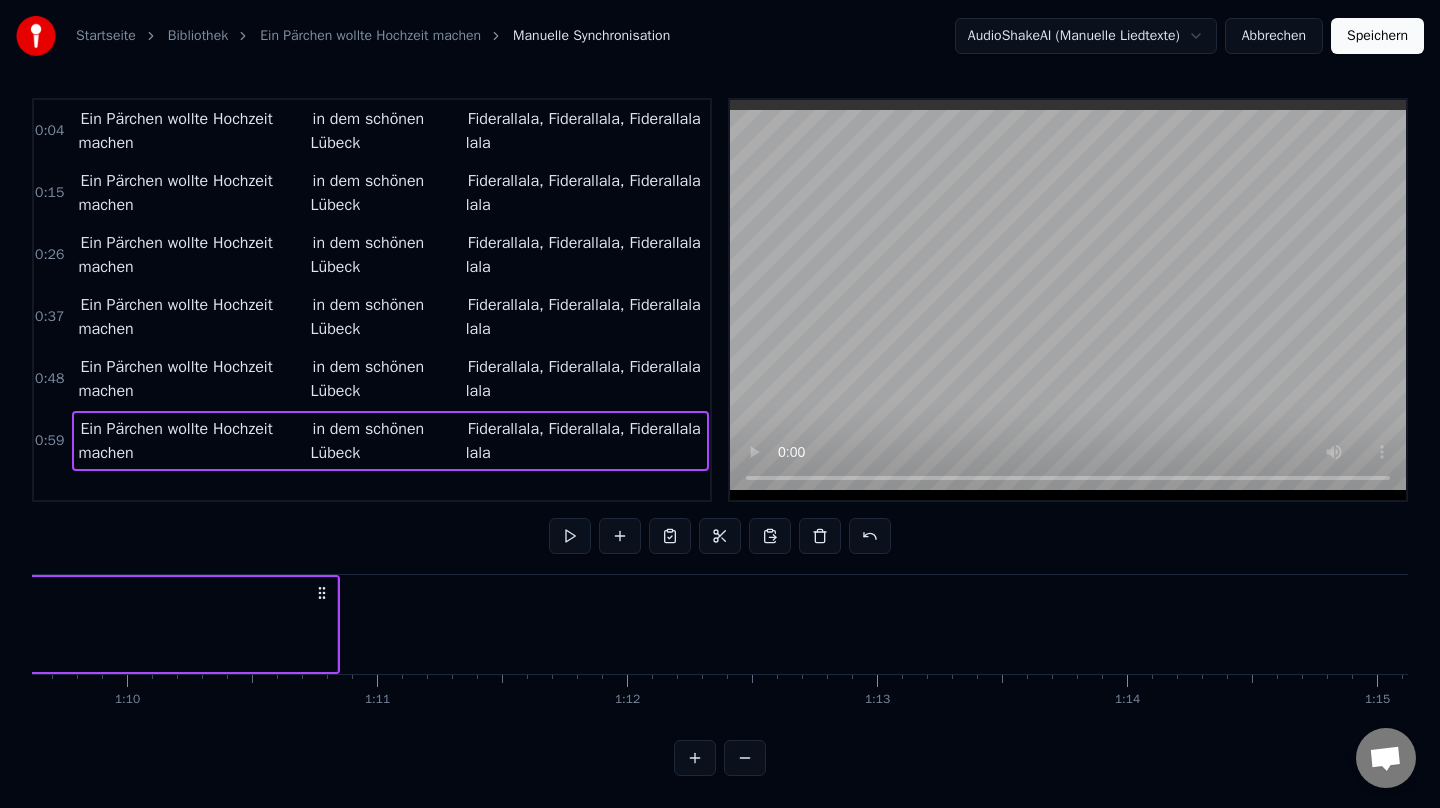scroll, scrollTop: 0, scrollLeft: 17421, axis: horizontal 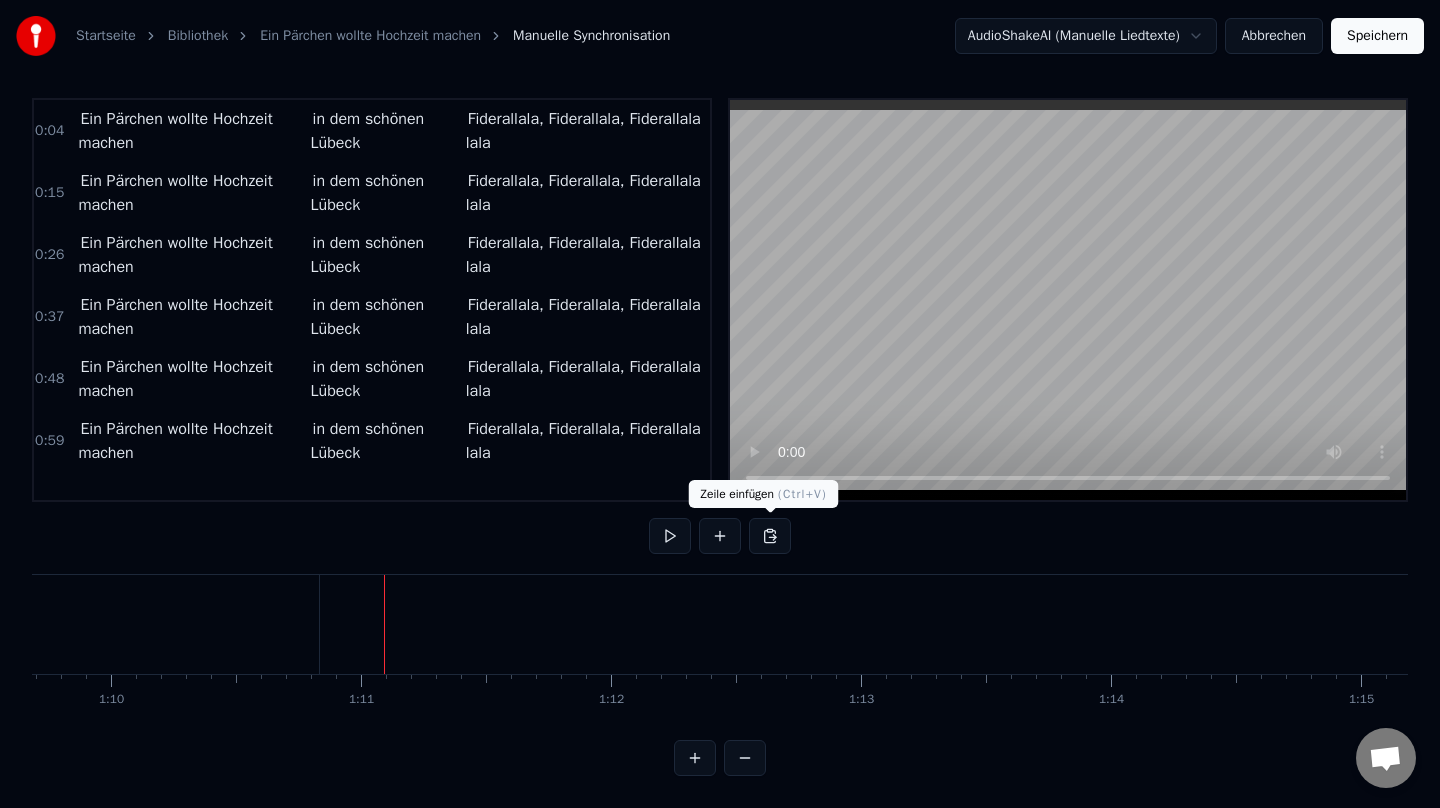 click at bounding box center [770, 536] 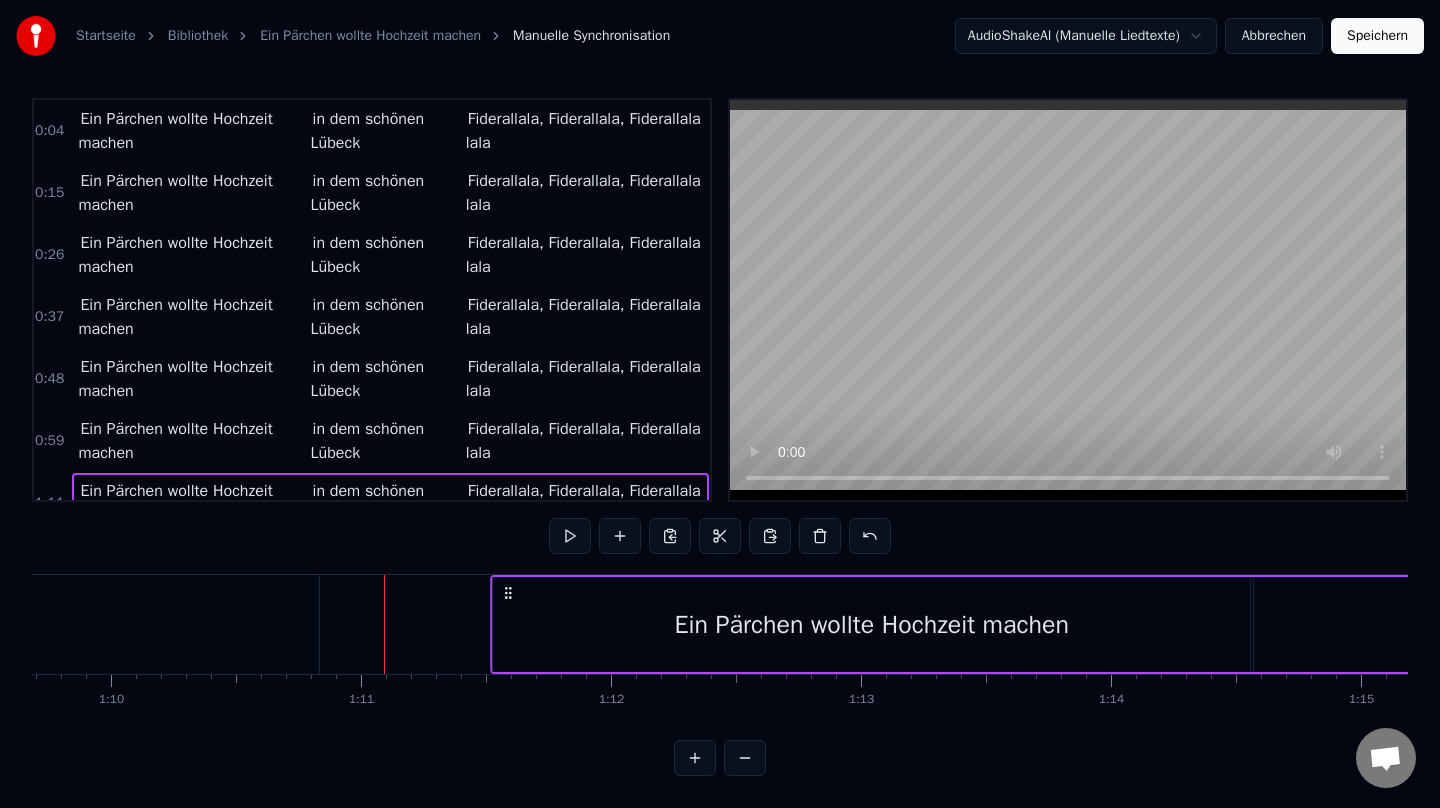 drag, startPoint x: 397, startPoint y: 592, endPoint x: 505, endPoint y: 593, distance: 108.00463 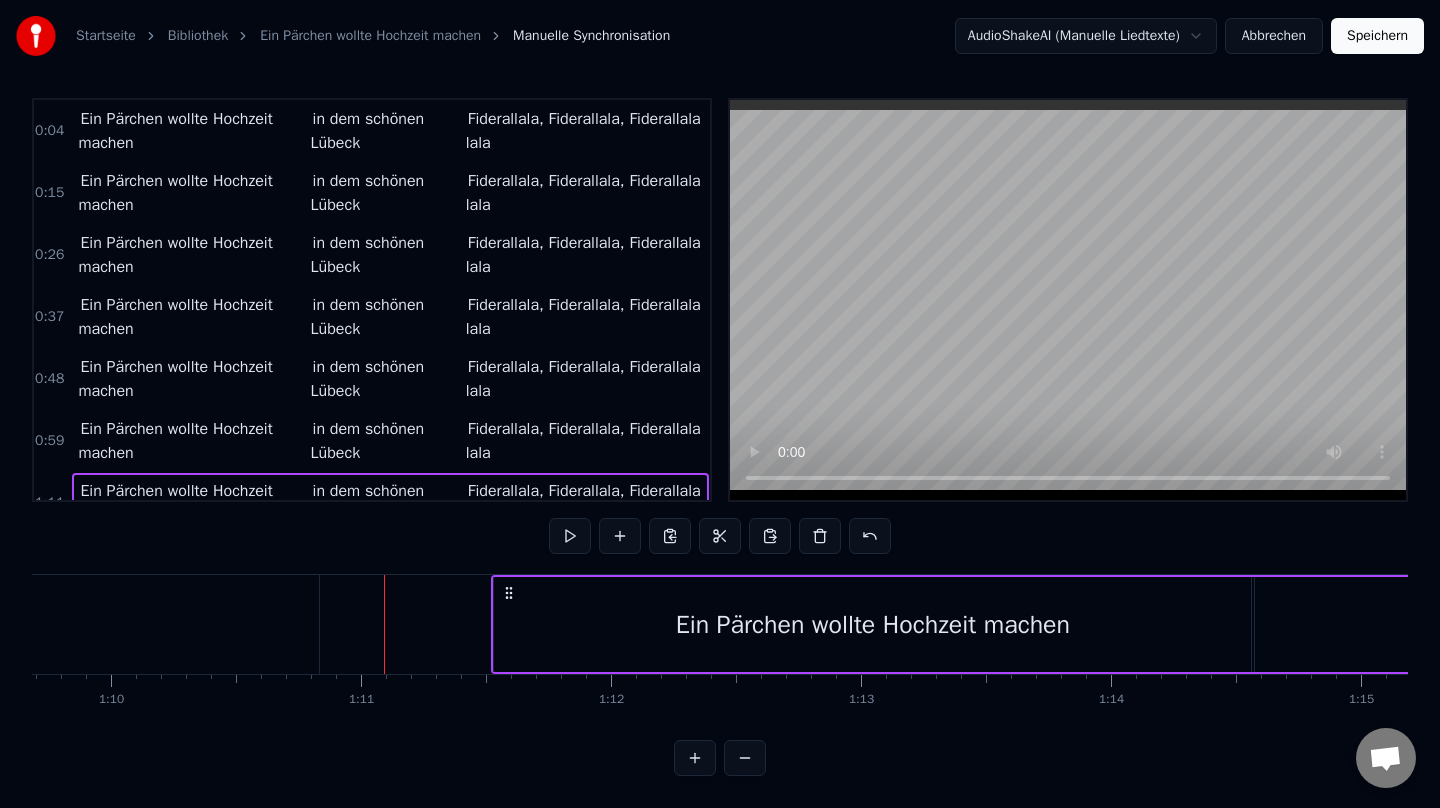 click at bounding box center (465, 624) 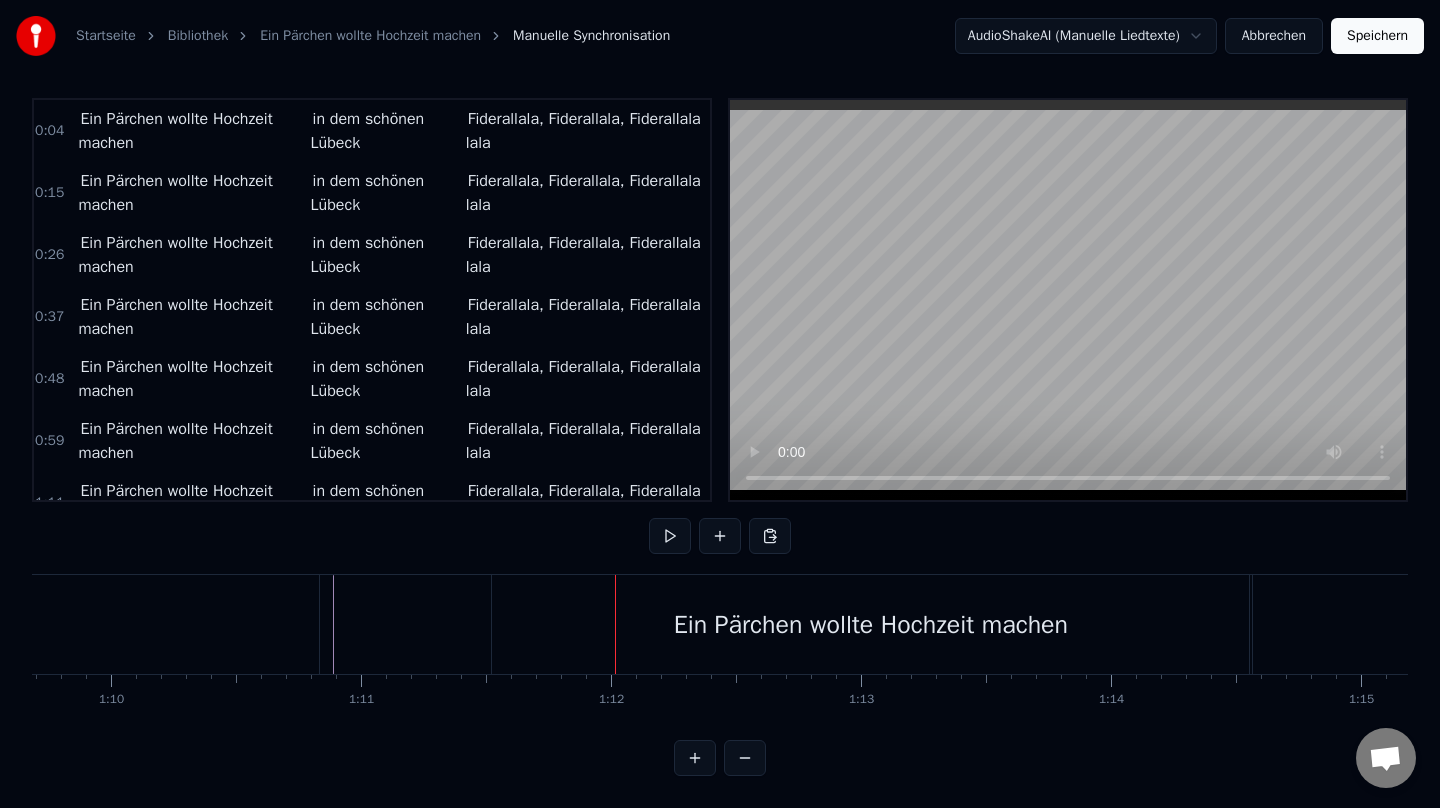 click on "Ein Pärchen wollte Hochzeit machen" at bounding box center (870, 624) 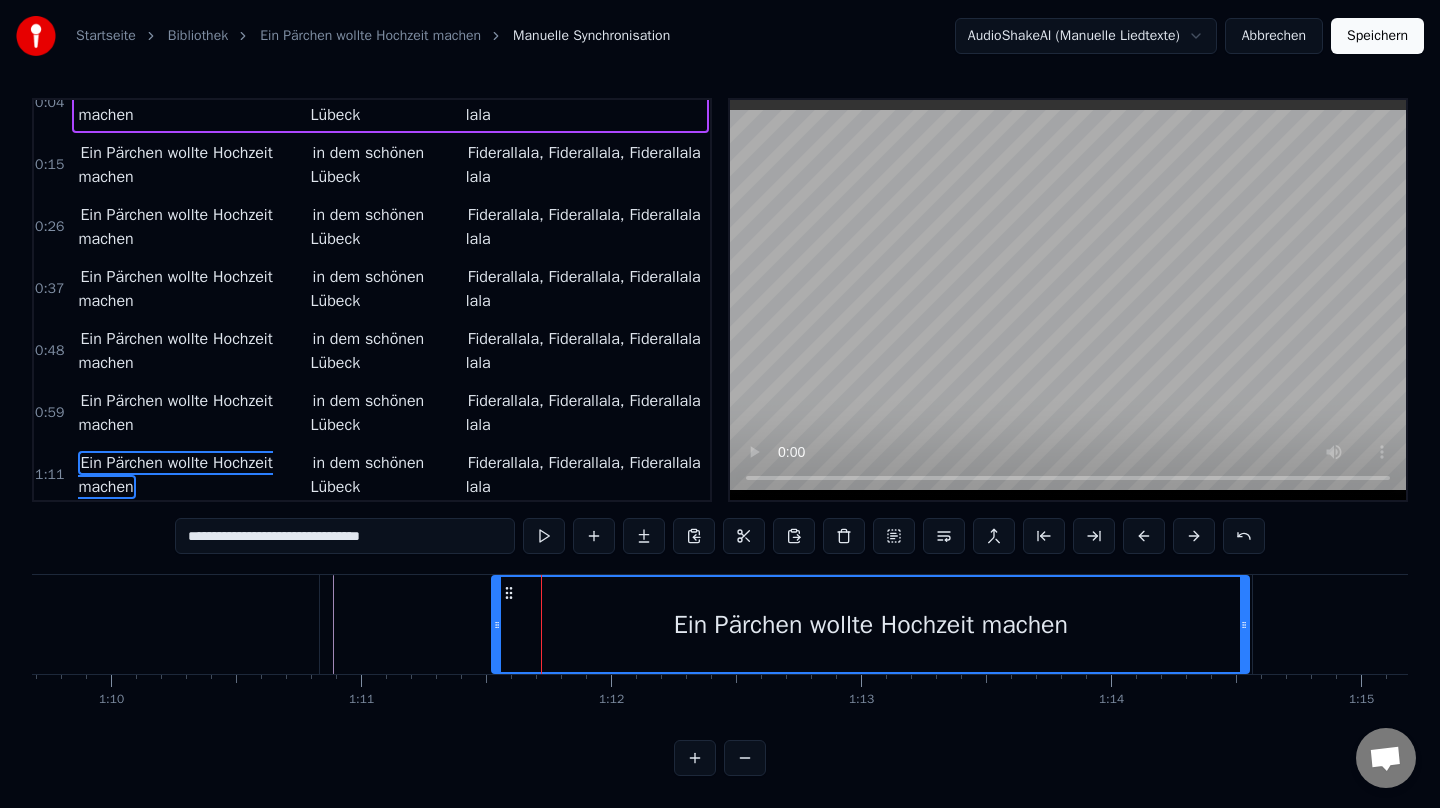 scroll, scrollTop: 34, scrollLeft: 0, axis: vertical 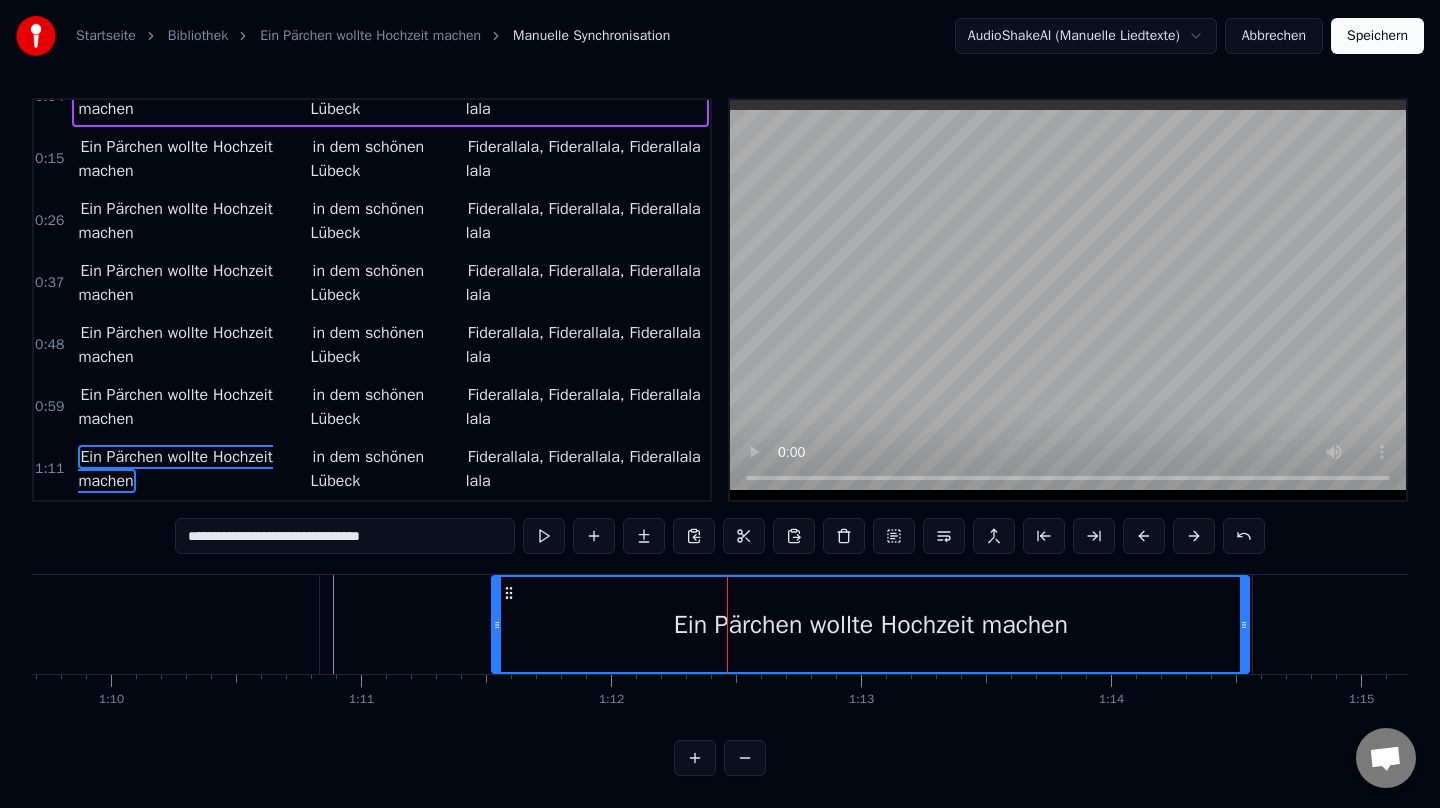 click on "Ein Pärchen wollte Hochzeit machen" at bounding box center (870, 624) 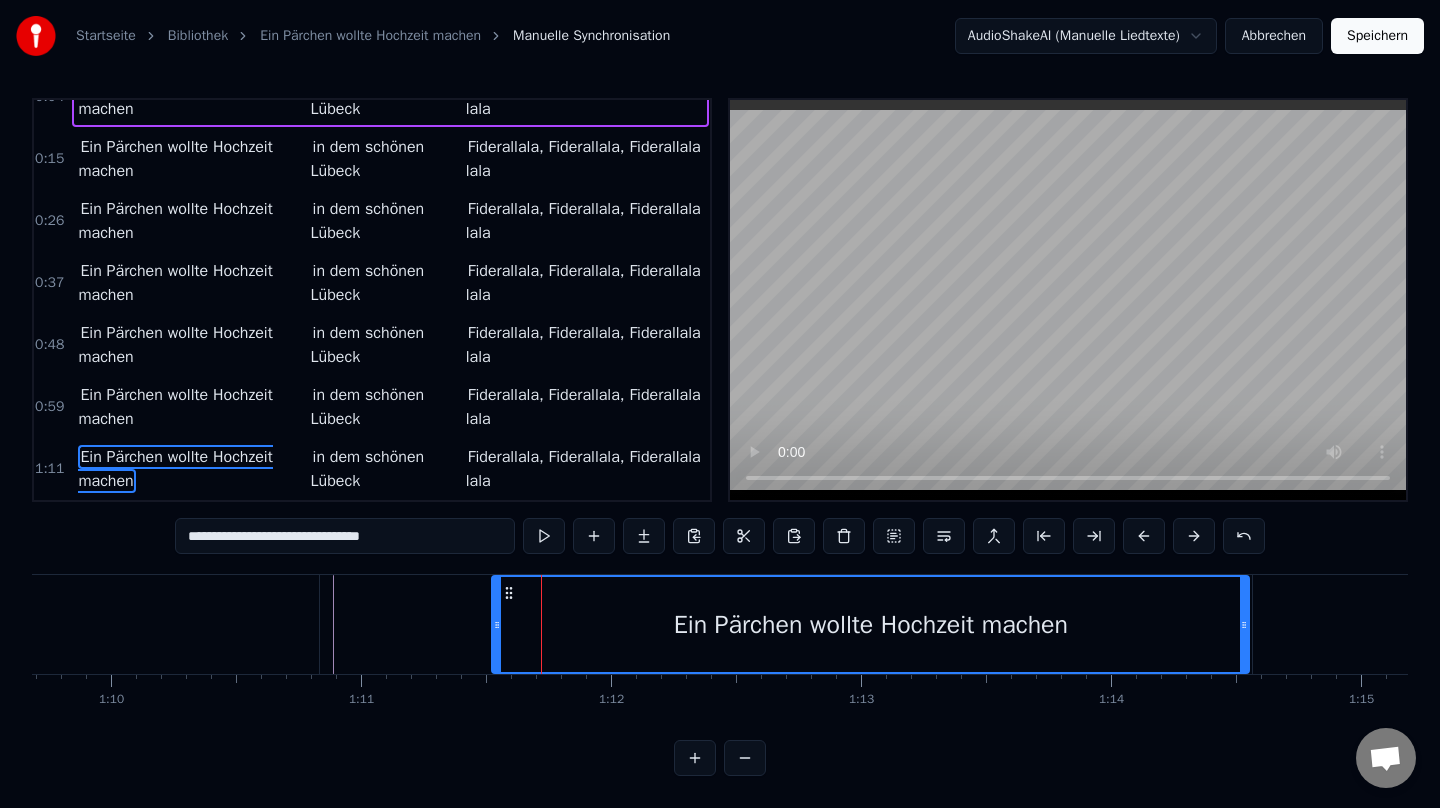 click on "in dem schönen Lübeck" at bounding box center (386, 469) 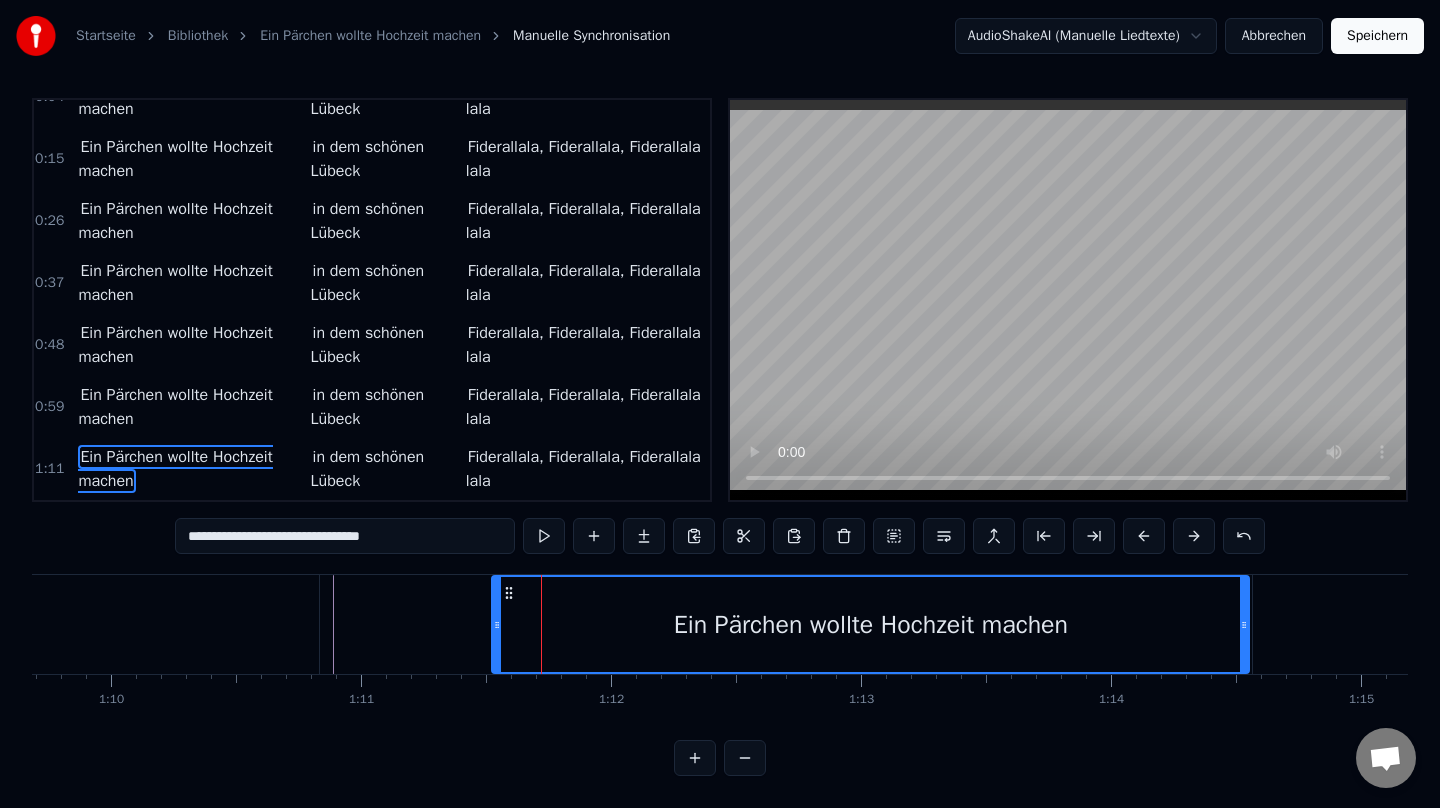 click on "Ein Pärchen wollte Hochzeit machen in dem schönen Lübeck Fiderallala, [GEOGRAPHIC_DATA], Fiderallala lala" at bounding box center (390, 469) 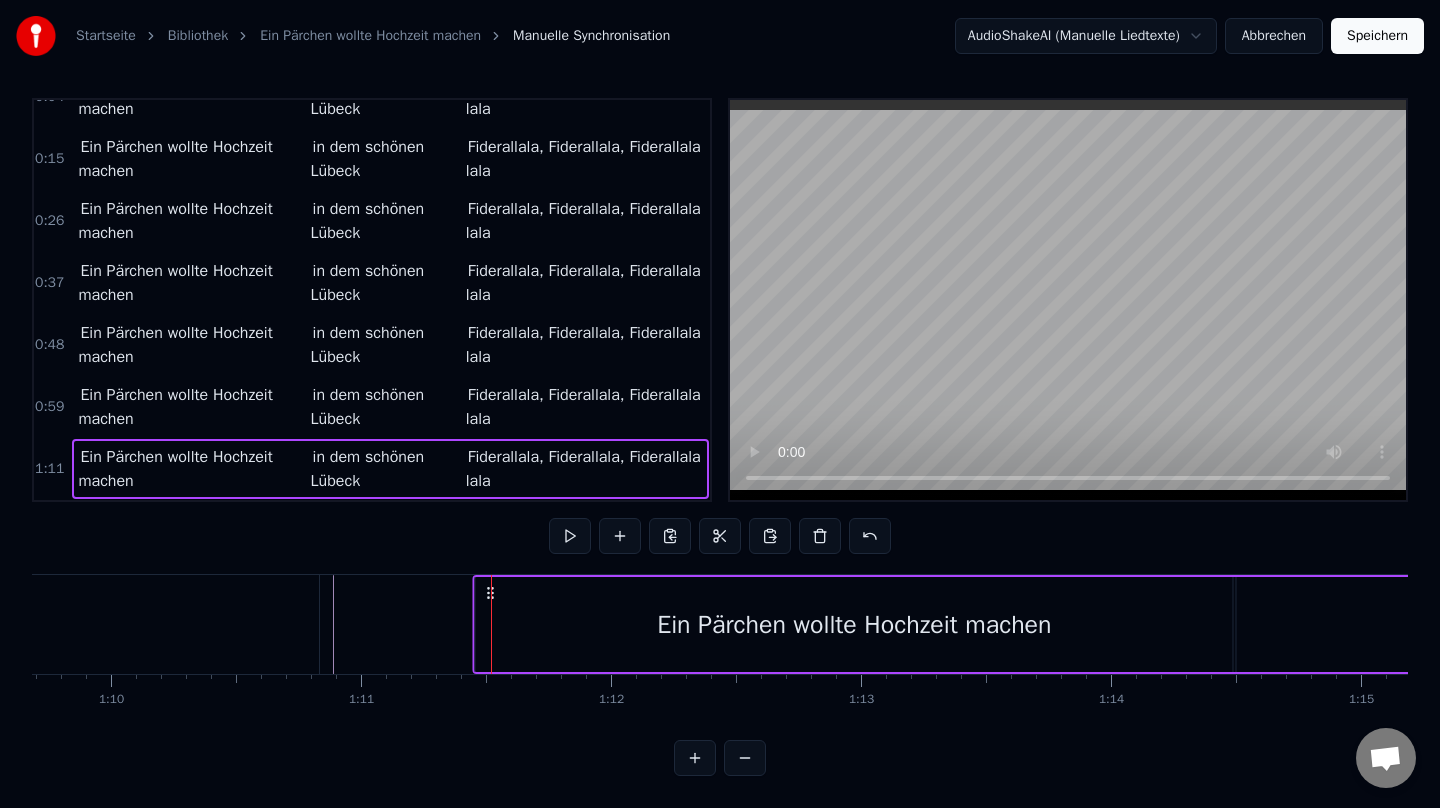 drag, startPoint x: 506, startPoint y: 592, endPoint x: 487, endPoint y: 595, distance: 19.235384 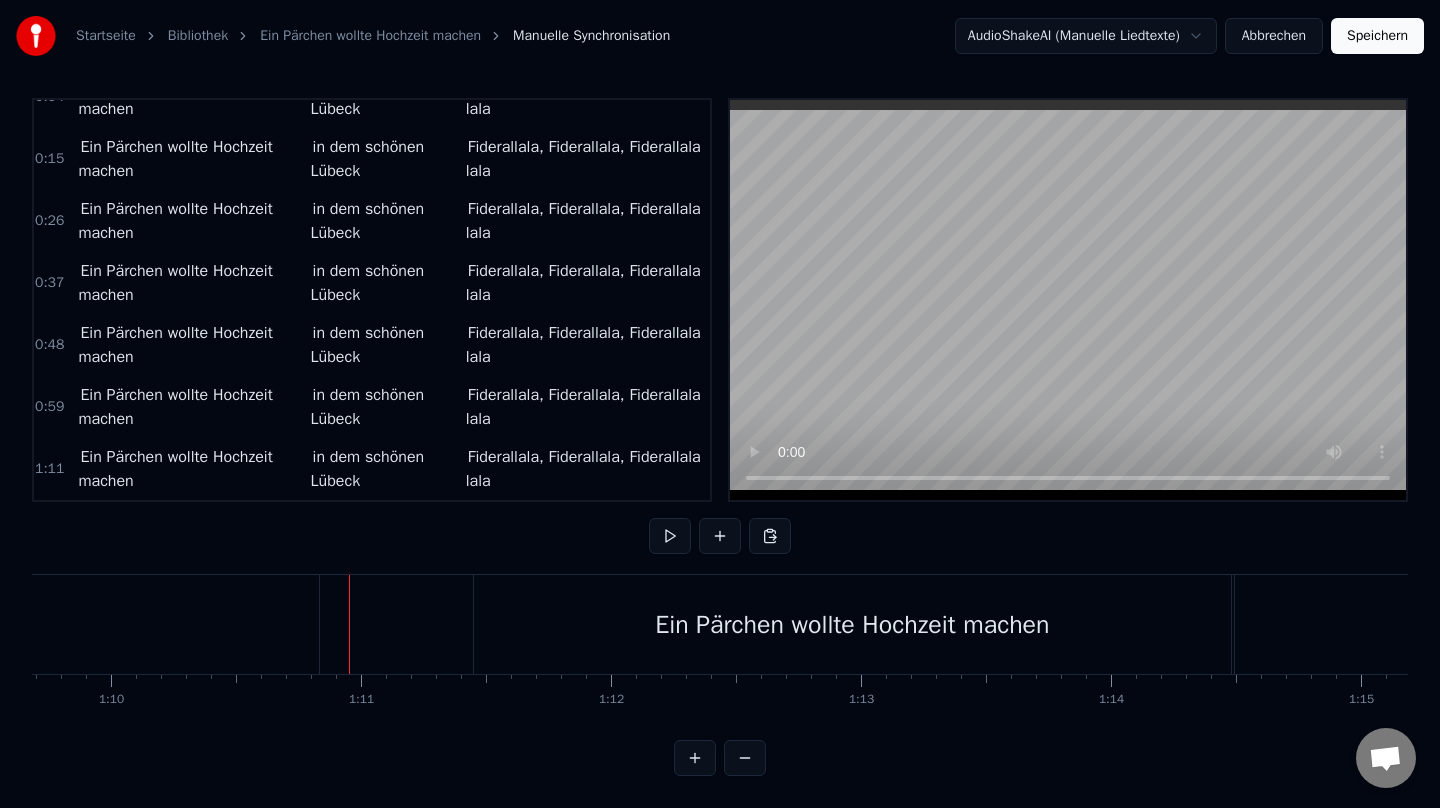 click on "Ein Pärchen wollte Hochzeit machen" at bounding box center (852, 624) 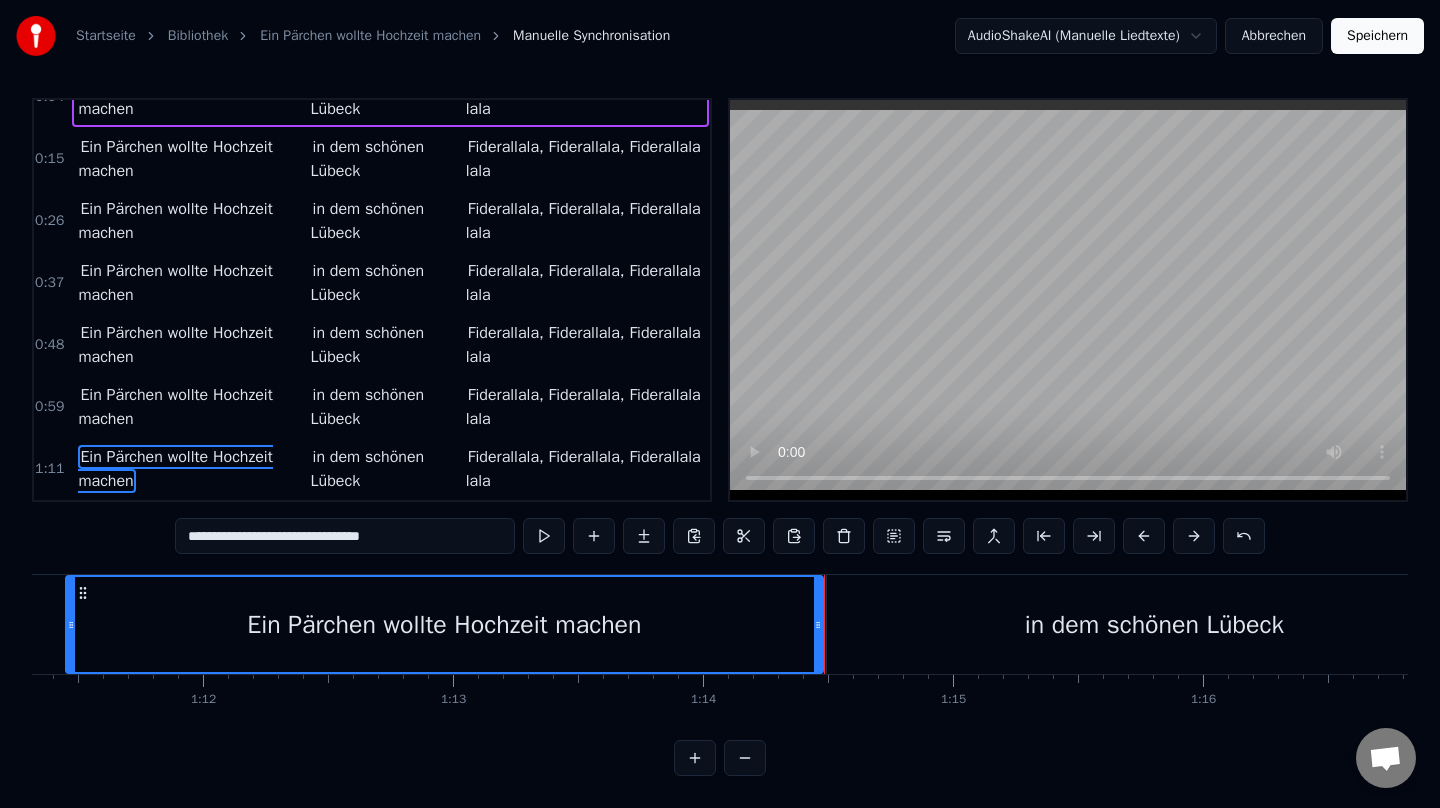 scroll, scrollTop: 0, scrollLeft: 17862, axis: horizontal 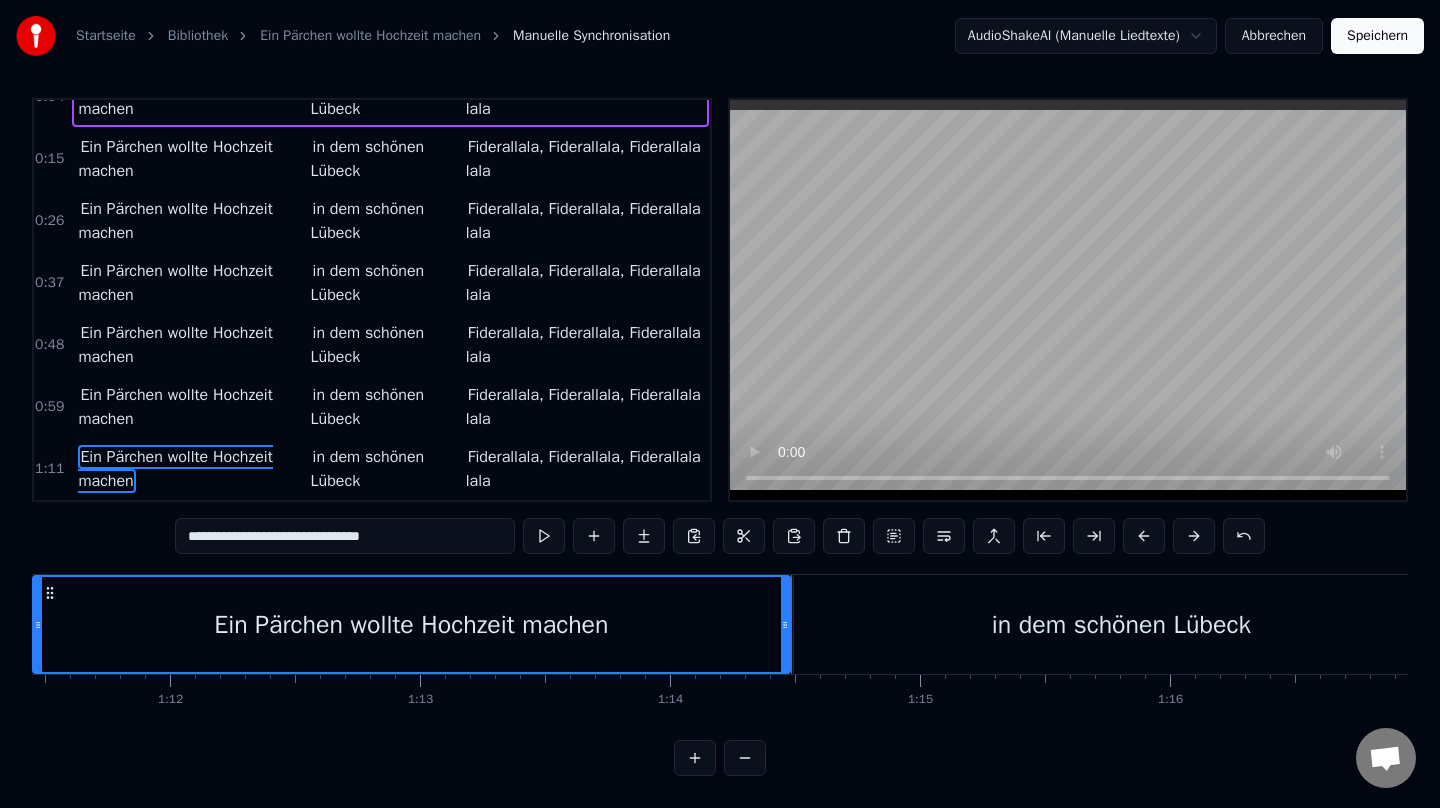 click on "in dem schönen Lübeck" at bounding box center (1121, 624) 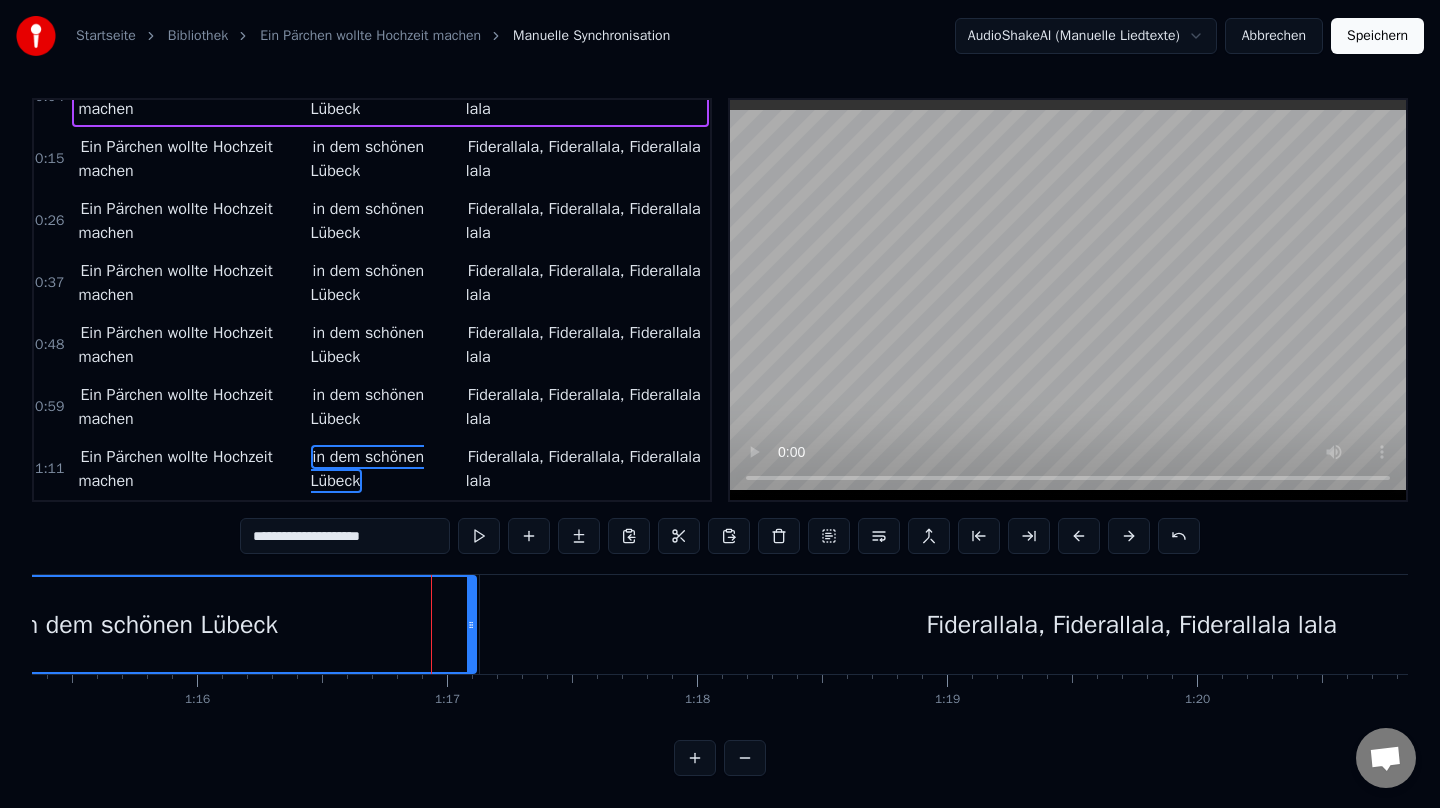 scroll, scrollTop: 0, scrollLeft: 18796, axis: horizontal 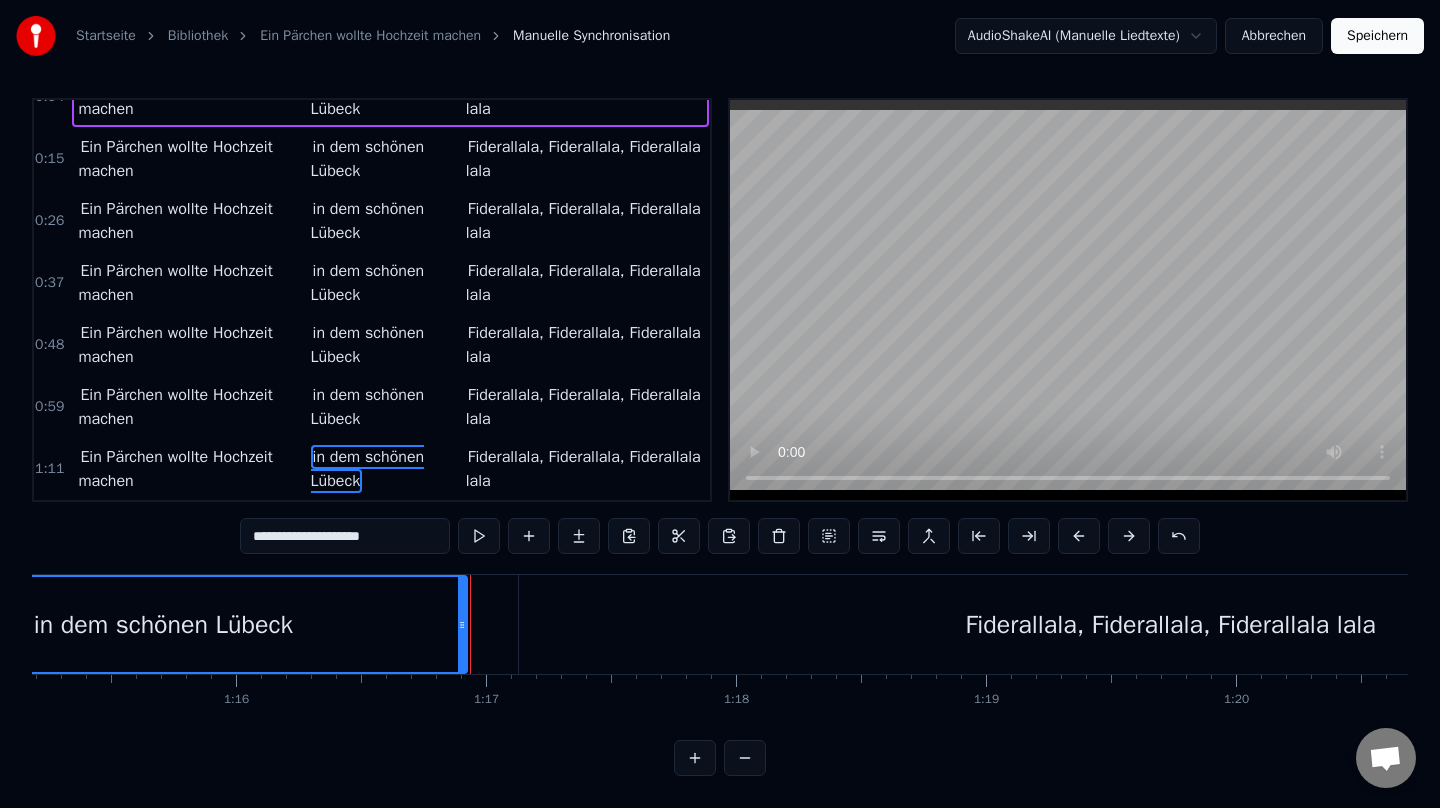 drag, startPoint x: 508, startPoint y: 626, endPoint x: 460, endPoint y: 626, distance: 48 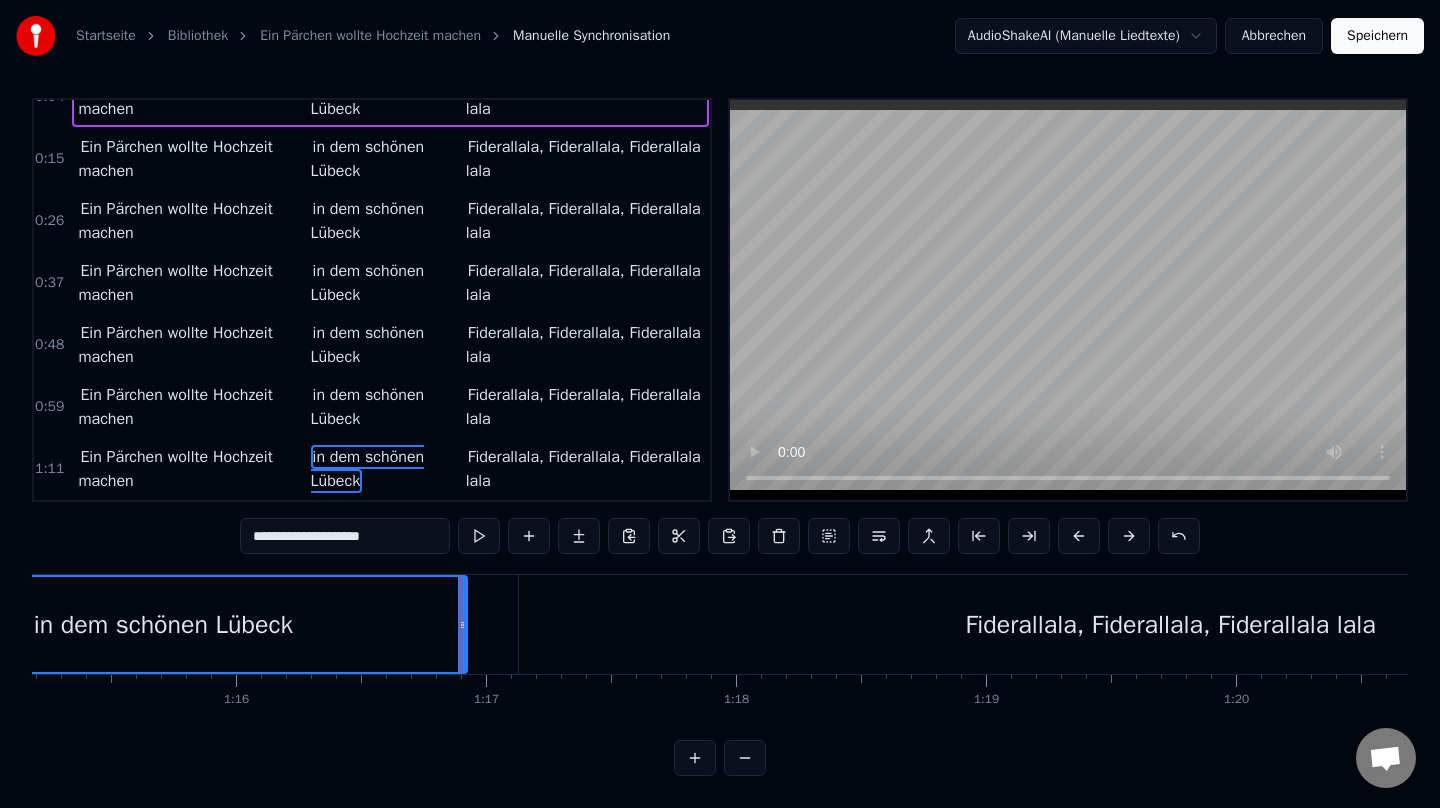 click on "Fiderallala, Fiderallala, Fiderallala lala" at bounding box center [1171, 624] 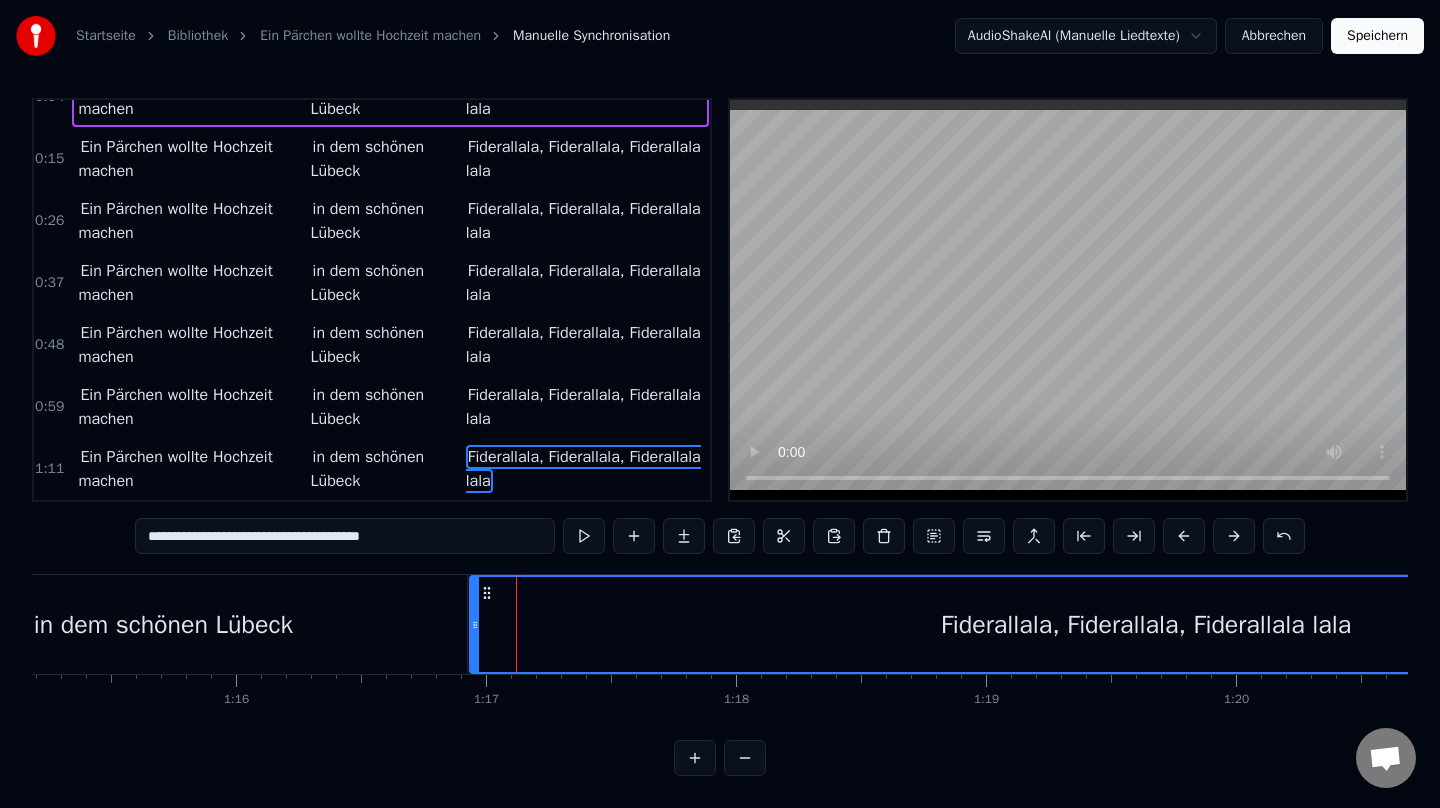 drag, startPoint x: 523, startPoint y: 627, endPoint x: 474, endPoint y: 630, distance: 49.09175 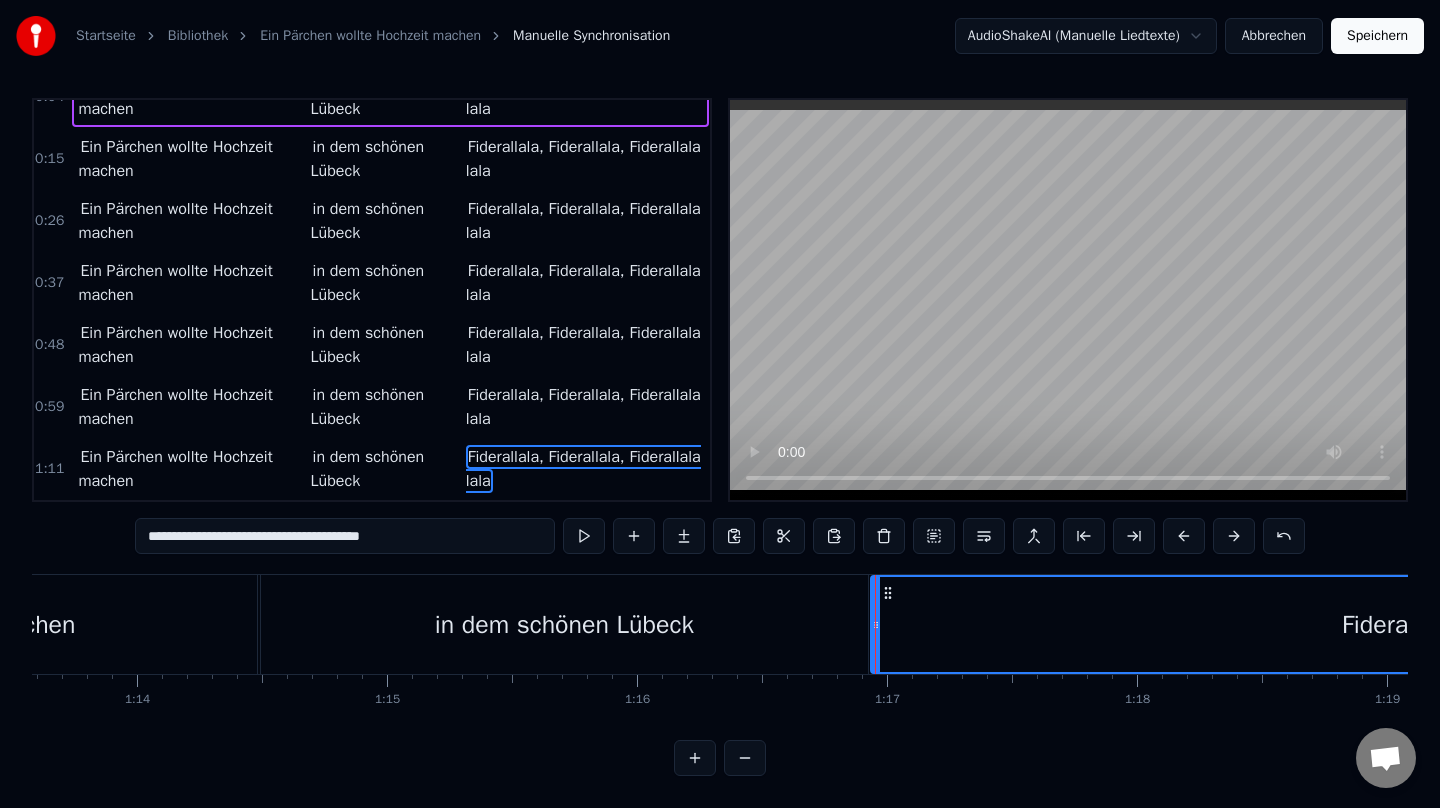 scroll, scrollTop: 0, scrollLeft: 18154, axis: horizontal 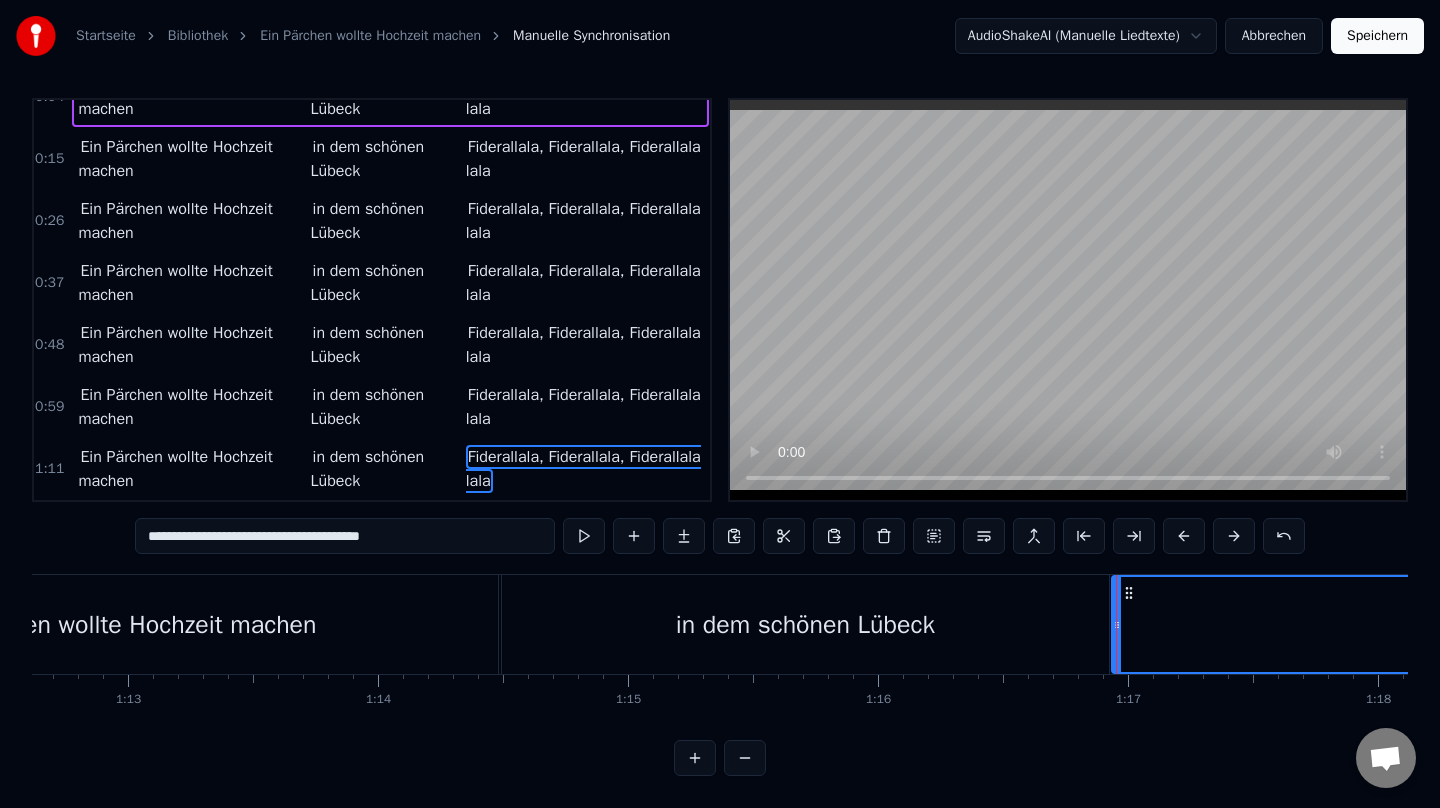 click on "Ein Pärchen wollte Hochzeit machen" at bounding box center (192, 469) 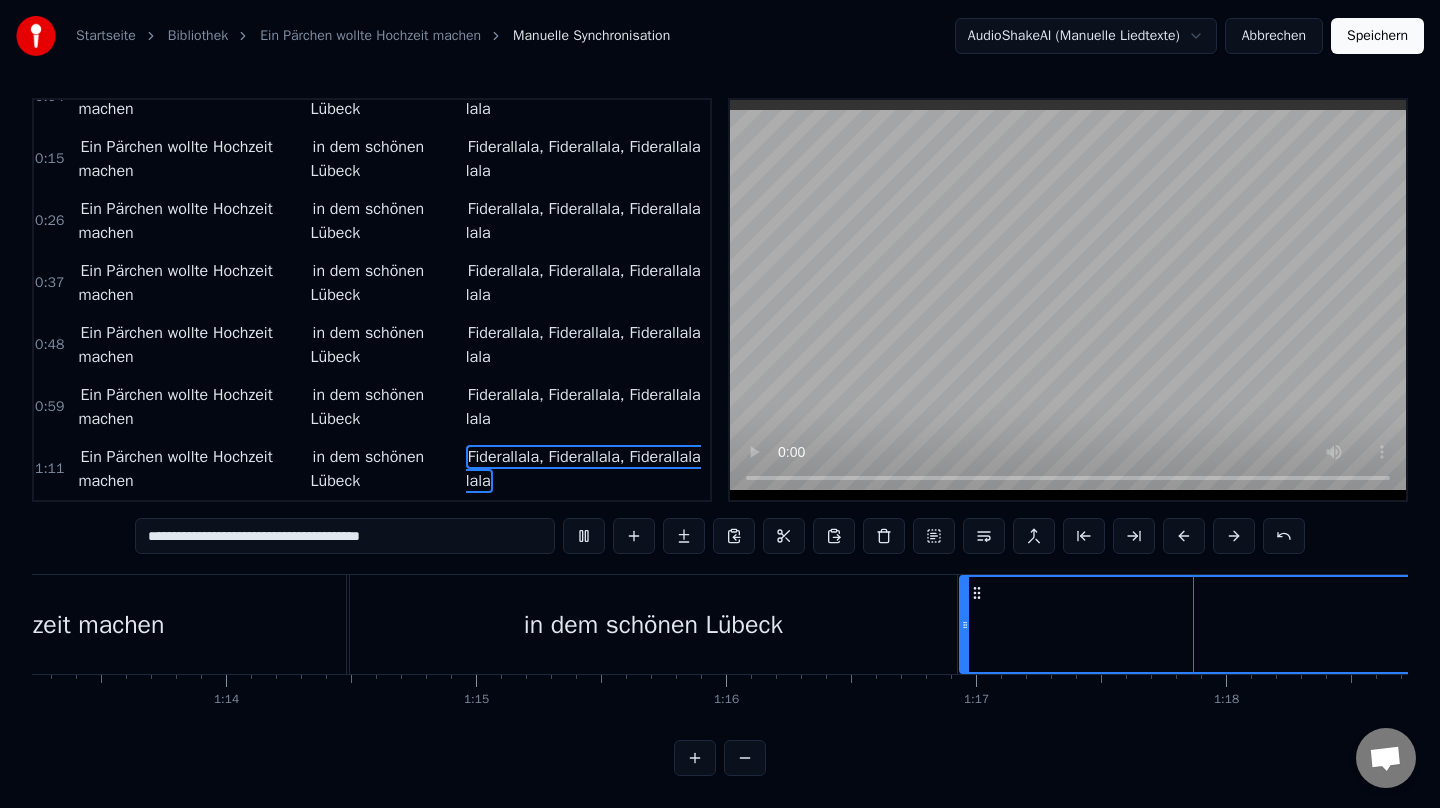 click on "Ein Pärchen wollte Hochzeit machen" at bounding box center (192, 469) 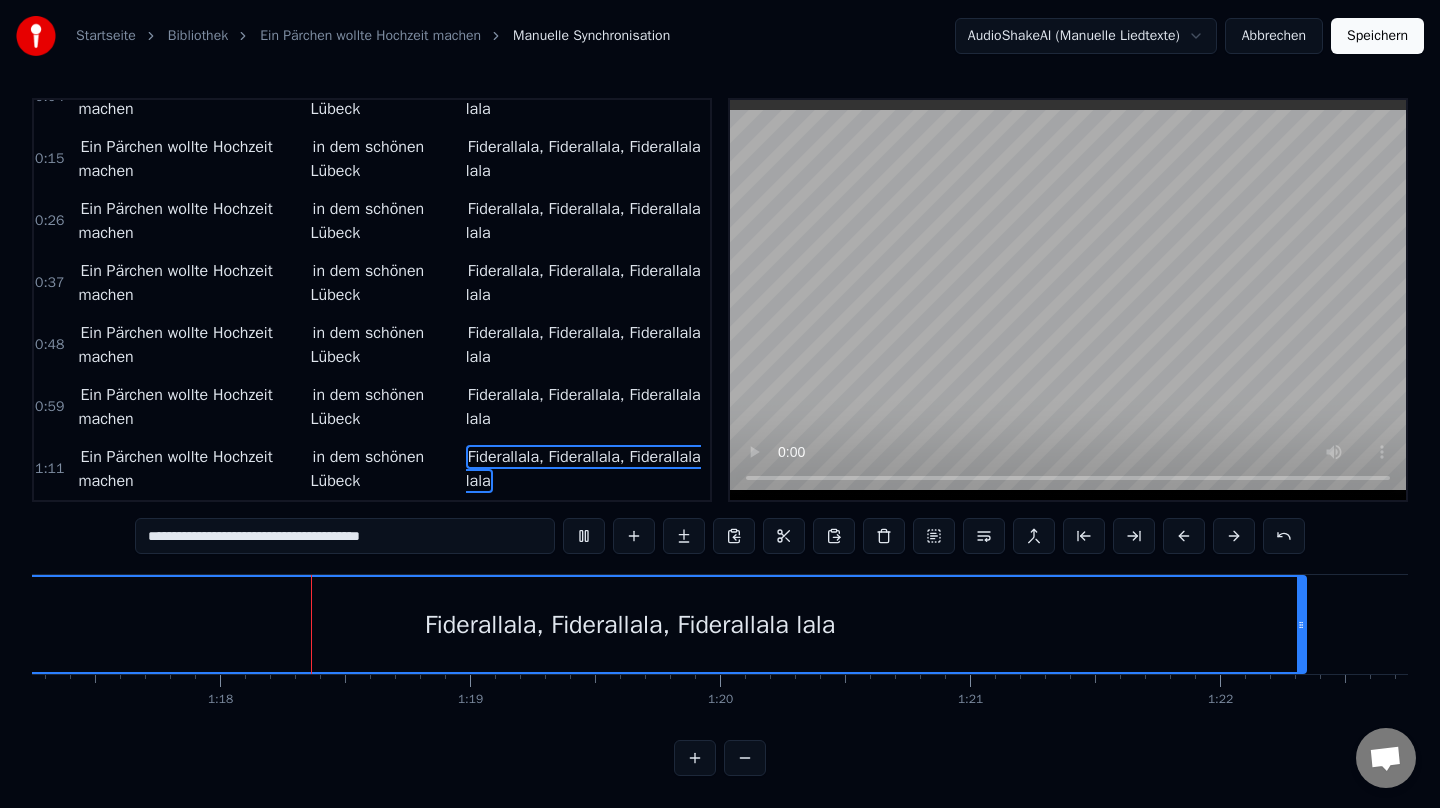 scroll, scrollTop: 0, scrollLeft: 19345, axis: horizontal 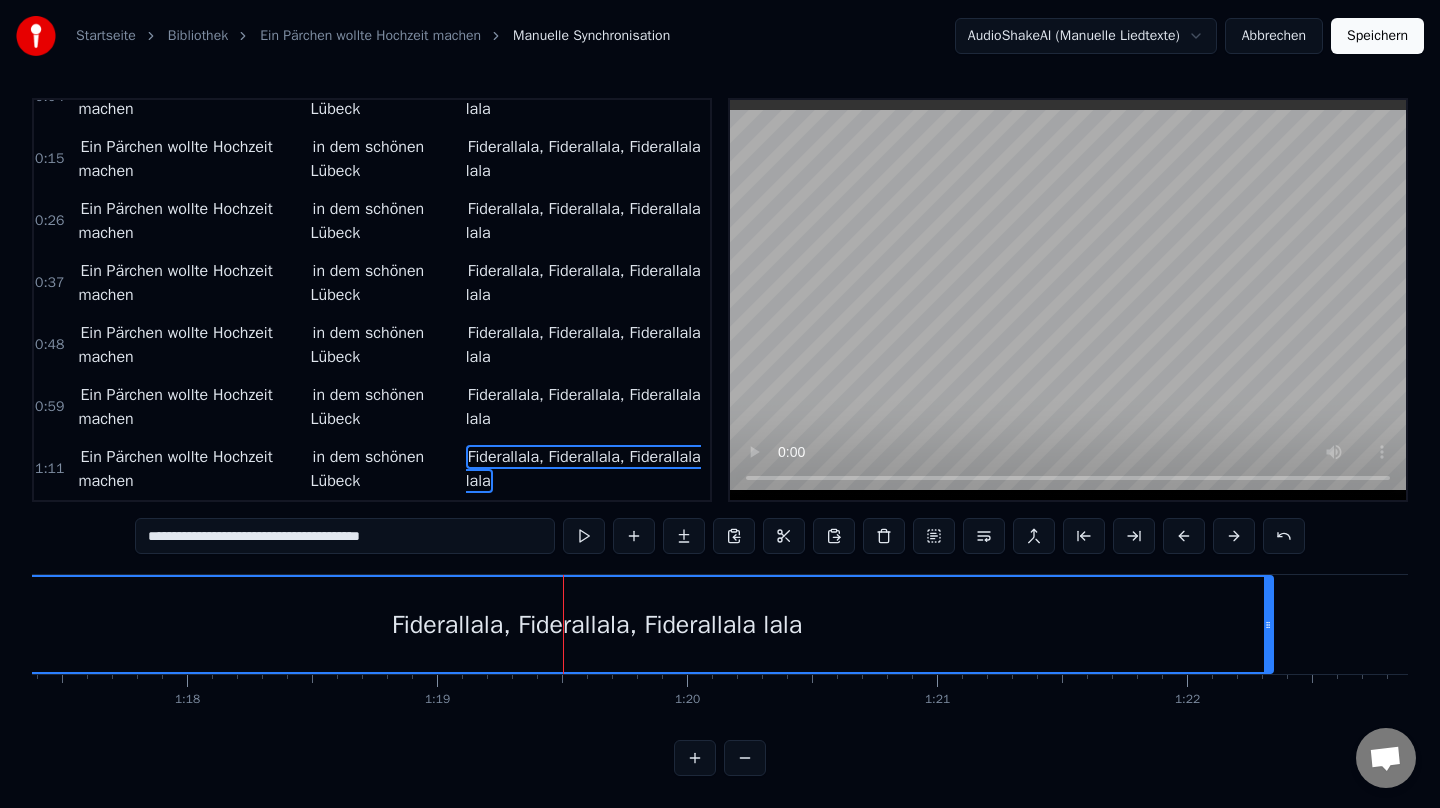 click on "Ein Pärchen wollte Hochzeit machen in dem schönen Lübeck Fiderallala, [GEOGRAPHIC_DATA], Fiderallala lala" at bounding box center (390, 469) 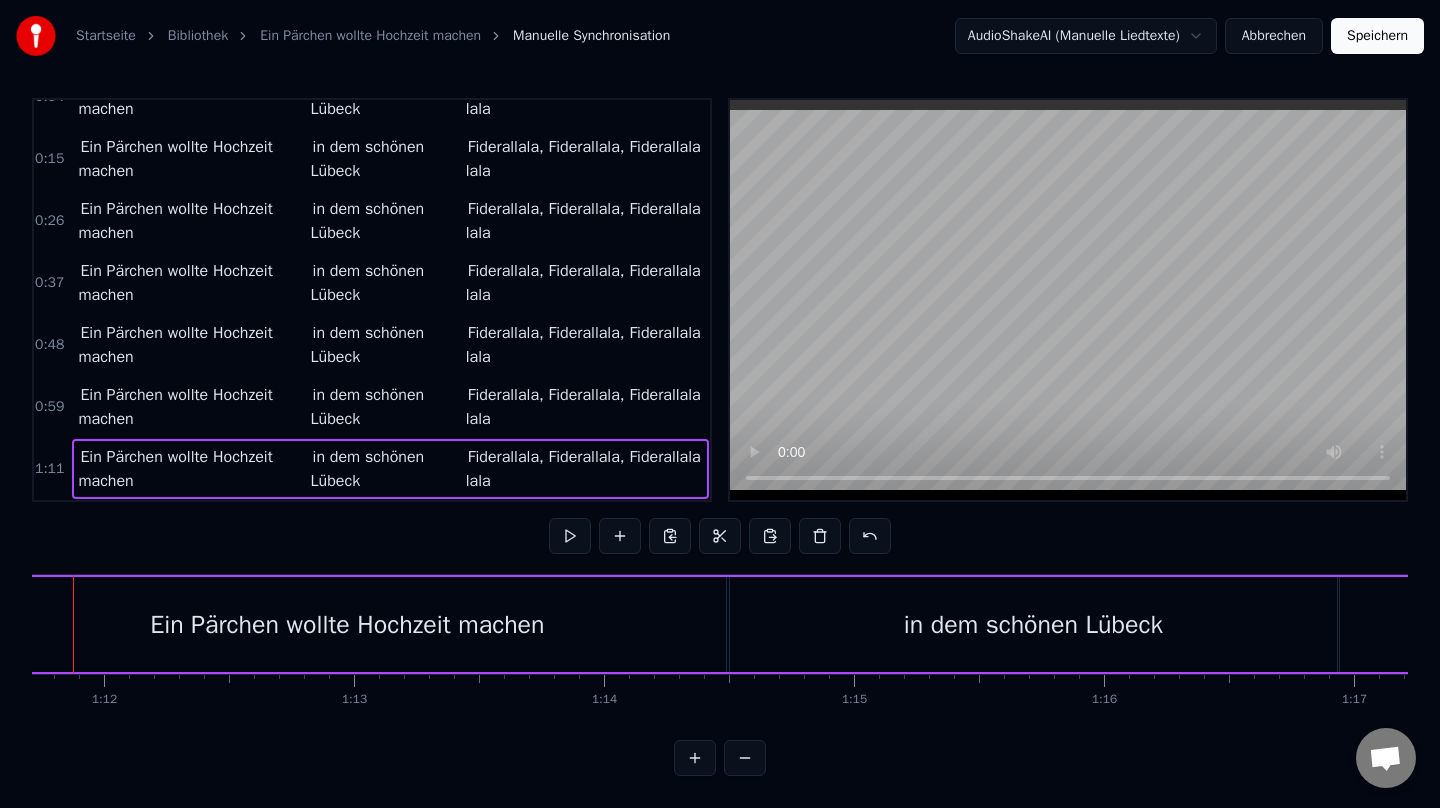 scroll, scrollTop: 0, scrollLeft: 17868, axis: horizontal 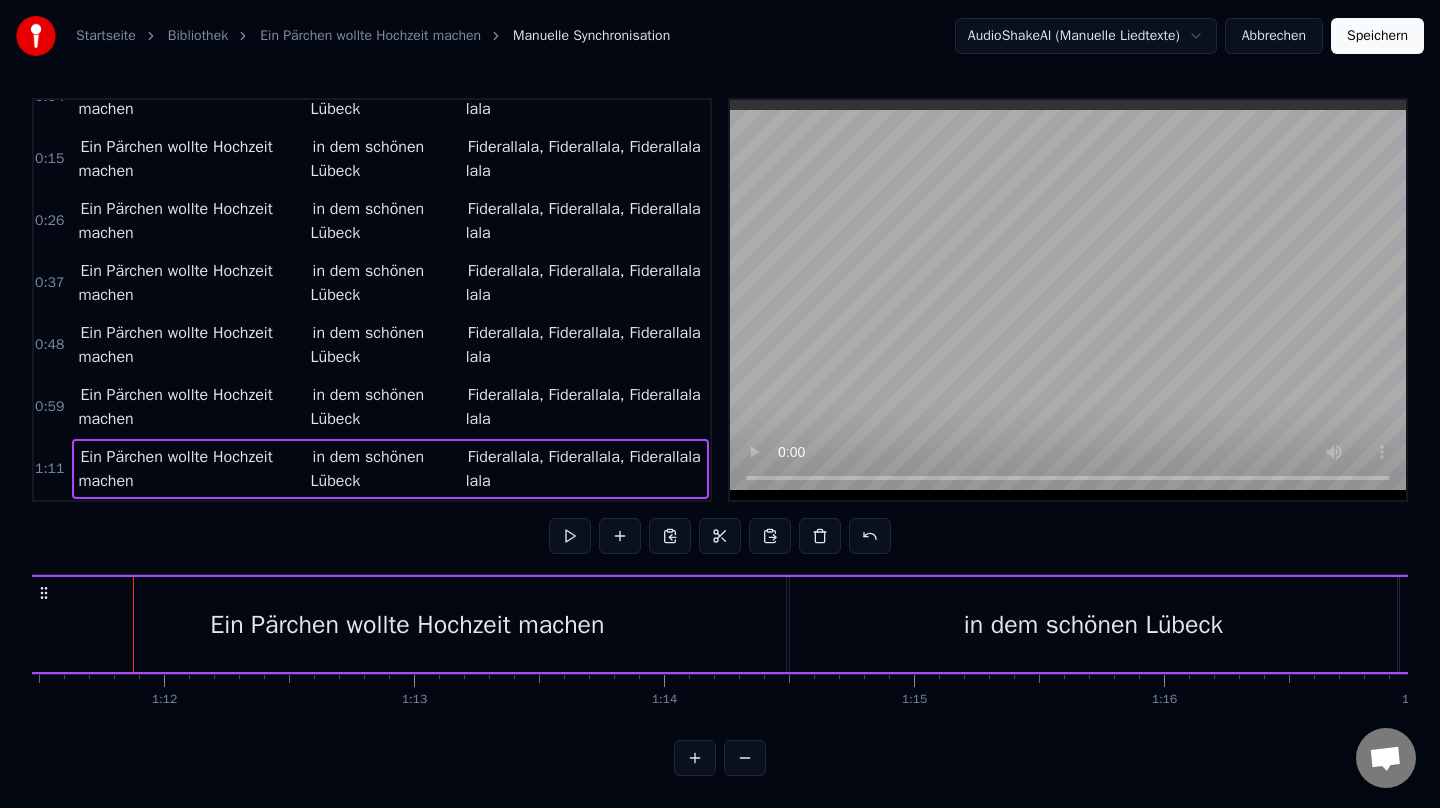 click on "Fiderallala, Fiderallala, Fiderallala lala" at bounding box center [583, 469] 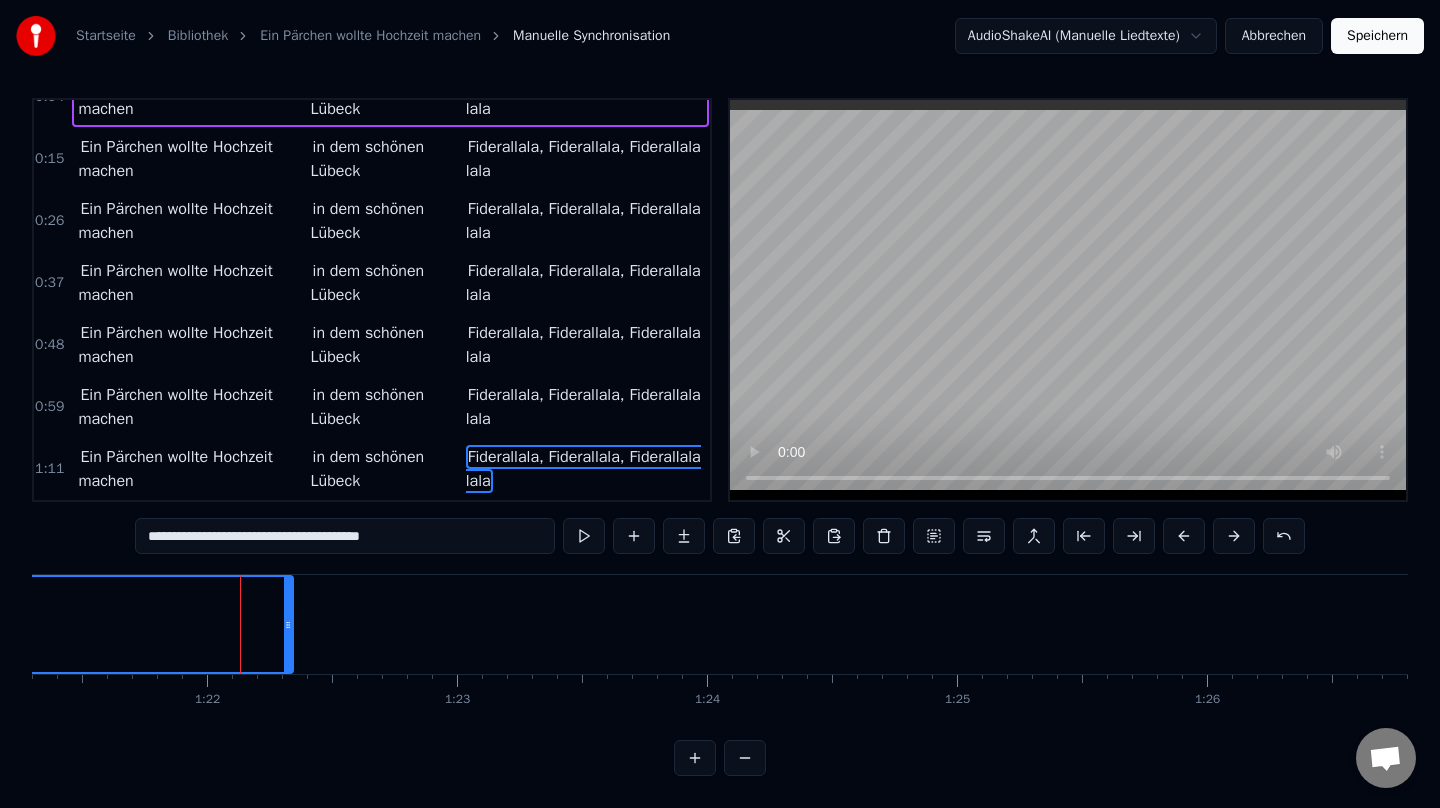 scroll, scrollTop: 0, scrollLeft: 20337, axis: horizontal 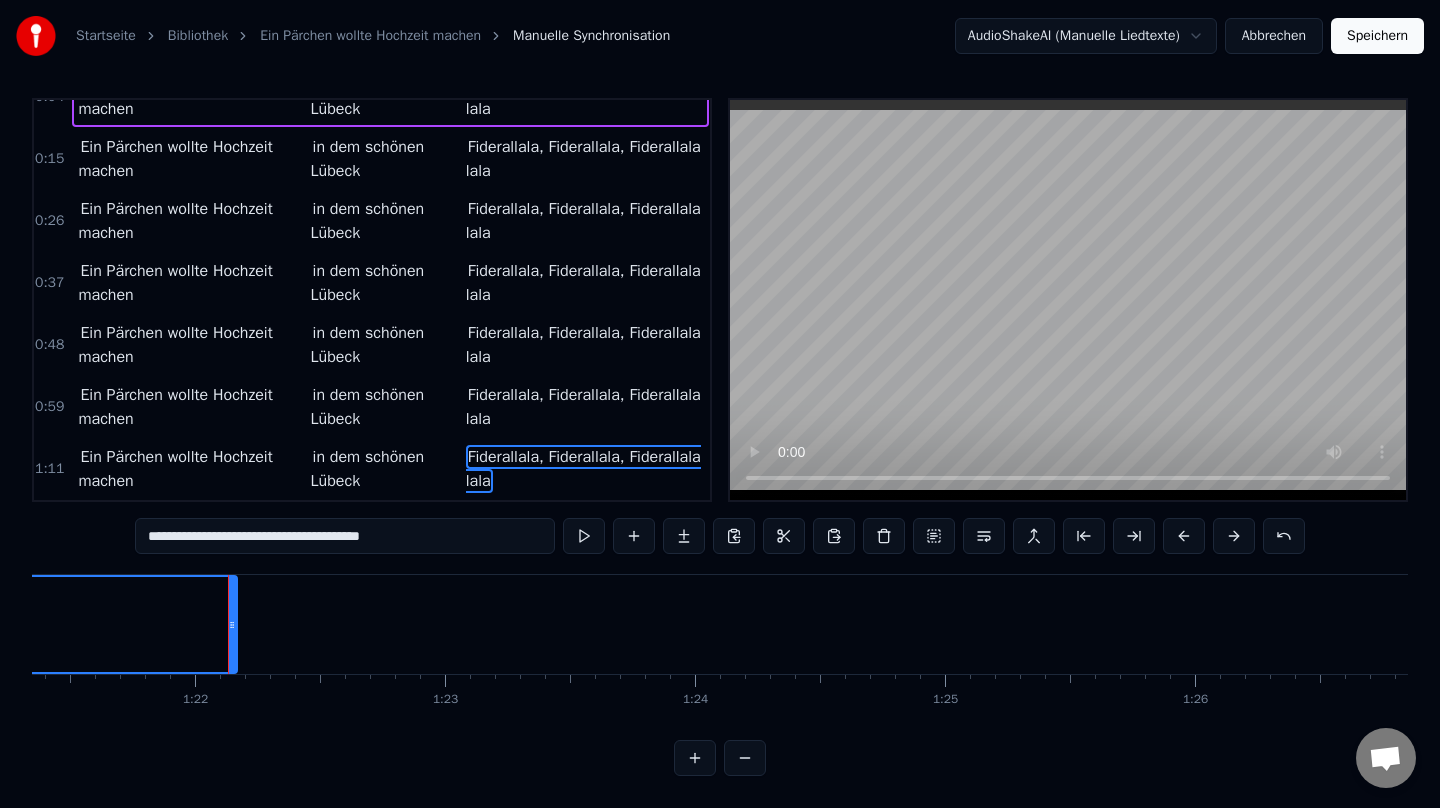 drag, startPoint x: 276, startPoint y: 622, endPoint x: 232, endPoint y: 623, distance: 44.011364 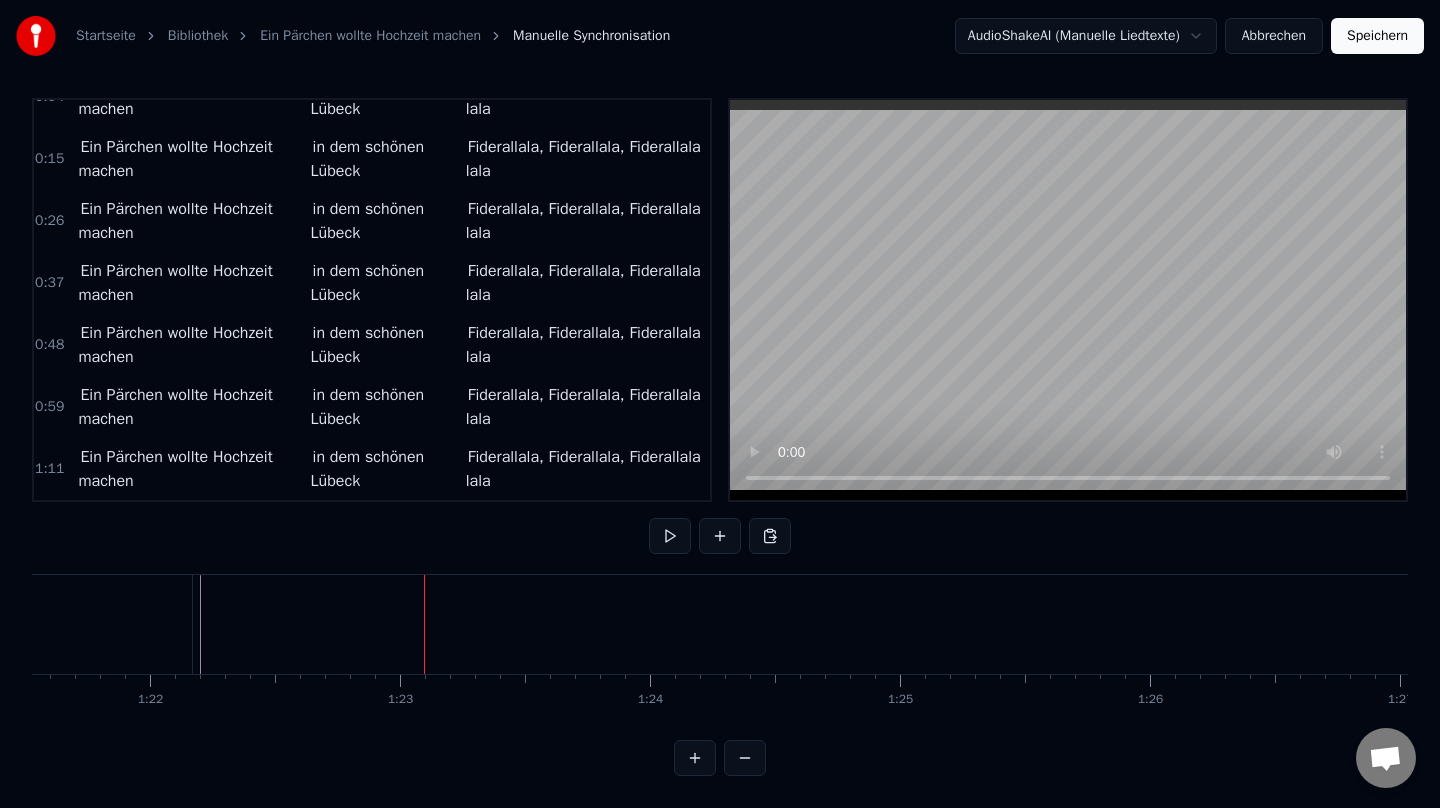 scroll, scrollTop: 0, scrollLeft: 20376, axis: horizontal 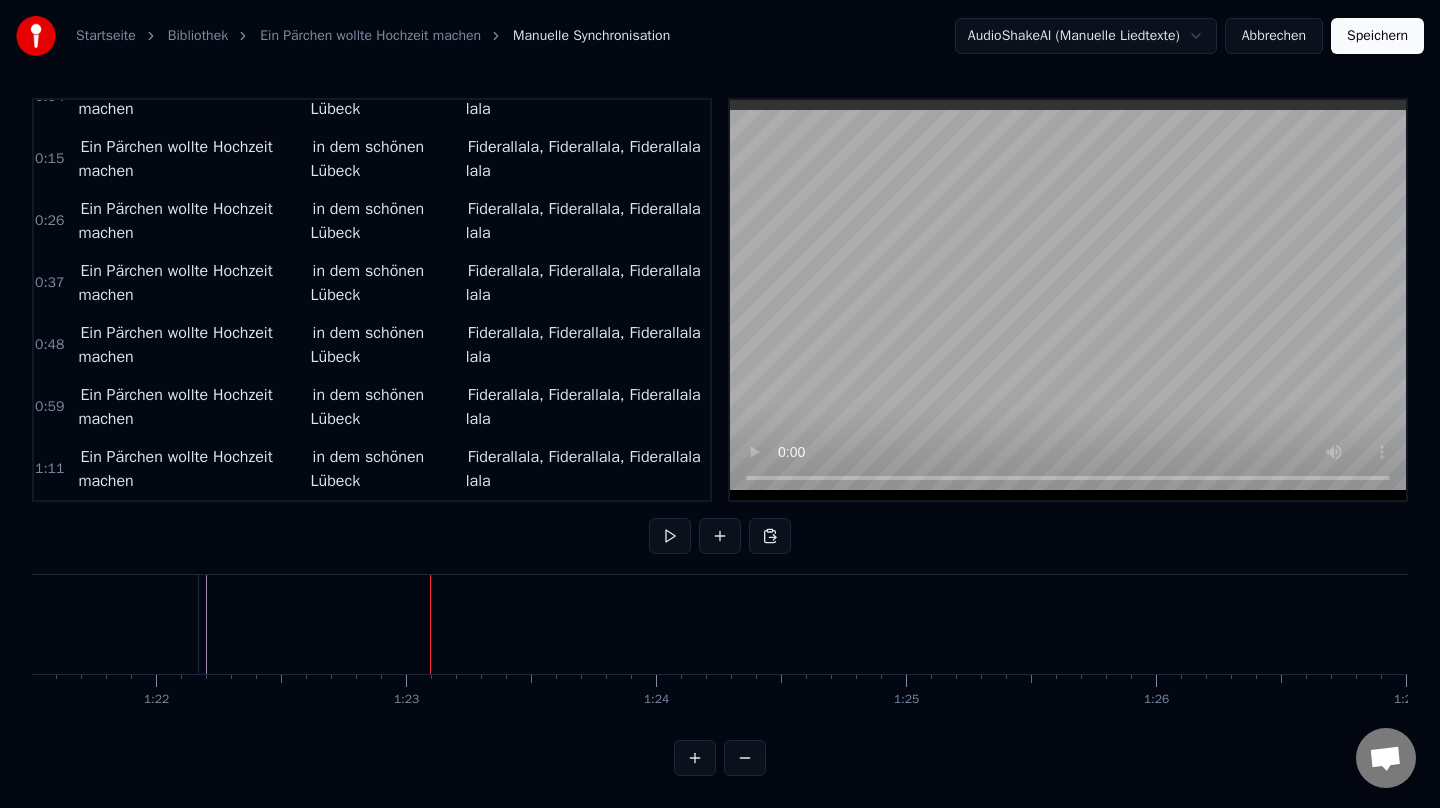 click on "Fiderallala, Fiderallala, Fiderallala lala" at bounding box center [-456, 624] 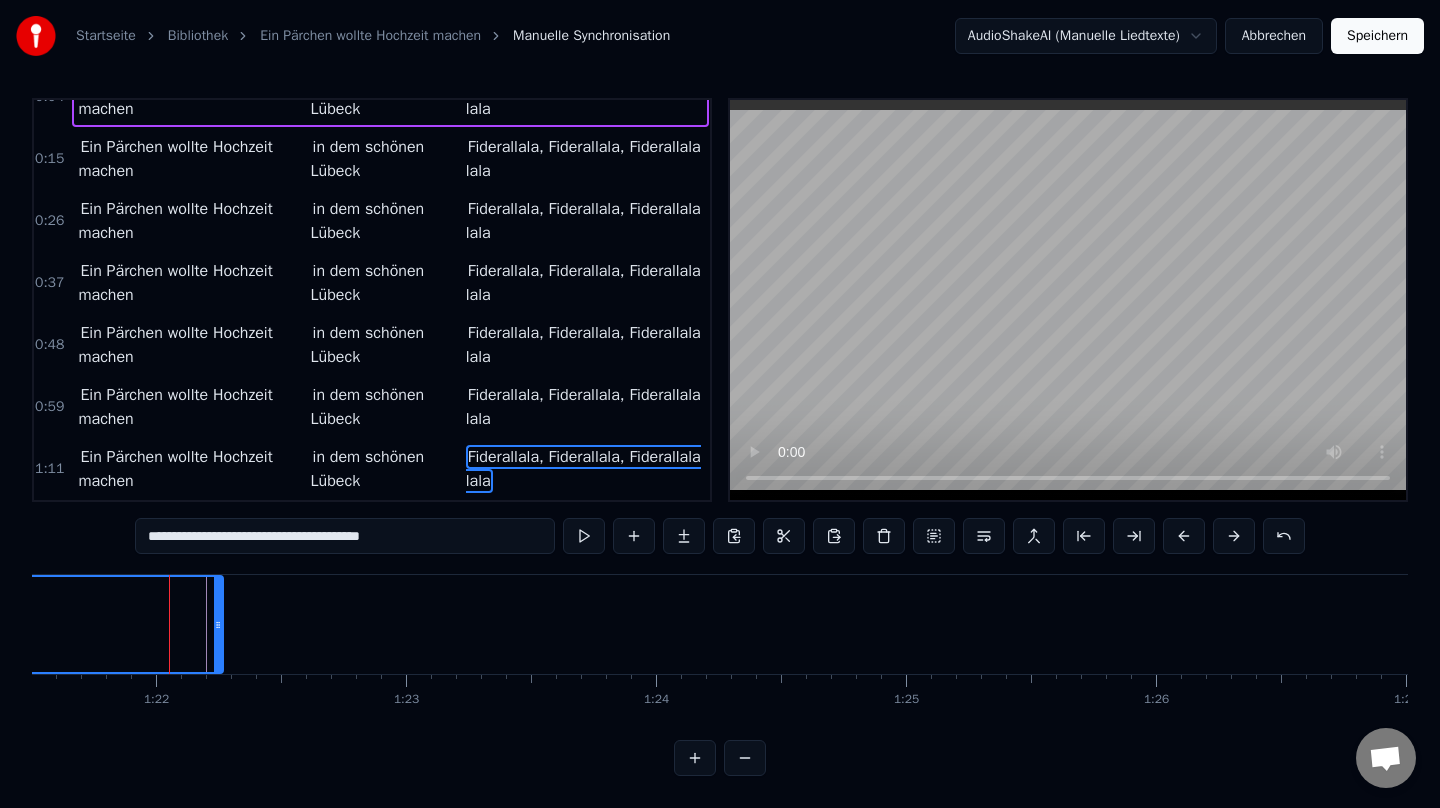 drag, startPoint x: 194, startPoint y: 625, endPoint x: 224, endPoint y: 625, distance: 30 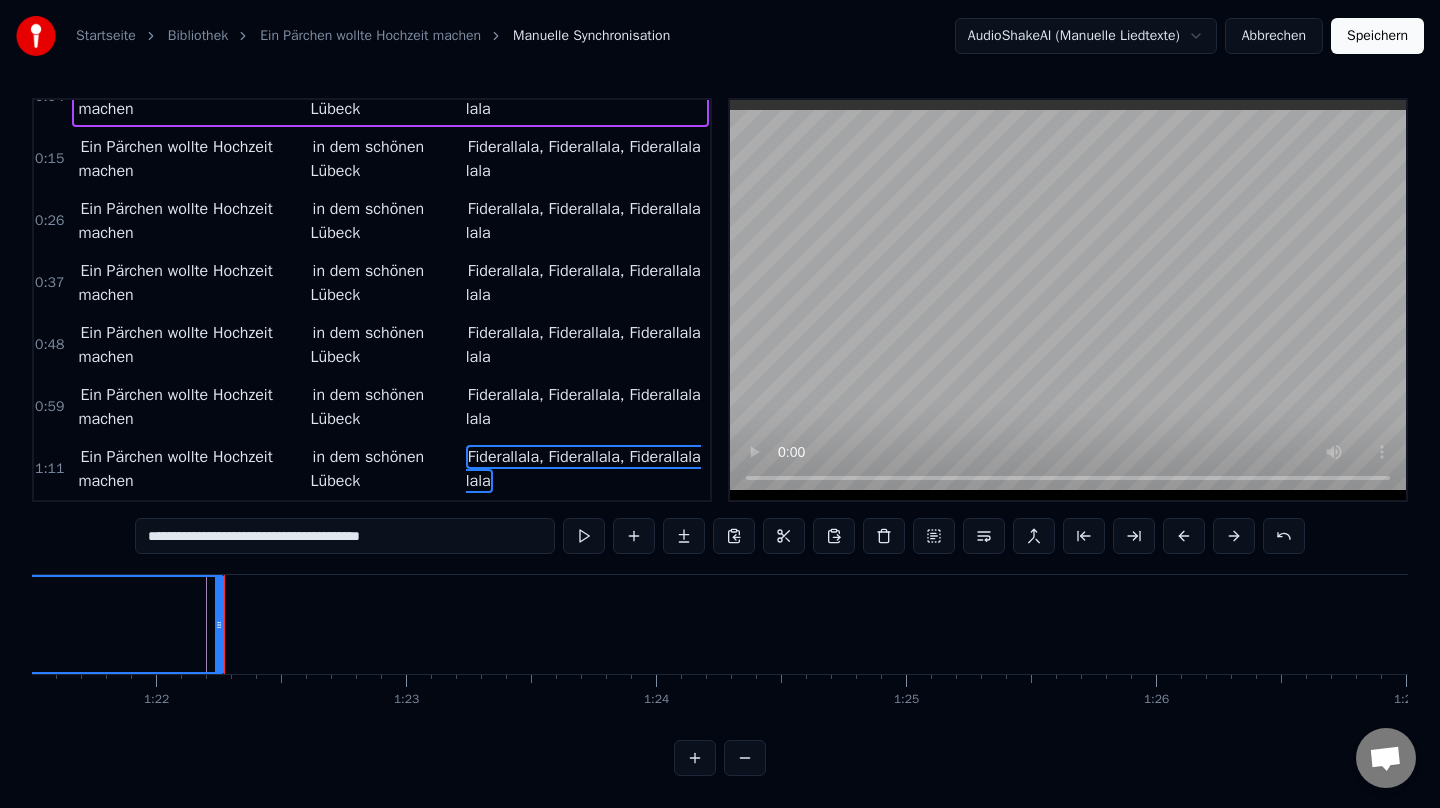click 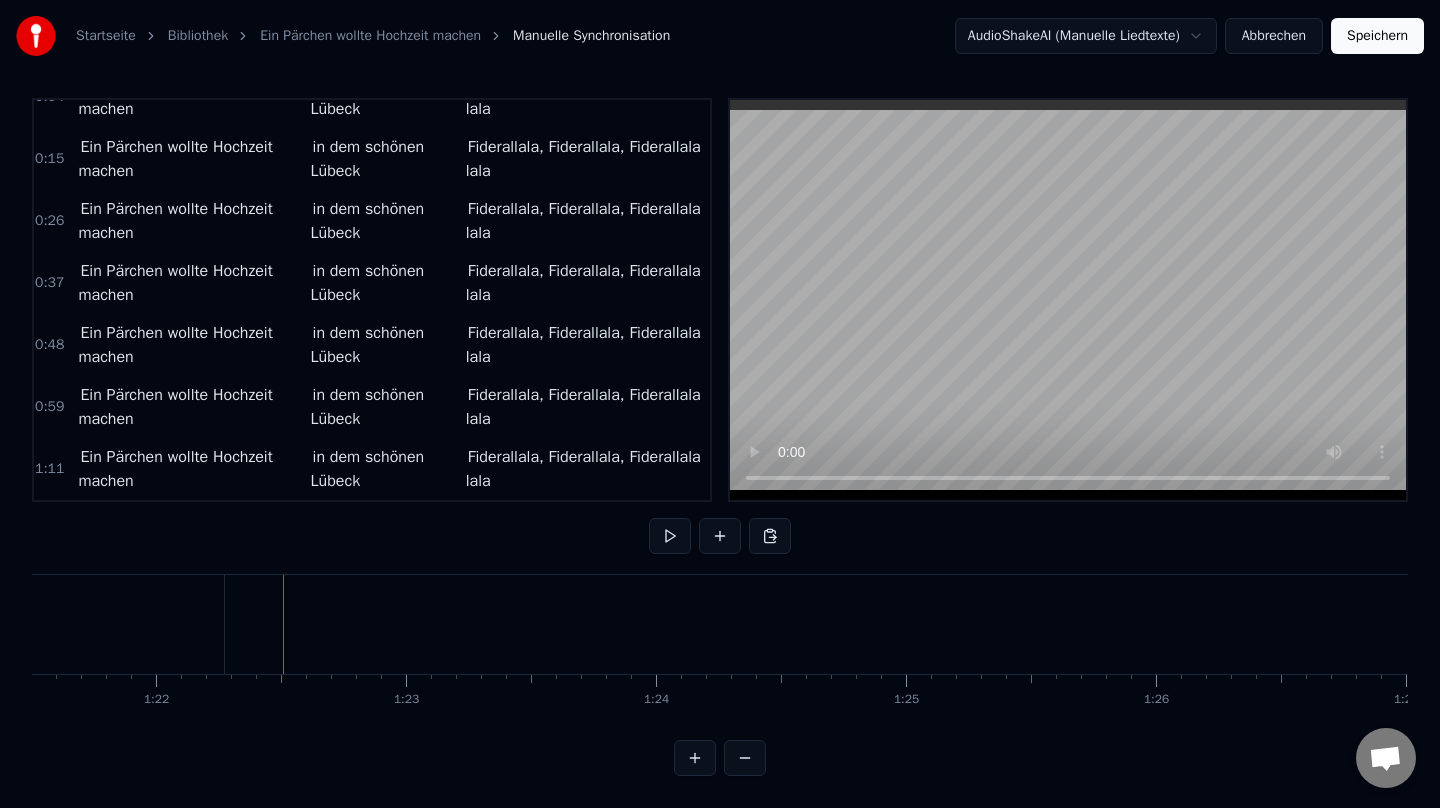click on "in dem schönen Lübeck" at bounding box center (386, 469) 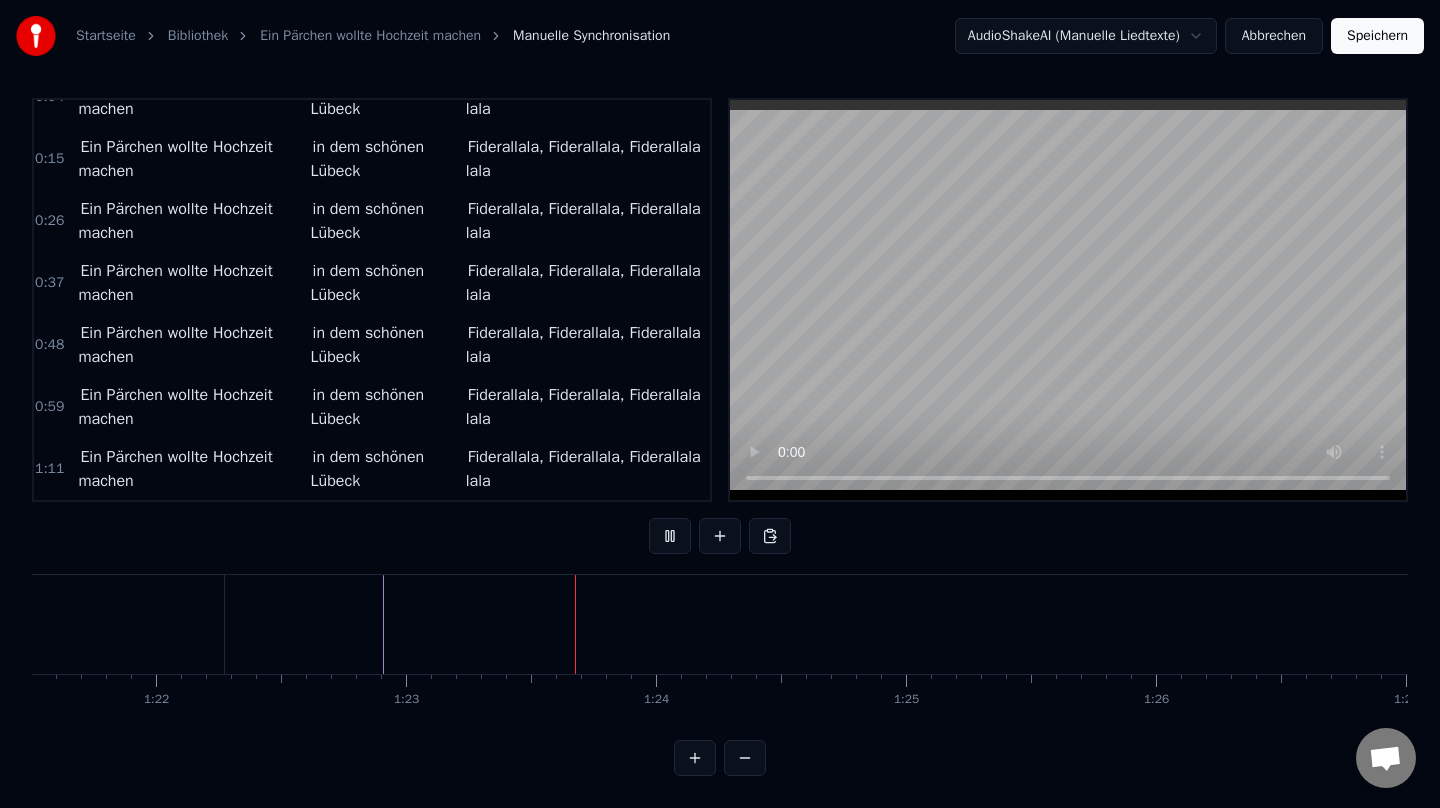 click at bounding box center (-2490, 624) 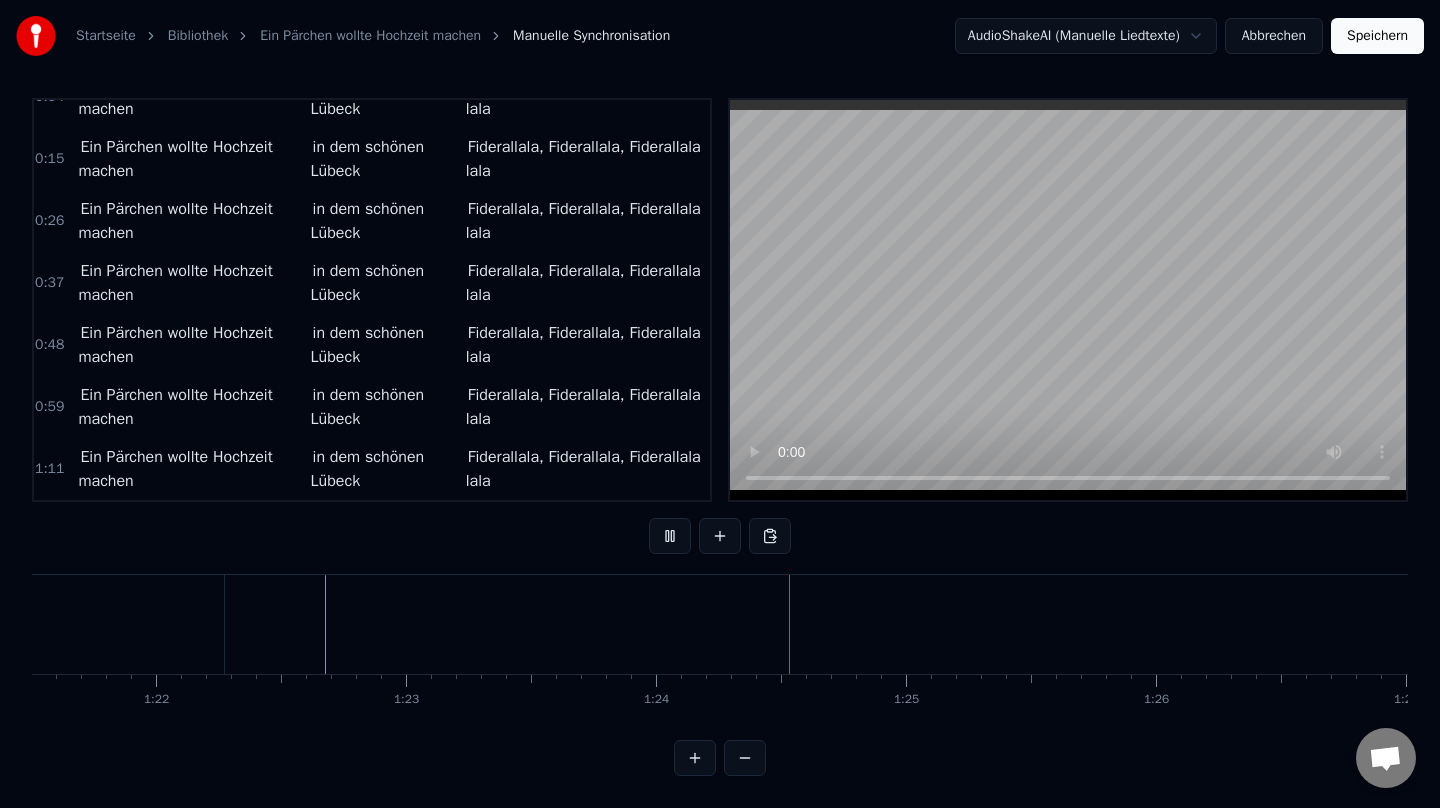 click at bounding box center (-2490, 624) 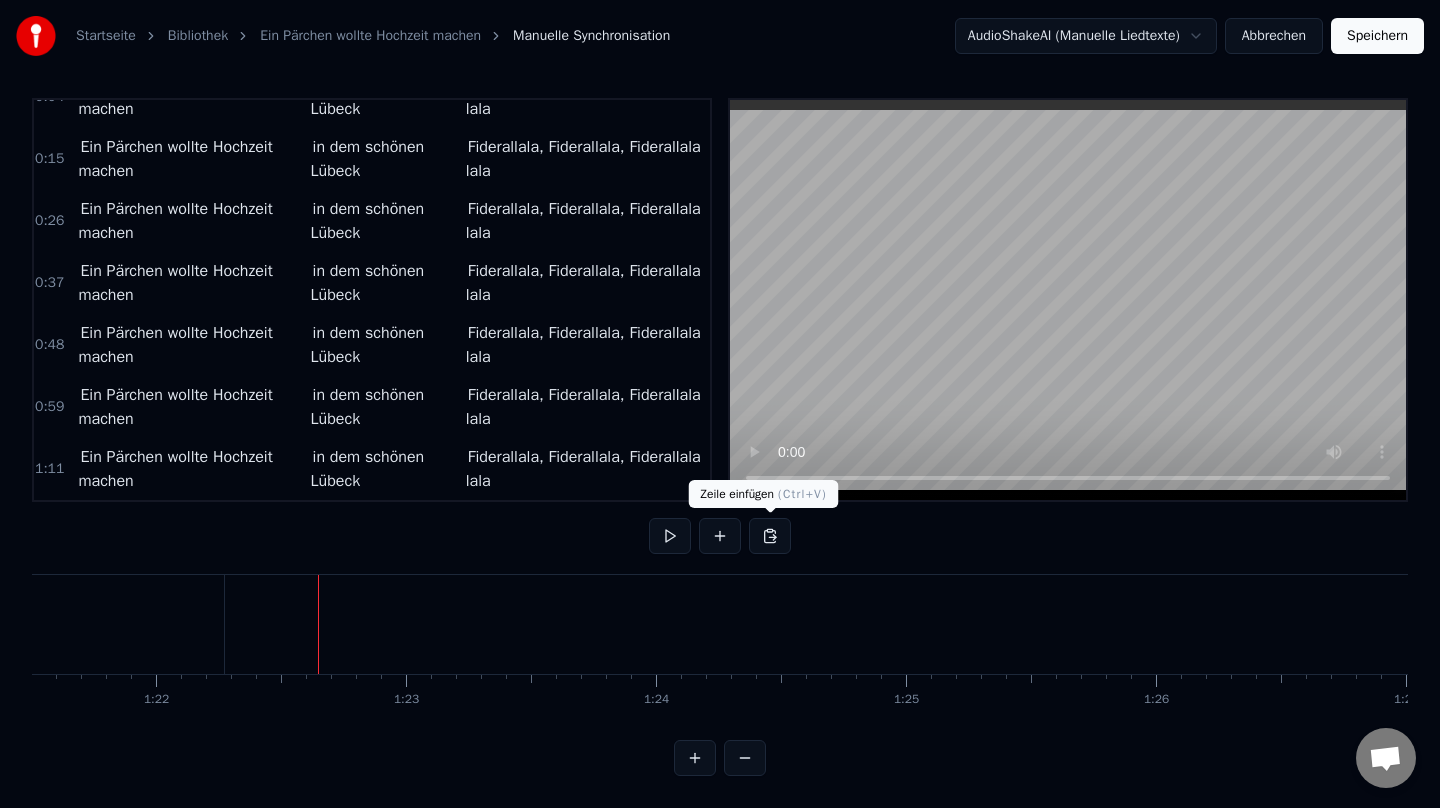 click at bounding box center [770, 536] 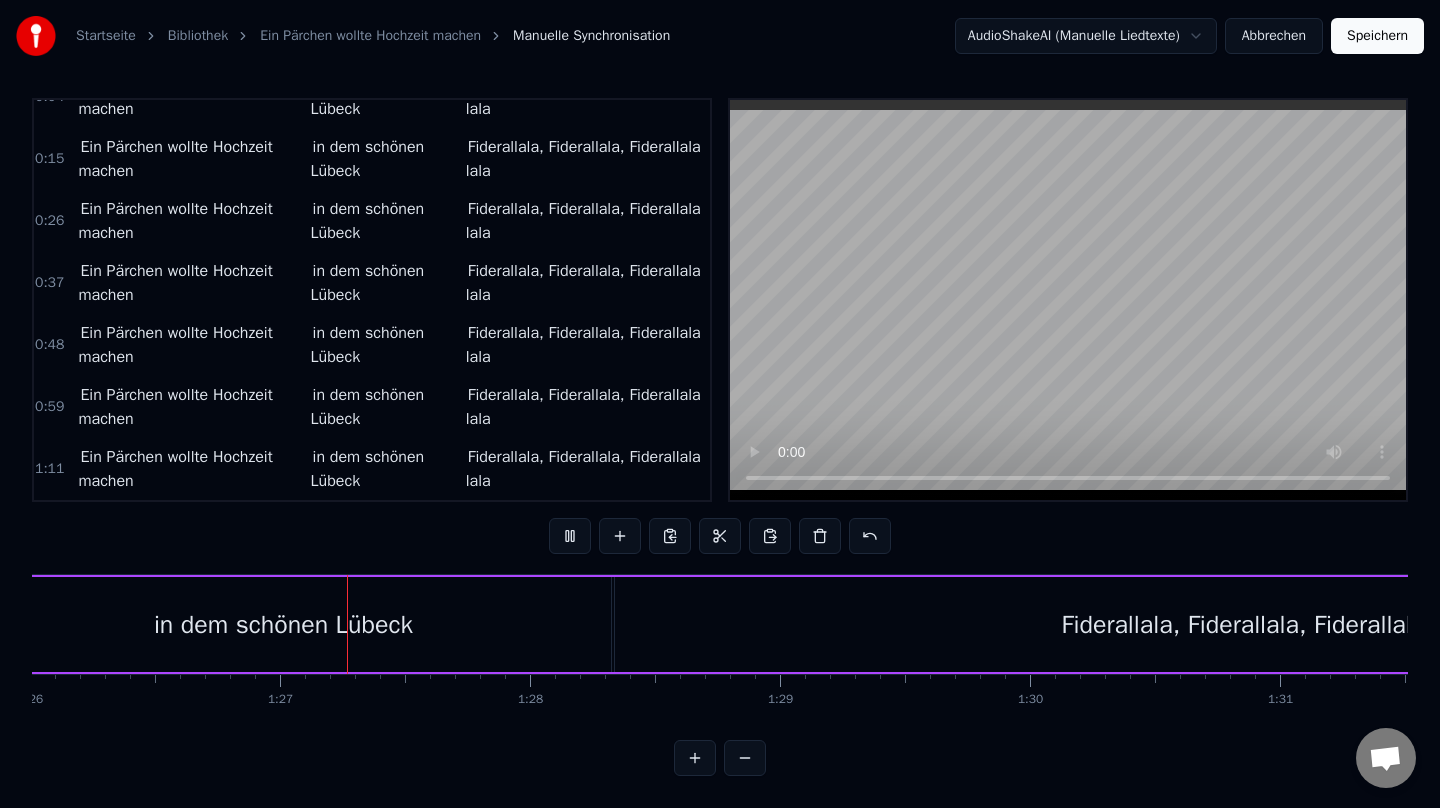 scroll, scrollTop: 0, scrollLeft: 21569, axis: horizontal 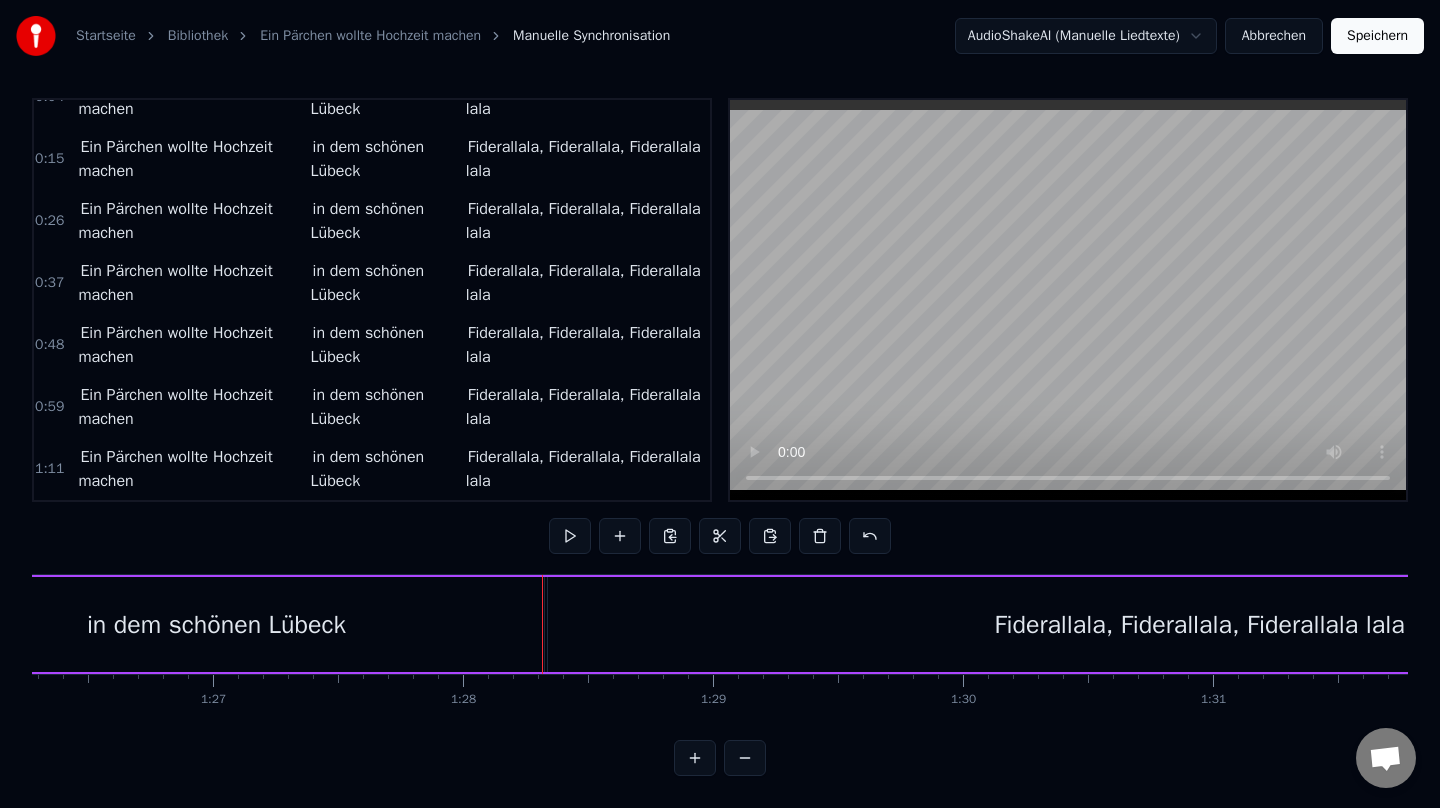 click on "in dem schönen Lübeck" at bounding box center [216, 624] 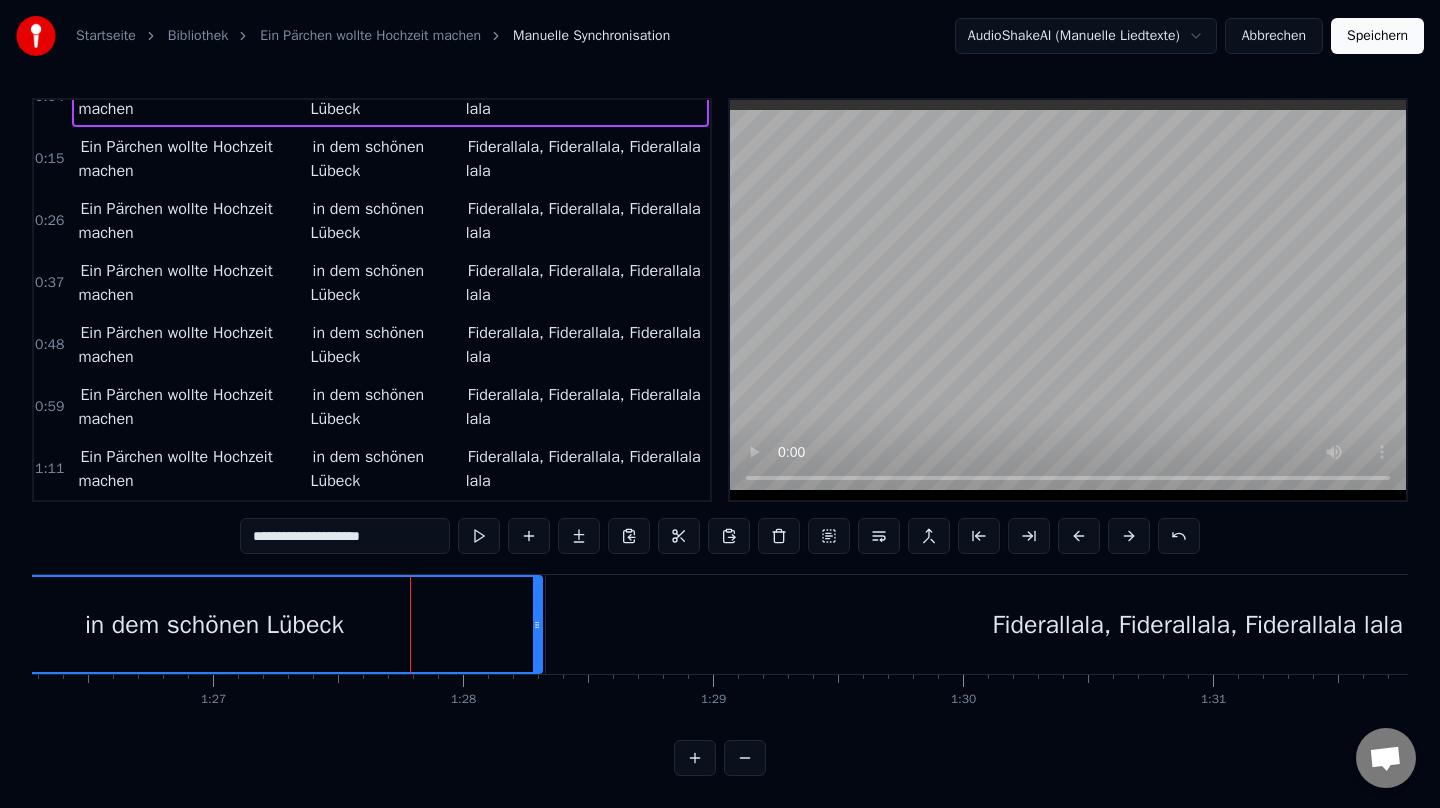 scroll, scrollTop: 96, scrollLeft: 0, axis: vertical 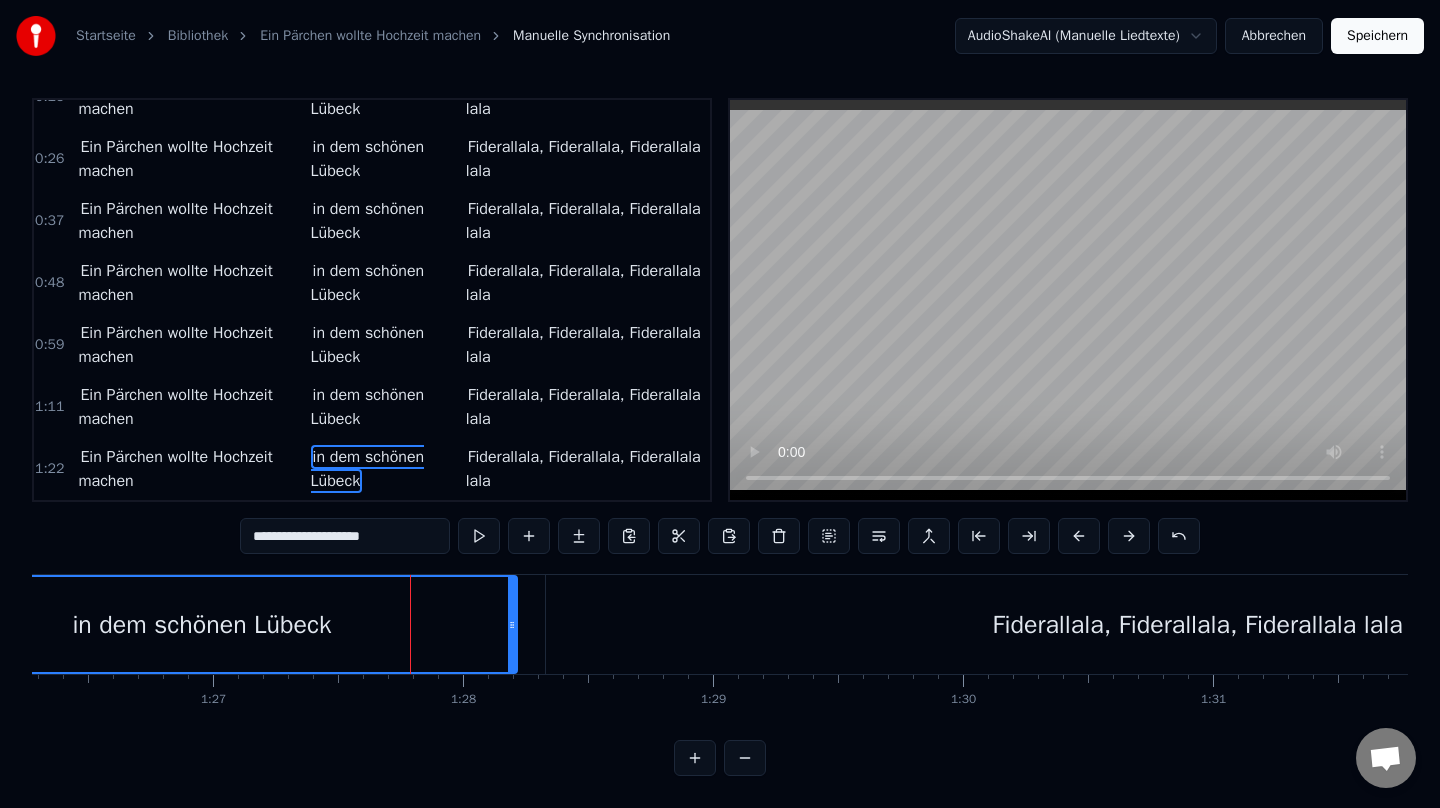 drag, startPoint x: 534, startPoint y: 626, endPoint x: 501, endPoint y: 630, distance: 33.24154 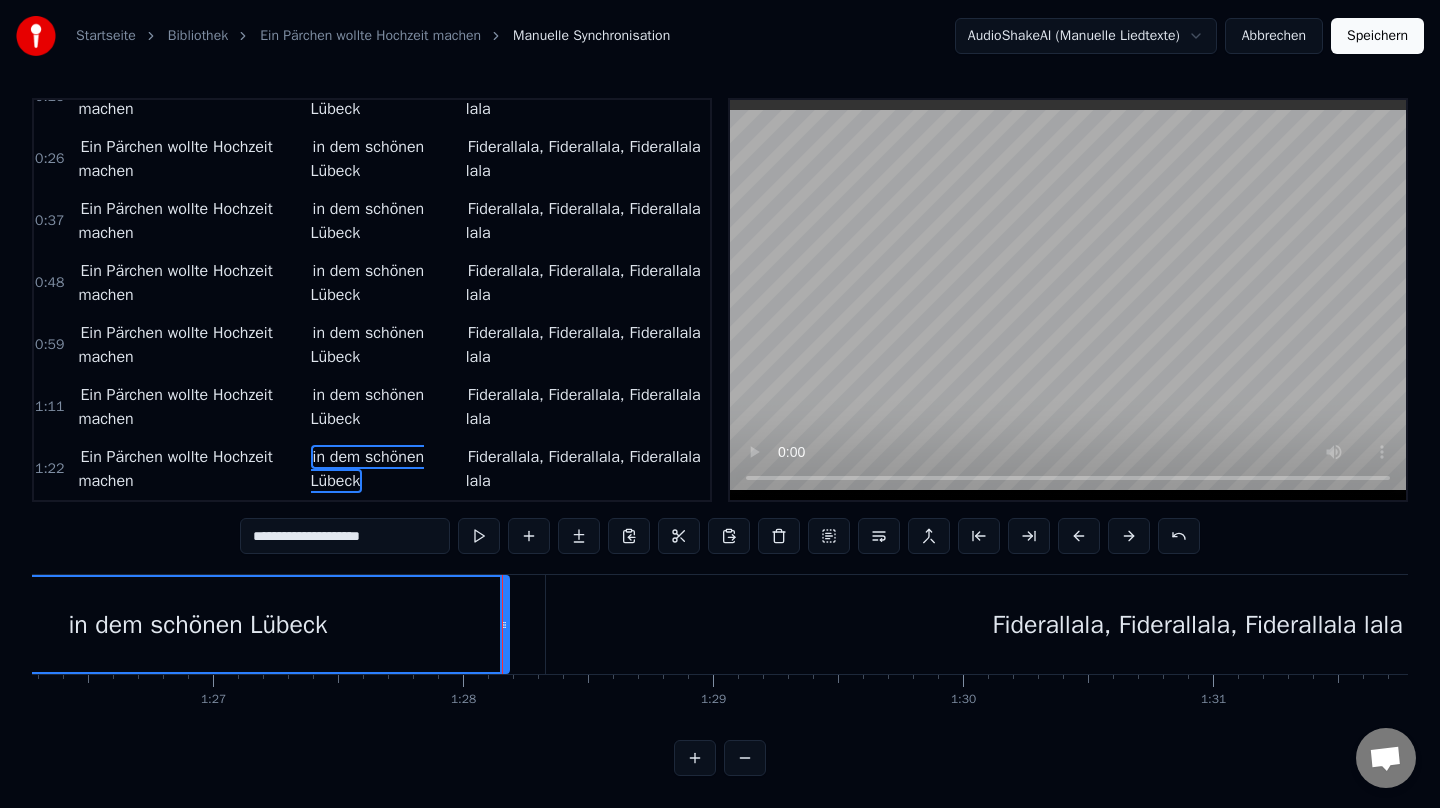 click on "Fiderallala, Fiderallala, Fiderallala lala" at bounding box center (1198, 624) 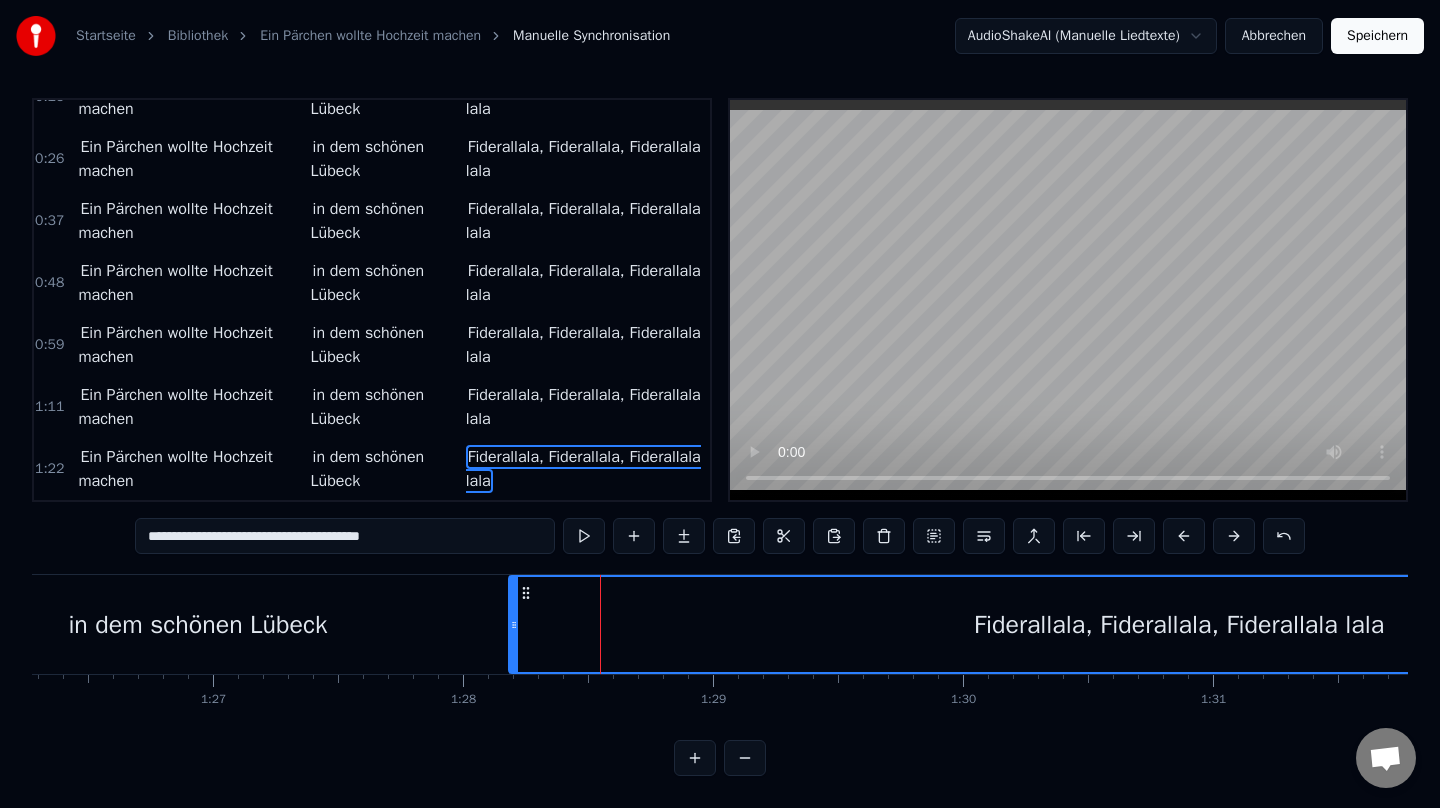 drag, startPoint x: 551, startPoint y: 627, endPoint x: 514, endPoint y: 628, distance: 37.01351 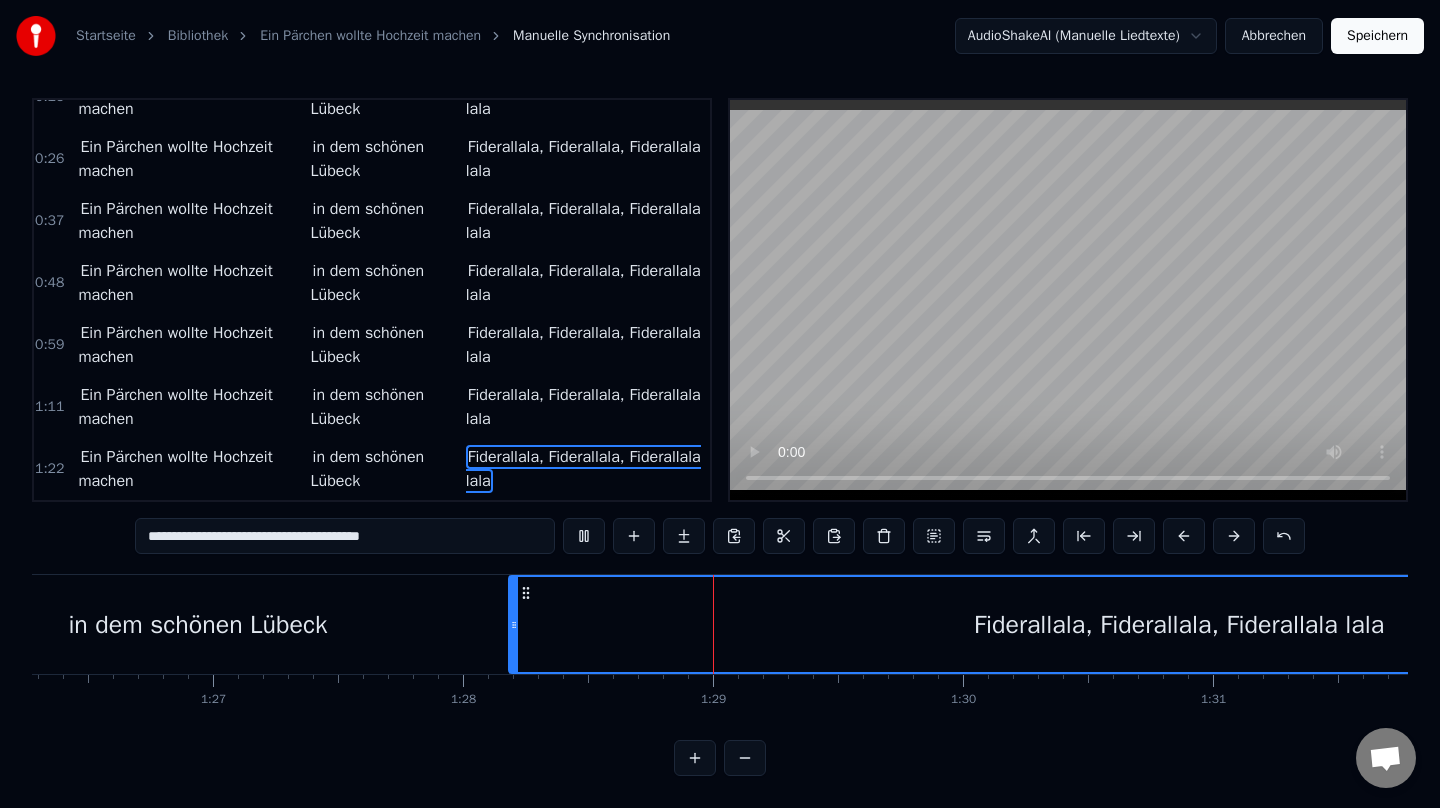 click on "in dem schönen Lübeck" at bounding box center (198, 624) 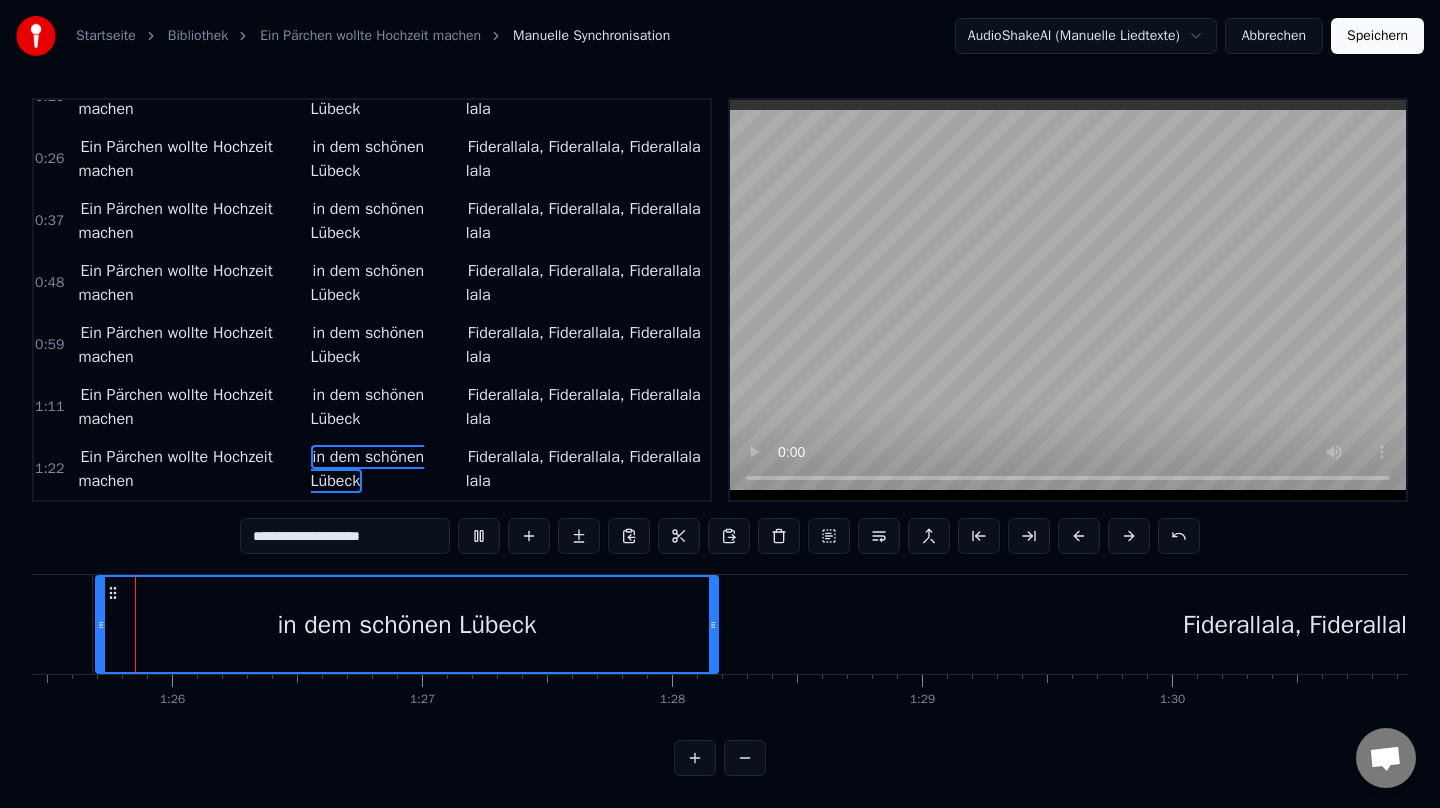 scroll, scrollTop: 0, scrollLeft: 21336, axis: horizontal 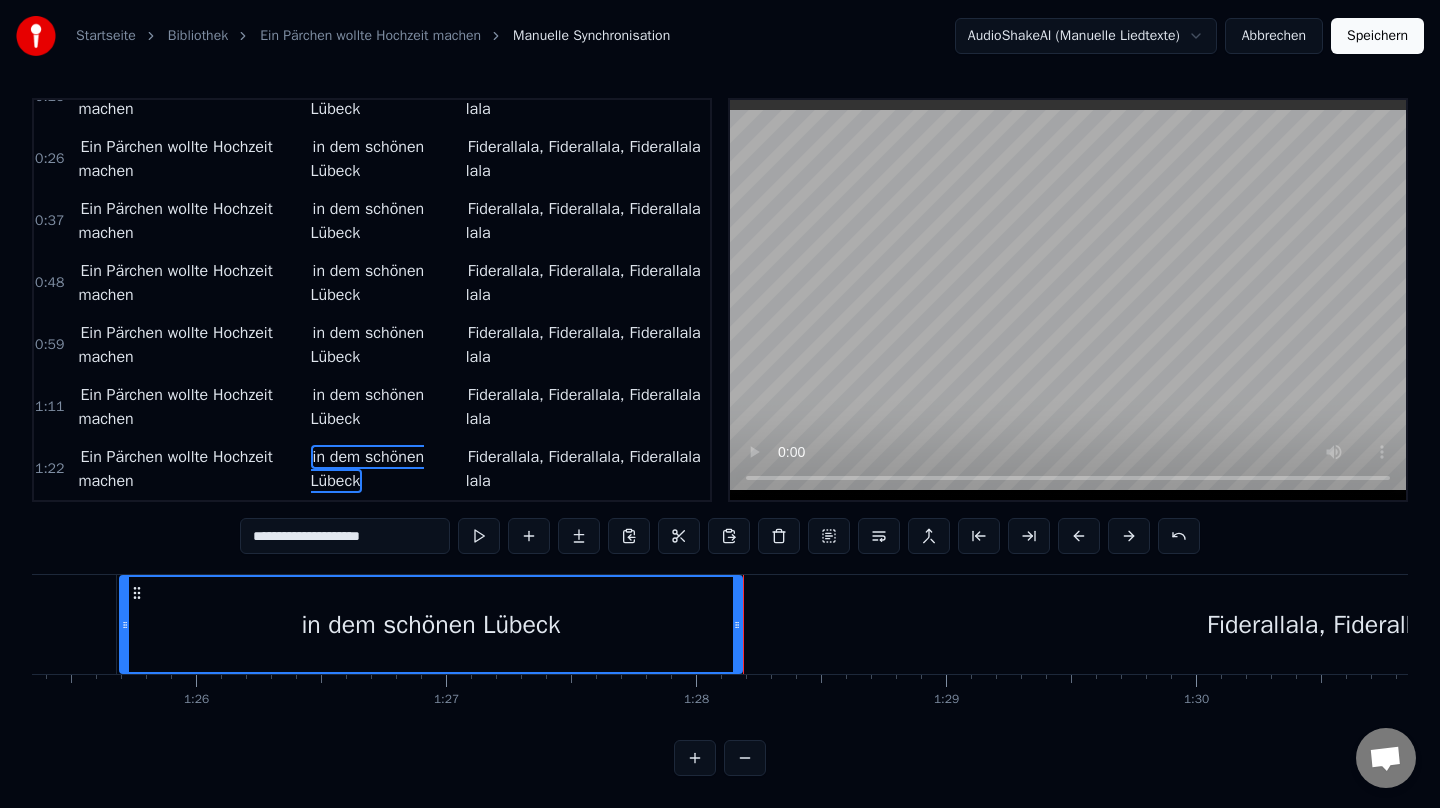 click on "Ein Pärchen wollte Hochzeit machen in dem schönen Lübeck Fiderallala, [GEOGRAPHIC_DATA], Fiderallala lala" at bounding box center (390, 469) 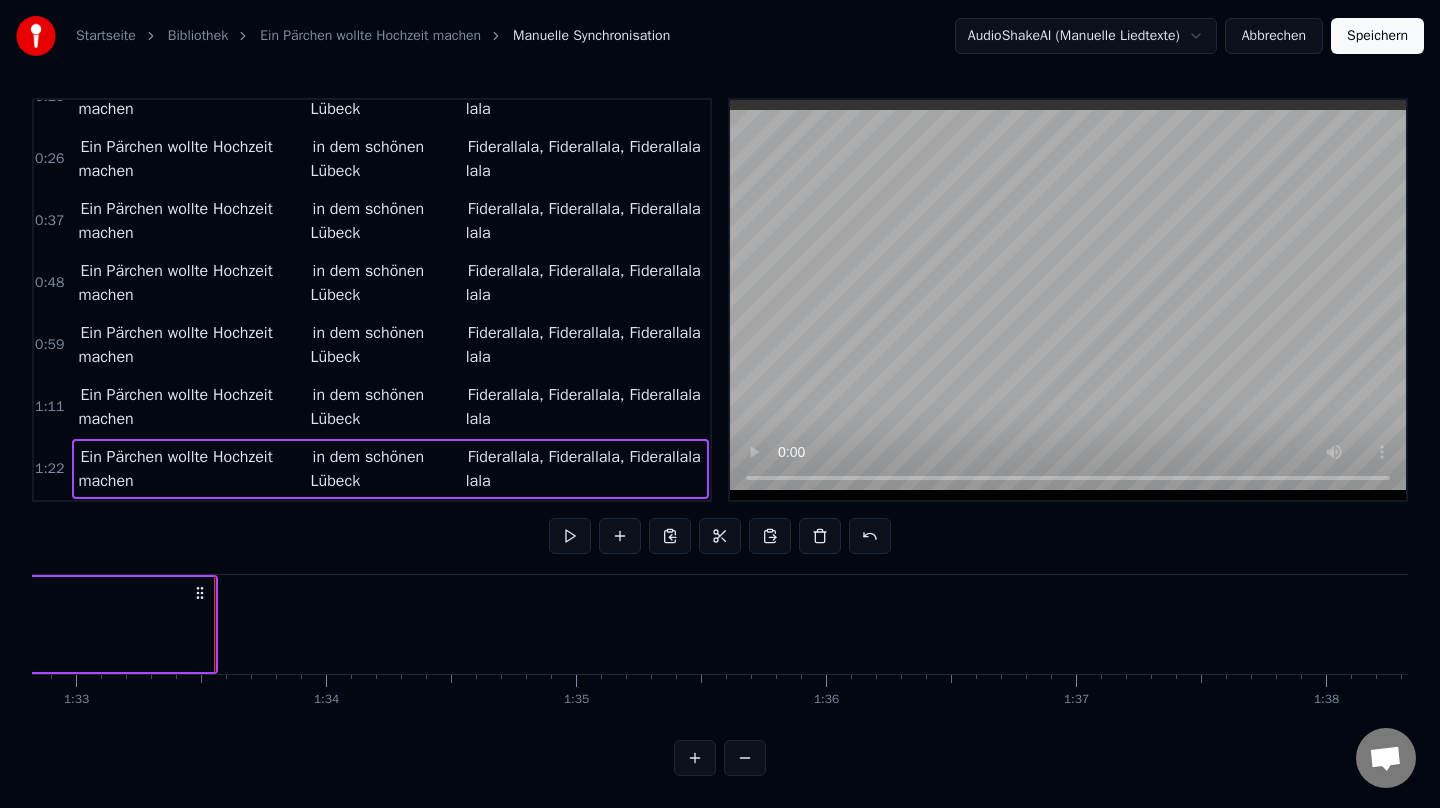 scroll, scrollTop: 0, scrollLeft: 23228, axis: horizontal 